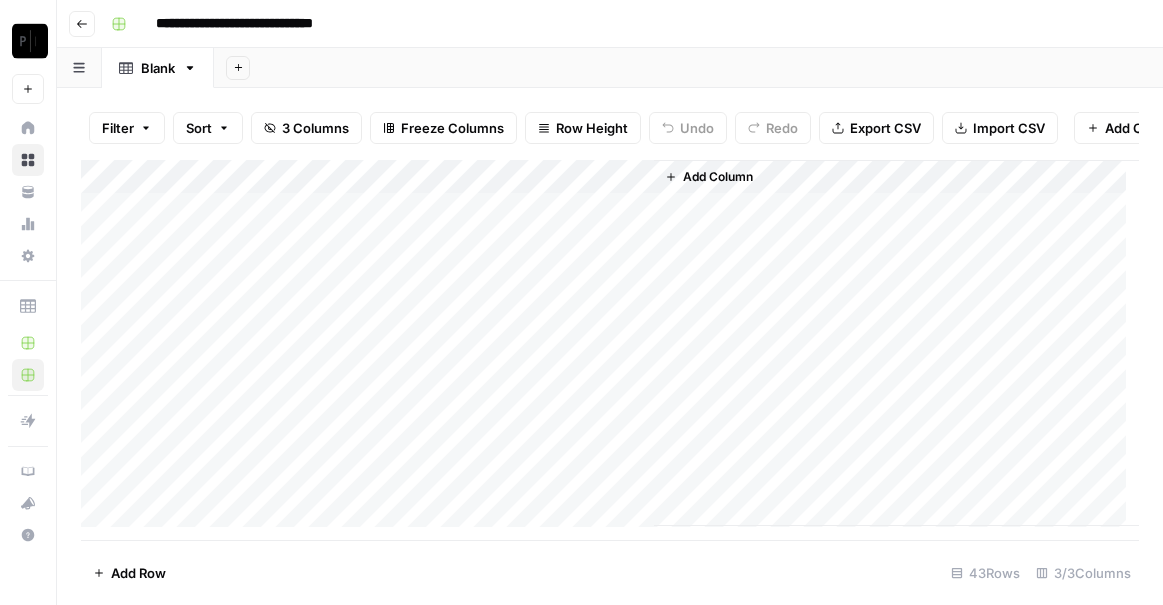 scroll, scrollTop: 0, scrollLeft: 0, axis: both 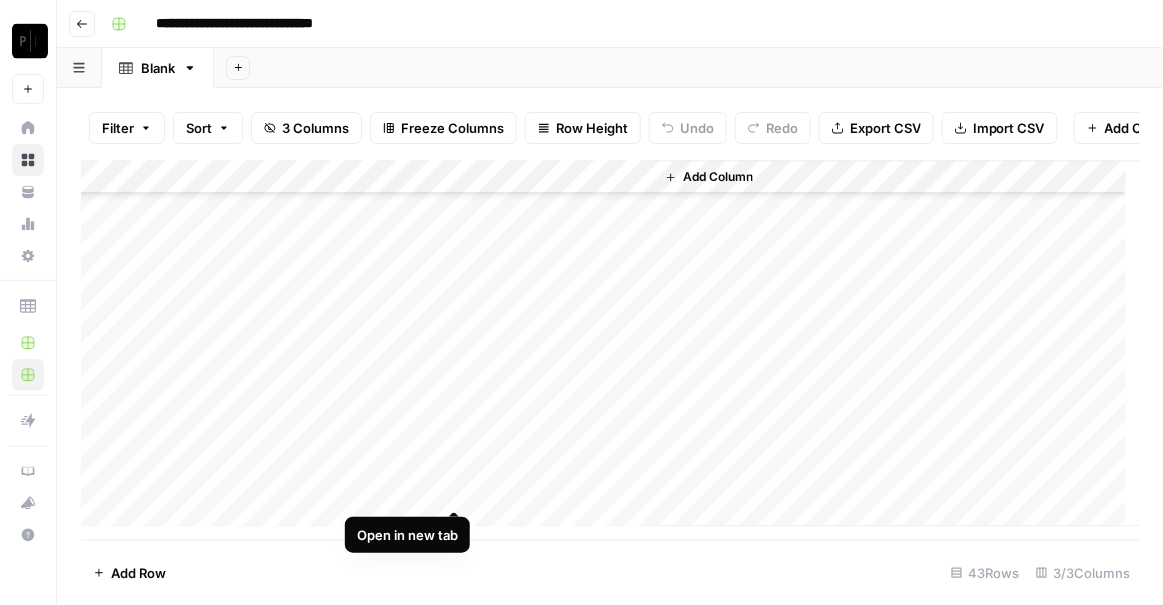 click on "Add Column" at bounding box center (610, 343) 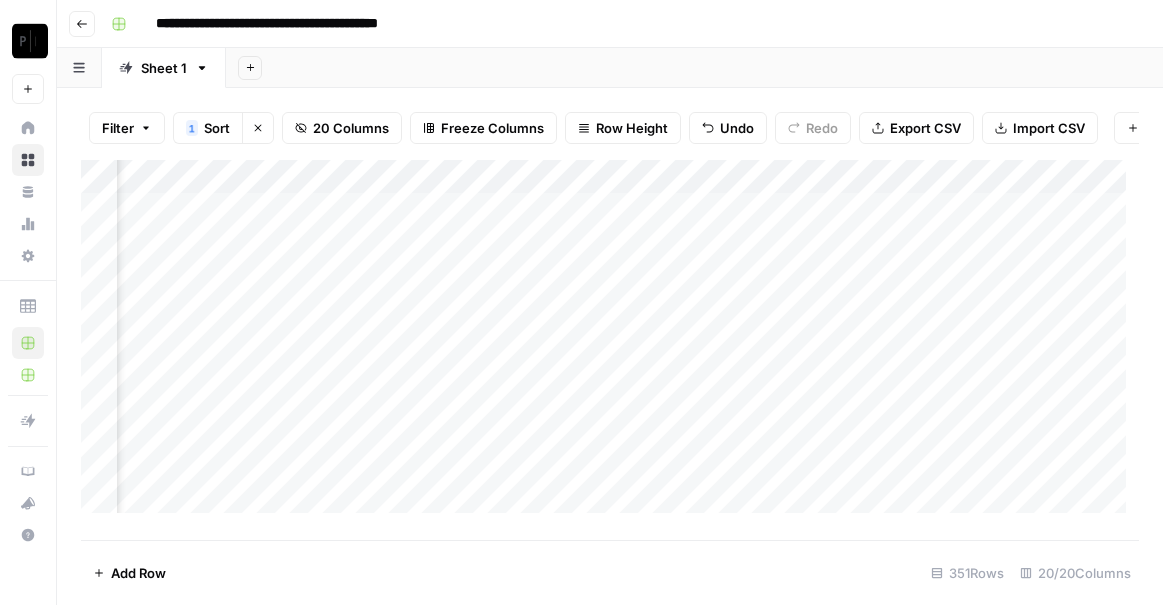 scroll, scrollTop: 0, scrollLeft: 0, axis: both 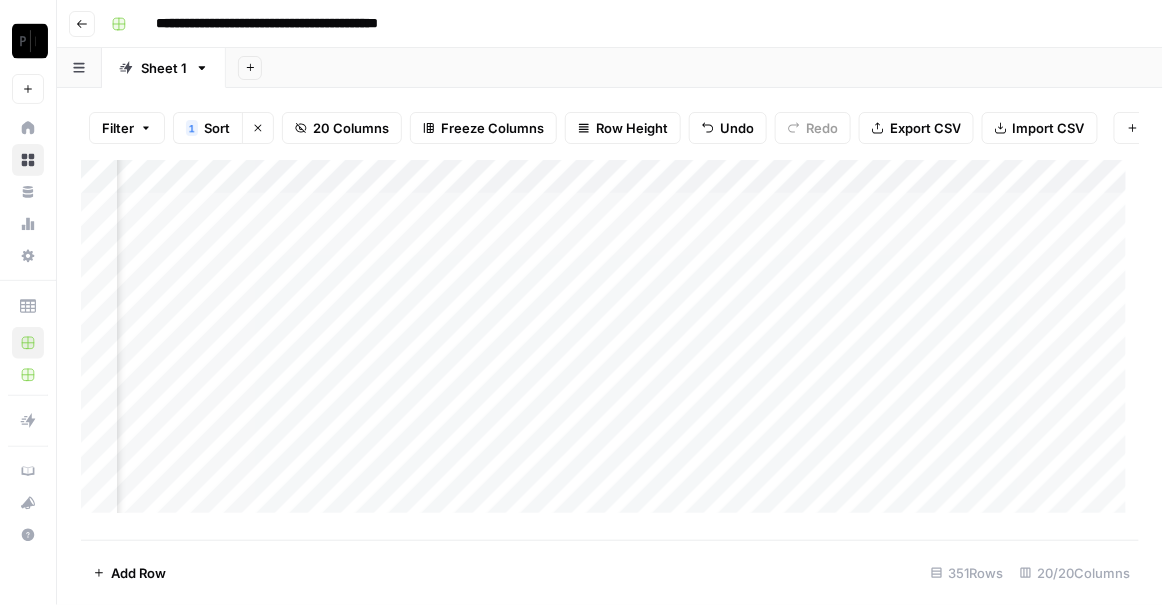 click on "Add Column" at bounding box center (610, 343) 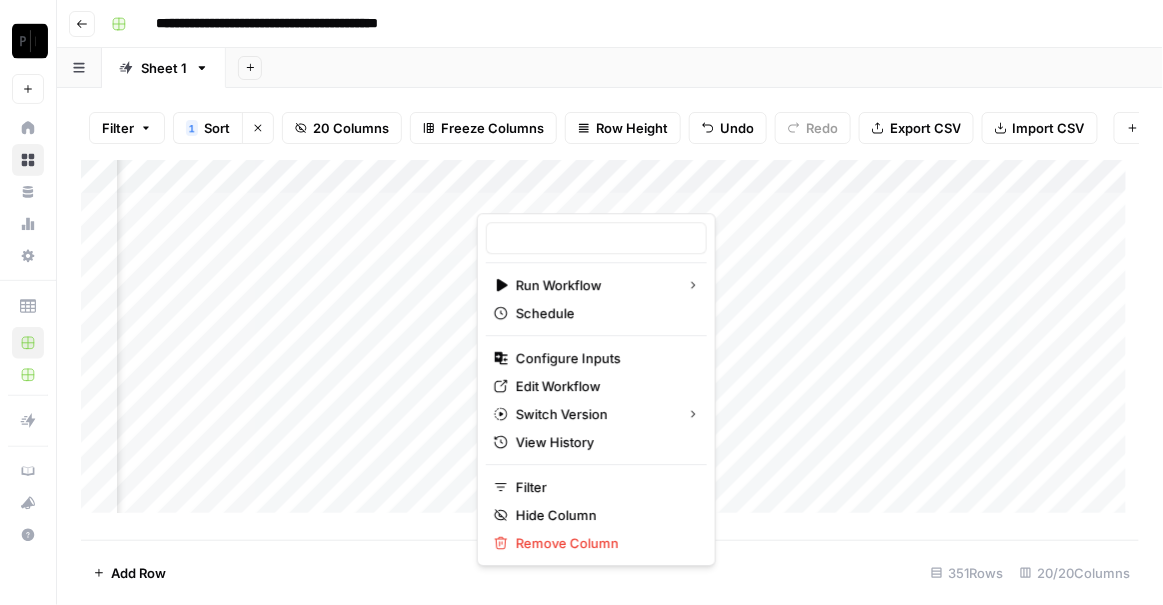 type on "Report Refresh v1" 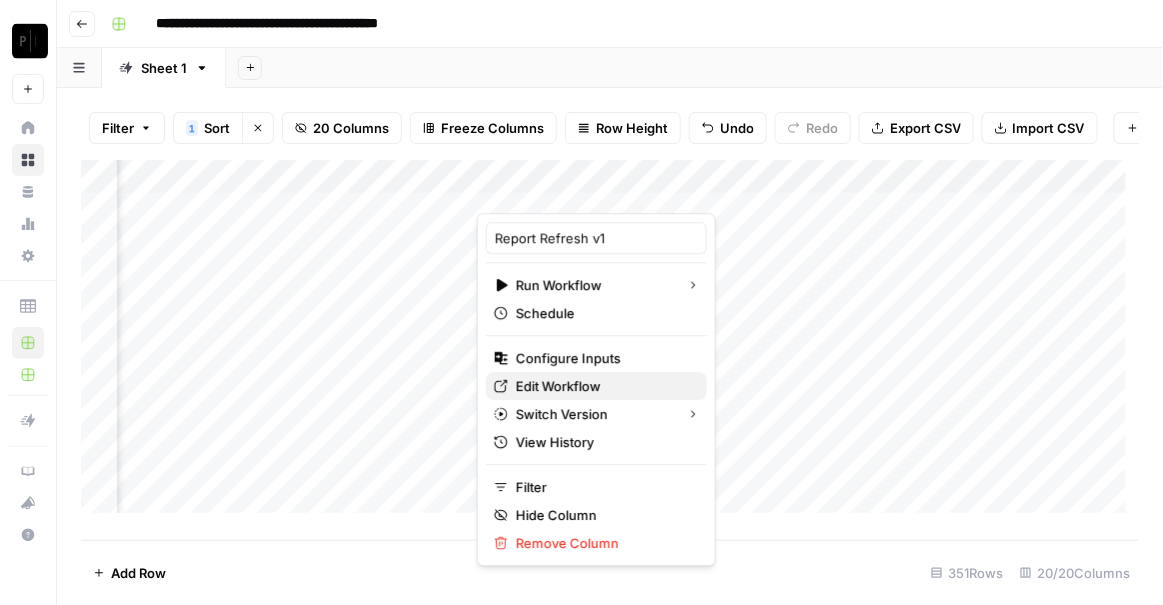 click on "Edit Workflow" at bounding box center (603, 386) 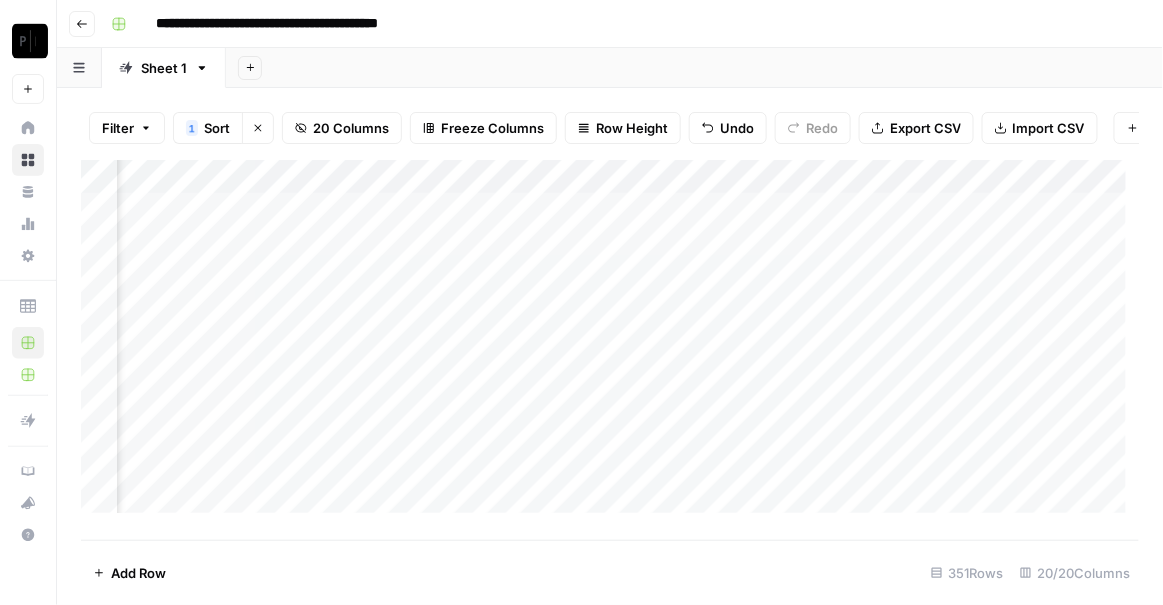 click on "Add Column" at bounding box center [610, 343] 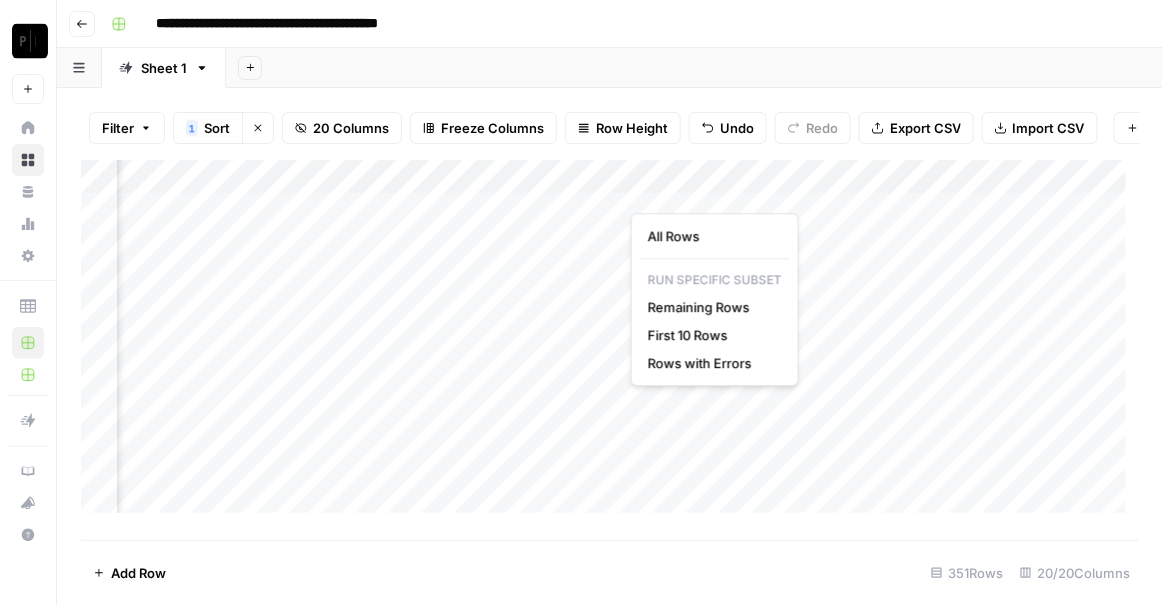 click on "Filter 1 Sort Clear sorts 20 Columns Freeze Columns Row Height Undo Redo Export CSV Import CSV Add Column Search" at bounding box center [610, 128] 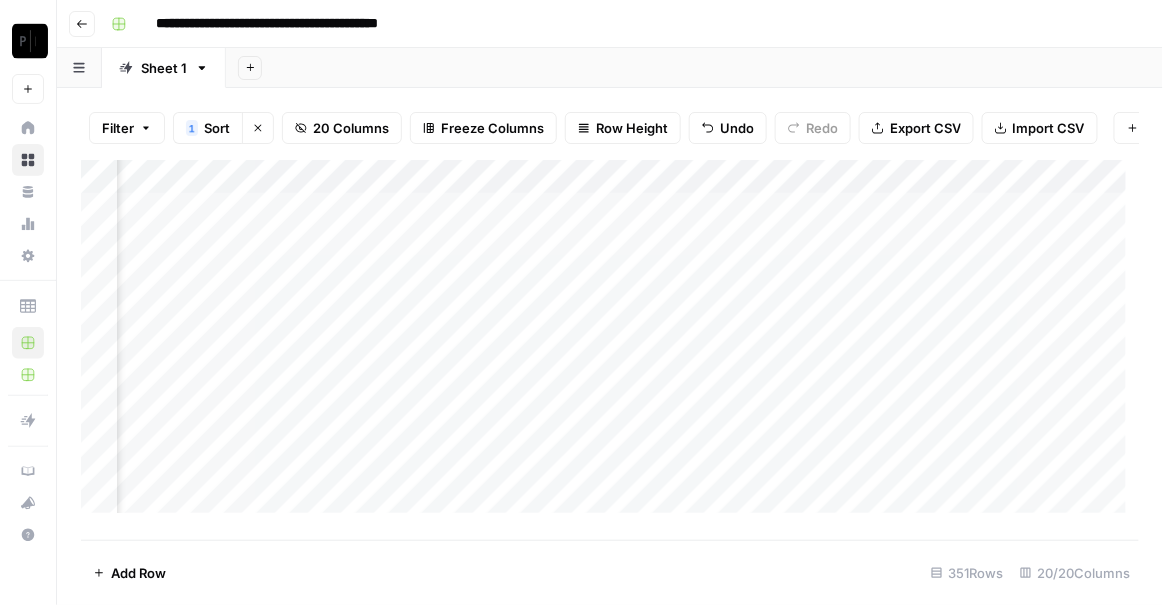 click on "Add Column" at bounding box center [610, 343] 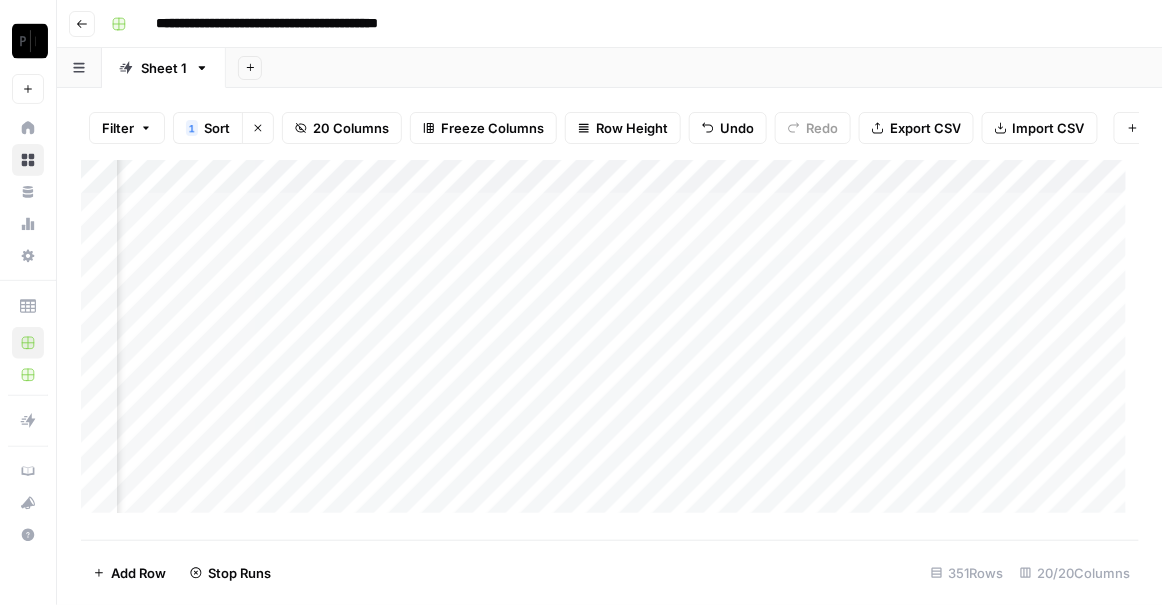 click on "Add Column" at bounding box center [610, 343] 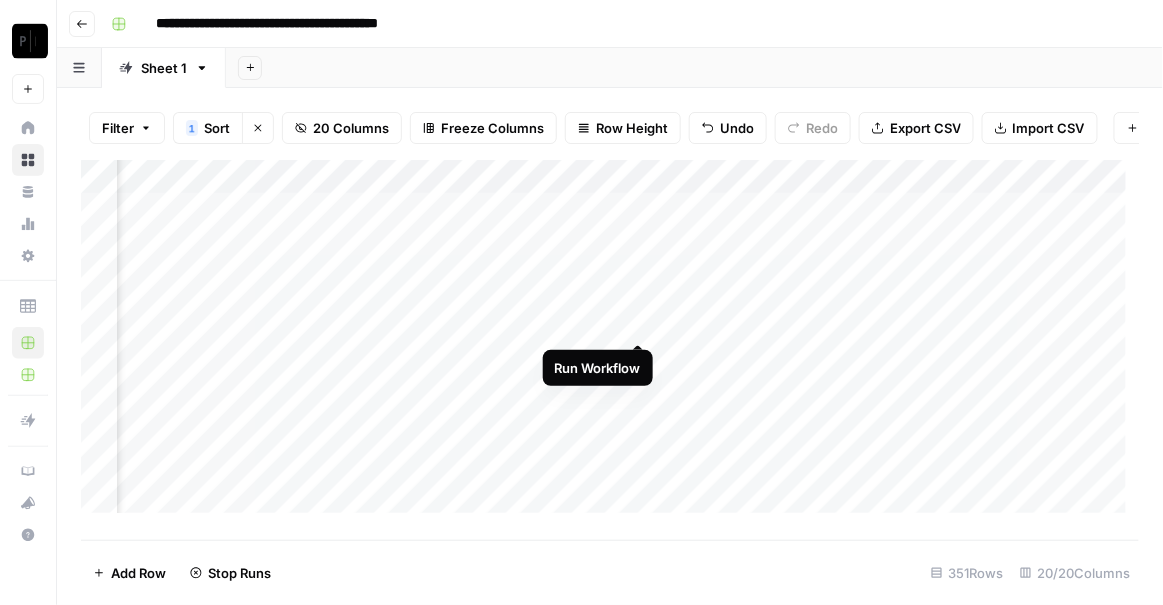 click on "Add Column" at bounding box center (610, 343) 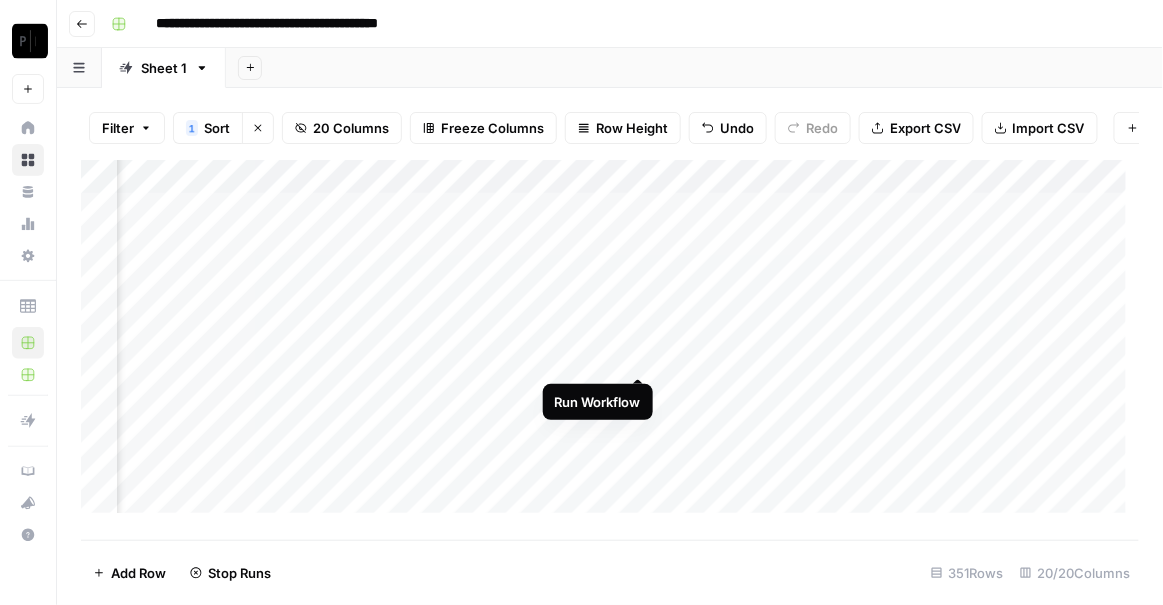 click on "Add Column" at bounding box center (610, 343) 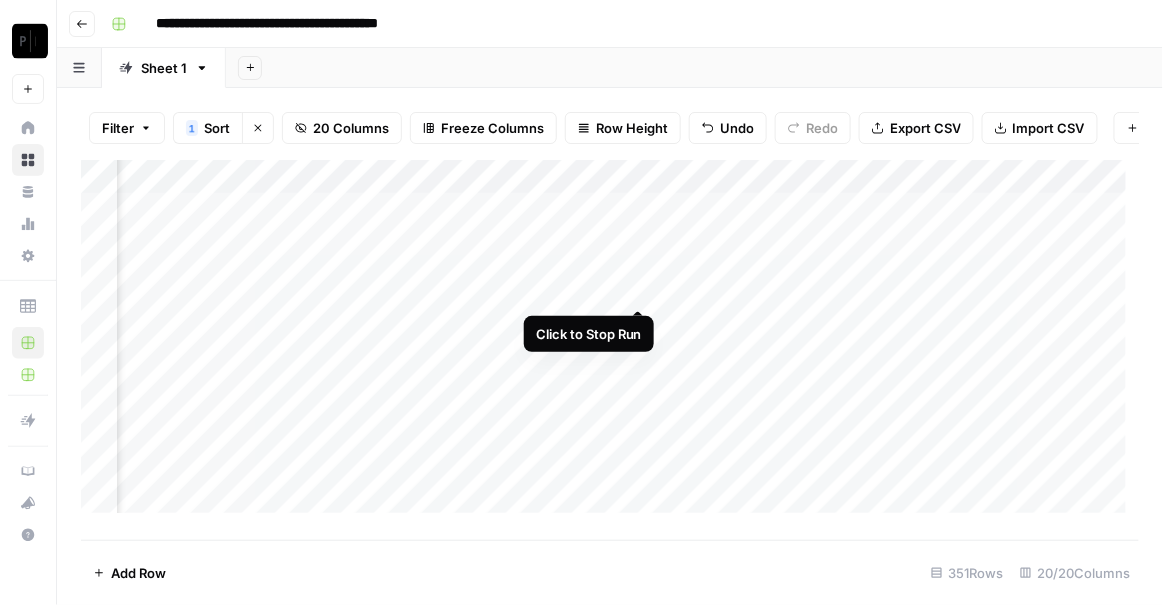 click on "Add Column" at bounding box center [610, 343] 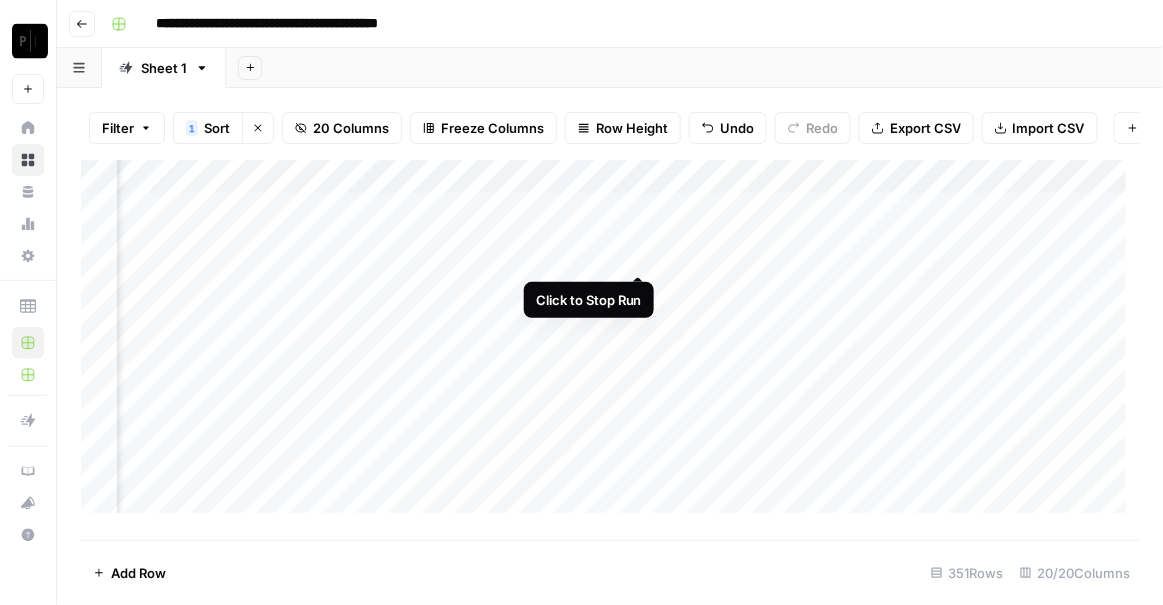 click on "Add Column" at bounding box center [610, 343] 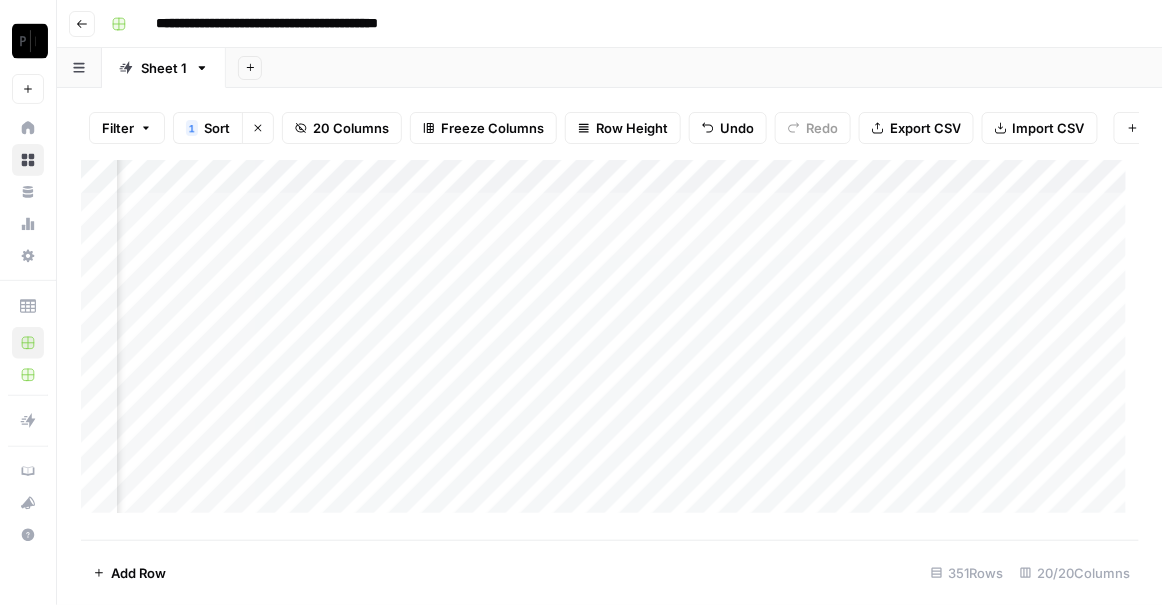 click on "Add Column" at bounding box center (610, 343) 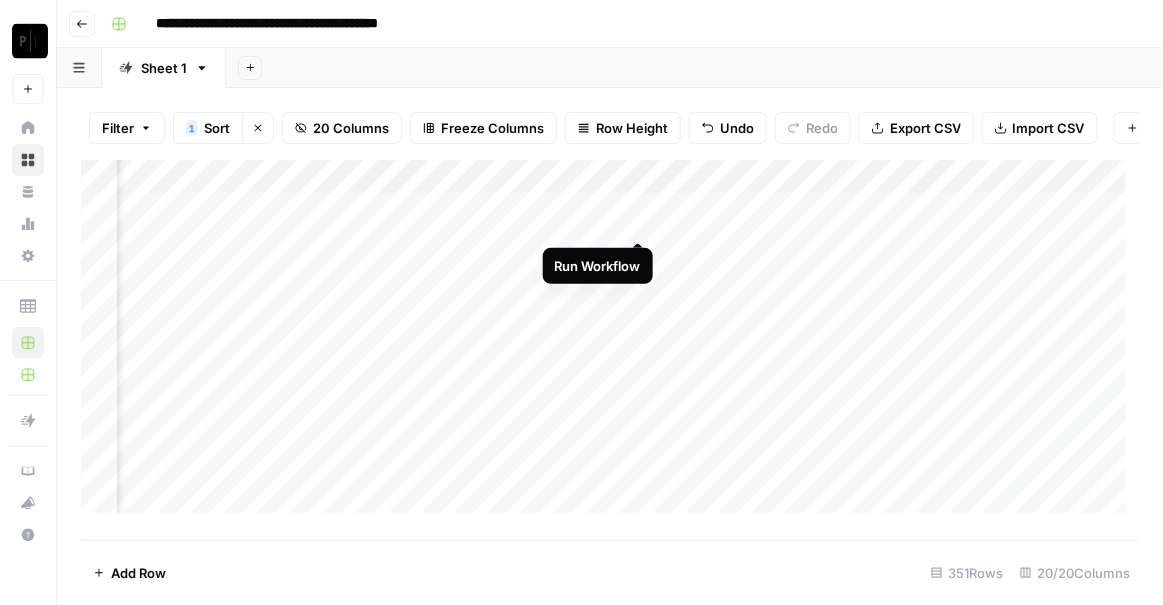 click on "Add Column" at bounding box center [610, 343] 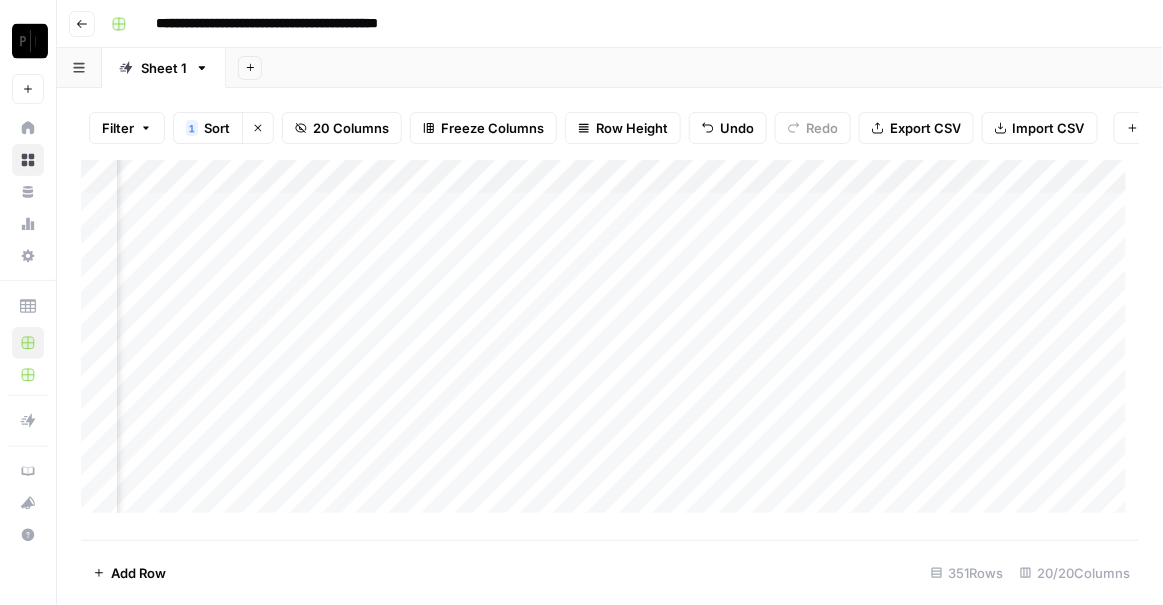 click on "Add Column" at bounding box center (610, 343) 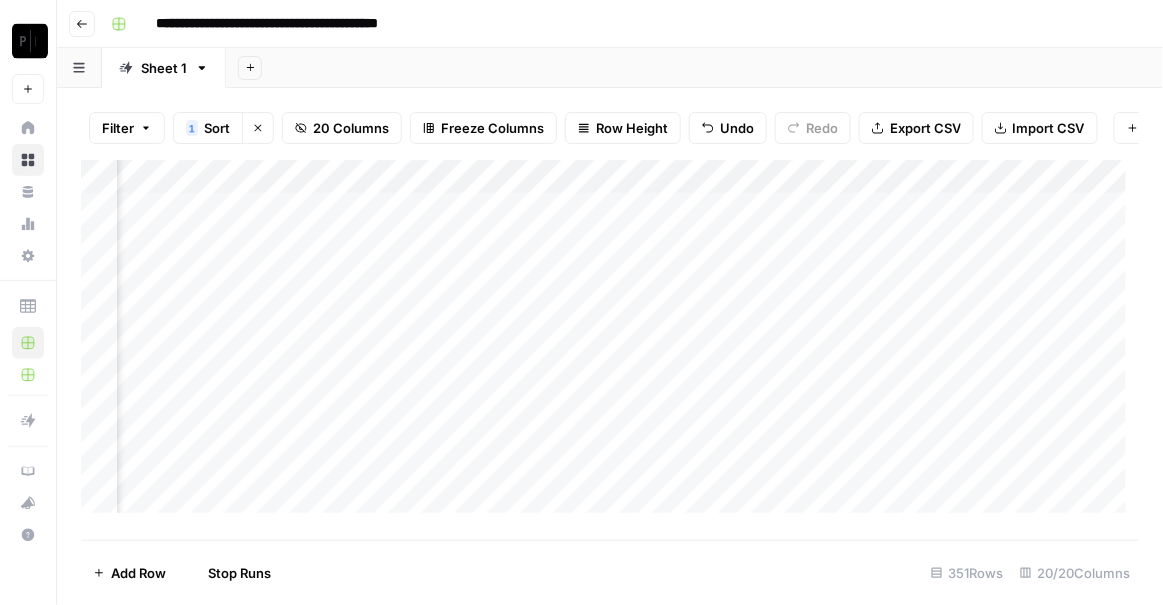 click on "Add Column" at bounding box center [610, 343] 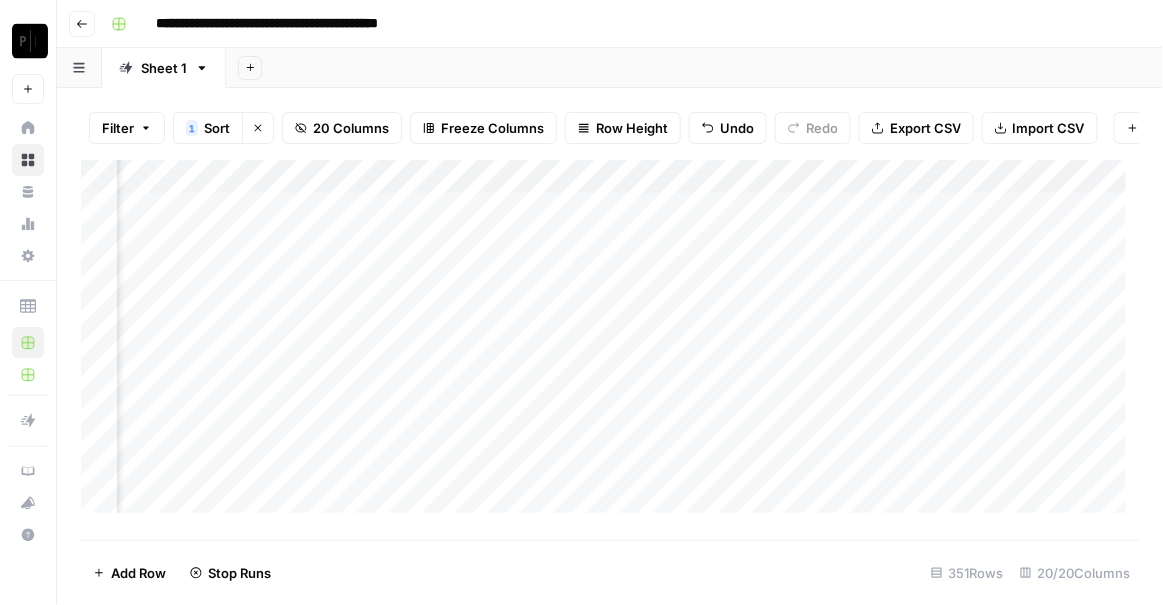 click on "Add Column" at bounding box center (610, 343) 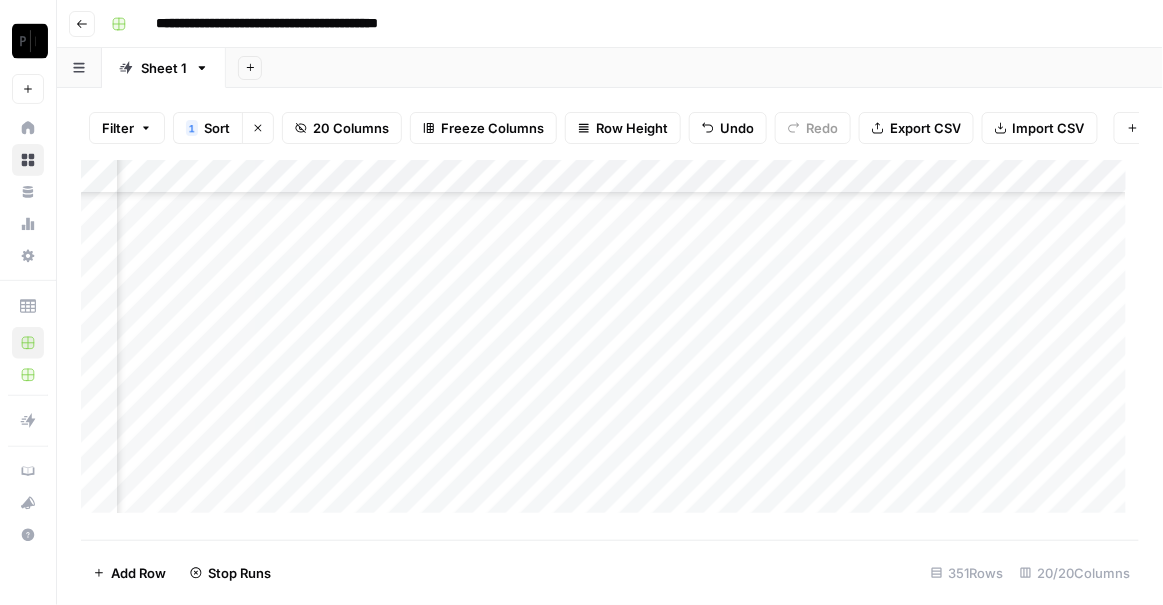 scroll, scrollTop: 208, scrollLeft: 3058, axis: both 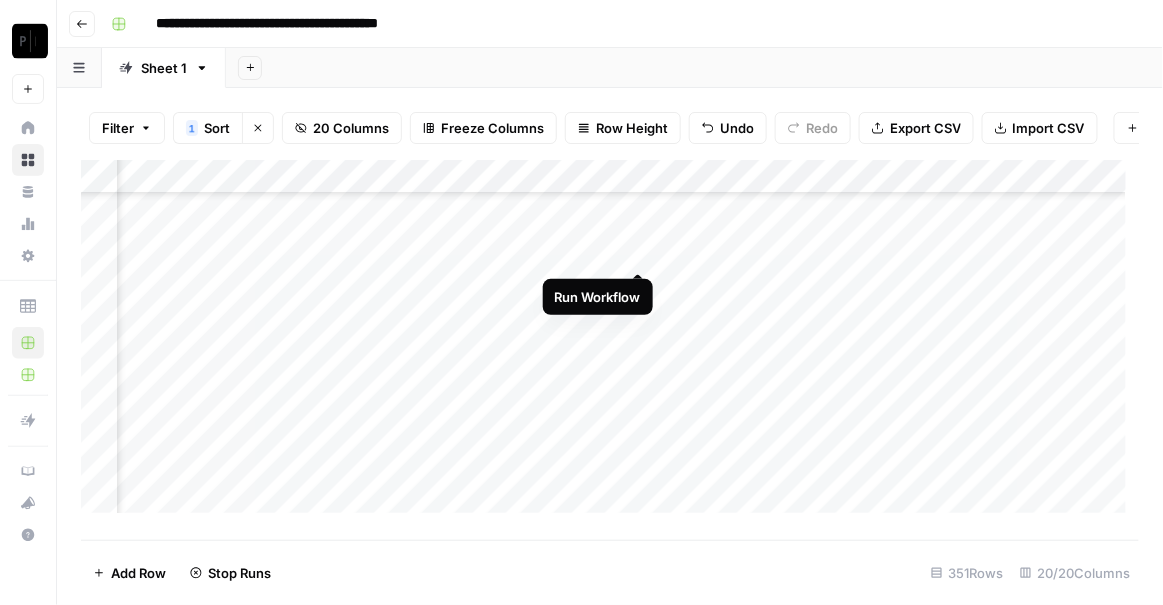 click on "Add Column" at bounding box center (610, 343) 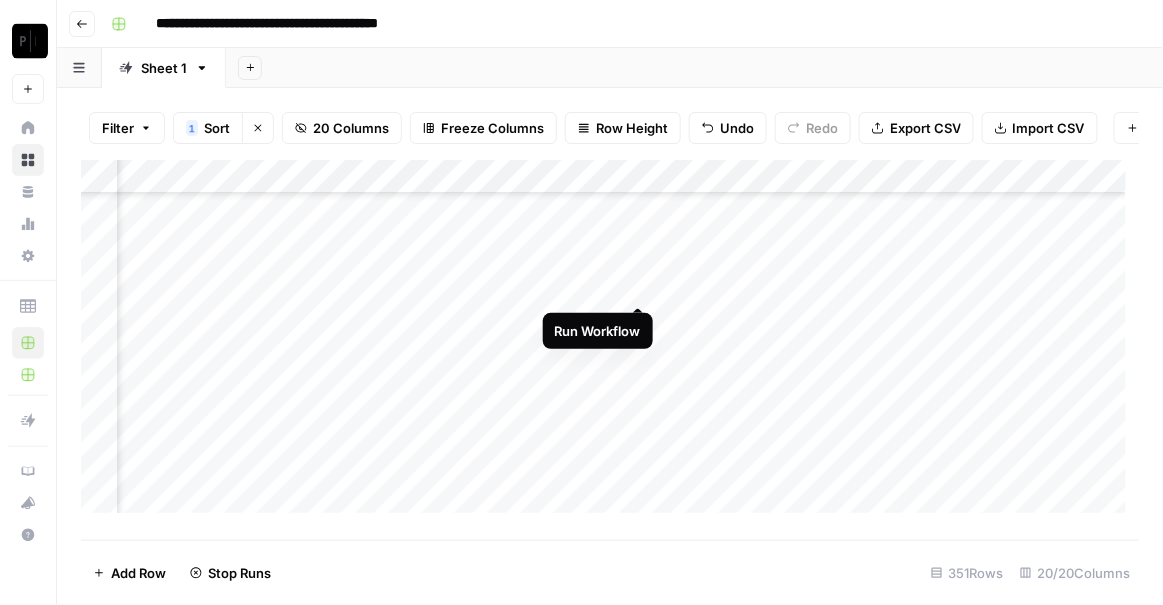 click on "Add Column" at bounding box center [610, 343] 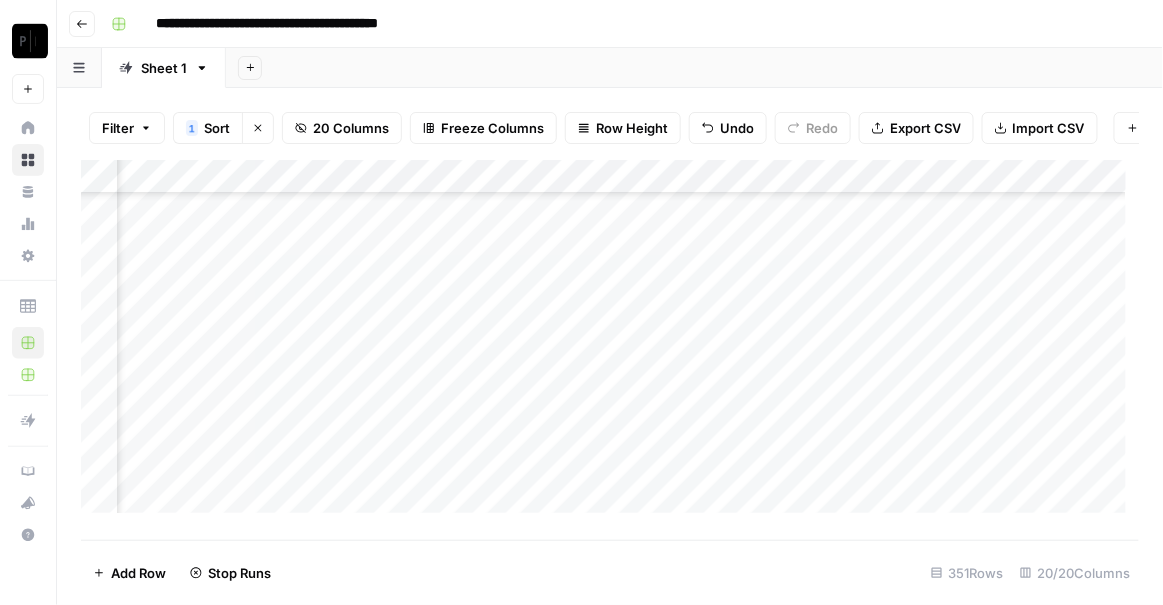 click on "Add Column" at bounding box center [610, 343] 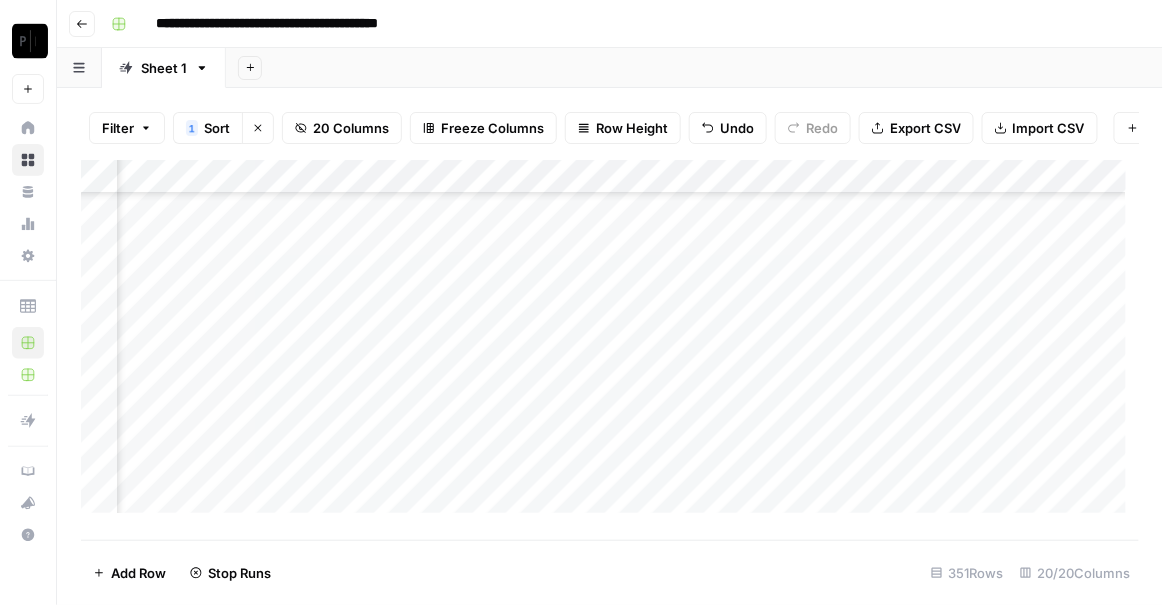 click on "Add Column" at bounding box center [610, 343] 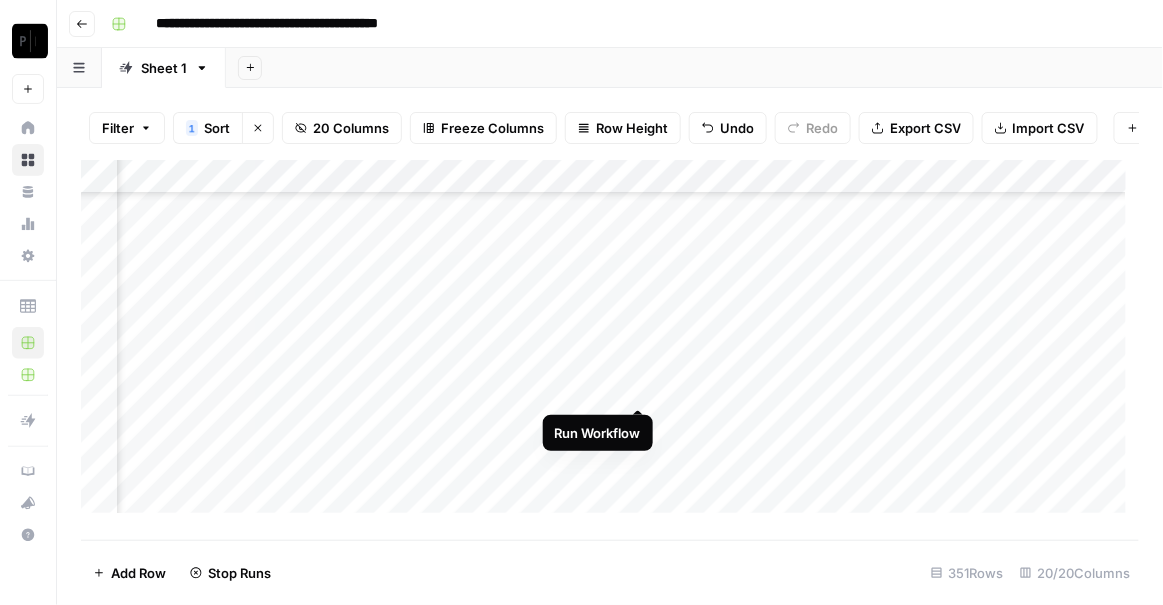 click on "Add Column" at bounding box center [610, 343] 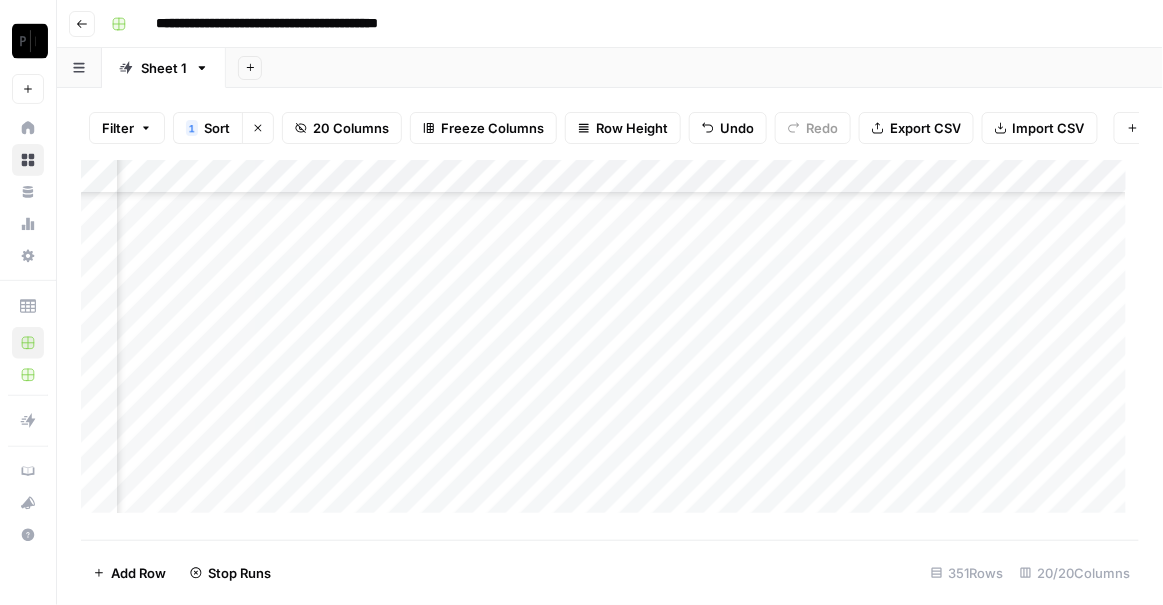 scroll, scrollTop: 363, scrollLeft: 3058, axis: both 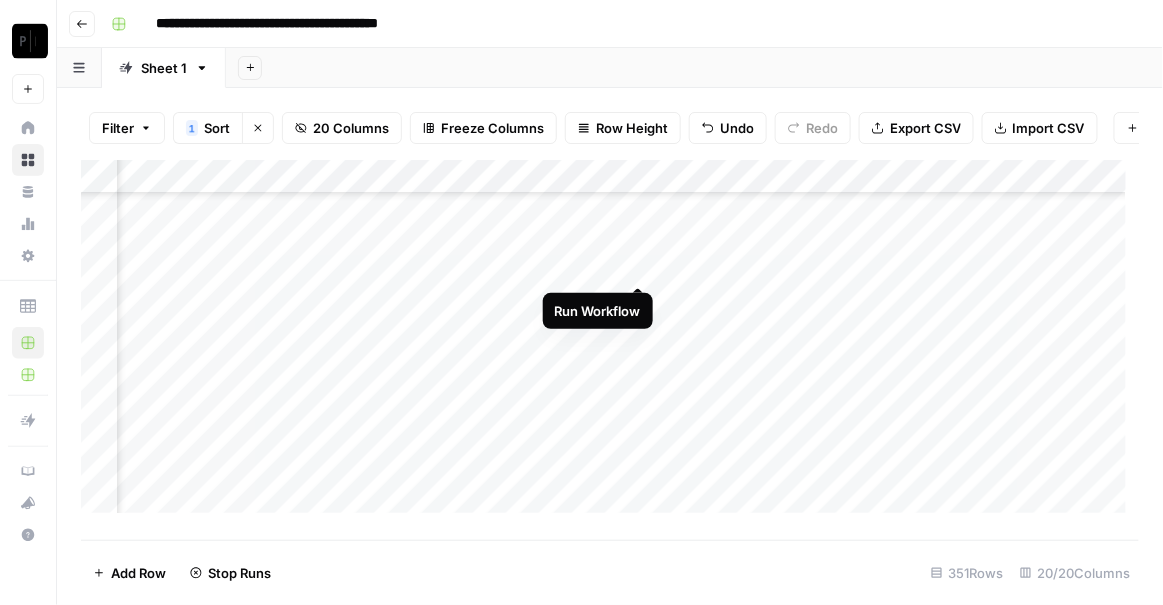 click on "Add Column" at bounding box center [610, 343] 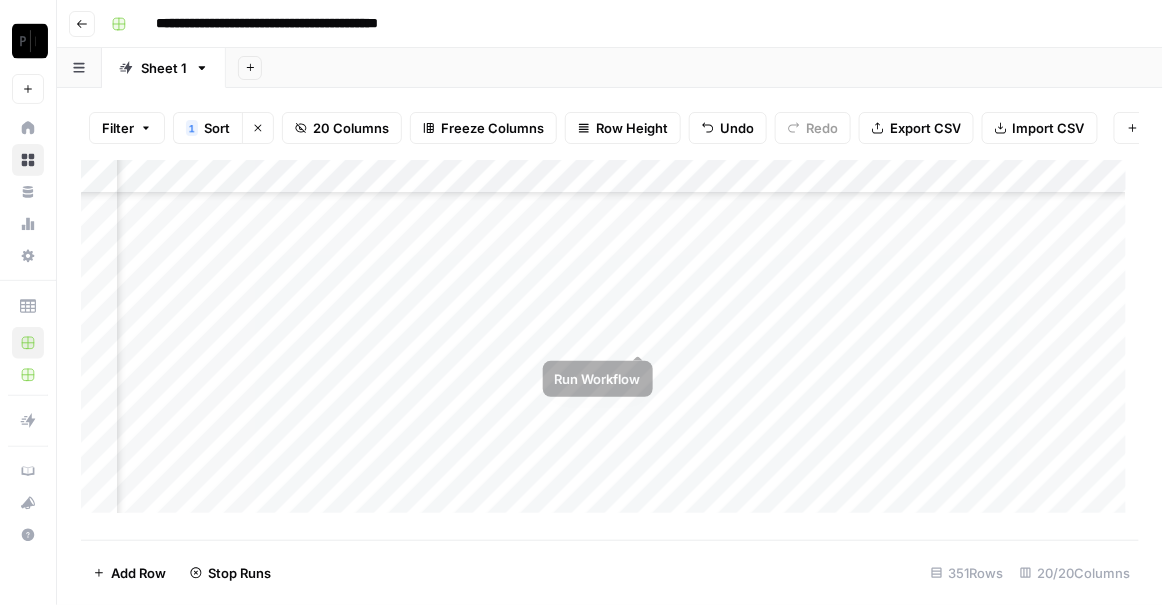 click on "Add Column" at bounding box center (610, 343) 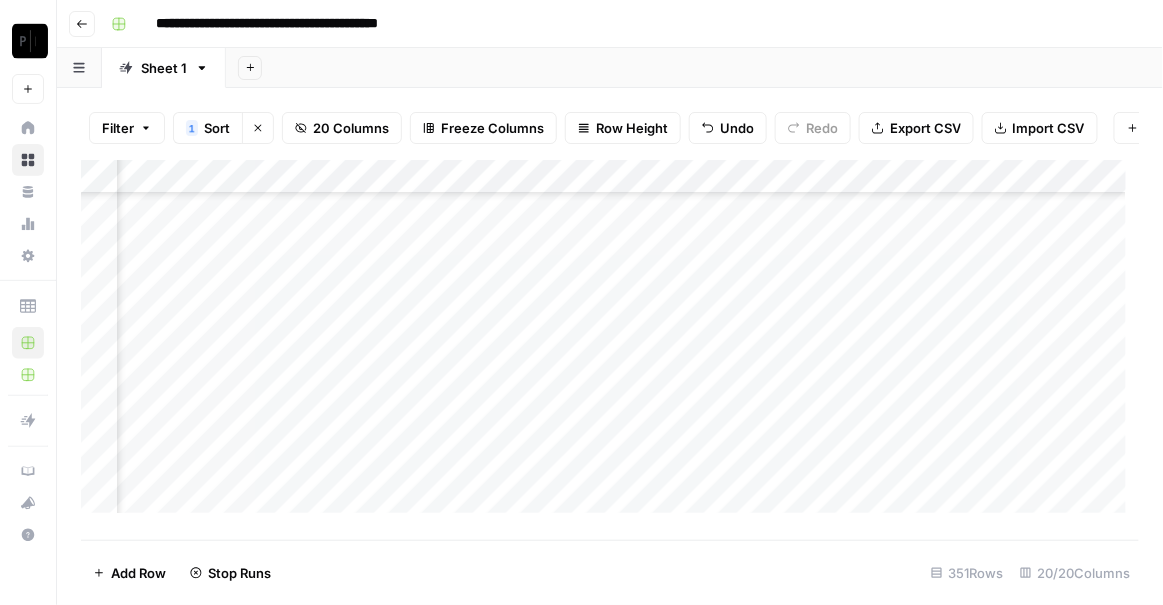click on "Add Column" at bounding box center [610, 343] 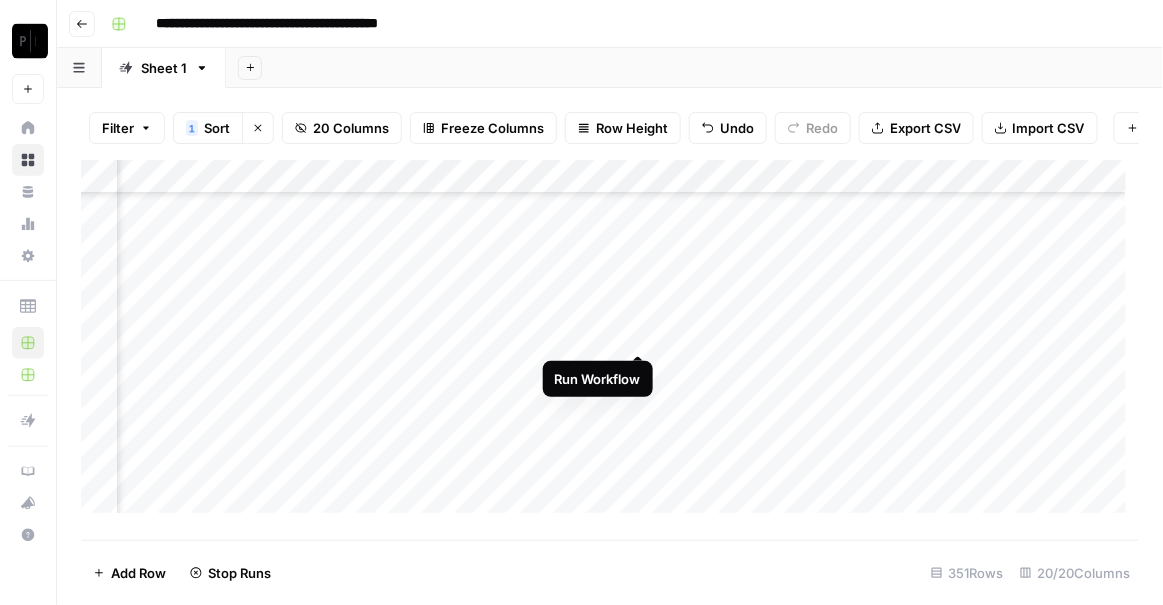 click on "Add Column" at bounding box center (610, 343) 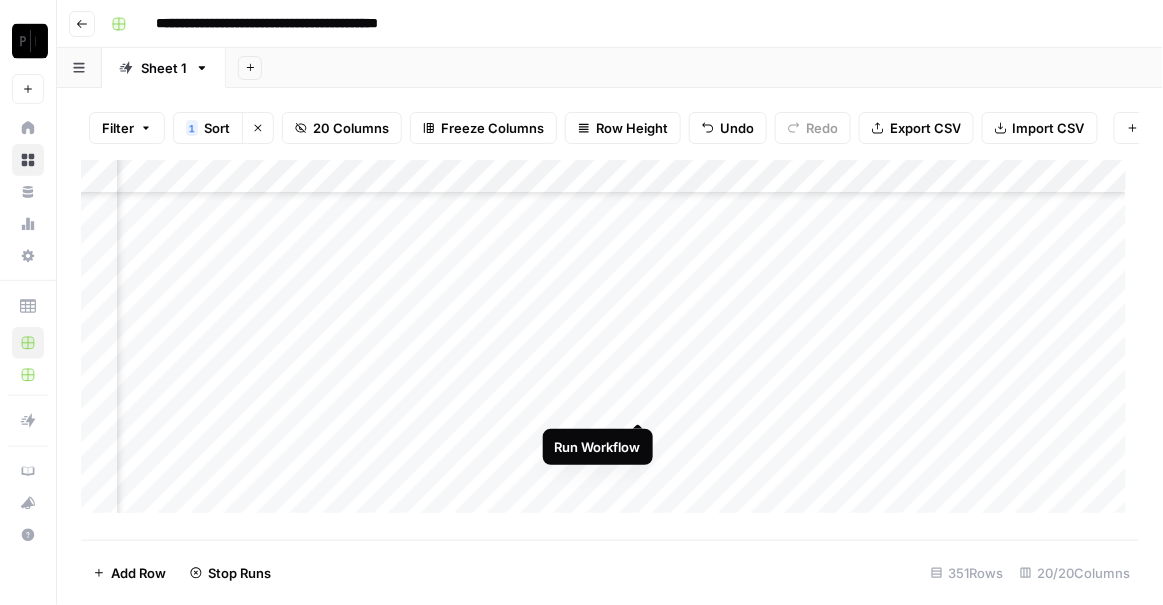 click on "Add Column" at bounding box center (610, 343) 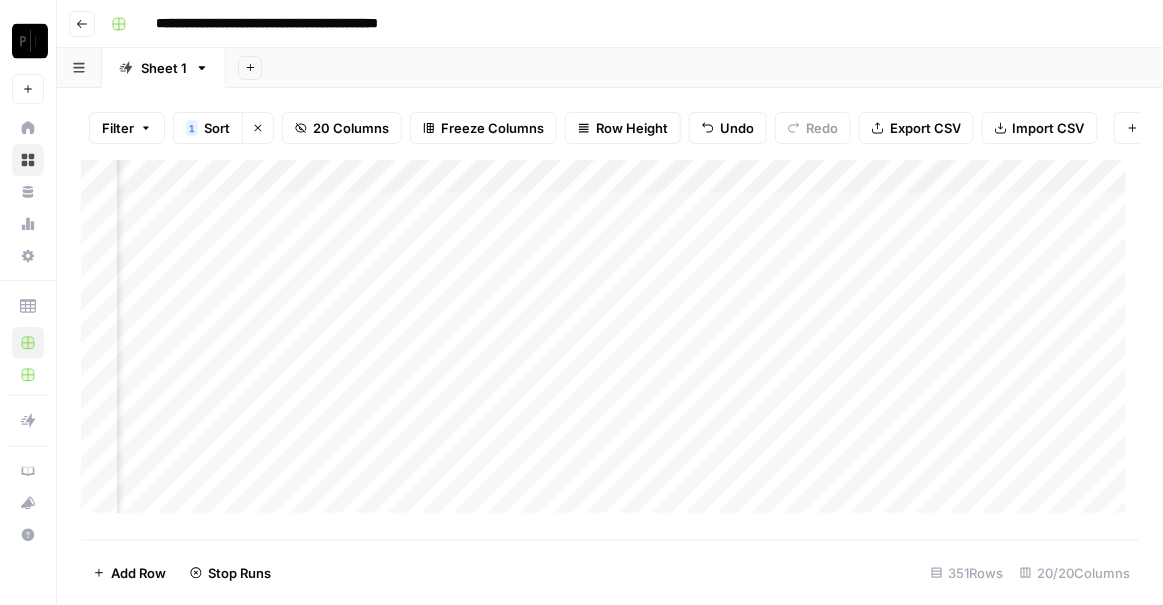 scroll, scrollTop: 0, scrollLeft: 3058, axis: horizontal 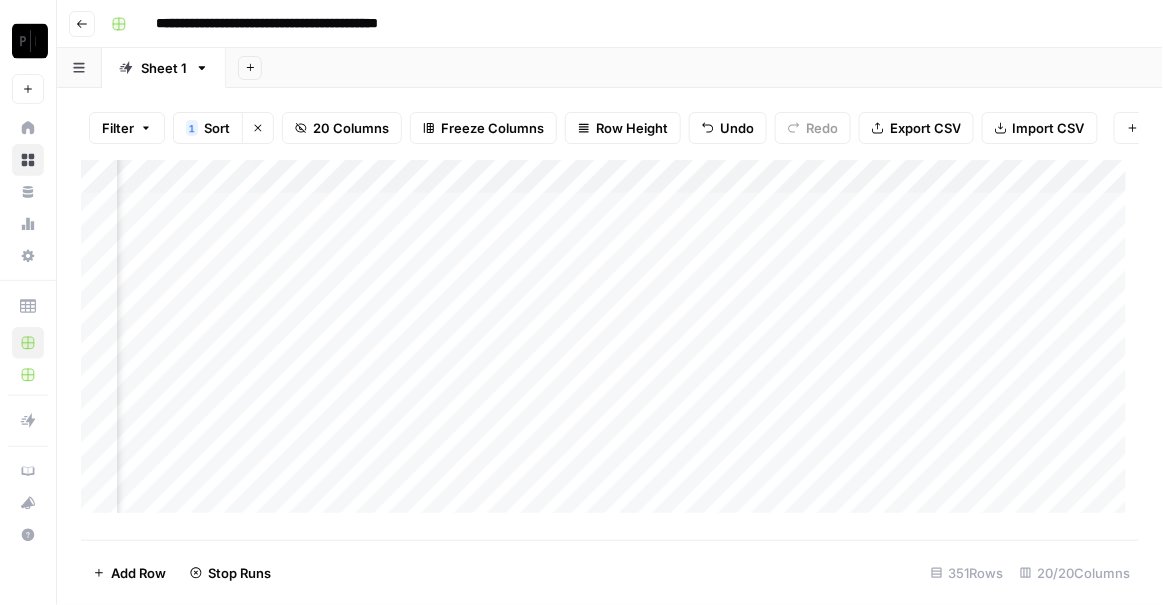 click on "Add Column" at bounding box center [610, 343] 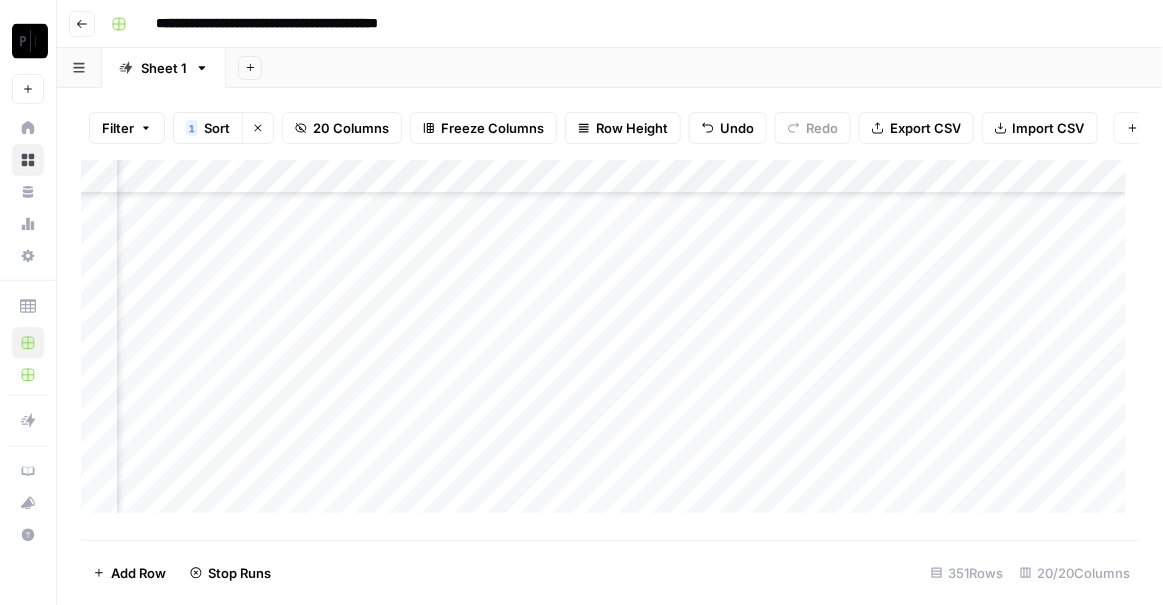 scroll, scrollTop: 163, scrollLeft: 3058, axis: both 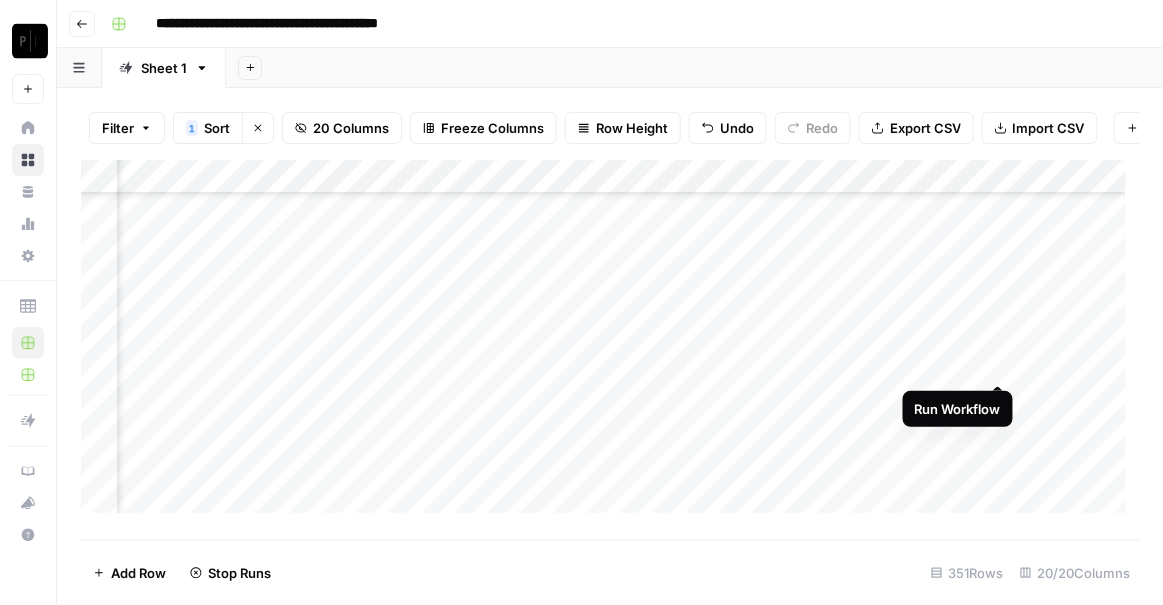 click on "Add Column" at bounding box center [610, 343] 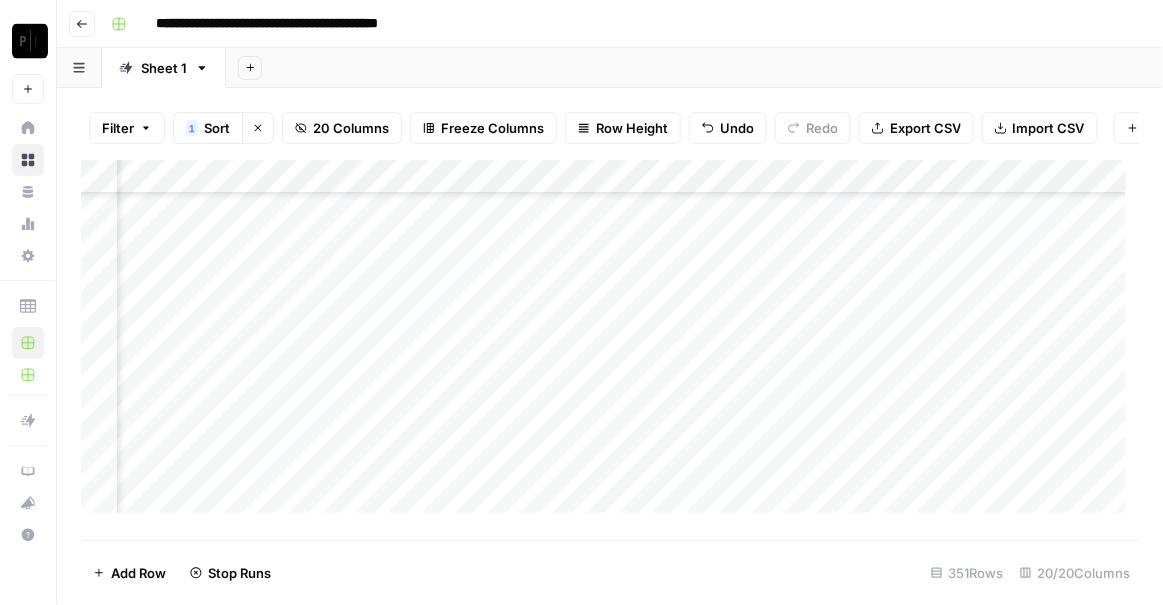 click on "Add Column" at bounding box center (610, 343) 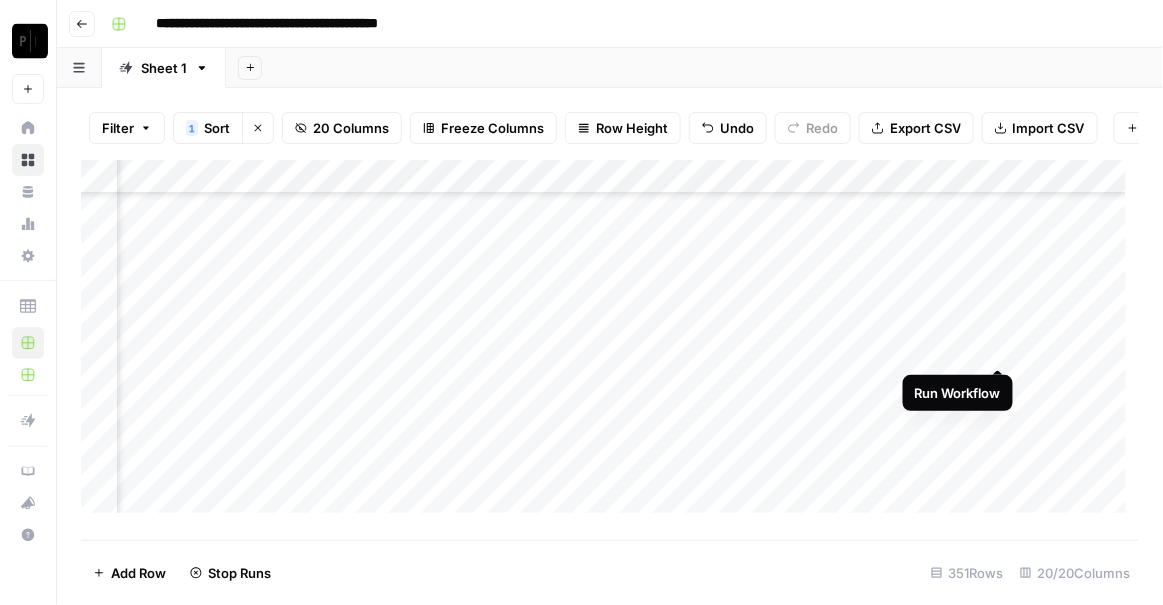 click on "Add Column" at bounding box center [610, 343] 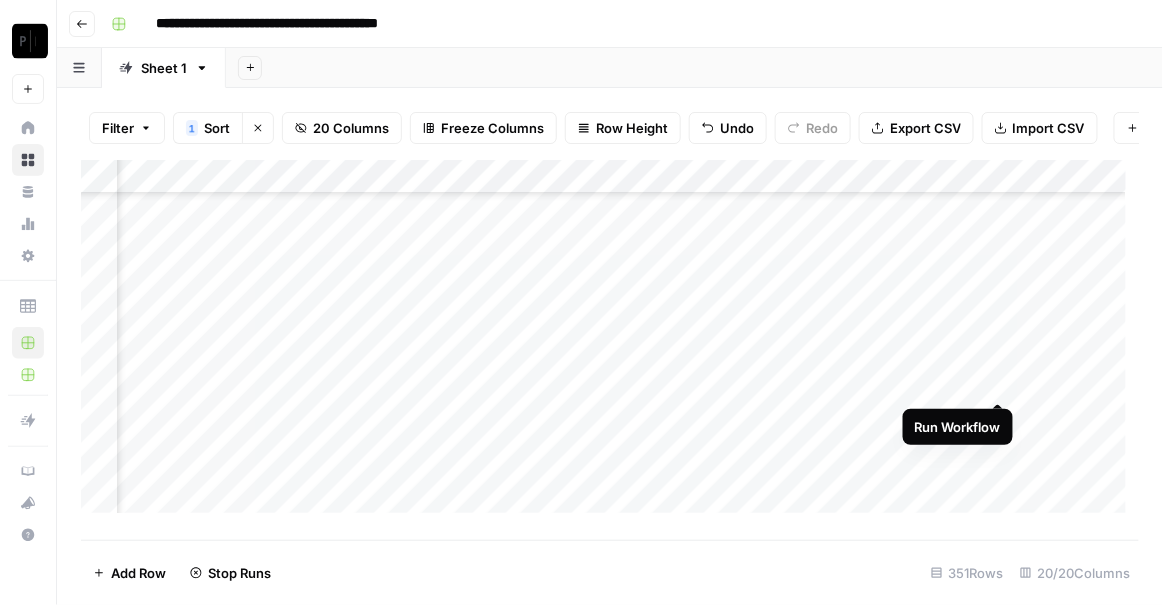 click on "Add Column" at bounding box center (610, 343) 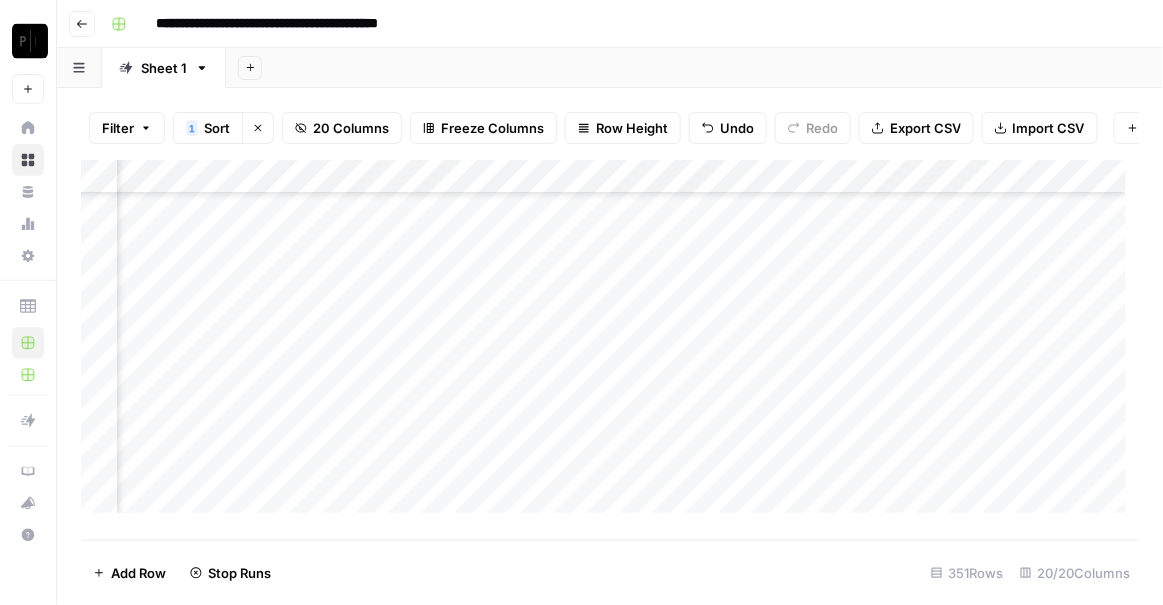 click on "Add Column" at bounding box center [610, 343] 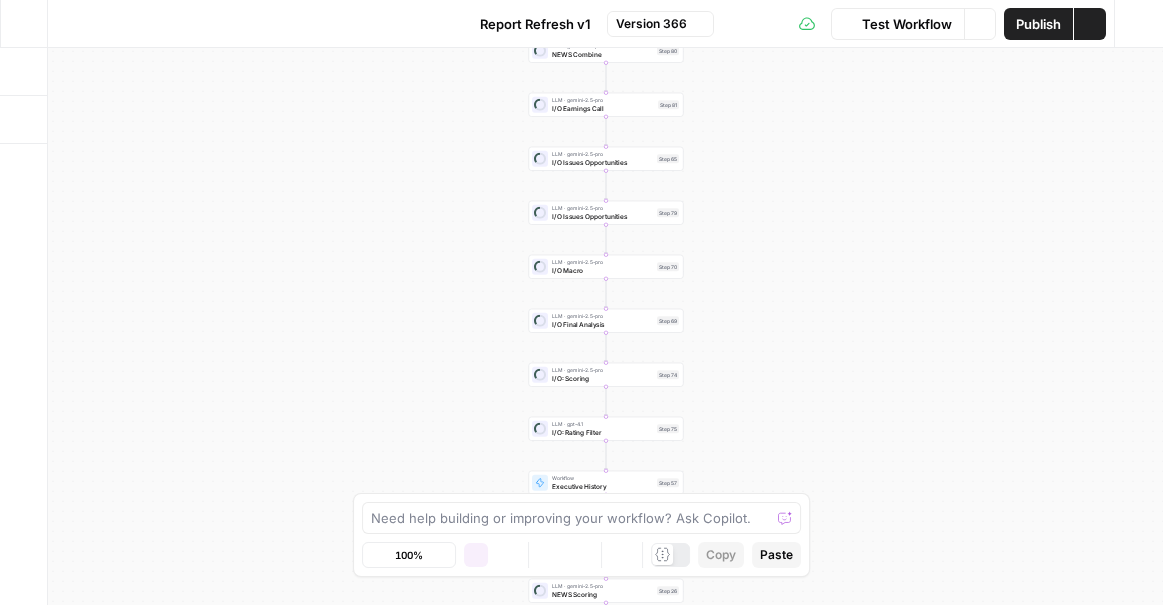 scroll, scrollTop: 0, scrollLeft: 0, axis: both 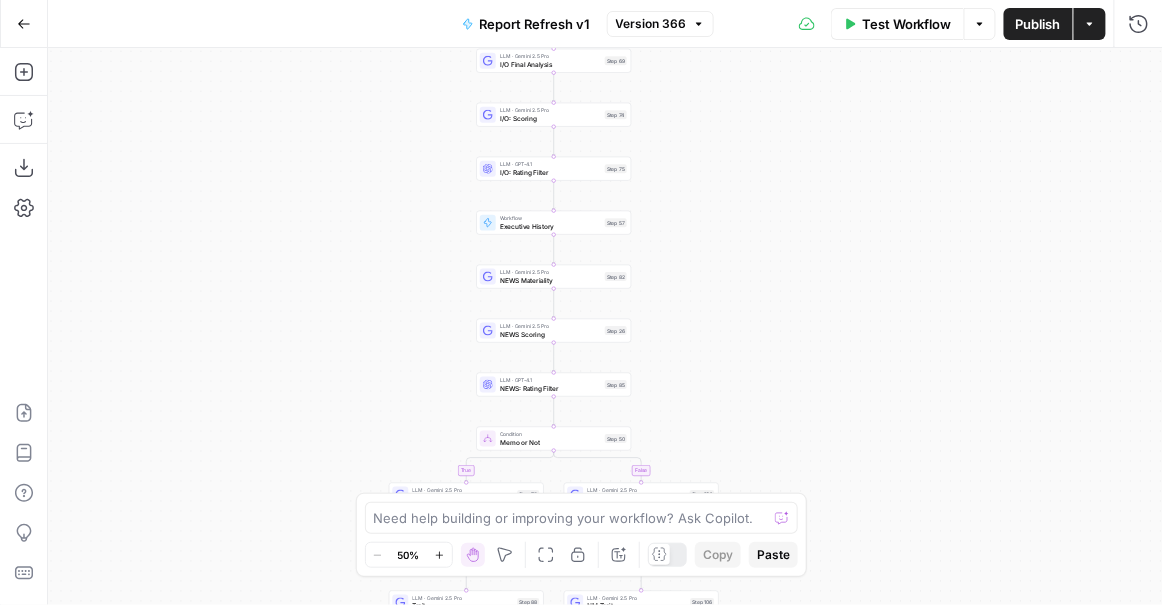 drag, startPoint x: 792, startPoint y: 428, endPoint x: 739, endPoint y: 169, distance: 264.36716 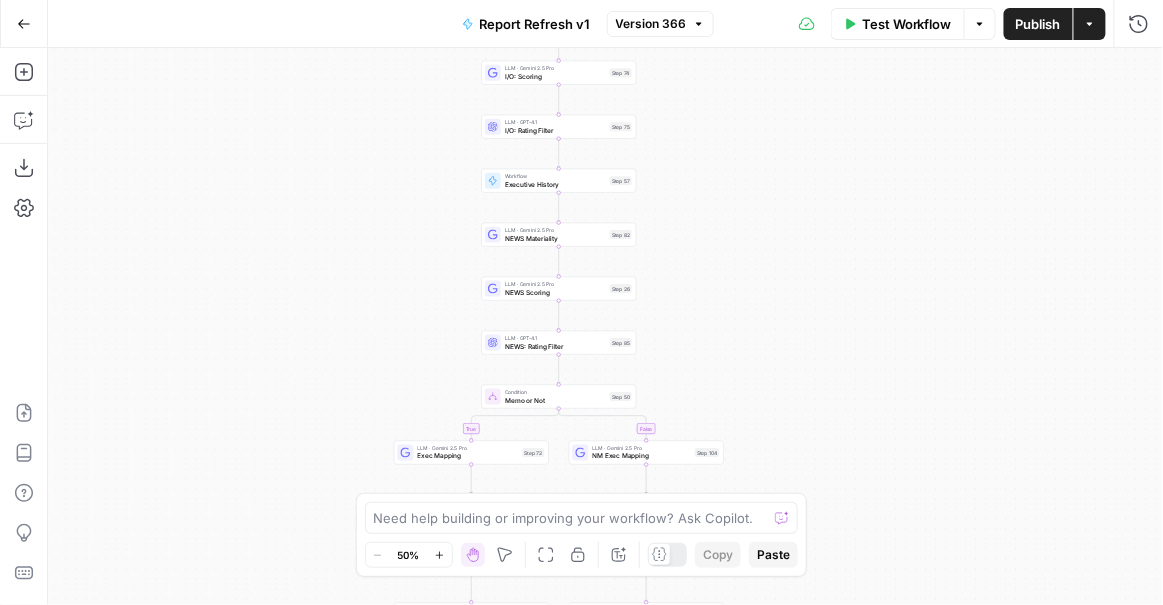 drag, startPoint x: 761, startPoint y: 377, endPoint x: 809, endPoint y: 163, distance: 219.31712 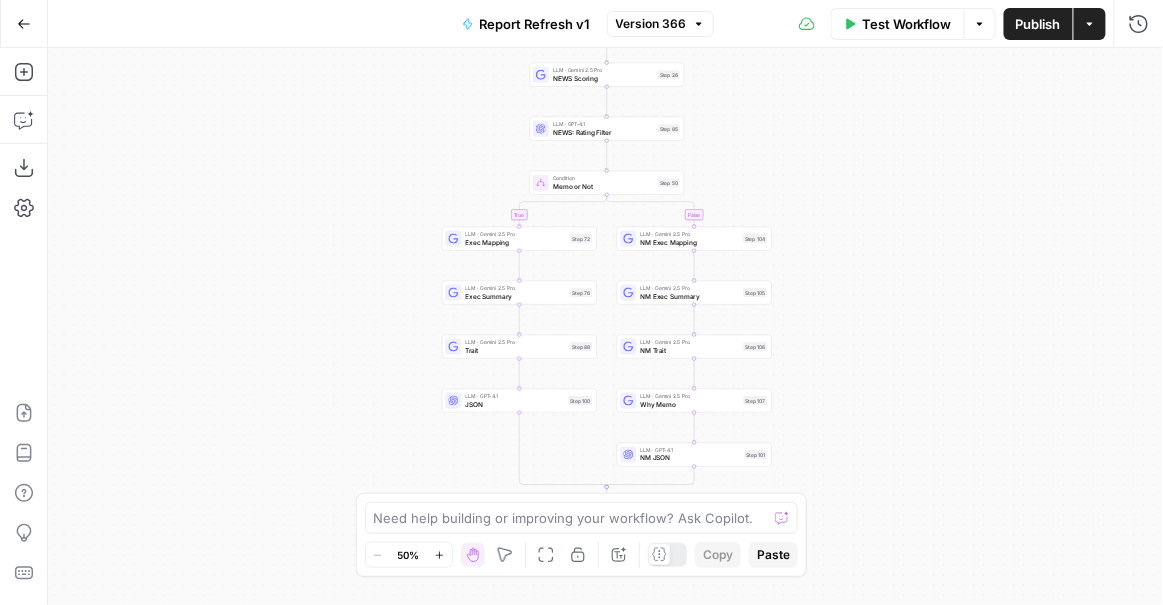 click on "Exec Mapping" at bounding box center (516, 242) 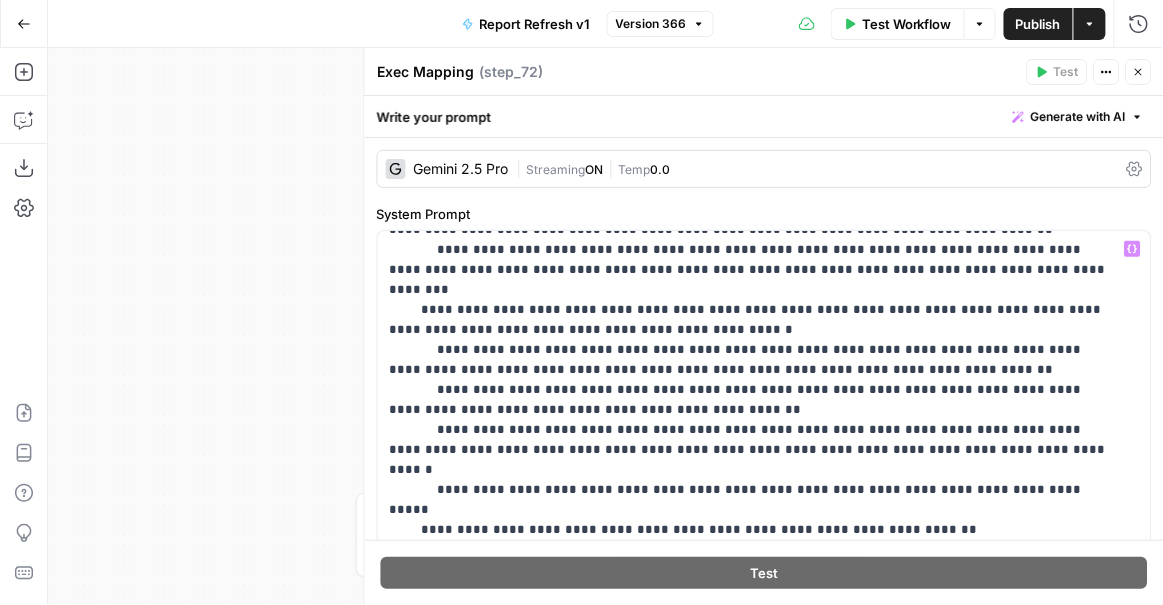 scroll, scrollTop: 2041, scrollLeft: 0, axis: vertical 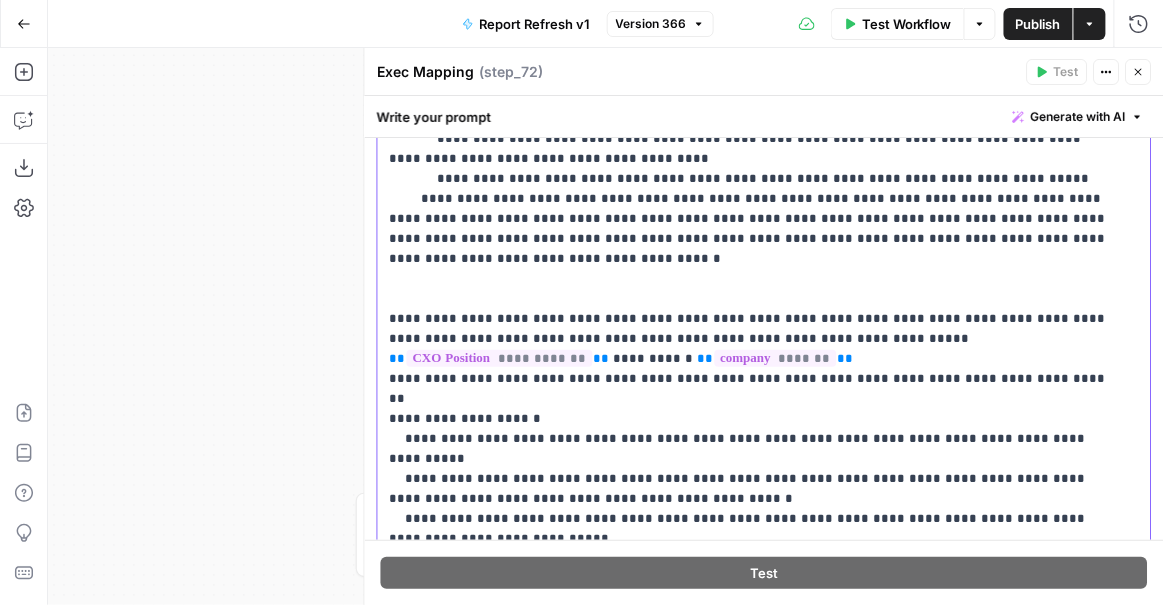 click on "**********" at bounding box center (758, 329) 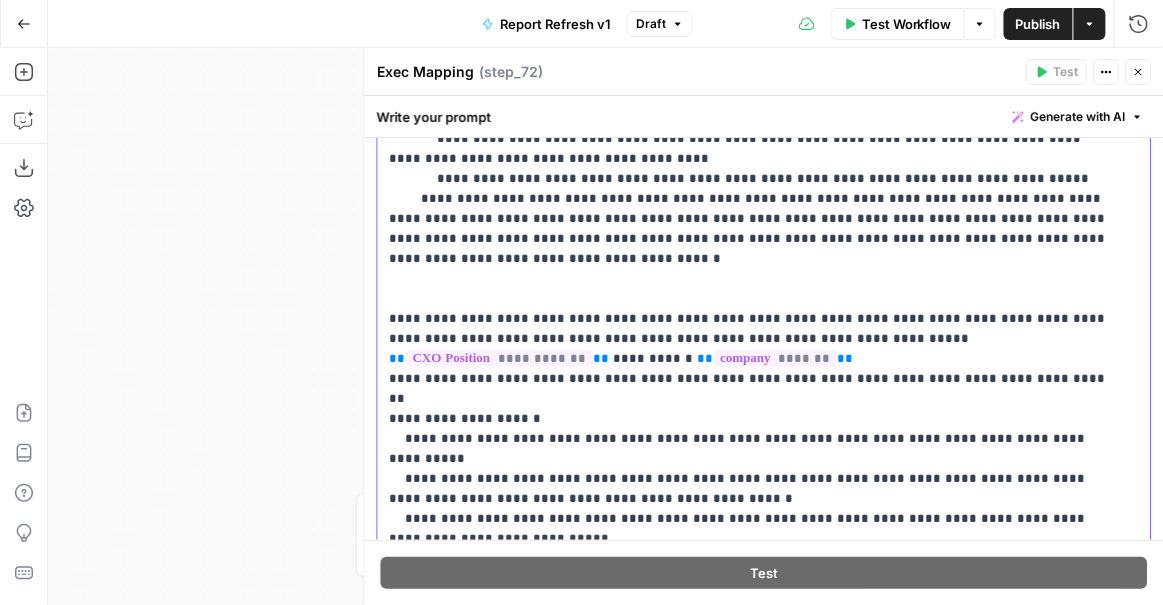 drag, startPoint x: 629, startPoint y: 307, endPoint x: 382, endPoint y: 278, distance: 248.69661 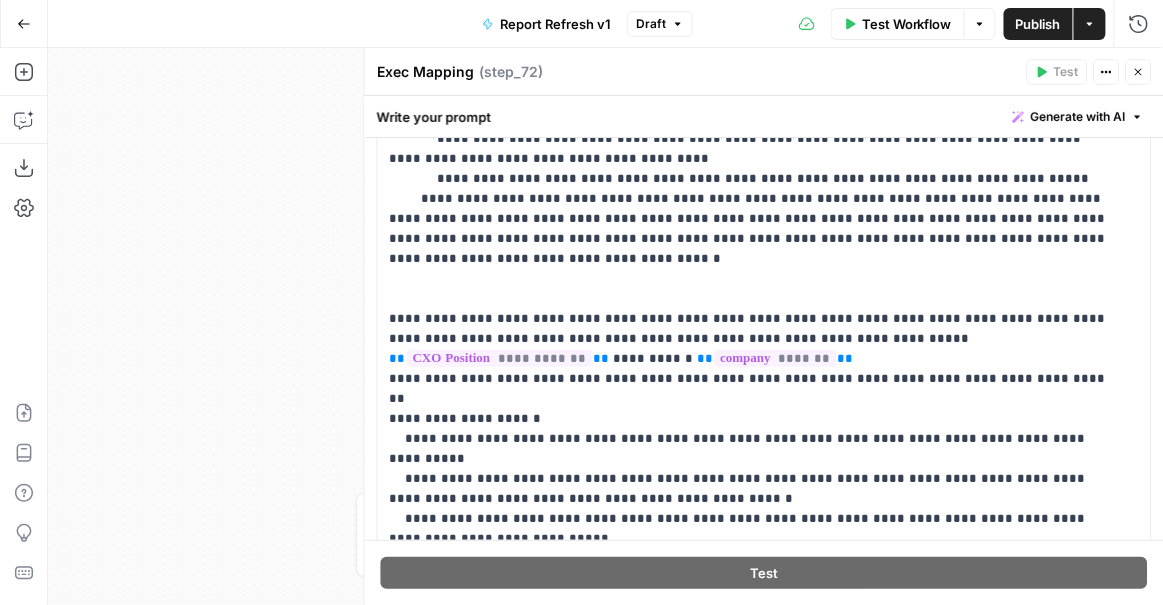 click 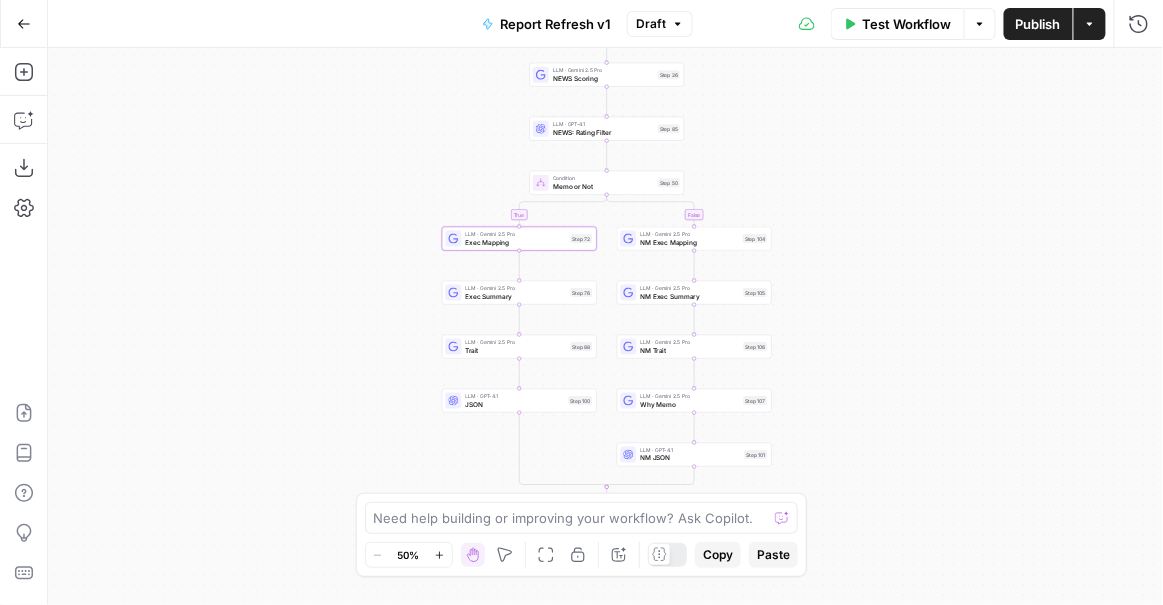 click on "Step 104" at bounding box center (755, 238) 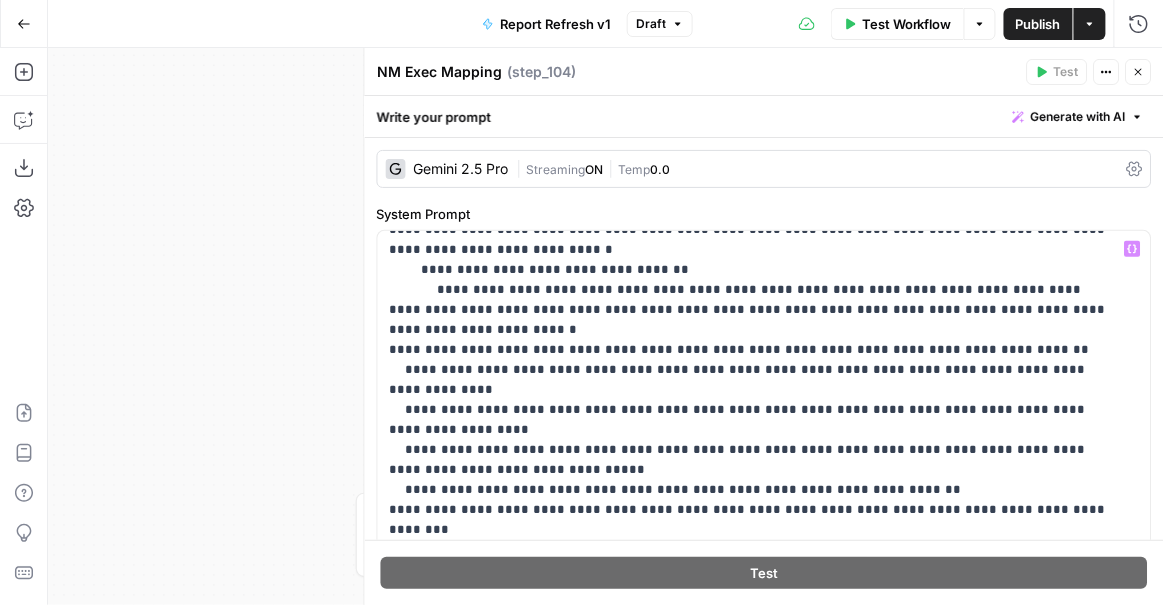 scroll, scrollTop: 1101, scrollLeft: 0, axis: vertical 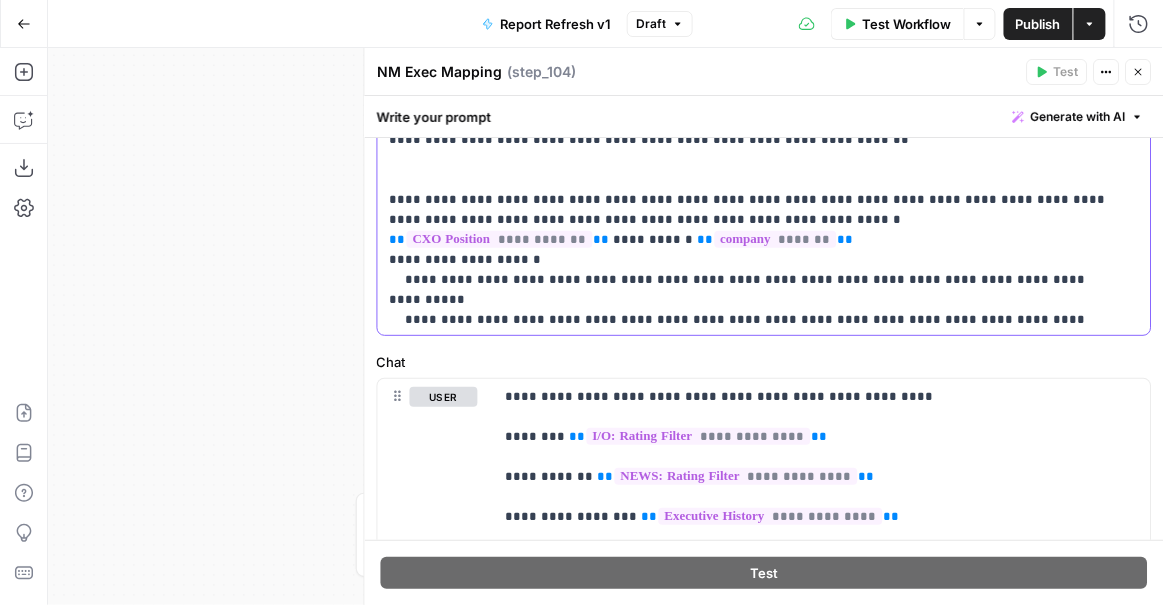 click on "**********" at bounding box center (751, -260) 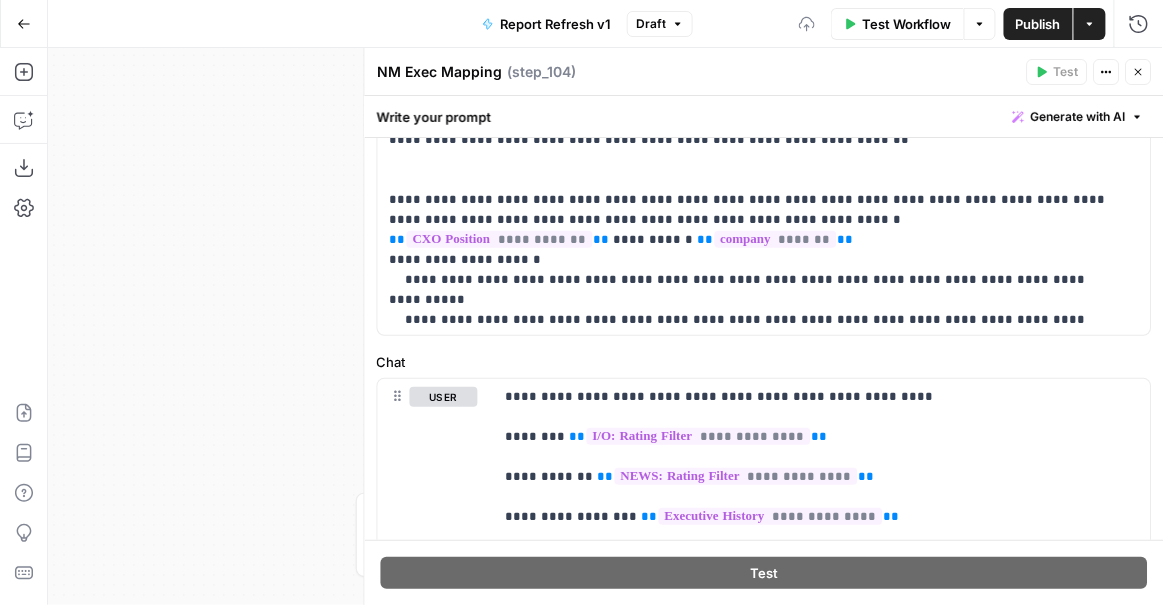 click on "Publish" at bounding box center (1038, 24) 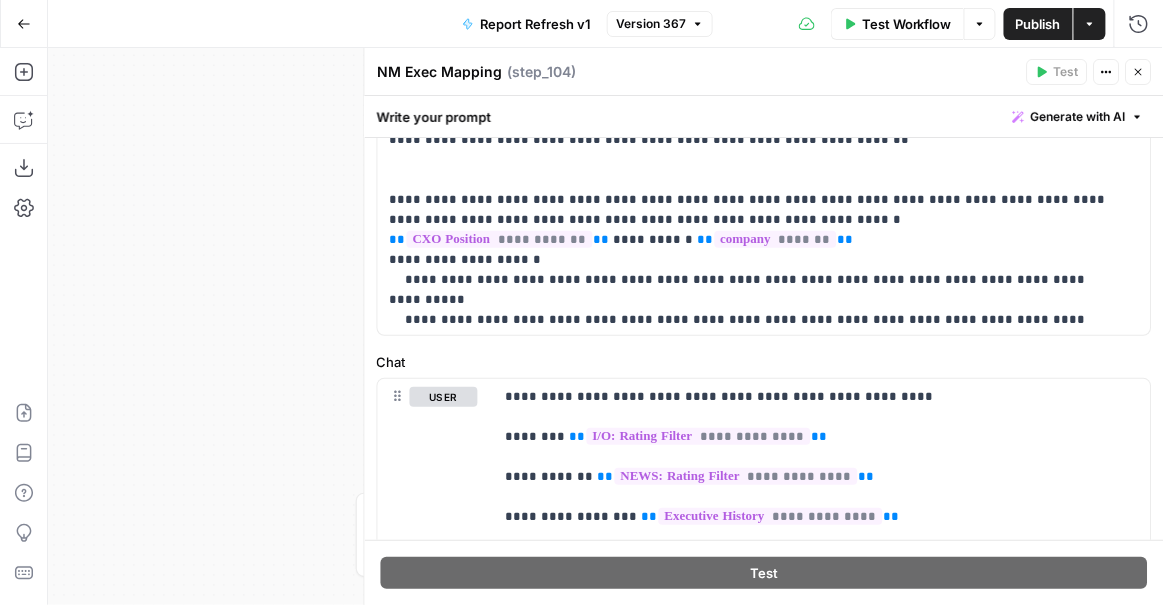 click 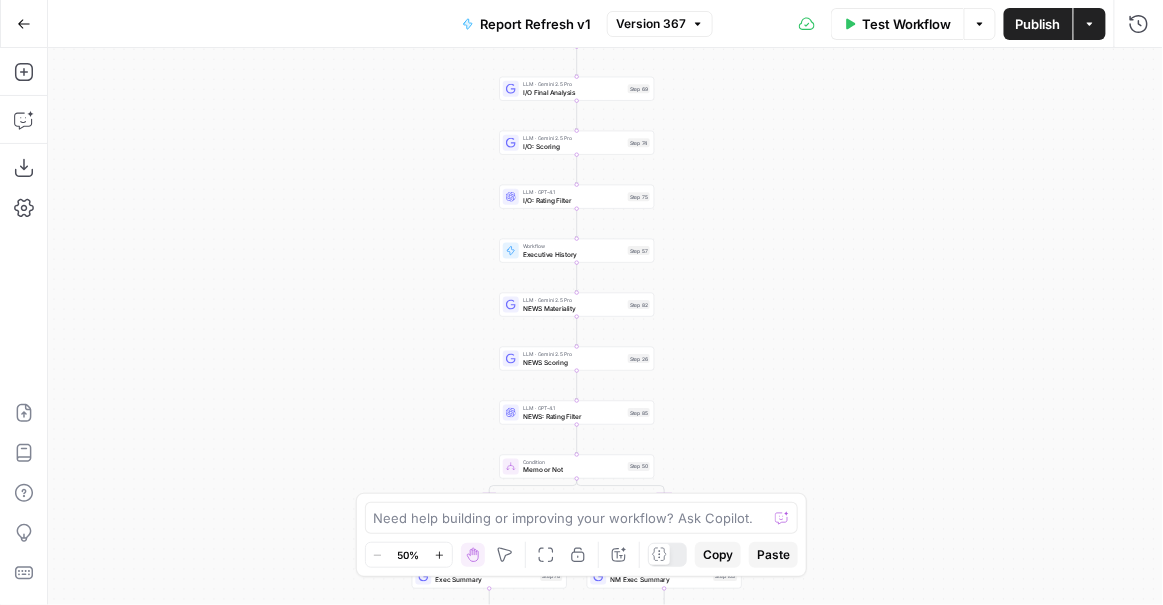 drag, startPoint x: 835, startPoint y: 191, endPoint x: 802, endPoint y: 479, distance: 289.88446 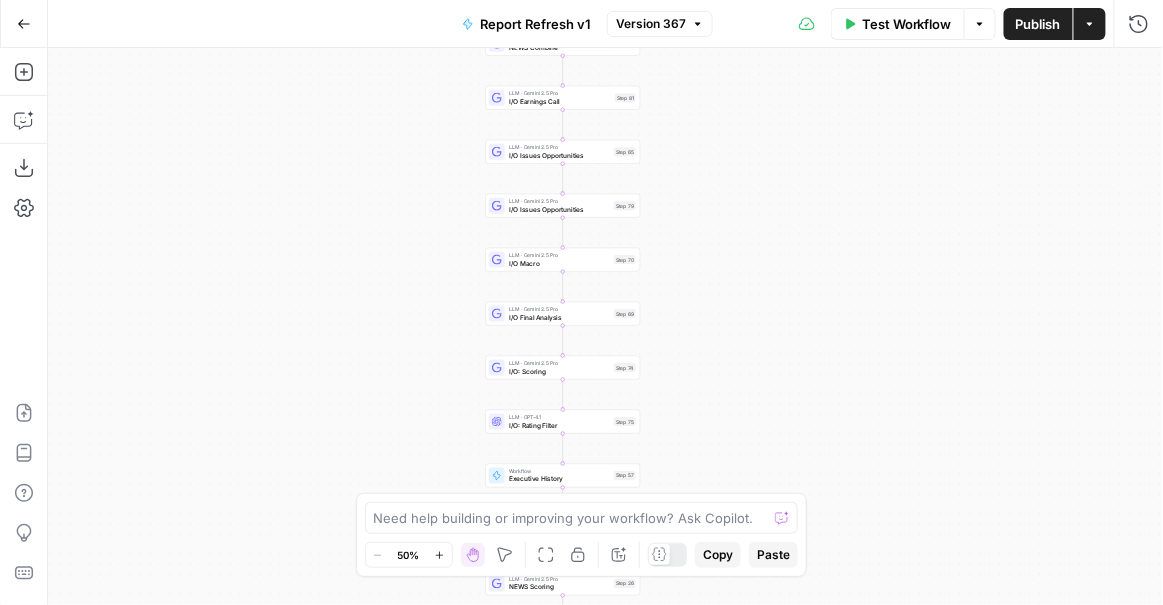 drag, startPoint x: 850, startPoint y: 228, endPoint x: 838, endPoint y: 449, distance: 221.32555 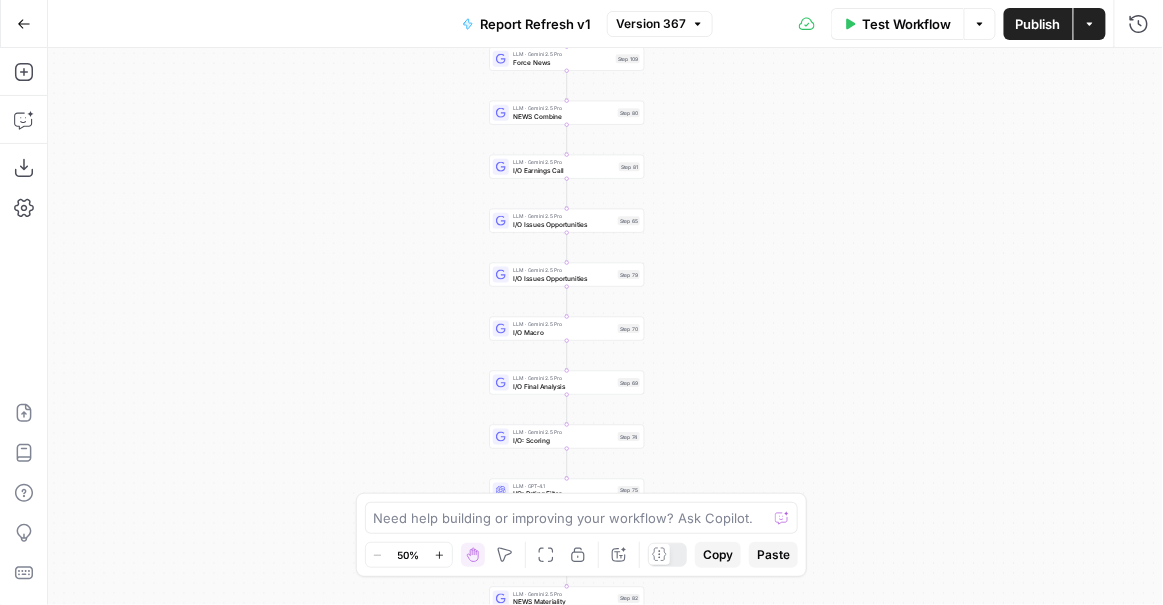 drag, startPoint x: 878, startPoint y: 237, endPoint x: 890, endPoint y: 394, distance: 157.45793 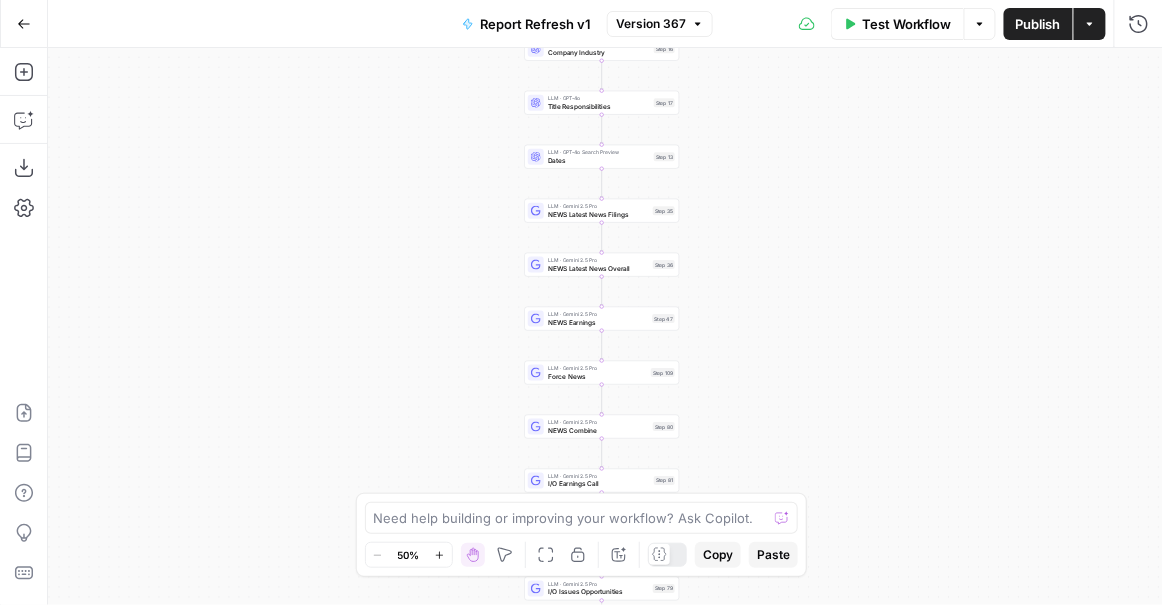 drag, startPoint x: 796, startPoint y: 241, endPoint x: 822, endPoint y: 434, distance: 194.74342 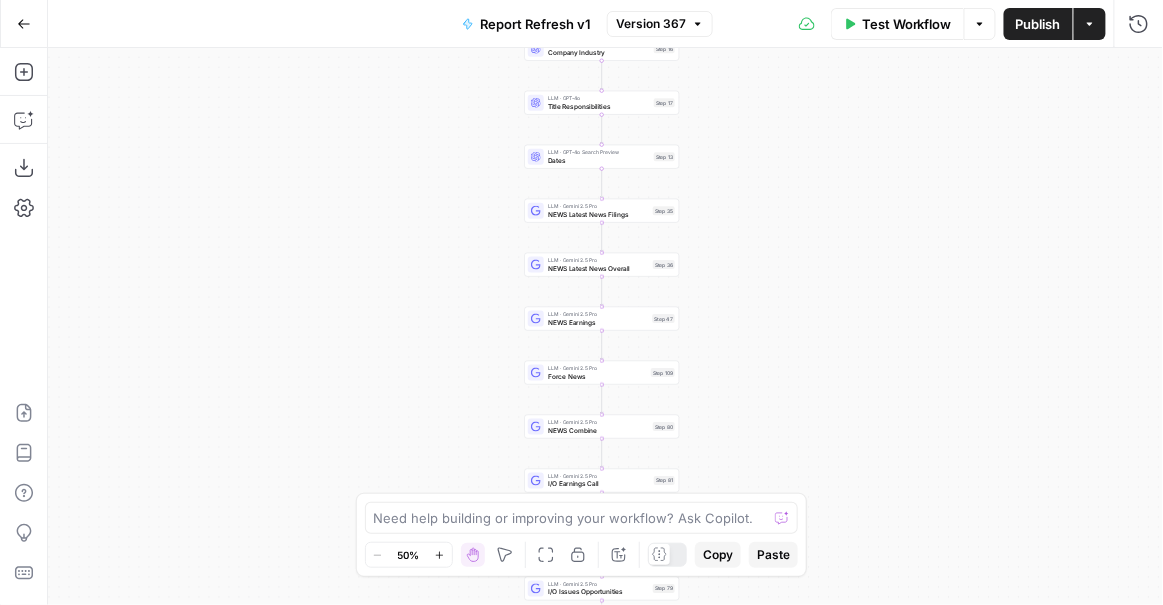 click on "LLM · Gemini 2.5 Pro NEWS Latest News Filings Step 35 Copy step Delete step Add Note Test" at bounding box center [601, 210] 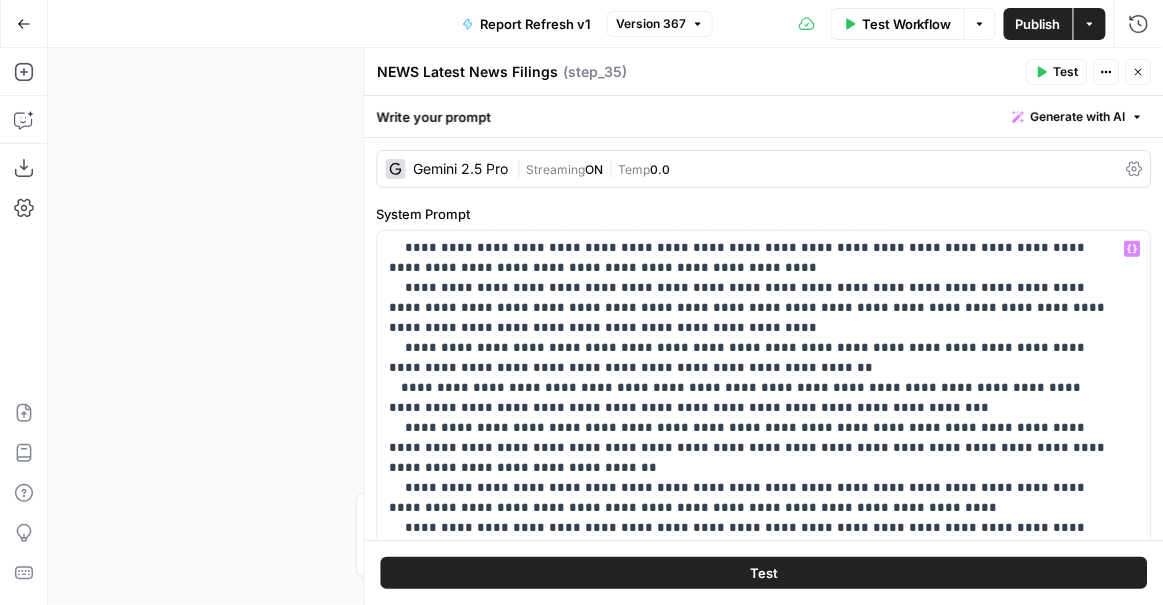 scroll, scrollTop: 438, scrollLeft: 0, axis: vertical 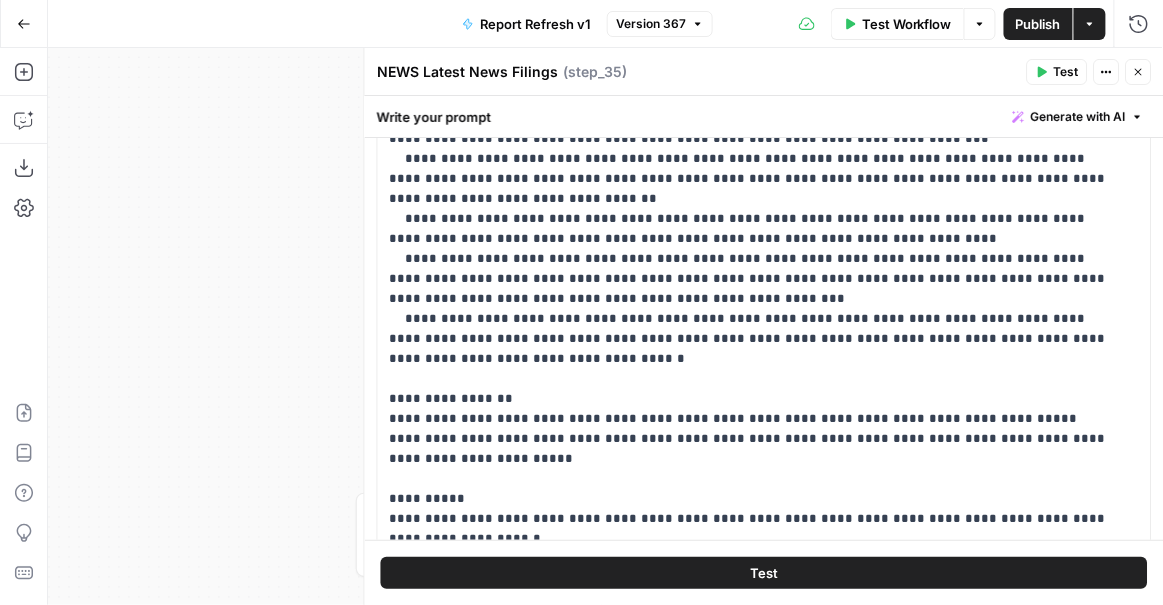 click 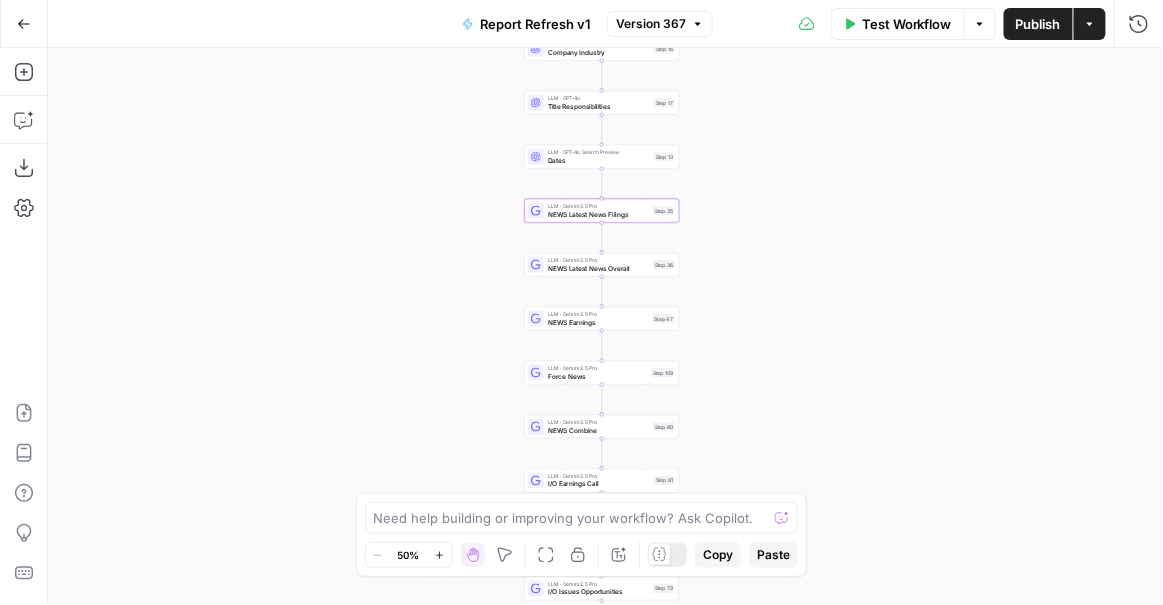 click on "Publish" at bounding box center [1038, 24] 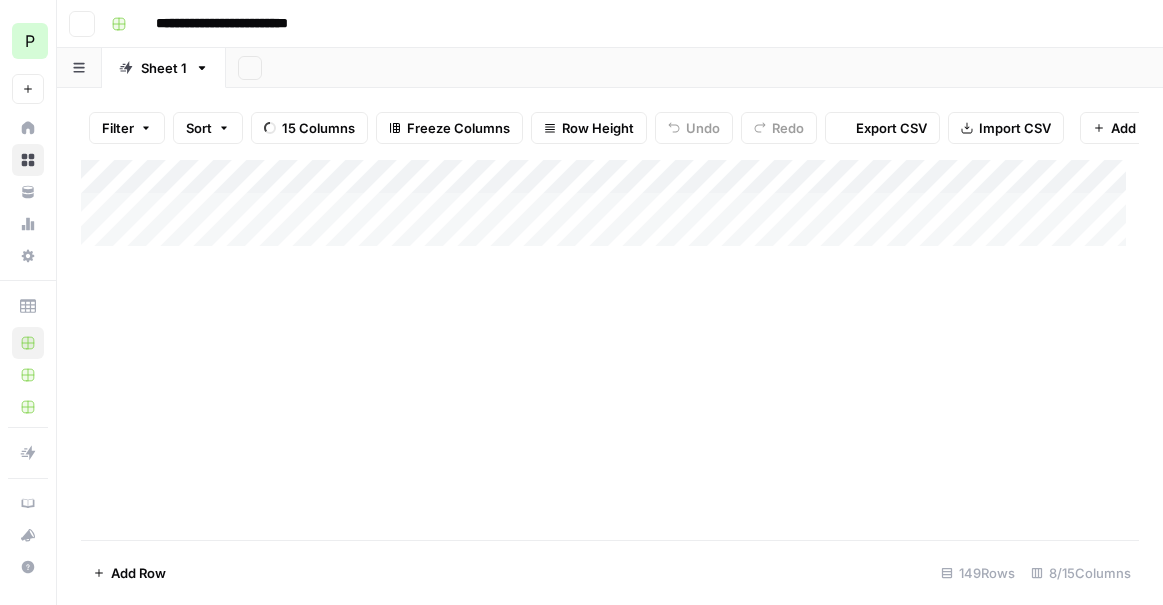 scroll, scrollTop: 0, scrollLeft: 0, axis: both 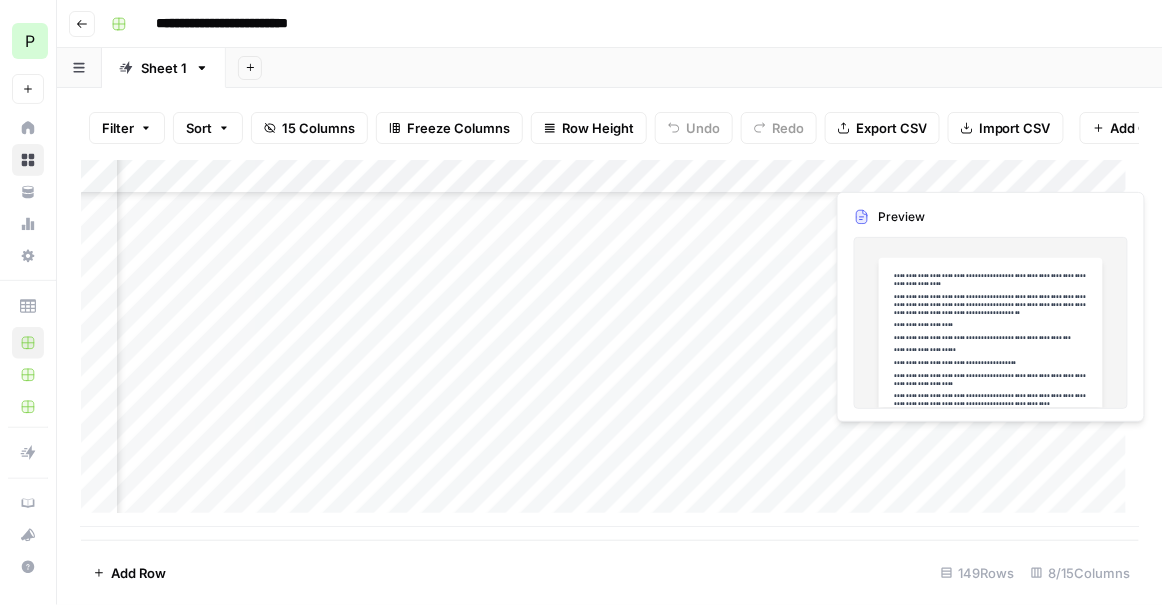 click on "Add Column" at bounding box center (610, 343) 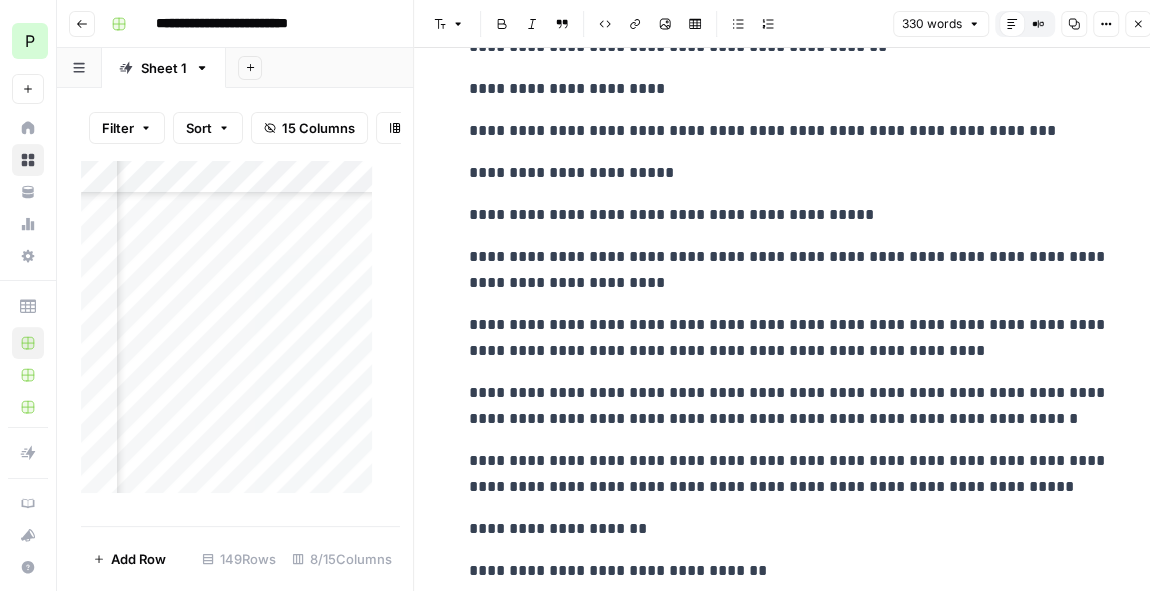 scroll, scrollTop: 173, scrollLeft: 0, axis: vertical 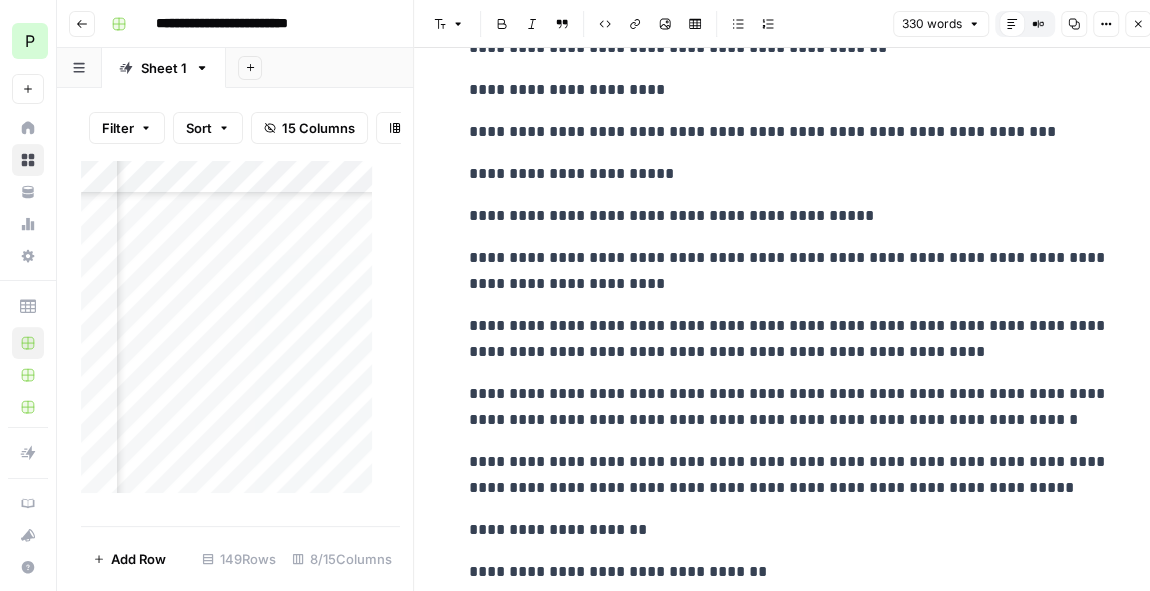 click on "**********" at bounding box center (789, 462) 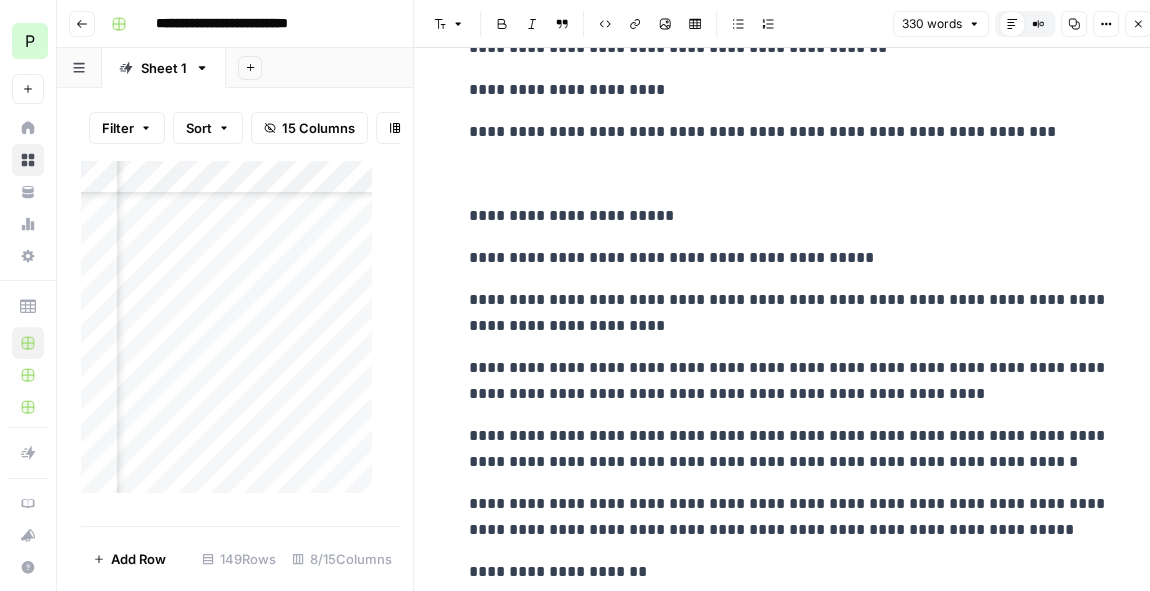 type 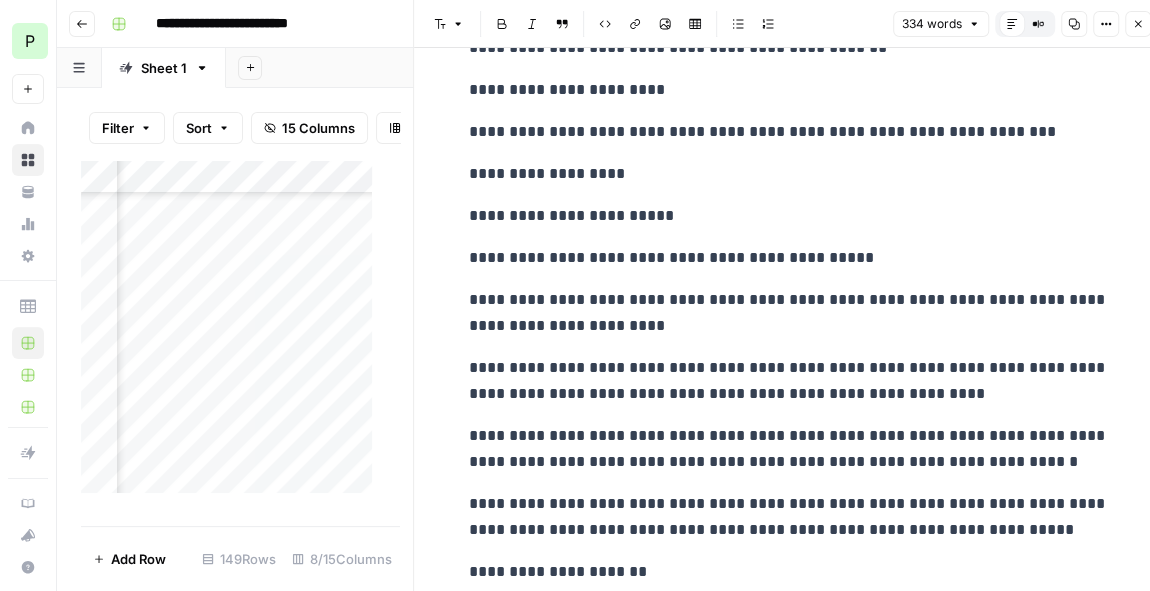 click on "**********" at bounding box center (789, 174) 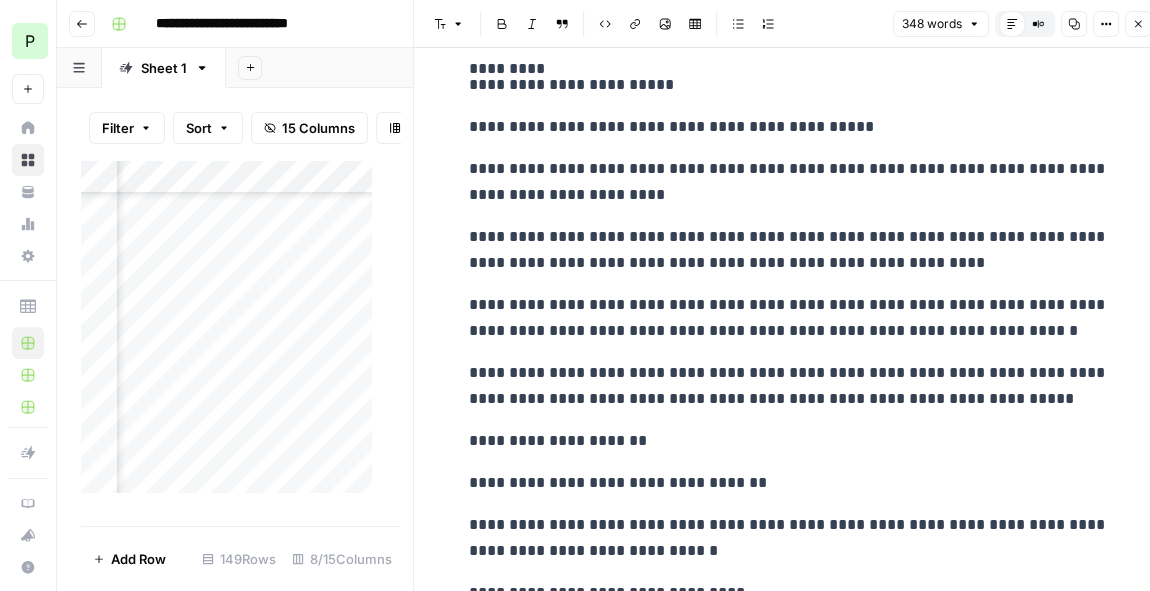 scroll, scrollTop: 627, scrollLeft: 0, axis: vertical 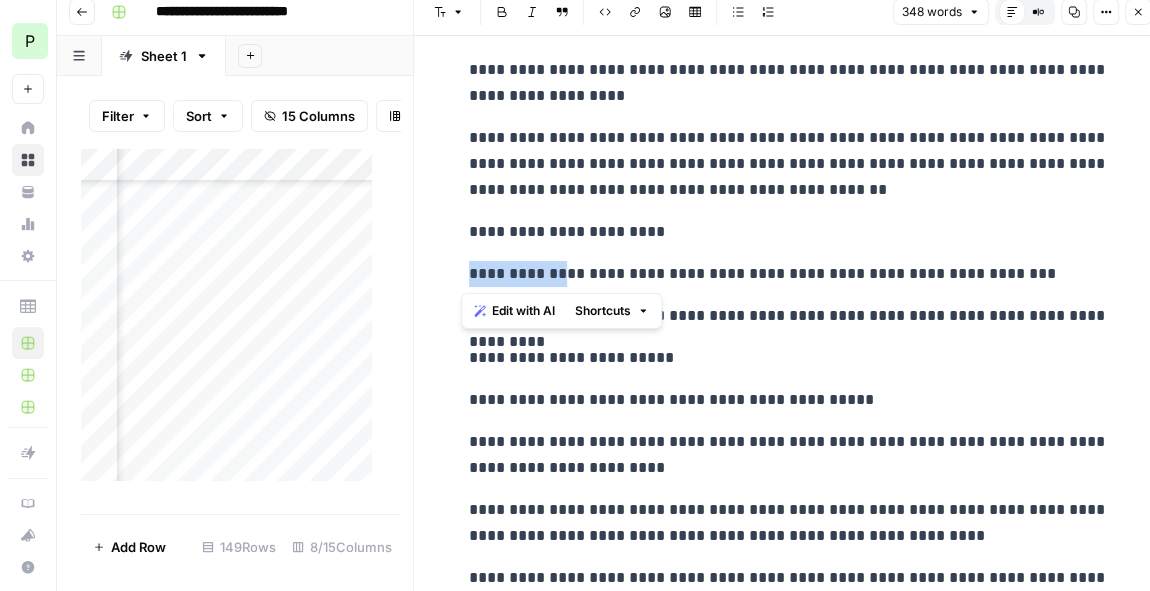 drag, startPoint x: 544, startPoint y: 275, endPoint x: 447, endPoint y: 276, distance: 97.00516 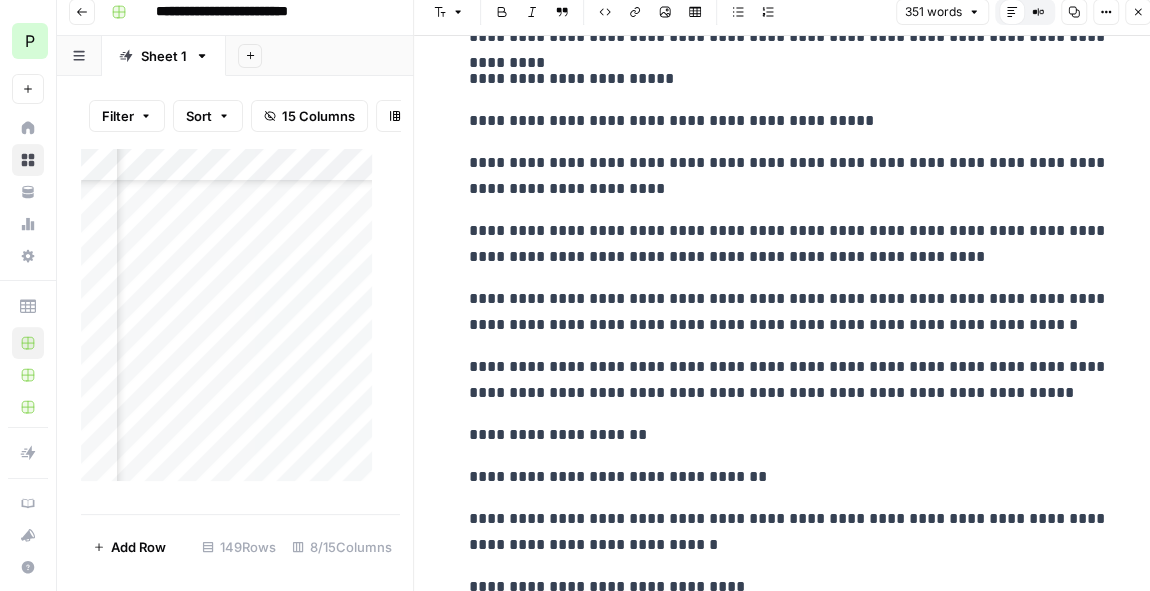 scroll, scrollTop: 323, scrollLeft: 0, axis: vertical 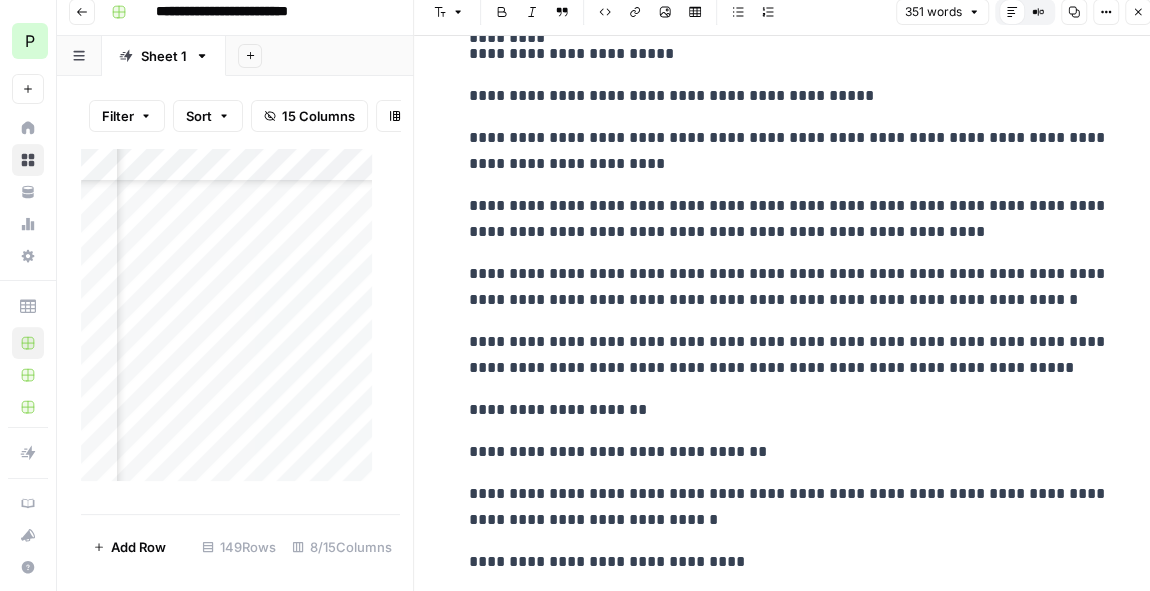 click on "**********" at bounding box center [789, 321] 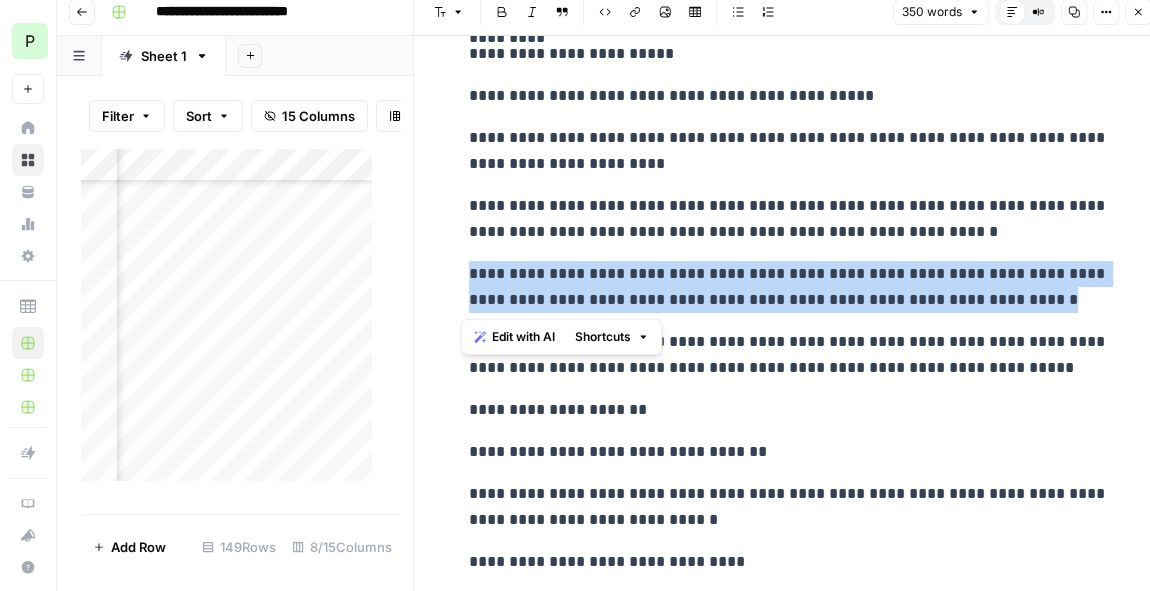 drag, startPoint x: 977, startPoint y: 306, endPoint x: 461, endPoint y: 273, distance: 517.05414 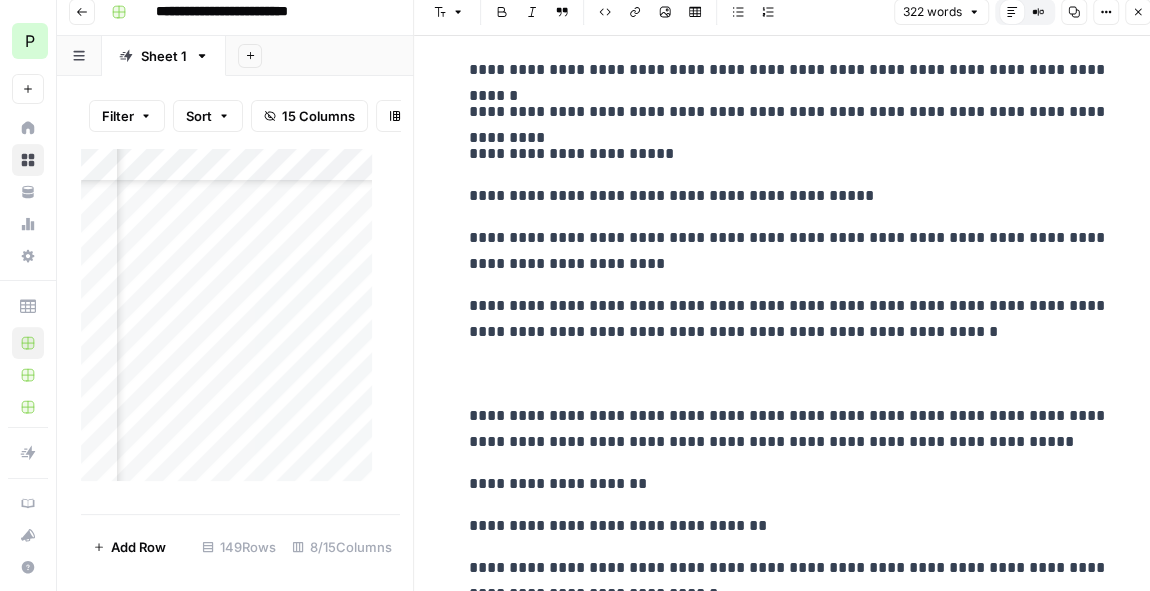 scroll, scrollTop: 221, scrollLeft: 0, axis: vertical 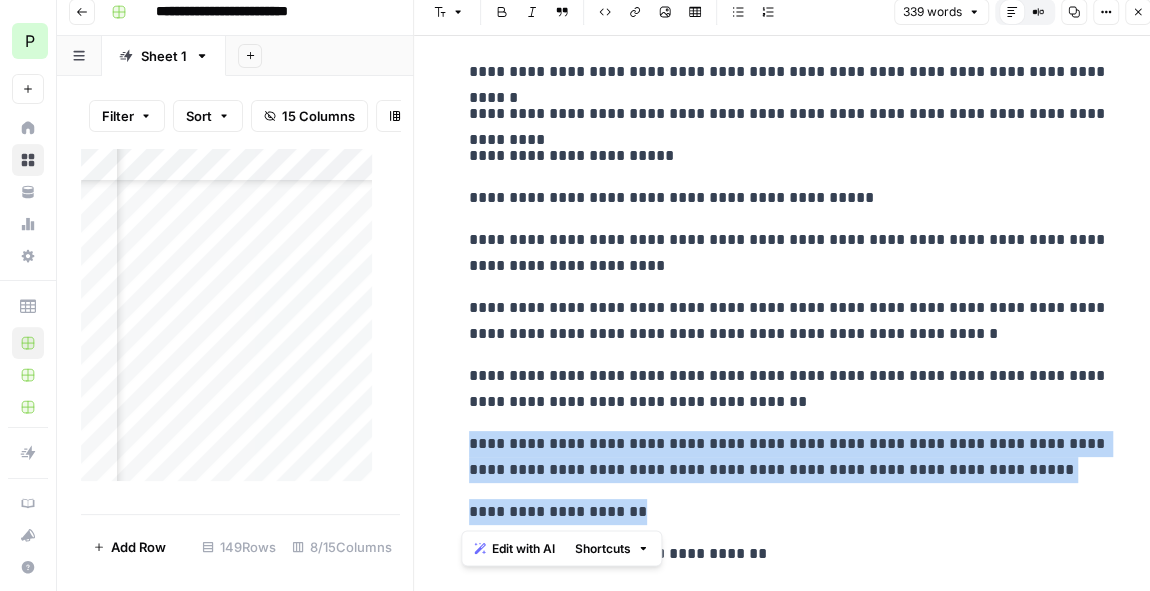 drag, startPoint x: 653, startPoint y: 513, endPoint x: 446, endPoint y: 437, distance: 220.51077 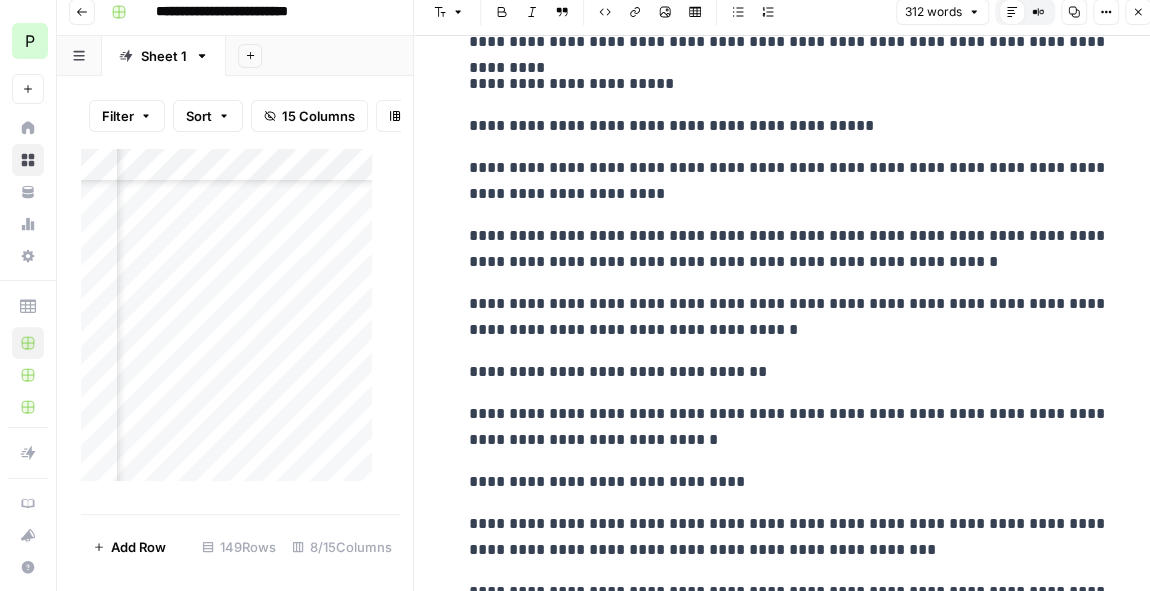 scroll, scrollTop: 299, scrollLeft: 0, axis: vertical 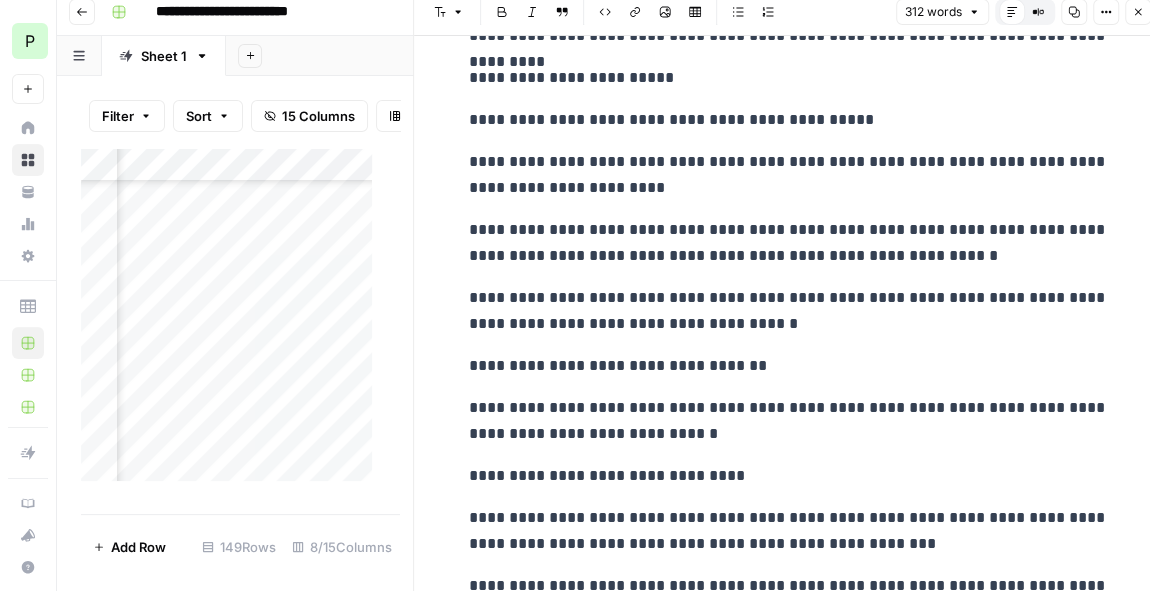 click on "**********" at bounding box center (789, 366) 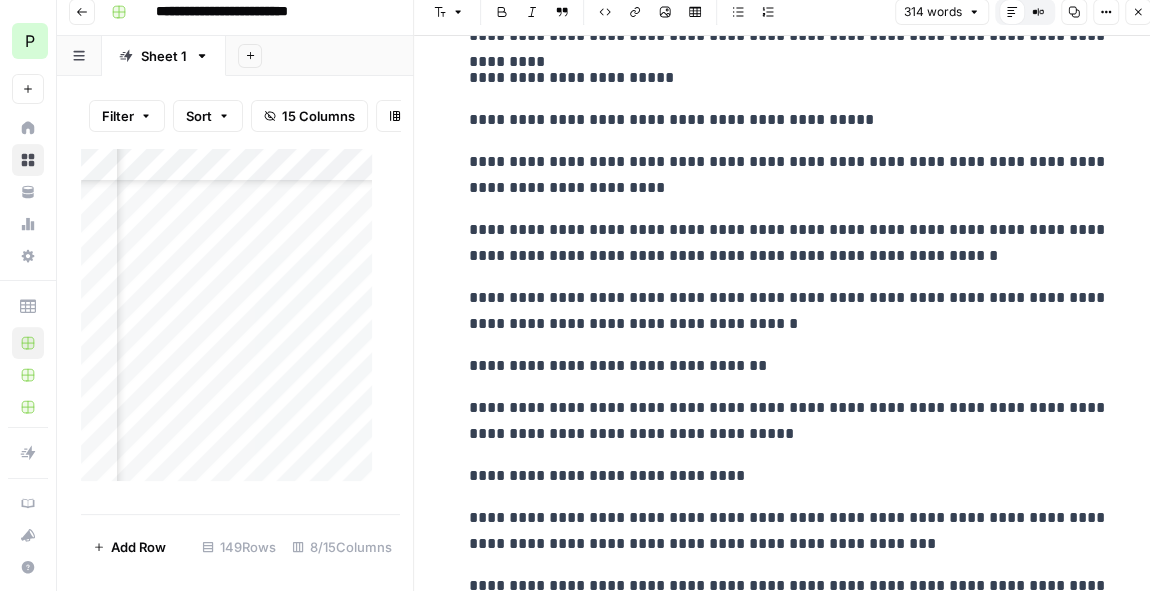 click on "**********" at bounding box center (789, 421) 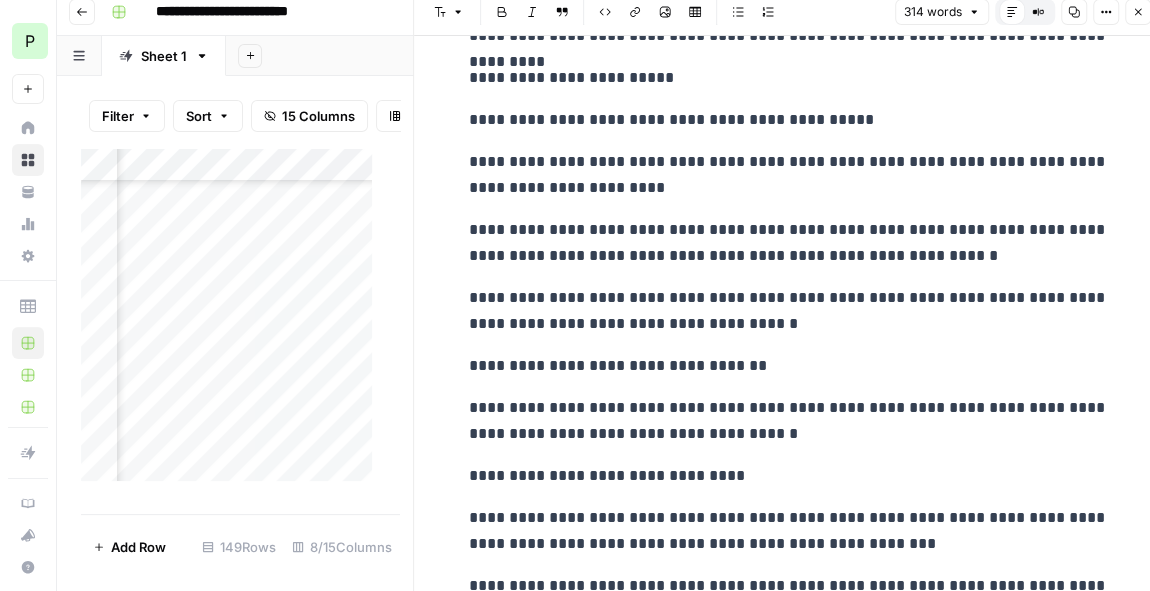 click on "**********" at bounding box center (789, 421) 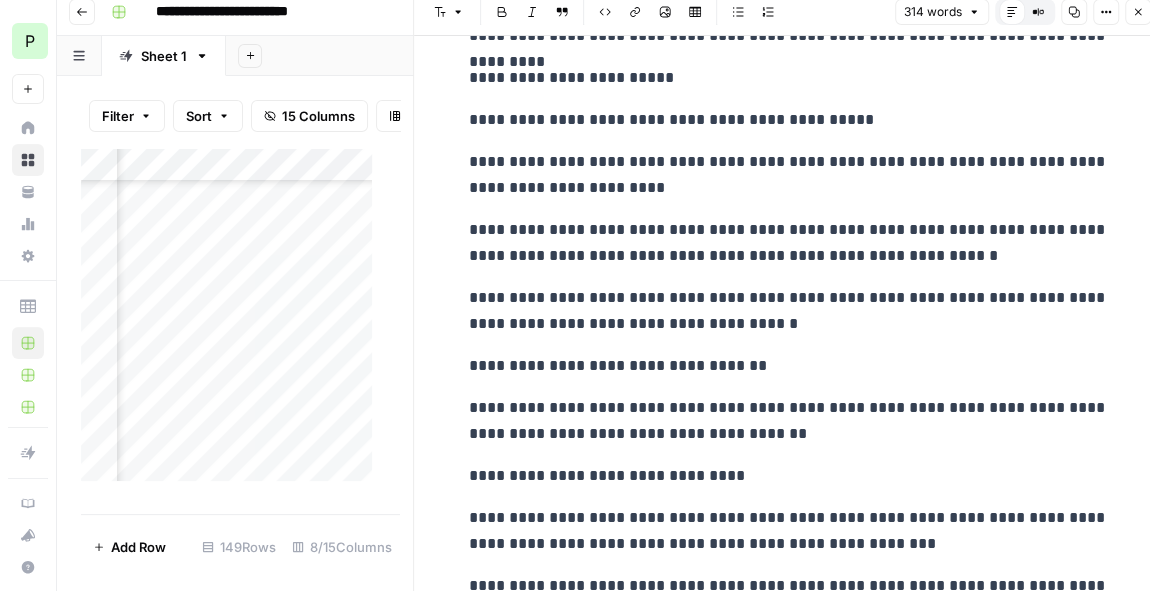 click on "**********" at bounding box center (789, 421) 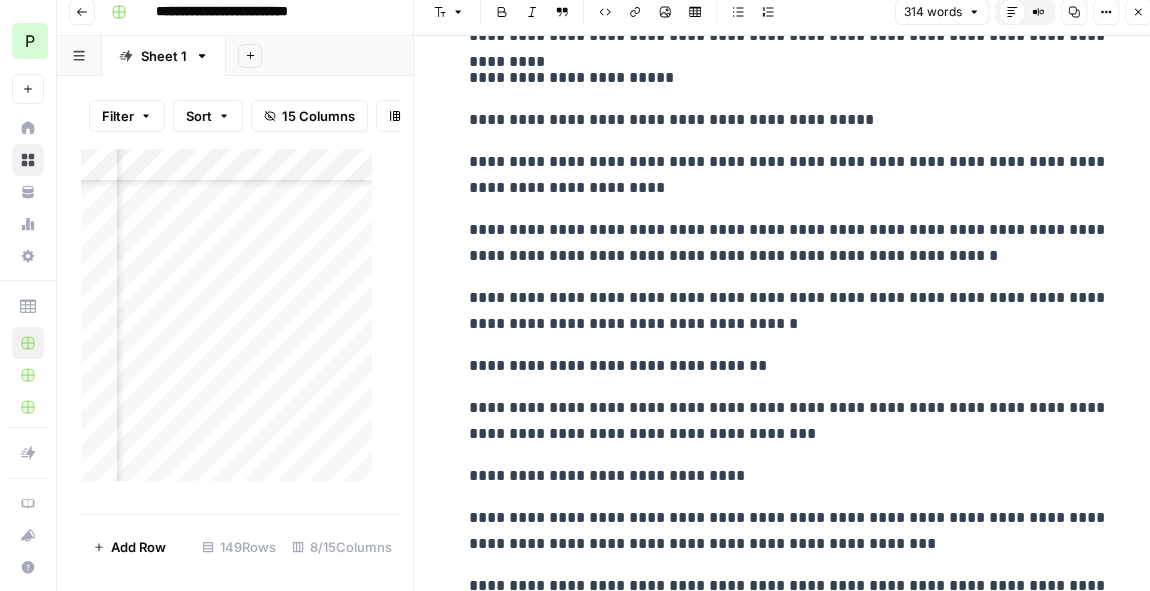 click on "**********" at bounding box center (789, 421) 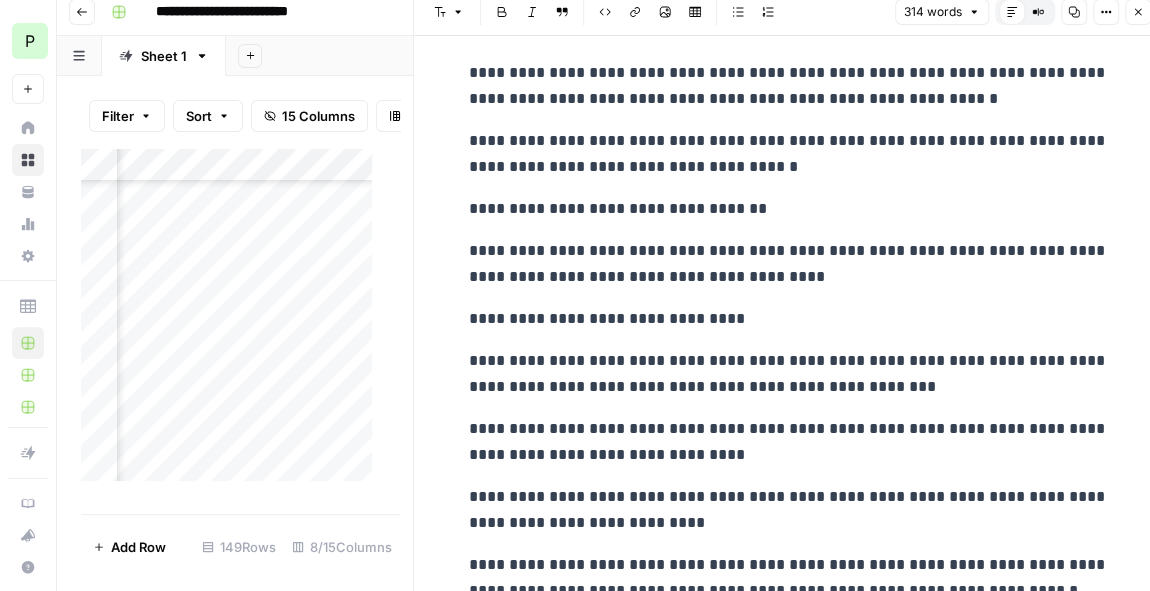 scroll, scrollTop: 455, scrollLeft: 0, axis: vertical 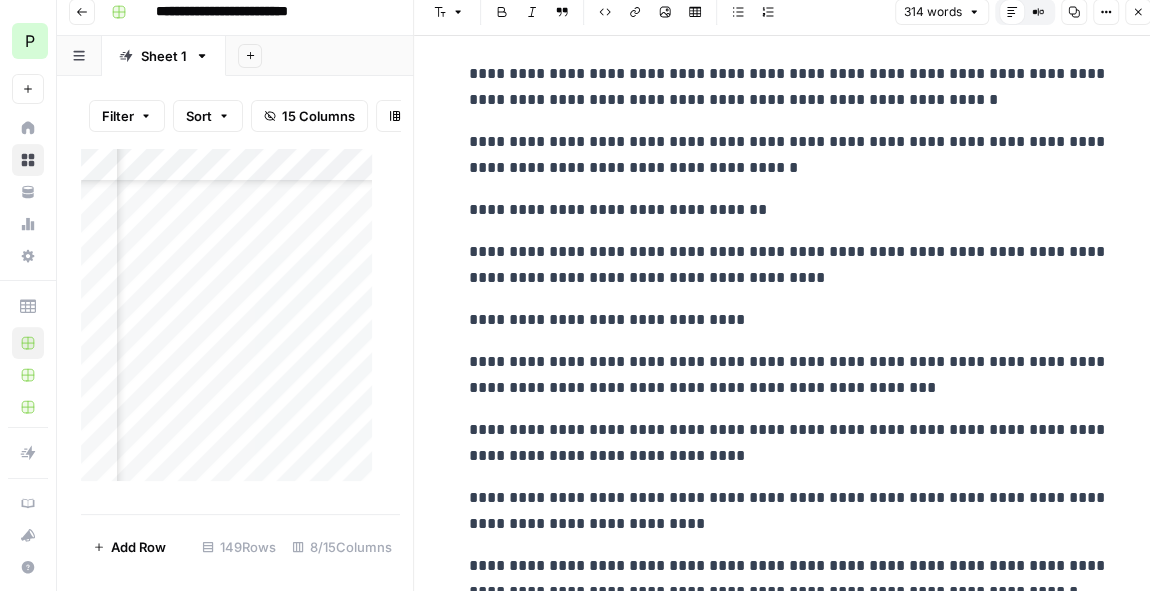 click on "**********" at bounding box center [789, 265] 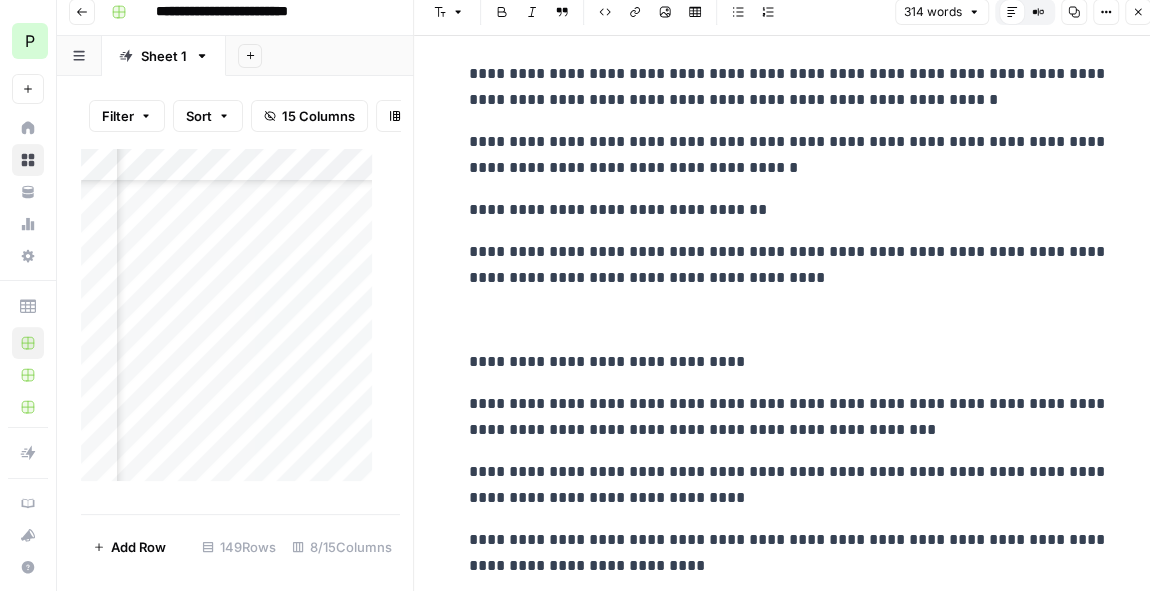 click on "**********" at bounding box center [789, 265] 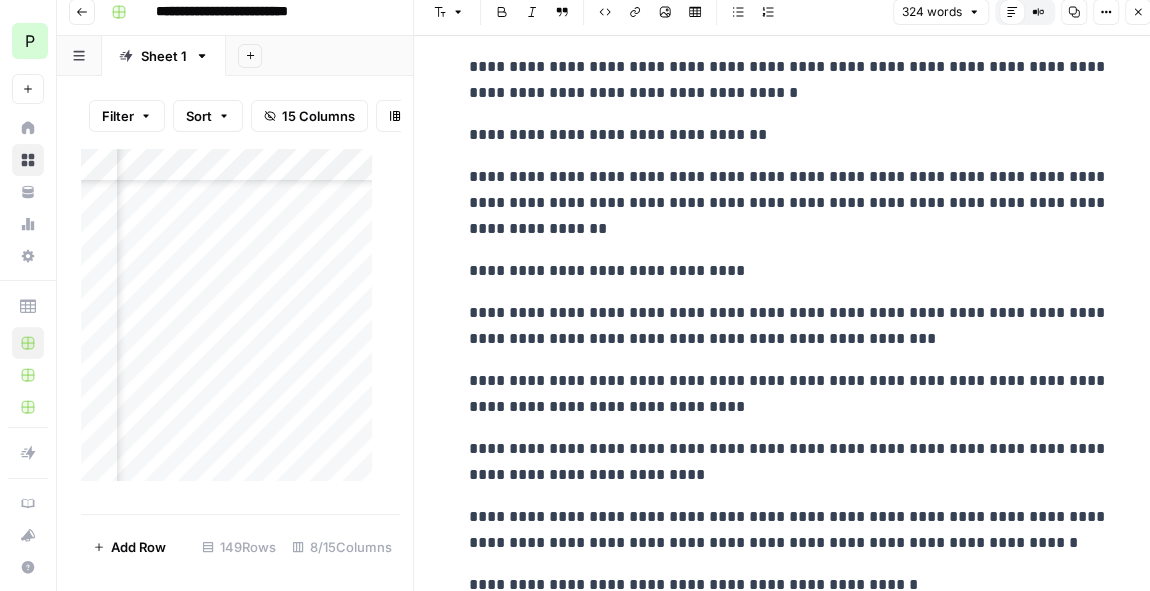 scroll, scrollTop: 543, scrollLeft: 0, axis: vertical 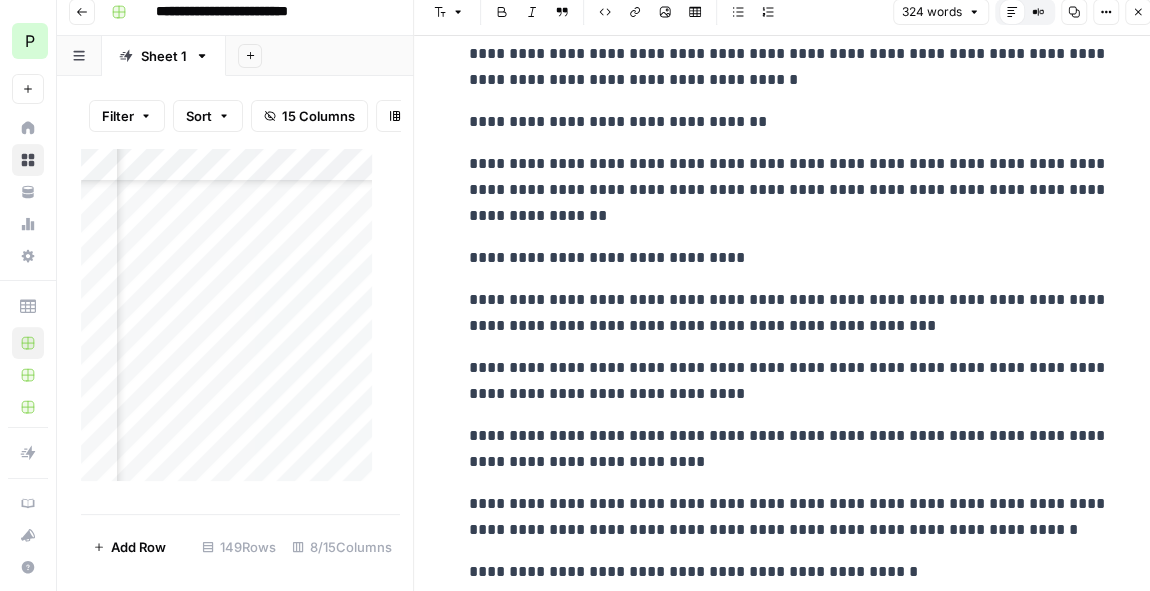 click on "**********" at bounding box center (789, 381) 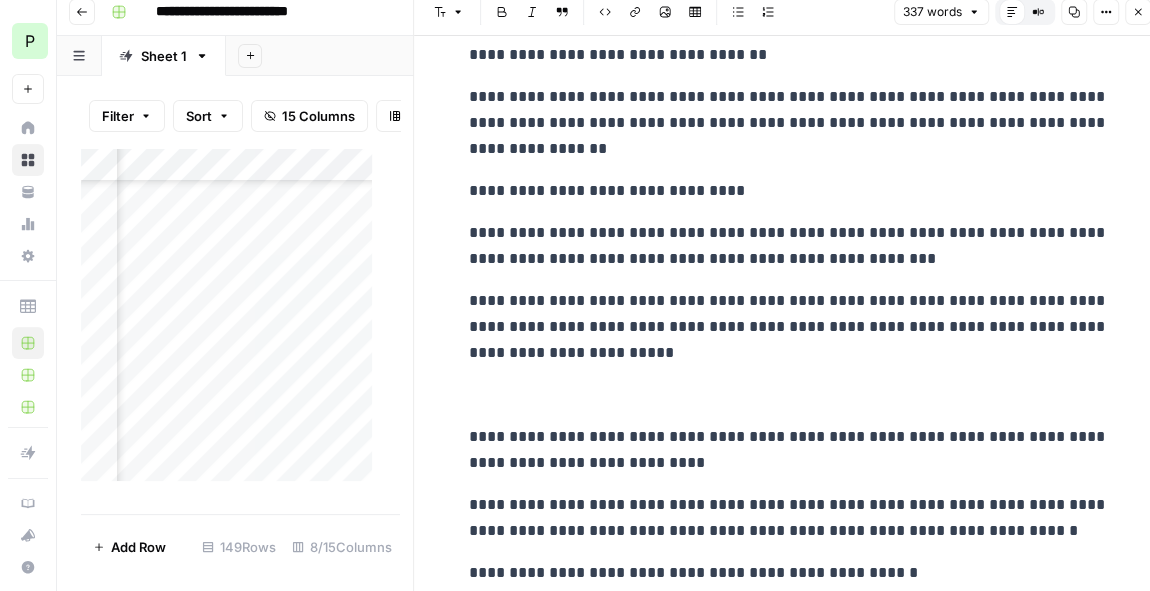 scroll, scrollTop: 610, scrollLeft: 0, axis: vertical 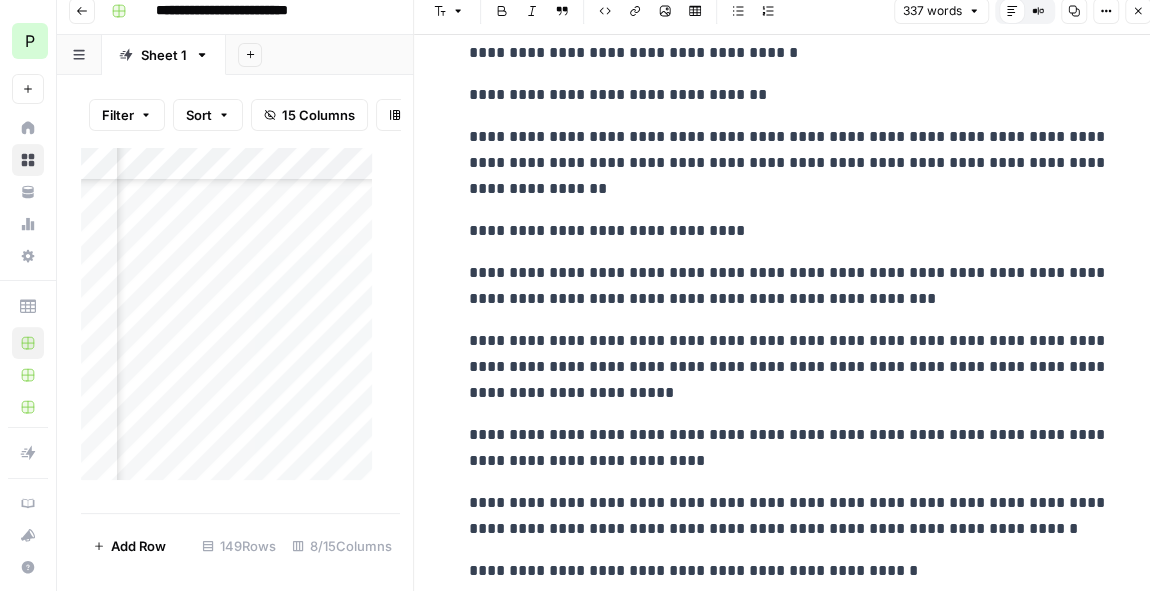 click on "**********" at bounding box center [789, 448] 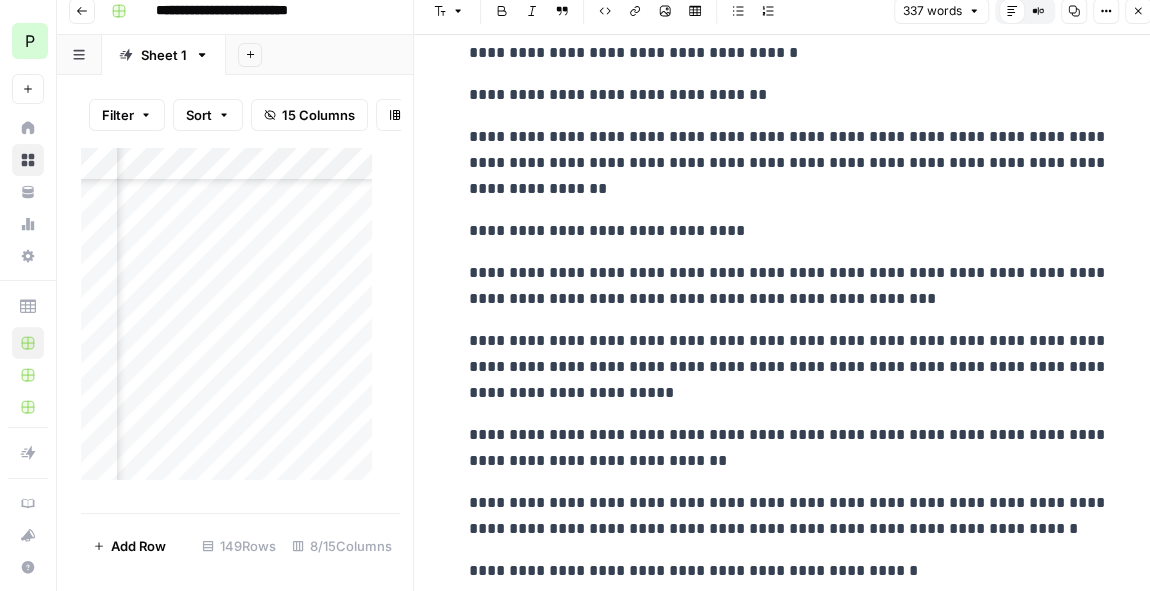 drag, startPoint x: 663, startPoint y: 462, endPoint x: 364, endPoint y: 469, distance: 299.08194 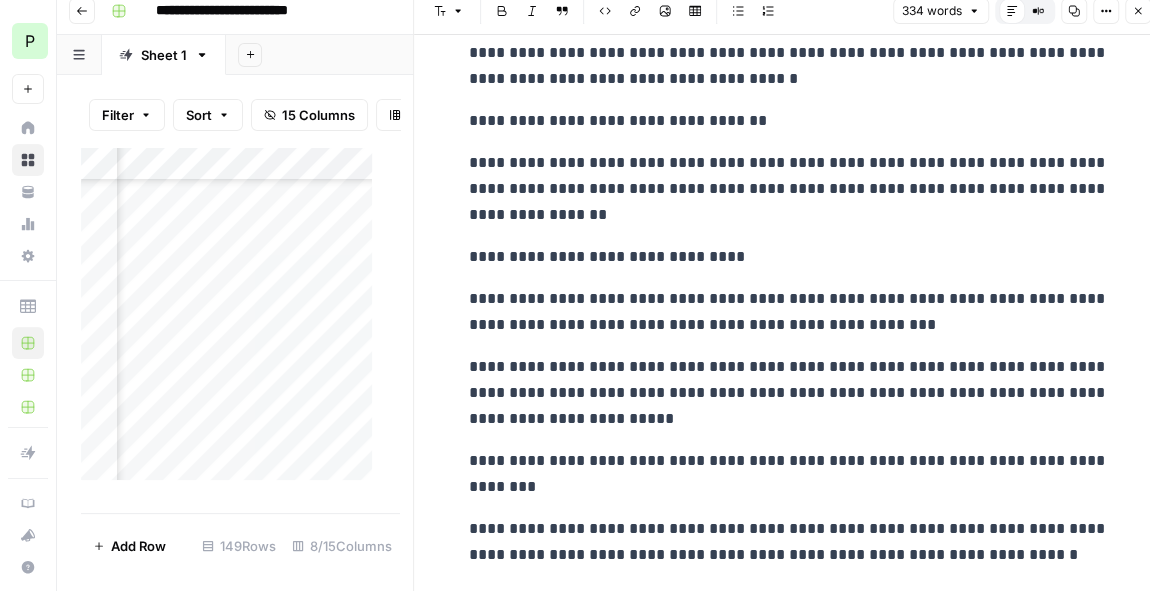 scroll, scrollTop: 569, scrollLeft: 0, axis: vertical 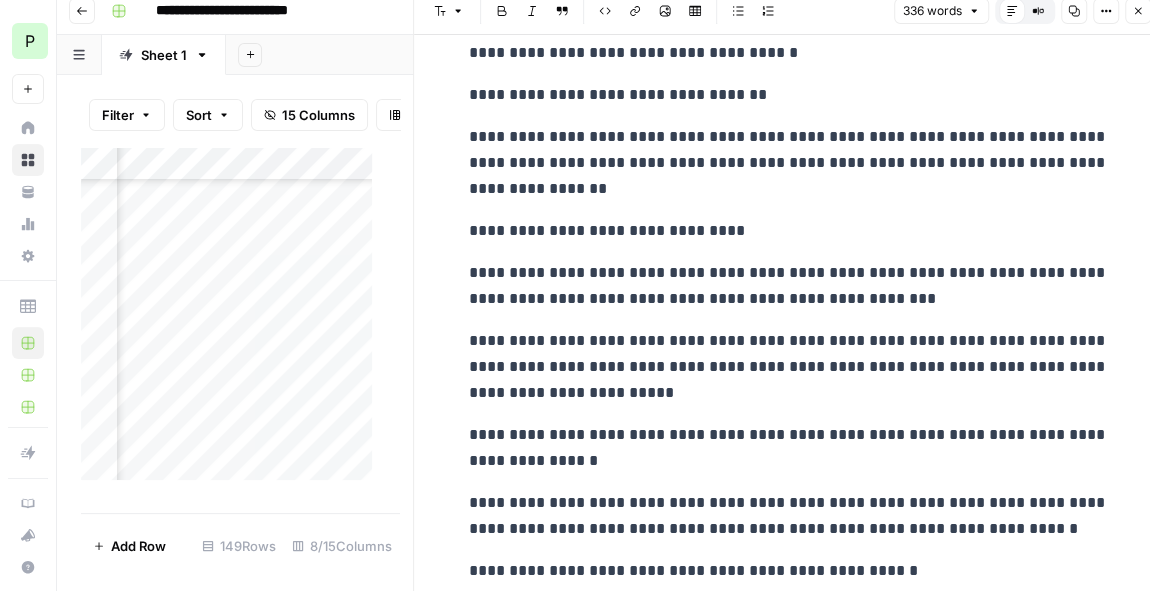click on "**********" at bounding box center [789, 448] 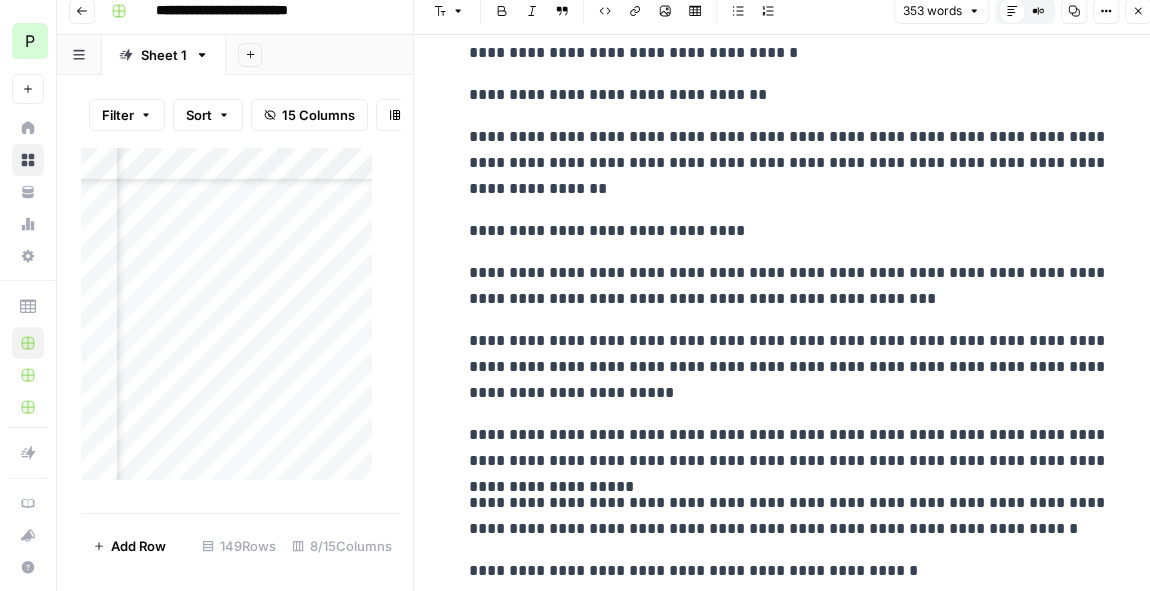 scroll, scrollTop: 595, scrollLeft: 0, axis: vertical 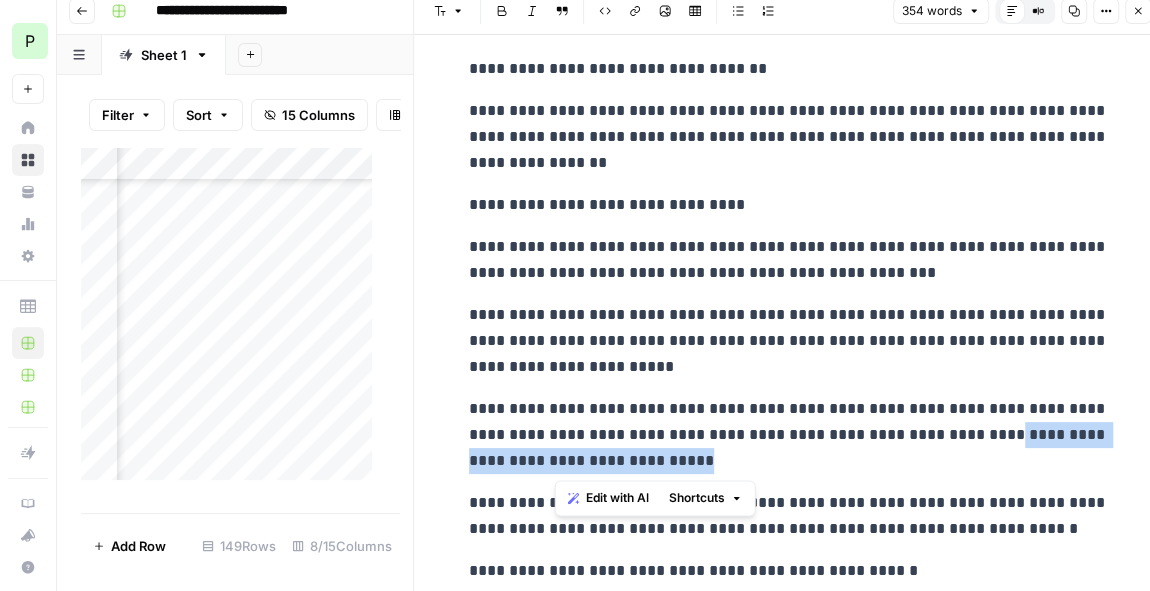 drag, startPoint x: 884, startPoint y: 435, endPoint x: 906, endPoint y: 451, distance: 27.202942 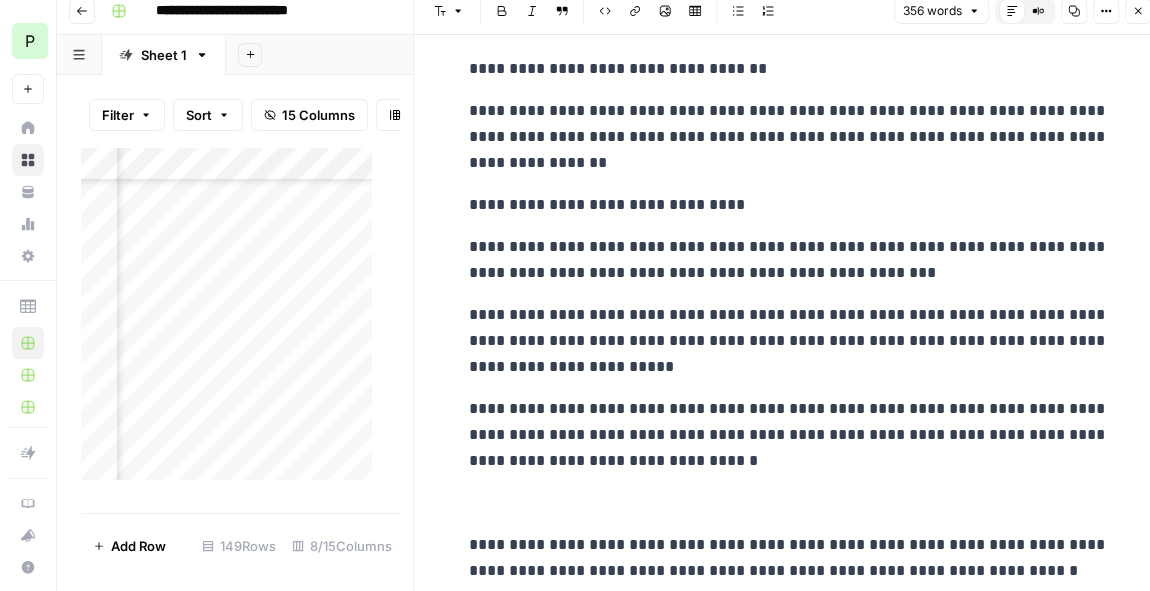 scroll, scrollTop: 610, scrollLeft: 0, axis: vertical 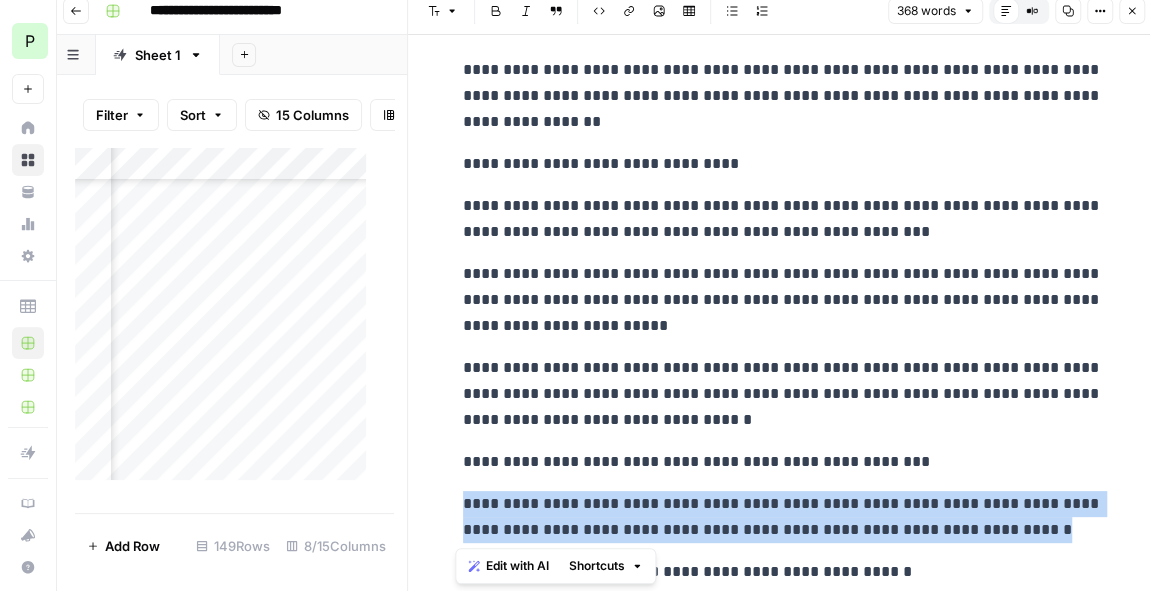 drag, startPoint x: 1043, startPoint y: 530, endPoint x: 450, endPoint y: 482, distance: 594.9395 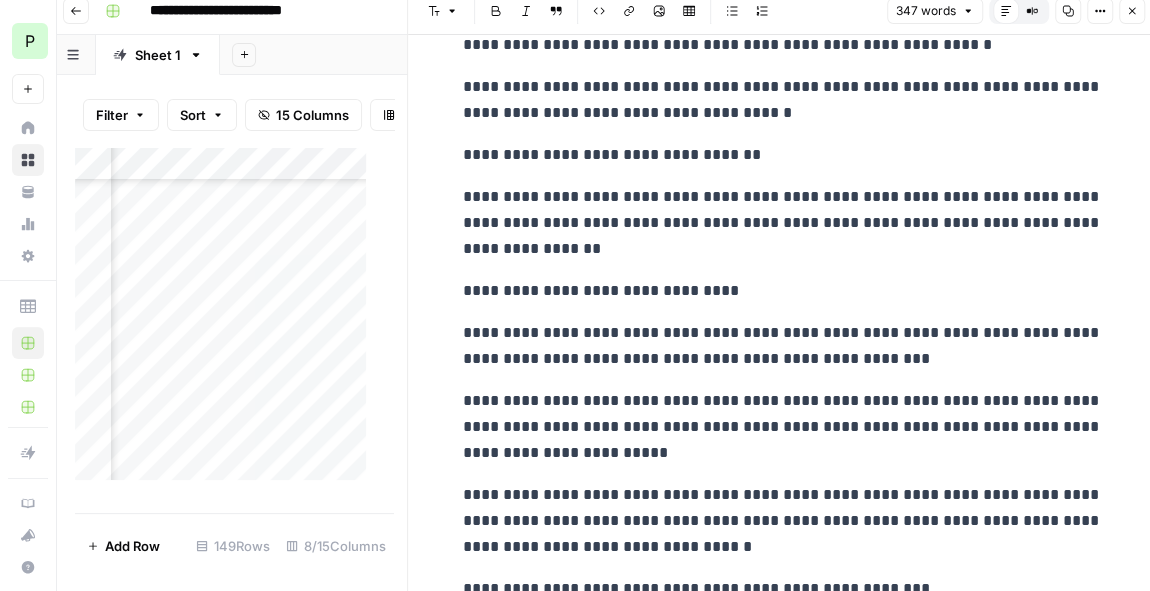 scroll, scrollTop: 610, scrollLeft: 0, axis: vertical 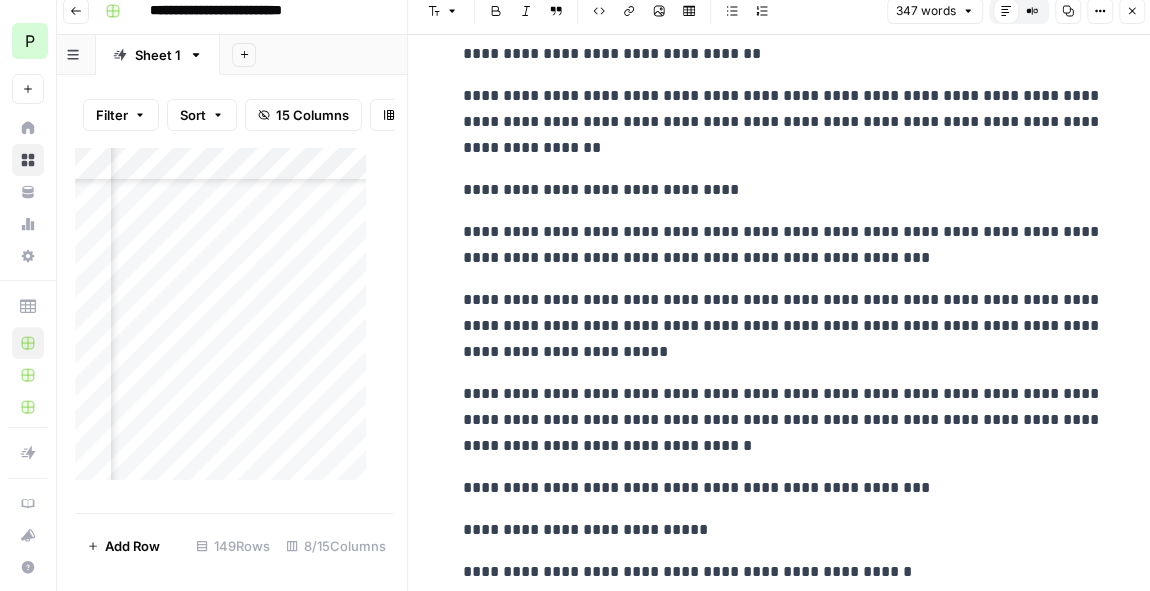 click on "**********" at bounding box center [783, 25] 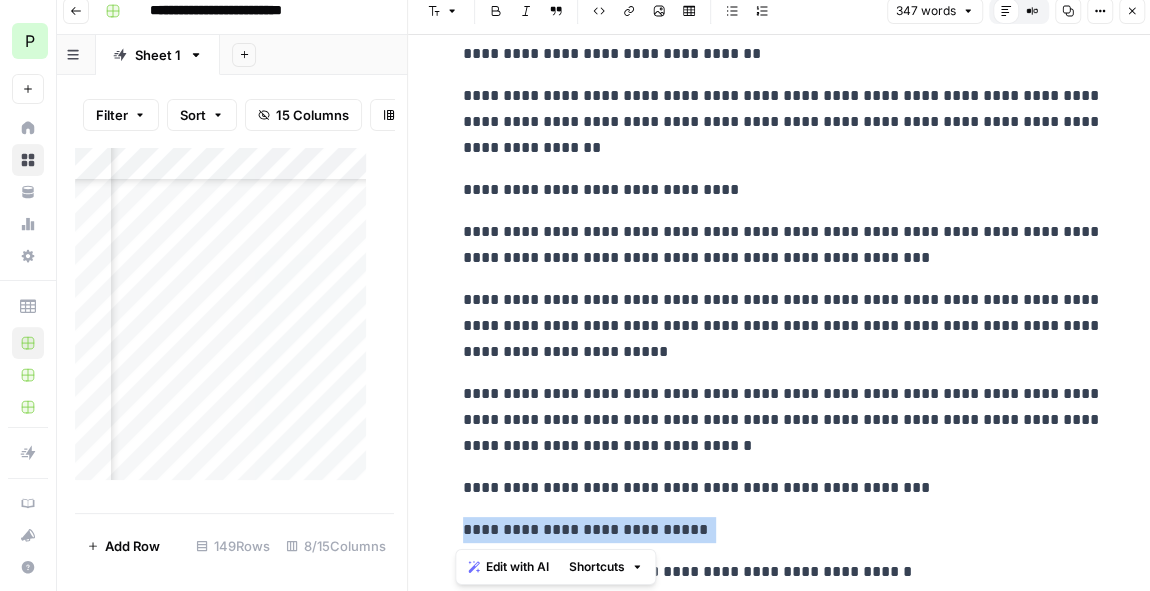 click on "**********" at bounding box center [783, 25] 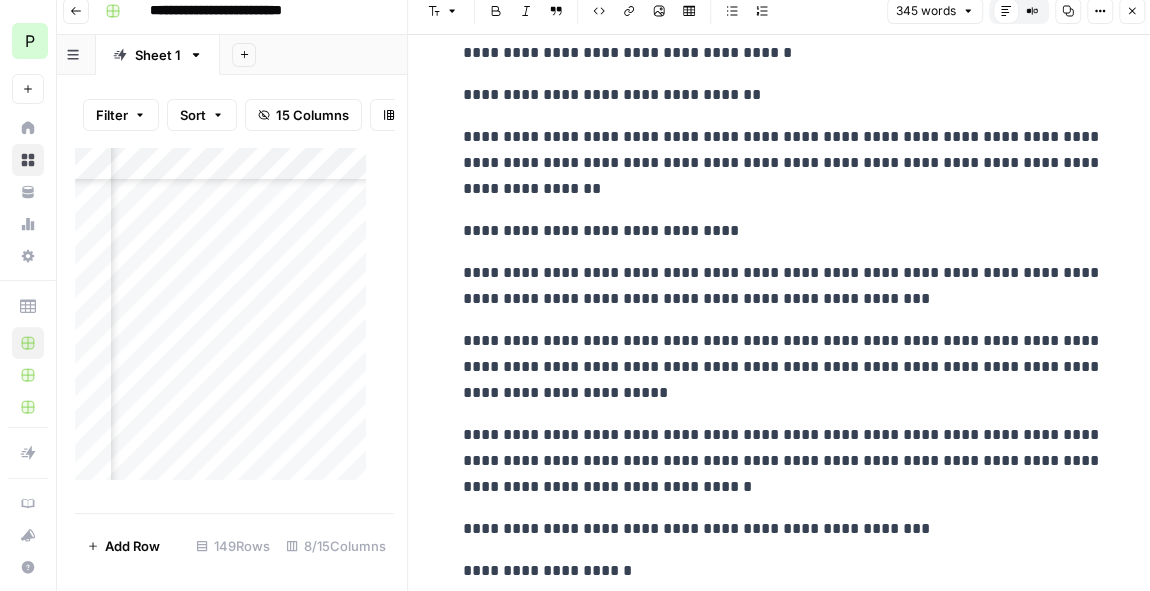scroll, scrollTop: 646, scrollLeft: 0, axis: vertical 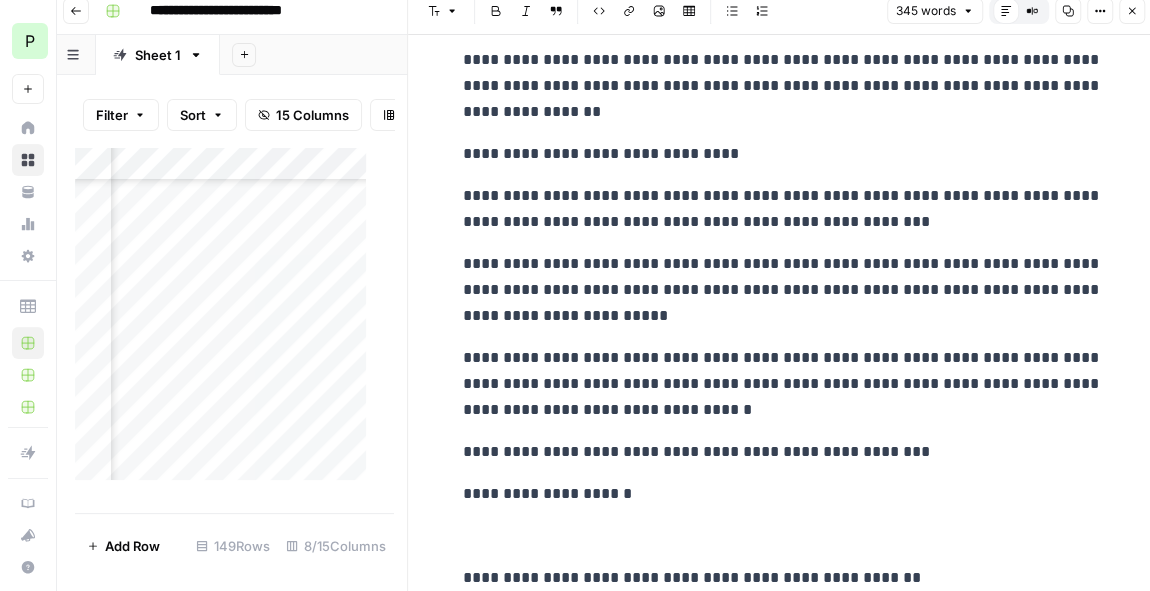 click on "**********" at bounding box center [783, 494] 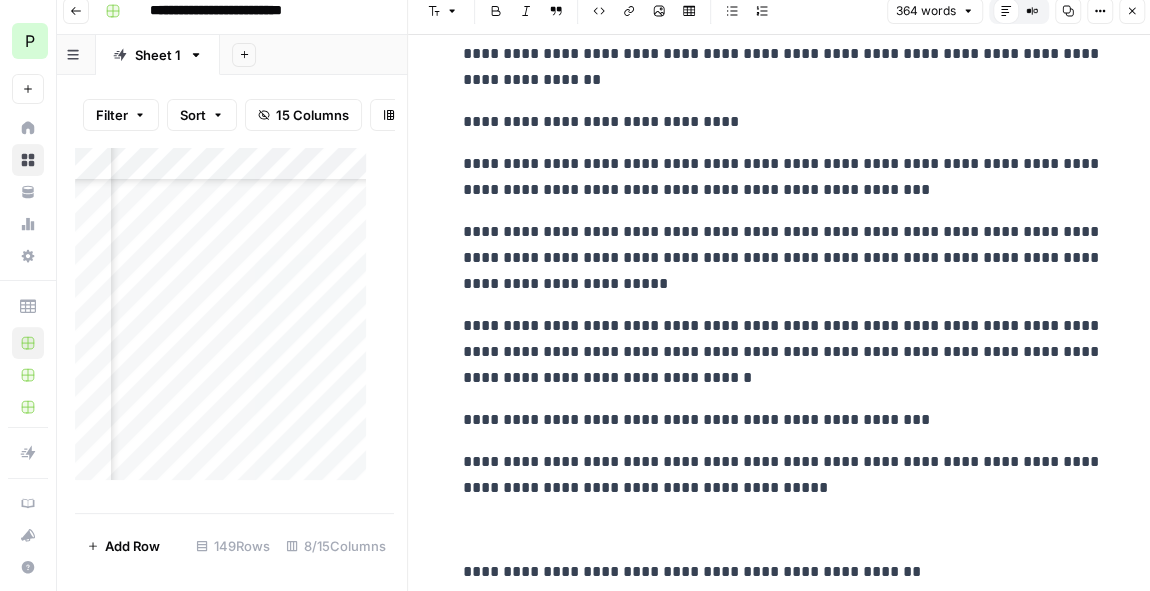scroll, scrollTop: 677, scrollLeft: 0, axis: vertical 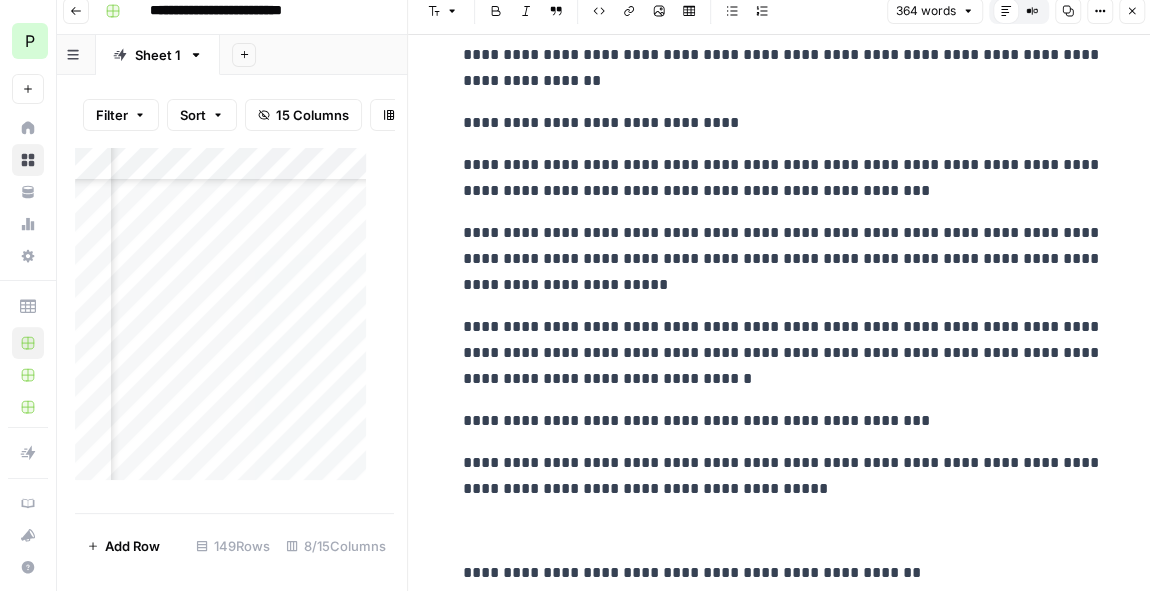 click on "**********" at bounding box center [783, 476] 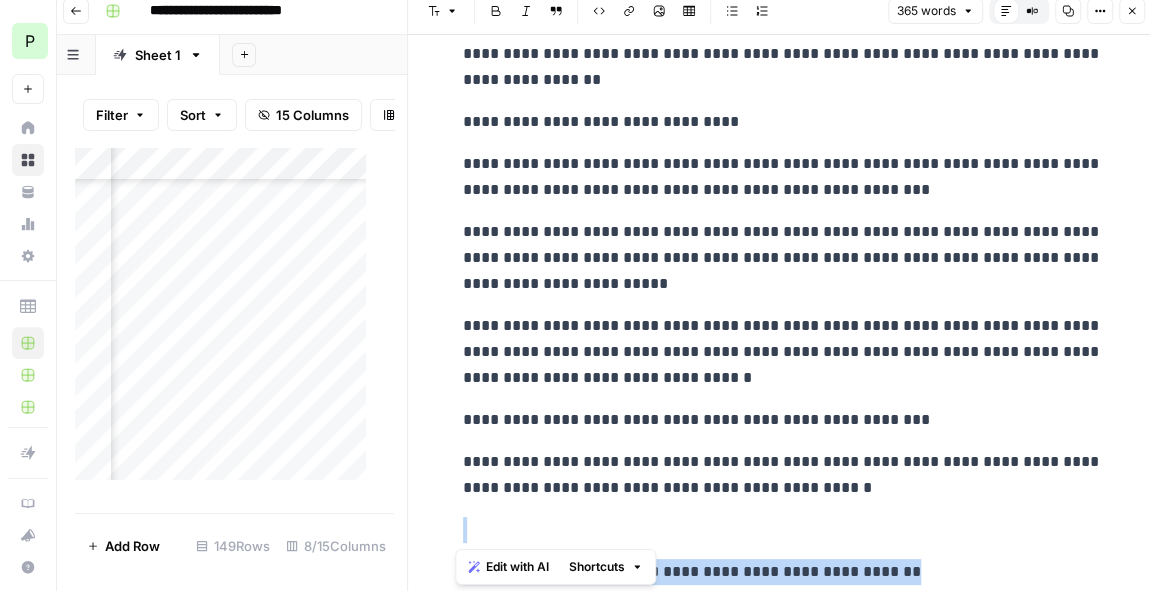 drag, startPoint x: 522, startPoint y: 524, endPoint x: 935, endPoint y: 613, distance: 422.48077 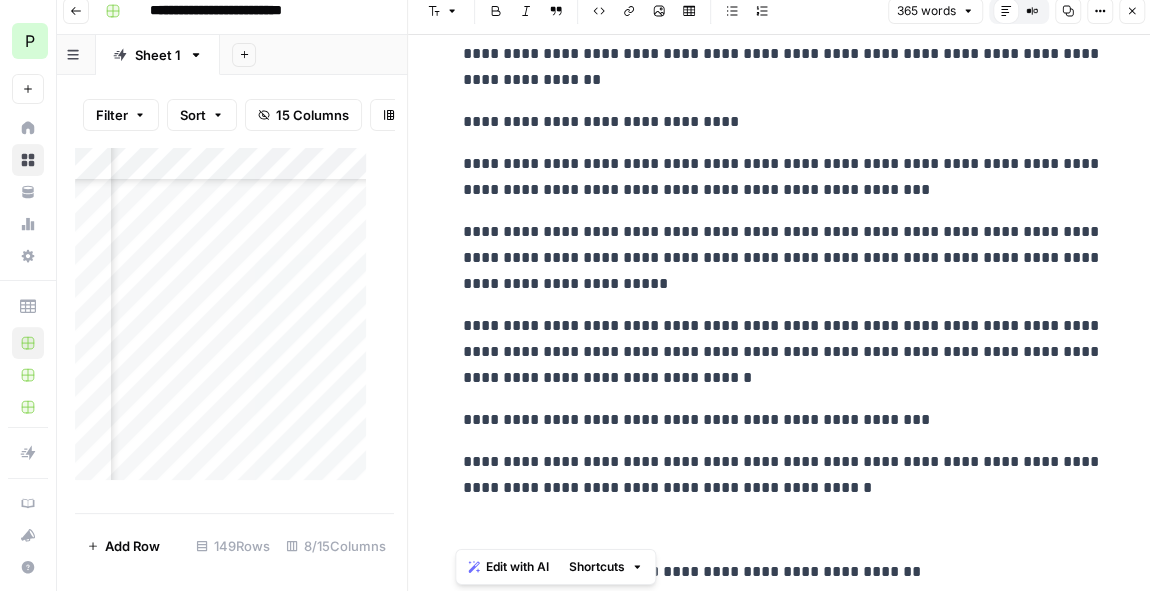 scroll, scrollTop: 636, scrollLeft: 0, axis: vertical 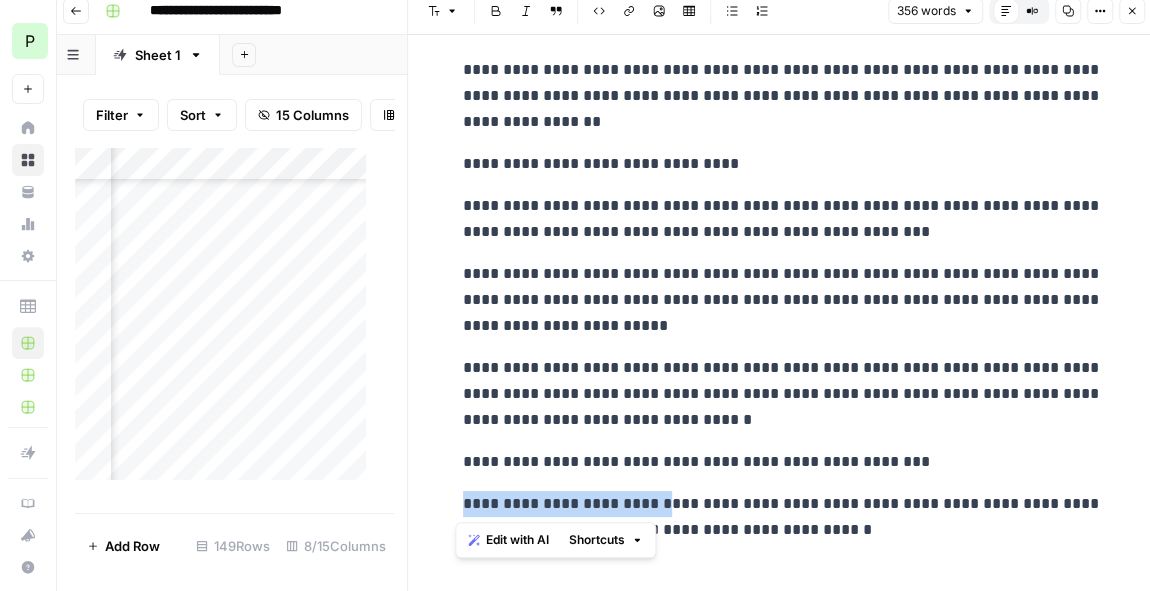 drag, startPoint x: 657, startPoint y: 503, endPoint x: 423, endPoint y: 497, distance: 234.0769 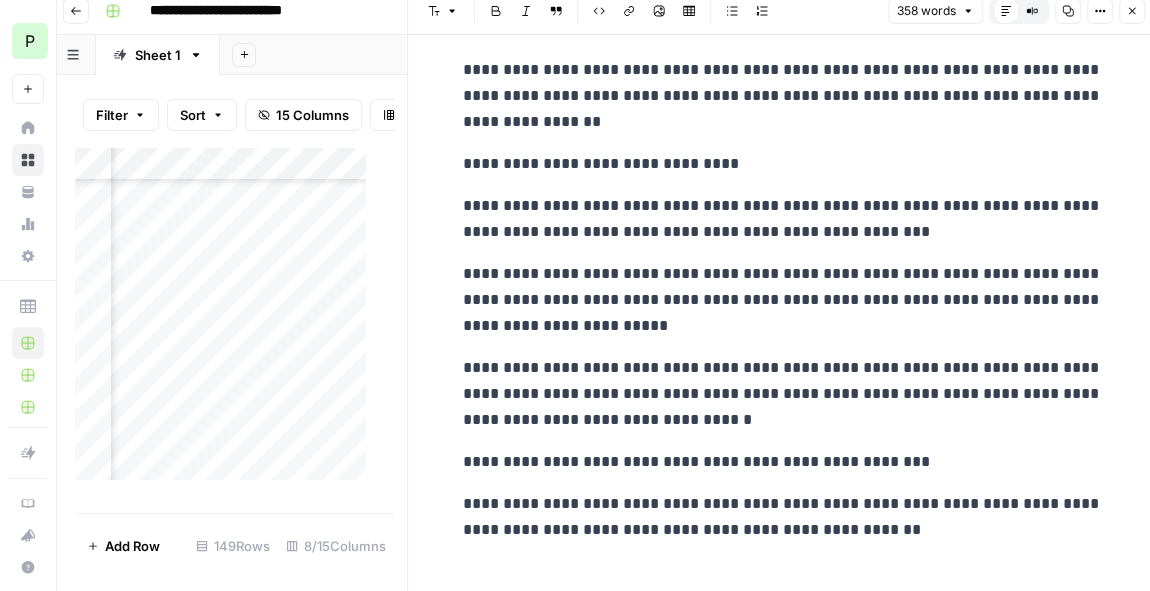 click at bounding box center [783, 572] 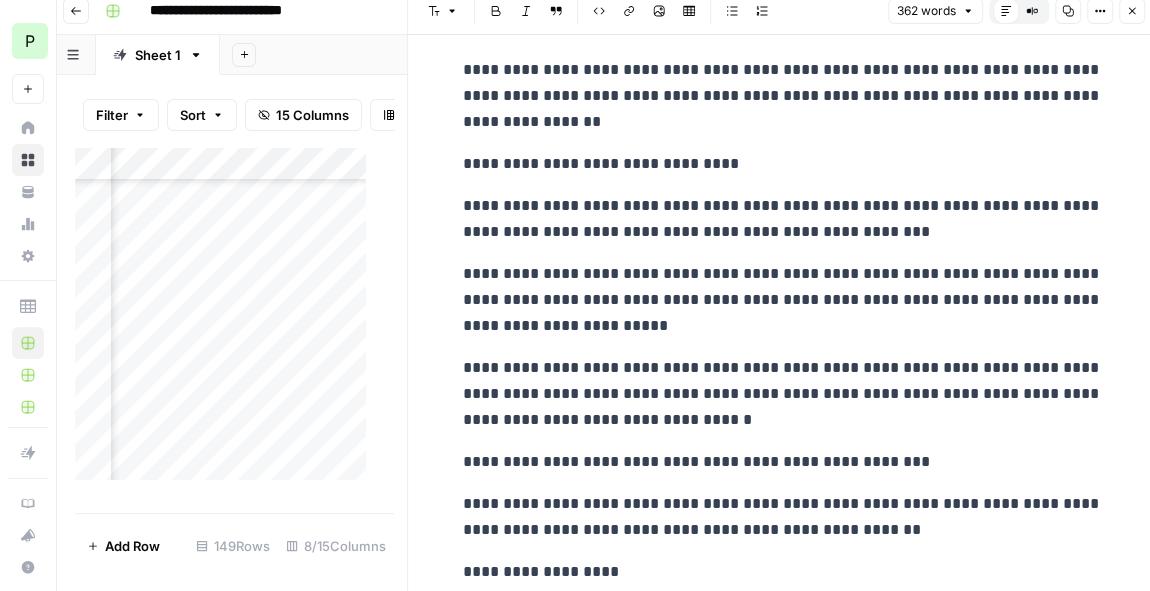 scroll, scrollTop: 0, scrollLeft: 0, axis: both 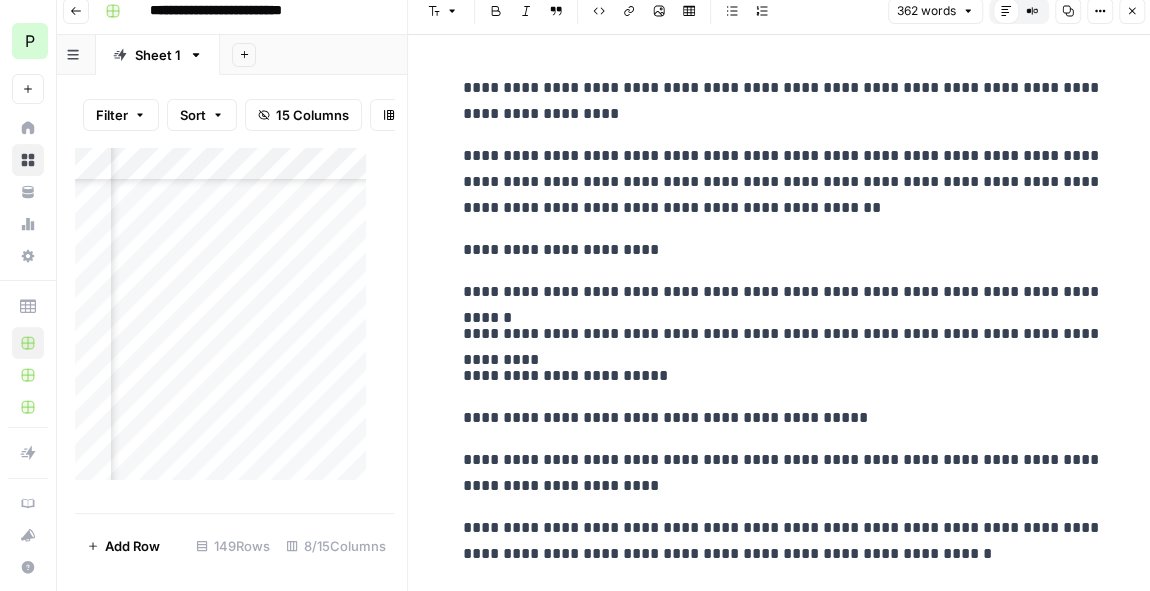 click on "**********" at bounding box center [783, 250] 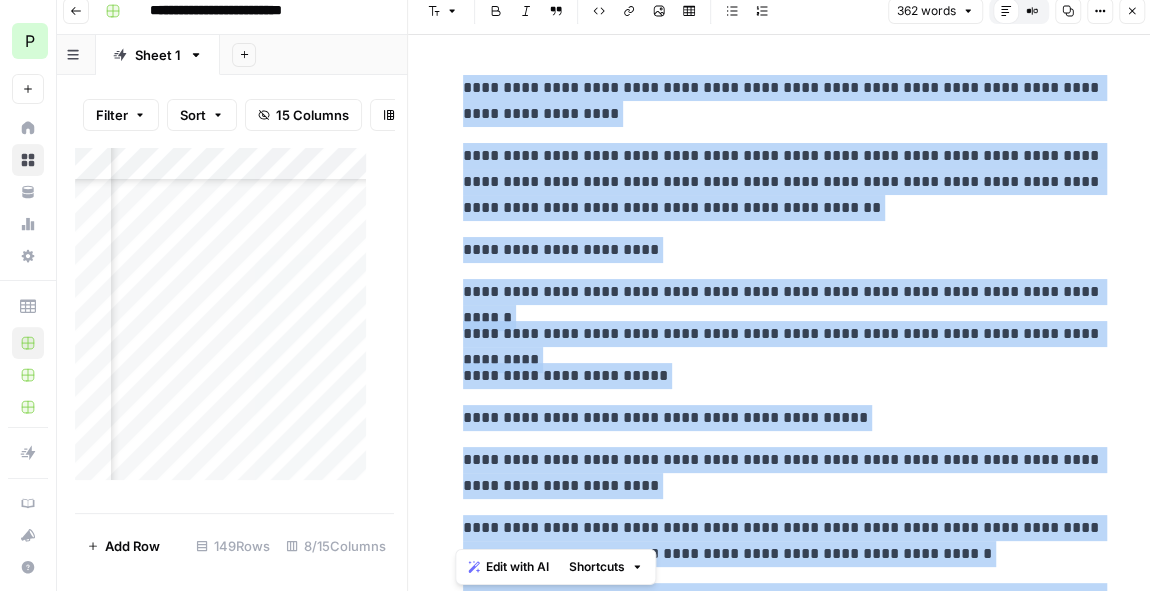 copy on "**********" 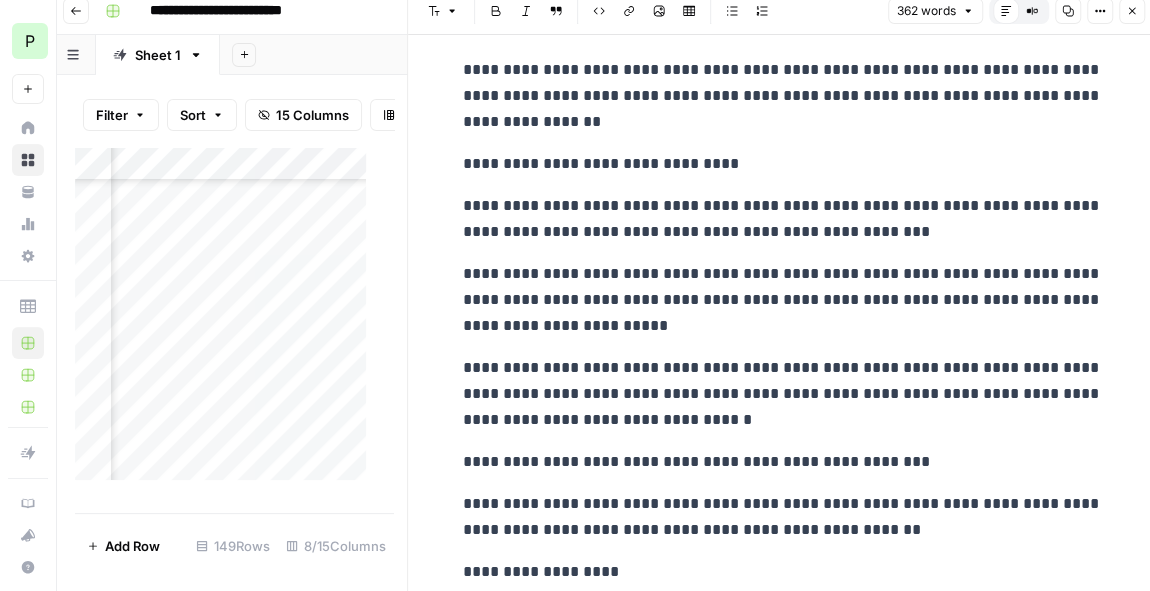 scroll, scrollTop: 13, scrollLeft: 6, axis: both 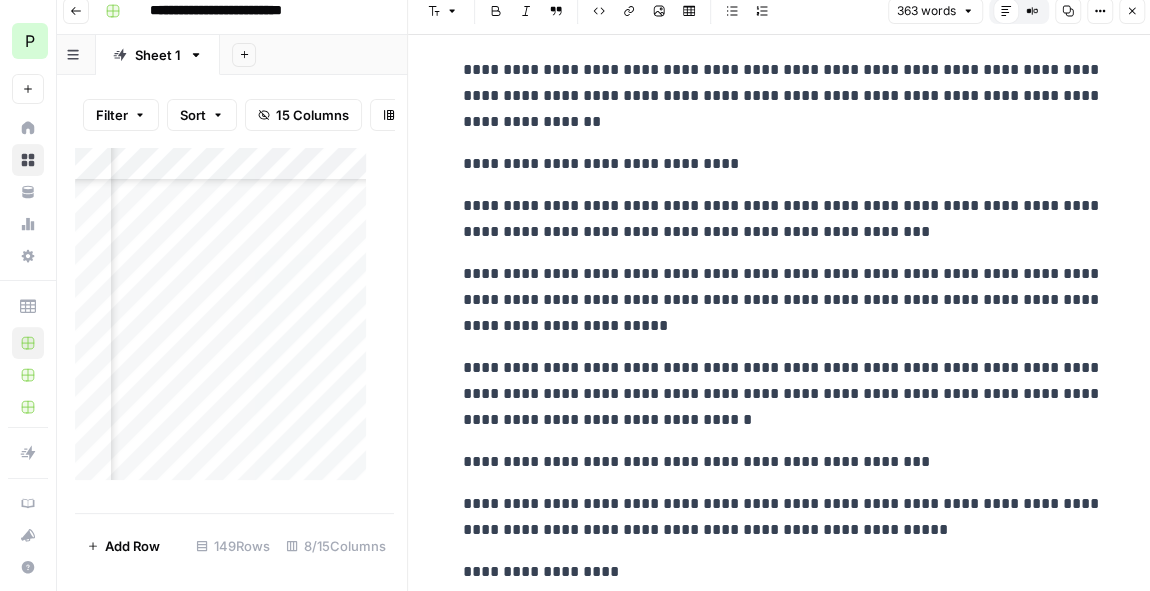click on "**********" at bounding box center [783, 394] 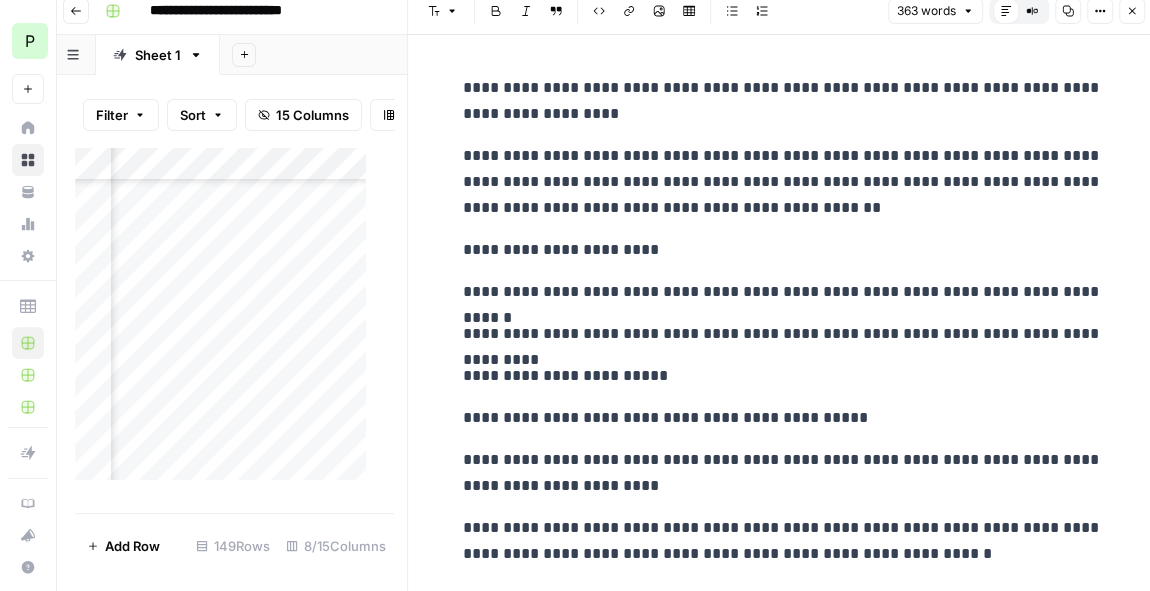scroll, scrollTop: 636, scrollLeft: 0, axis: vertical 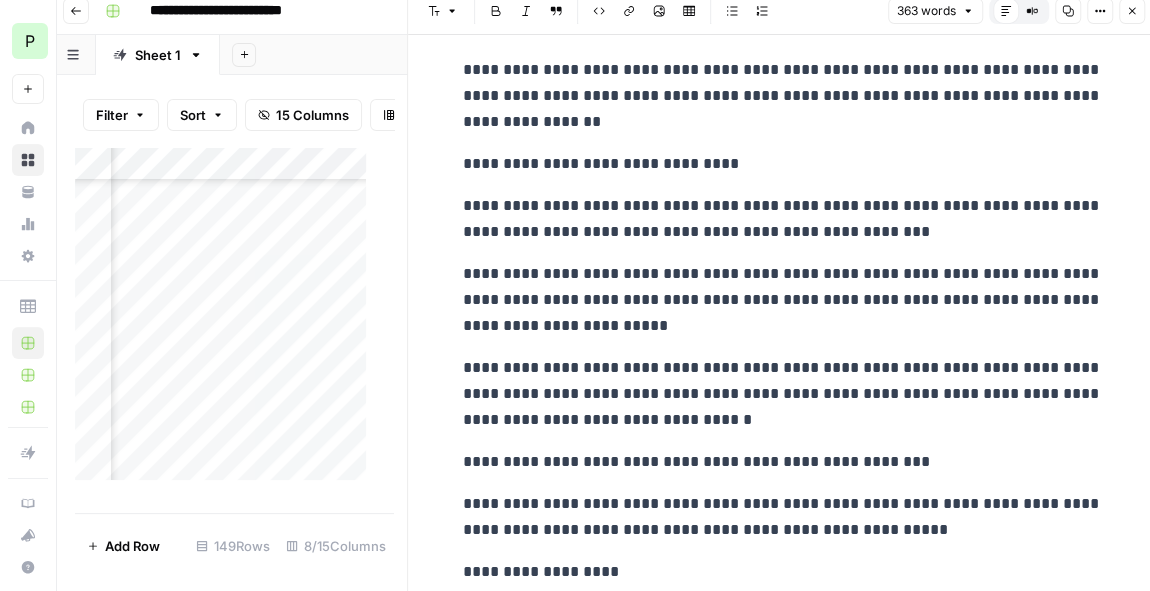 click on "**********" at bounding box center [783, 517] 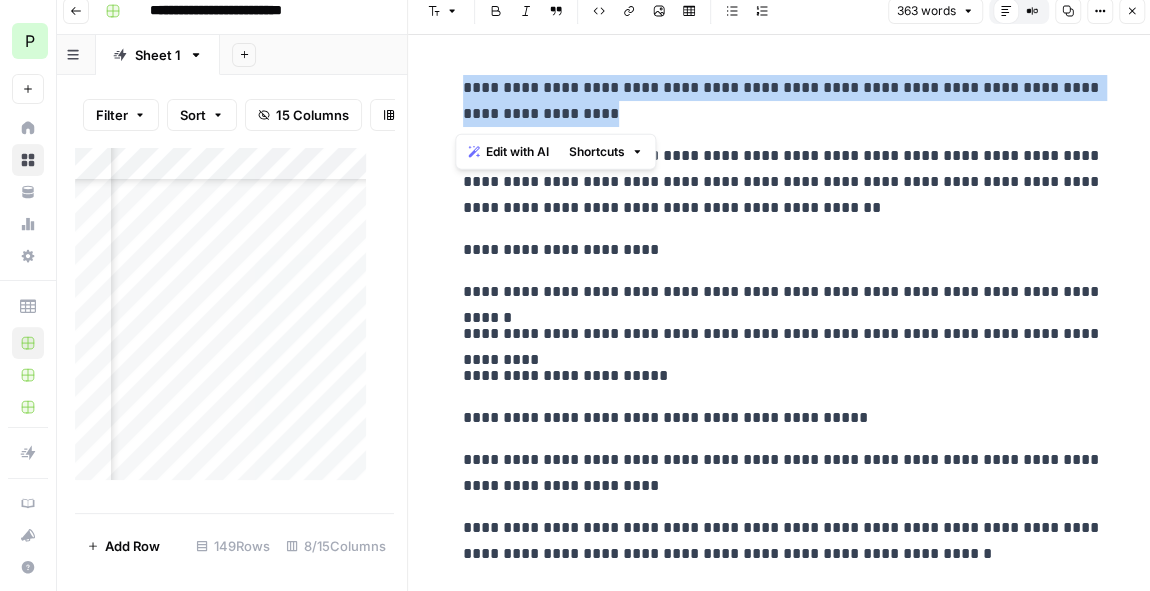 drag, startPoint x: 598, startPoint y: 103, endPoint x: 433, endPoint y: 84, distance: 166.09033 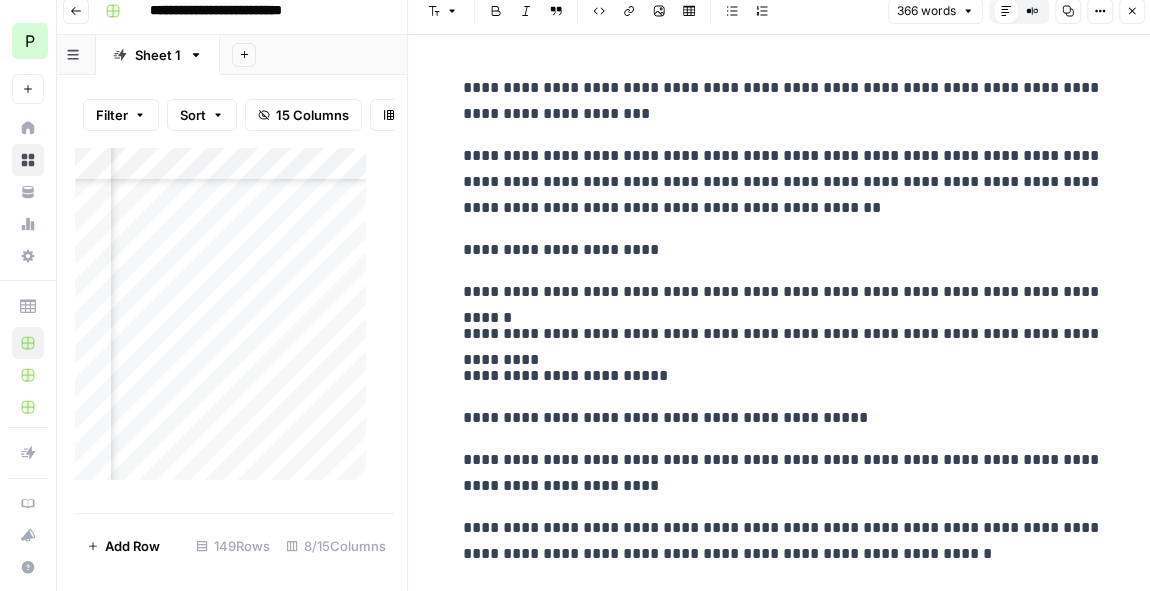 click on "**********" at bounding box center (783, 101) 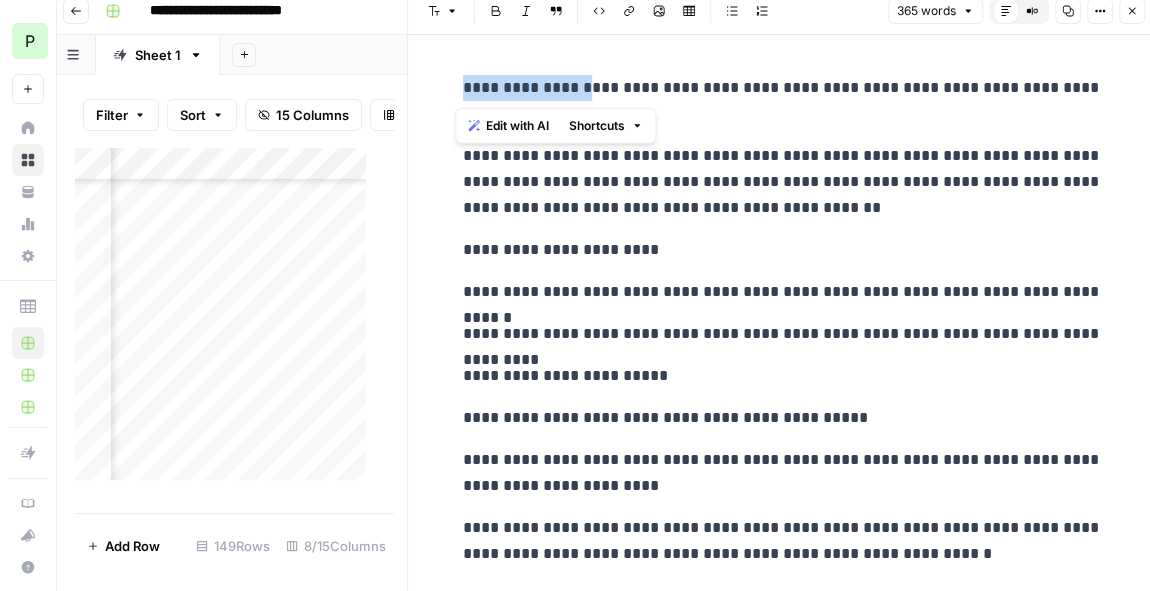 drag, startPoint x: 573, startPoint y: 91, endPoint x: 410, endPoint y: 80, distance: 163.37074 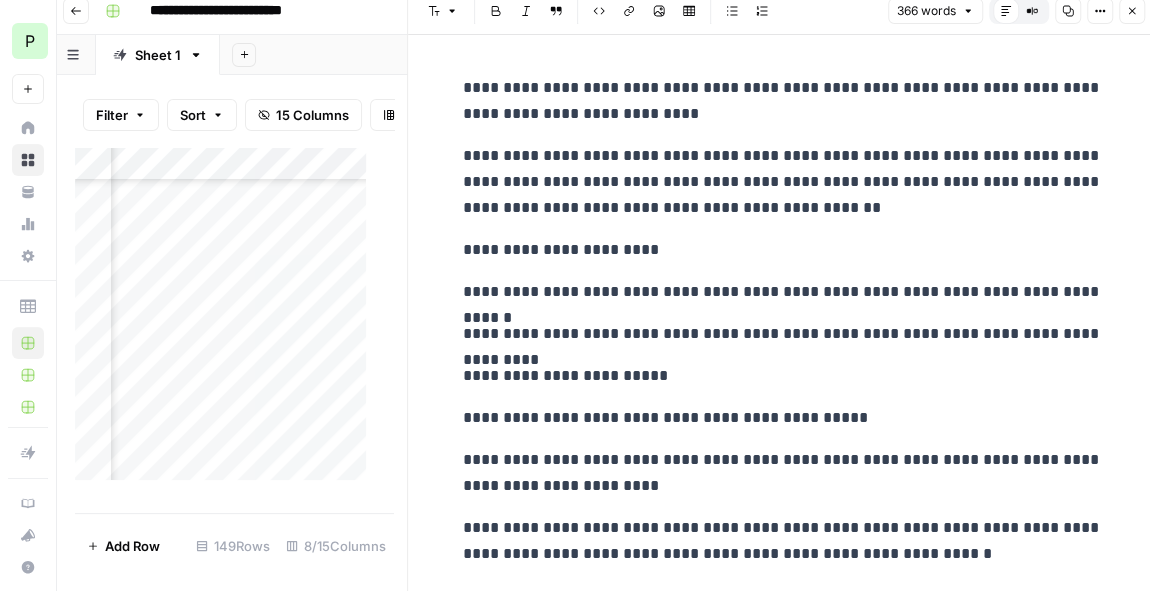 click on "**********" at bounding box center [783, 101] 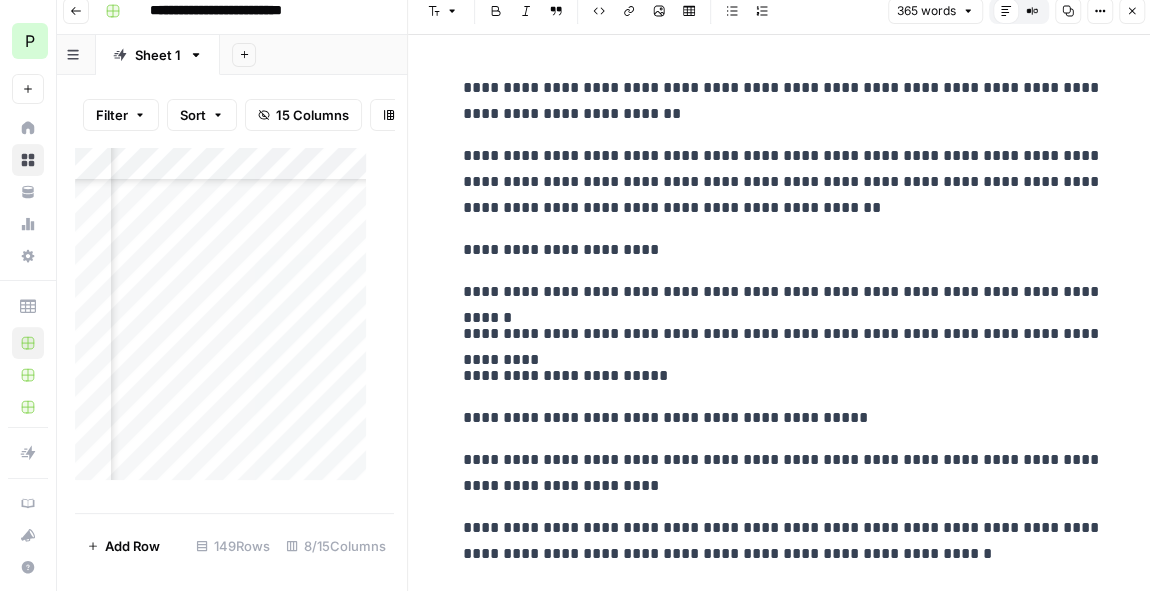 click on "**********" at bounding box center [783, 101] 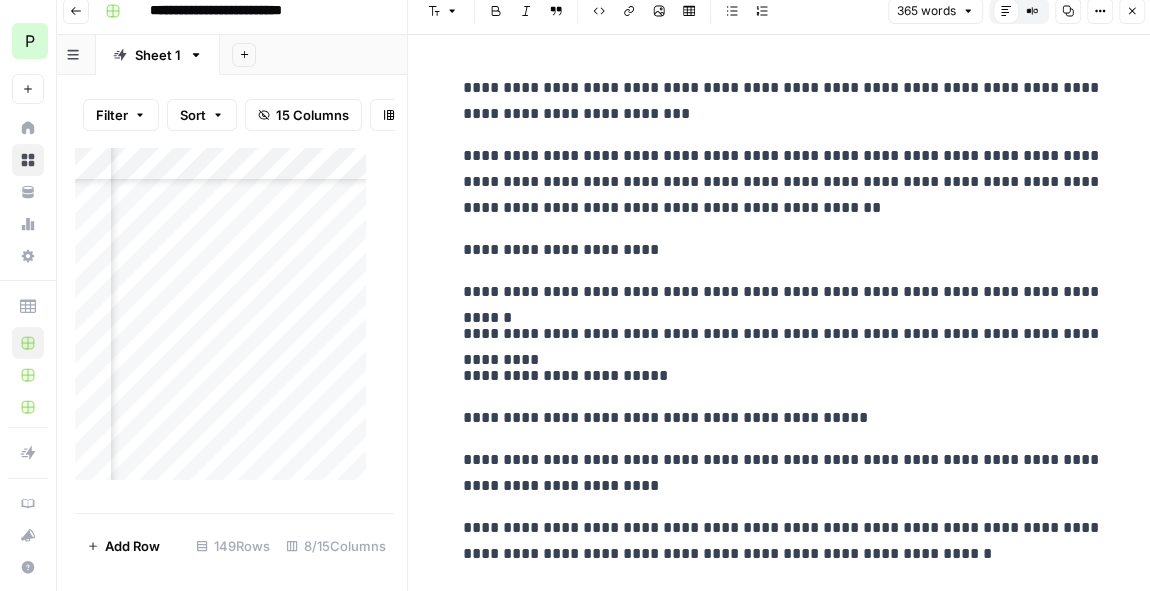 click on "**********" at bounding box center [783, 101] 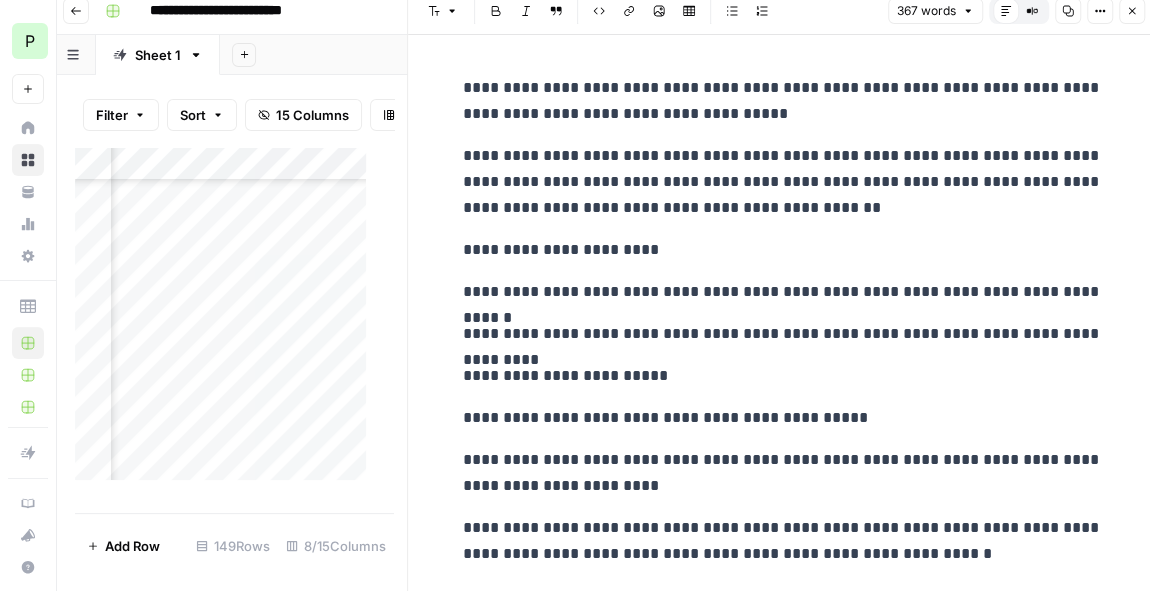 click on "**********" at bounding box center [783, 101] 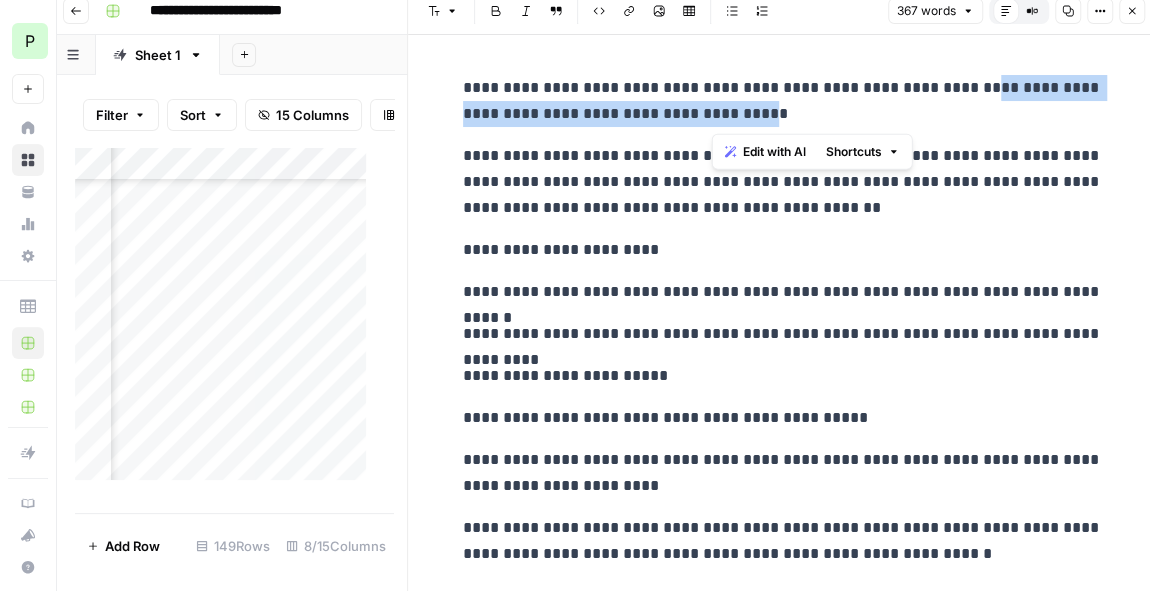 drag, startPoint x: 931, startPoint y: 86, endPoint x: 708, endPoint y: 111, distance: 224.39697 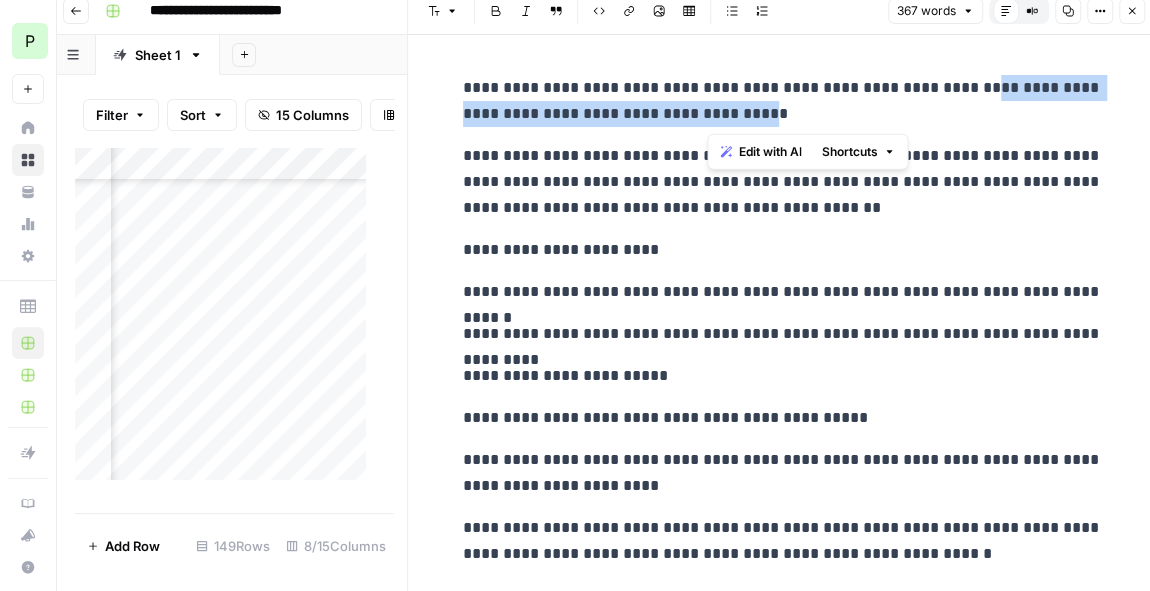 click on "**********" at bounding box center (783, 648) 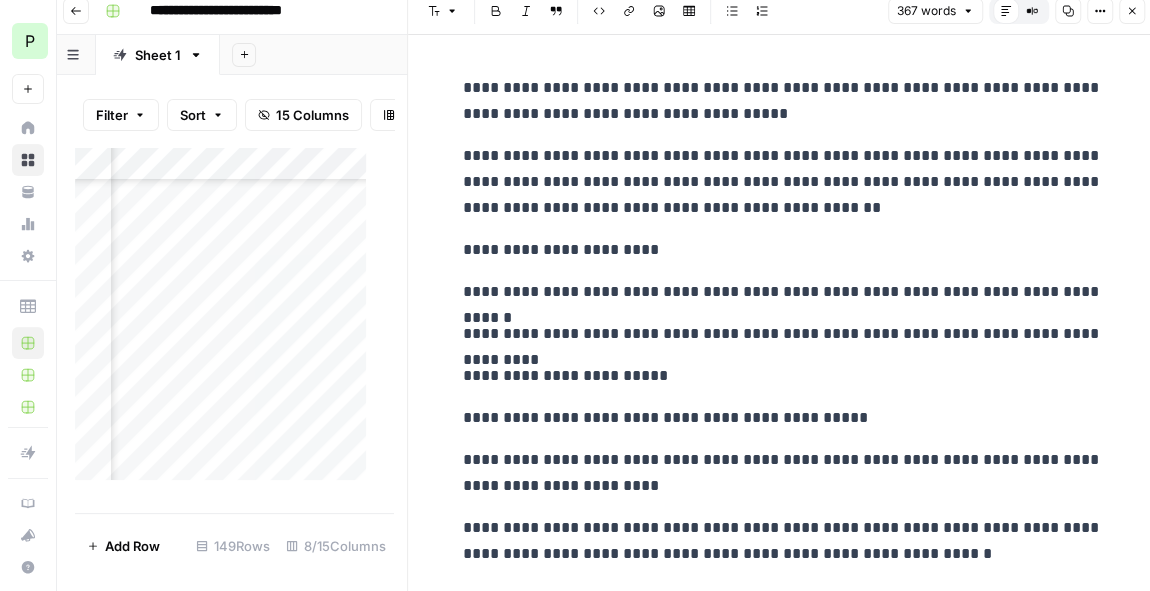 scroll, scrollTop: 0, scrollLeft: 6, axis: horizontal 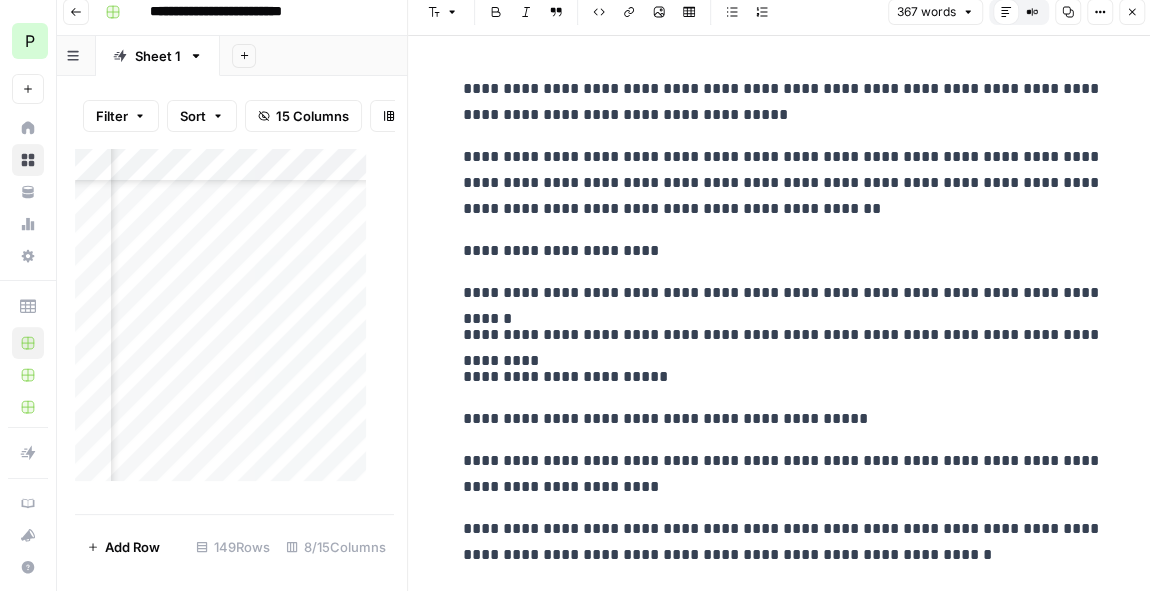 click on "**********" at bounding box center (783, 649) 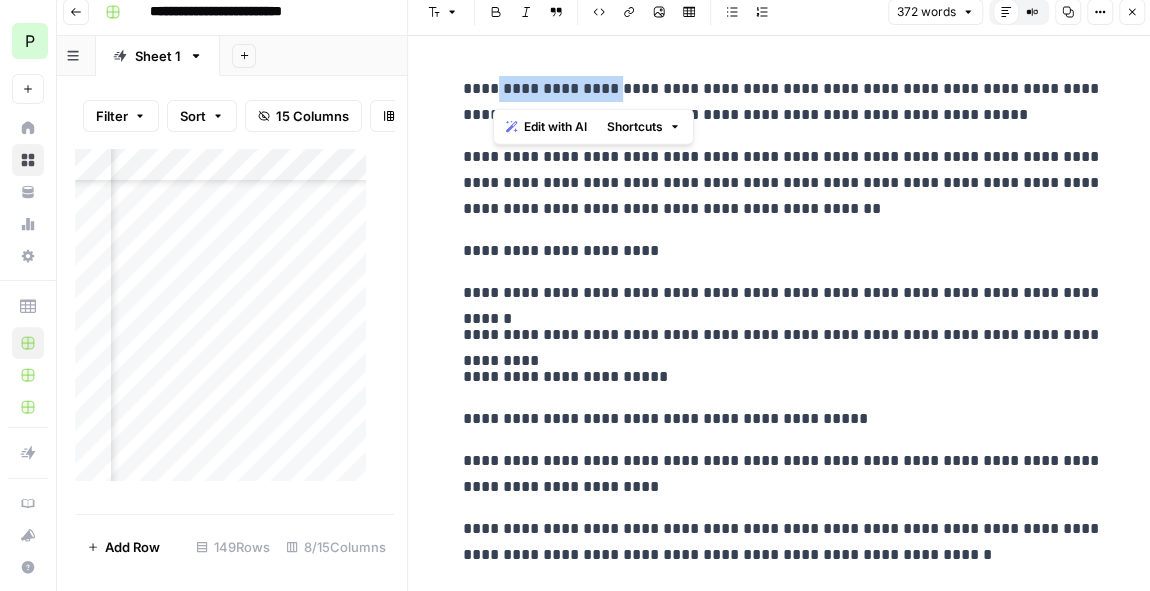 drag, startPoint x: 609, startPoint y: 91, endPoint x: 493, endPoint y: 85, distance: 116.15507 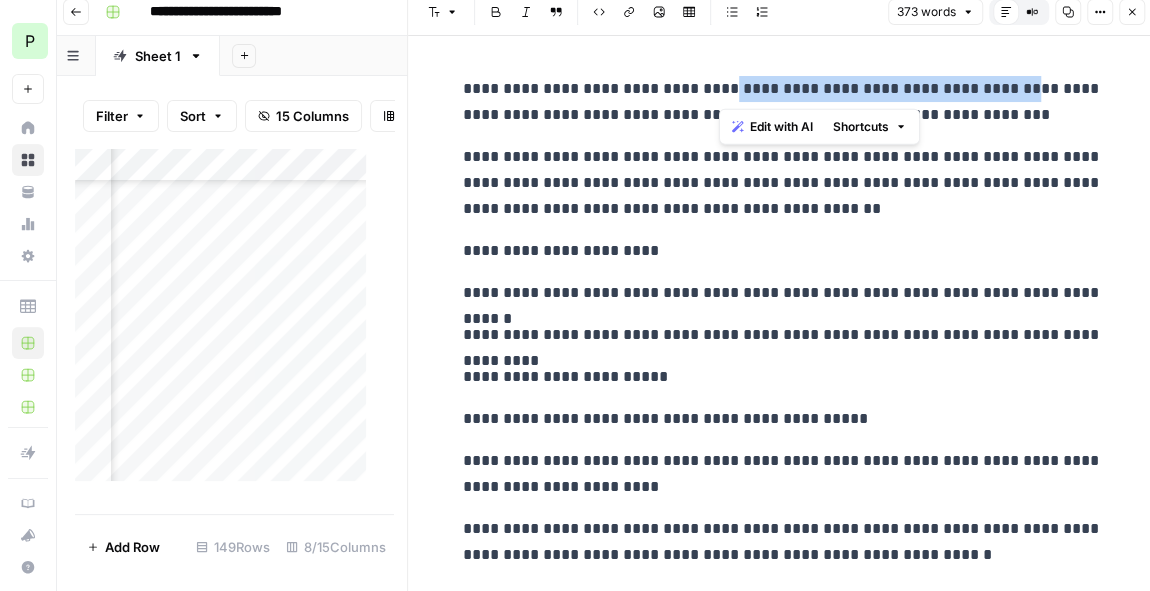 drag, startPoint x: 988, startPoint y: 92, endPoint x: 716, endPoint y: 89, distance: 272.01654 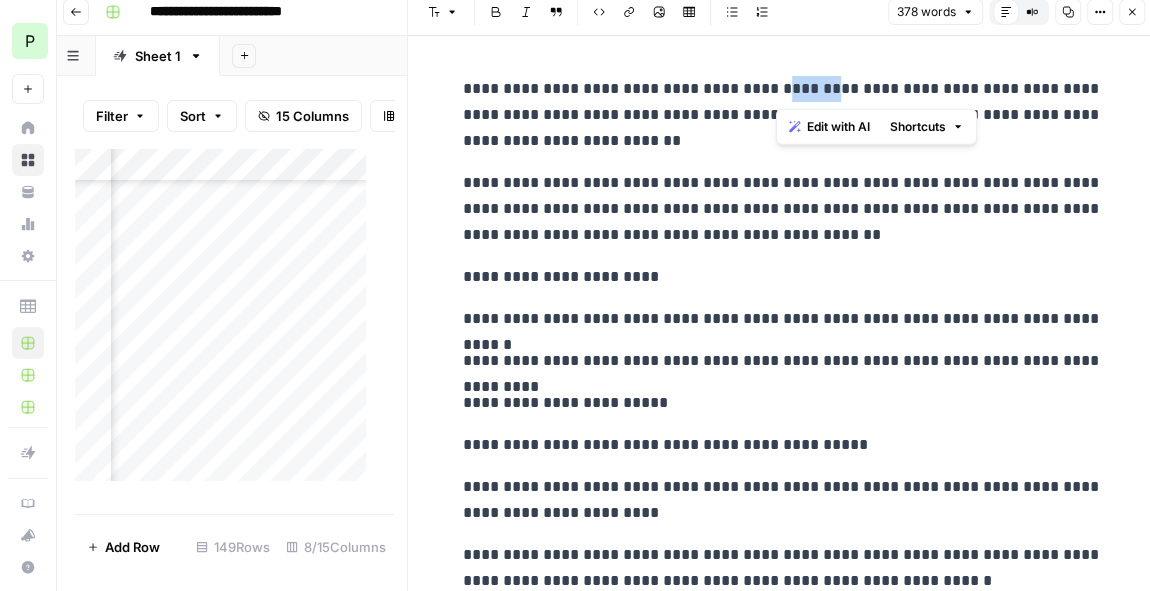 drag, startPoint x: 817, startPoint y: 85, endPoint x: 775, endPoint y: 85, distance: 42 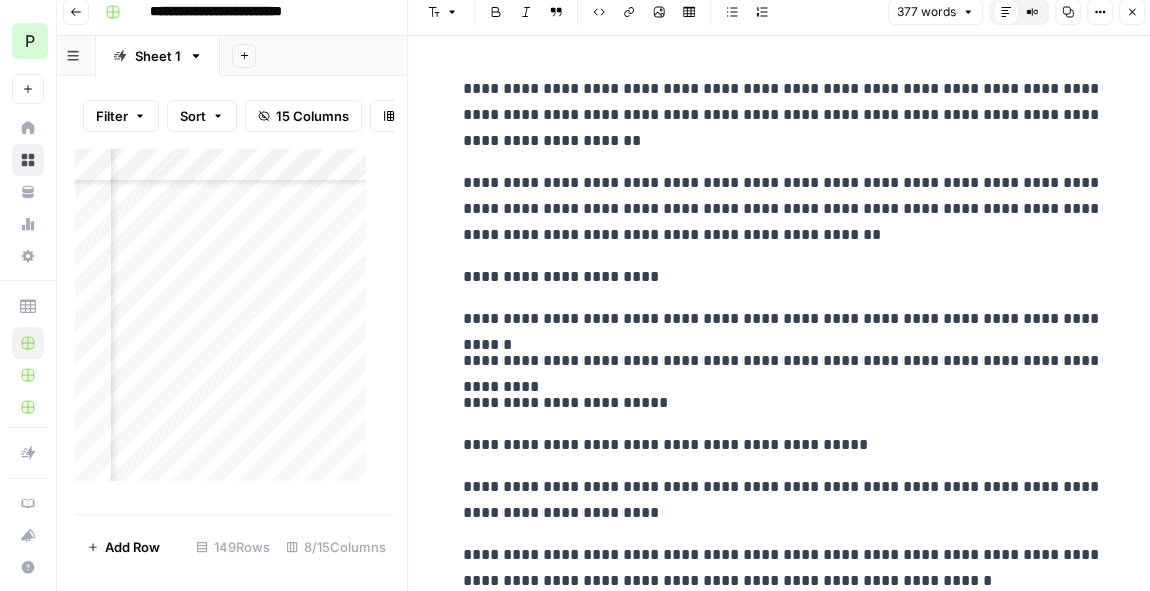 click on "**********" at bounding box center (783, 115) 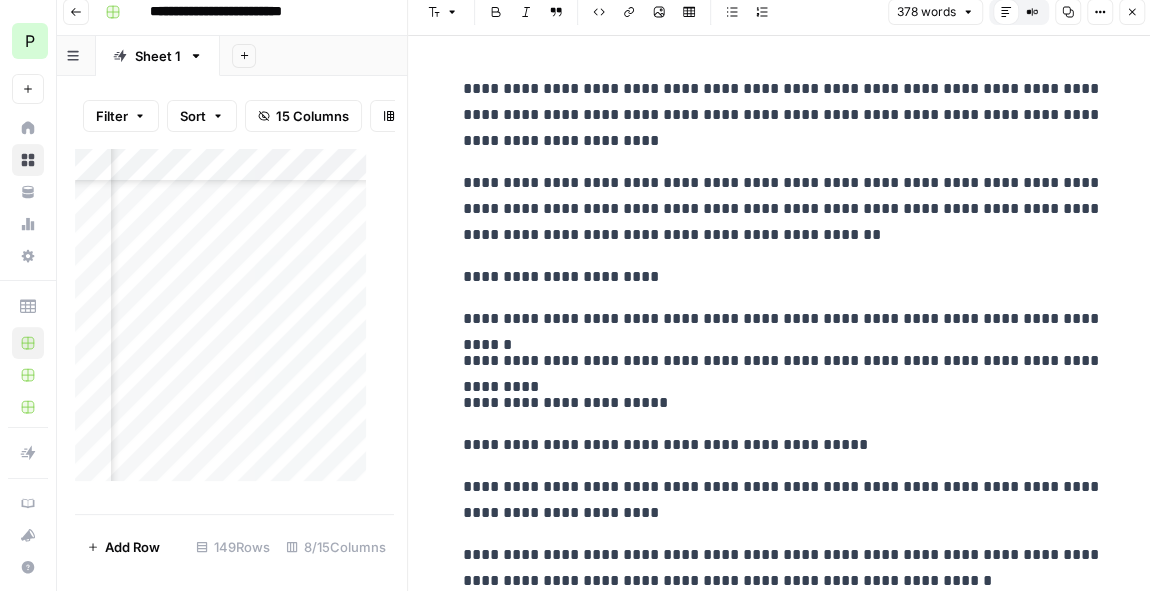 click on "**********" at bounding box center [783, 115] 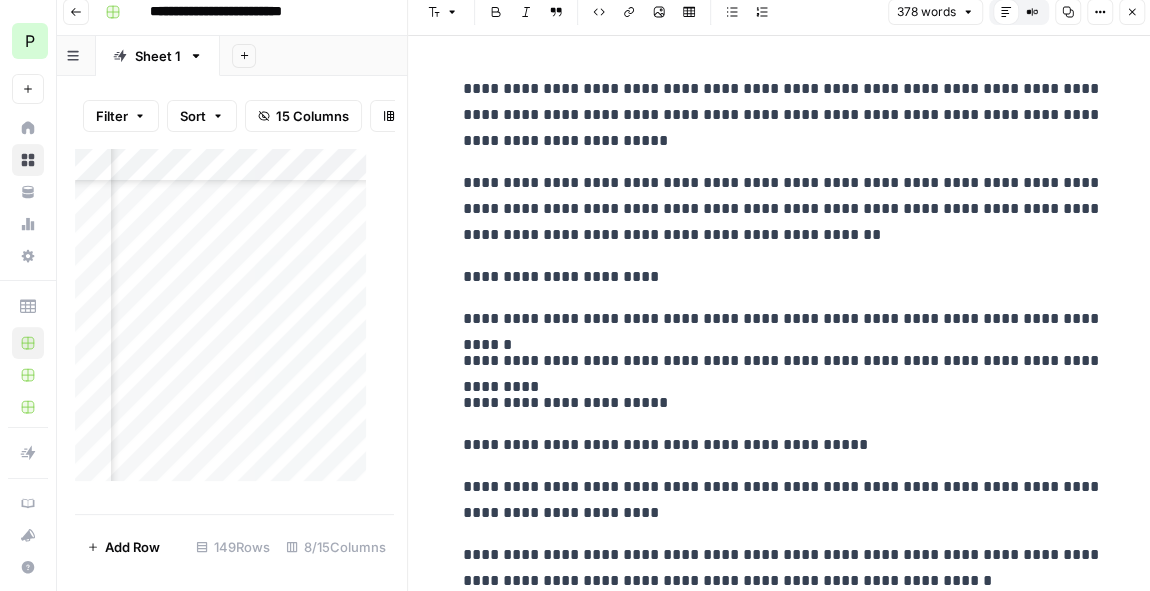click on "**********" at bounding box center [783, 115] 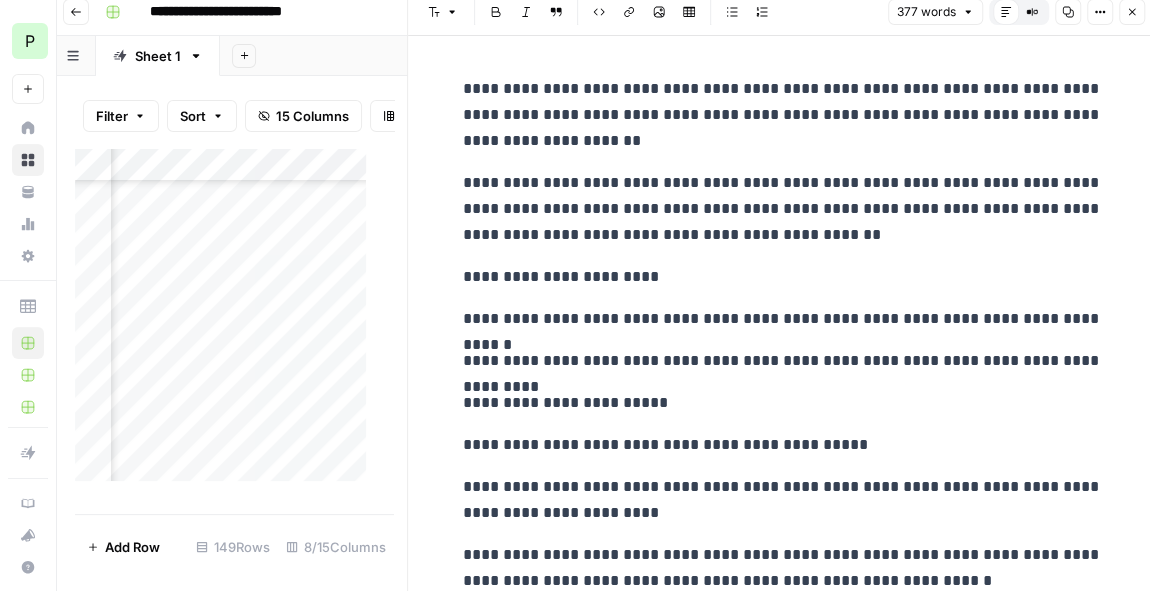 click on "**********" at bounding box center [783, 115] 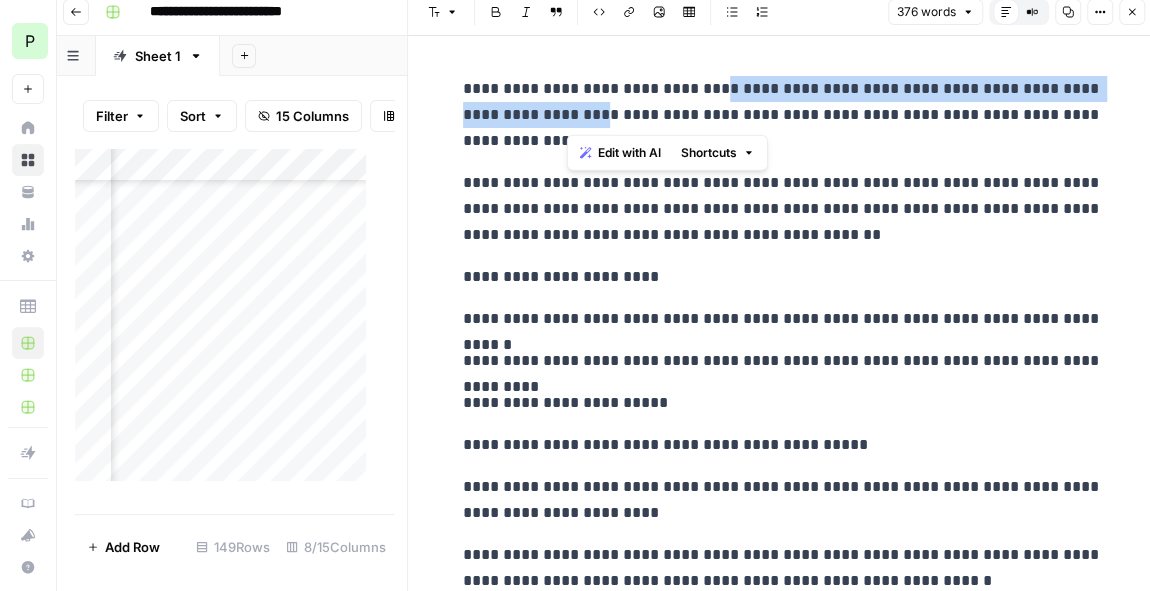 drag, startPoint x: 565, startPoint y: 117, endPoint x: 713, endPoint y: 91, distance: 150.26643 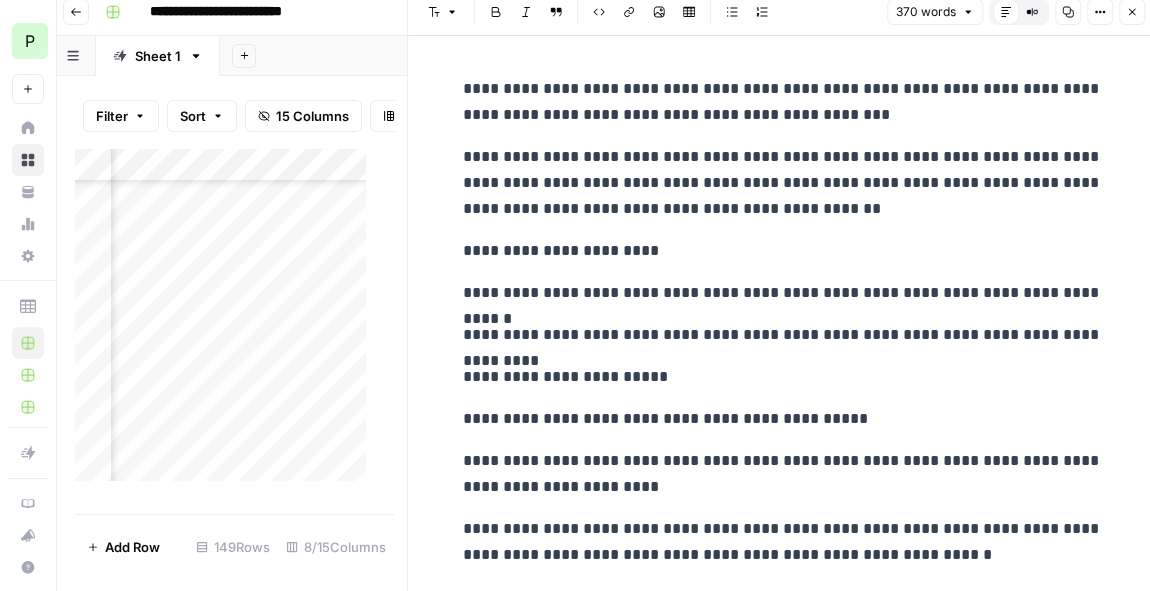 click on "**********" at bounding box center (783, 102) 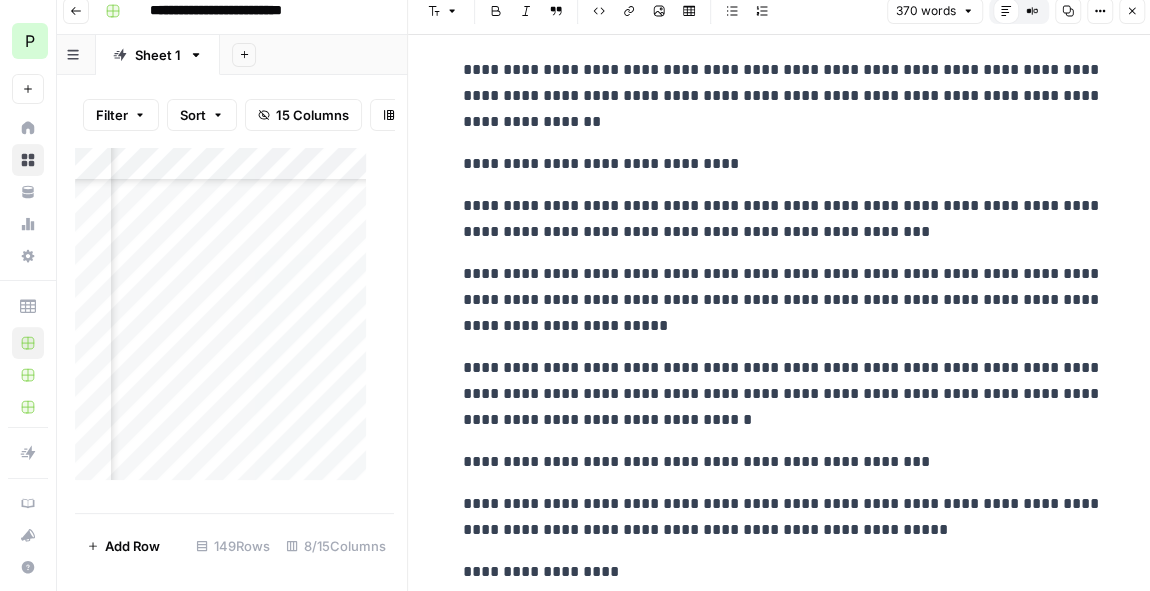 scroll, scrollTop: 12, scrollLeft: 6, axis: both 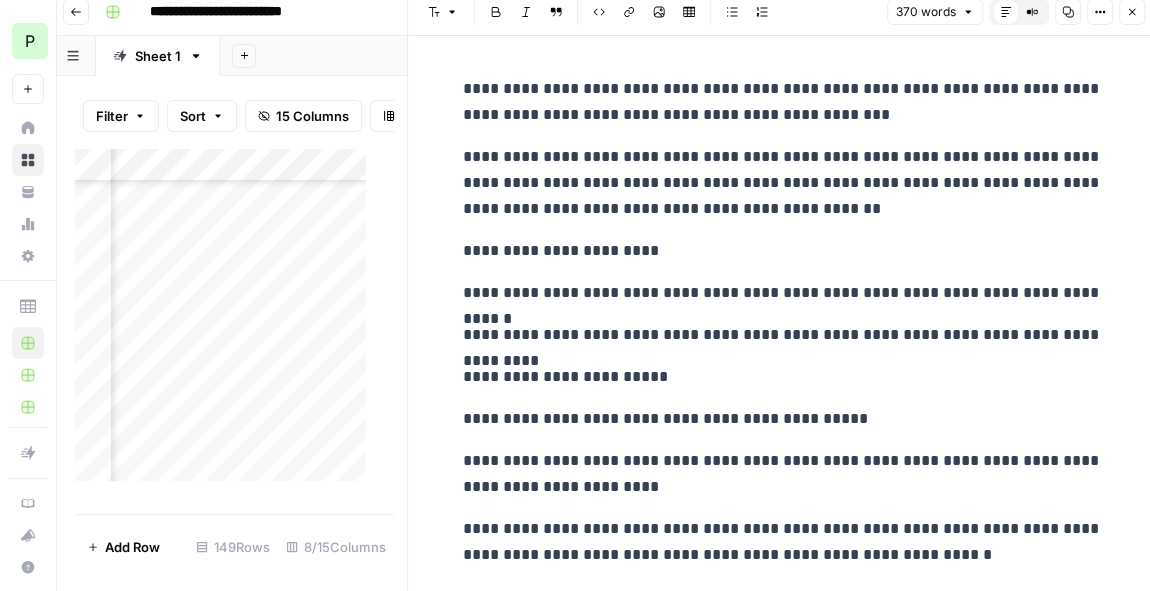 click 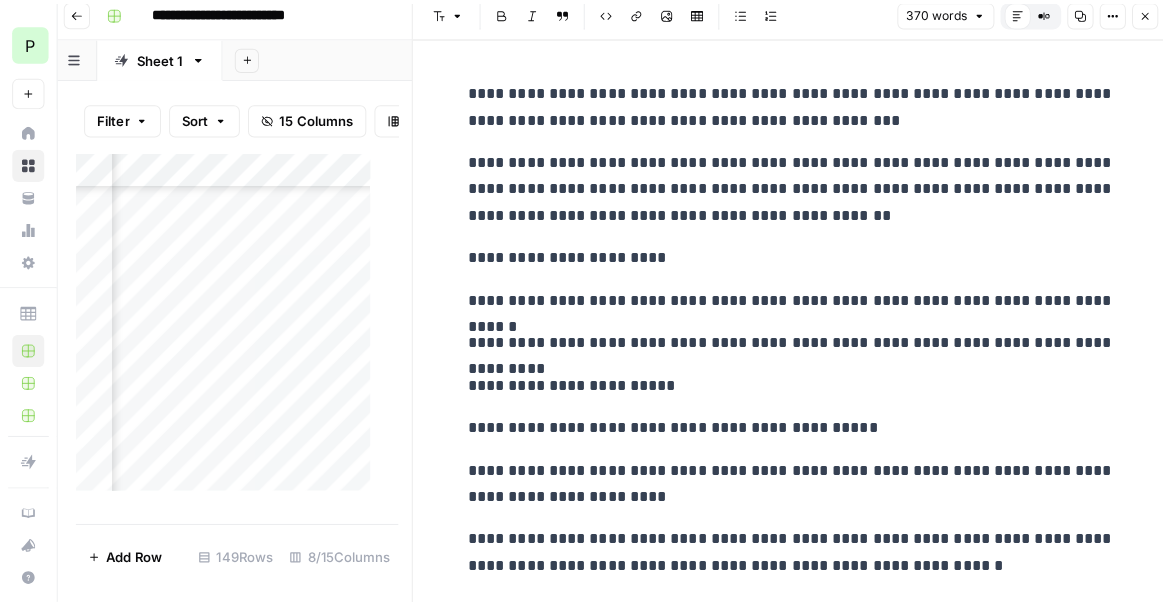 scroll, scrollTop: 0, scrollLeft: 0, axis: both 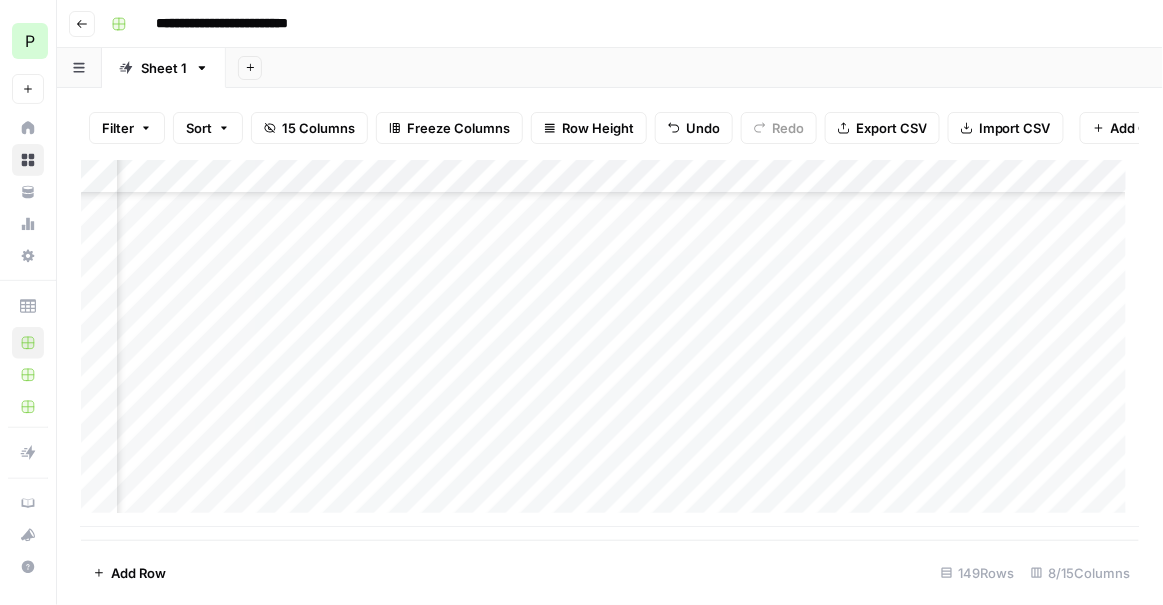 click on "Add Column" at bounding box center [610, 343] 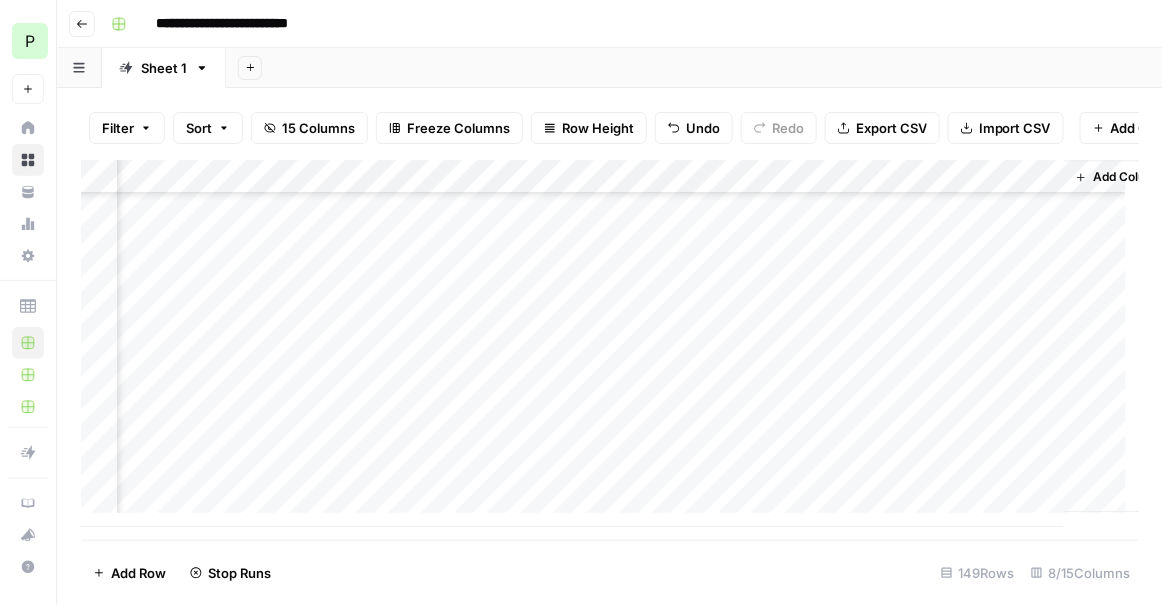 click on "Add Column" at bounding box center (610, 343) 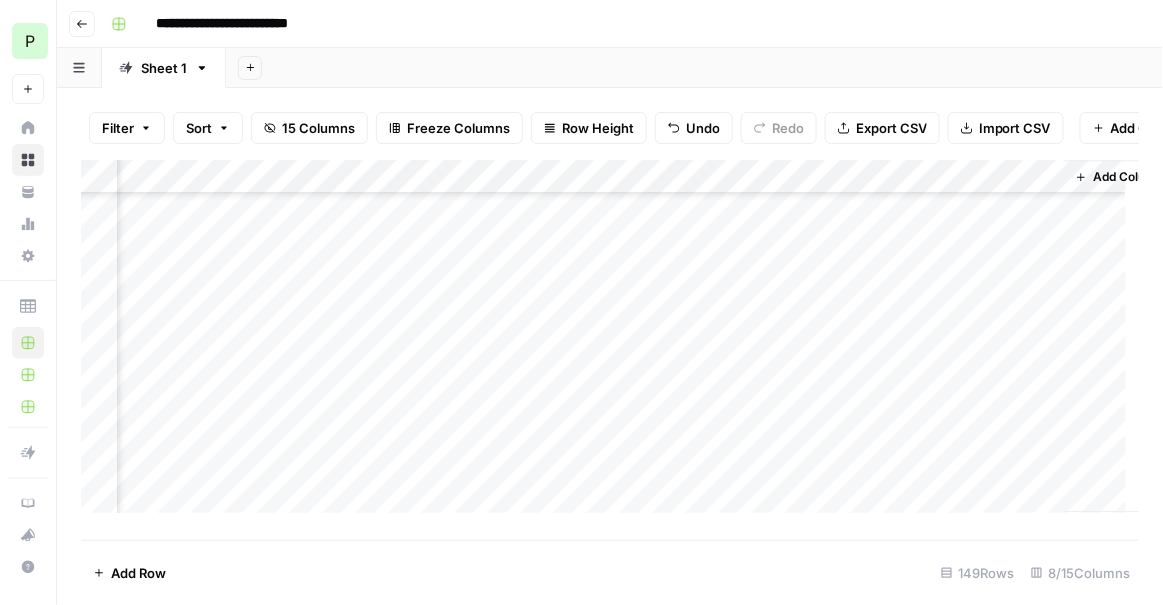 scroll, scrollTop: 1182, scrollLeft: 1218, axis: both 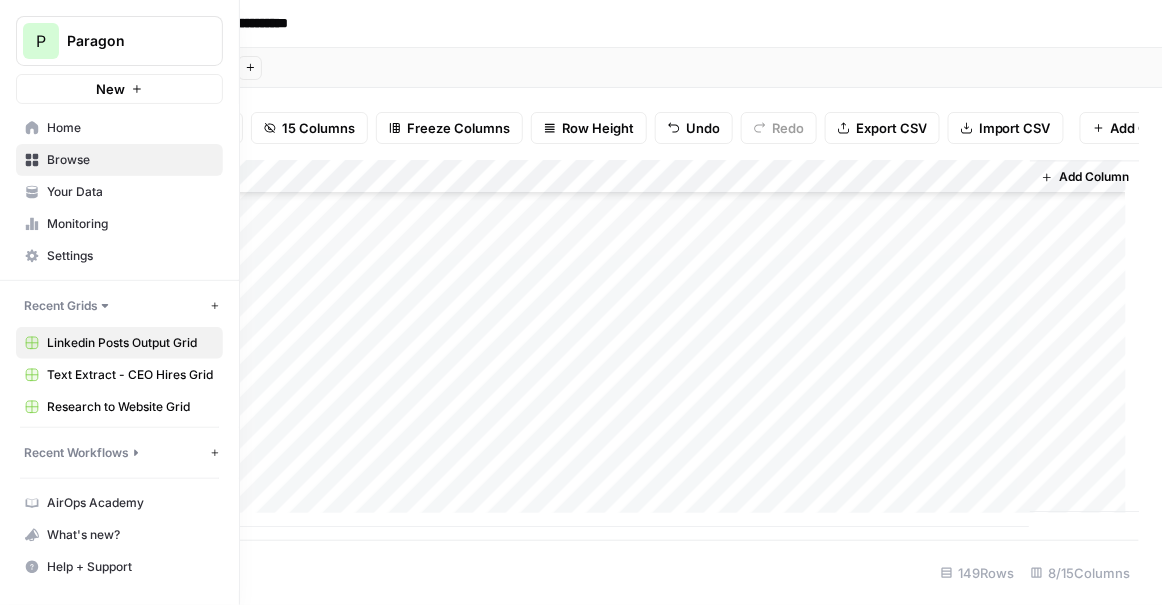 click on "P Paragon" at bounding box center [119, 41] 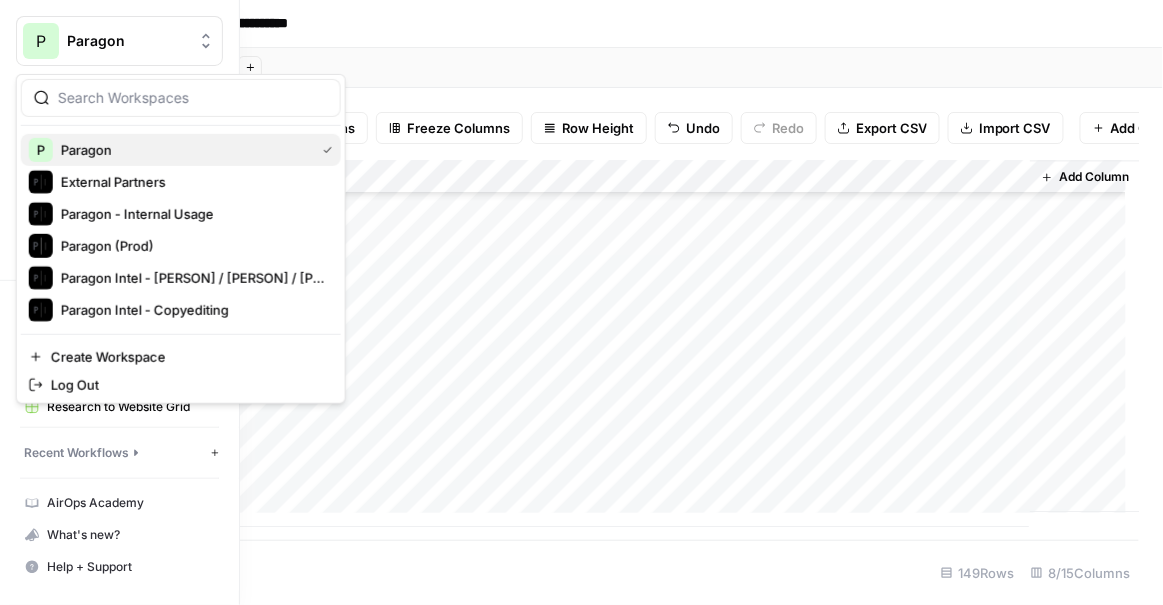 click on "P Paragon" at bounding box center (181, 150) 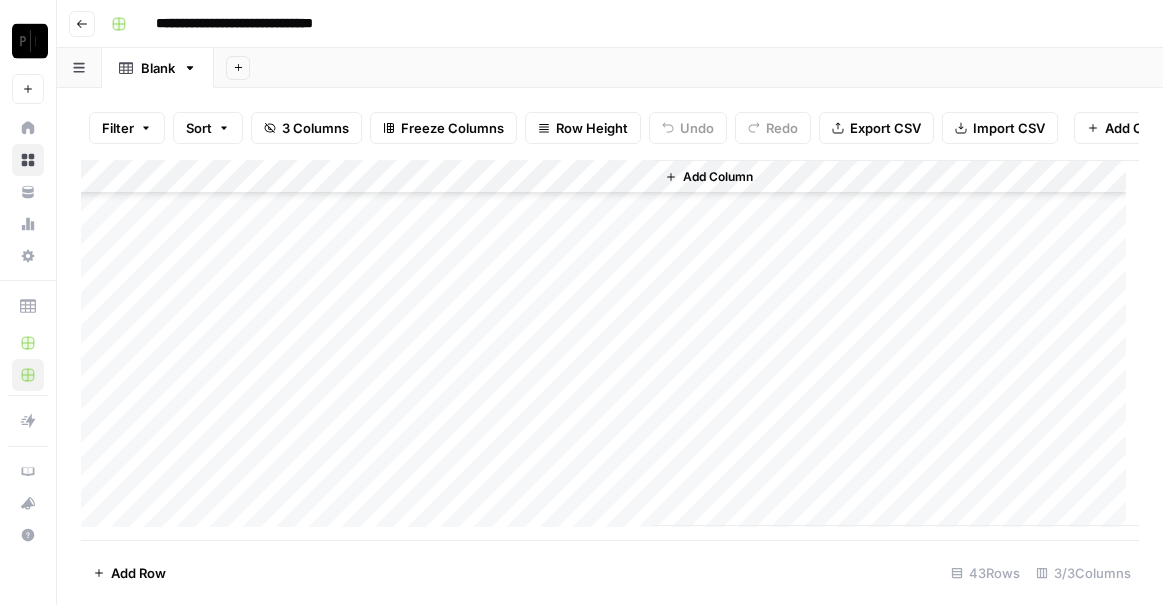 scroll, scrollTop: 0, scrollLeft: 0, axis: both 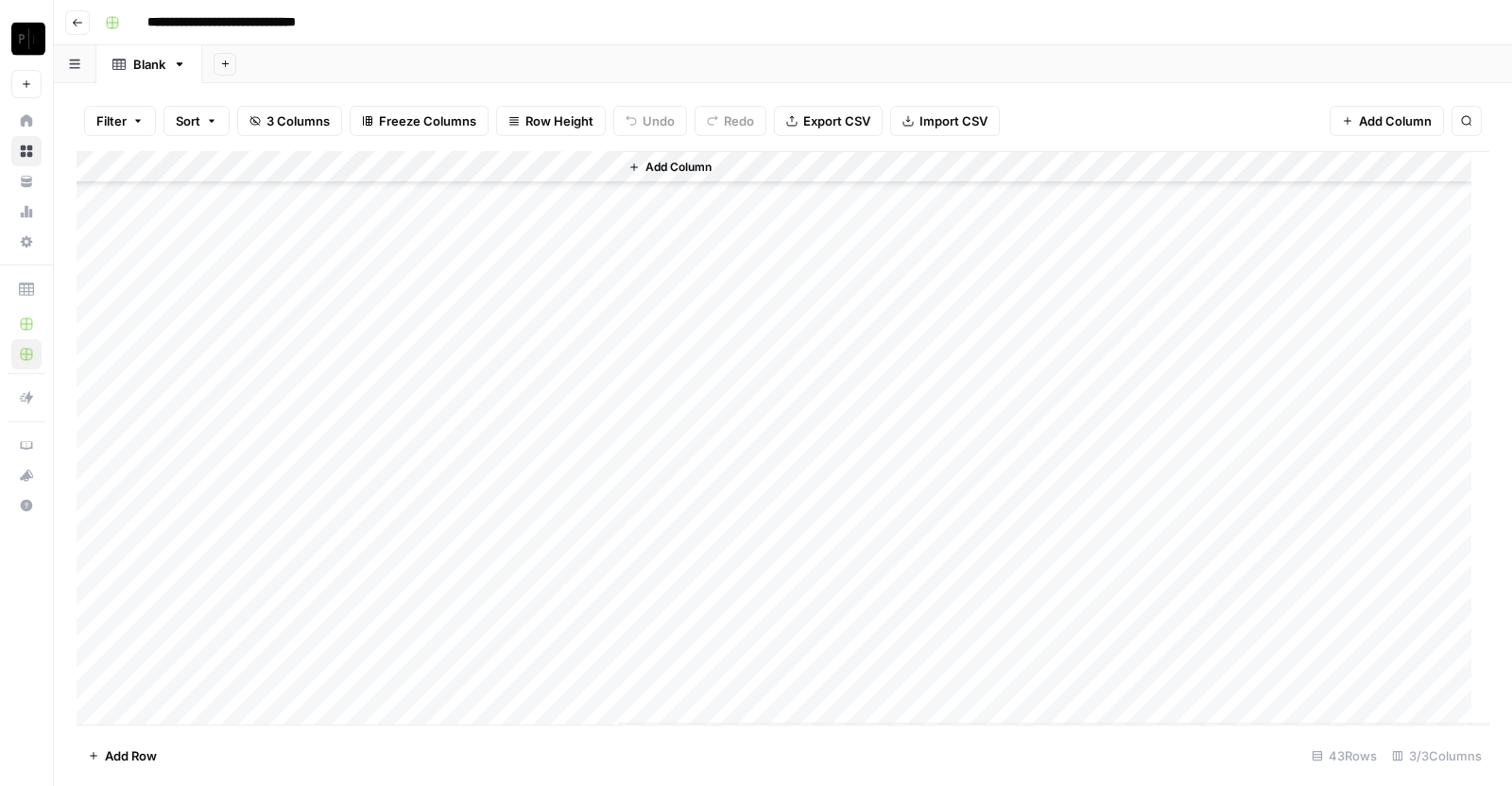 click on "Go back" at bounding box center (77, 23) 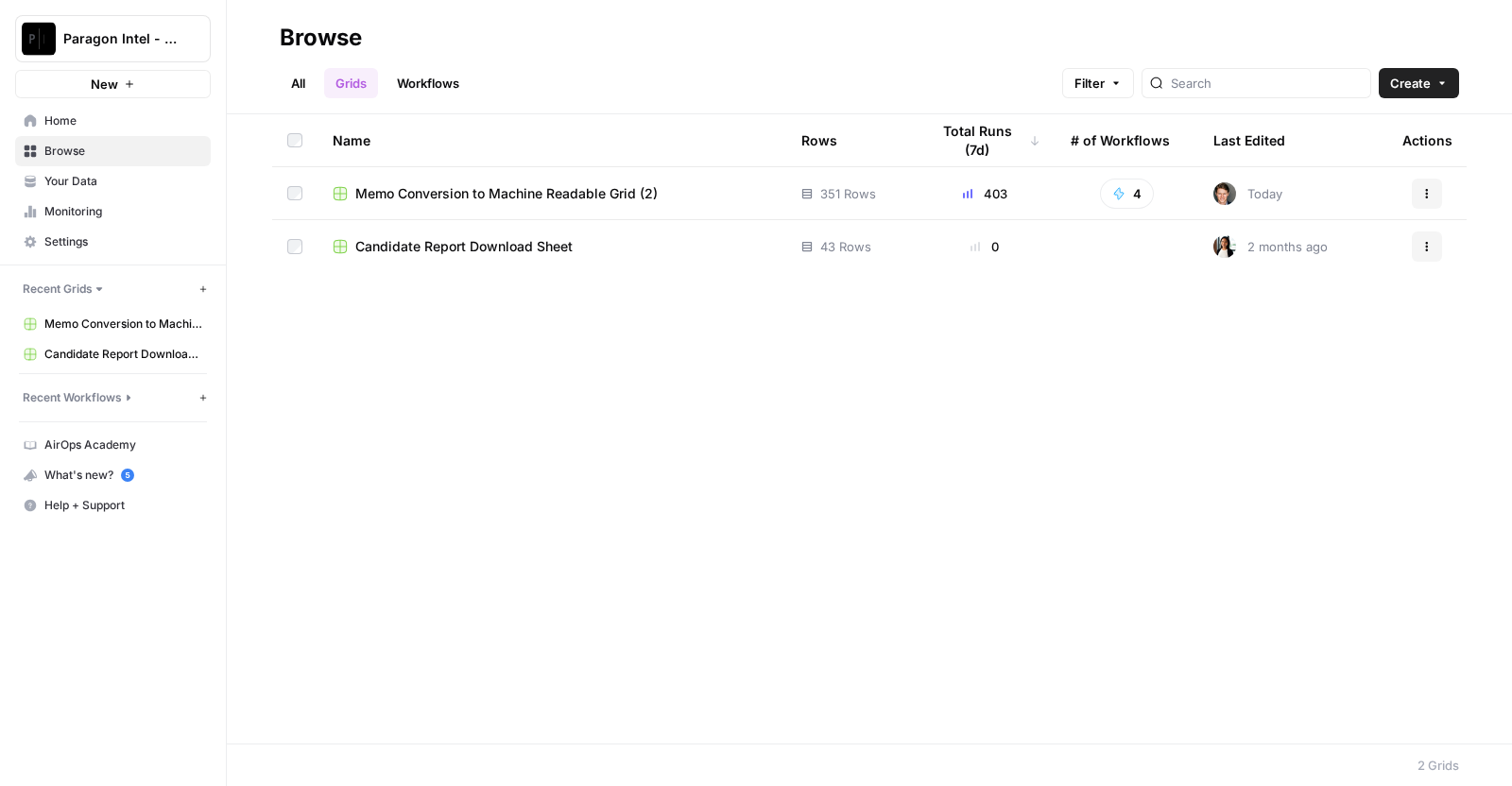 click on "Workflows" at bounding box center [428, 83] 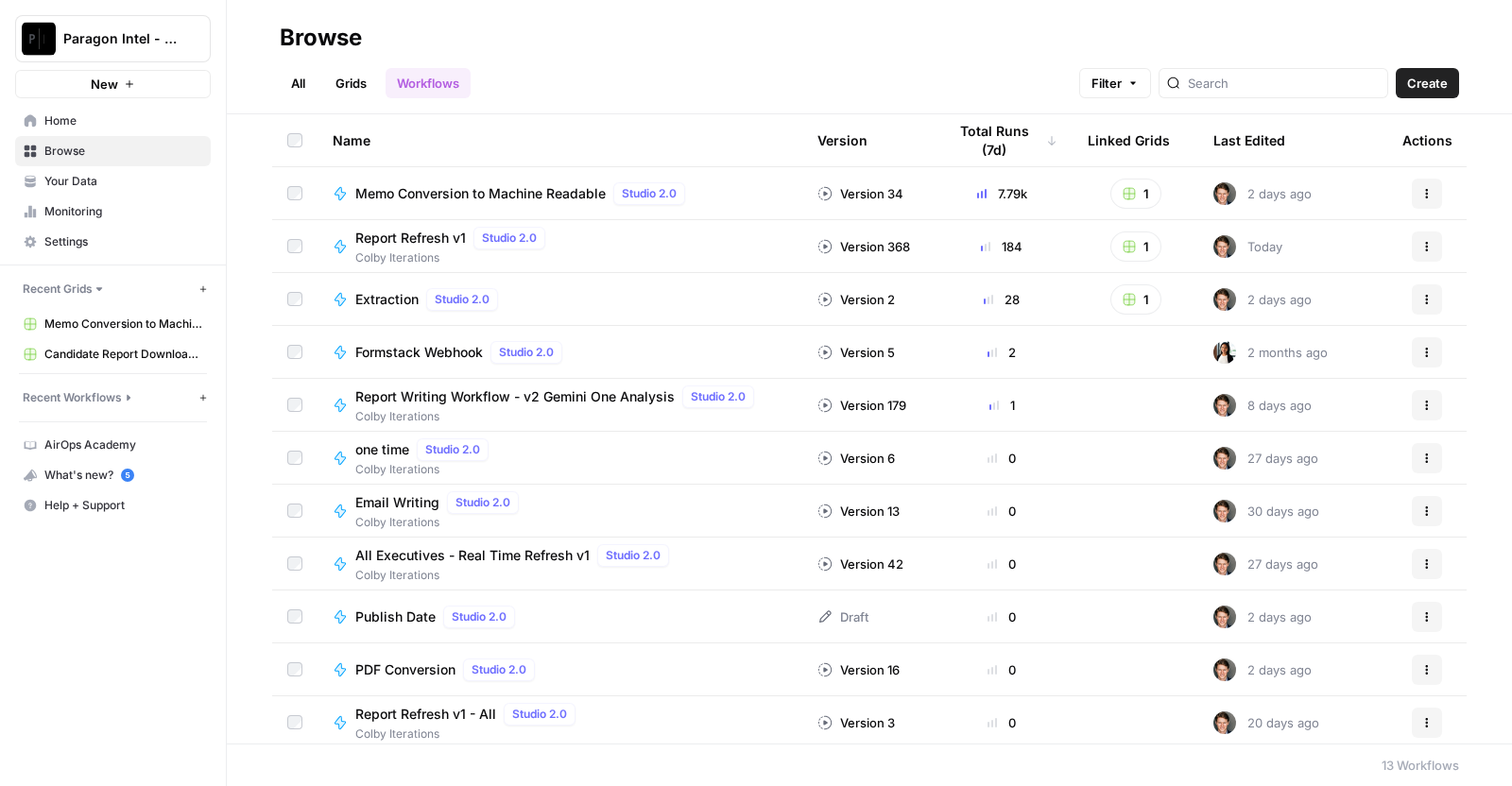 click on "Report Writing Workflow - v2 Gemini One Analysis" at bounding box center (515, 397) 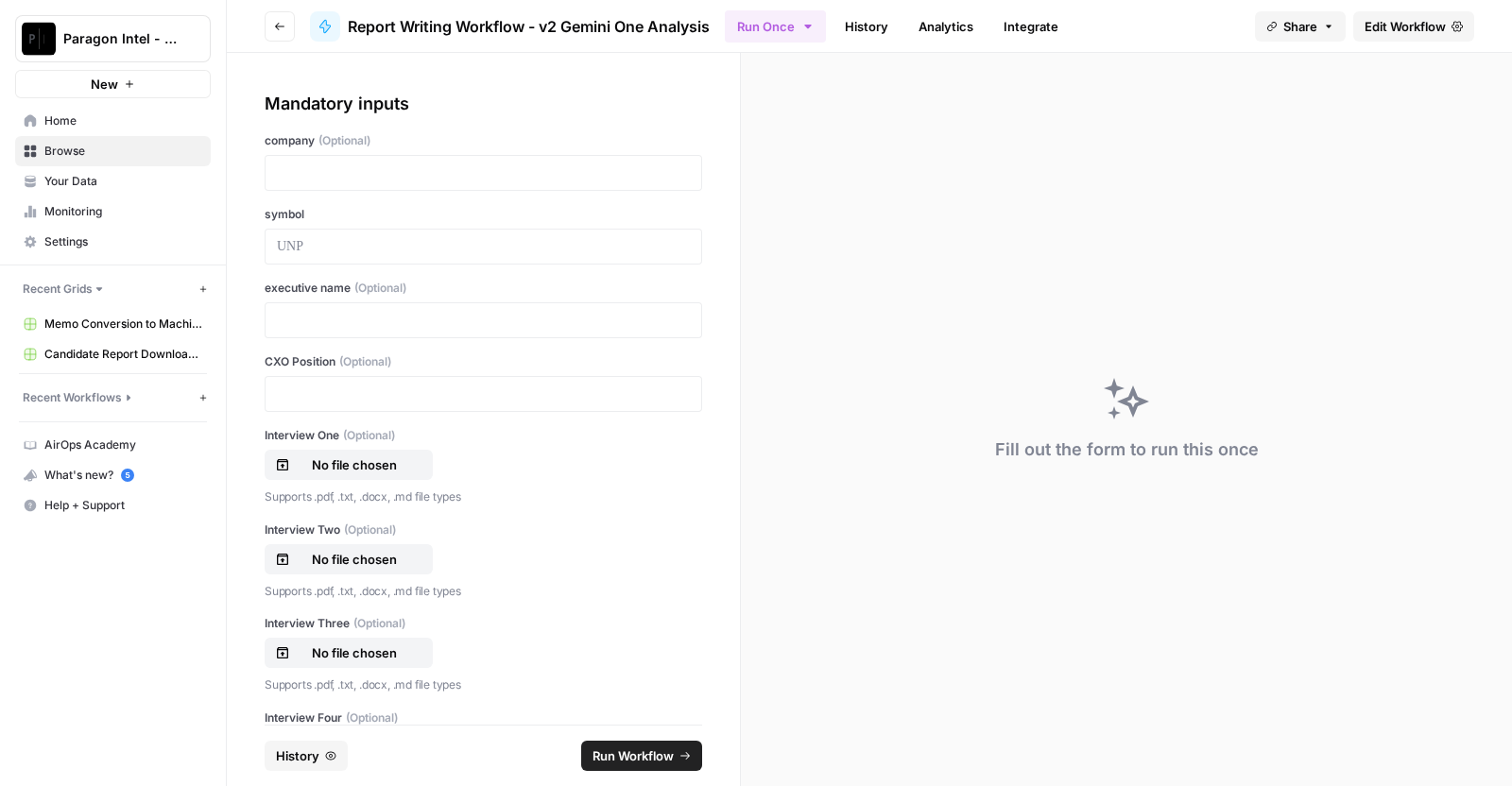 click on "Edit Workflow" at bounding box center [1405, 26] 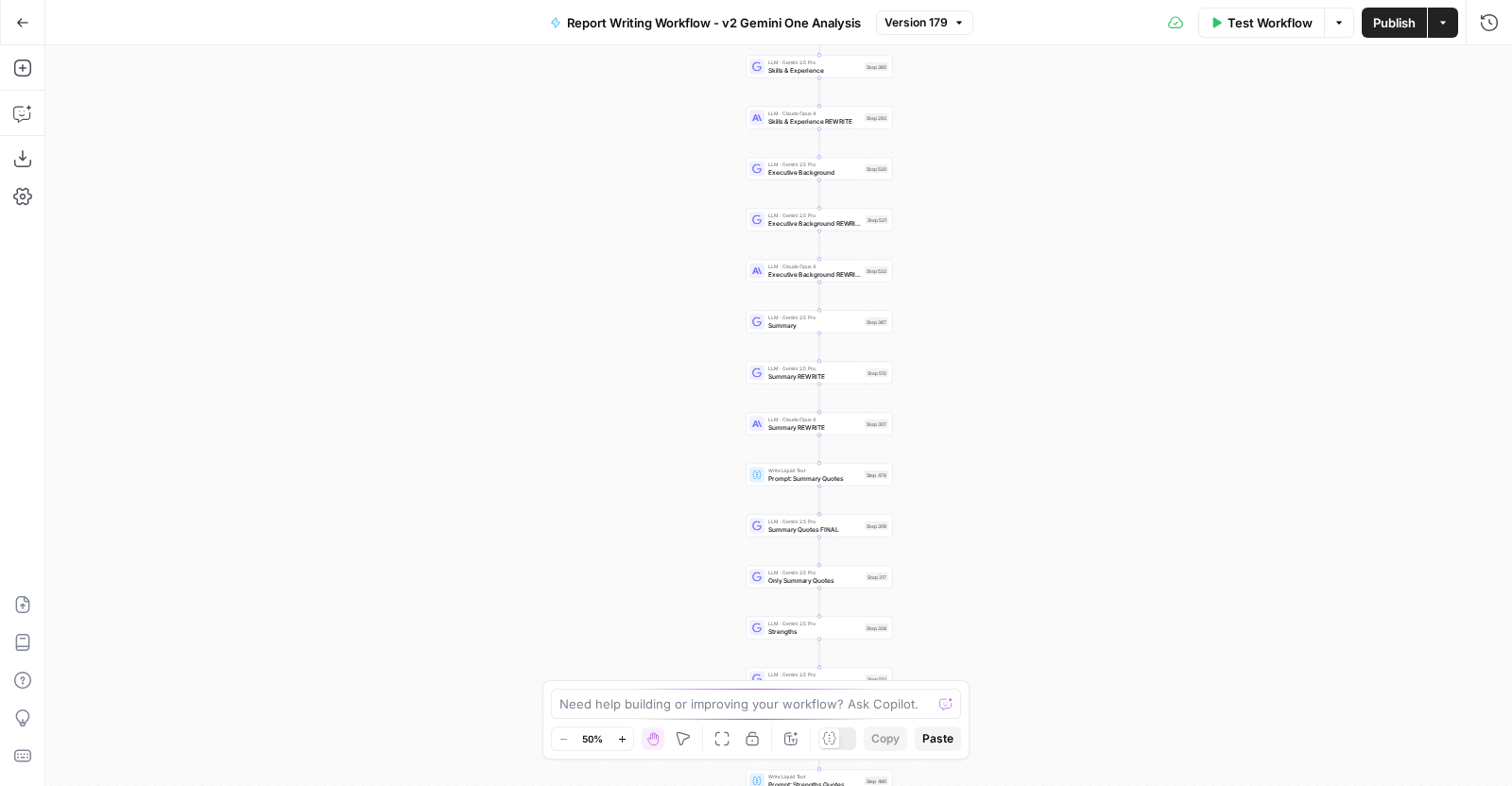 drag, startPoint x: 1035, startPoint y: 478, endPoint x: 1082, endPoint y: 387, distance: 102.4207 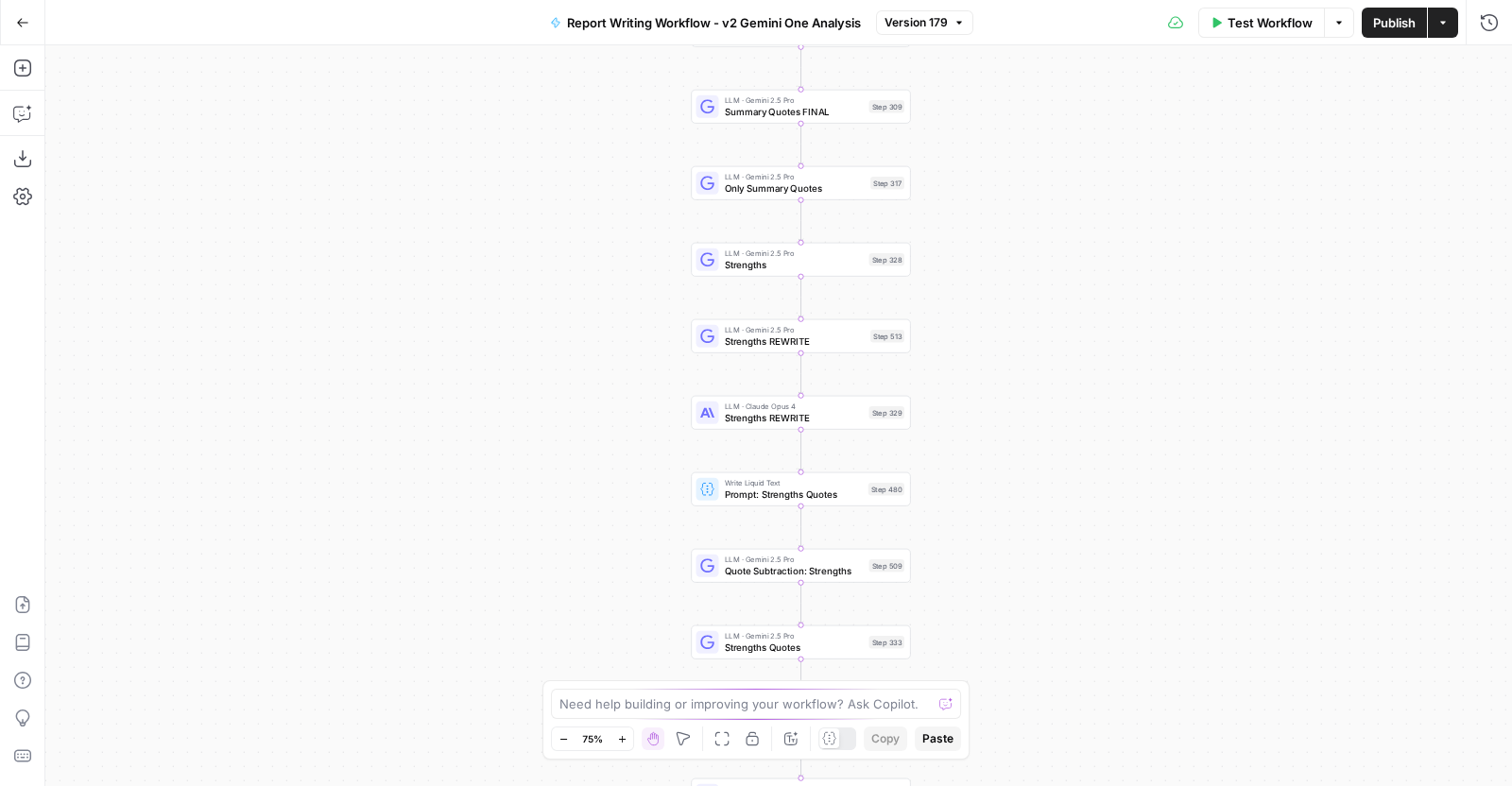 drag, startPoint x: 959, startPoint y: 572, endPoint x: 1022, endPoint y: 177, distance: 399.9925 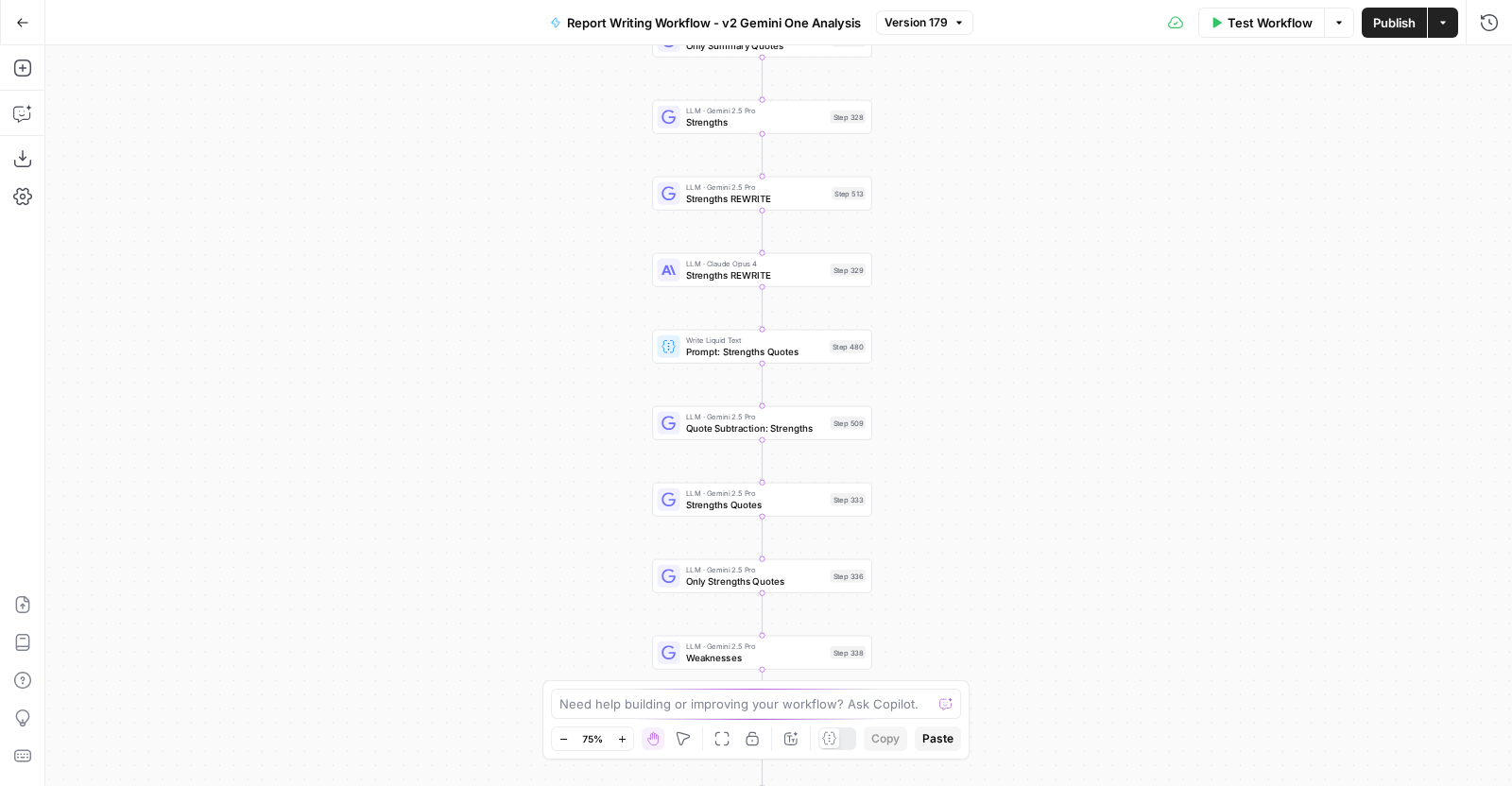 drag, startPoint x: 1044, startPoint y: 544, endPoint x: 1005, endPoint y: 402, distance: 147.25828 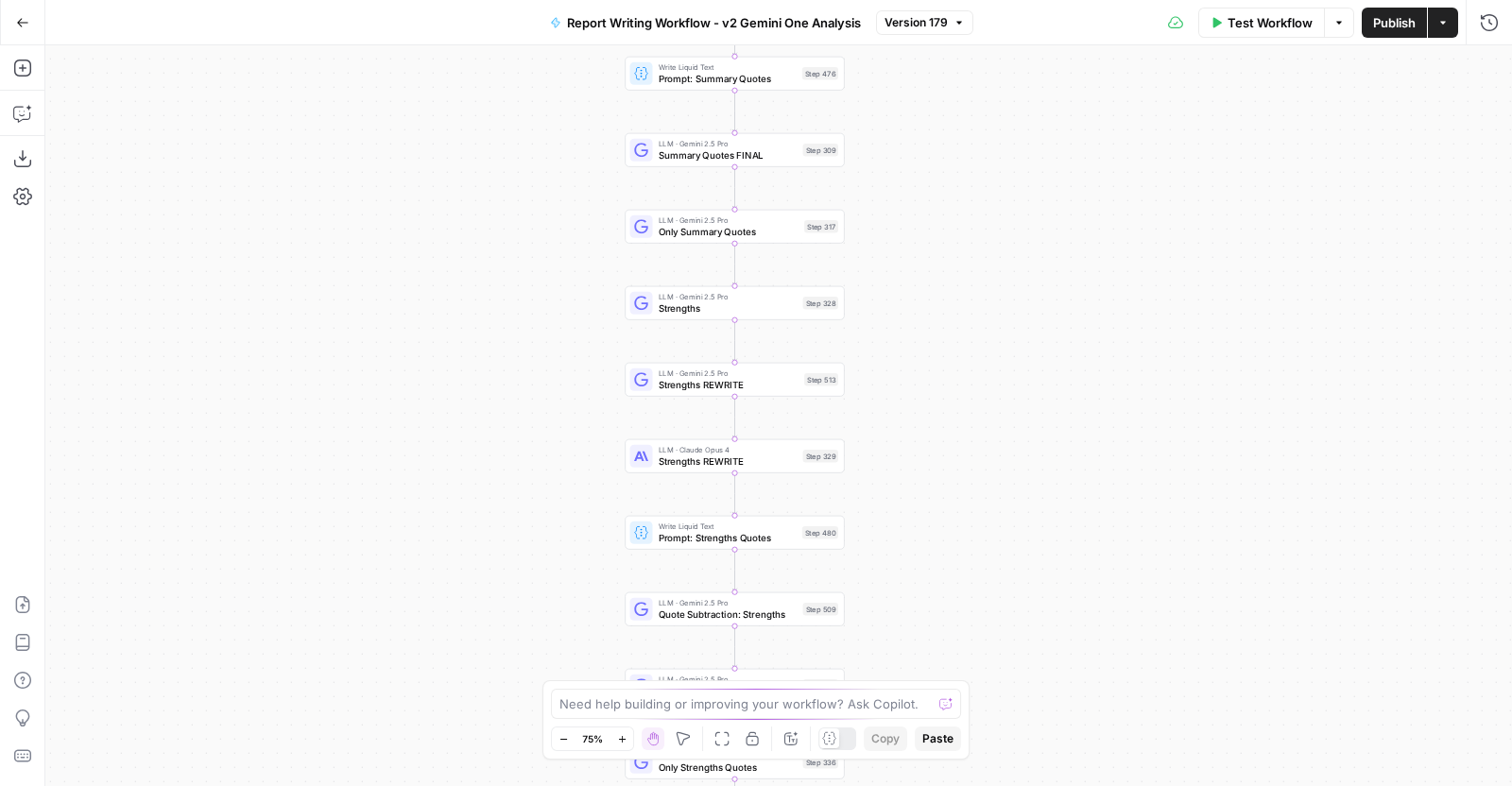 drag, startPoint x: 1062, startPoint y: 318, endPoint x: 1036, endPoint y: 568, distance: 251.34836 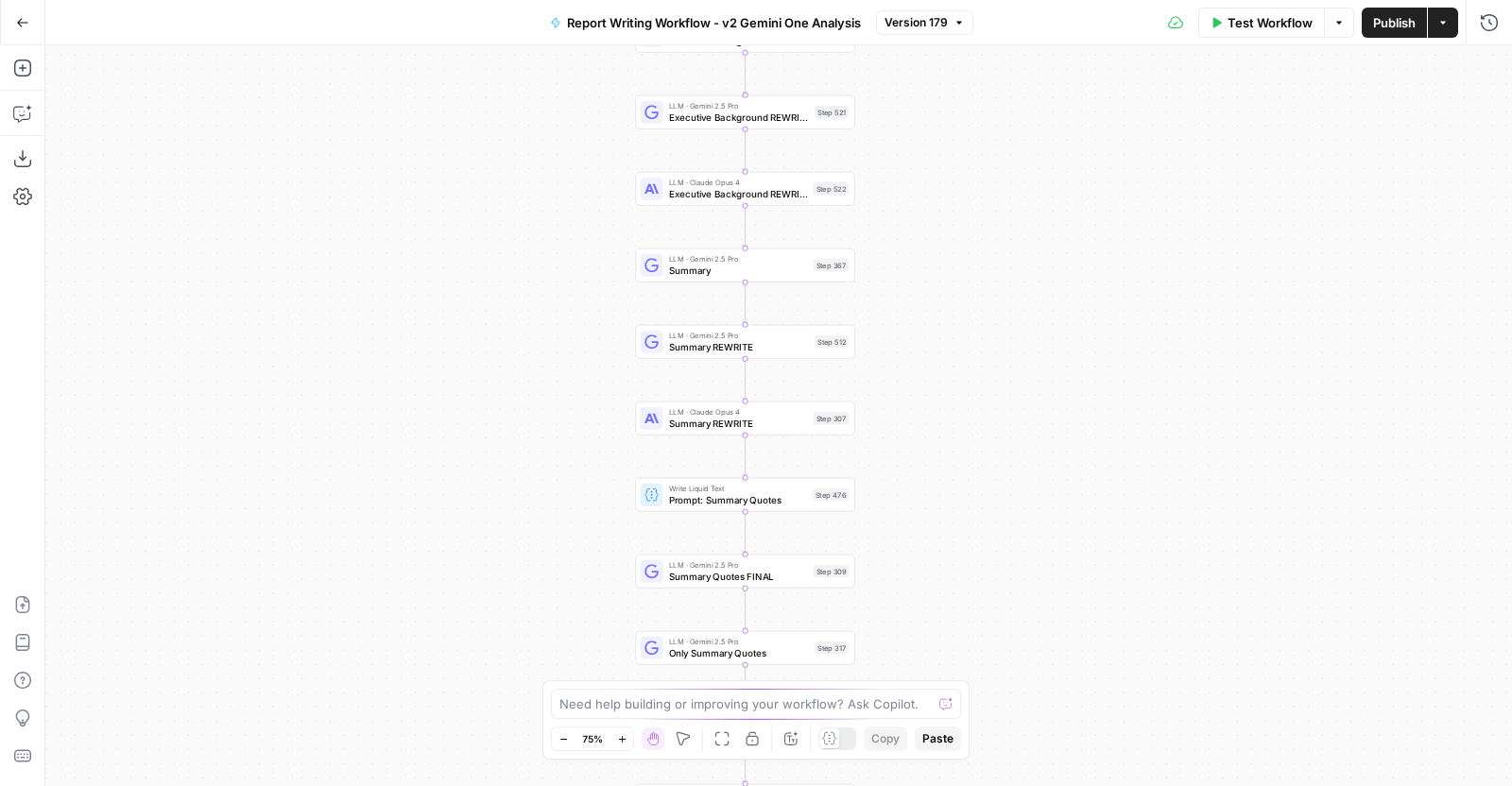 drag, startPoint x: 1088, startPoint y: 269, endPoint x: 1108, endPoint y: 542, distance: 273.73162 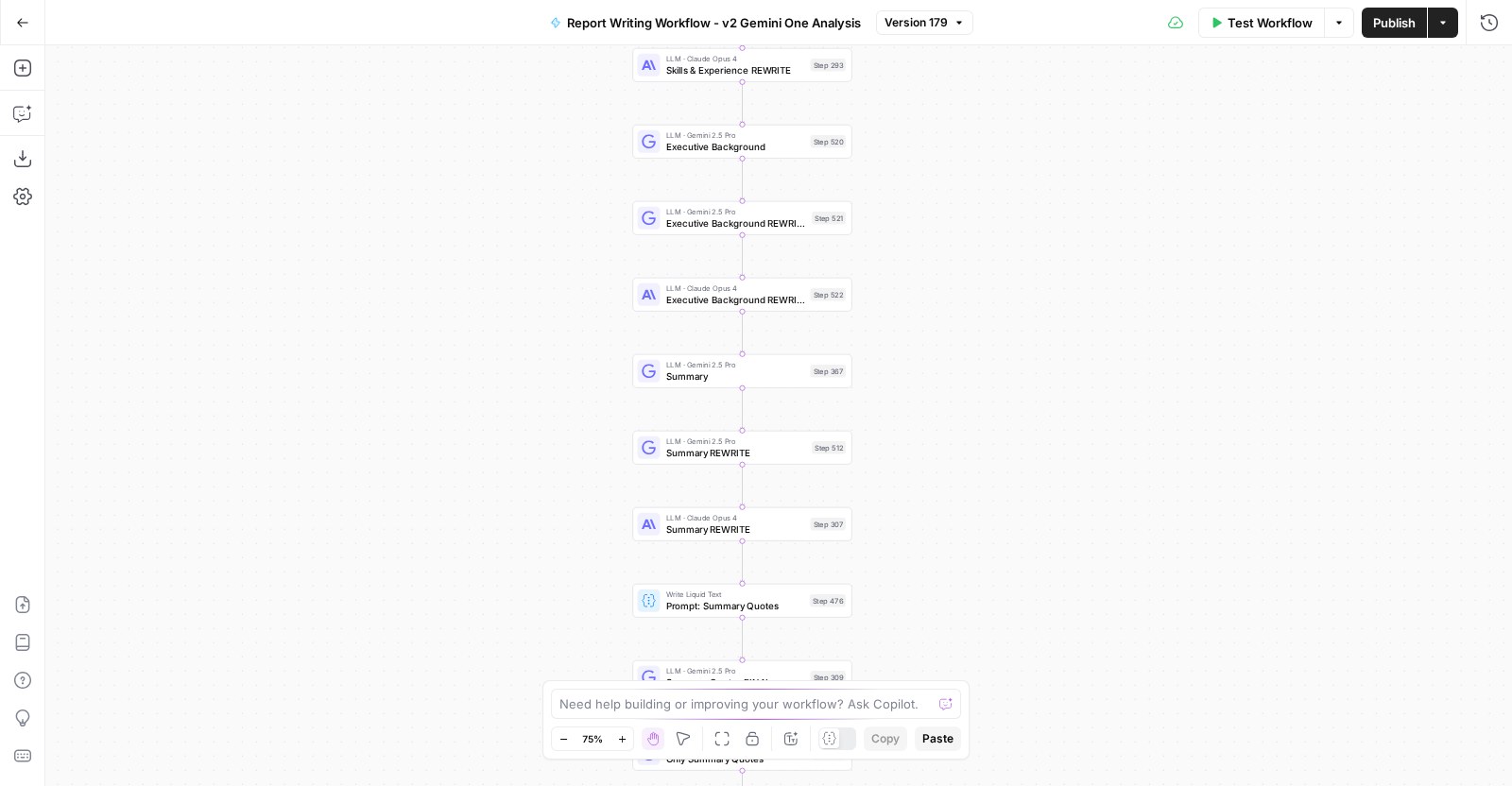 drag, startPoint x: 1029, startPoint y: 402, endPoint x: 1025, endPoint y: 498, distance: 96.0833 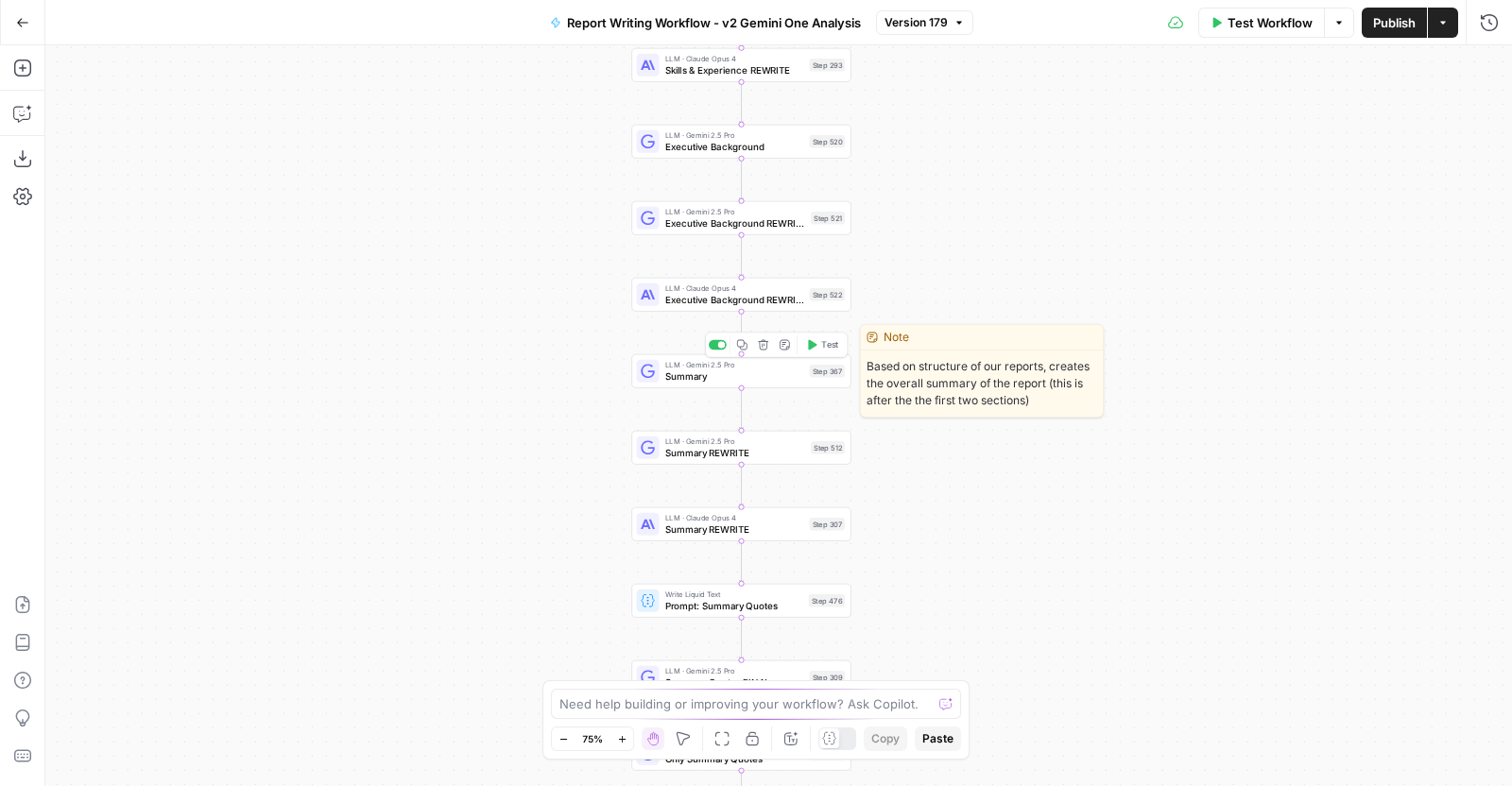 click on "Summary" at bounding box center [734, 376] 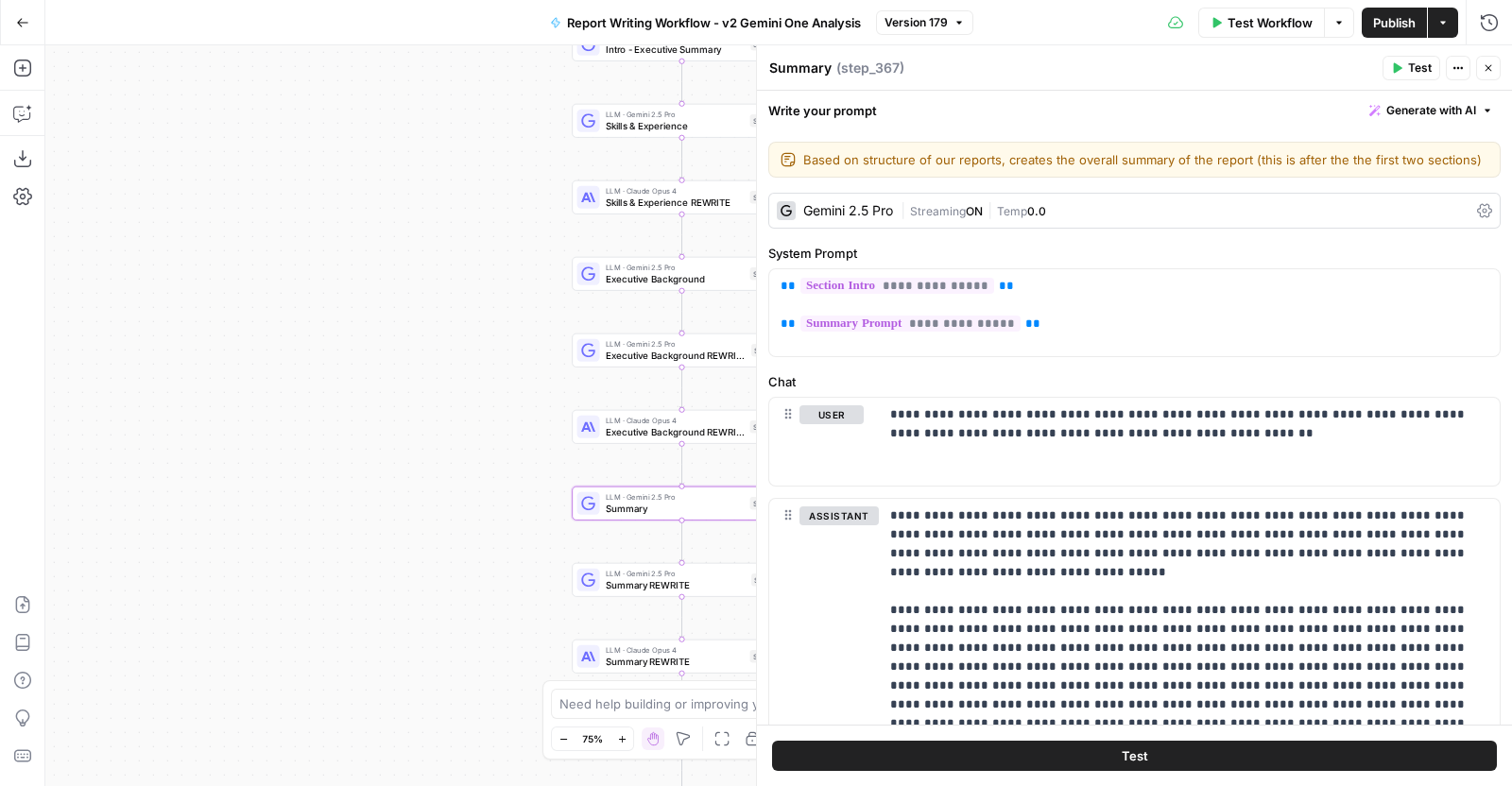 drag, startPoint x: 519, startPoint y: 243, endPoint x: 437, endPoint y: 377, distance: 157.0987 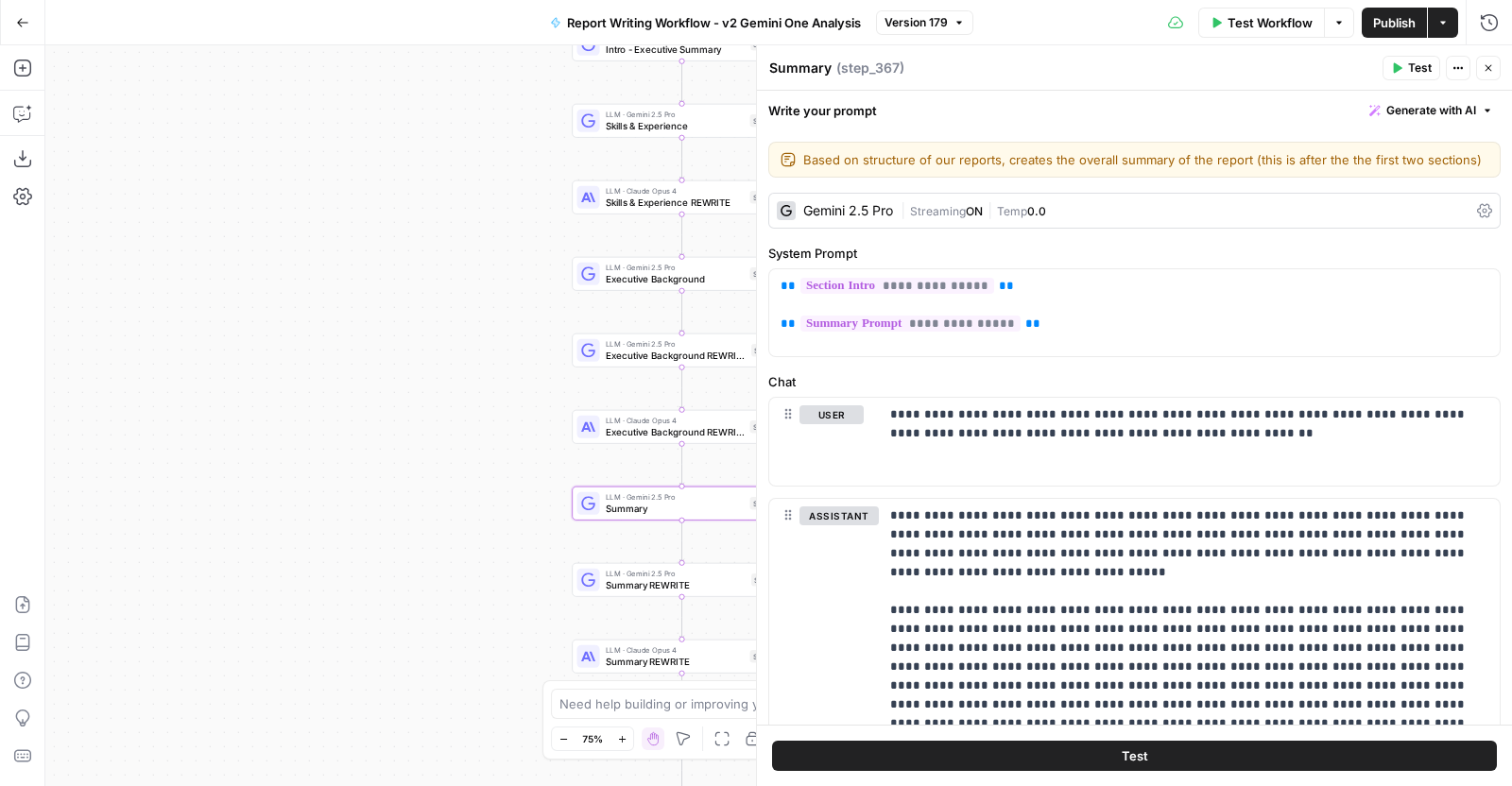click on "true false Workflow Set Inputs Inputs LLM · Perplexity Sonar Deep Research Latest News Step 442 LLM · GPT-4o Latest News Output Step 455 Condition Condition Step 458 LLM · gemini-2.5-pro-preview-05-06 10K or 10Q Analysis Step 440 Write Liquid Text Write Liquid Text Step 460 LLM · Gemini 2.5 Pro Most Important Factors Update Step 435 Write Liquid Text FINAL Most Important Factors Update Step 437 LLM · gpt-4o-2024-11-20 Earnings Call Name Step 519 Write Liquid Text Latest Earnings Call Step 518 LLM · Perplexity Sonar Deep Research Circumstances of Executive Step 505 LLM · GPT-4o Circumstances of Executive CLEAN Step 425 LLM · GPT-4o Search Preview Company Industry Step 428 LLM · GPT-4o Title Responsibilities Step 429 Write Liquid Text Executive Summary Prompt Primary Step 427 Write Liquid Text Section Intro Step 395 Write Liquid Text Skills & Experience Prompt Step 401 Write Liquid Text Summary Prompt Step 396 Write Liquid Text Executive Background NOT IN USE Step 422 Write Liquid Text Step 423 Loop" at bounding box center (779, 416) 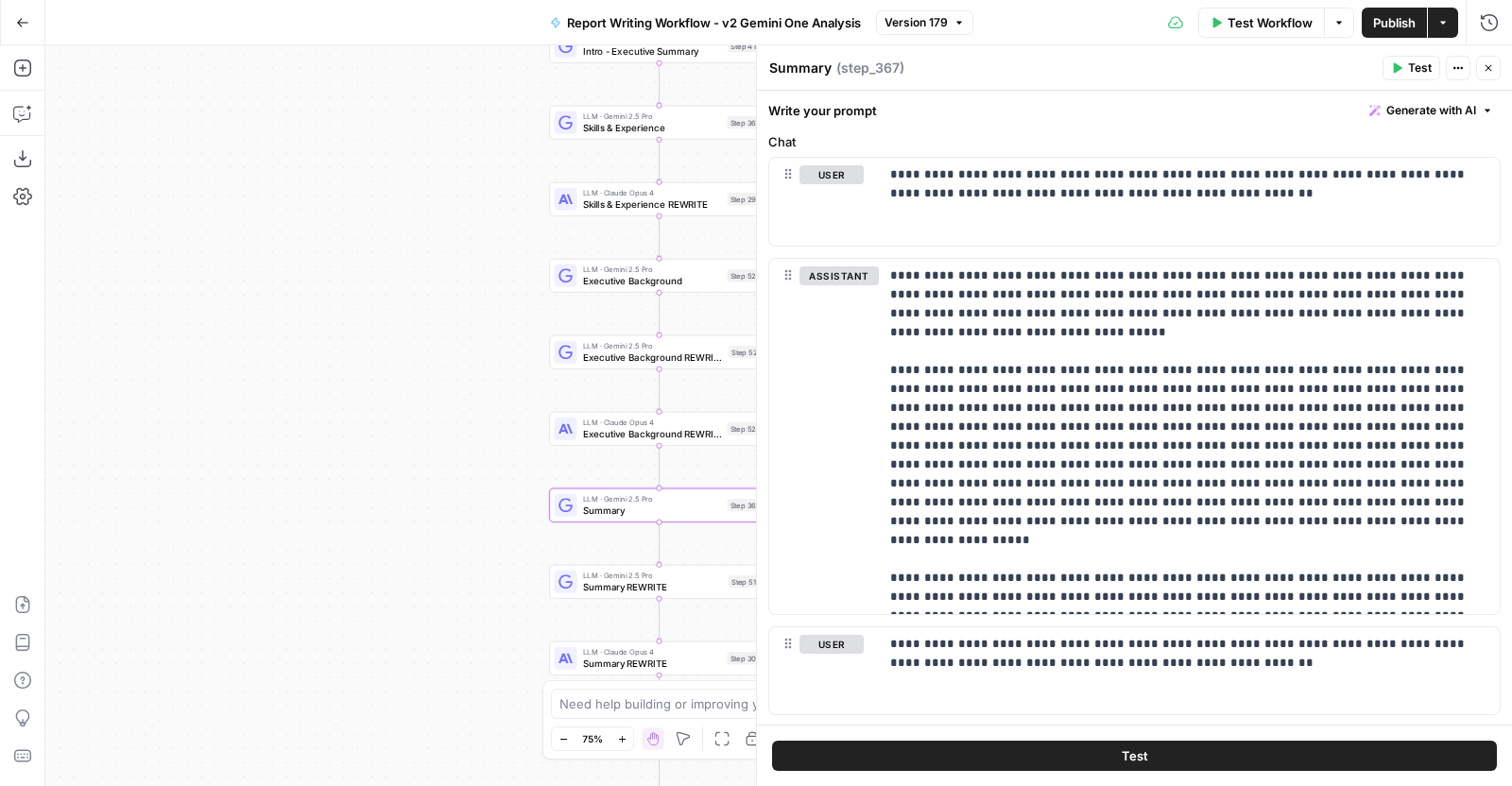scroll, scrollTop: 0, scrollLeft: 0, axis: both 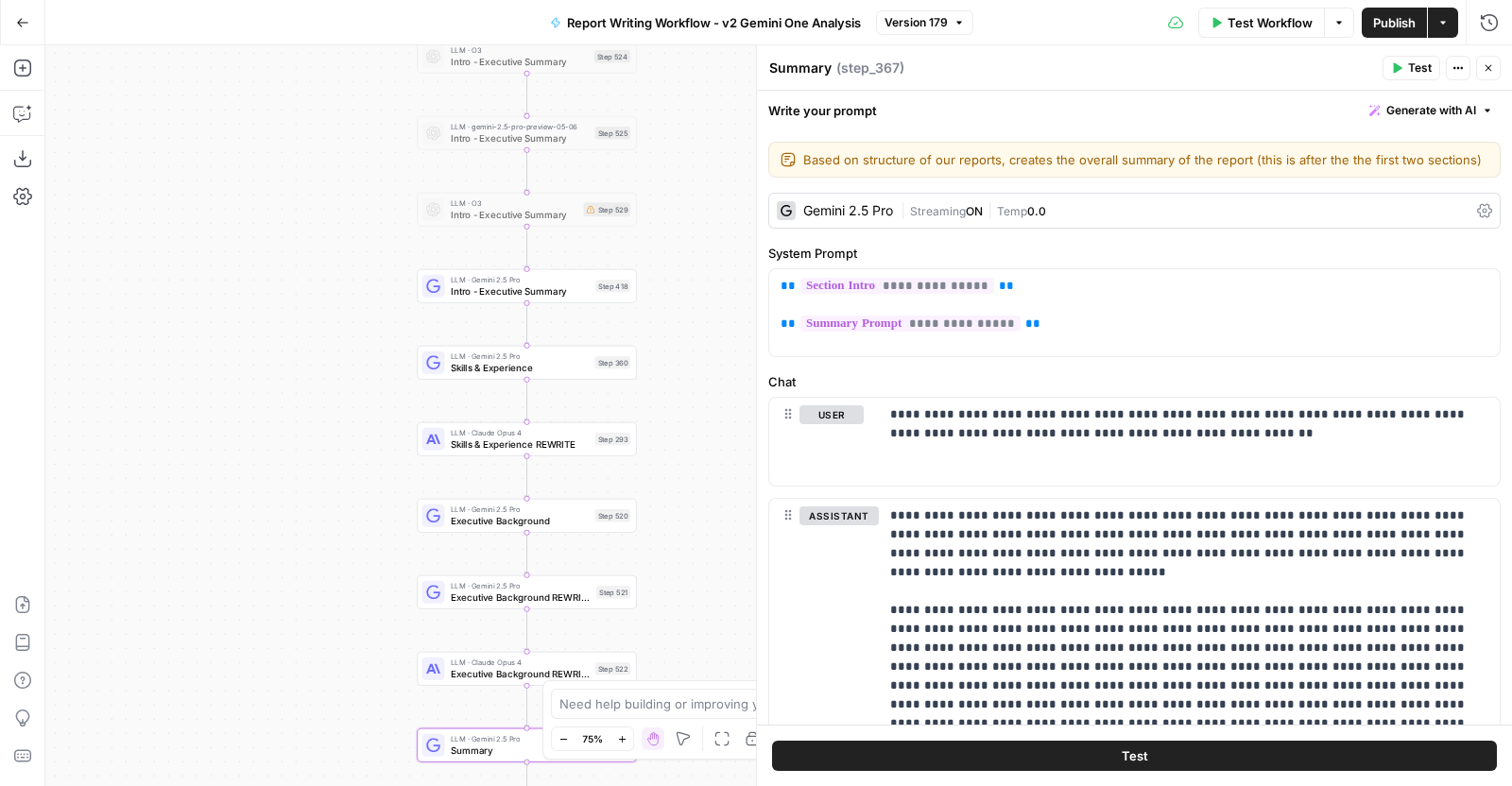 drag, startPoint x: 516, startPoint y: 315, endPoint x: 380, endPoint y: 546, distance: 268.06156 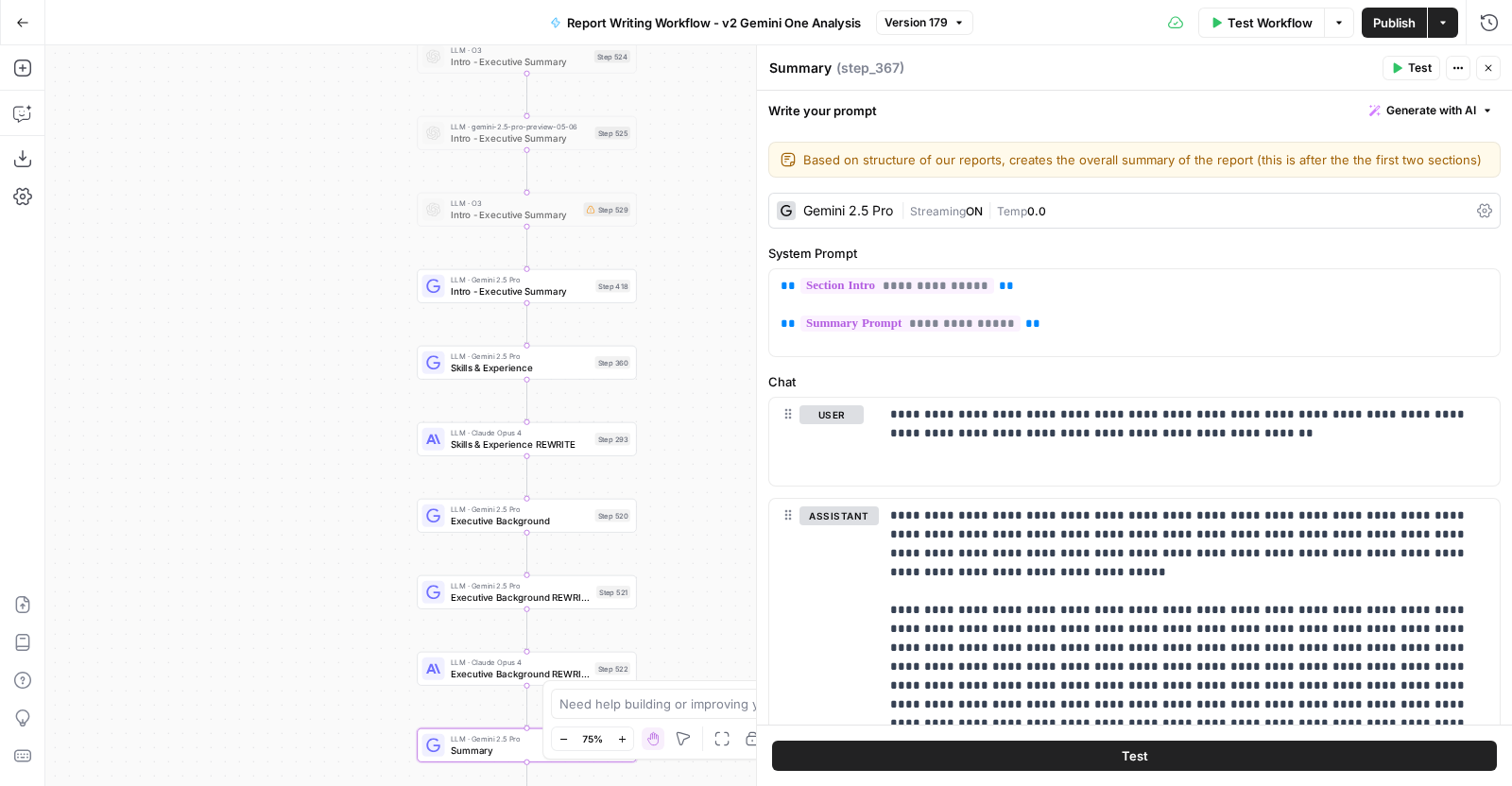 click on "true false Workflow Set Inputs Inputs LLM · Perplexity Sonar Deep Research Latest News Step 442 LLM · GPT-4o Latest News Output Step 455 Condition Condition Step 458 LLM · gemini-2.5-pro-preview-05-06 10K or 10Q Analysis Step 440 Write Liquid Text Write Liquid Text Step 460 LLM · Gemini 2.5 Pro Most Important Factors Update Step 435 Write Liquid Text FINAL Most Important Factors Update Step 437 LLM · gpt-4o-2024-11-20 Earnings Call Name Step 519 Write Liquid Text Latest Earnings Call Step 518 LLM · Perplexity Sonar Deep Research Circumstances of Executive Step 505 LLM · GPT-4o Circumstances of Executive CLEAN Step 425 LLM · GPT-4o Search Preview Company Industry Step 428 LLM · GPT-4o Title Responsibilities Step 429 Write Liquid Text Executive Summary Prompt Primary Step 427 Write Liquid Text Section Intro Step 395 Write Liquid Text Skills & Experience Prompt Step 401 Write Liquid Text Summary Prompt Step 396 Write Liquid Text Executive Background NOT IN USE Step 422 Write Liquid Text Step 423 Loop" at bounding box center (779, 416) 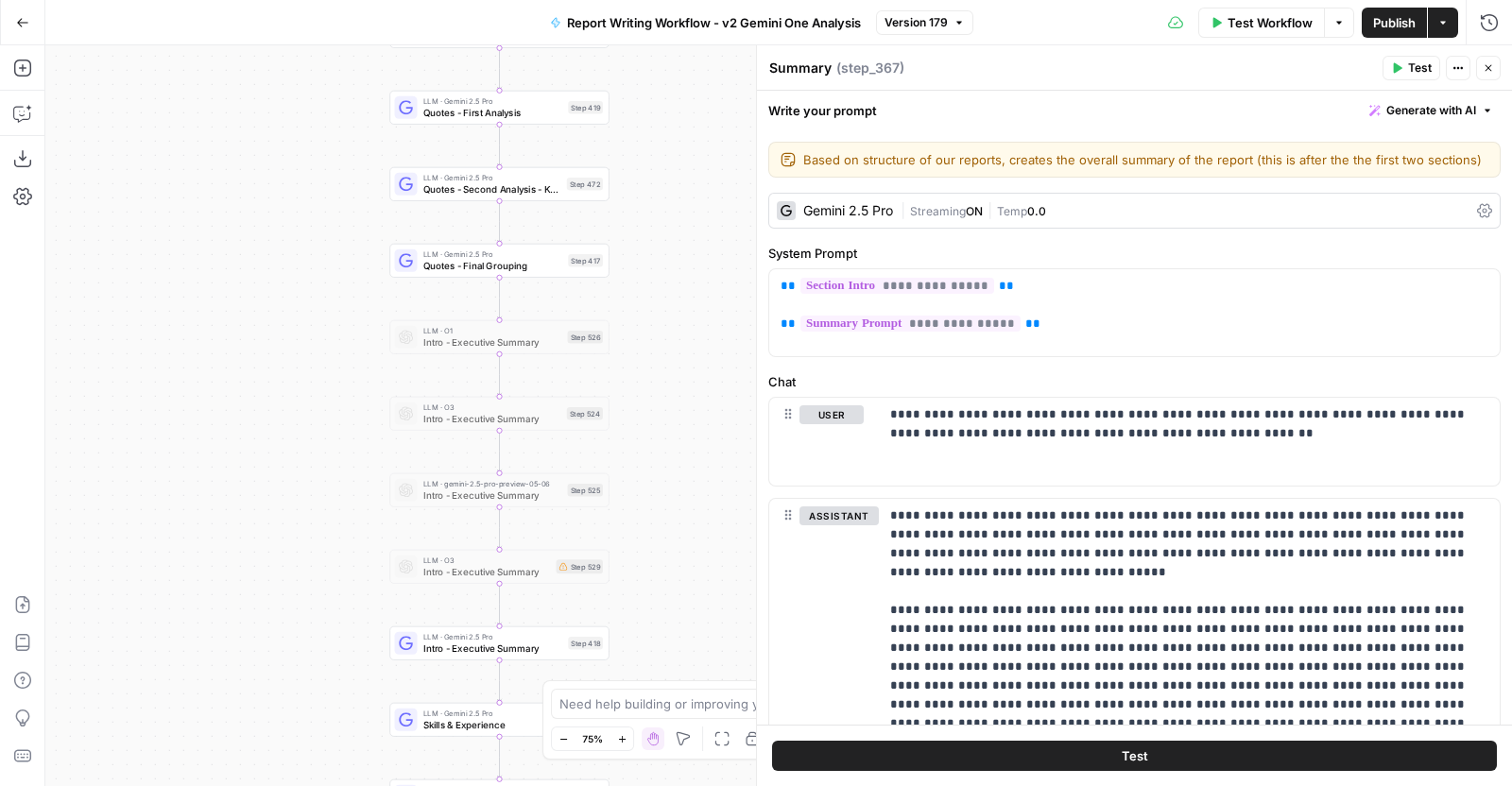 click on "true false Workflow Set Inputs Inputs LLM · Perplexity Sonar Deep Research Latest News Step 442 LLM · GPT-4o Latest News Output Step 455 Condition Condition Step 458 LLM · gemini-2.5-pro-preview-05-06 10K or 10Q Analysis Step 440 Write Liquid Text Write Liquid Text Step 460 LLM · Gemini 2.5 Pro Most Important Factors Update Step 435 Write Liquid Text FINAL Most Important Factors Update Step 437 LLM · gpt-4o-2024-11-20 Earnings Call Name Step 519 Write Liquid Text Latest Earnings Call Step 518 LLM · Perplexity Sonar Deep Research Circumstances of Executive Step 505 LLM · GPT-4o Circumstances of Executive CLEAN Step 425 LLM · GPT-4o Search Preview Company Industry Step 428 LLM · GPT-4o Title Responsibilities Step 429 Write Liquid Text Executive Summary Prompt Primary Step 427 Write Liquid Text Section Intro Step 395 Write Liquid Text Skills & Experience Prompt Step 401 Write Liquid Text Summary Prompt Step 396 Write Liquid Text Executive Background NOT IN USE Step 422 Write Liquid Text Step 423 Loop" at bounding box center (779, 416) 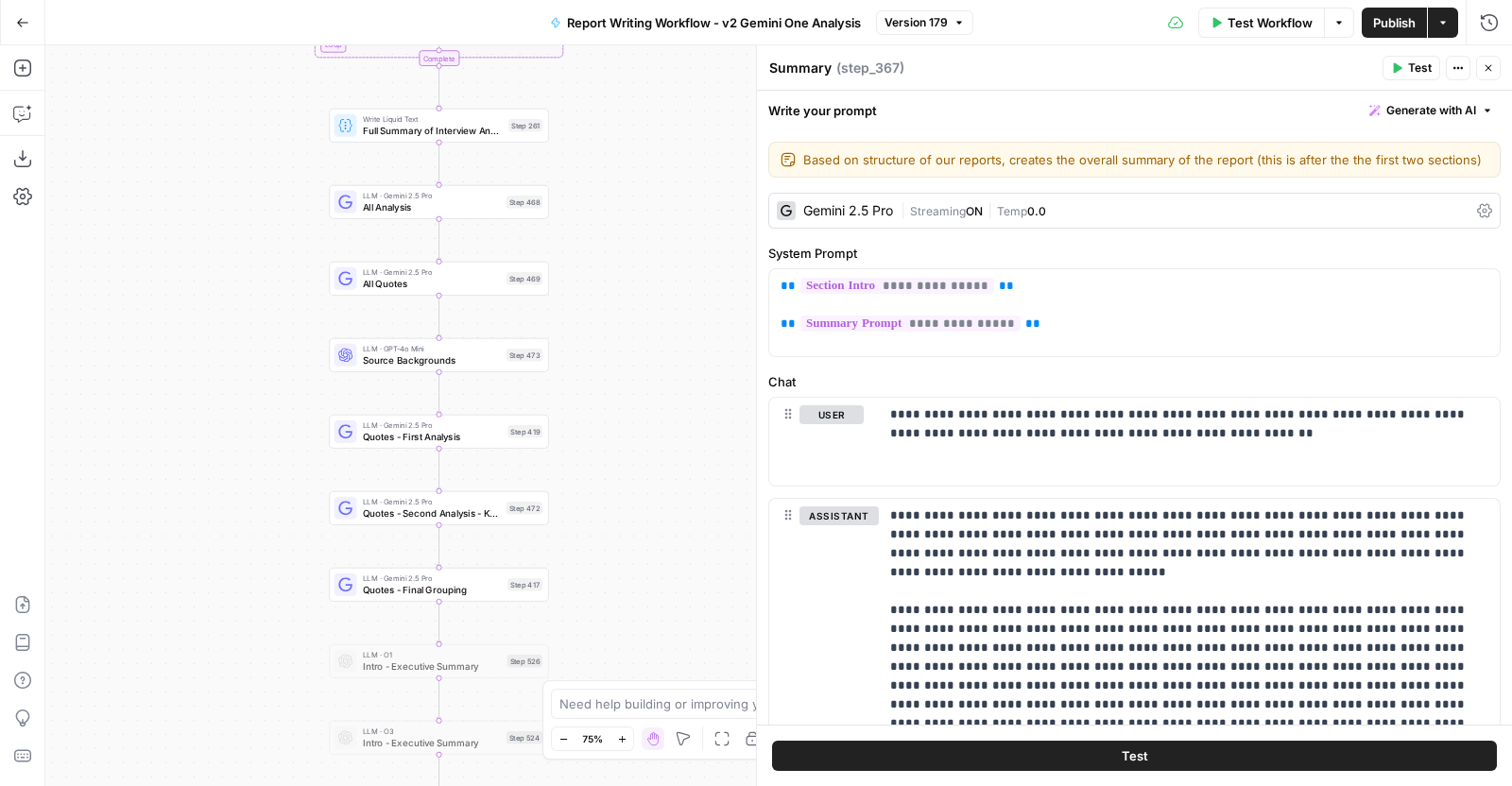 drag, startPoint x: 345, startPoint y: 308, endPoint x: 288, endPoint y: 603, distance: 300.45632 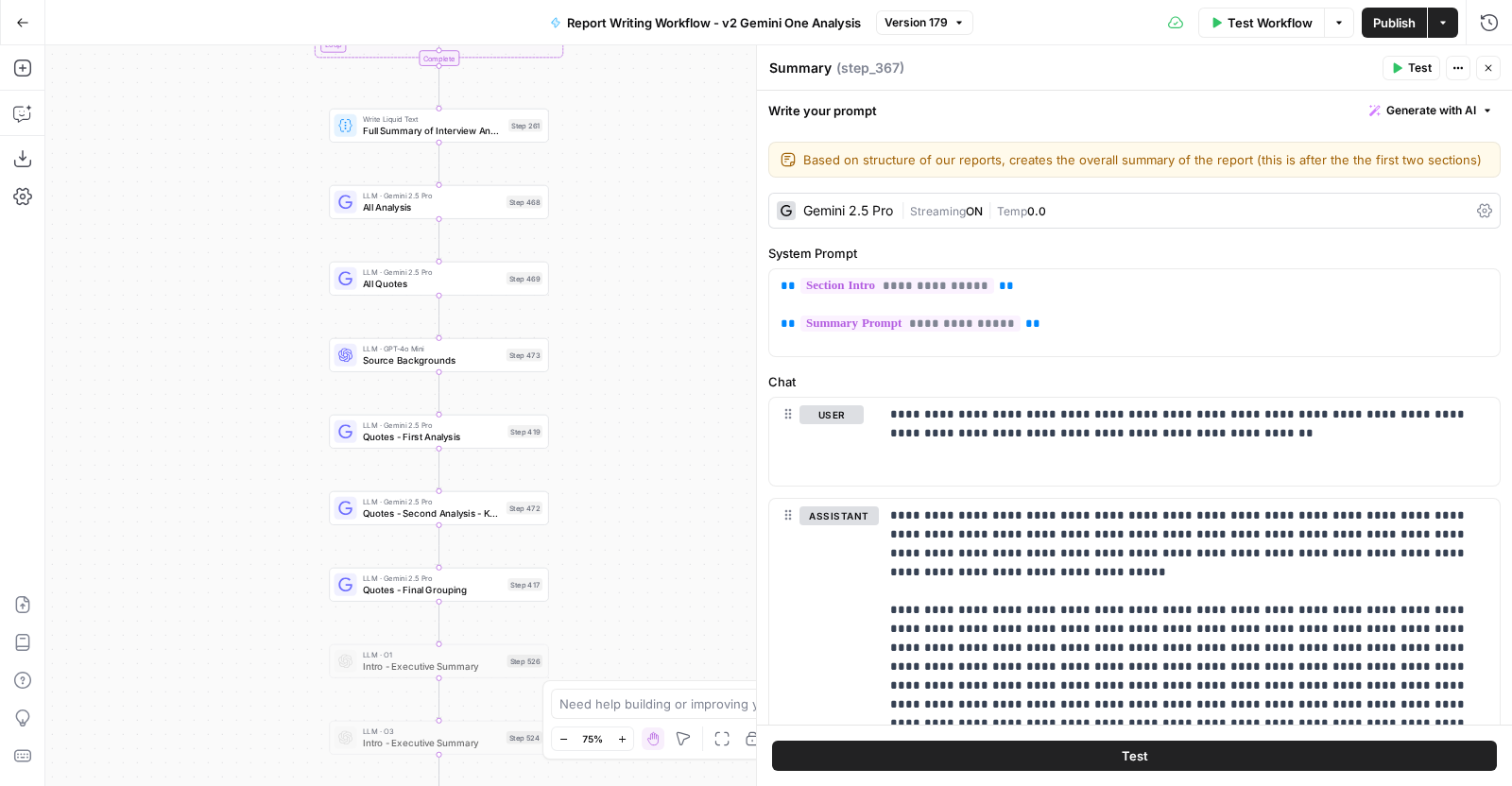 click on "true false Workflow Set Inputs Inputs LLM · Perplexity Sonar Deep Research Latest News Step 442 LLM · GPT-4o Latest News Output Step 455 Condition Condition Step 458 LLM · gemini-2.5-pro-preview-05-06 10K or 10Q Analysis Step 440 Write Liquid Text Write Liquid Text Step 460 LLM · Gemini 2.5 Pro Most Important Factors Update Step 435 Write Liquid Text FINAL Most Important Factors Update Step 437 LLM · gpt-4o-2024-11-20 Earnings Call Name Step 519 Write Liquid Text Latest Earnings Call Step 518 LLM · Perplexity Sonar Deep Research Circumstances of Executive Step 505 LLM · GPT-4o Circumstances of Executive CLEAN Step 425 LLM · GPT-4o Search Preview Company Industry Step 428 LLM · GPT-4o Title Responsibilities Step 429 Write Liquid Text Executive Summary Prompt Primary Step 427 Write Liquid Text Section Intro Step 395 Write Liquid Text Skills & Experience Prompt Step 401 Write Liquid Text Summary Prompt Step 396 Write Liquid Text Executive Background NOT IN USE Step 422 Write Liquid Text Step 423 Loop" at bounding box center [779, 416] 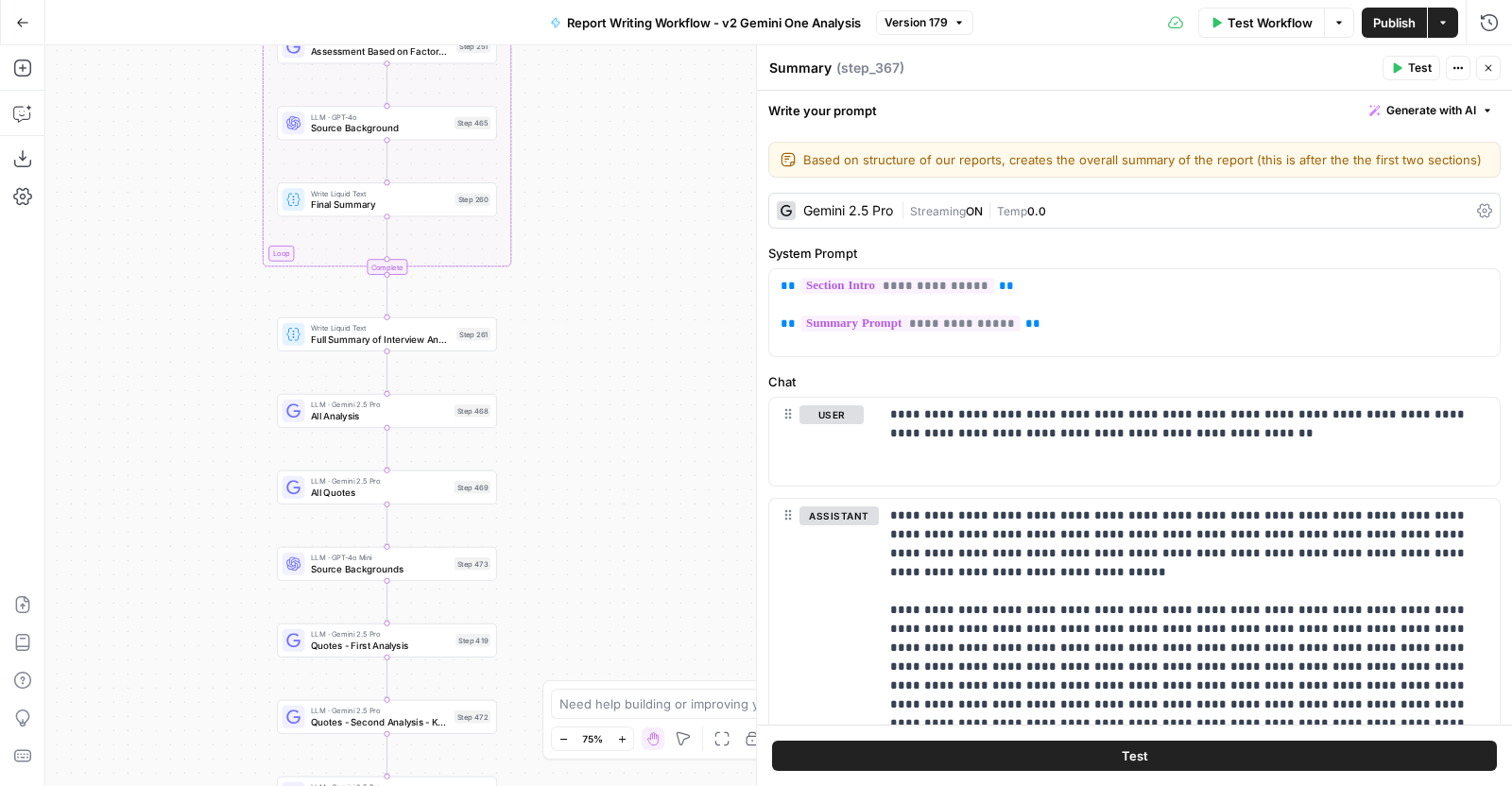 drag, startPoint x: 287, startPoint y: 209, endPoint x: 208, endPoint y: 651, distance: 449.0045 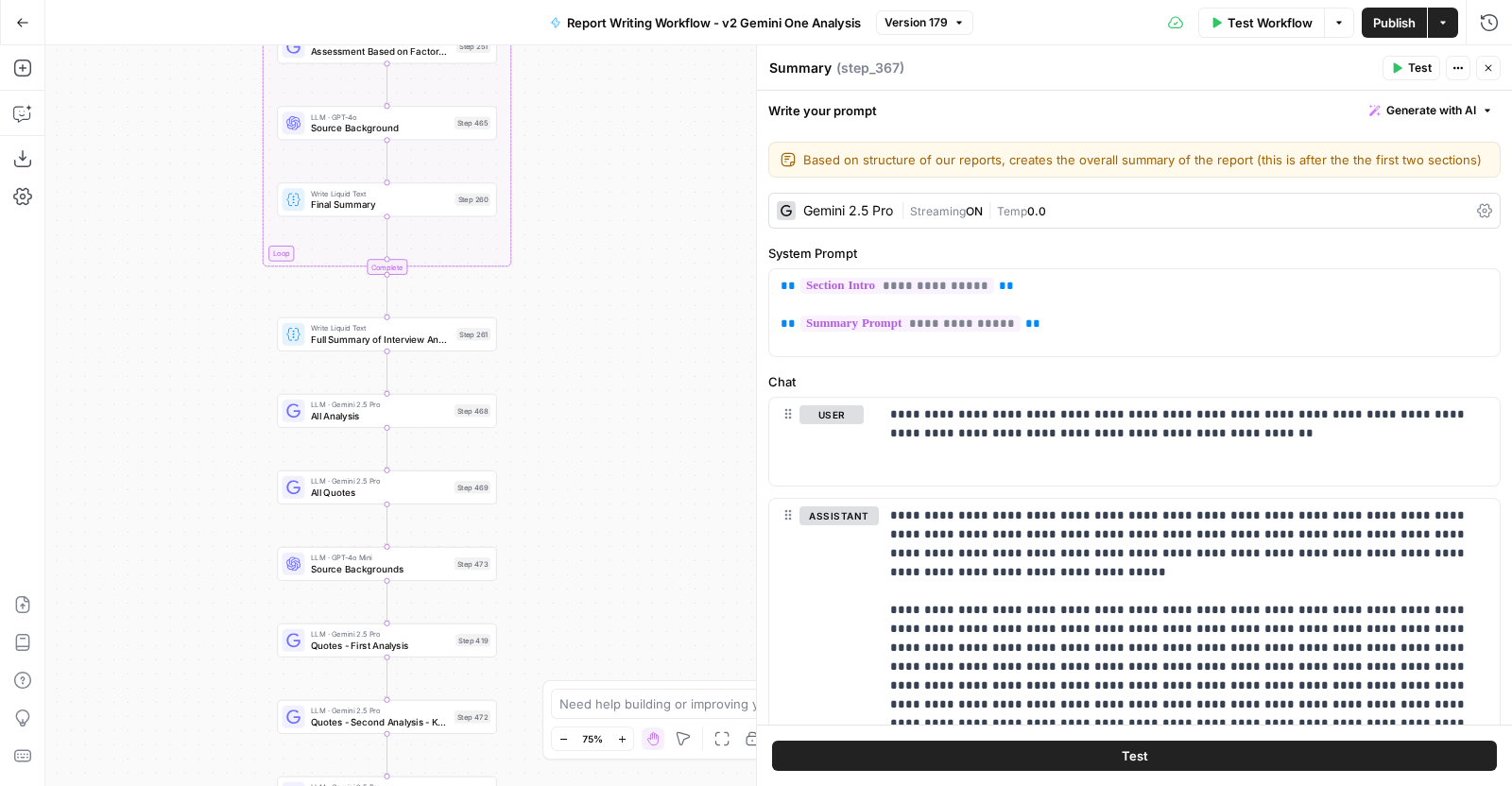 click on "true false Workflow Set Inputs Inputs LLM · Perplexity Sonar Deep Research Latest News Step 442 LLM · GPT-4o Latest News Output Step 455 Condition Condition Step 458 LLM · gemini-2.5-pro-preview-05-06 10K or 10Q Analysis Step 440 Write Liquid Text Write Liquid Text Step 460 LLM · Gemini 2.5 Pro Most Important Factors Update Step 435 Write Liquid Text FINAL Most Important Factors Update Step 437 LLM · gpt-4o-2024-11-20 Earnings Call Name Step 519 Write Liquid Text Latest Earnings Call Step 518 LLM · Perplexity Sonar Deep Research Circumstances of Executive Step 505 LLM · GPT-4o Circumstances of Executive CLEAN Step 425 LLM · GPT-4o Search Preview Company Industry Step 428 LLM · GPT-4o Title Responsibilities Step 429 Write Liquid Text Executive Summary Prompt Primary Step 427 Write Liquid Text Section Intro Step 395 Write Liquid Text Skills & Experience Prompt Step 401 Write Liquid Text Summary Prompt Step 396 Write Liquid Text Executive Background NOT IN USE Step 422 Write Liquid Text Step 423 Loop" at bounding box center (779, 416) 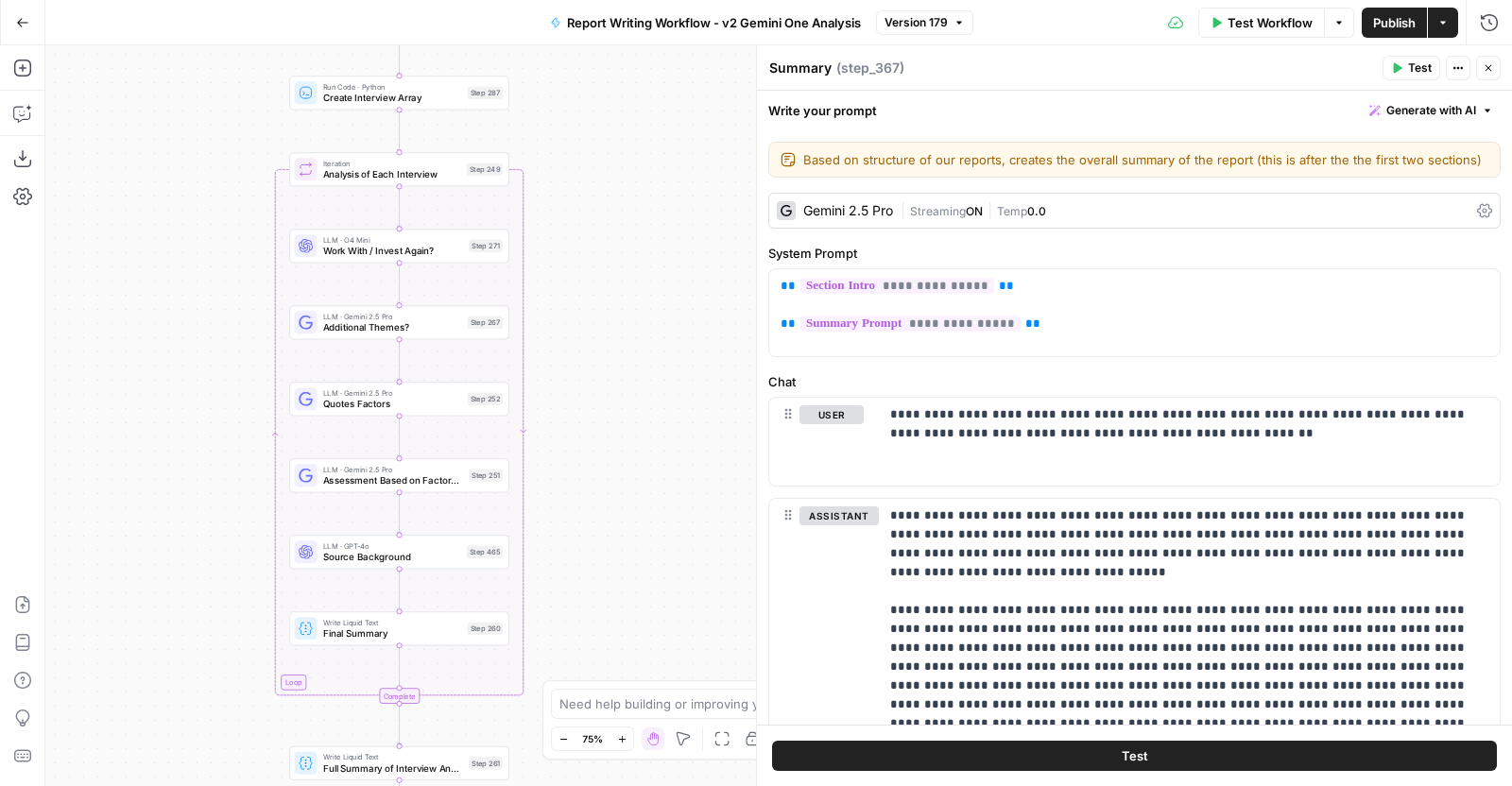 drag, startPoint x: 191, startPoint y: 399, endPoint x: 295, endPoint y: 829, distance: 442.39801 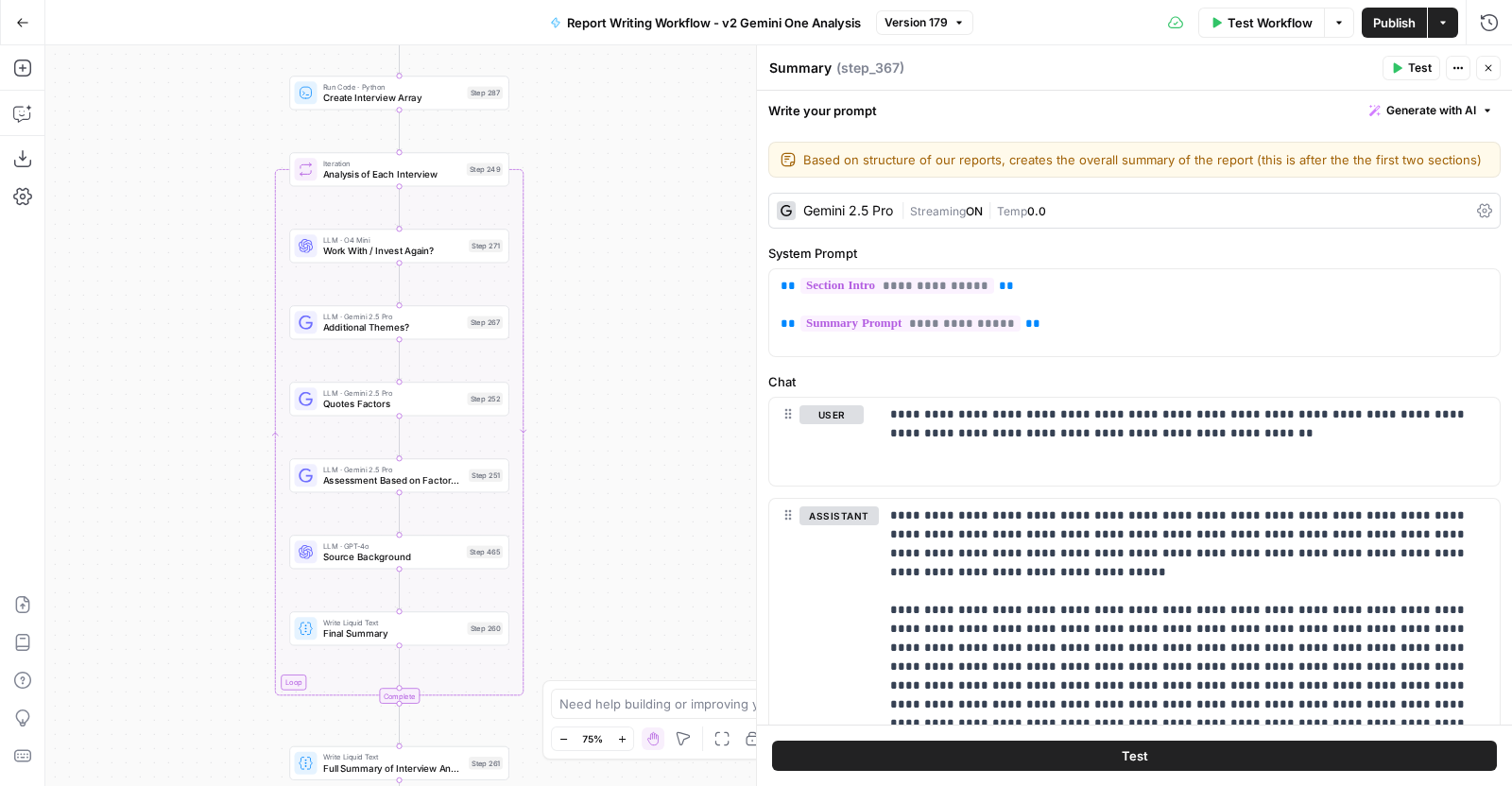 click on "Paragon Intel - Bill / Ty / Colby R&D New Home Browse Your Data Monitoring Settings Recent Grids New grid Memo Conversion to Machine Readable Grid (2) Candidate Report Download Sheet Recent Workflows New Workflow Report Refresh v1 Work History - Non-Memo Publish Date AirOps Academy What's new?
5
Help + Support Go Back Report Writing Workflow - v2 Gemini One Analysis Version 179 Test Workflow Options Publish Actions Run History Add Steps Copilot Download as JSON Settings Import JSON AirOps Academy Help Give Feedback Shortcuts true false Workflow Set Inputs Inputs LLM · Perplexity Sonar Deep Research Latest News Step 442 LLM · GPT-4o Latest News Output Step 455 Condition Condition Step 458 LLM · gemini-2.5-pro-preview-05-06 10K or 10Q Analysis Step 440 Write Liquid Text Write Liquid Text Step 460 LLM · Gemini 2.5 Pro Most Important Factors Update Step 435 Write Liquid Text FINAL Most Important Factors Update Step 437 LLM · gpt-4o-2024-11-20" at bounding box center (756, 393) 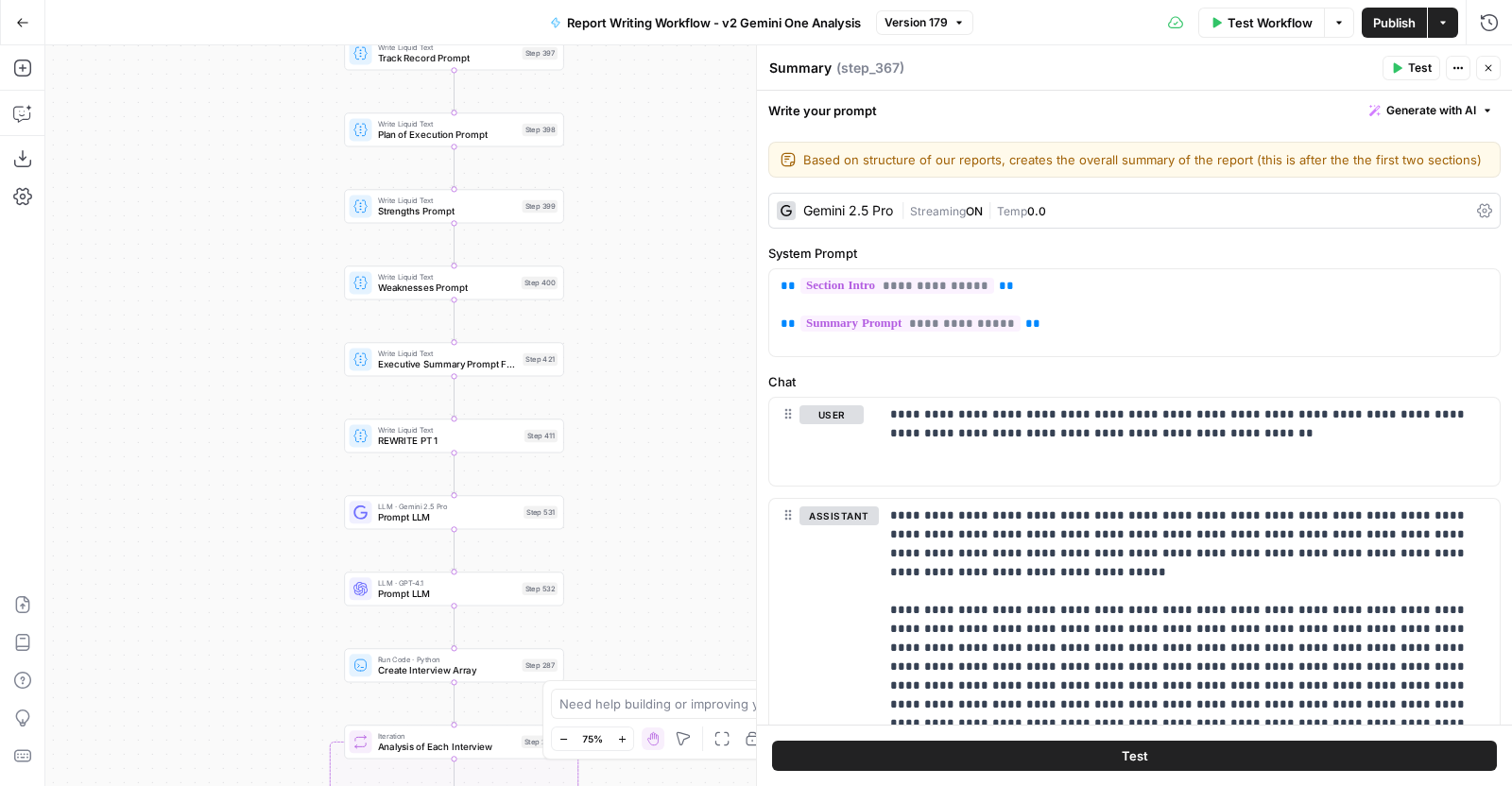 drag, startPoint x: 284, startPoint y: 336, endPoint x: 249, endPoint y: 764, distance: 429.42869 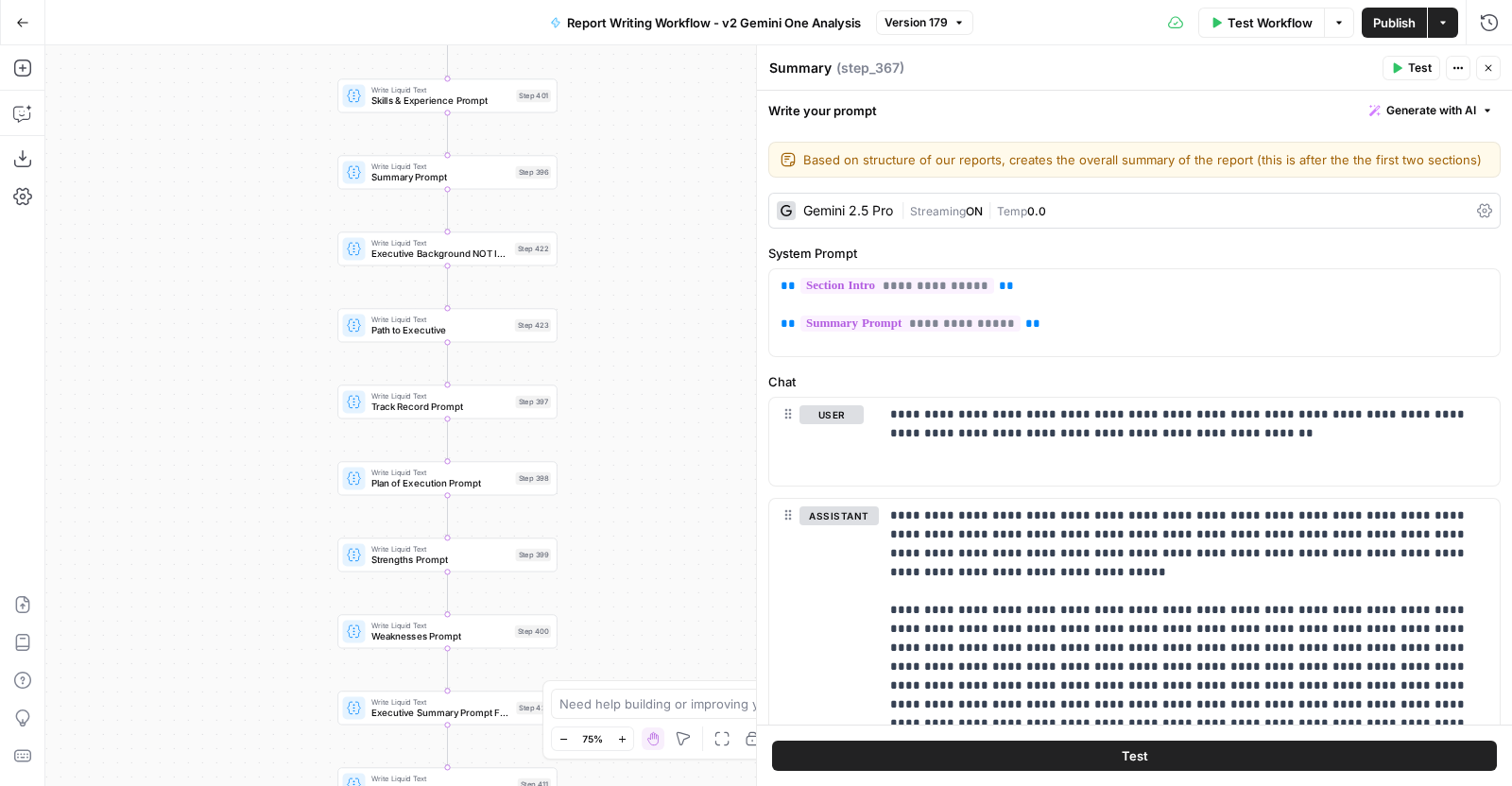 drag, startPoint x: 282, startPoint y: 245, endPoint x: 317, endPoint y: 620, distance: 376.62979 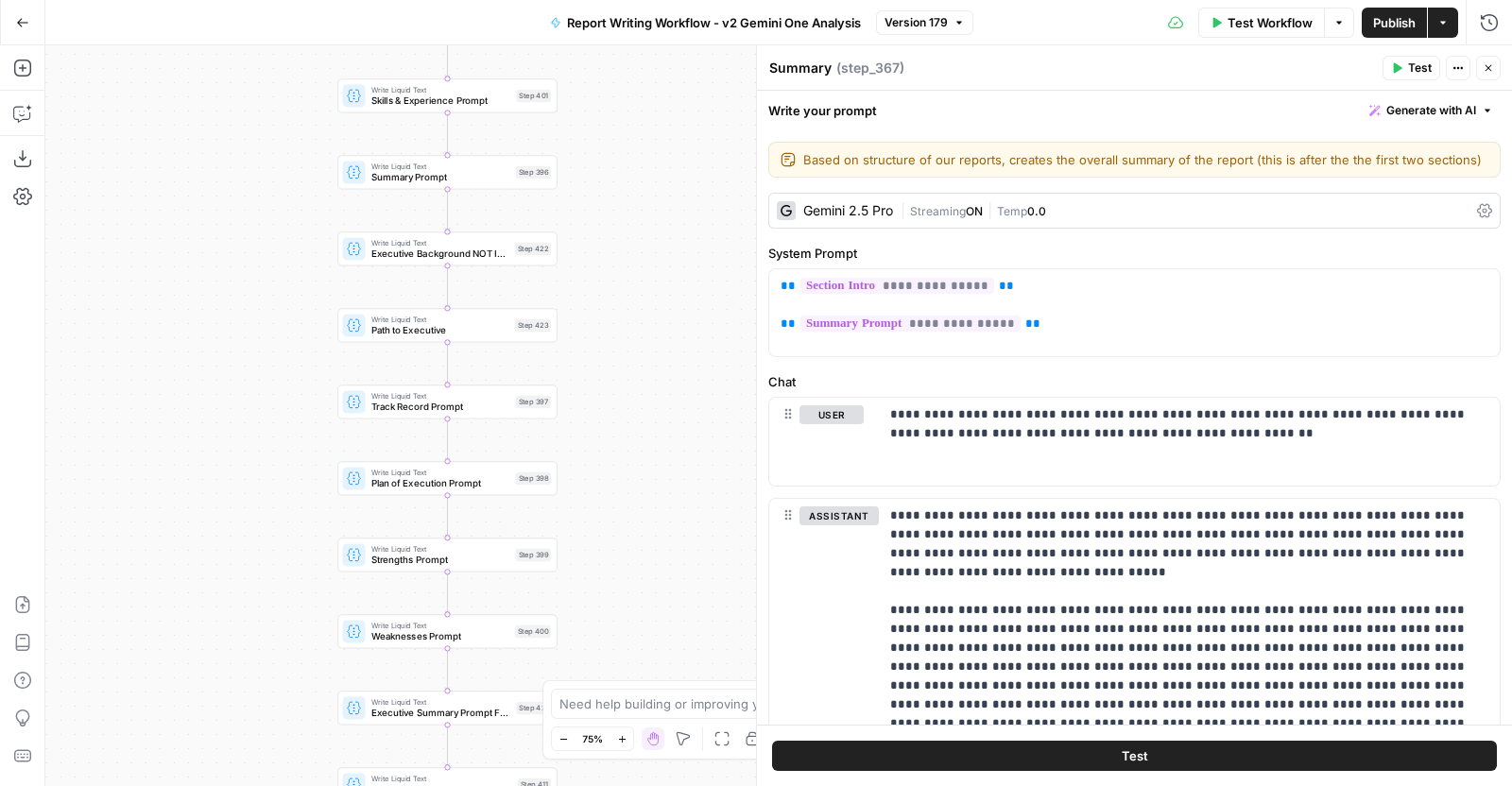 click on "true false Workflow Set Inputs Inputs LLM · Perplexity Sonar Deep Research Latest News Step 442 LLM · GPT-4o Latest News Output Step 455 Condition Condition Step 458 LLM · gemini-2.5-pro-preview-05-06 10K or 10Q Analysis Step 440 Write Liquid Text Write Liquid Text Step 460 LLM · Gemini 2.5 Pro Most Important Factors Update Step 435 Write Liquid Text FINAL Most Important Factors Update Step 437 LLM · gpt-4o-2024-11-20 Earnings Call Name Step 519 Write Liquid Text Latest Earnings Call Step 518 LLM · Perplexity Sonar Deep Research Circumstances of Executive Step 505 LLM · GPT-4o Circumstances of Executive CLEAN Step 425 LLM · GPT-4o Search Preview Company Industry Step 428 LLM · GPT-4o Title Responsibilities Step 429 Write Liquid Text Executive Summary Prompt Primary Step 427 Write Liquid Text Section Intro Step 395 Write Liquid Text Skills & Experience Prompt Step 401 Write Liquid Text Summary Prompt Step 396 Write Liquid Text Executive Background NOT IN USE Step 422 Write Liquid Text Step 423 Loop" at bounding box center [779, 416] 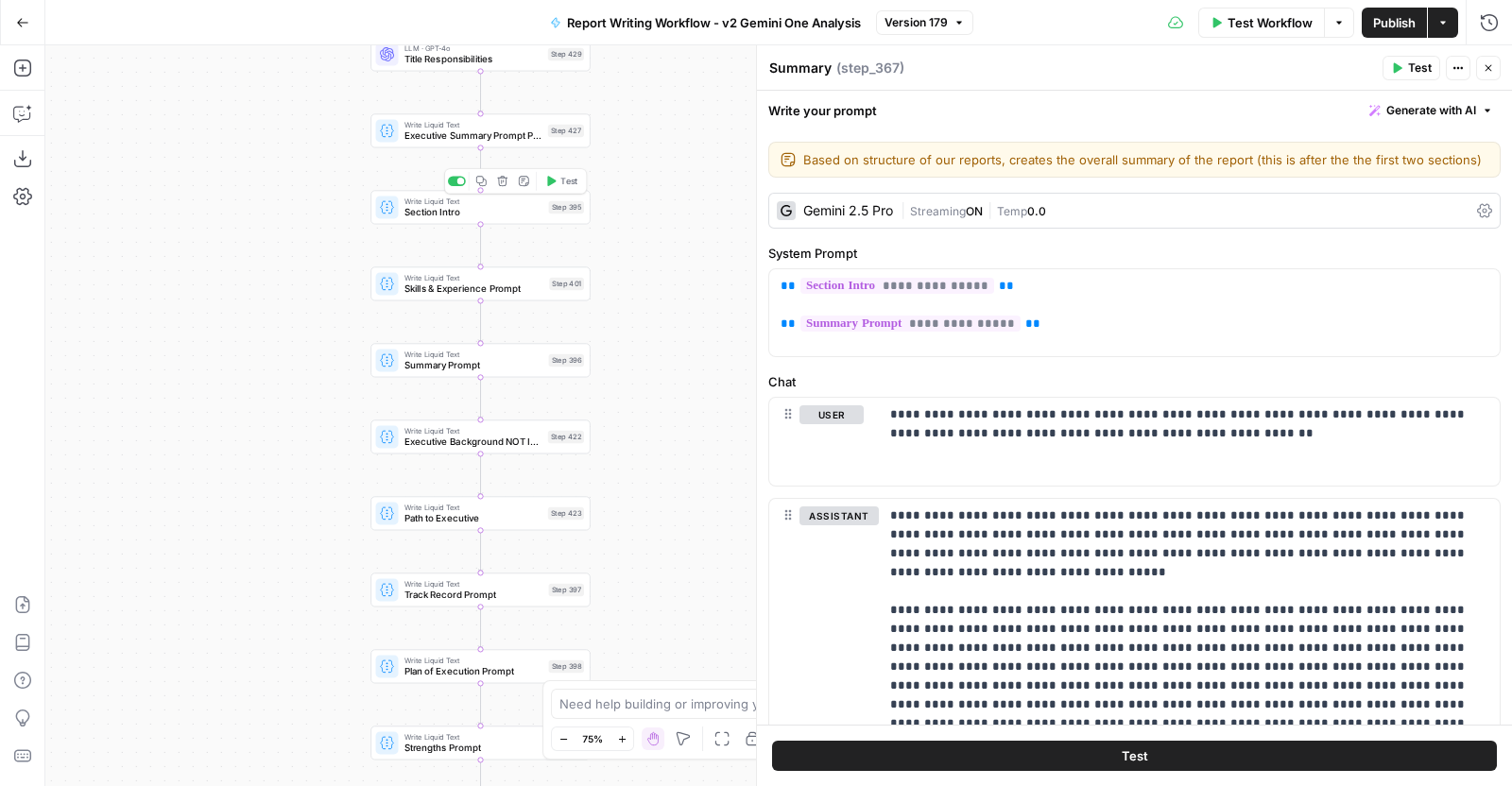 click on "Section Intro" at bounding box center [473, 212] 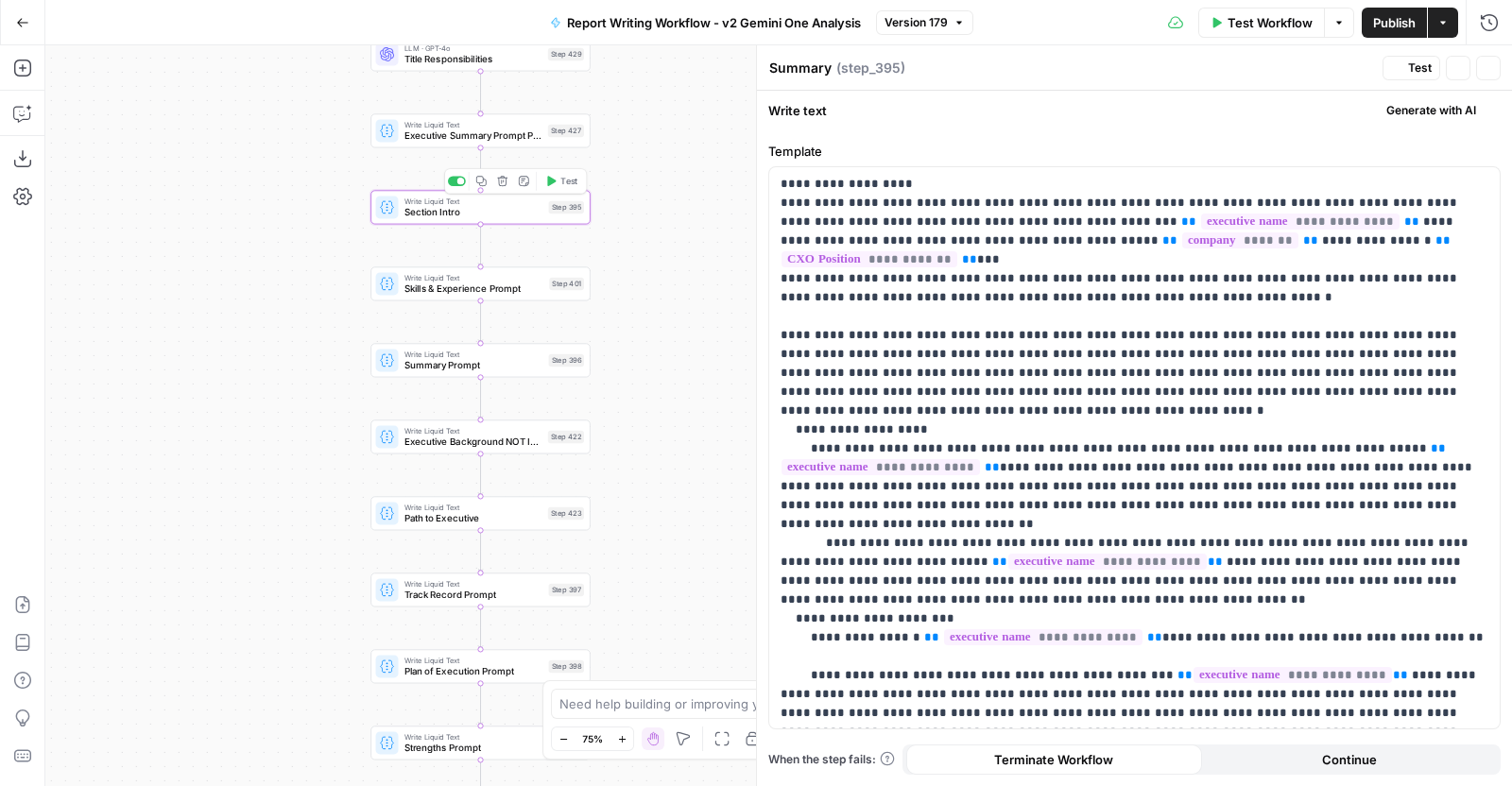 type on "Section Intro" 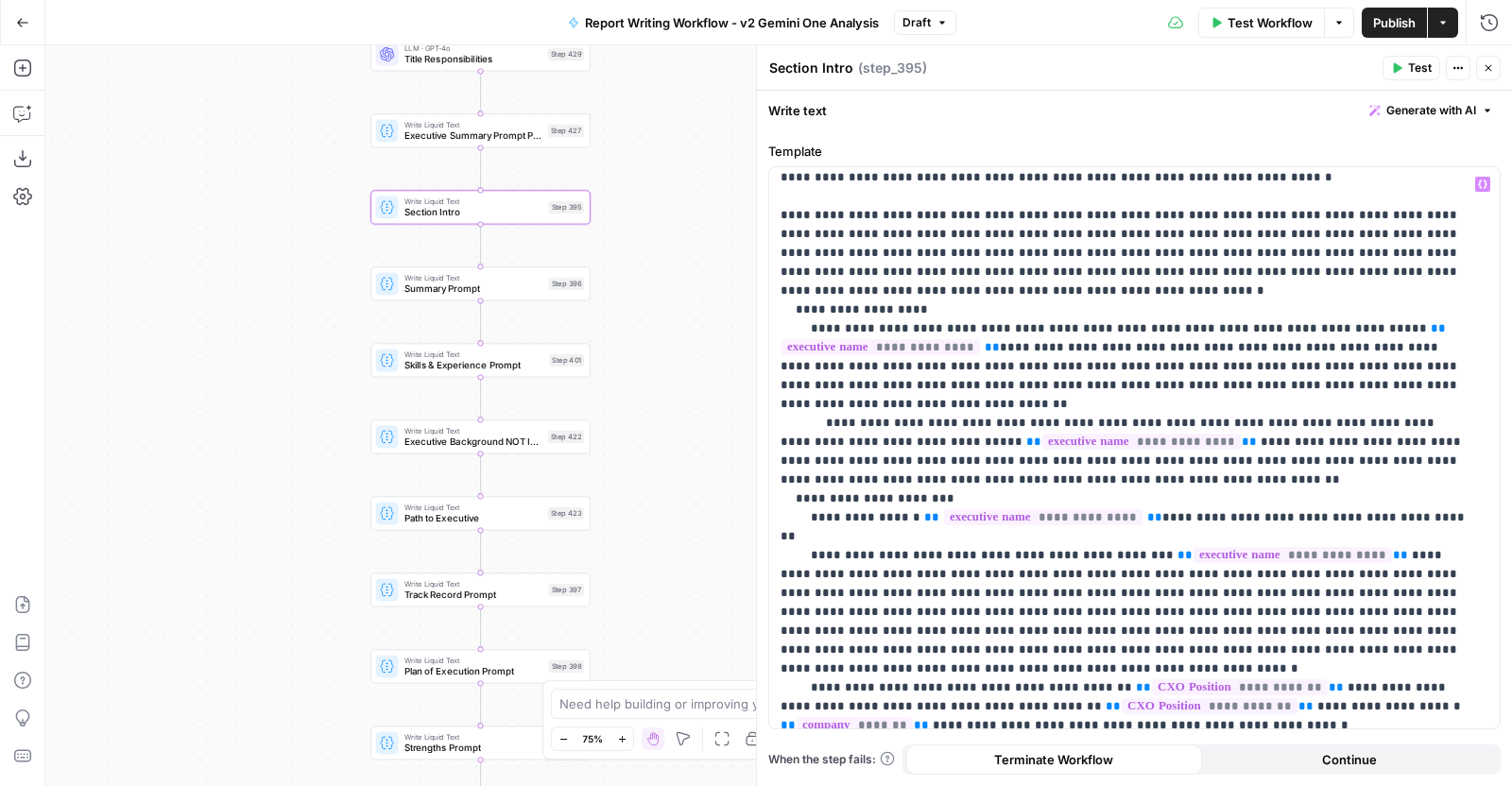 scroll, scrollTop: 265, scrollLeft: 0, axis: vertical 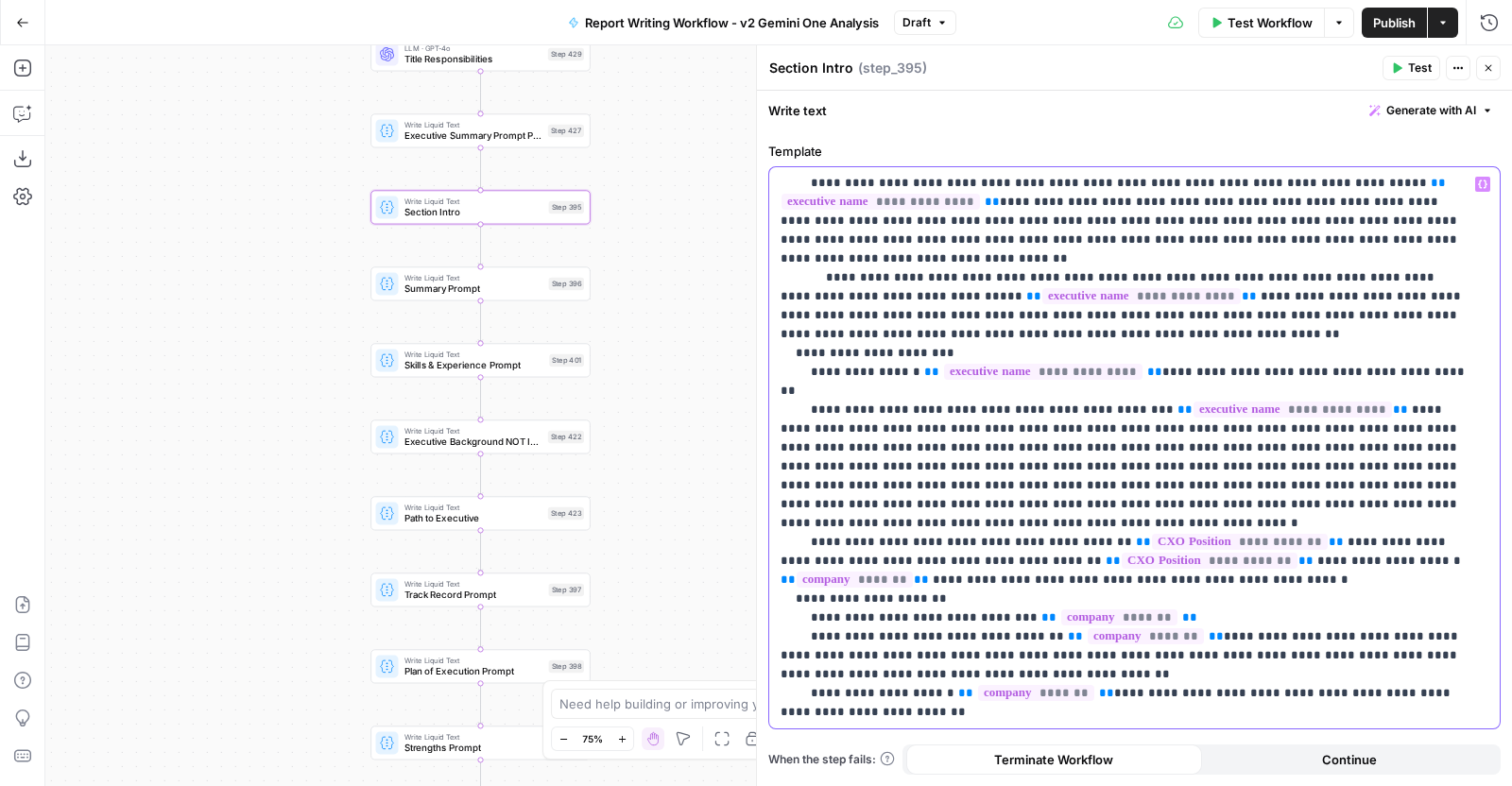 click on "**********" at bounding box center [1125, 316] 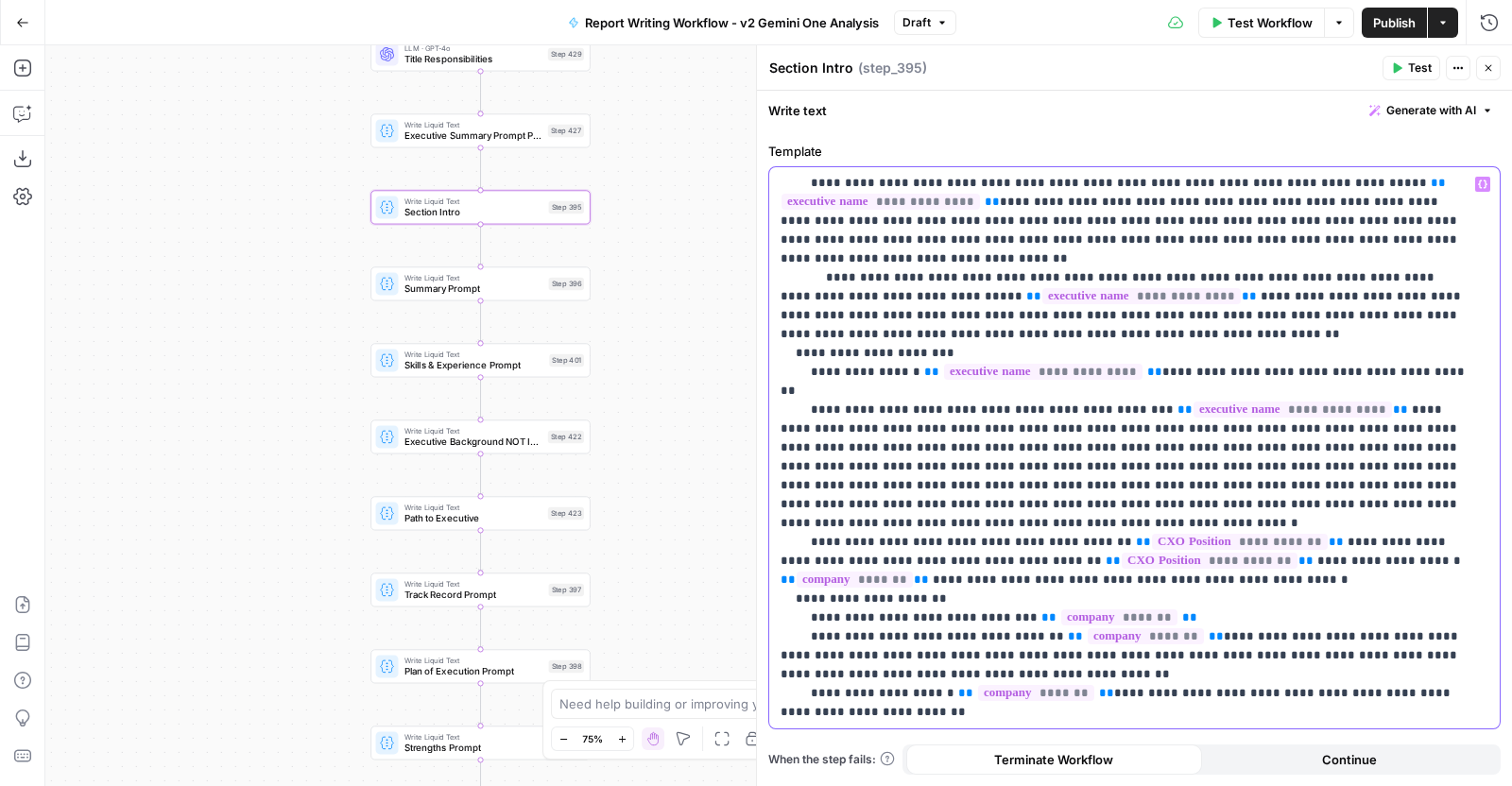 scroll, scrollTop: 0, scrollLeft: 0, axis: both 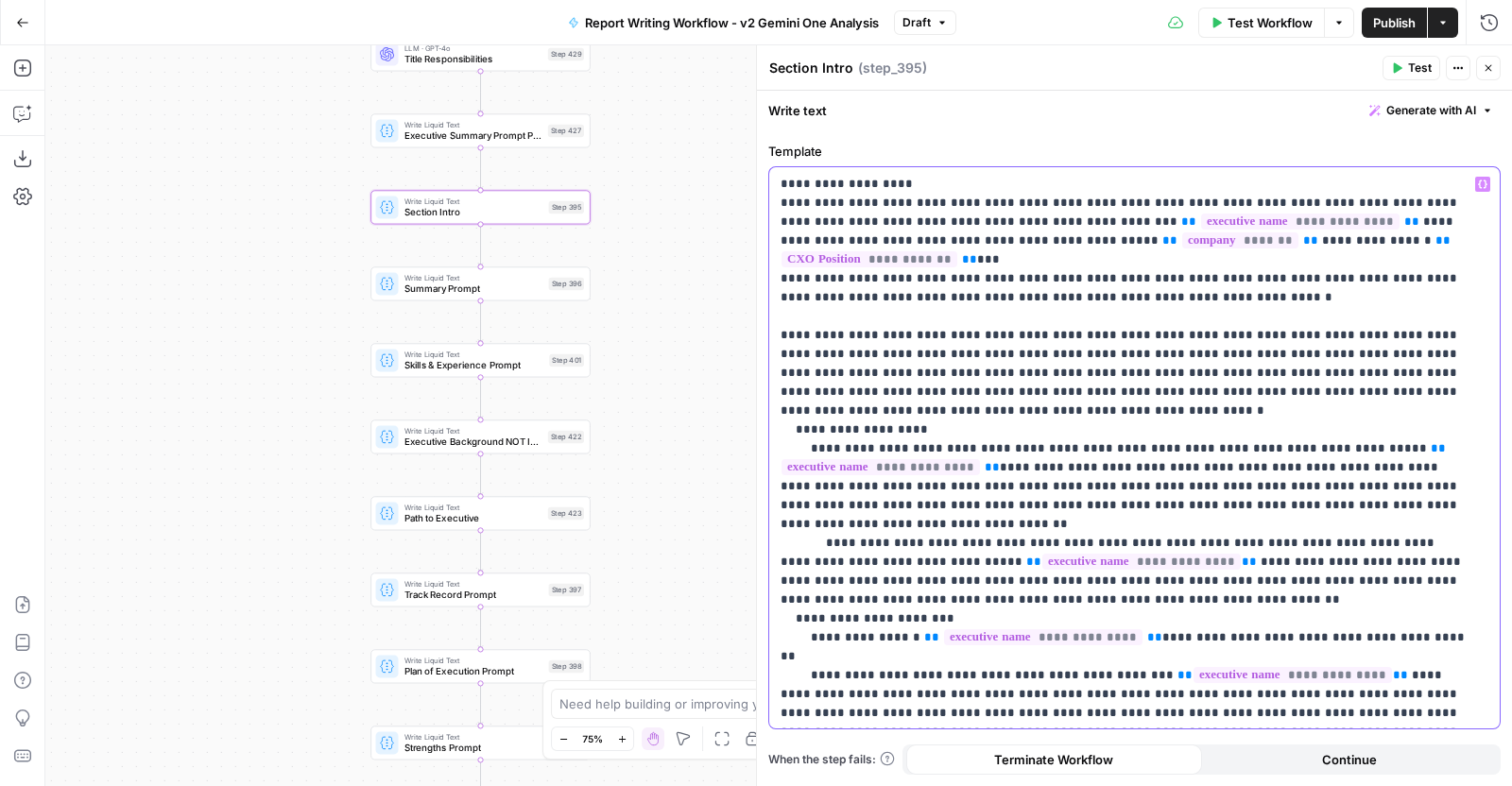 click on "**********" at bounding box center (1125, 581) 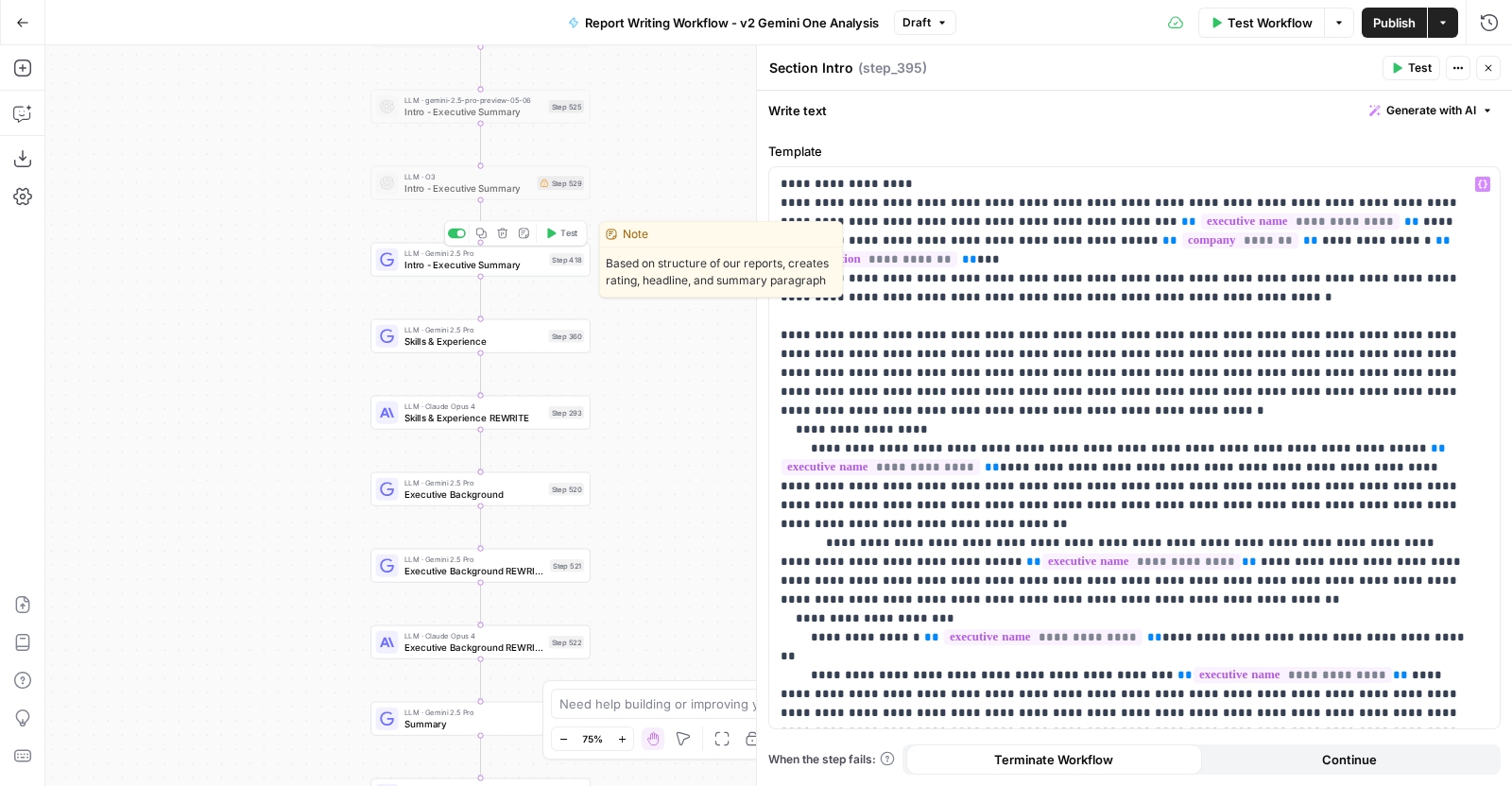 click on "Intro - Executive Summary" at bounding box center (474, 264) 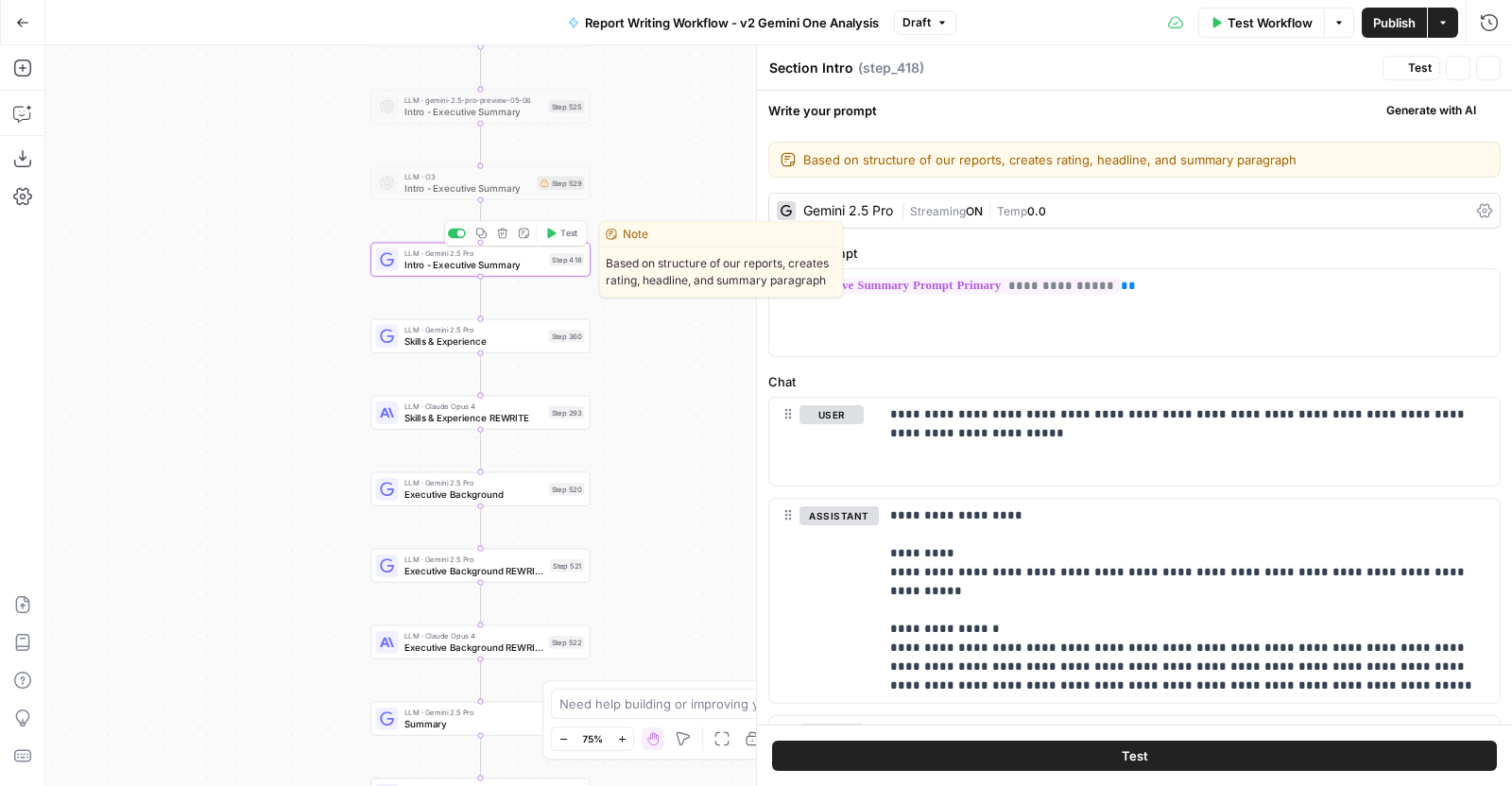 type on "Intro - Executive Summary" 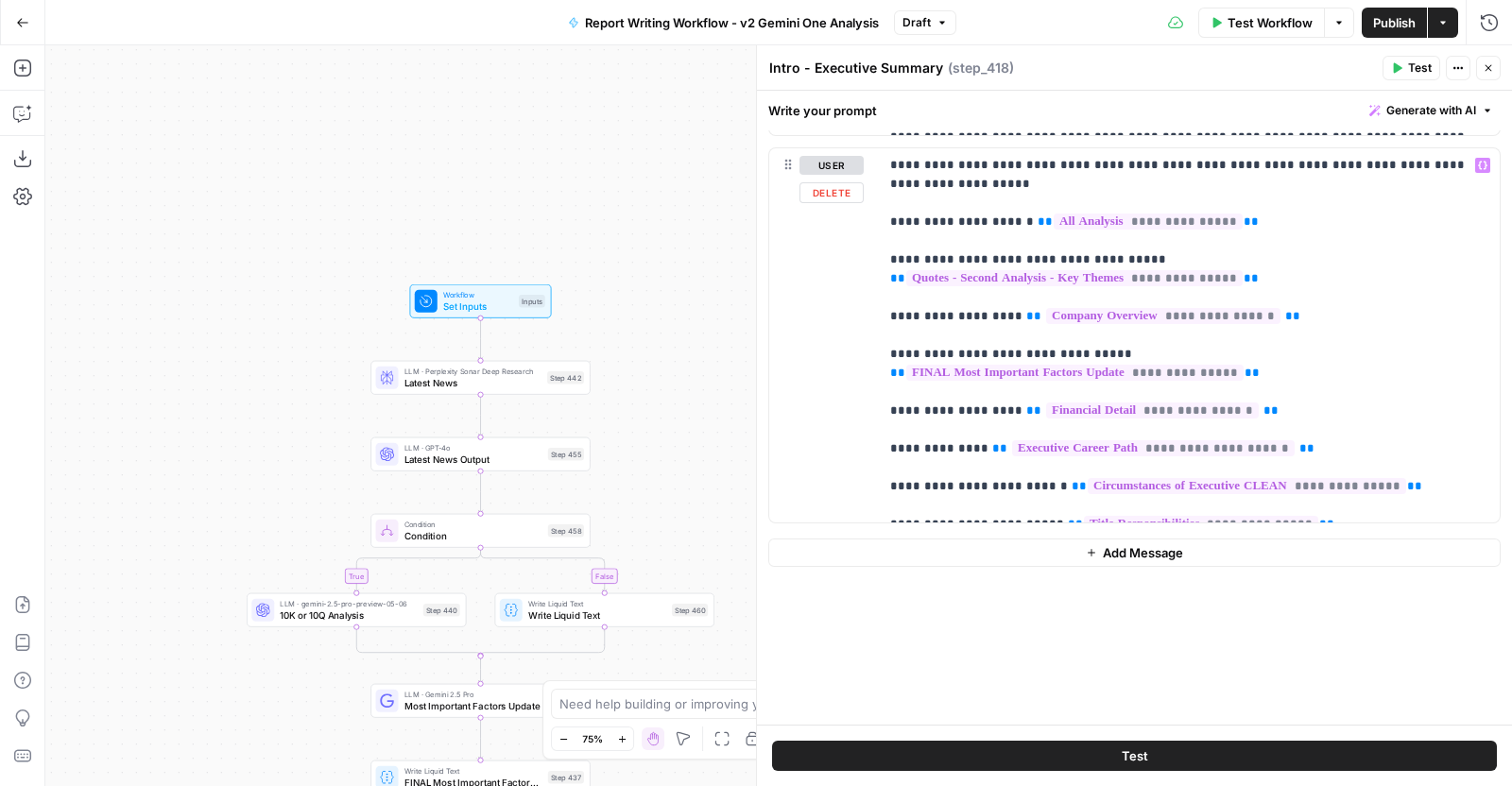 scroll, scrollTop: 1518, scrollLeft: 0, axis: vertical 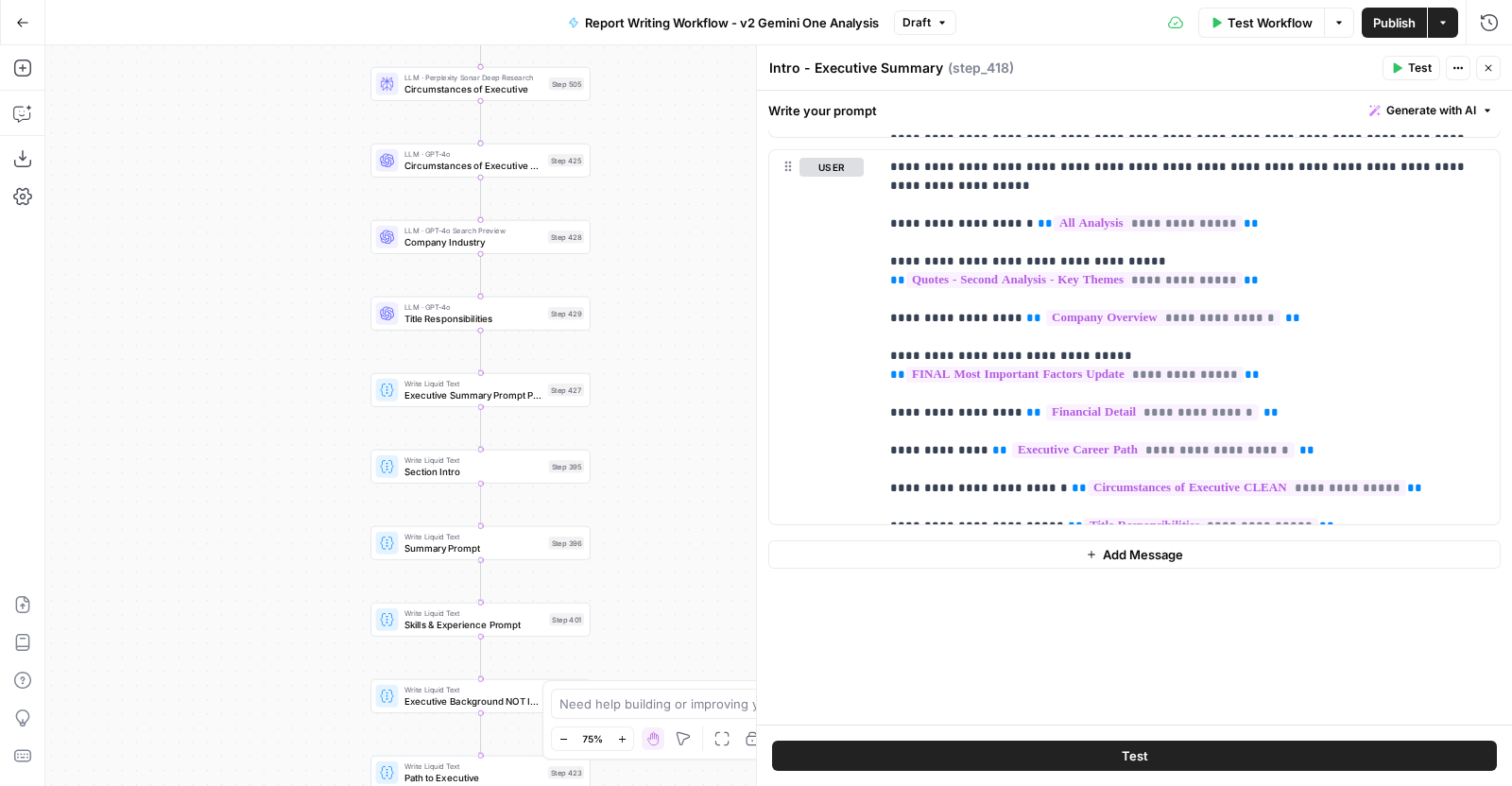 click on "Executive Summary Prompt Primary" at bounding box center [473, 395] 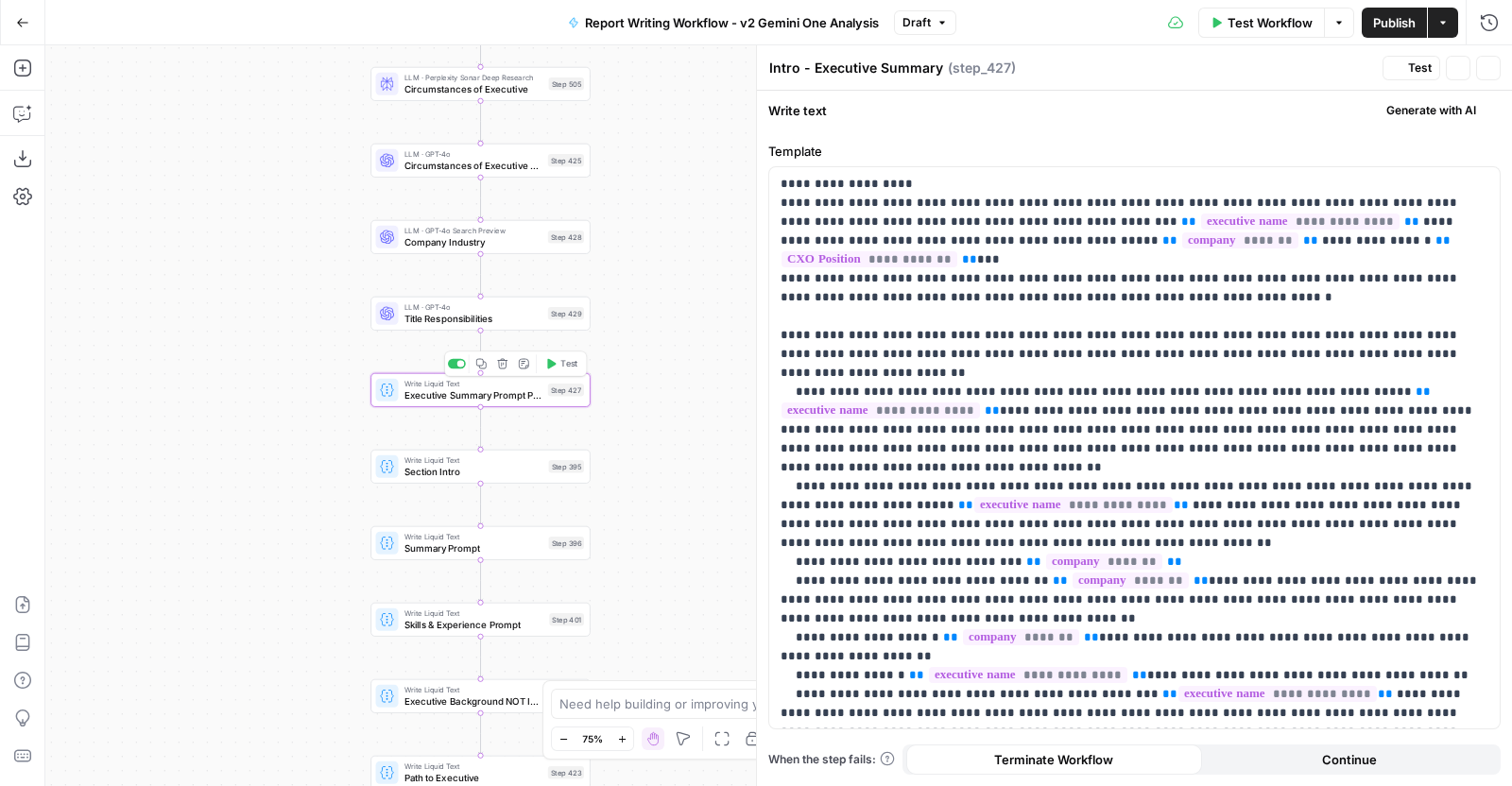 type on "Executive Summary Prompt Primary" 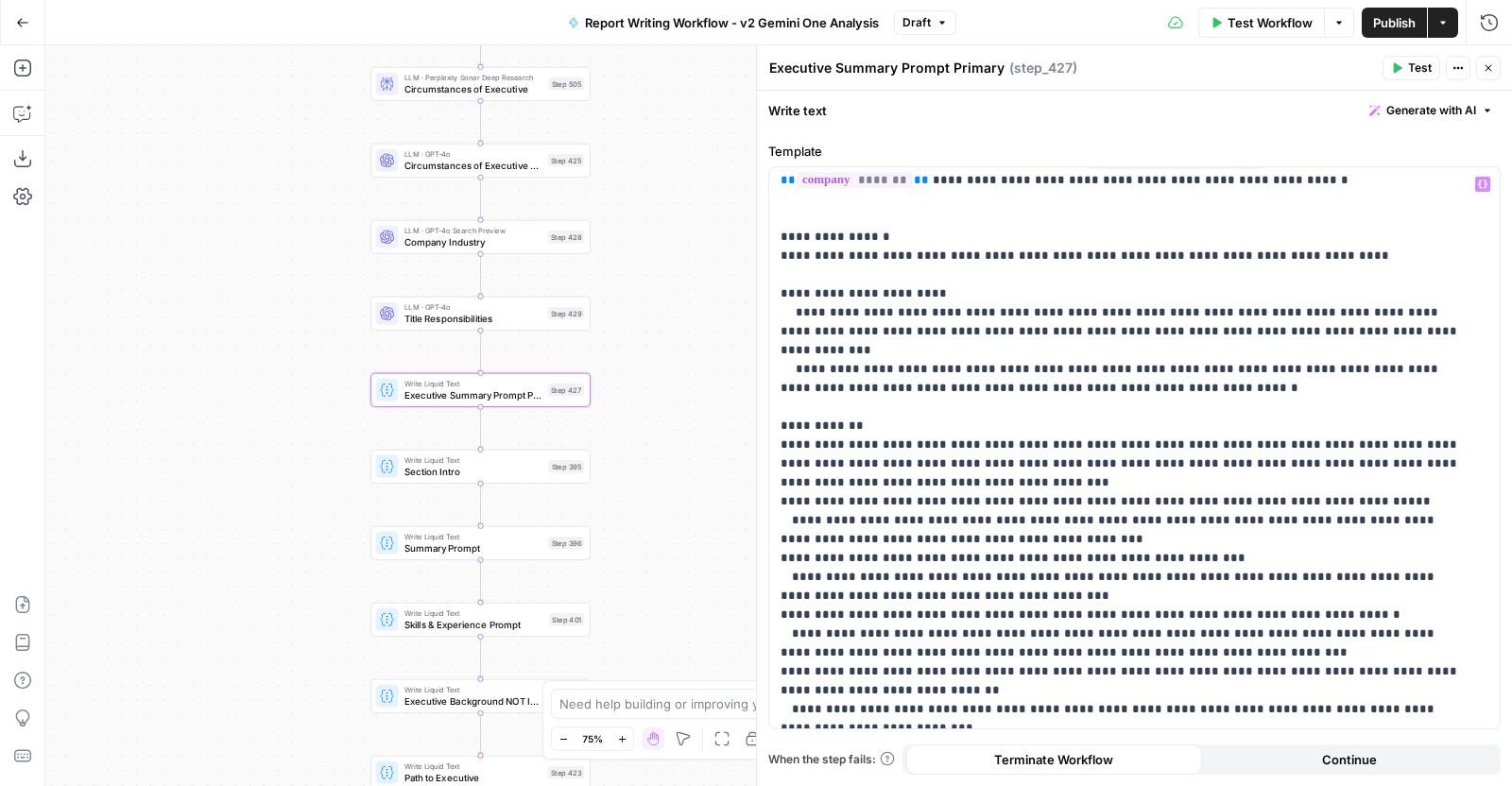 scroll, scrollTop: 889, scrollLeft: 0, axis: vertical 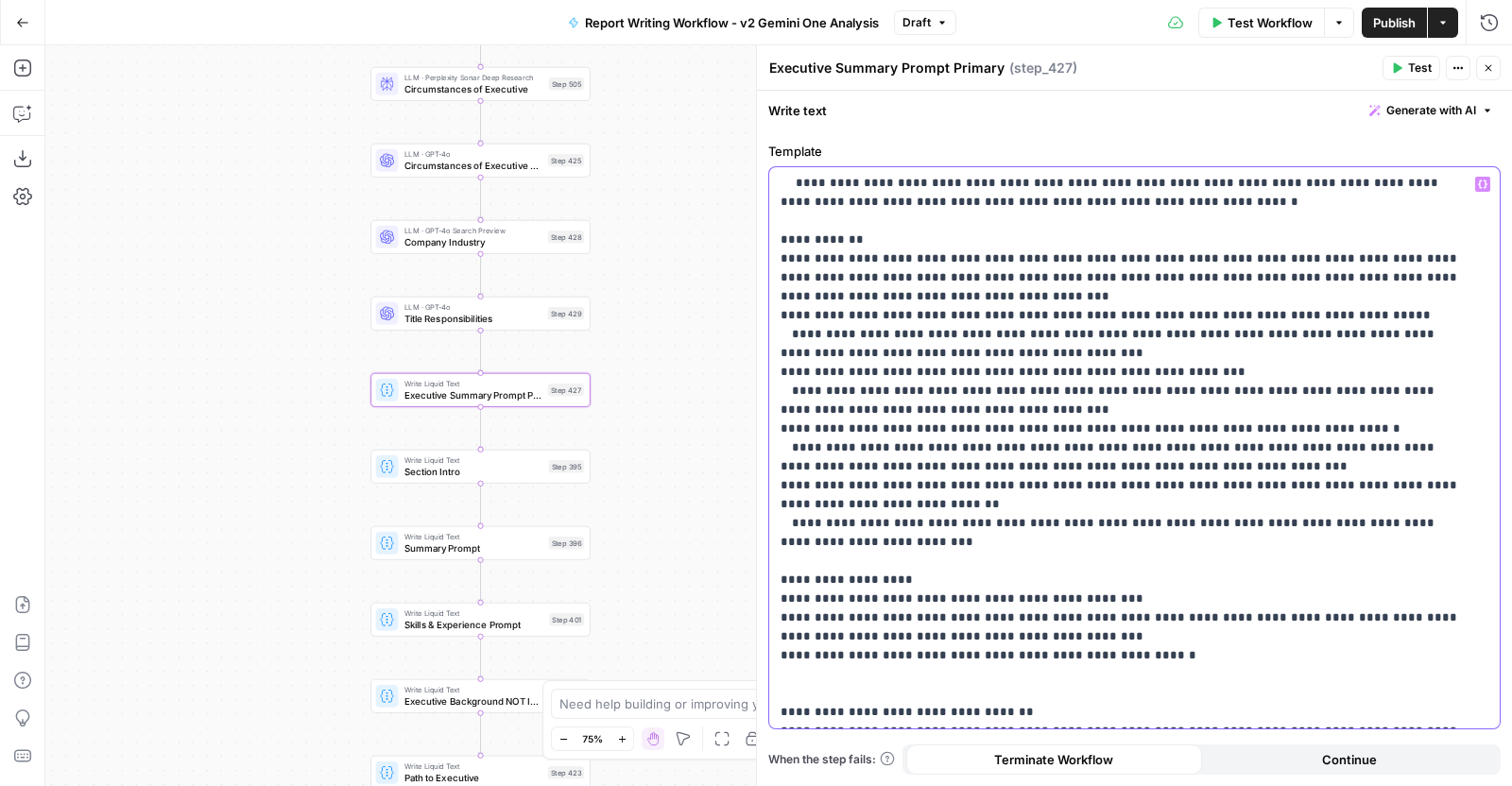 click on "**********" at bounding box center [1125, 4] 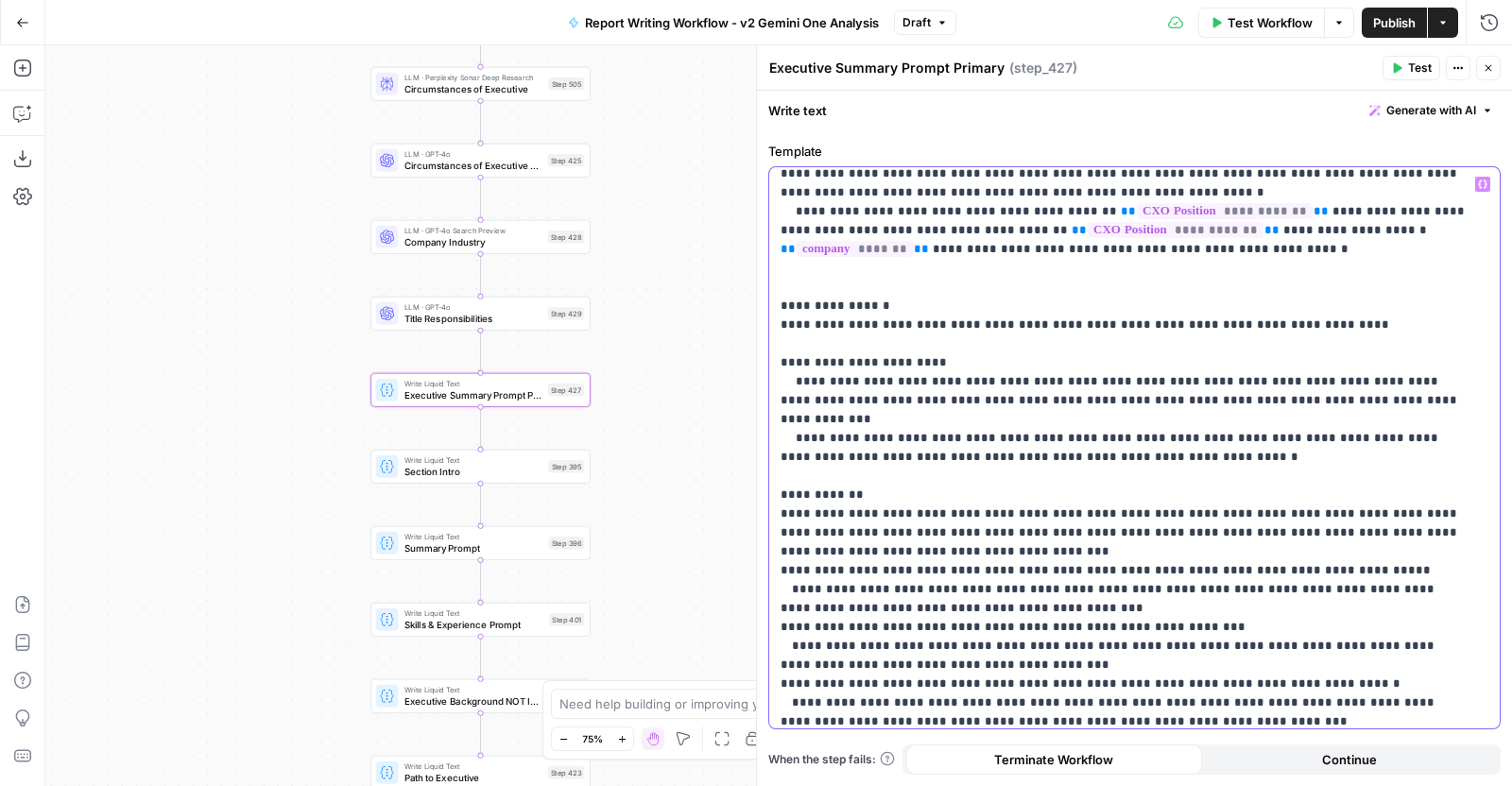 scroll, scrollTop: 889, scrollLeft: 0, axis: vertical 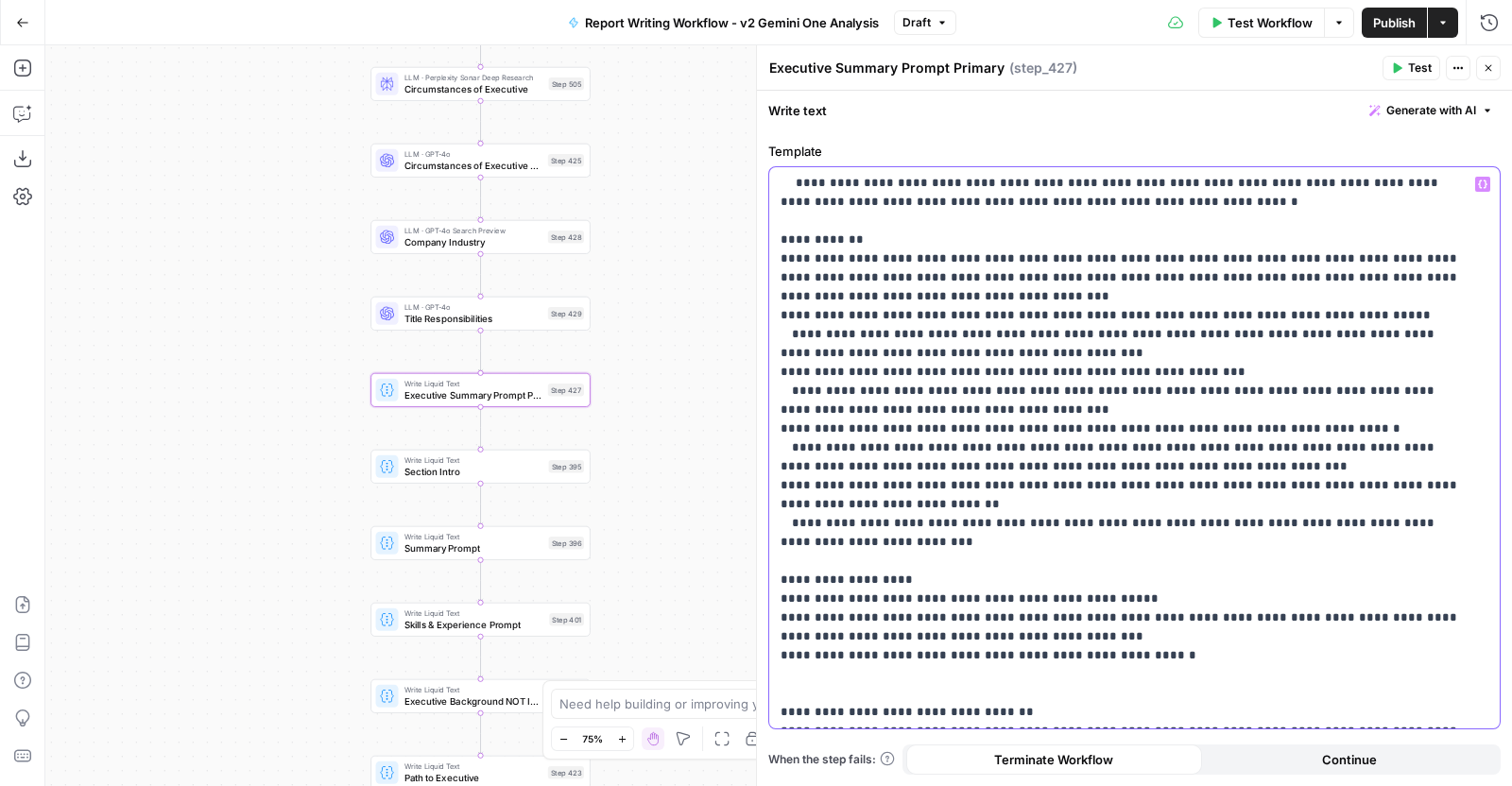 click on "**********" at bounding box center [1125, 4] 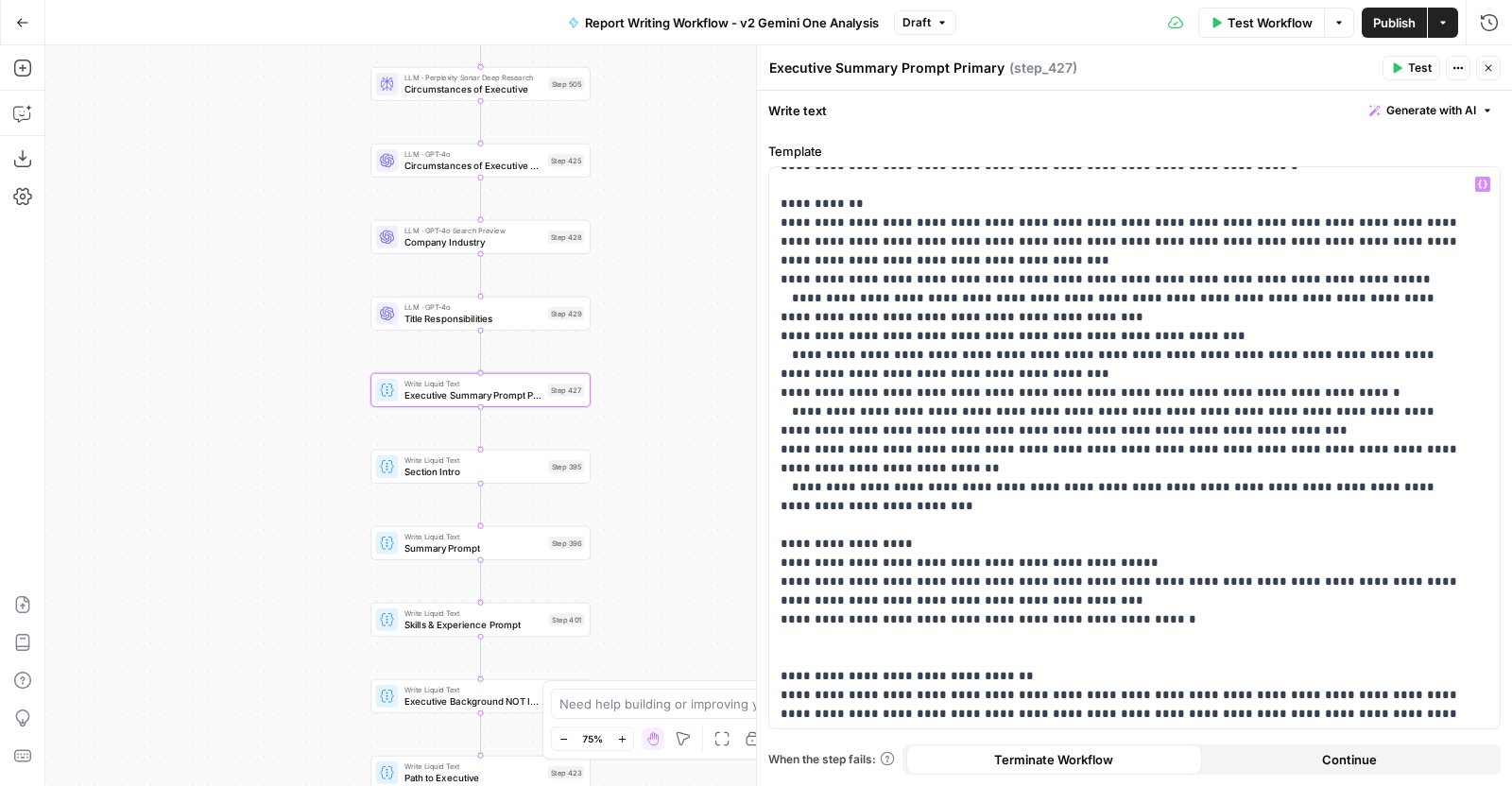 scroll, scrollTop: 927, scrollLeft: 0, axis: vertical 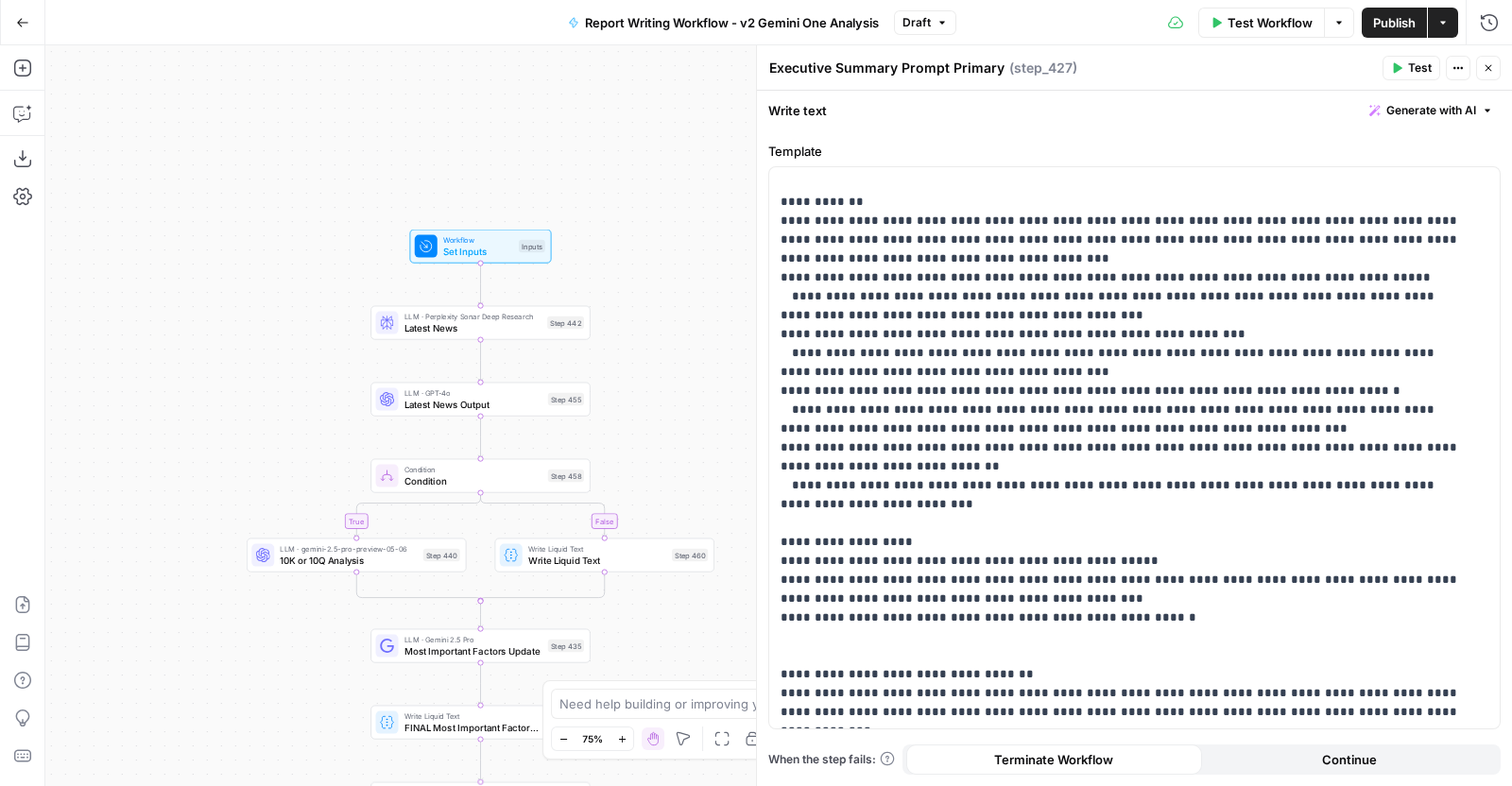click on "Set Inputs" at bounding box center [478, 250] 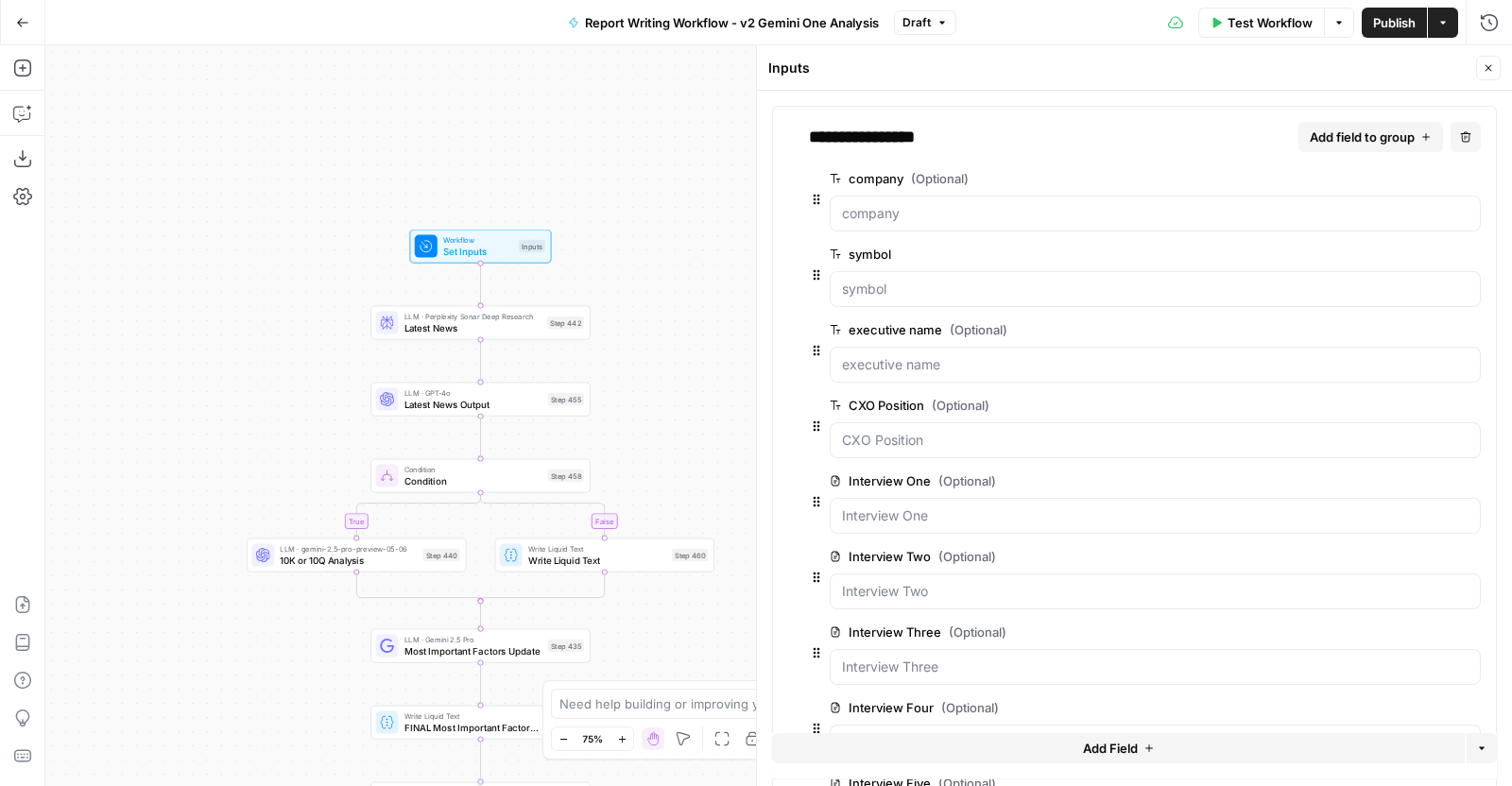 click on "Add Field" at bounding box center [1118, 748] 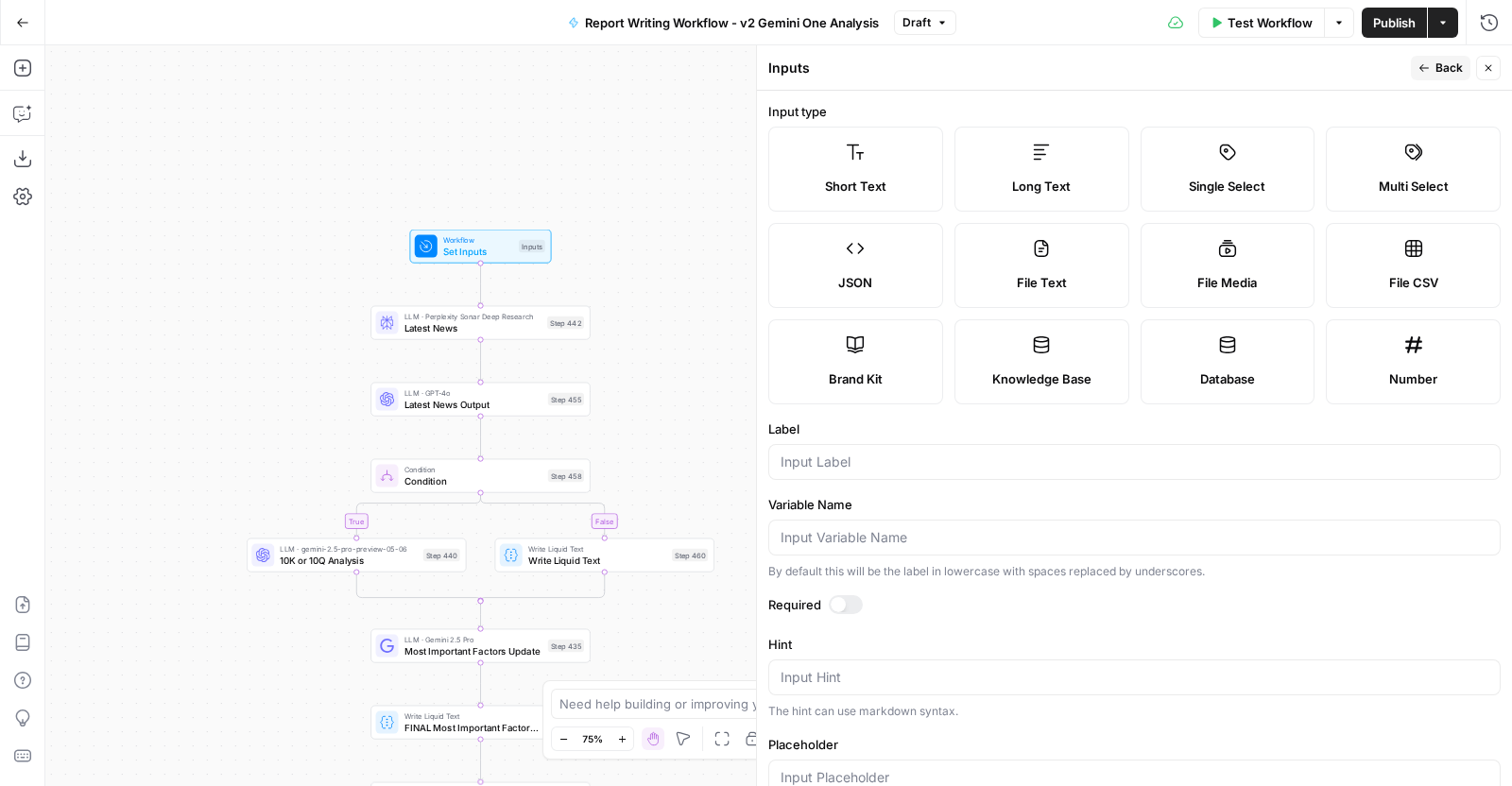 click on "Long Text" at bounding box center [1041, 169] 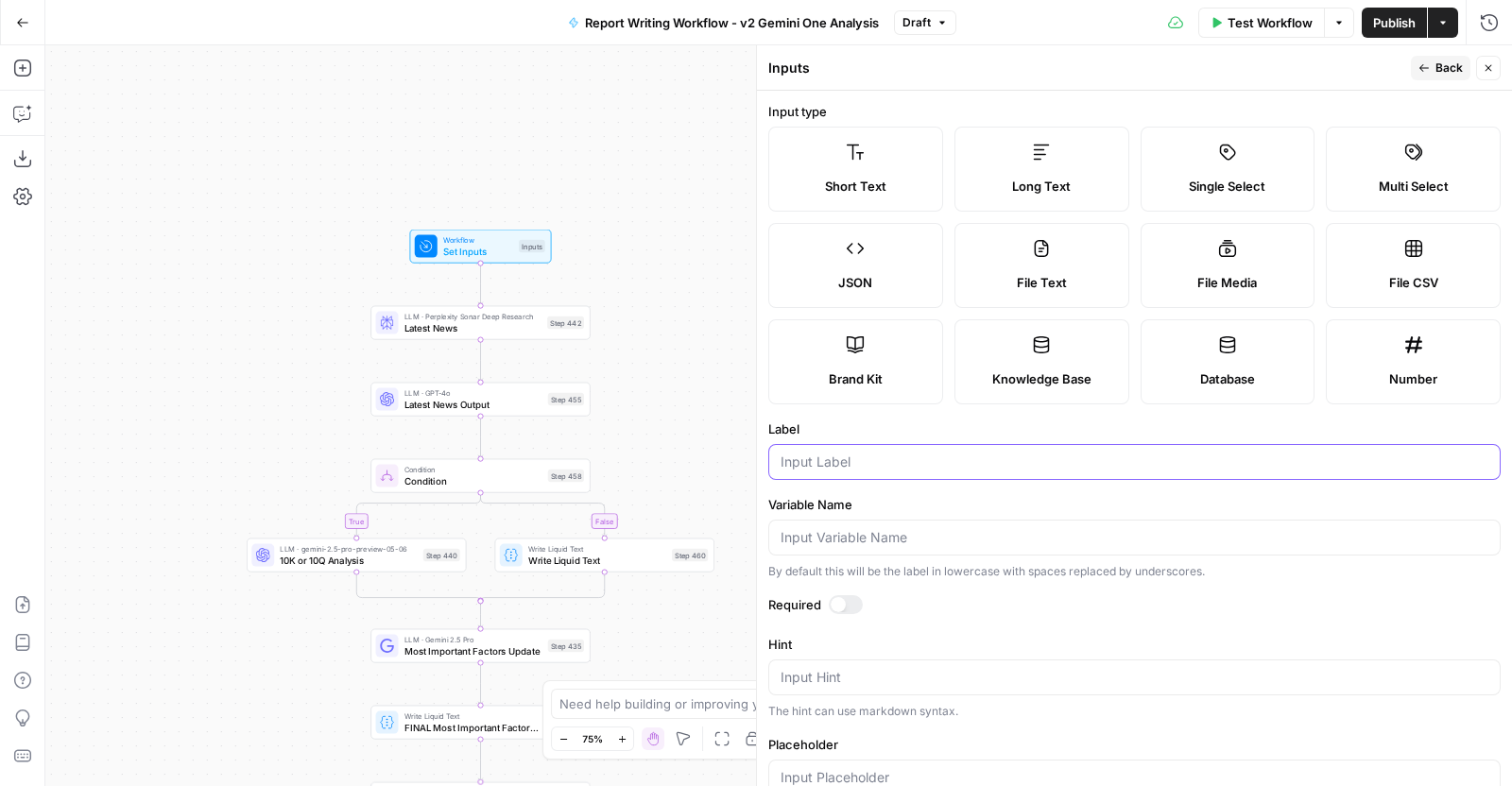click on "Label" at bounding box center (1134, 462) 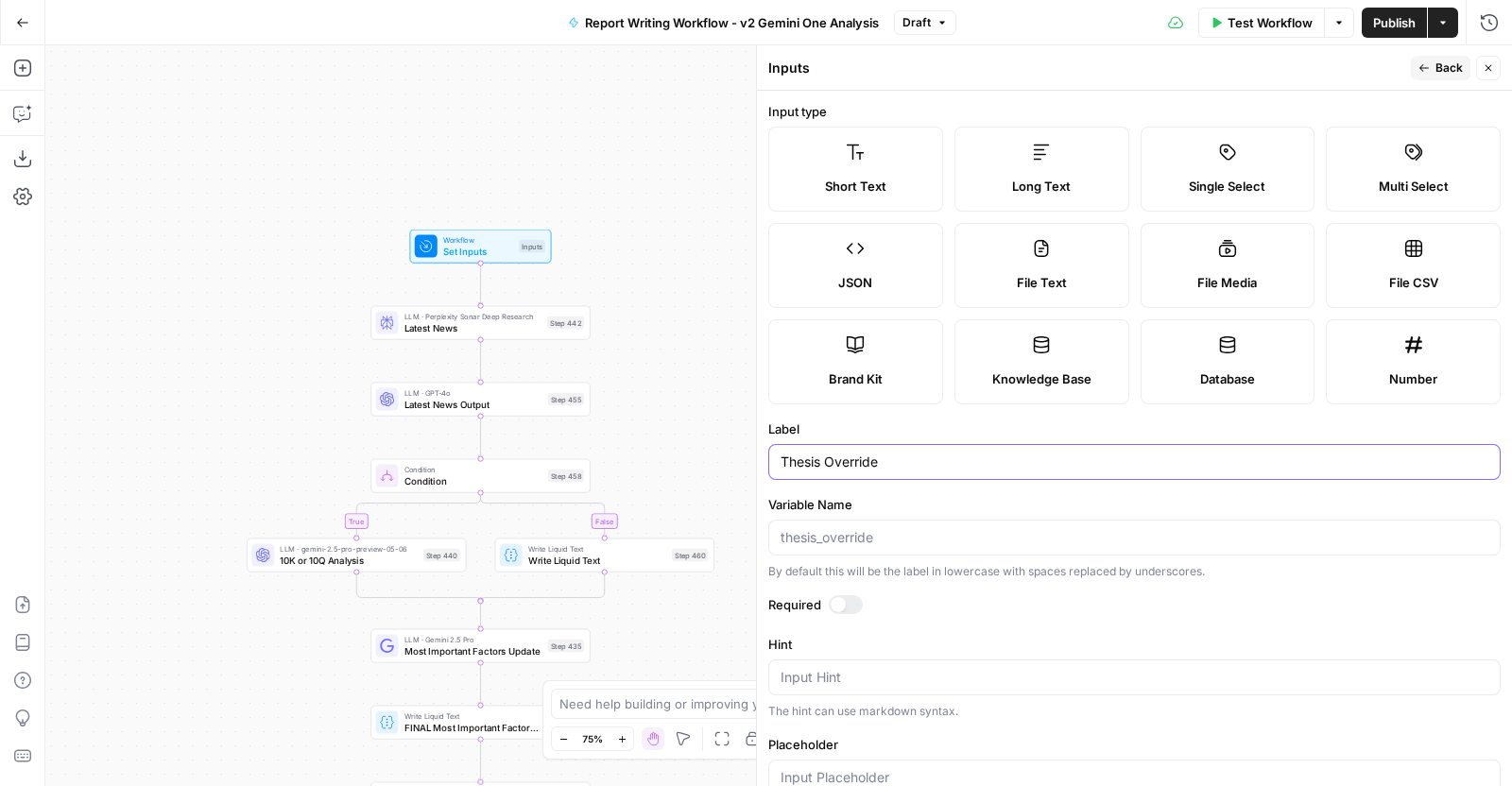 type on "Thesis Override" 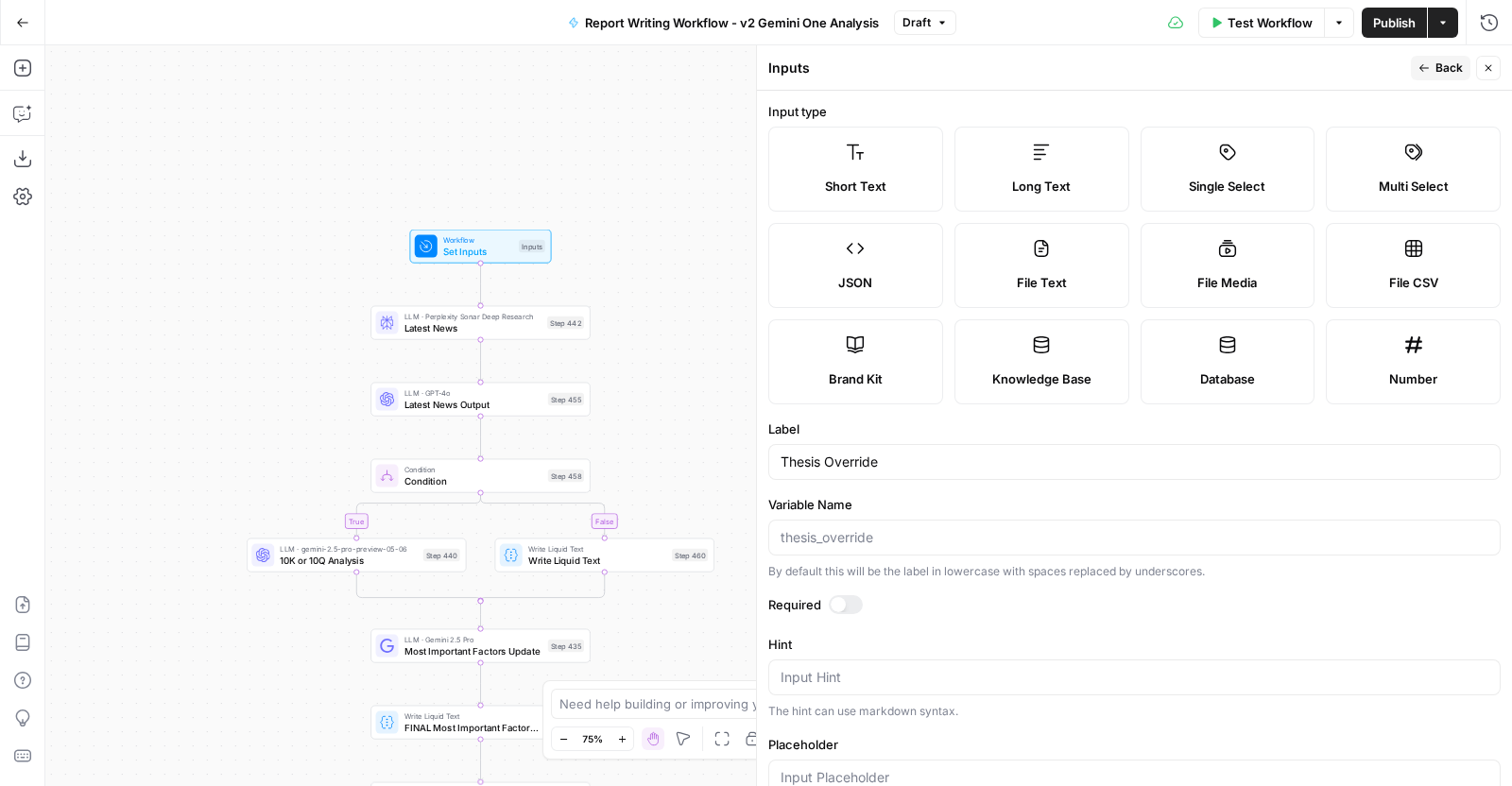click on "Back" at bounding box center (1449, 68) 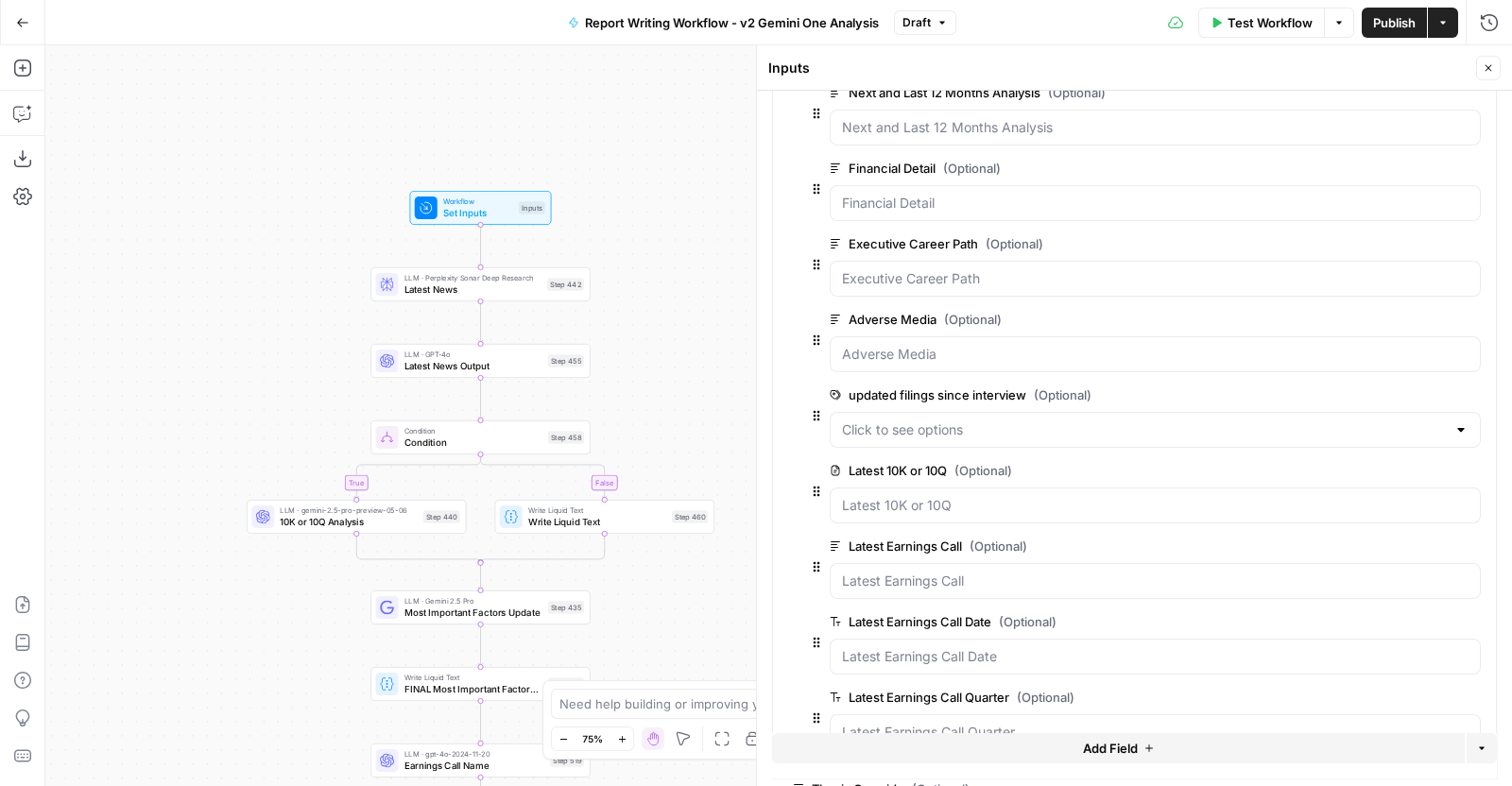 scroll, scrollTop: 1195, scrollLeft: 0, axis: vertical 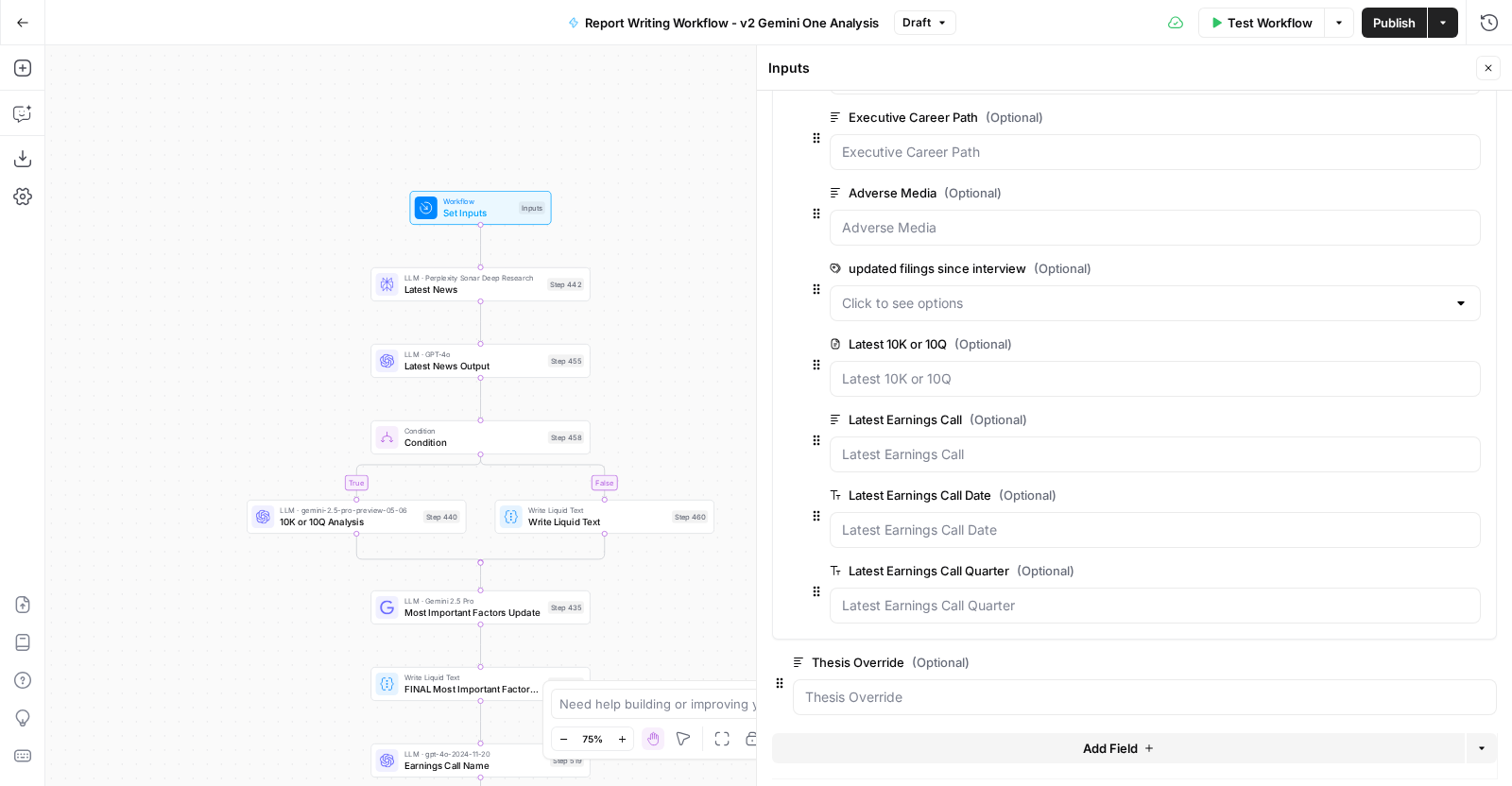 click on "Delete group" at bounding box center (1486, 662) 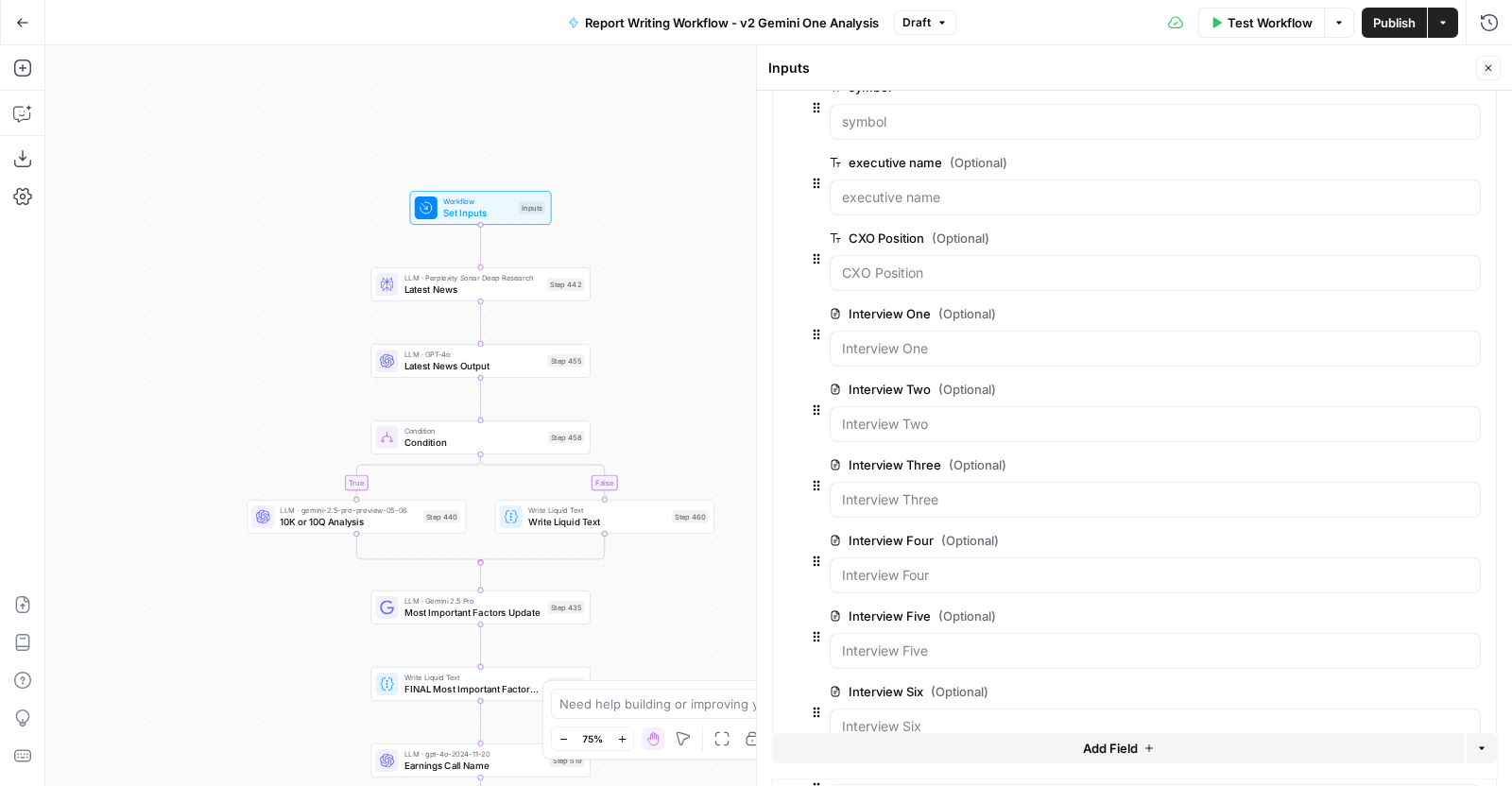 scroll, scrollTop: 0, scrollLeft: 0, axis: both 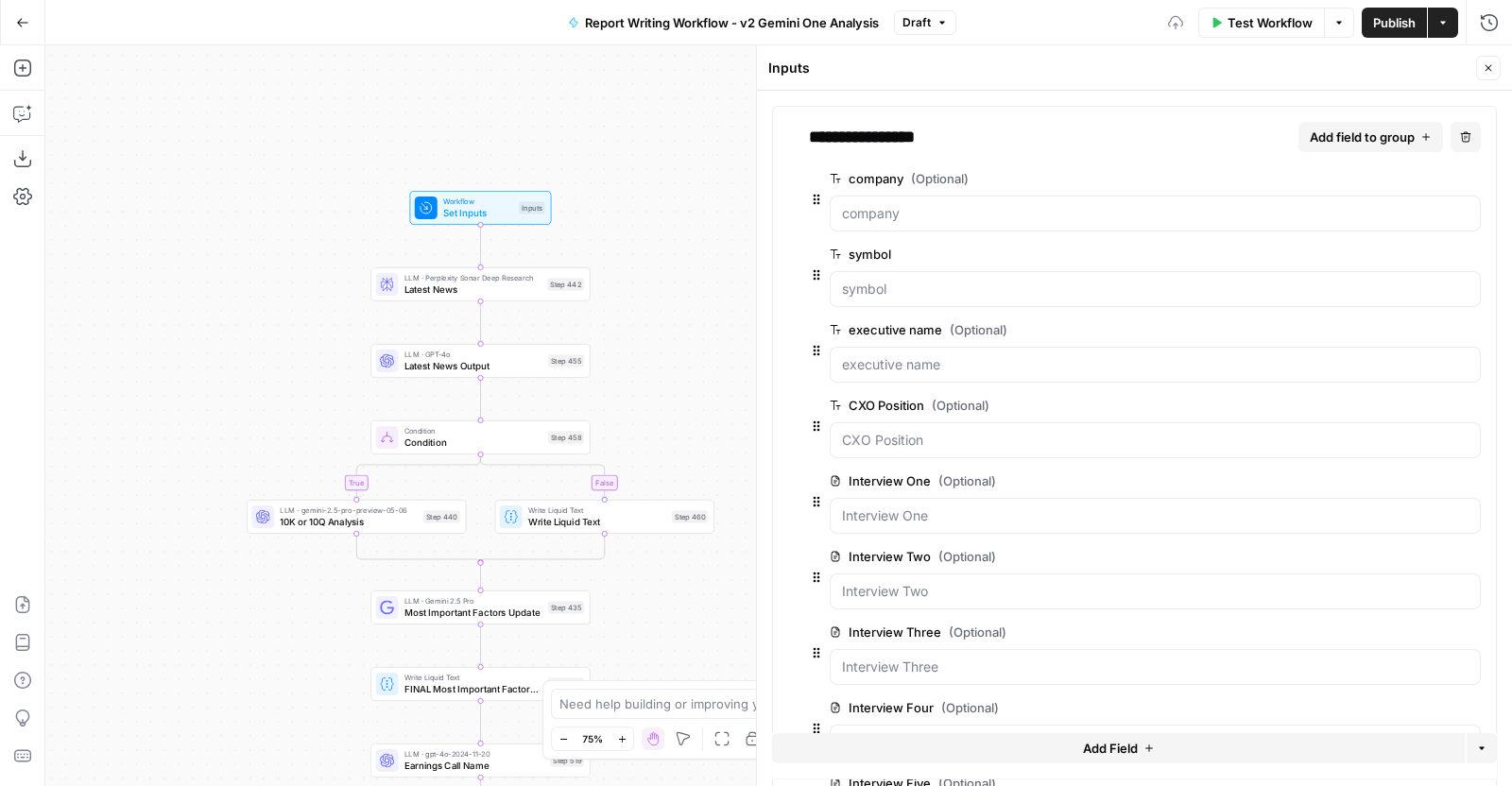 click on "Add field to group" at bounding box center (1362, 137) 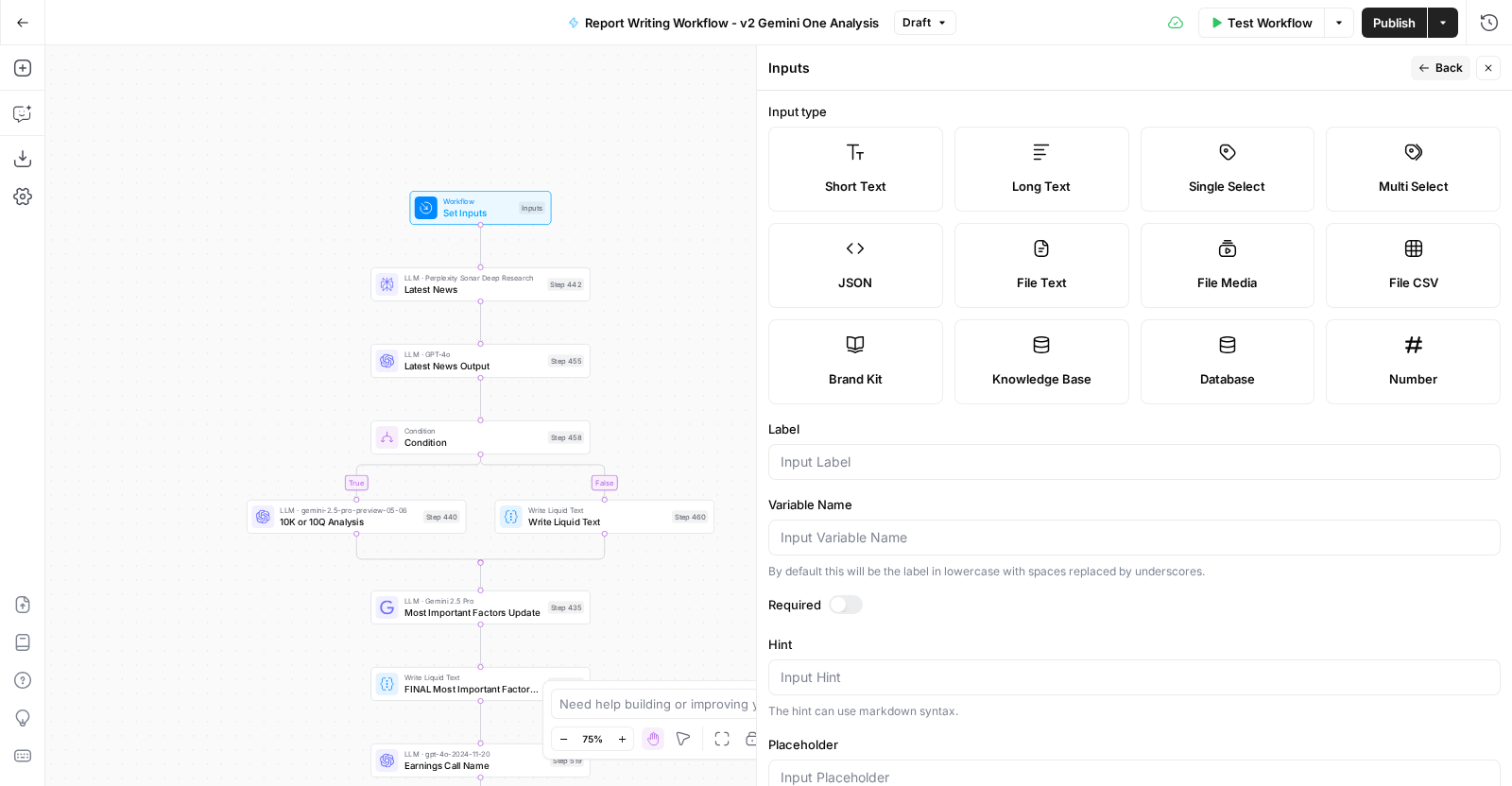 click on "Long Text" at bounding box center (1041, 169) 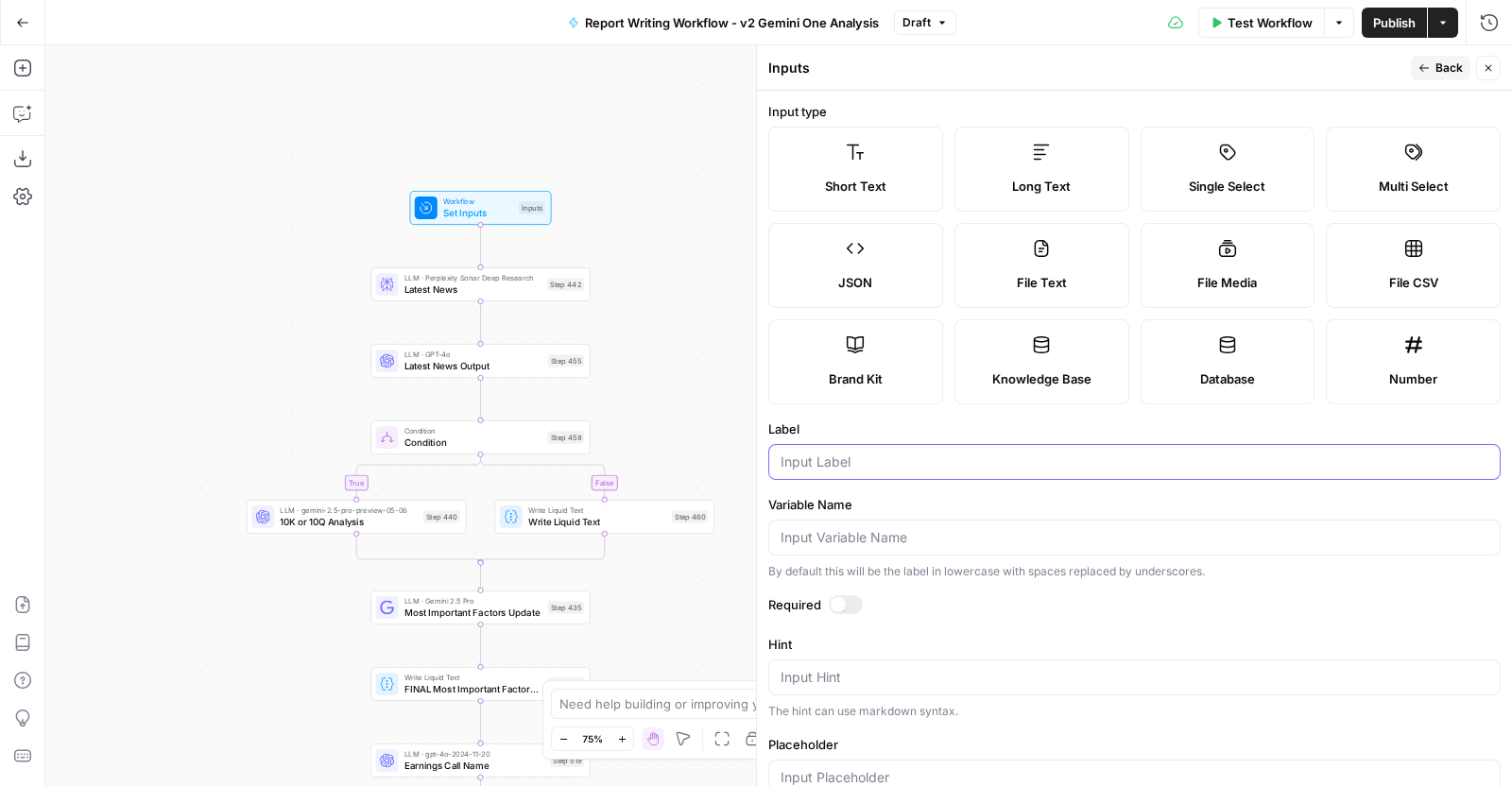click on "Label" at bounding box center (1134, 462) 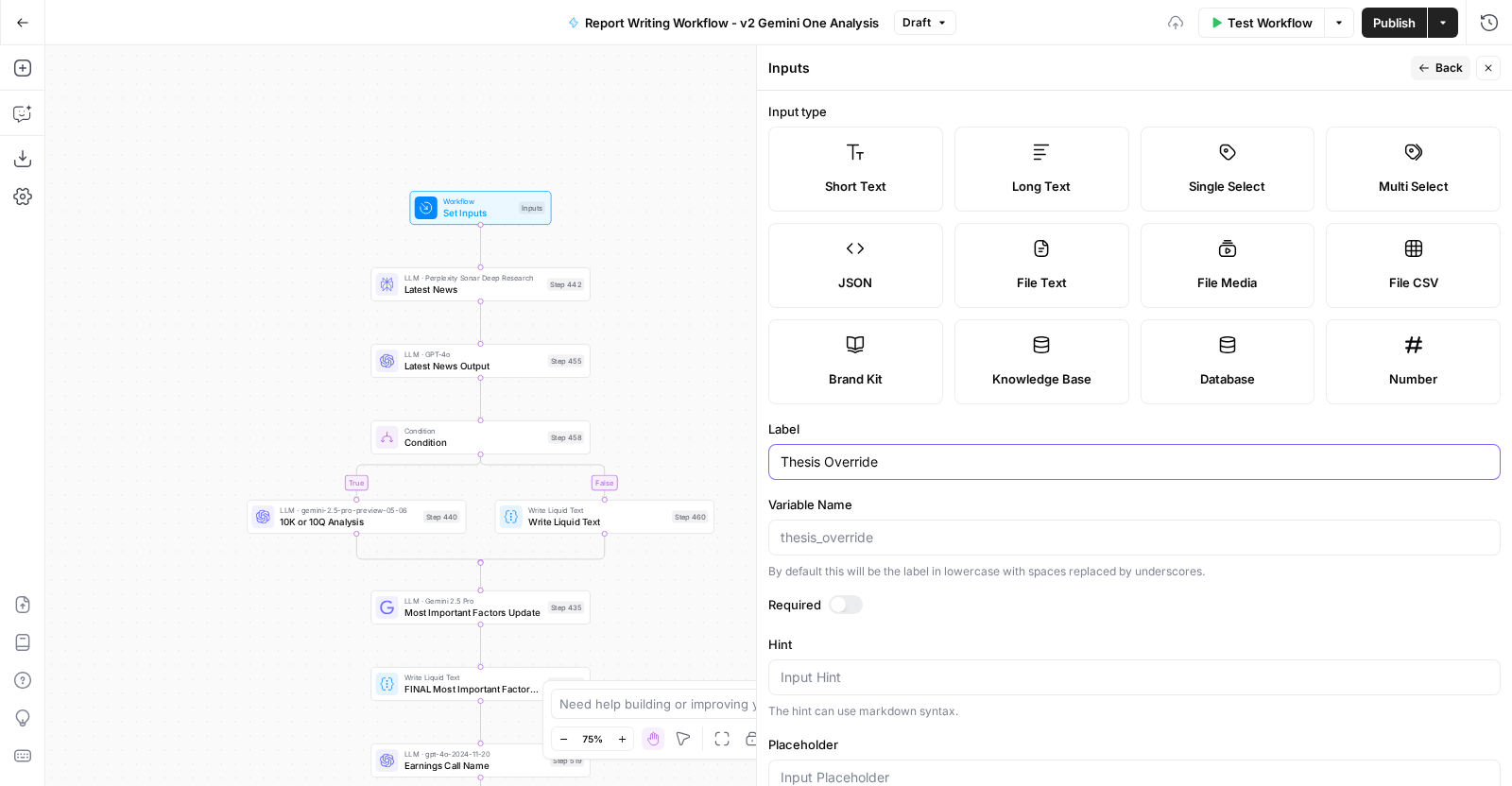 type on "Thesis Override" 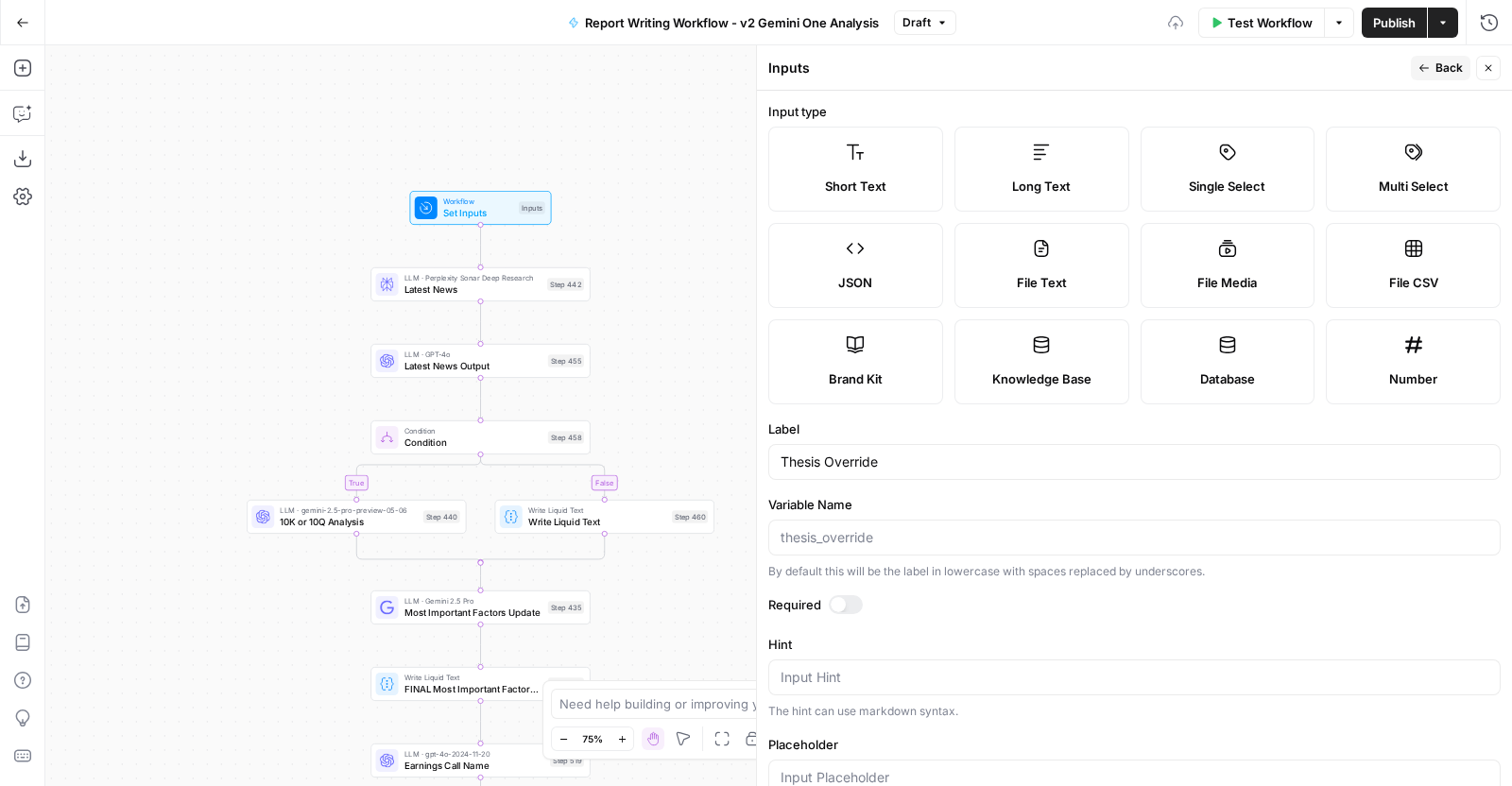 click on "Back" at bounding box center (1440, 68) 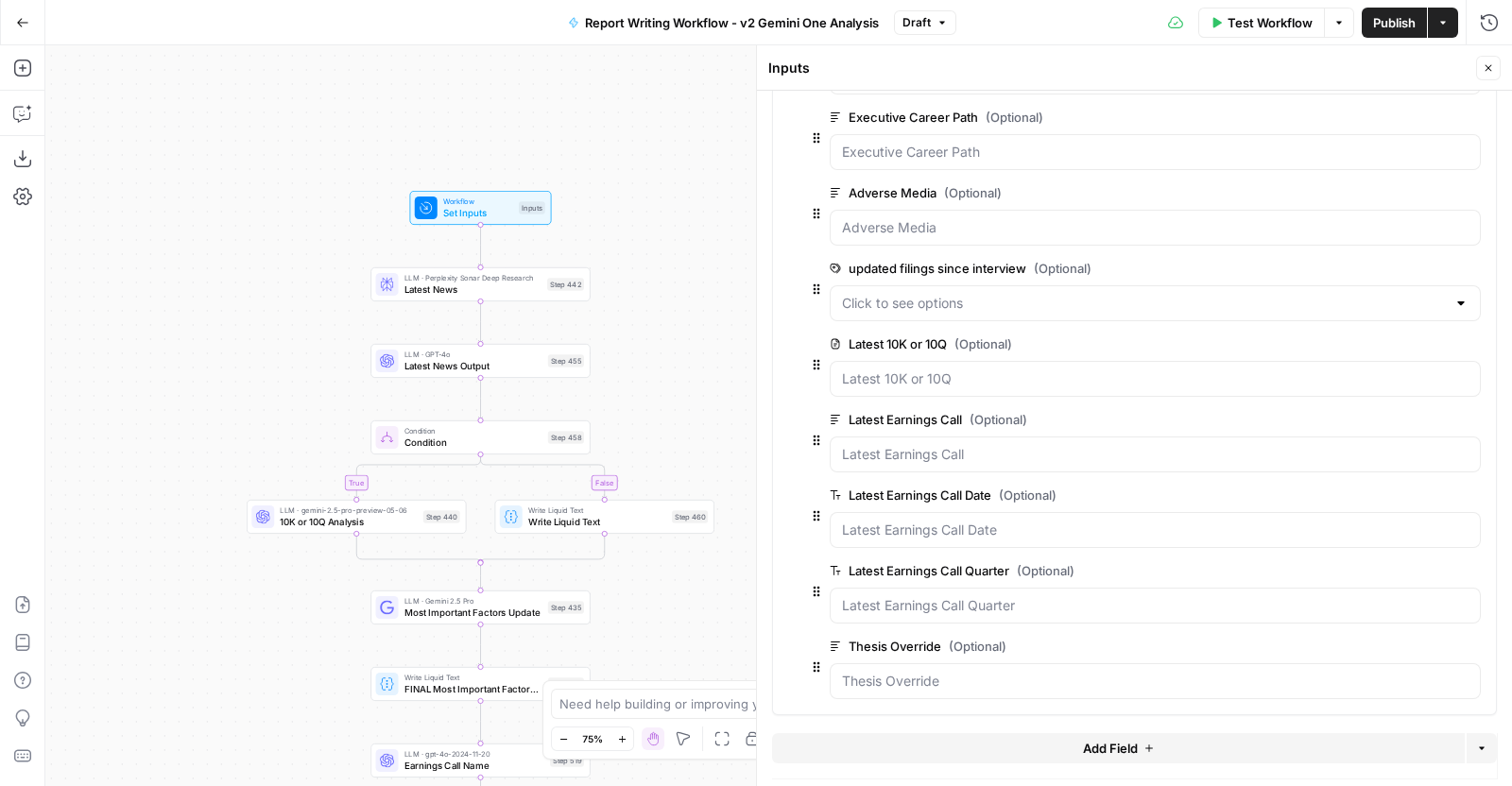 scroll, scrollTop: 1192, scrollLeft: 0, axis: vertical 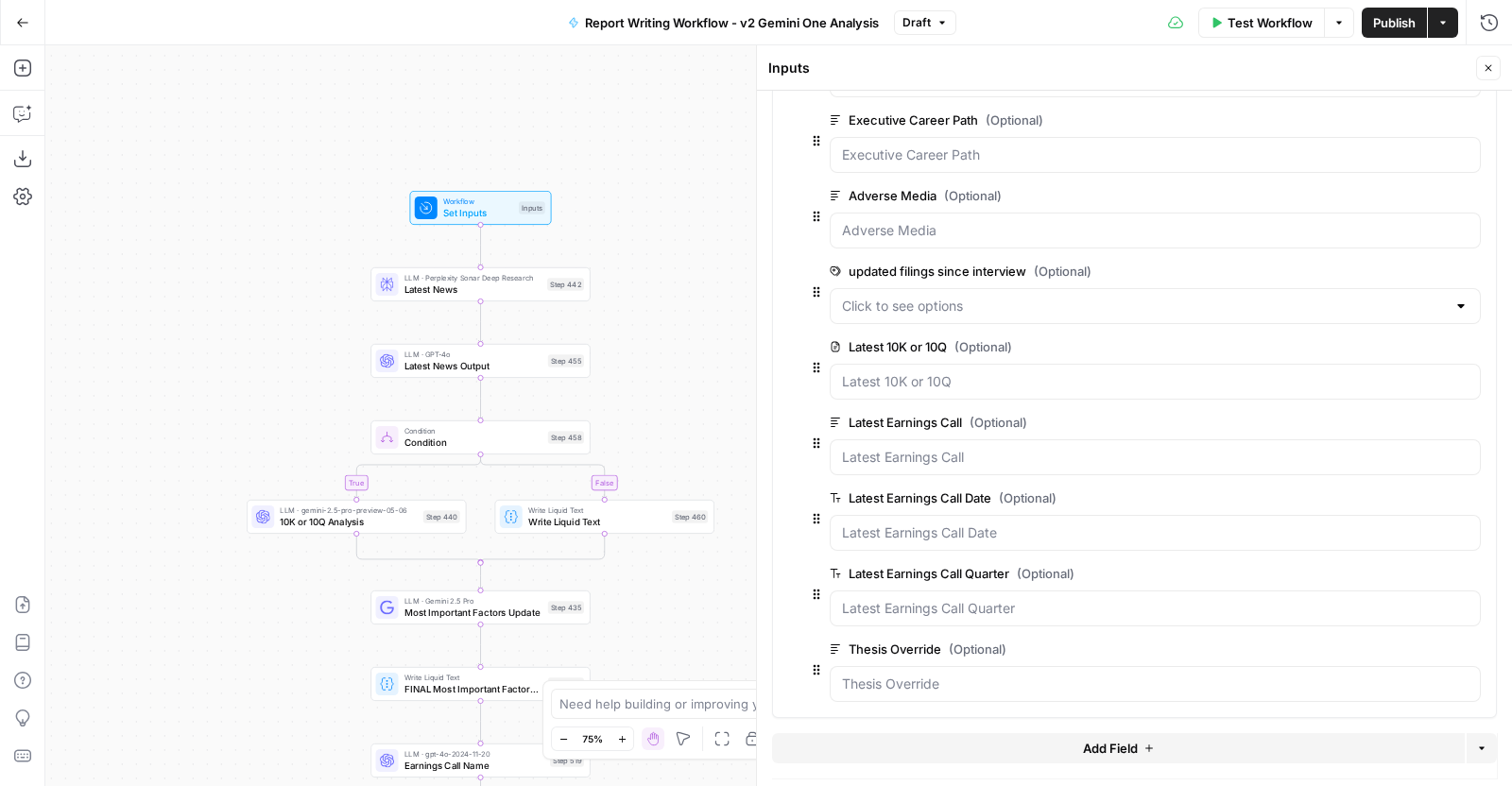 drag, startPoint x: 810, startPoint y: 669, endPoint x: 798, endPoint y: 420, distance: 249.289 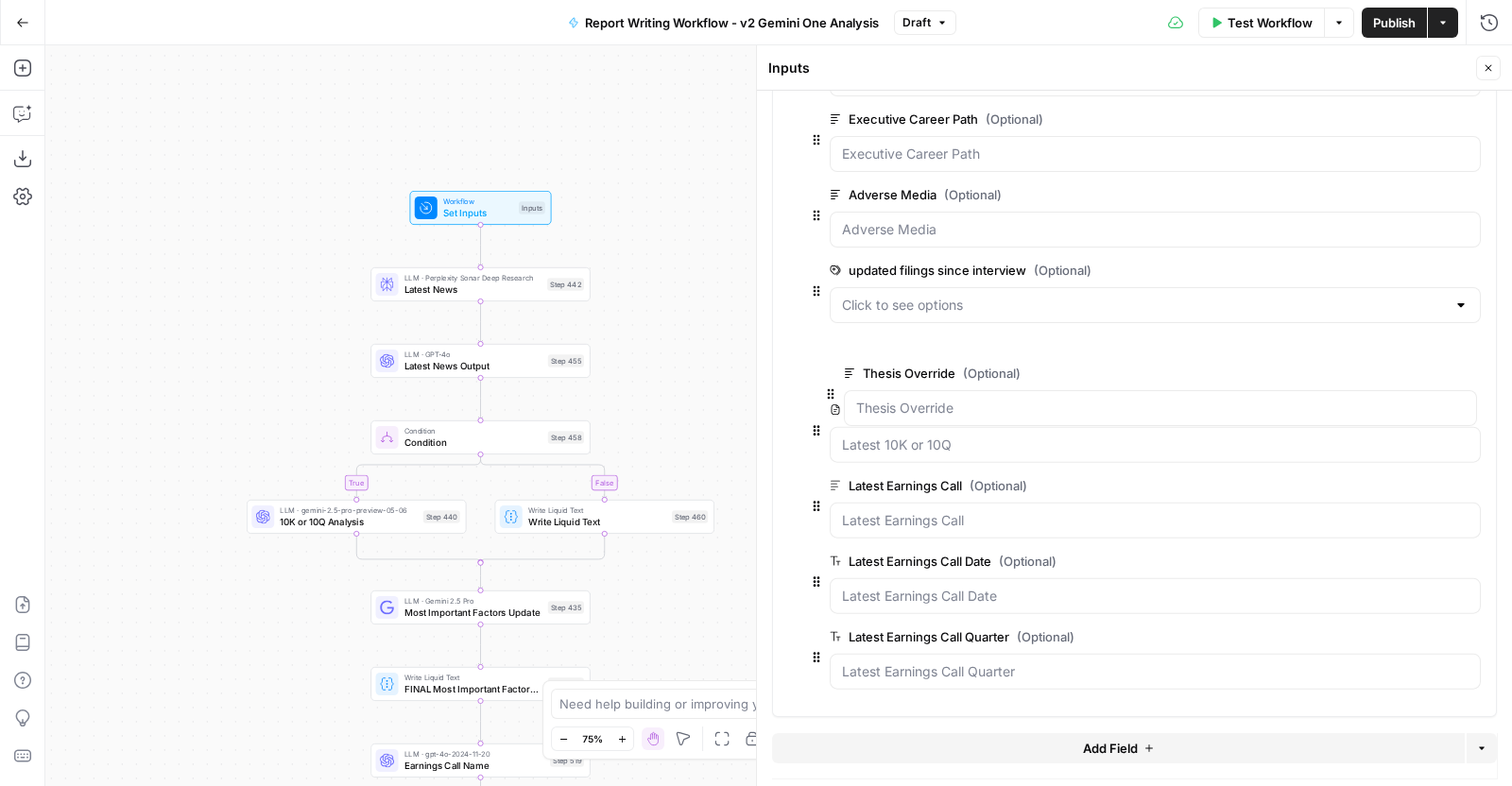 drag, startPoint x: 816, startPoint y: 663, endPoint x: 832, endPoint y: 79, distance: 584.2191 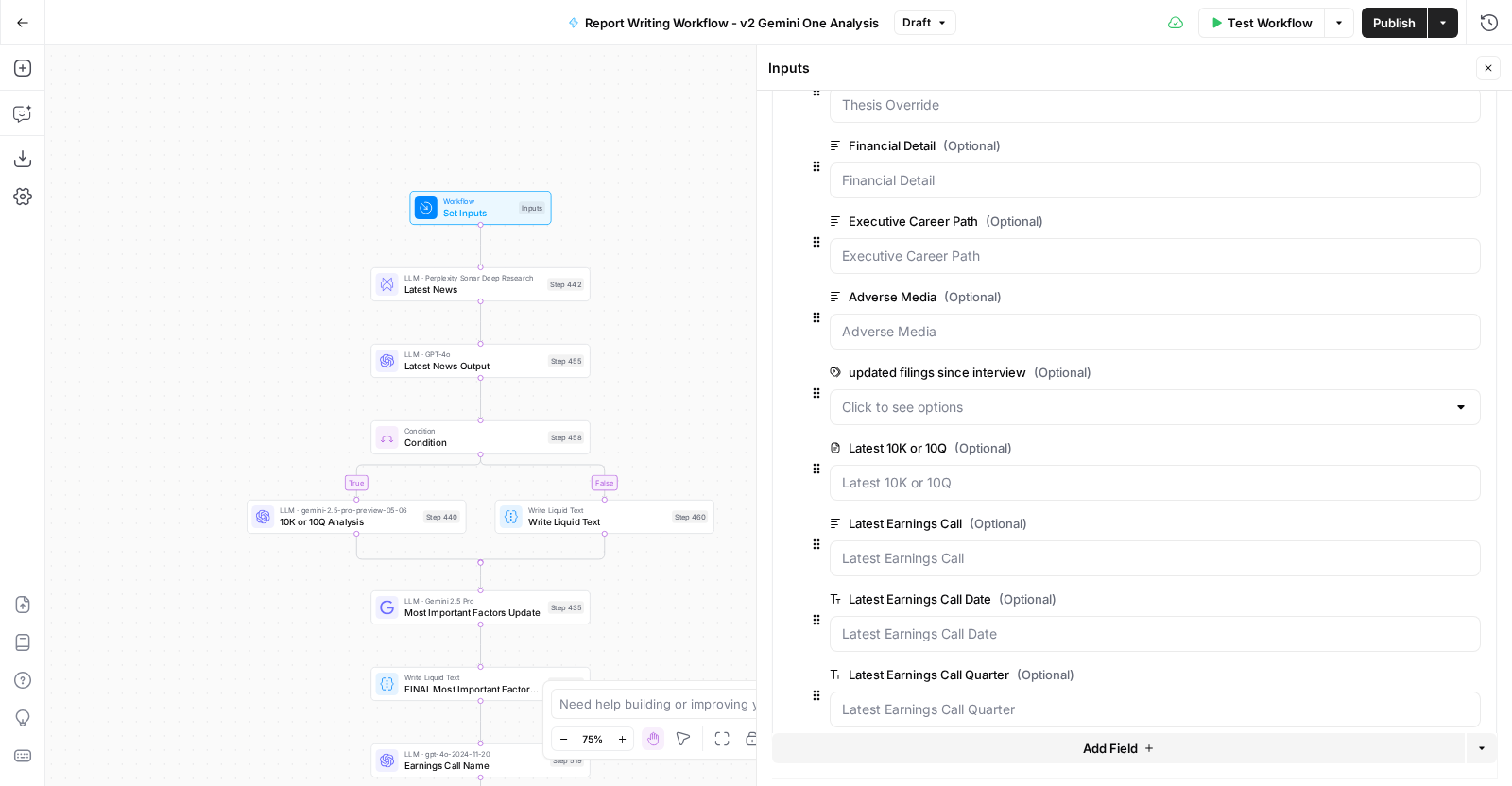 scroll, scrollTop: 964, scrollLeft: 0, axis: vertical 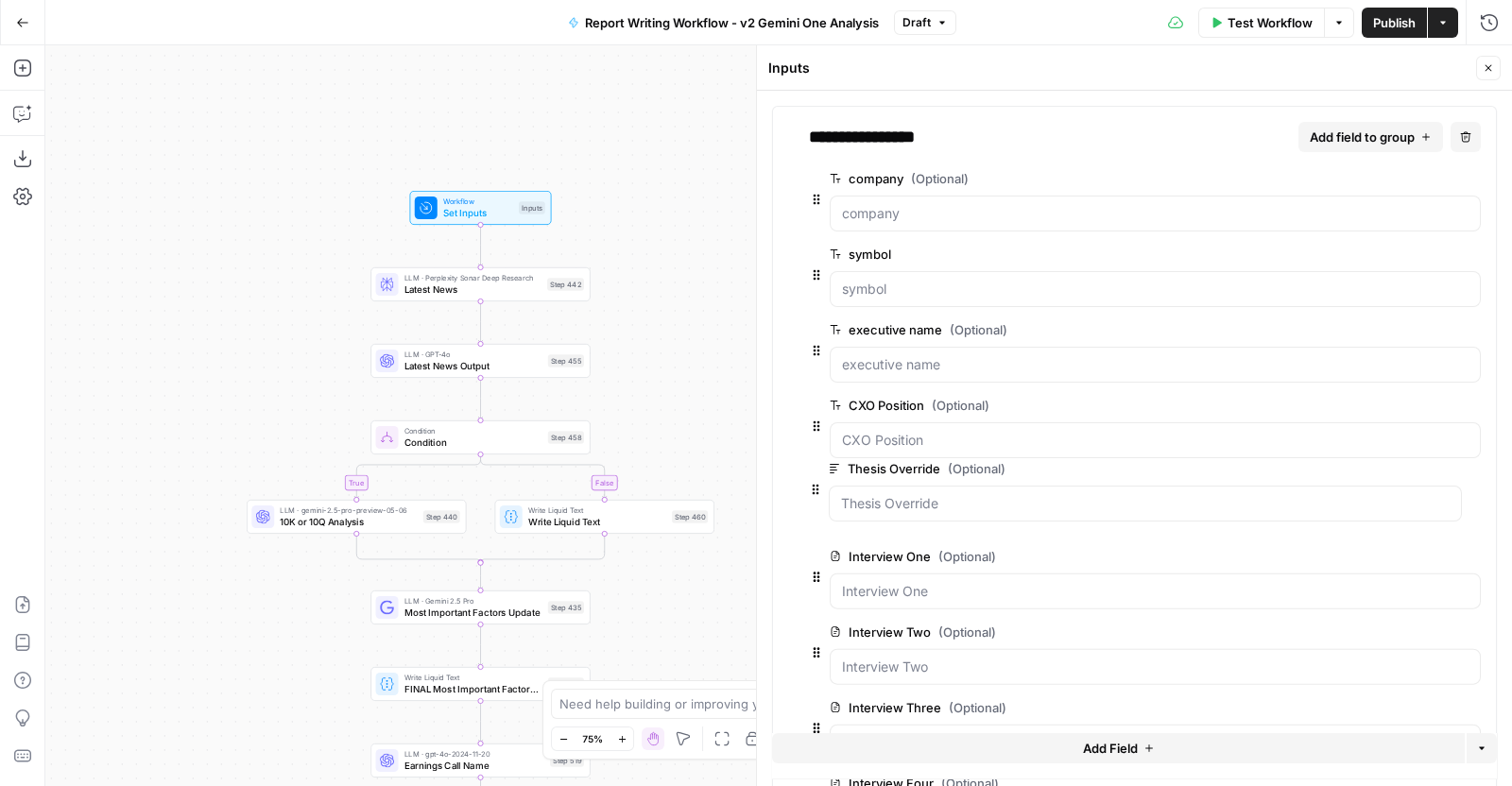 drag, startPoint x: 815, startPoint y: 289, endPoint x: 816, endPoint y: 469, distance: 180.00278 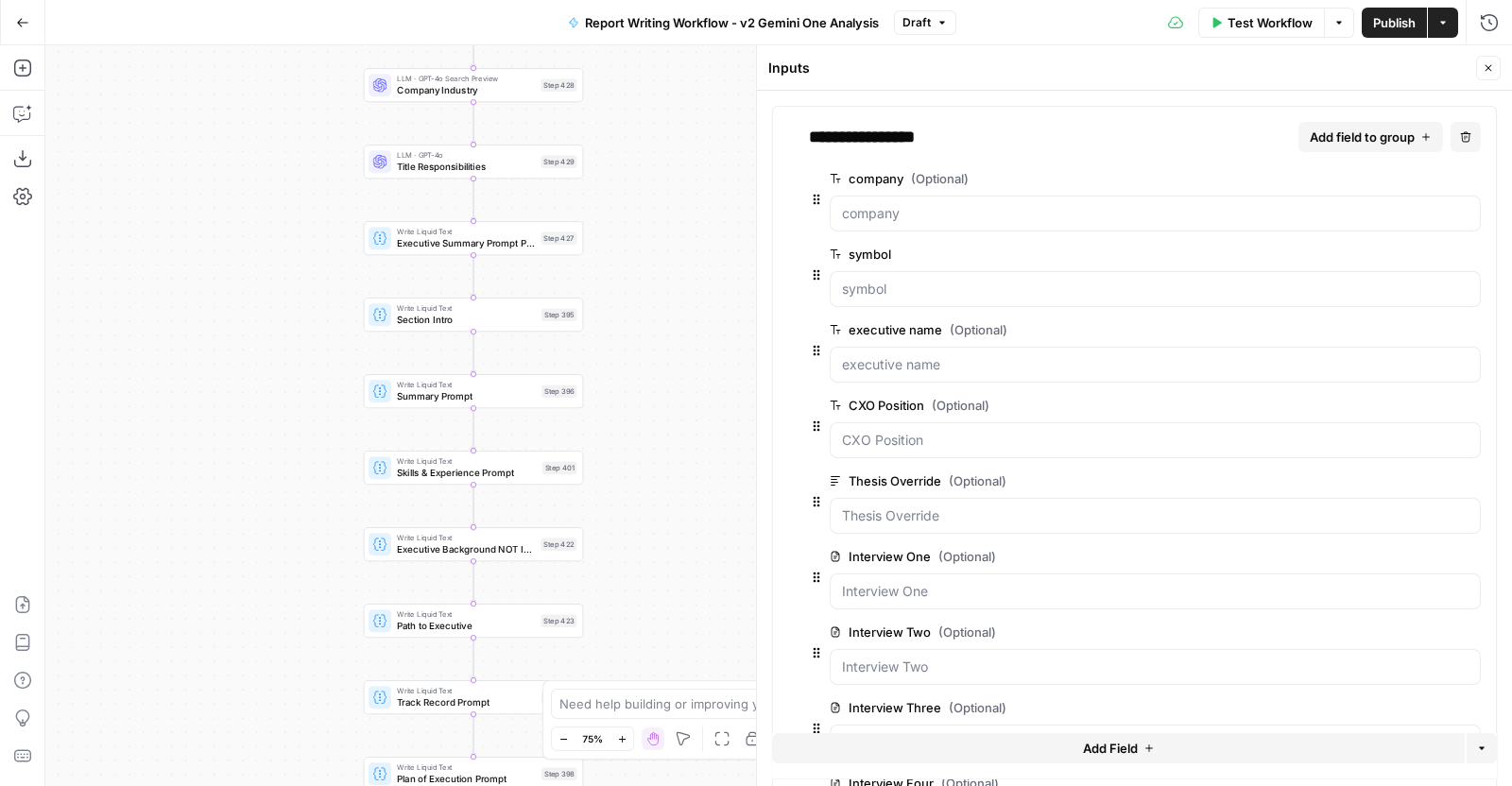 click on "Executive Summary Prompt Primary" at bounding box center (466, 243) 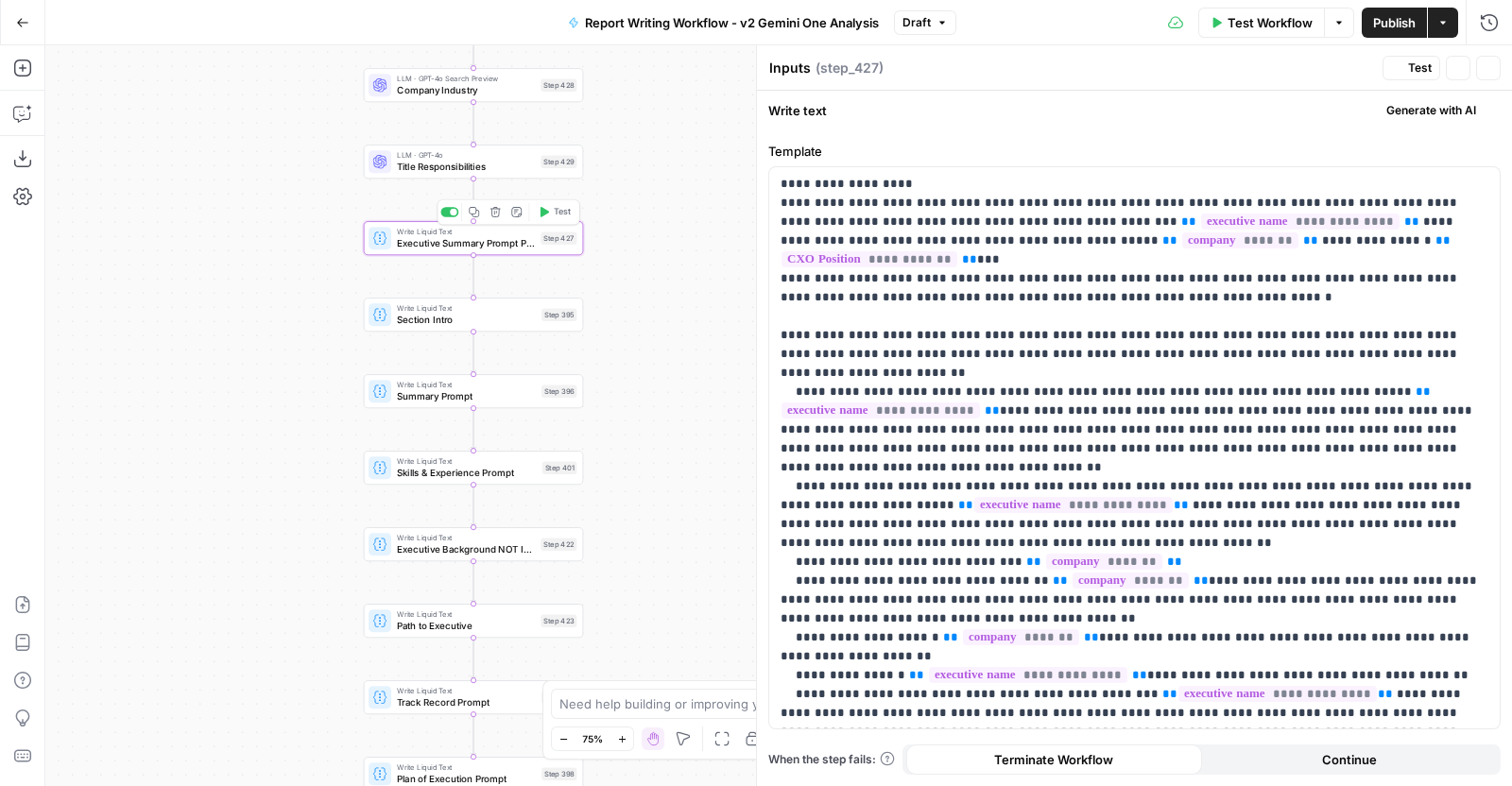 type on "Executive Summary Prompt Primary" 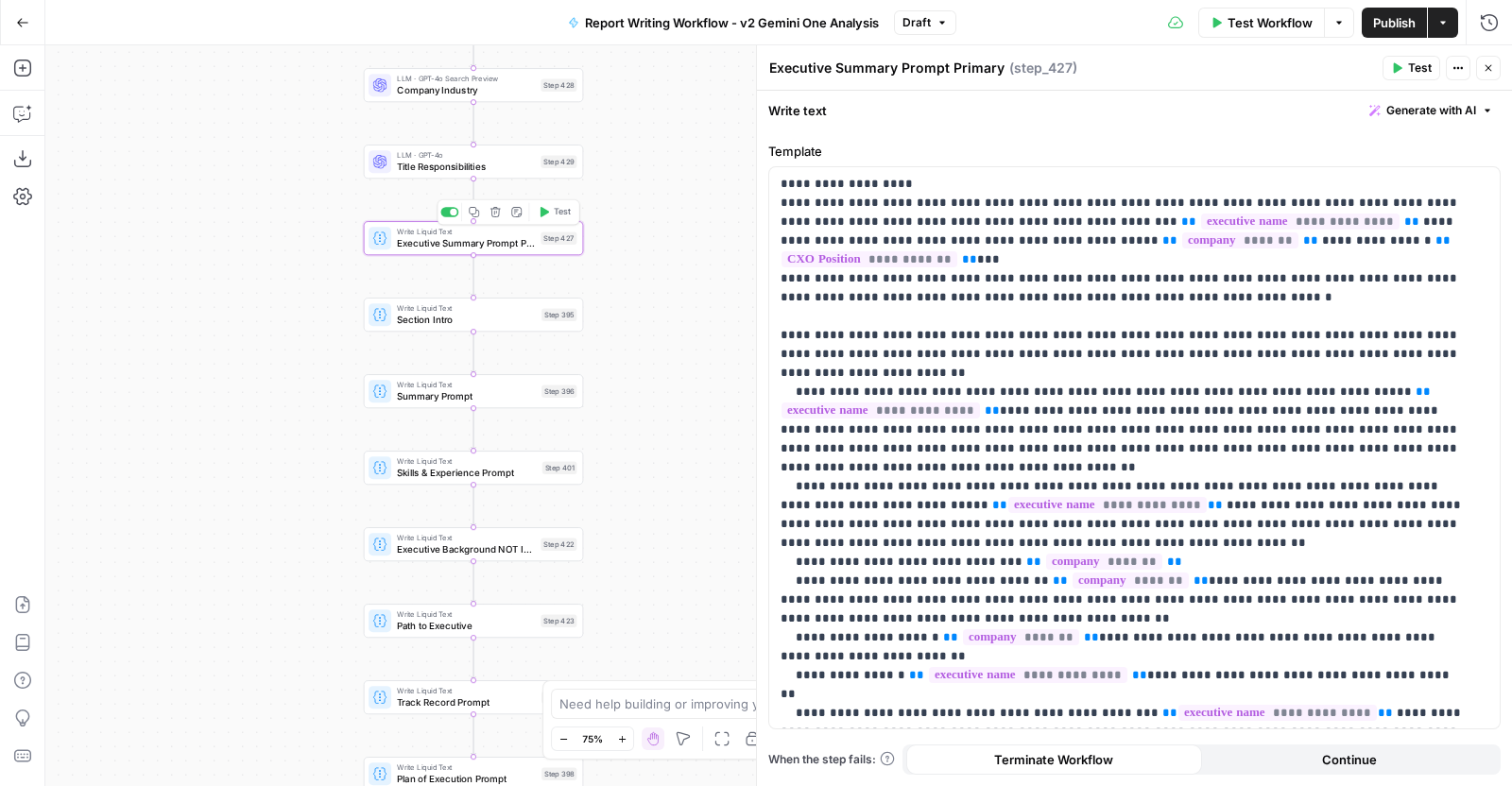scroll, scrollTop: 889, scrollLeft: 0, axis: vertical 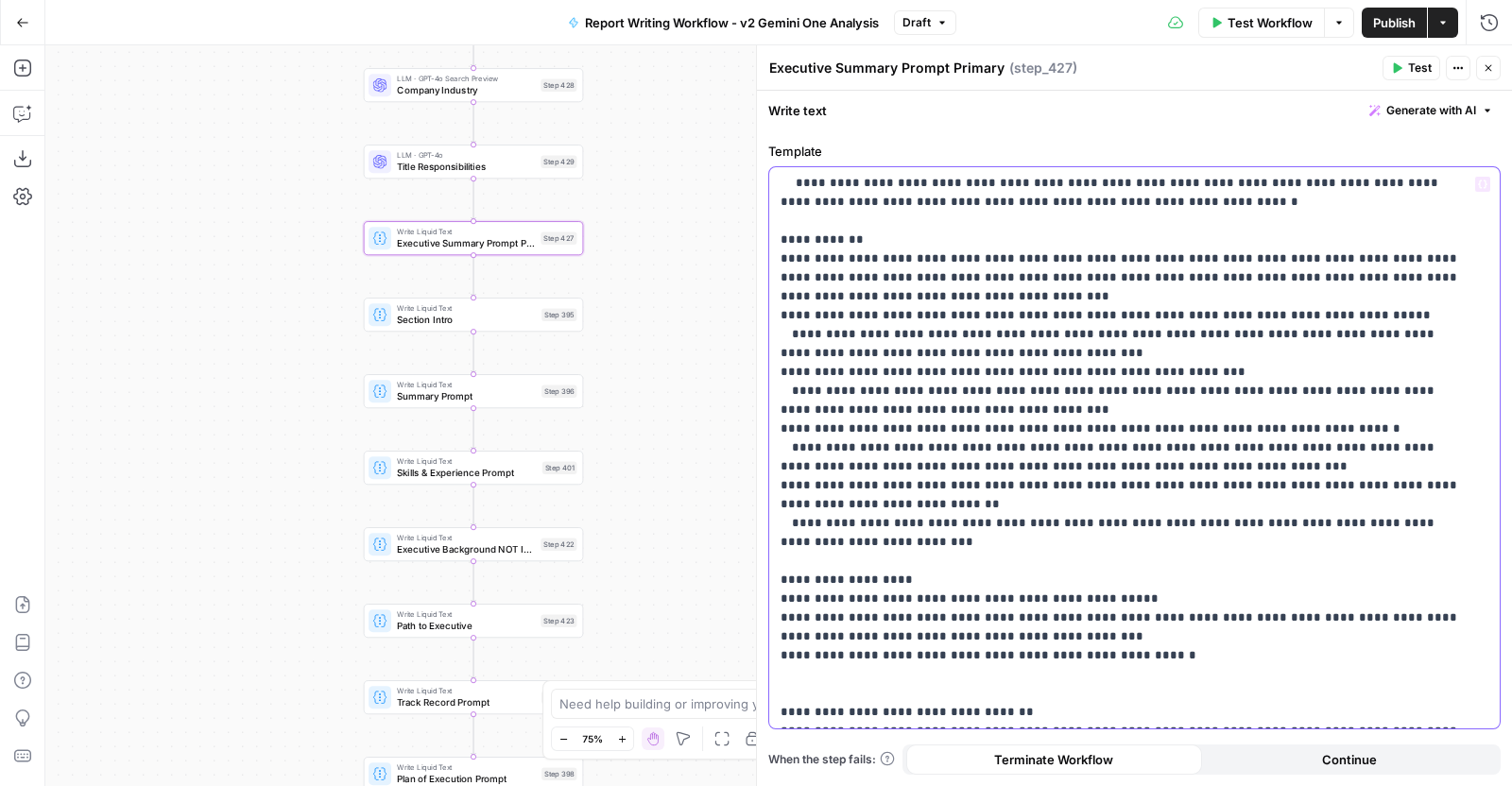 click on "**********" at bounding box center (1125, 4) 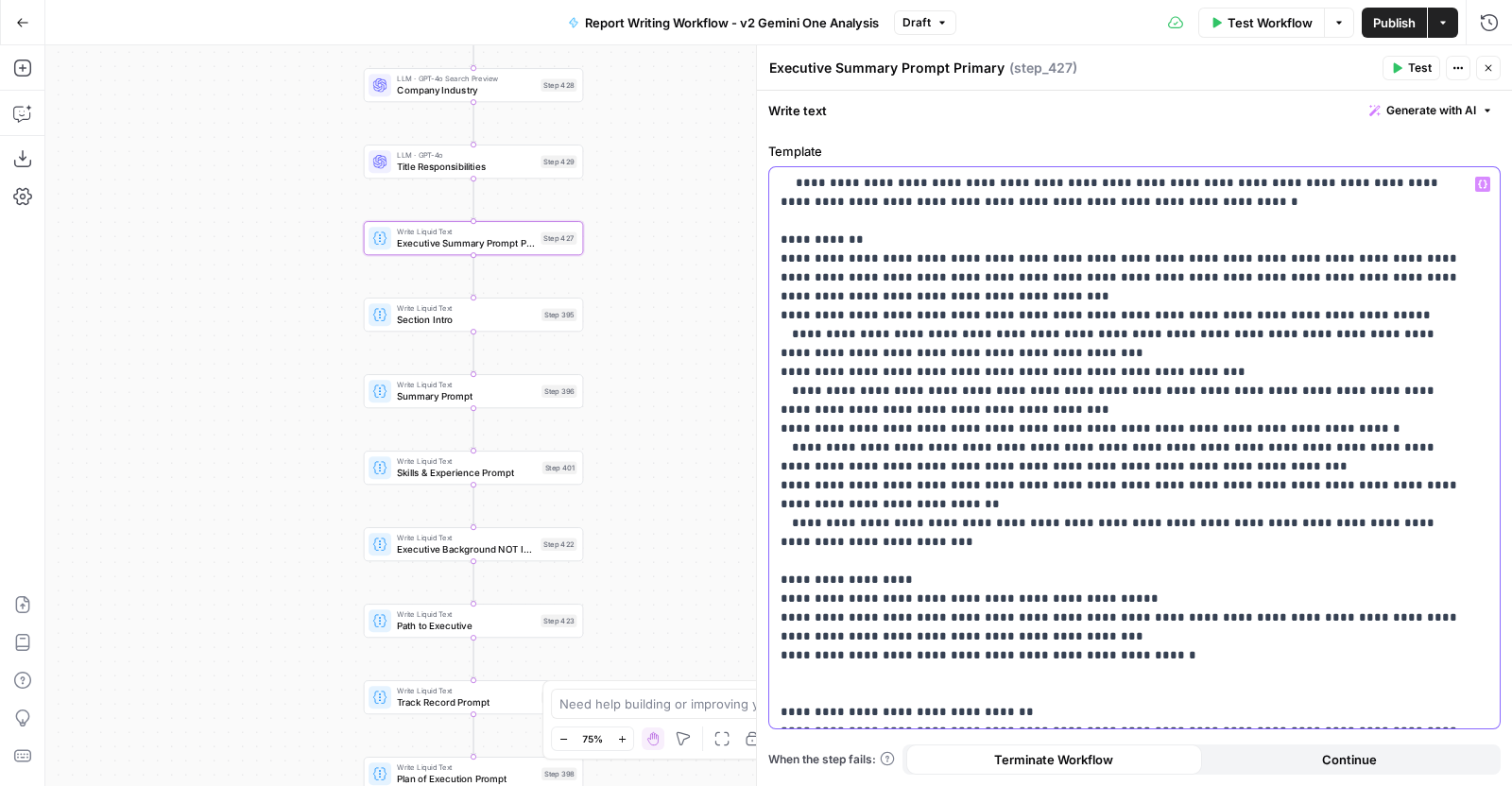 scroll, scrollTop: 927, scrollLeft: 0, axis: vertical 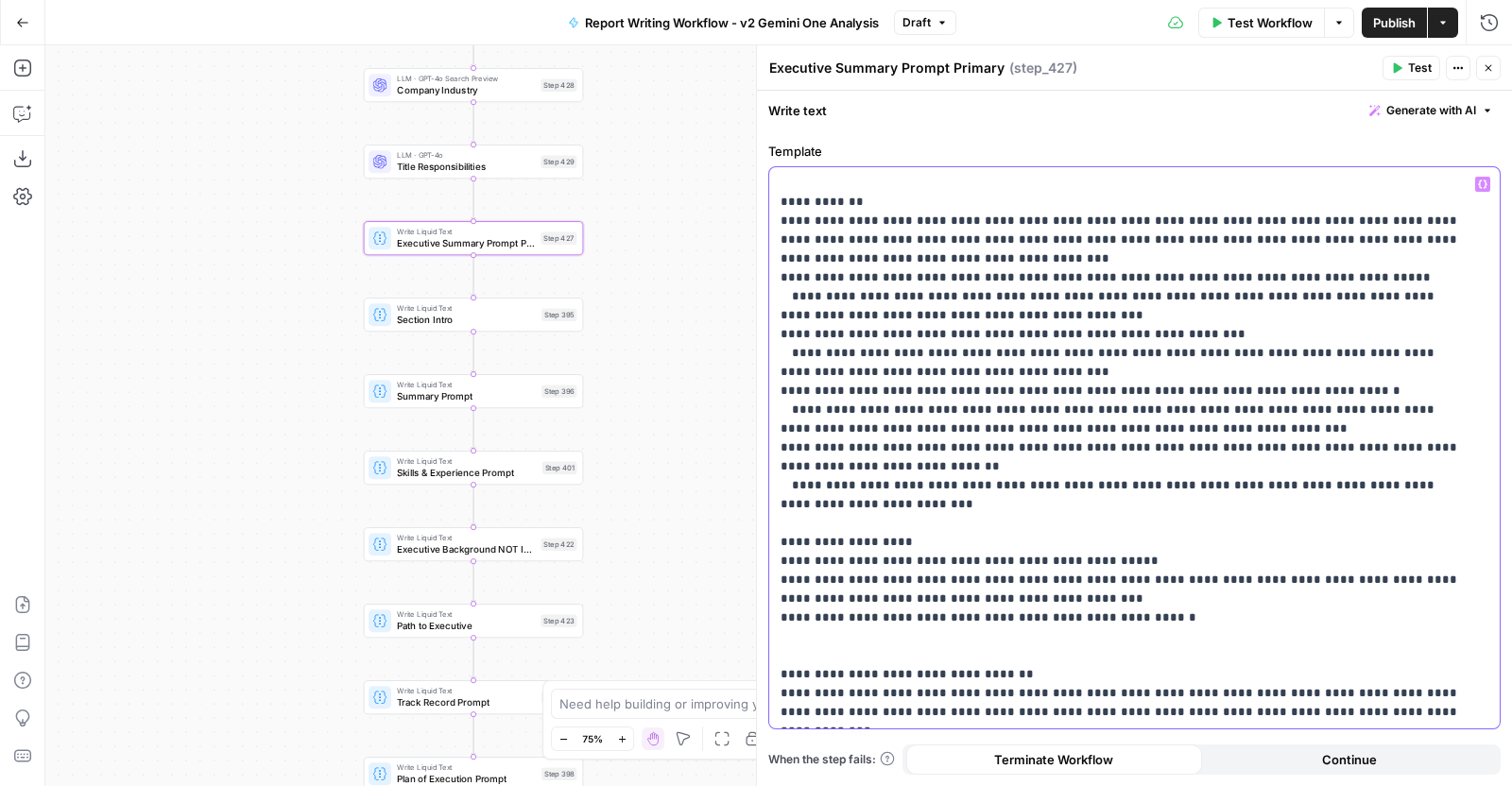 type 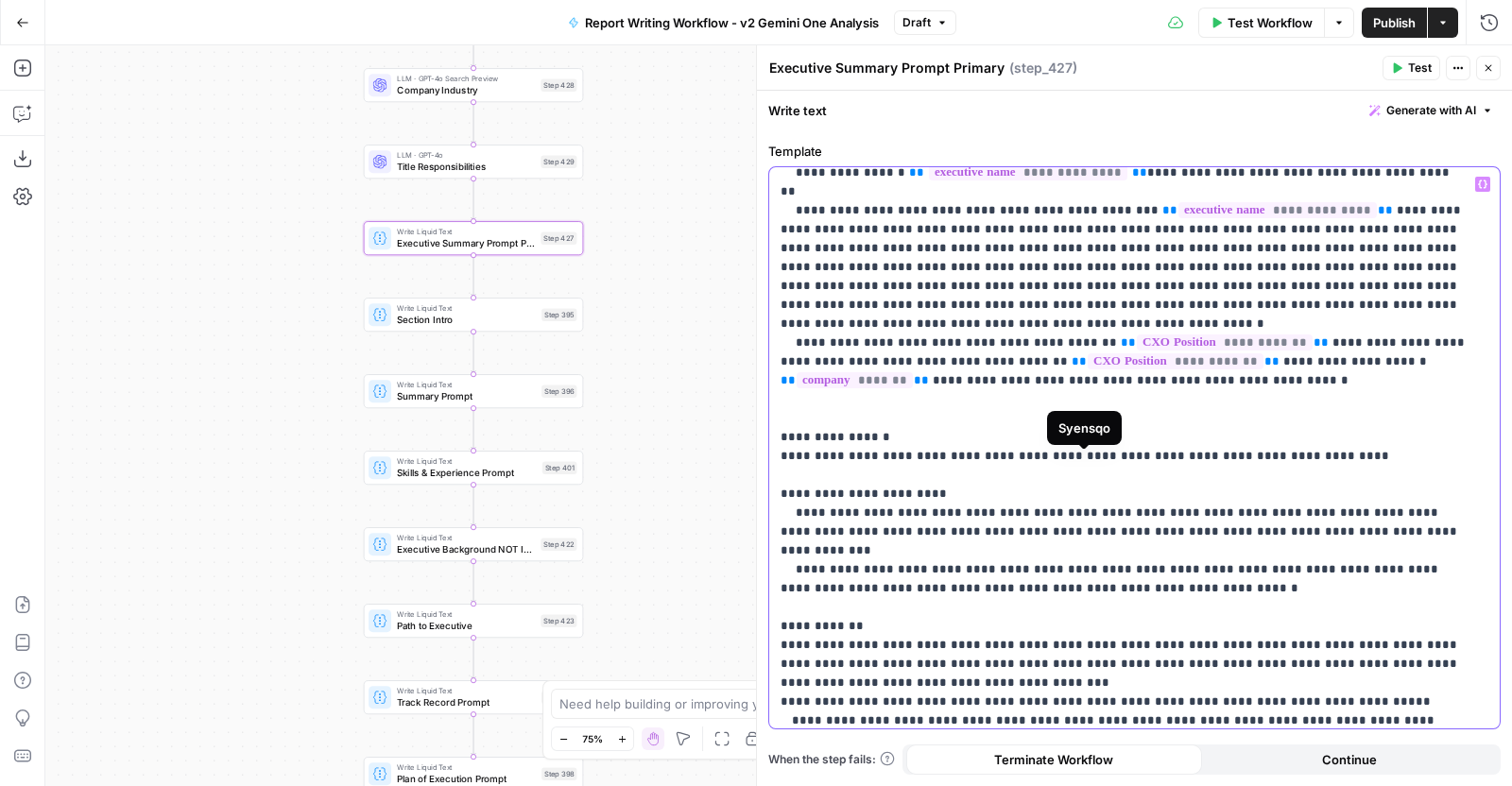 scroll, scrollTop: 502, scrollLeft: 0, axis: vertical 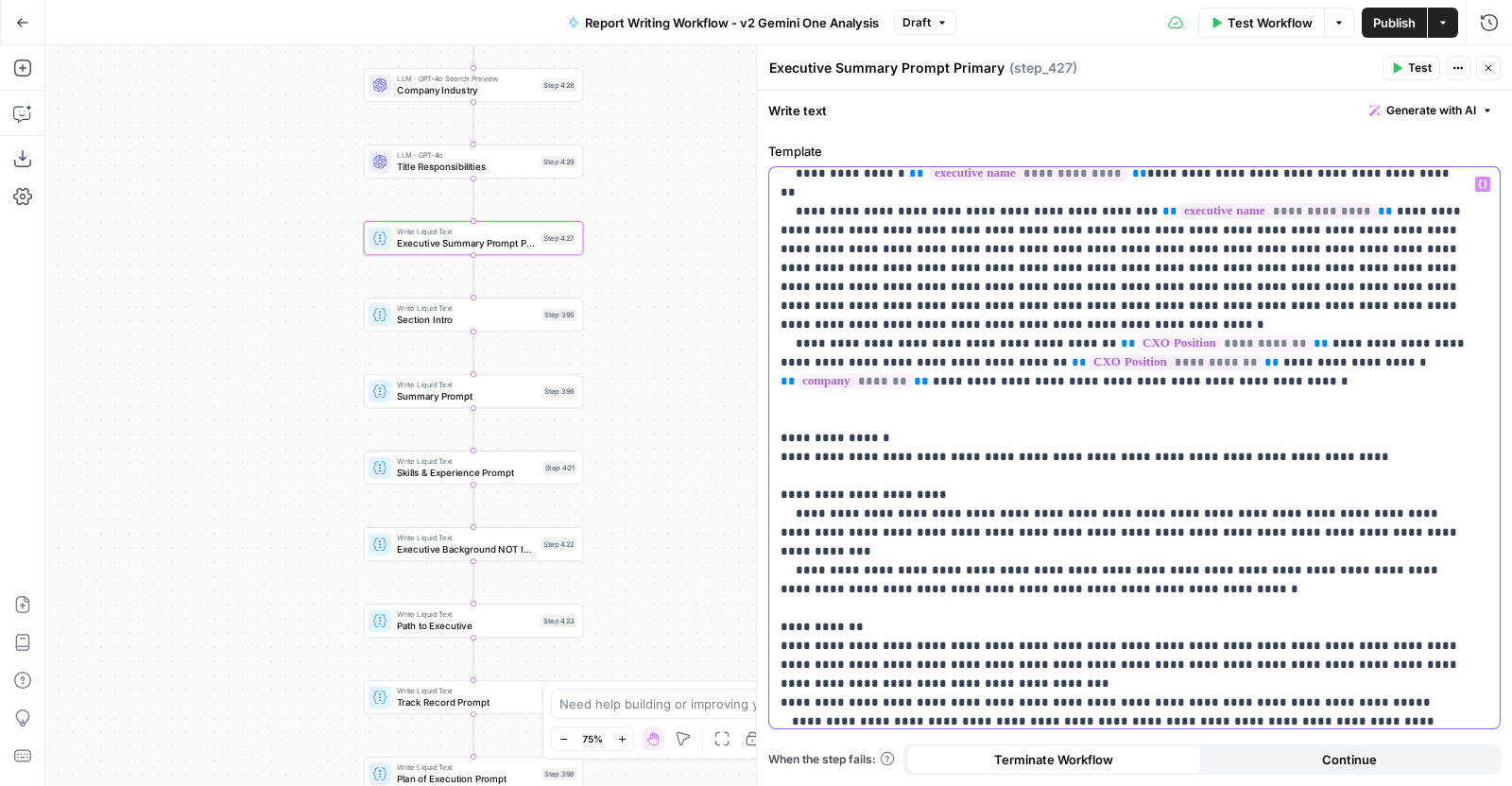 click on "**********" at bounding box center [1125, 419] 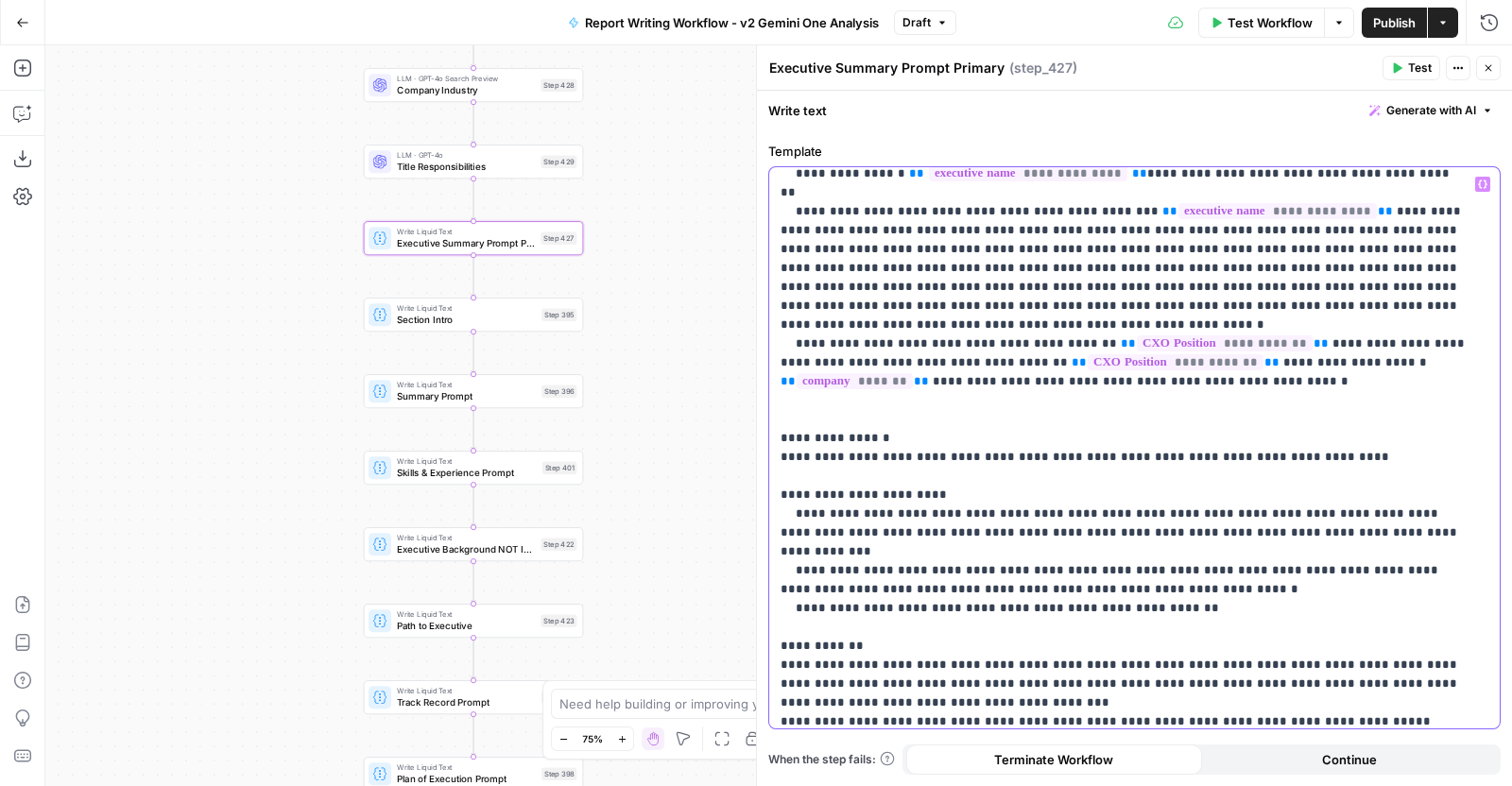 drag, startPoint x: 1155, startPoint y: 495, endPoint x: 749, endPoint y: 495, distance: 406 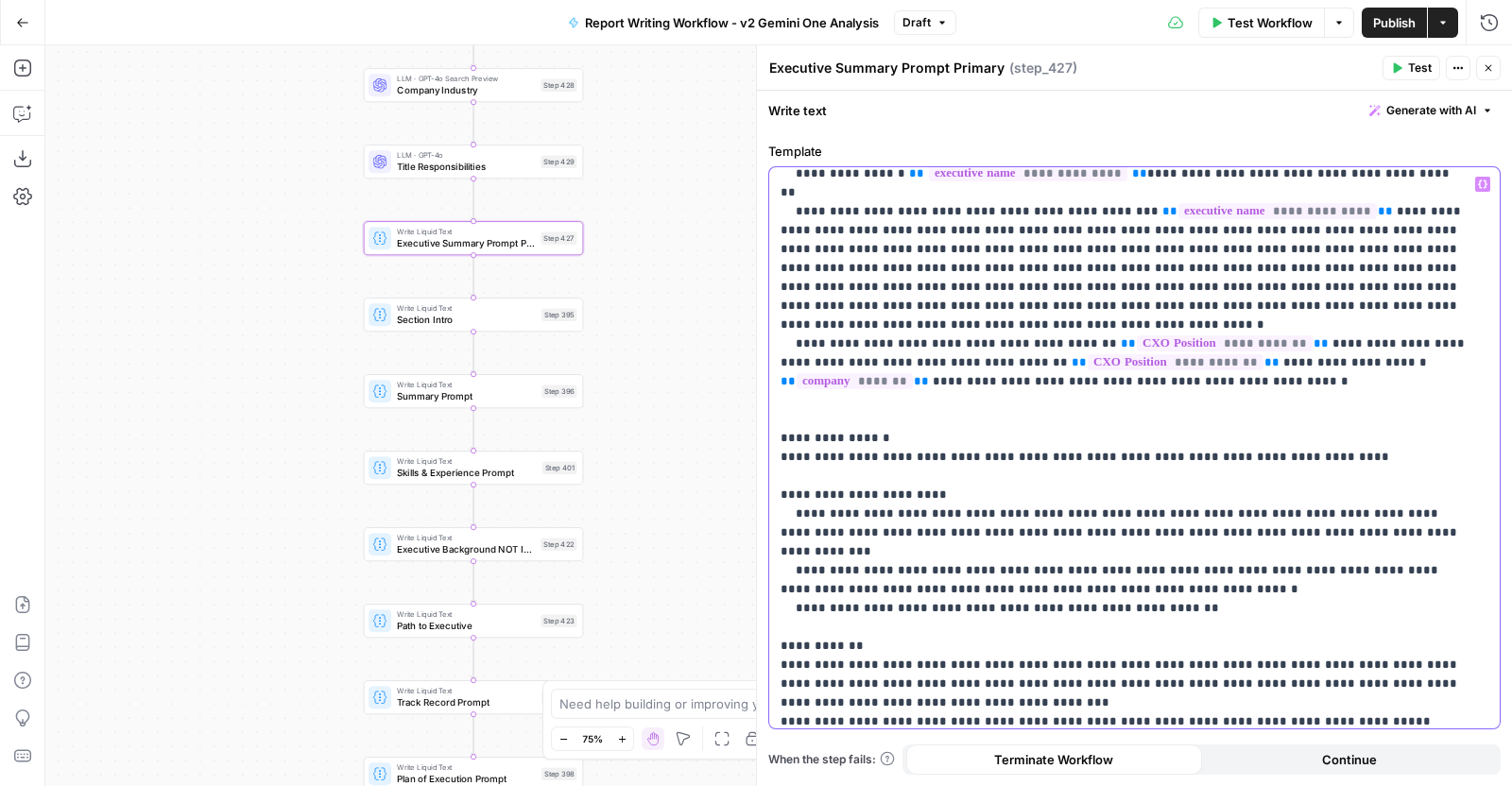click on "**********" at bounding box center [1134, 416] 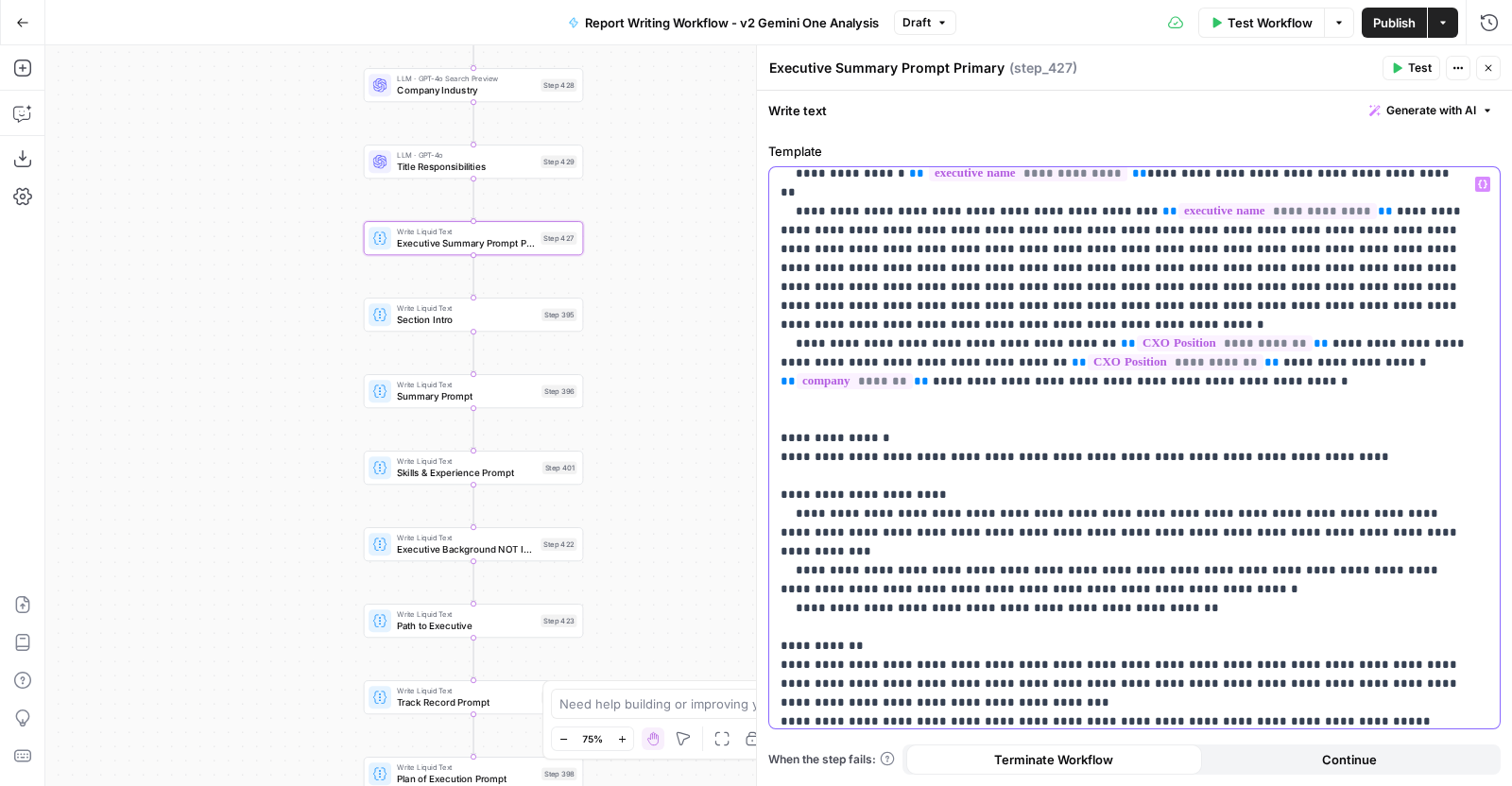 copy on "**********" 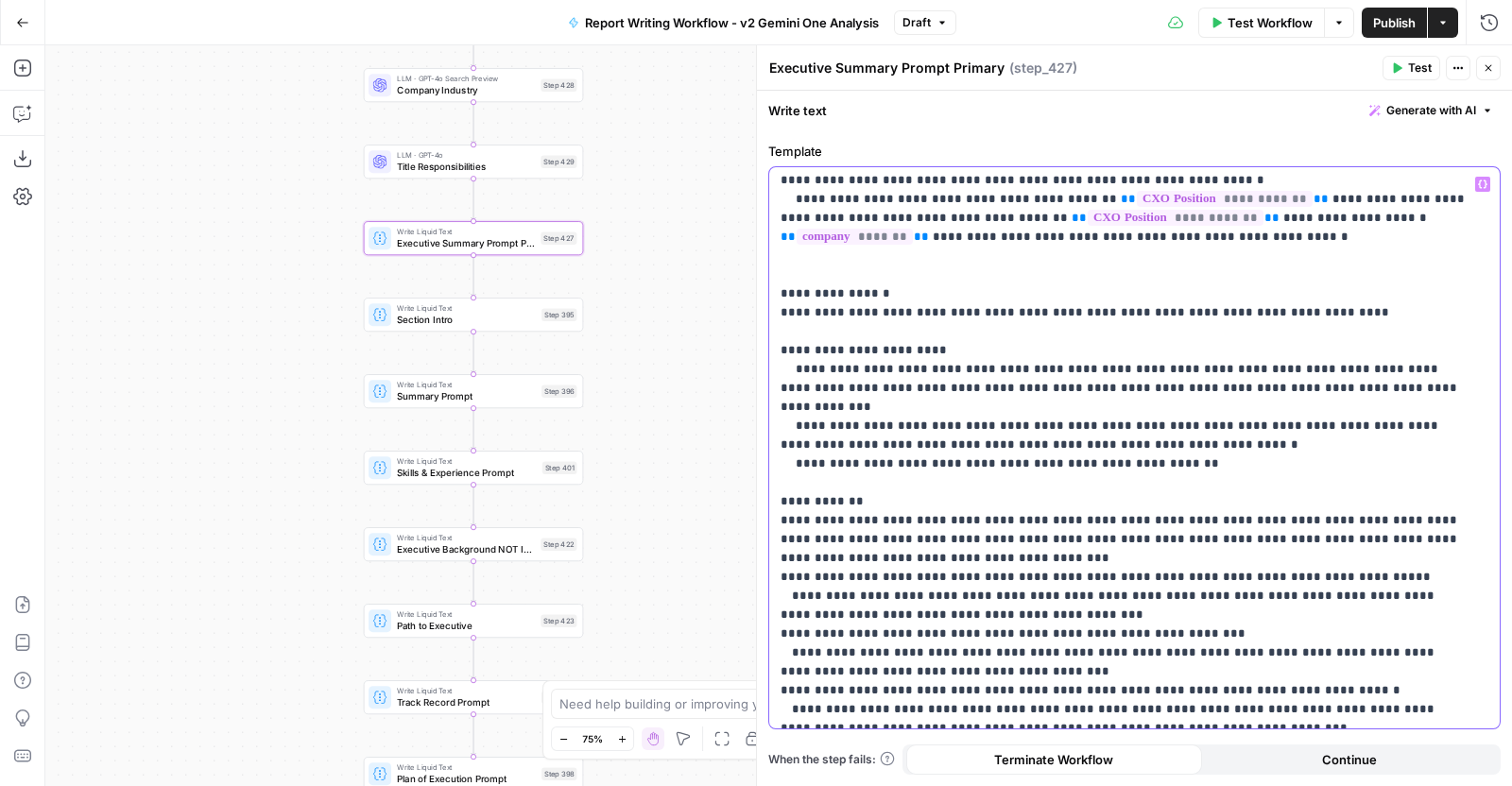 scroll, scrollTop: 642, scrollLeft: 0, axis: vertical 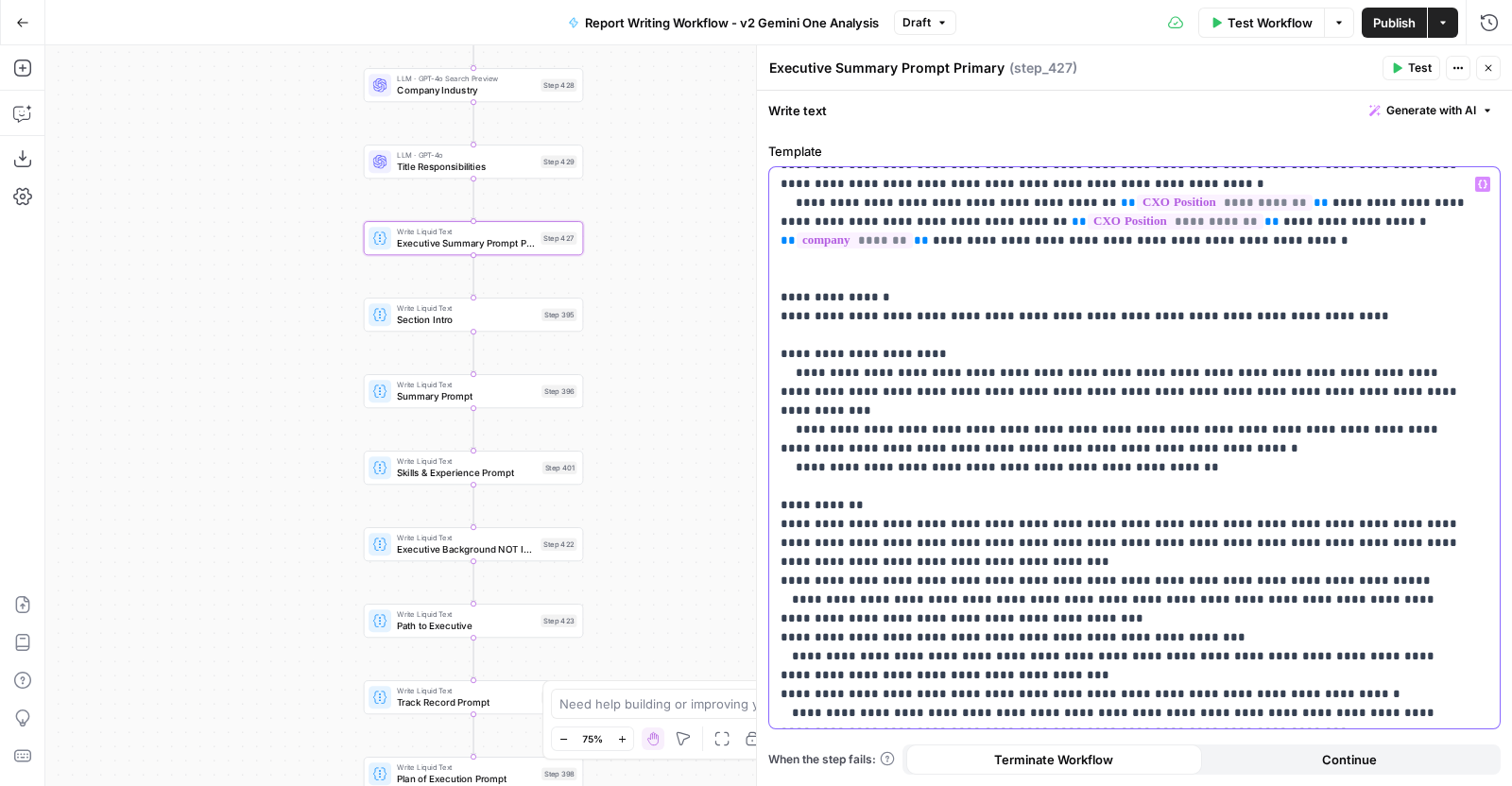 click on "**********" at bounding box center [1125, 288] 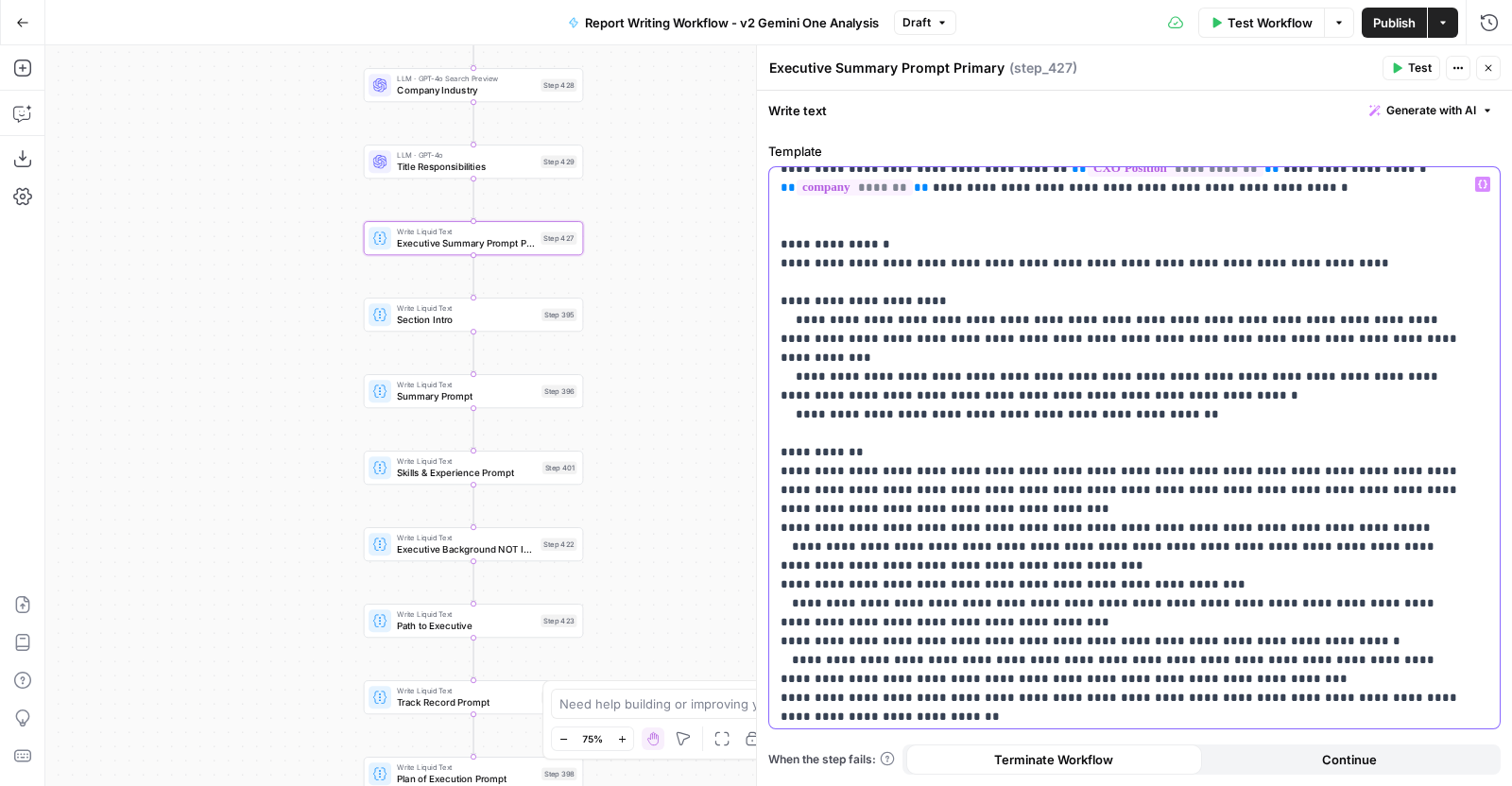 scroll, scrollTop: 694, scrollLeft: 0, axis: vertical 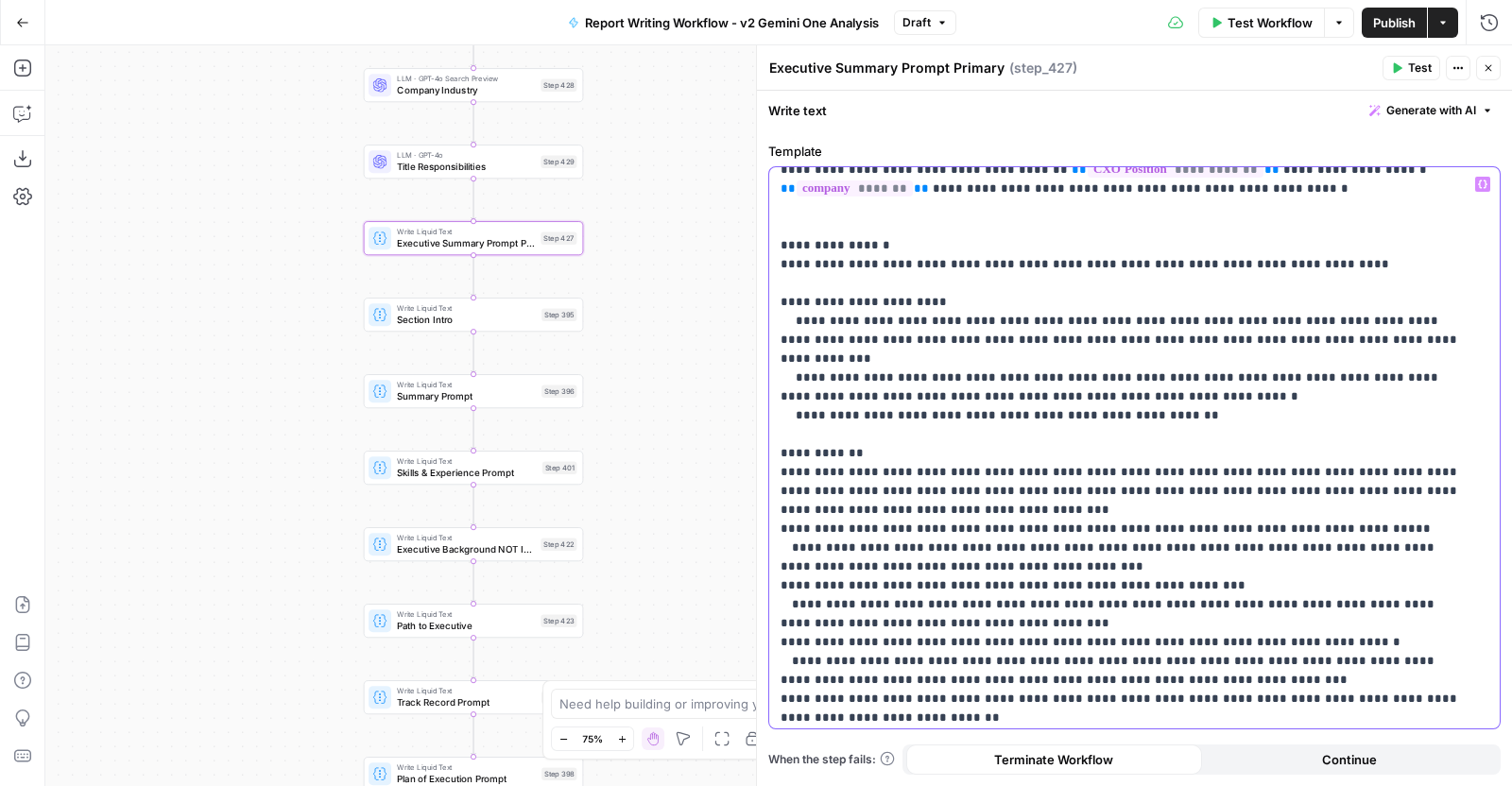 click on "**********" at bounding box center [1125, 236] 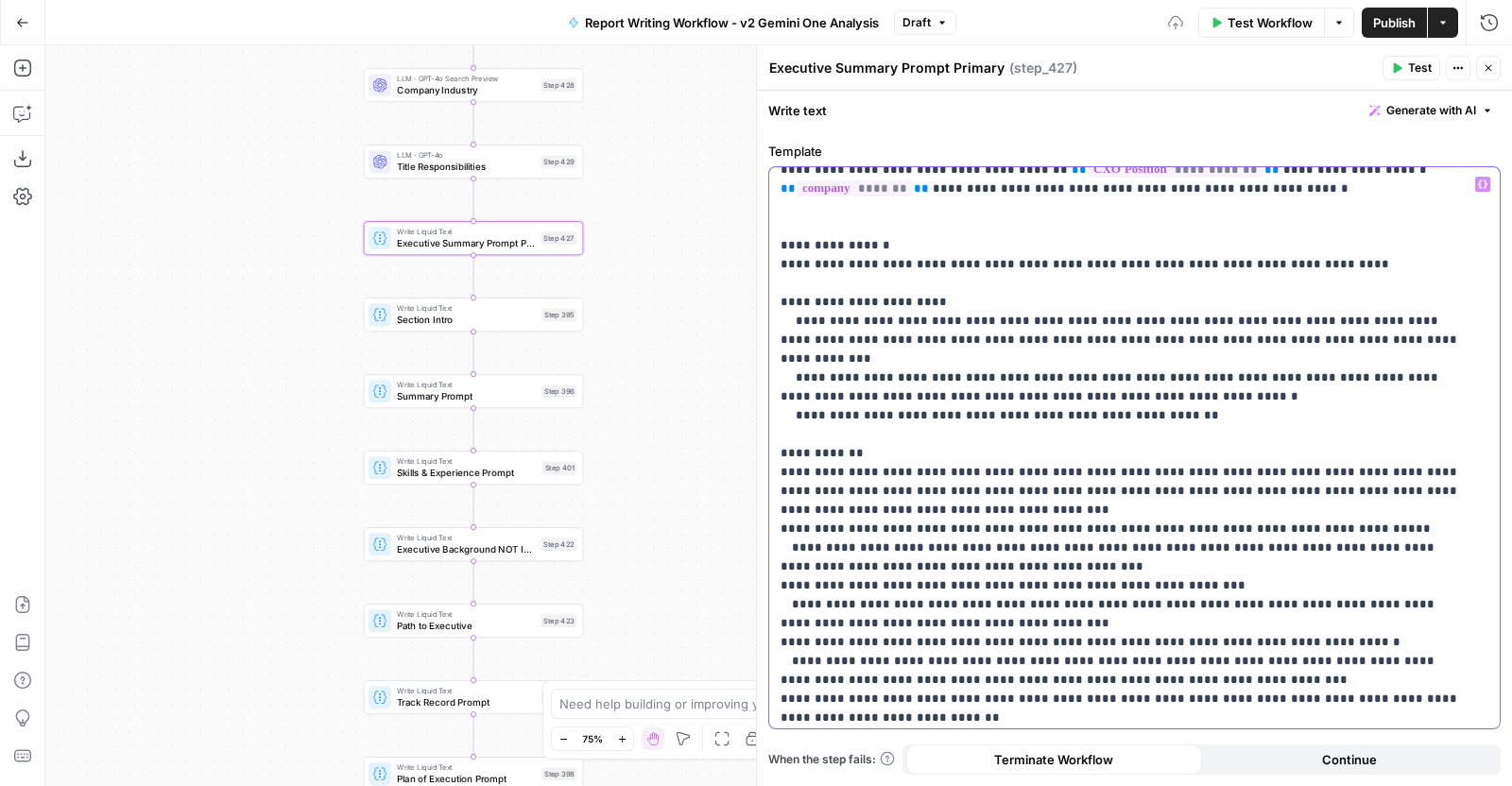 click on "**********" at bounding box center [1125, 246] 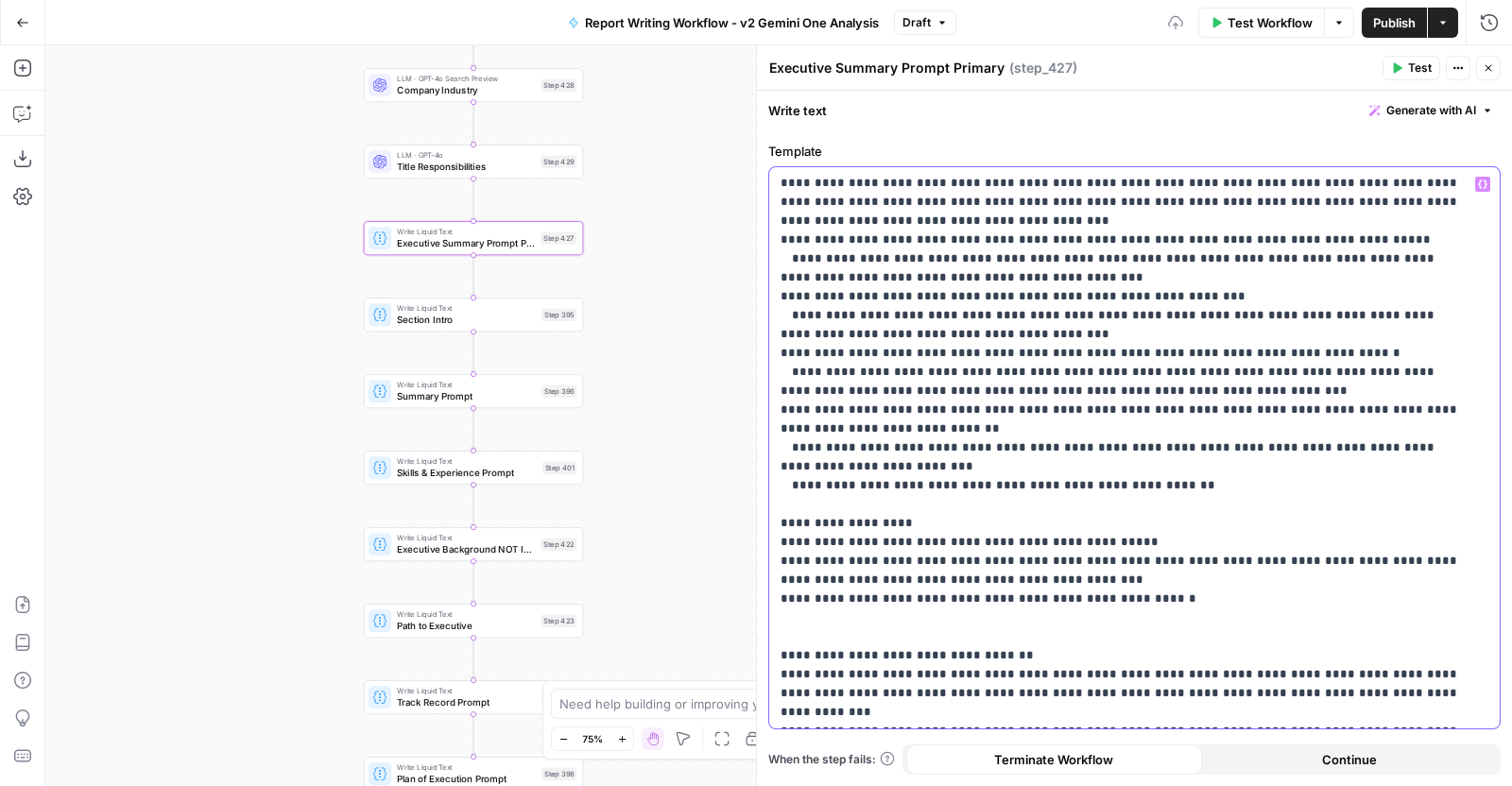 scroll, scrollTop: 982, scrollLeft: 0, axis: vertical 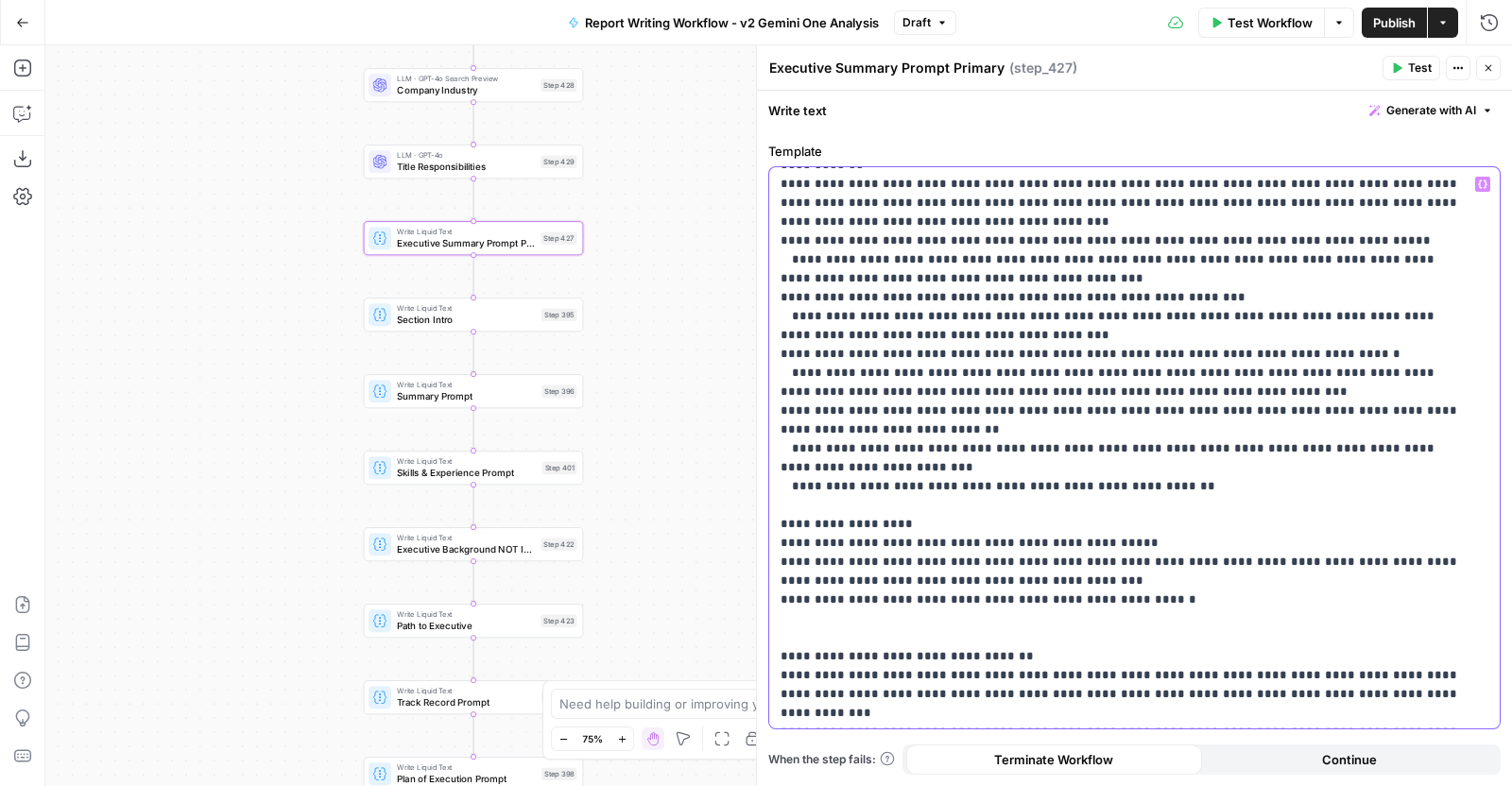 click on "**********" at bounding box center (1125, -43) 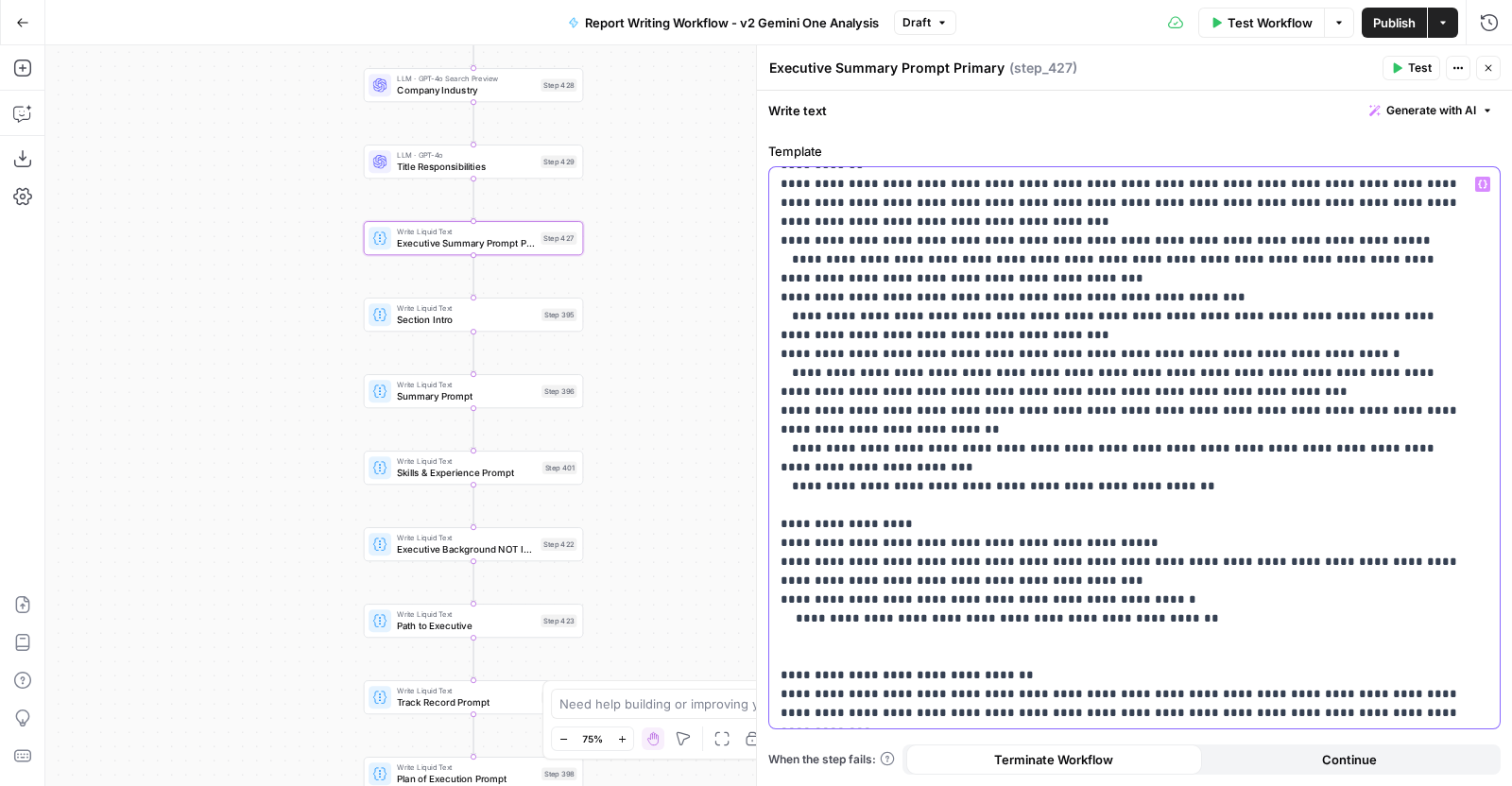 click on "**********" at bounding box center [1125, -33] 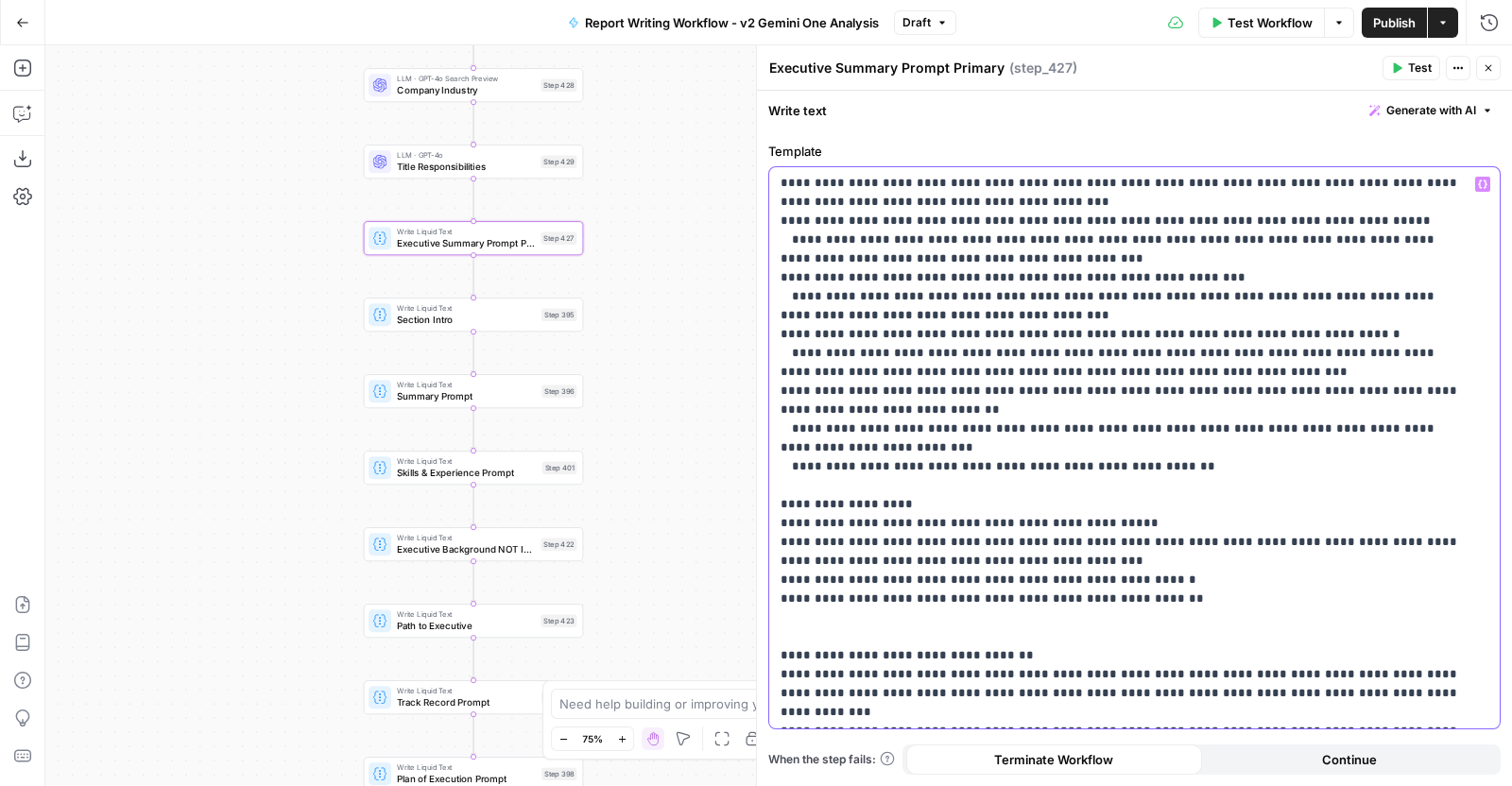 scroll, scrollTop: 1001, scrollLeft: 0, axis: vertical 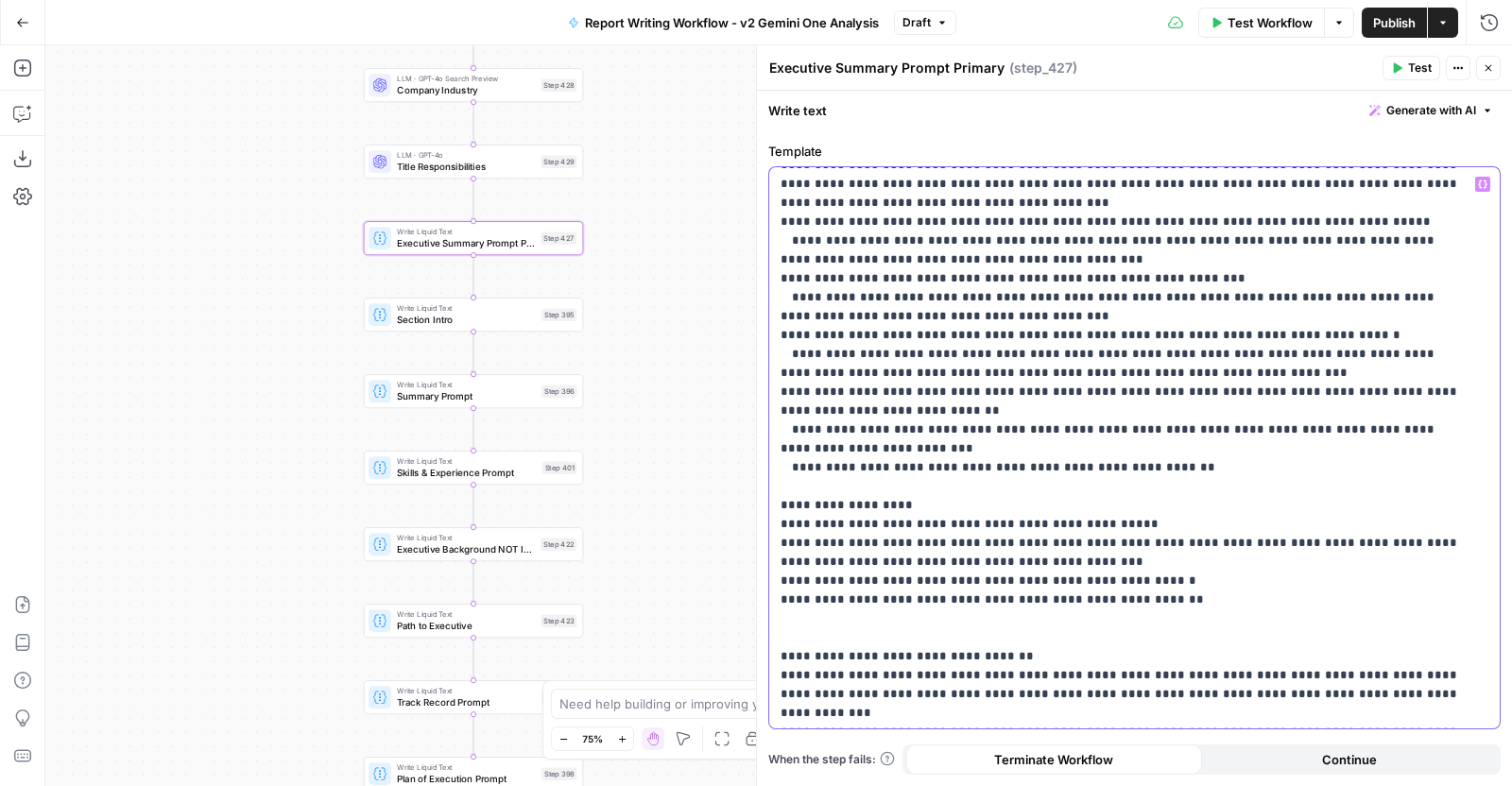 click on "**********" at bounding box center [1125, -52] 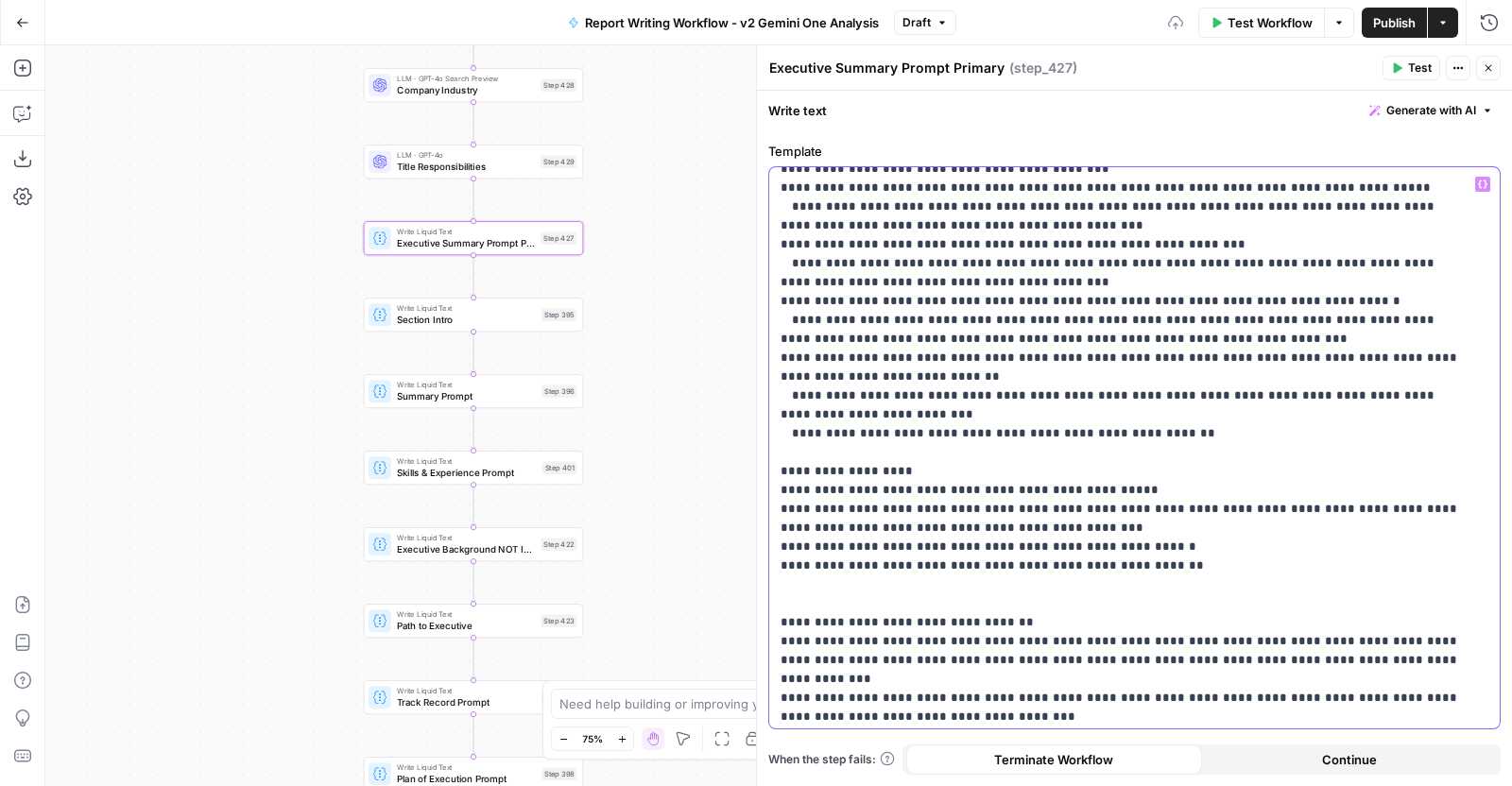 scroll, scrollTop: 1039, scrollLeft: 0, axis: vertical 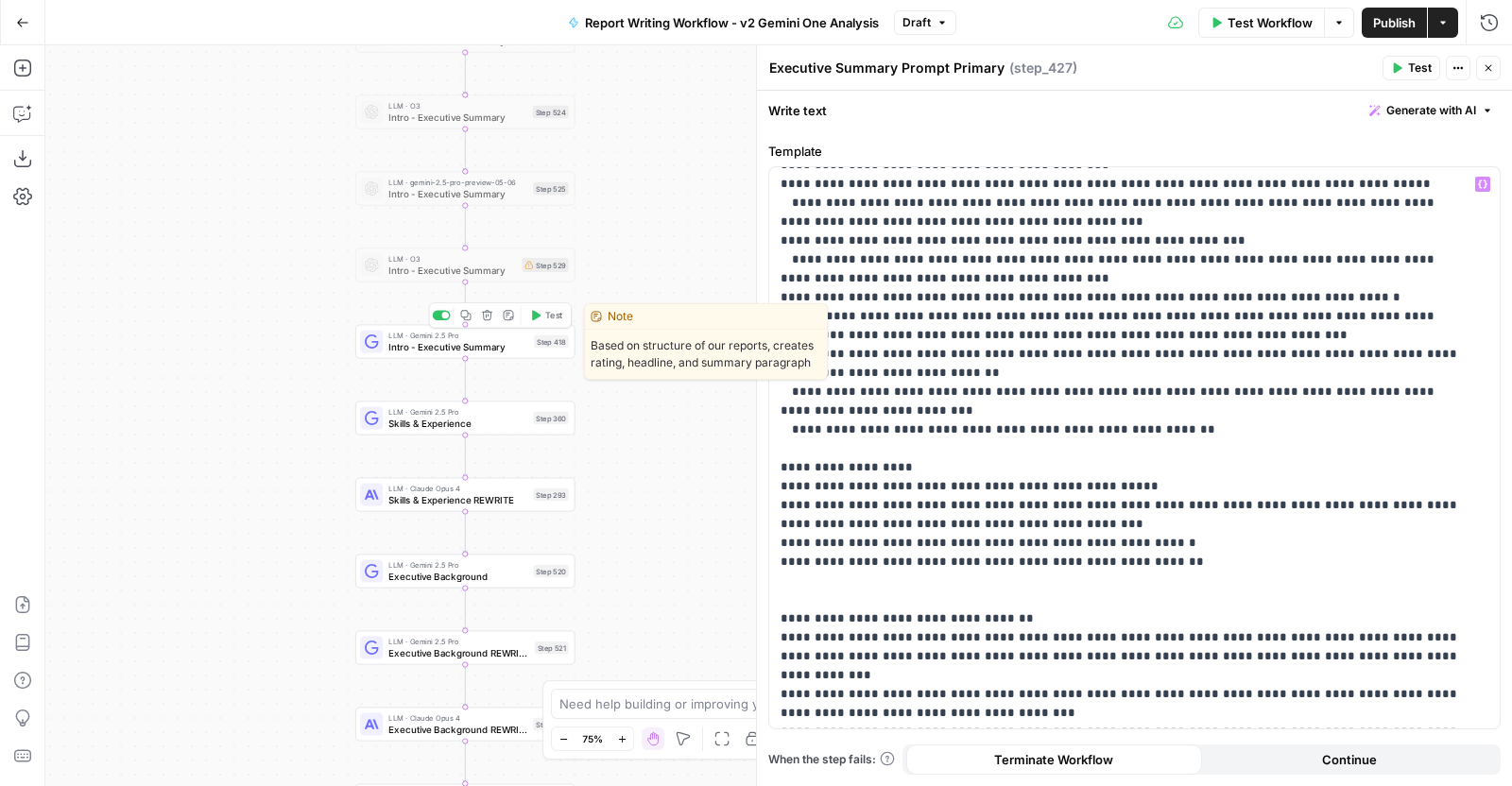 click on "Intro - Executive Summary" at bounding box center (458, 346) 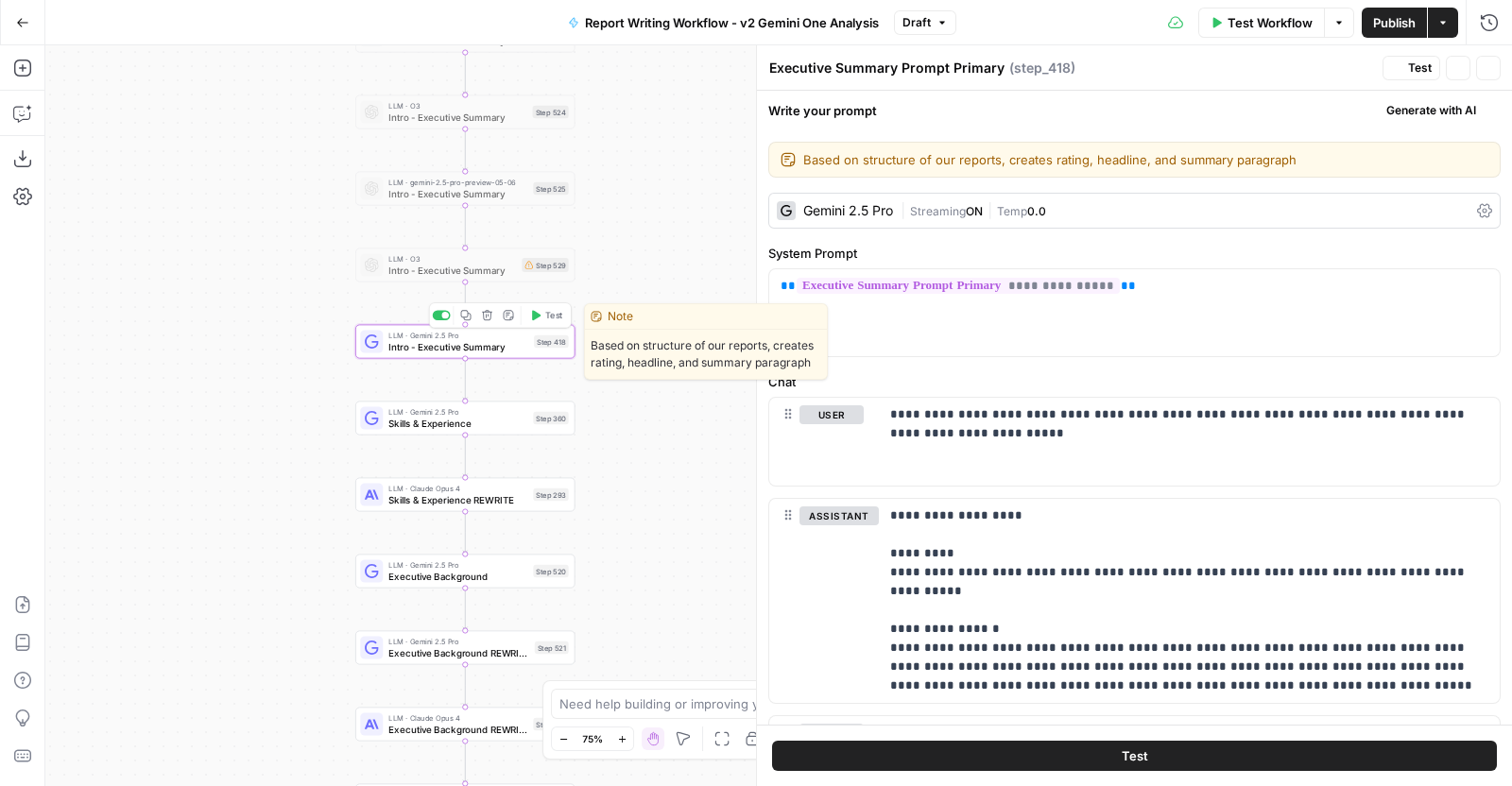 type on "Intro - Executive Summary" 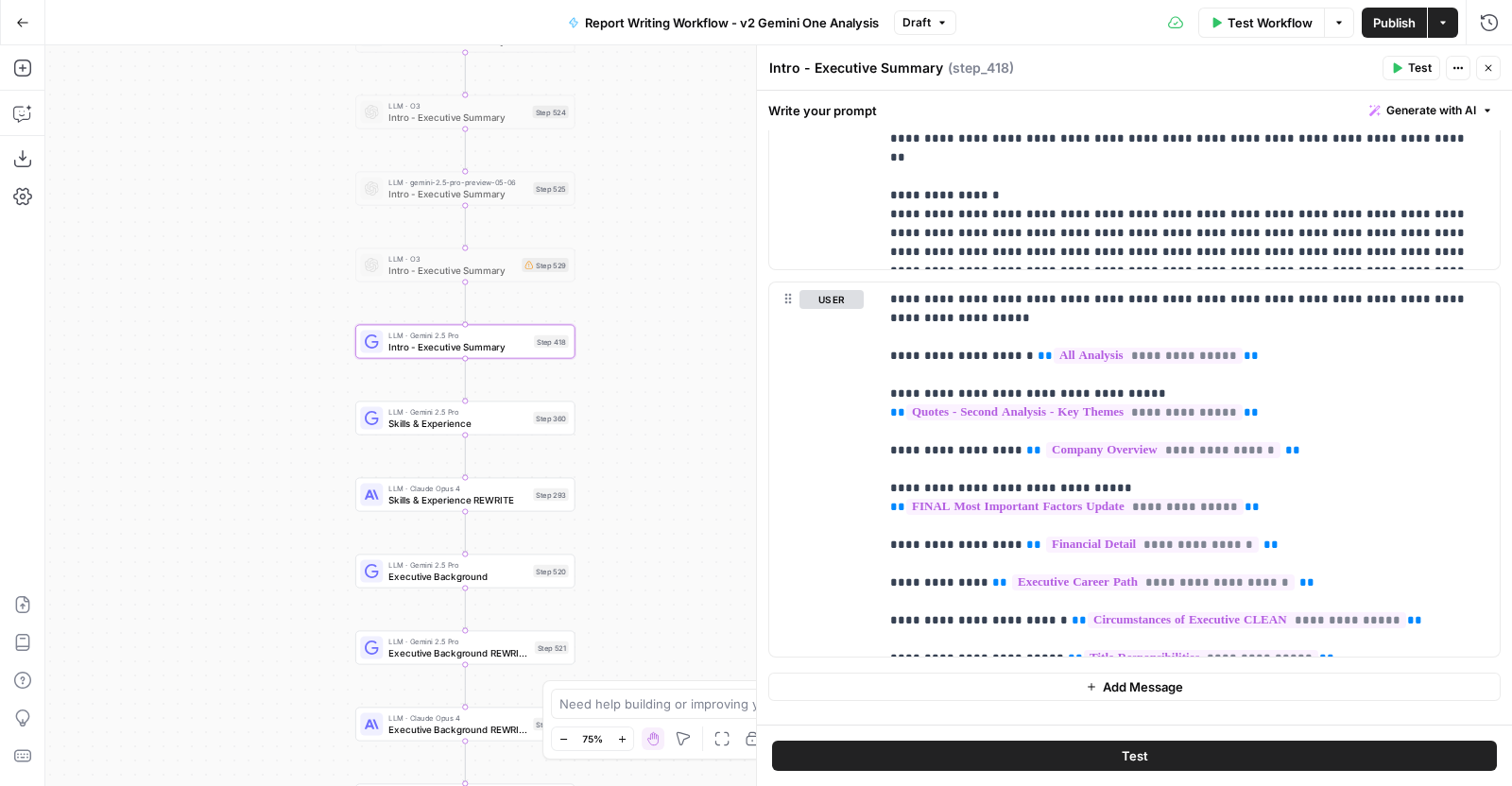 scroll, scrollTop: 1520, scrollLeft: 0, axis: vertical 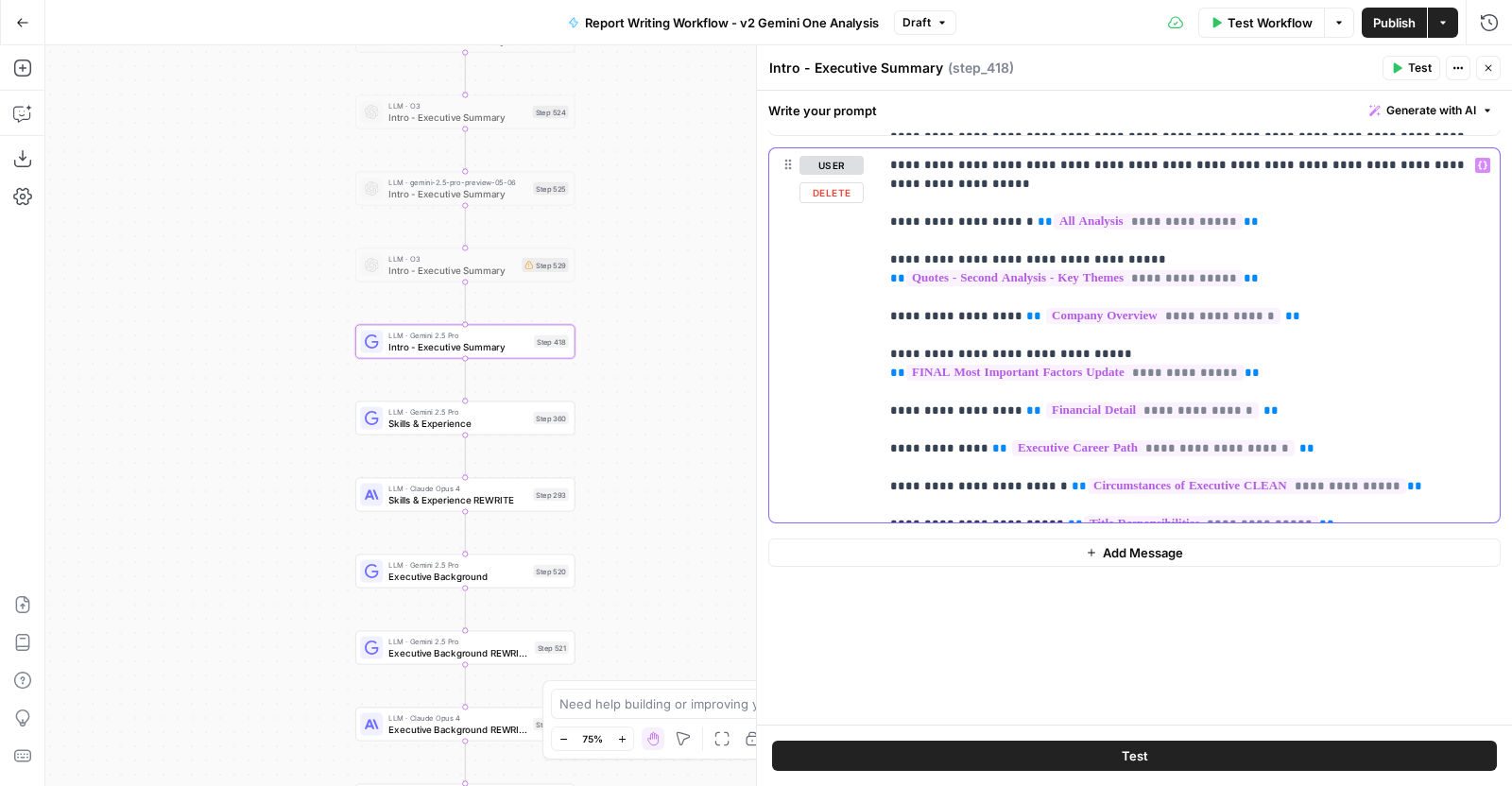 click on "**********" at bounding box center [1180, 335] 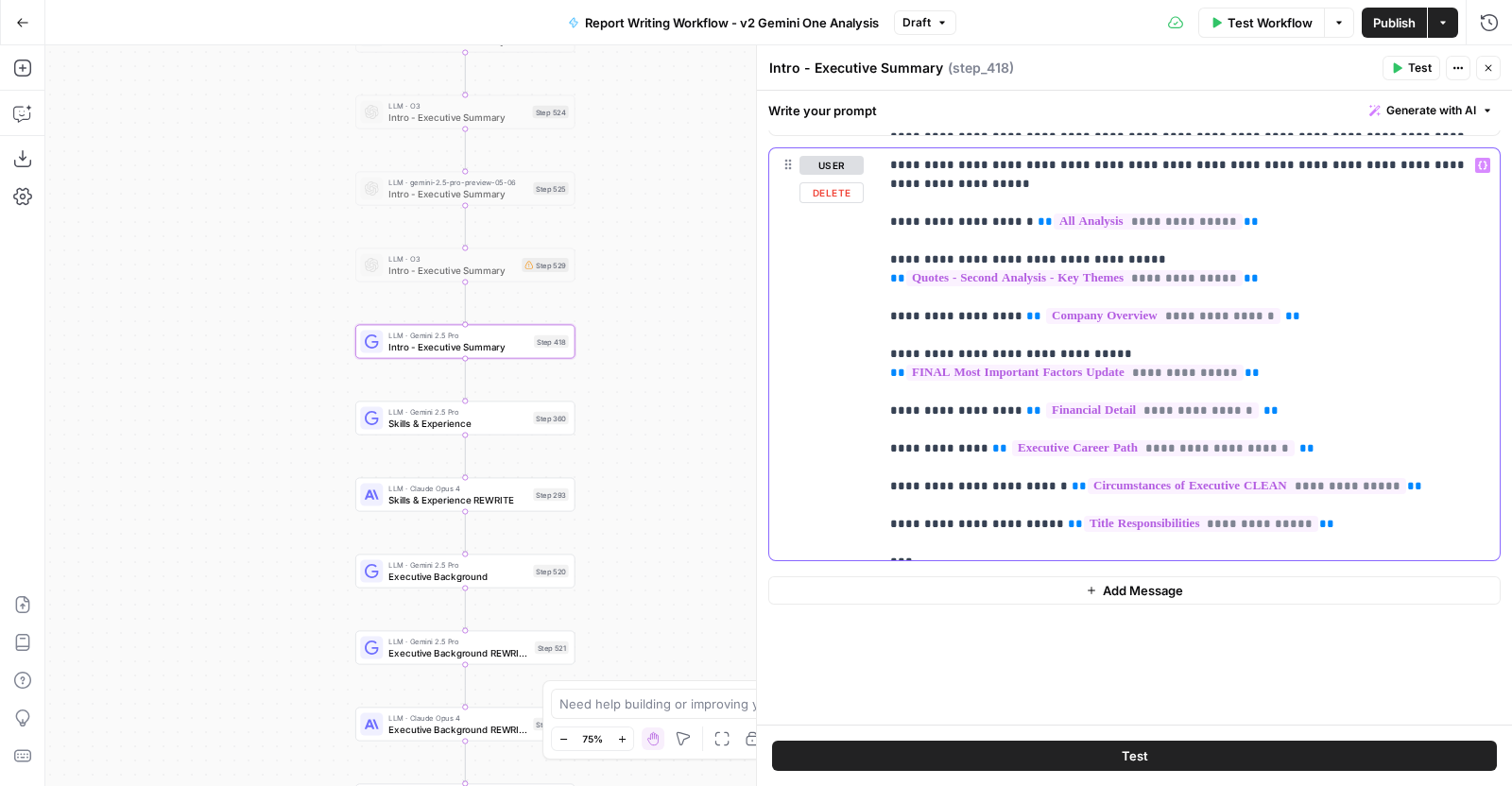 type 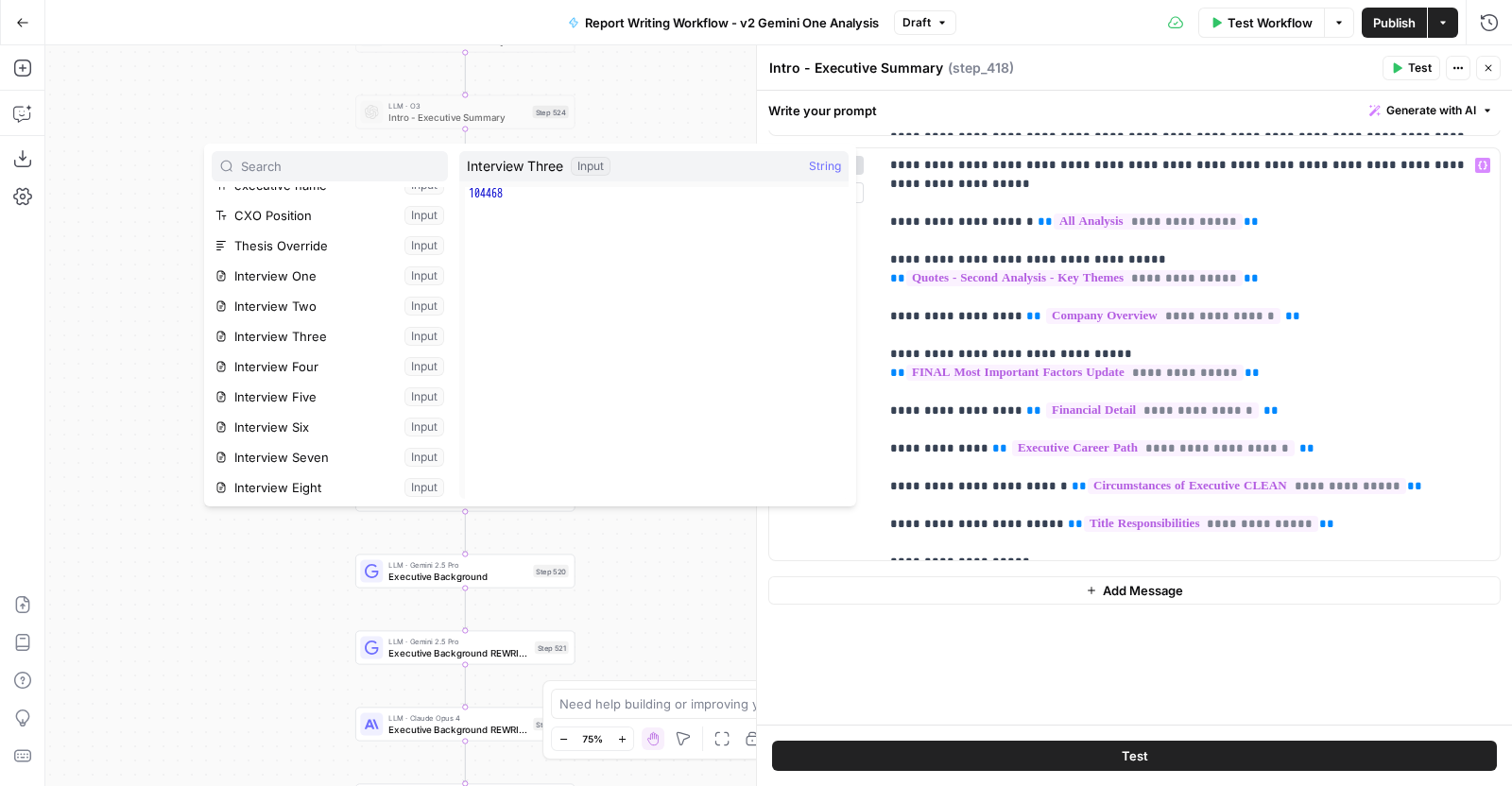scroll, scrollTop: 66, scrollLeft: 0, axis: vertical 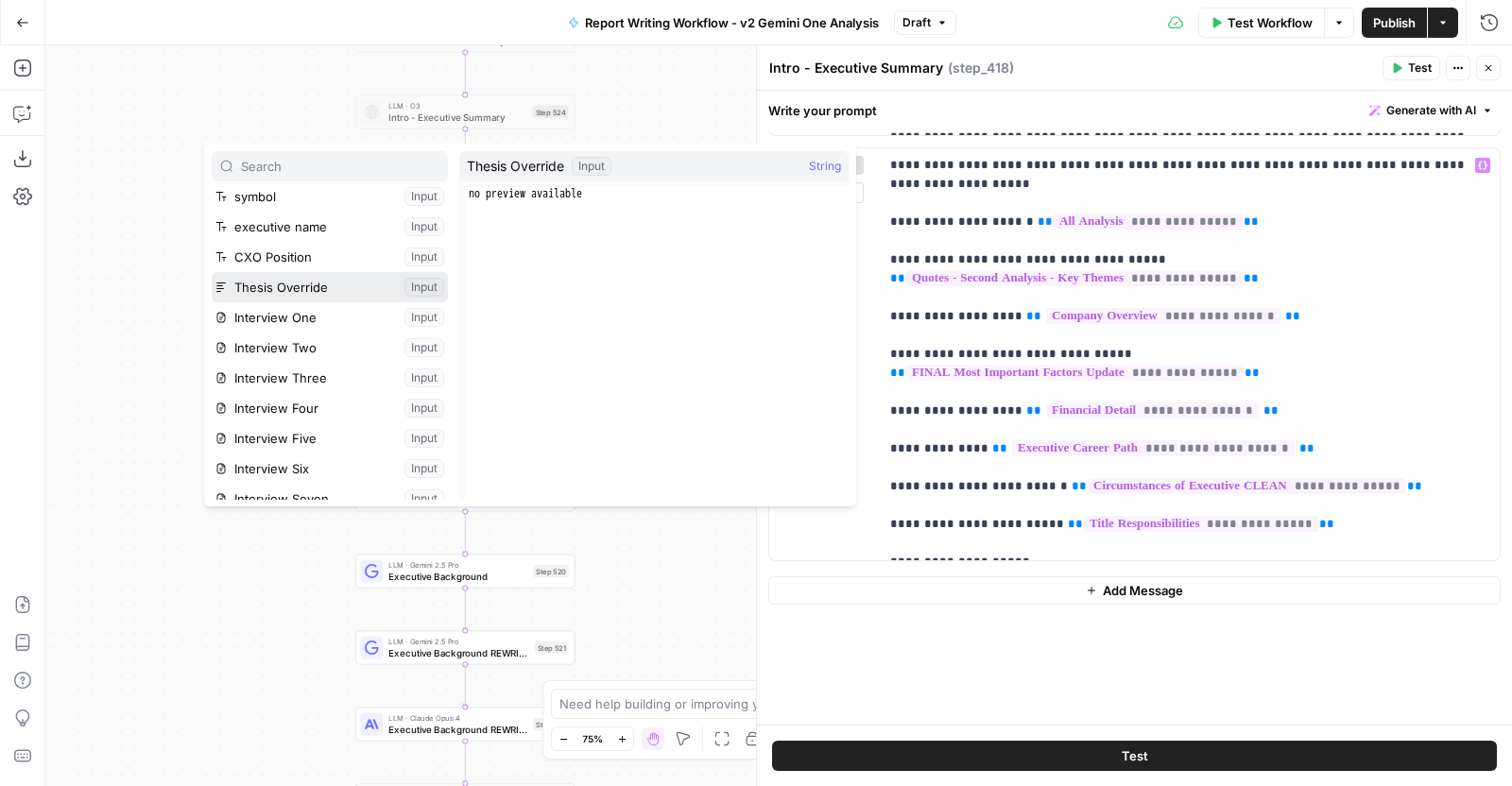 click at bounding box center [330, 287] 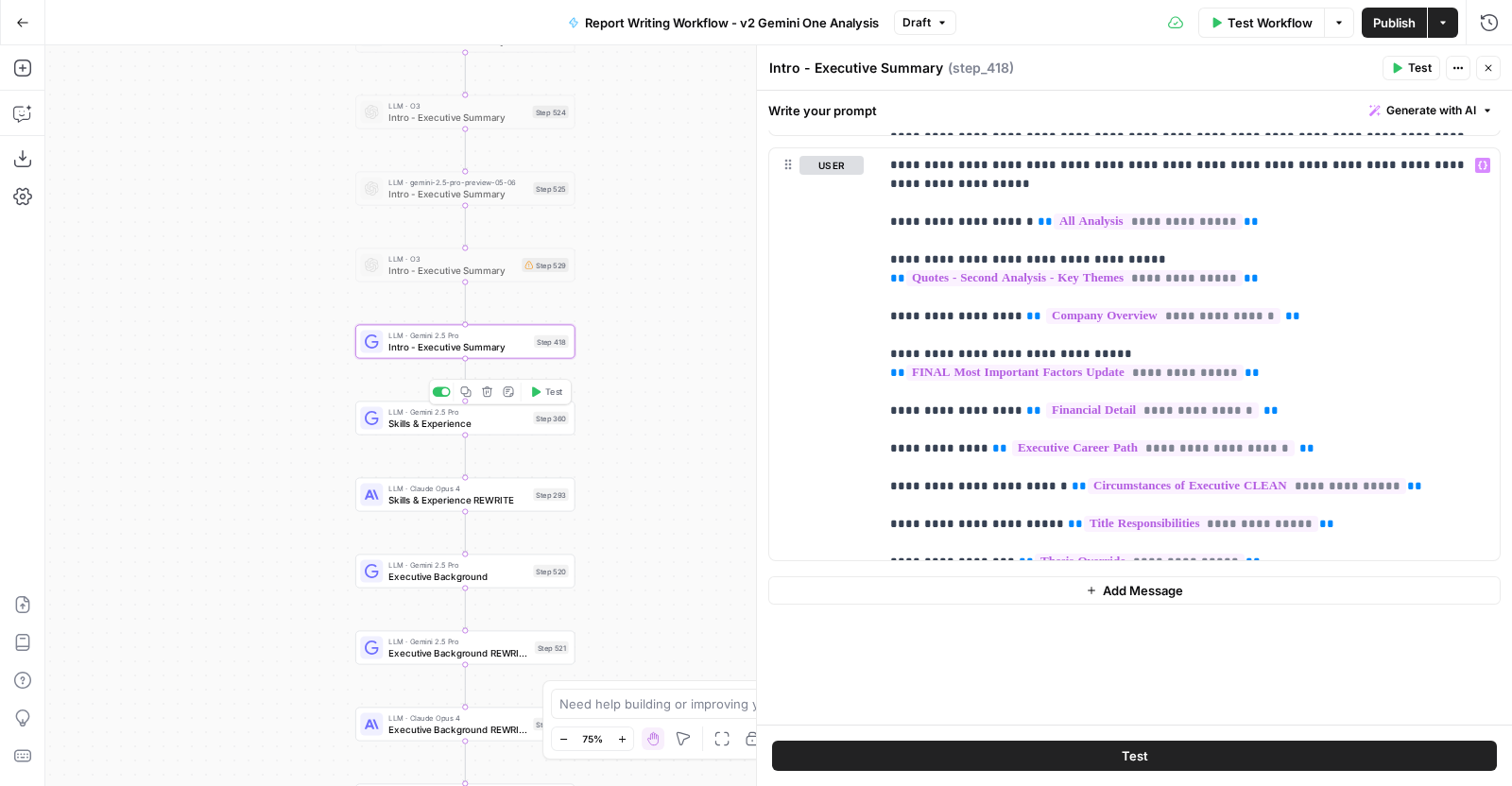 click on "Step 360" at bounding box center [550, 418] 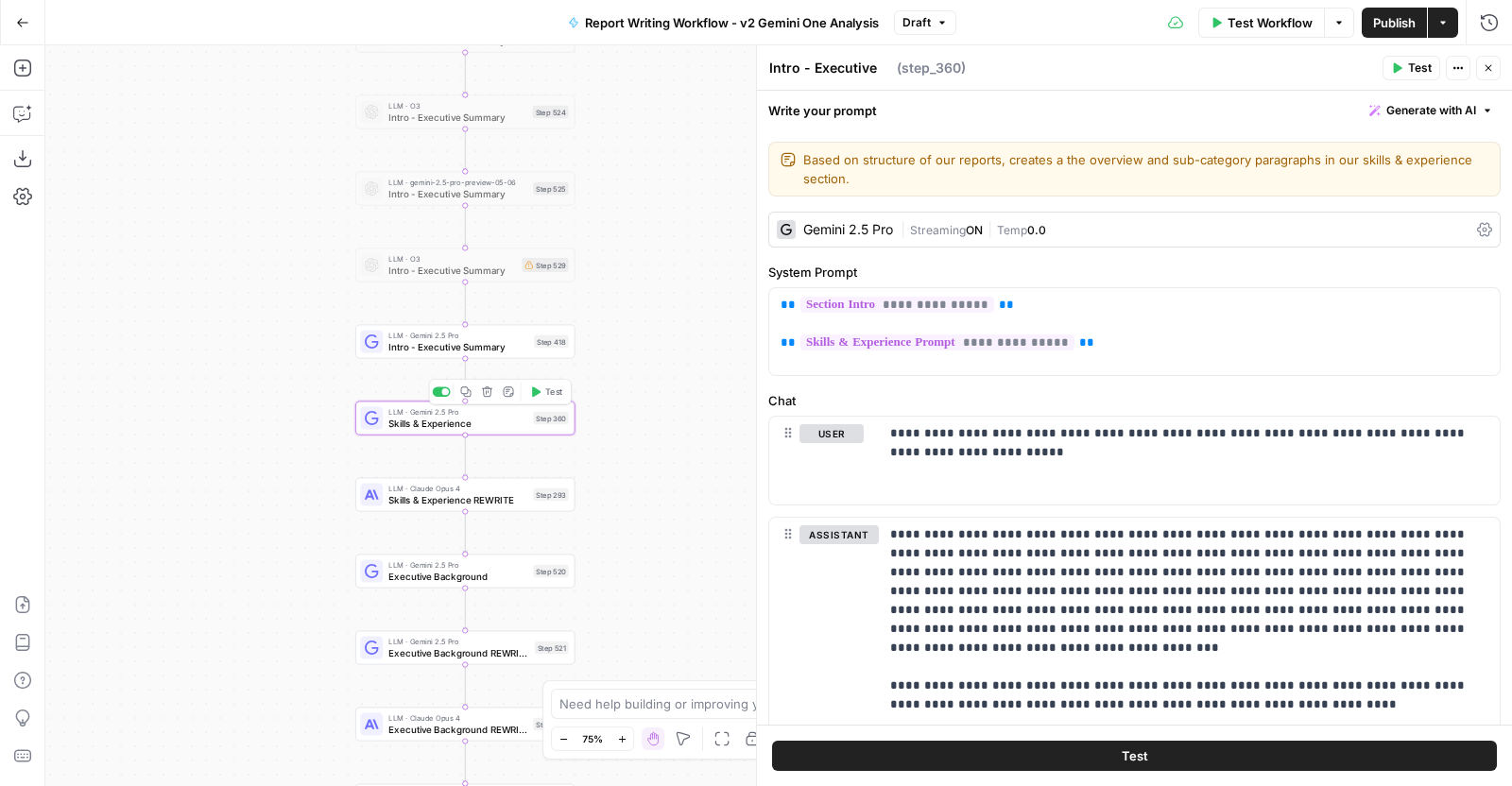 type on "Skills & Experience" 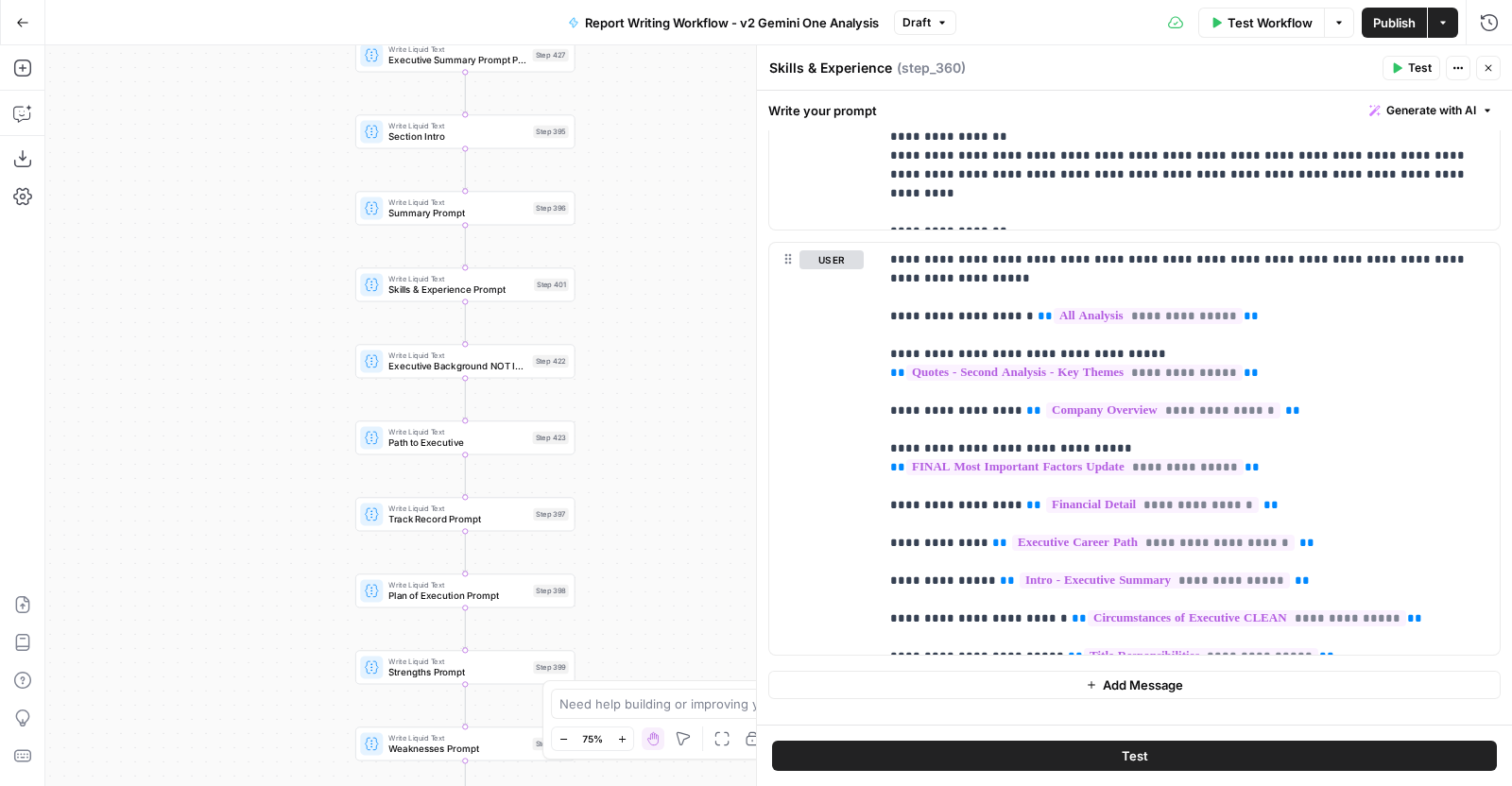 scroll, scrollTop: 3277, scrollLeft: 0, axis: vertical 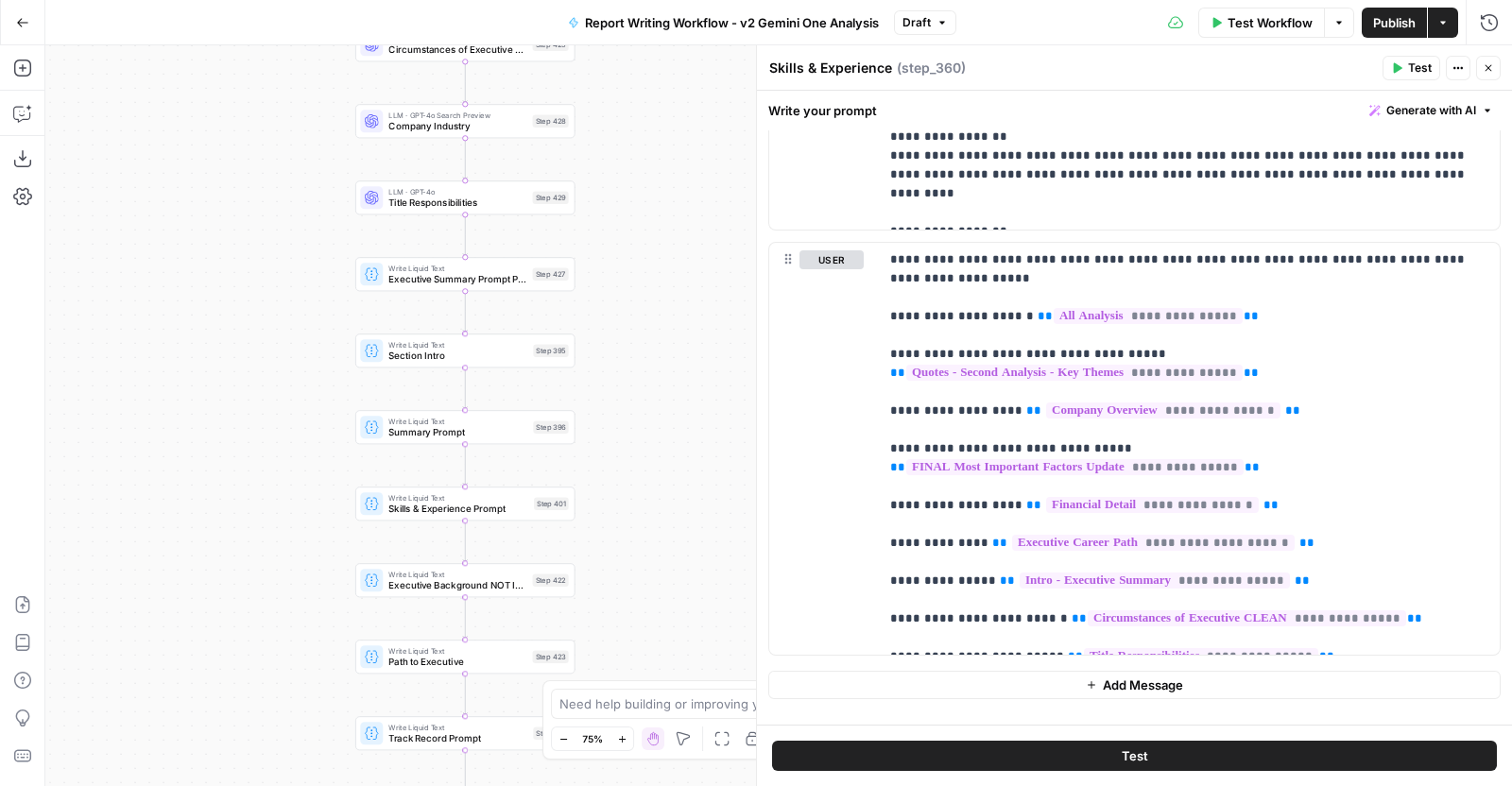 click on "Section Intro" at bounding box center (457, 355) 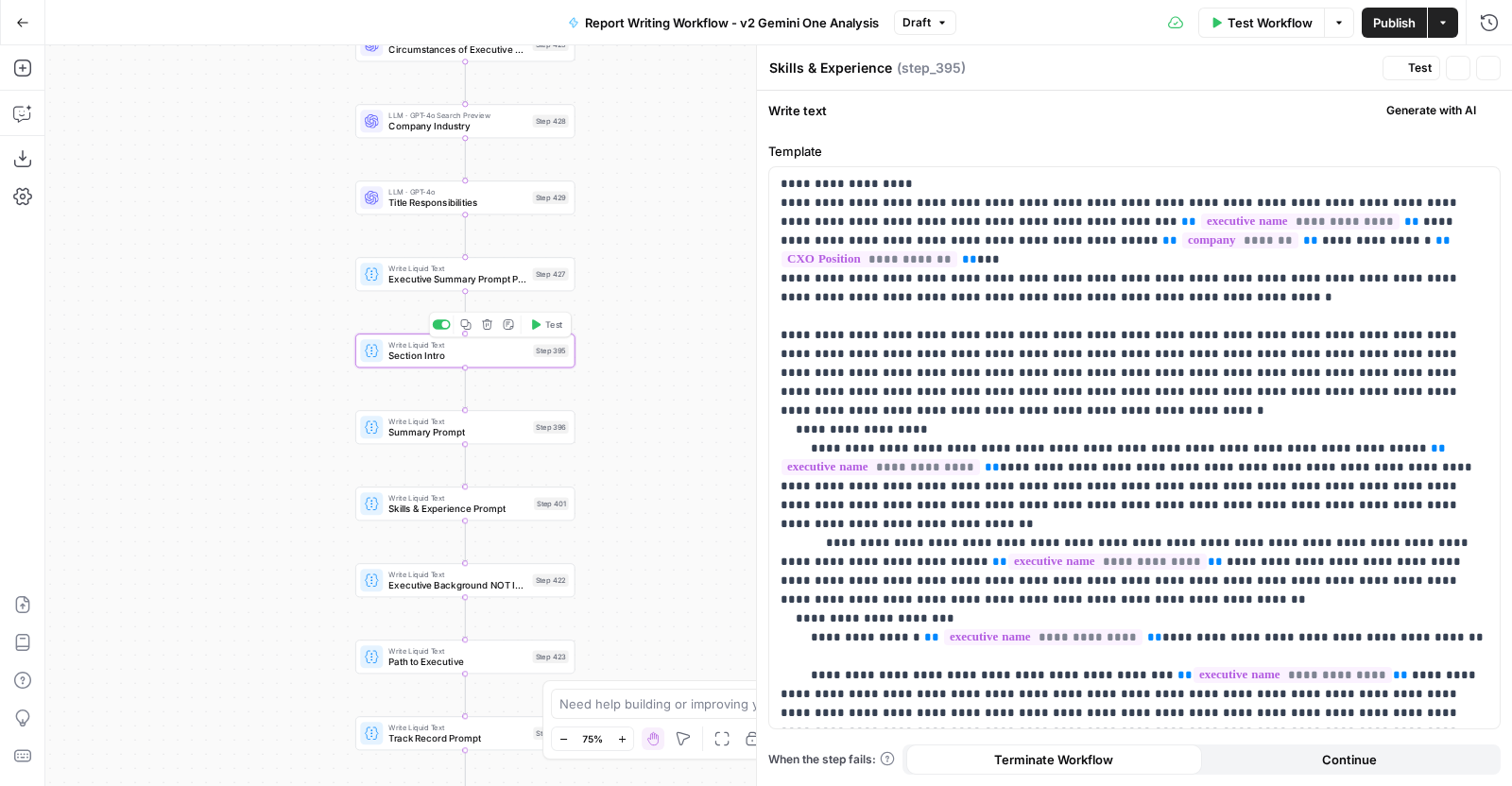 type on "Section Intro" 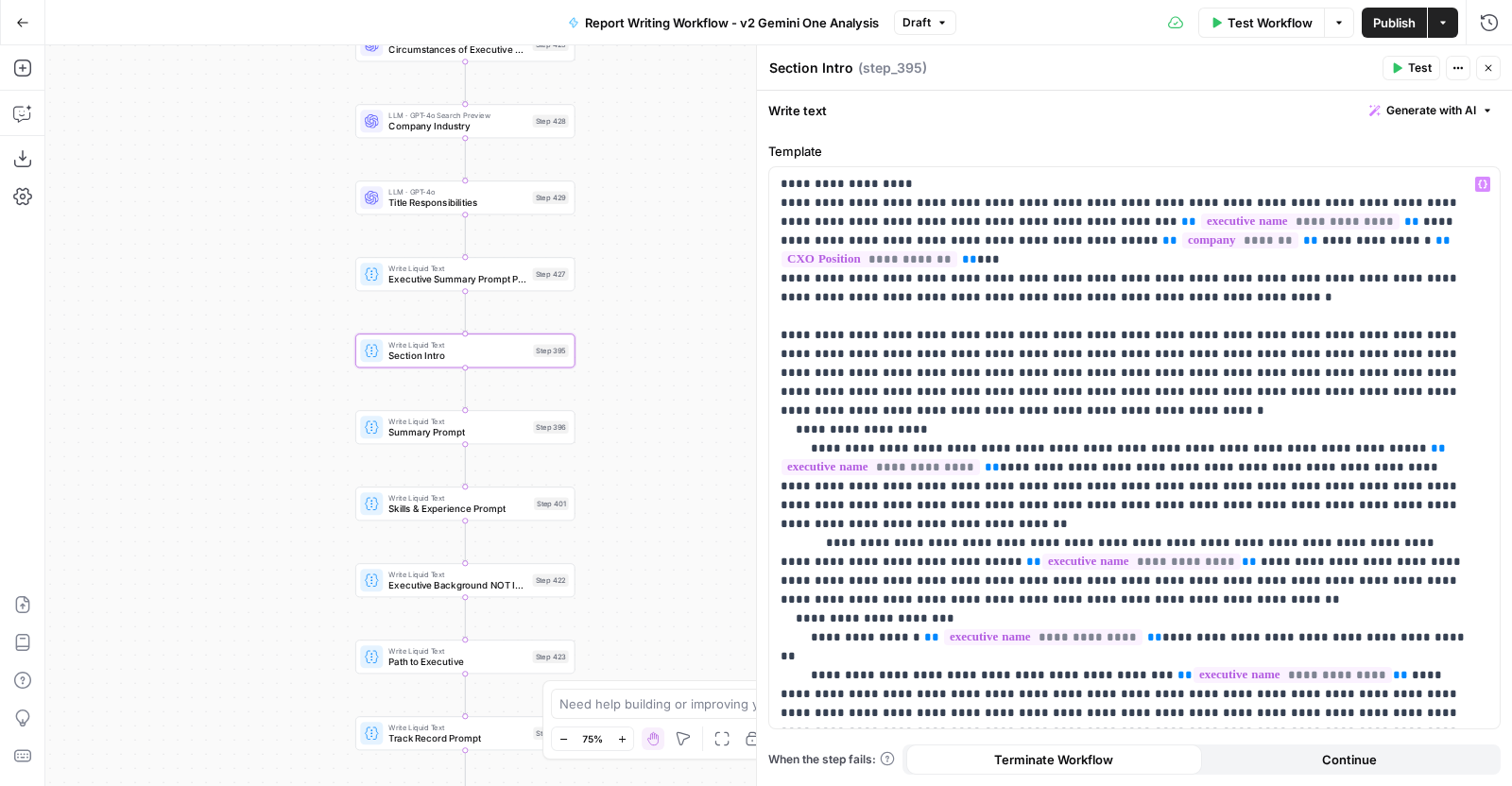 scroll, scrollTop: 265, scrollLeft: 0, axis: vertical 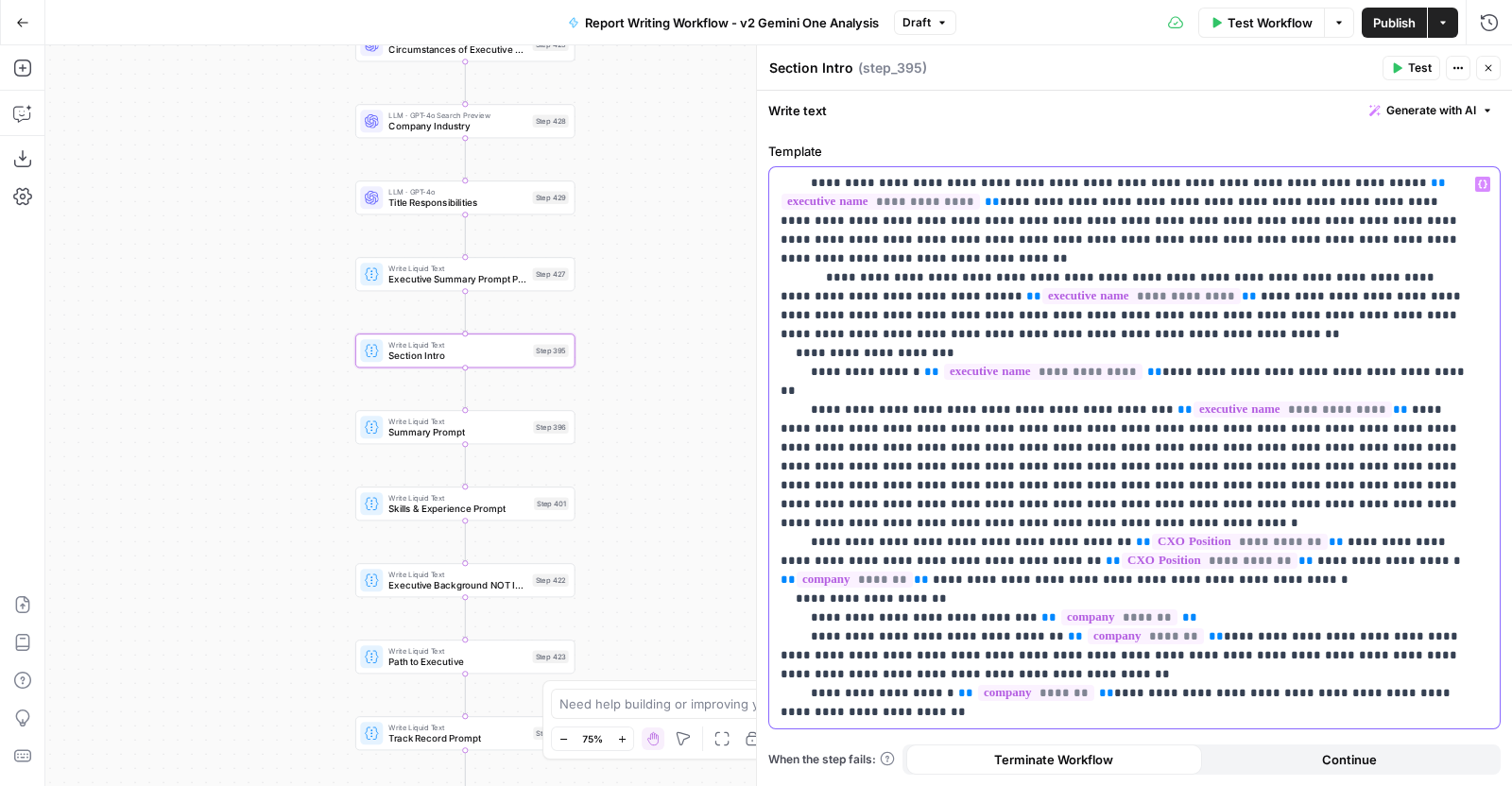 drag, startPoint x: 1340, startPoint y: 694, endPoint x: 1295, endPoint y: 693, distance: 45.01111 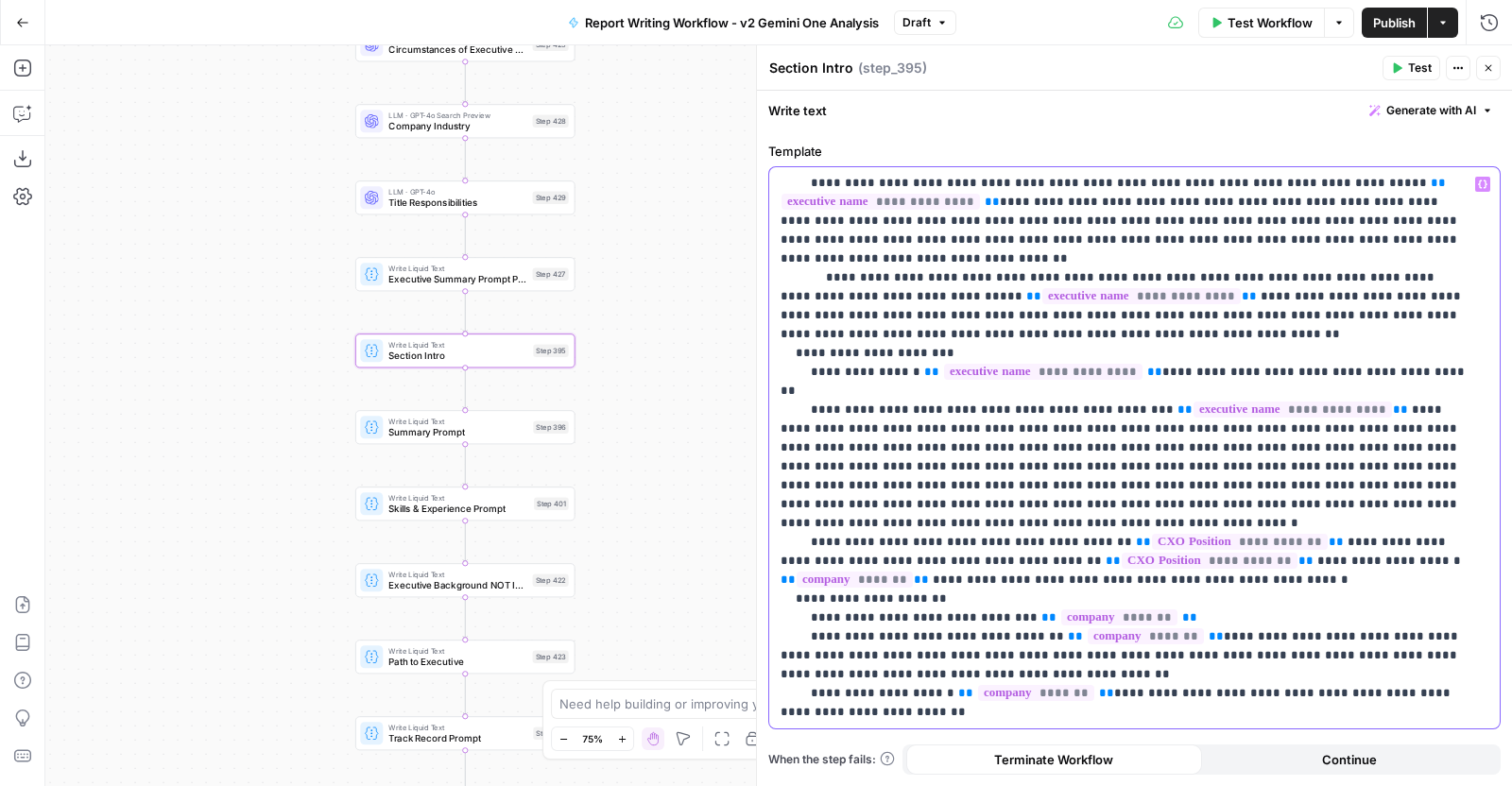 click on "**********" at bounding box center [1125, 316] 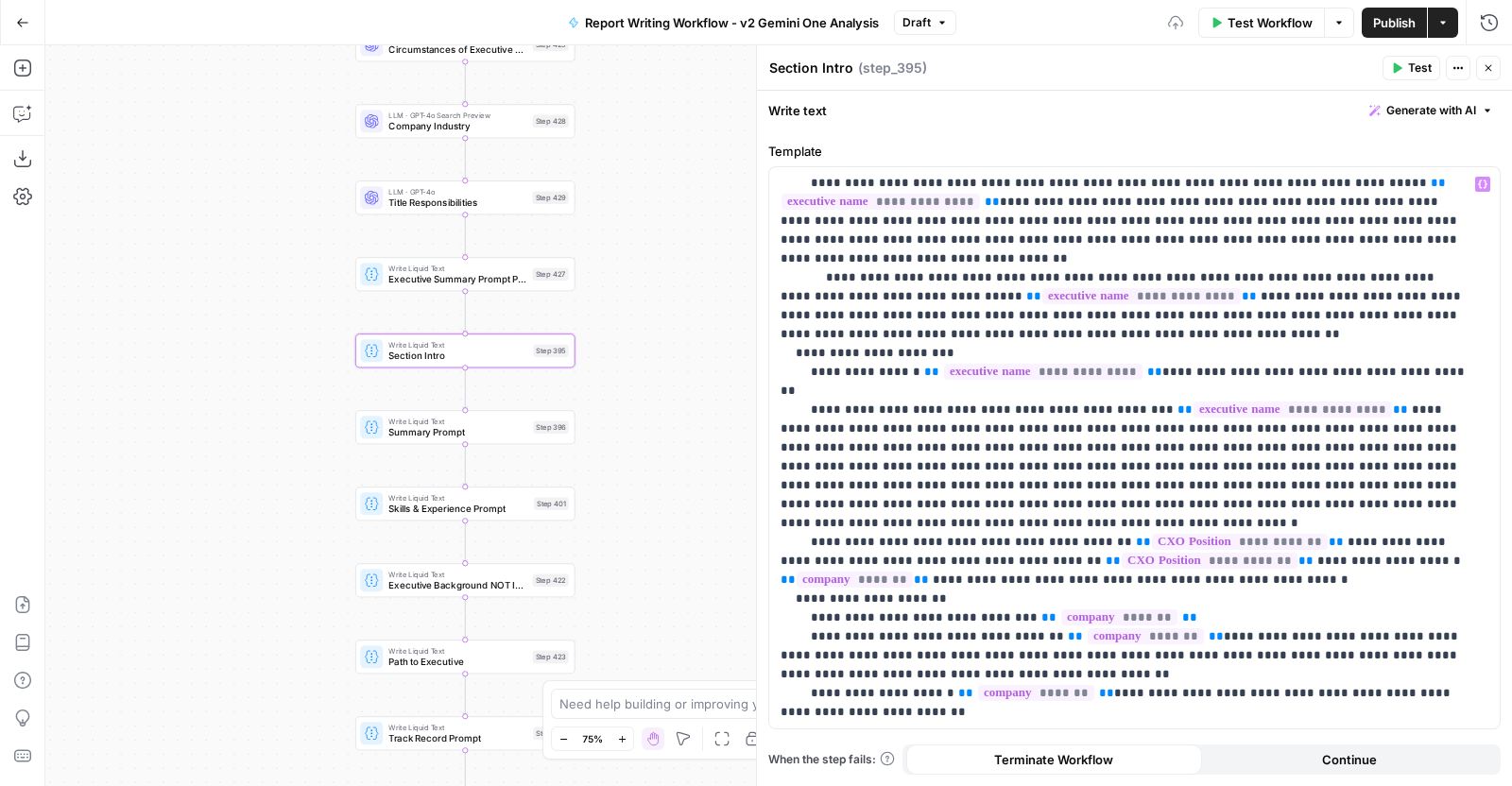 click on "Publish" at bounding box center [1394, 23] 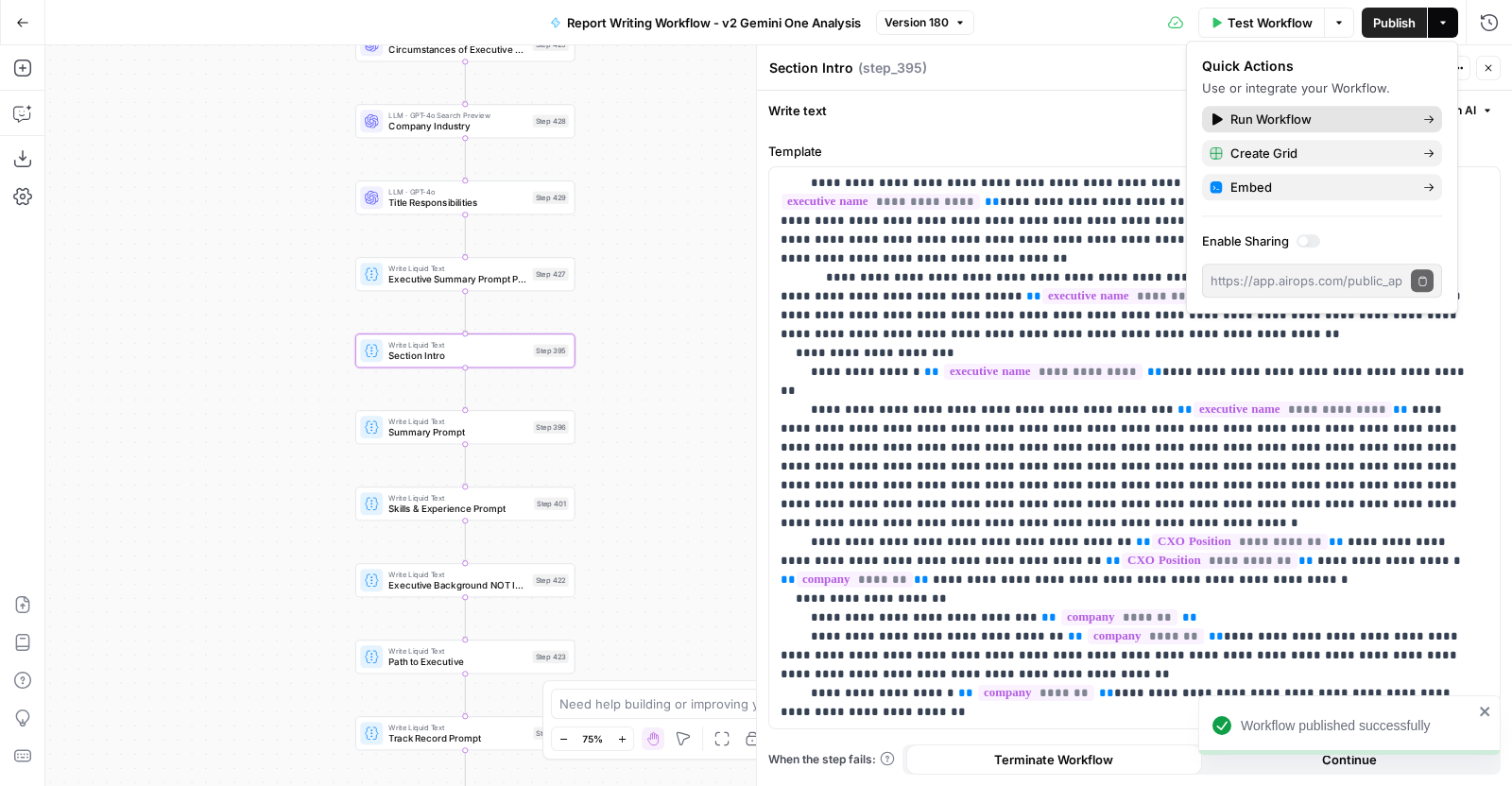 click on "Run Workflow" at bounding box center [1319, 119] 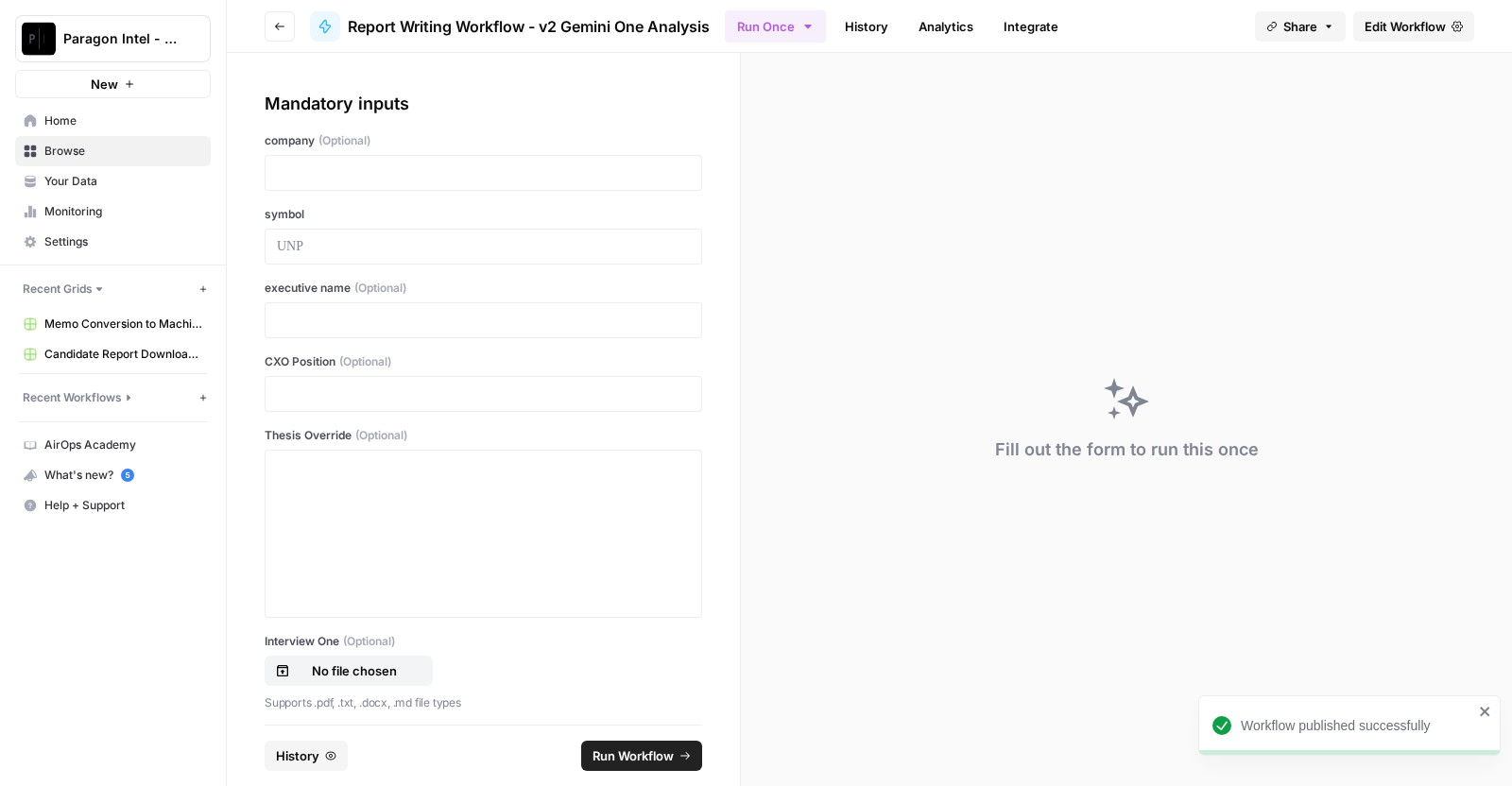 click on "History" at bounding box center (306, 756) 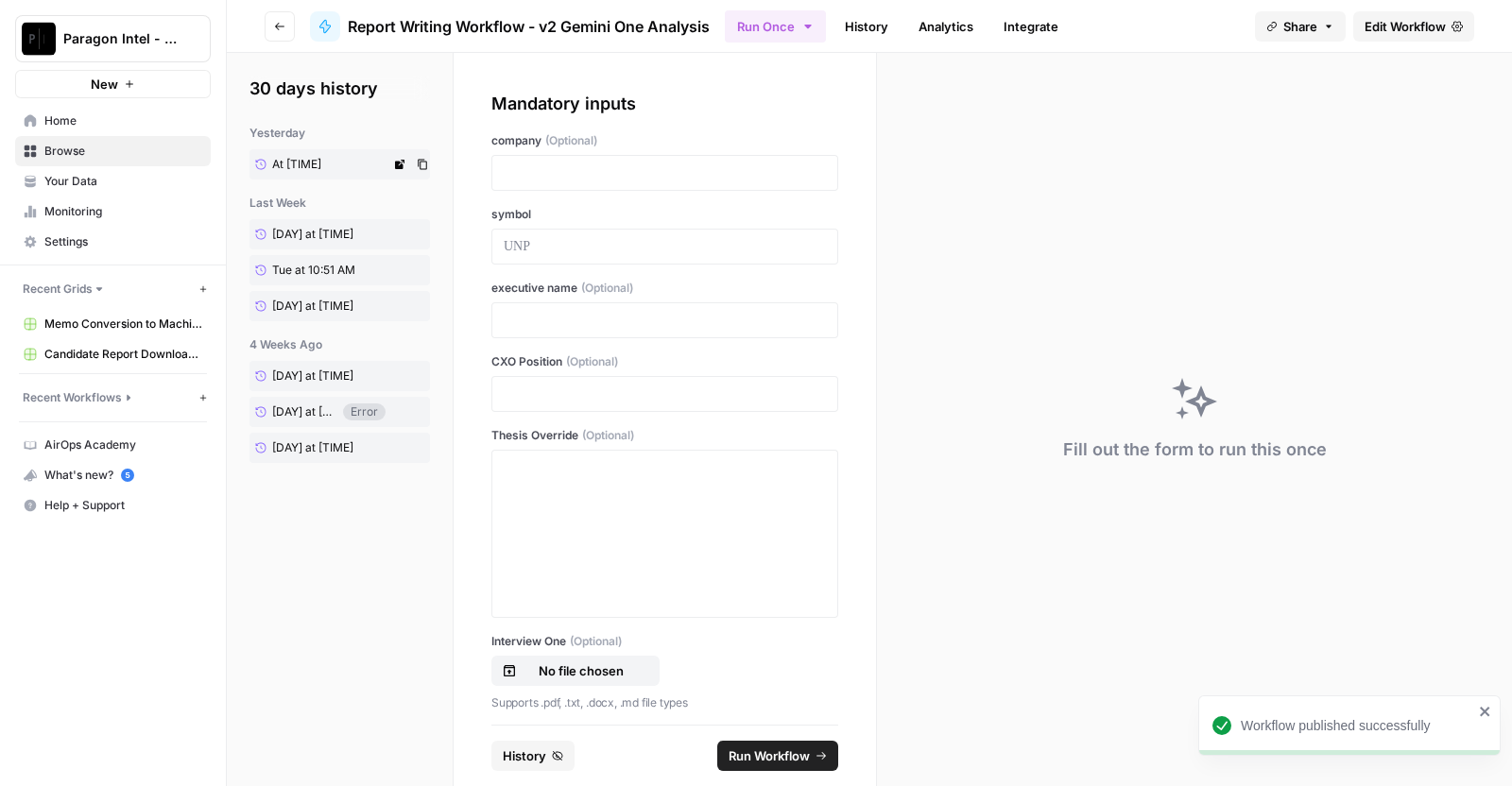 click on "At 04:47 PM" at bounding box center [297, 164] 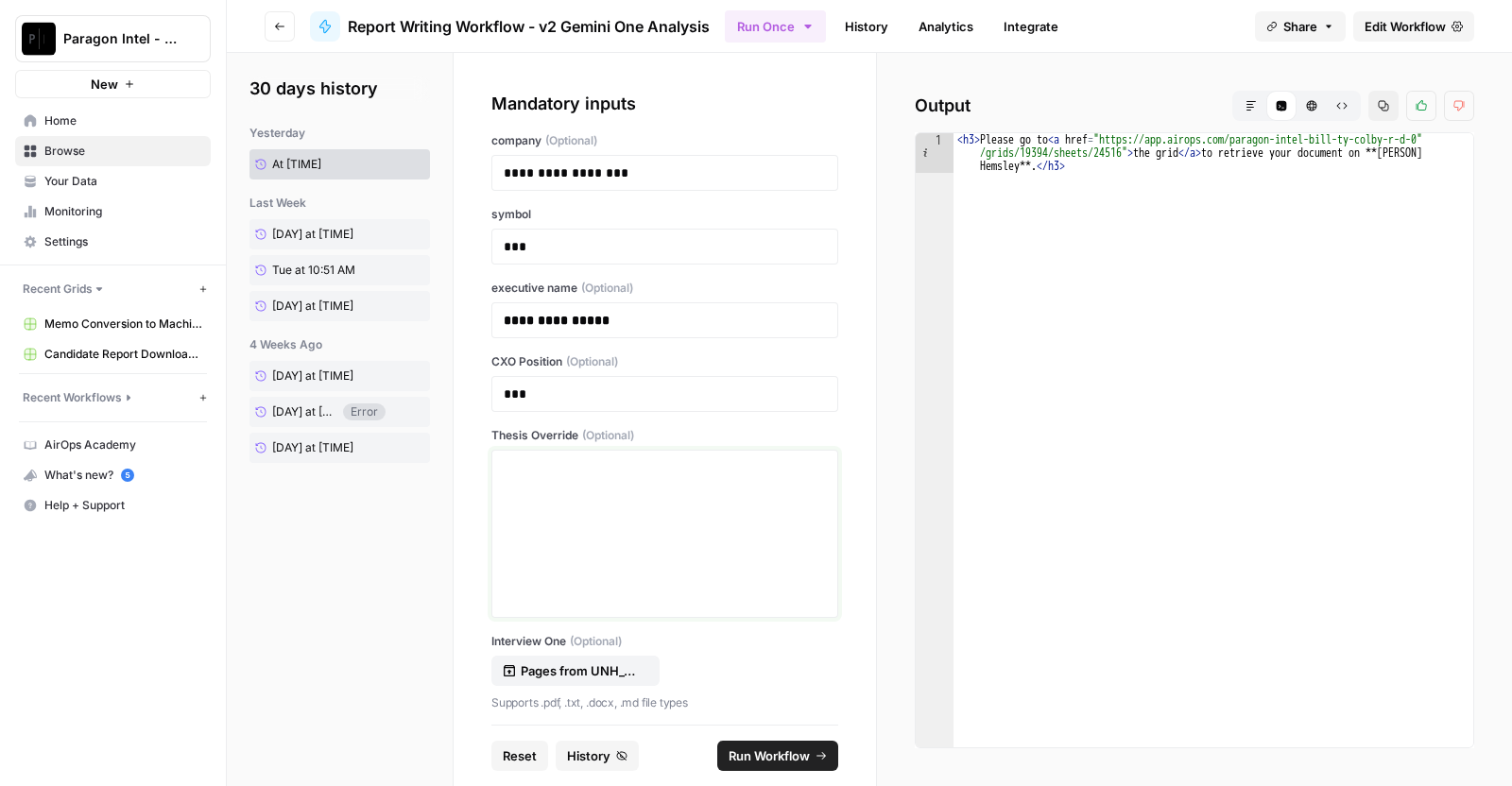 click at bounding box center (664, 534) 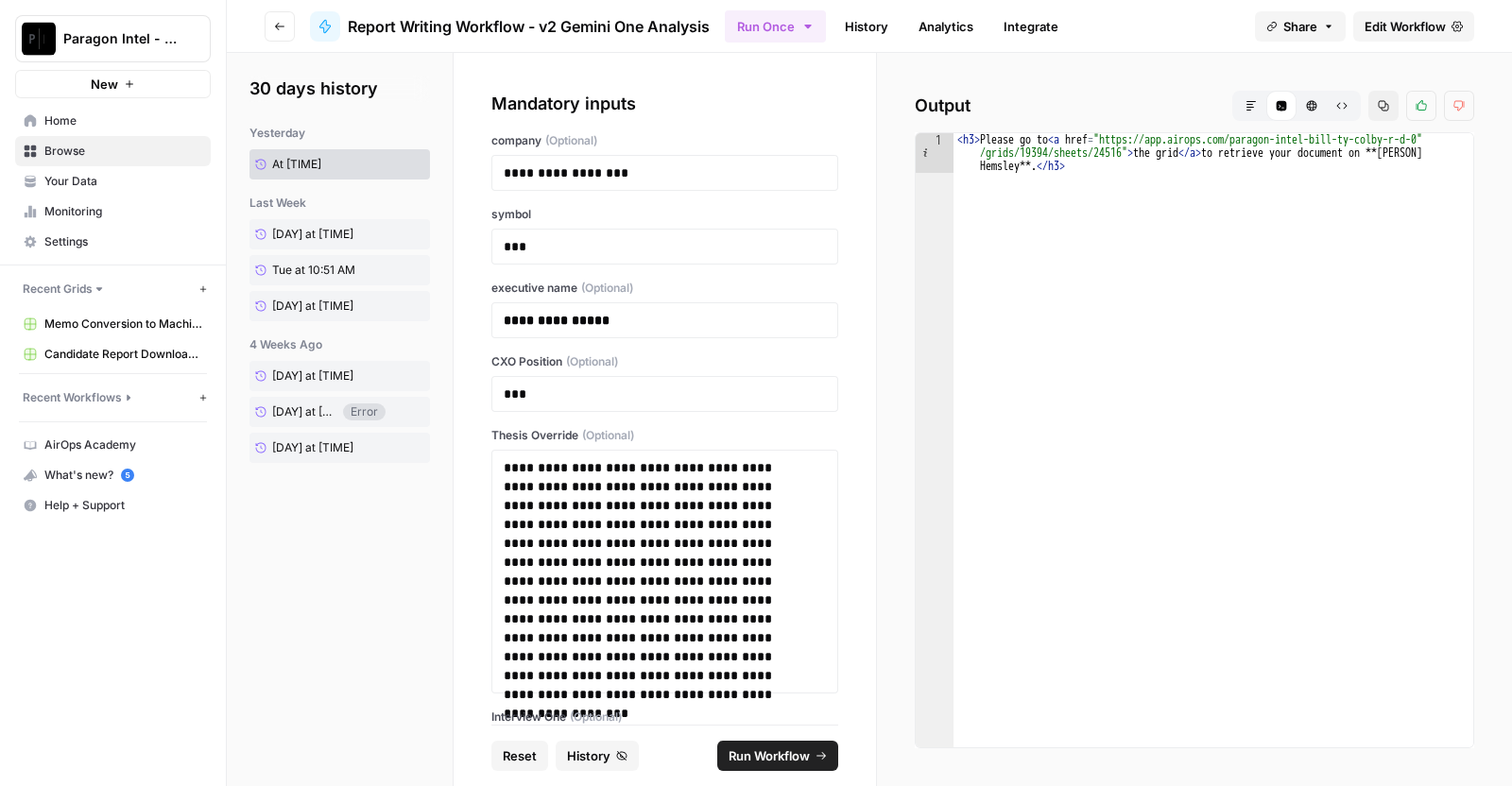 click on "Run Workflow" at bounding box center [769, 756] 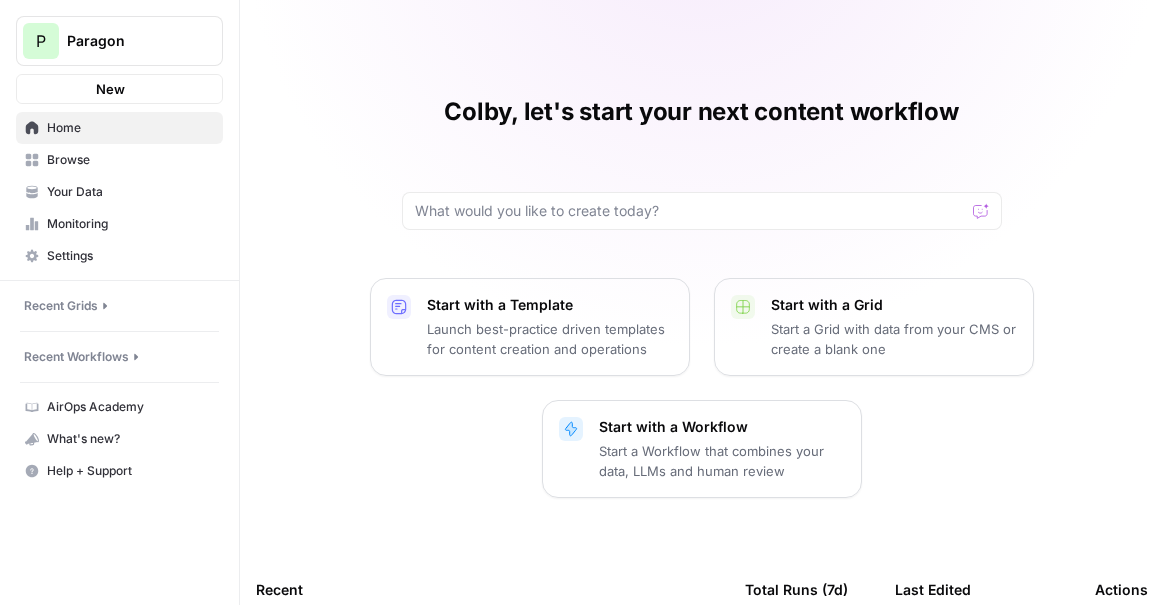 scroll, scrollTop: 0, scrollLeft: 0, axis: both 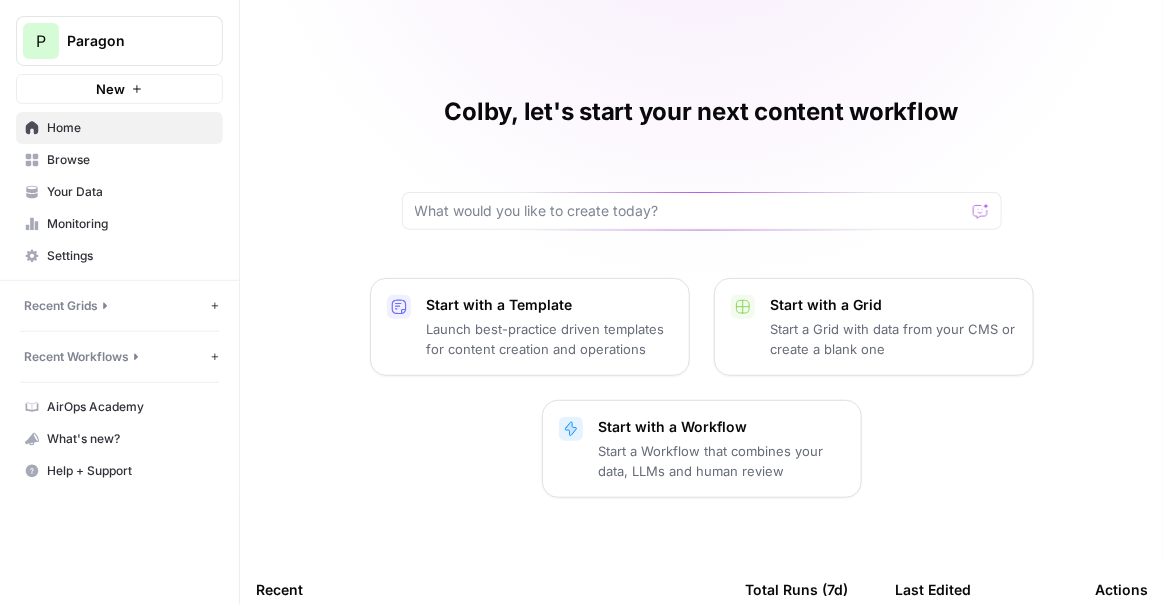 click on "Browse" at bounding box center (130, 160) 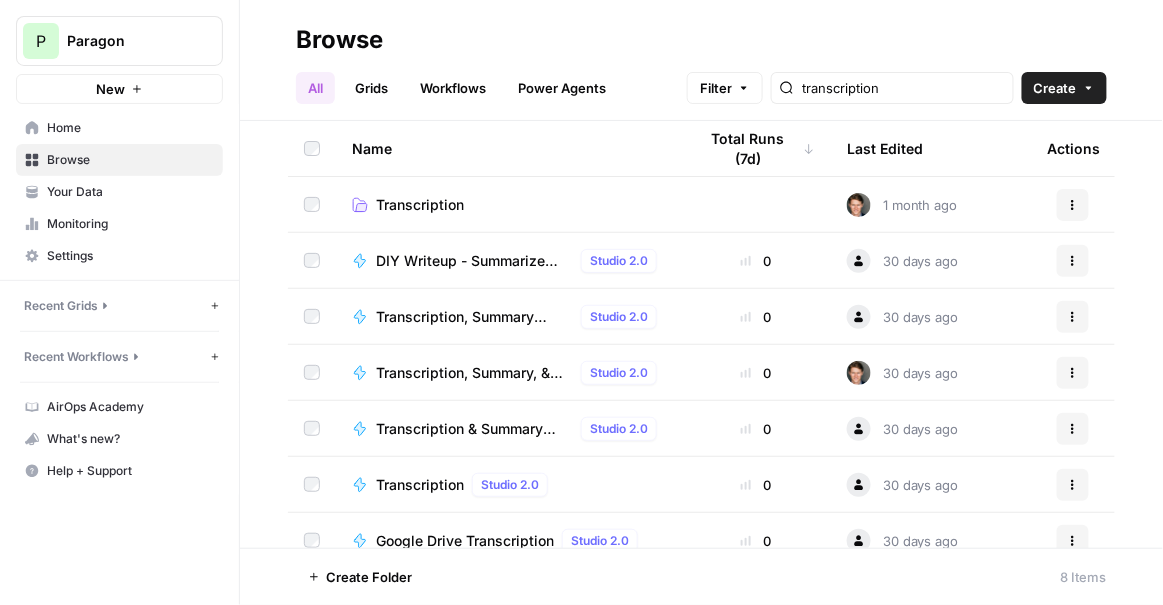 click on "Workflows" at bounding box center [453, 88] 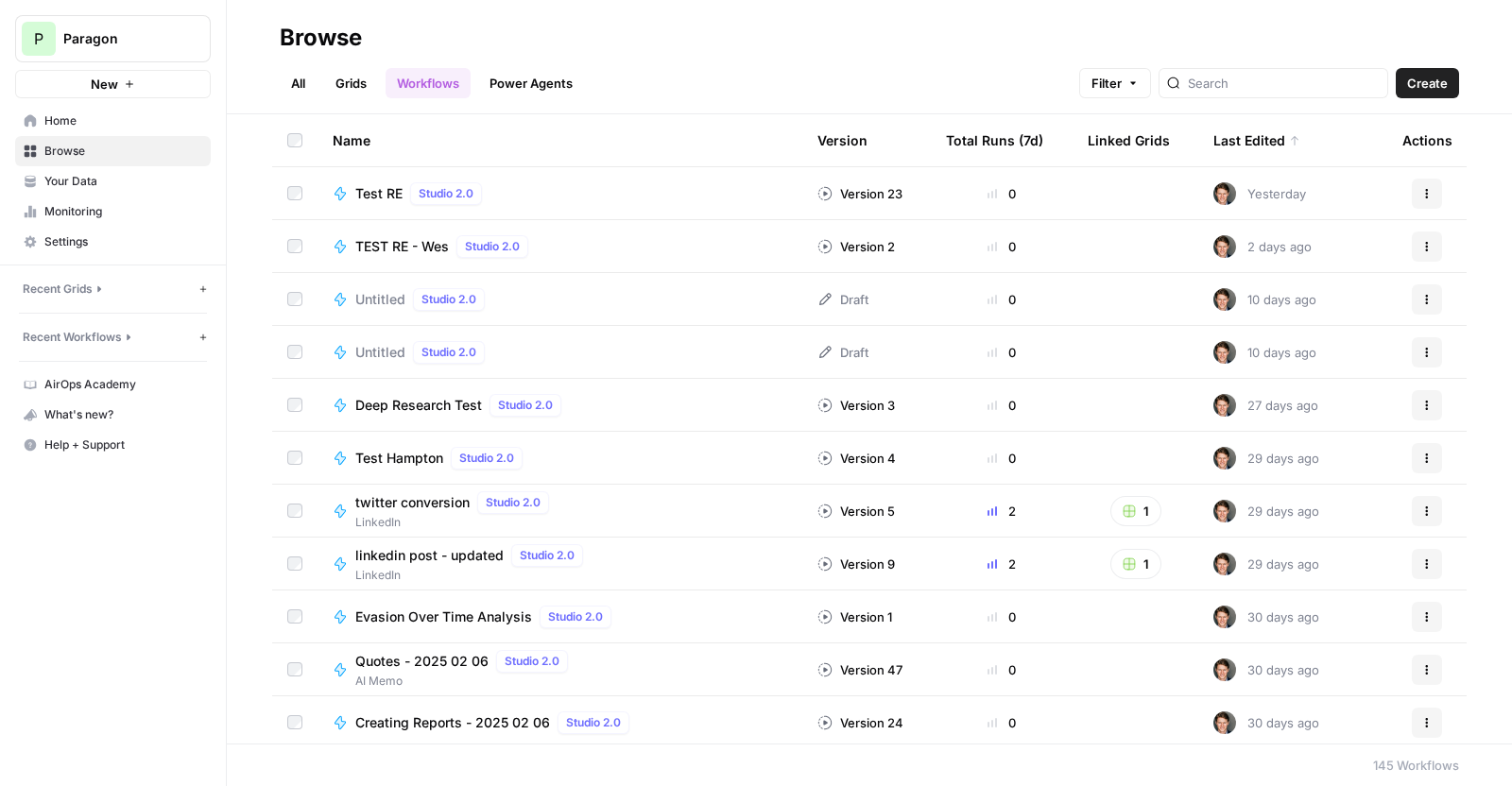 click on "Test RE" at bounding box center (379, 194) 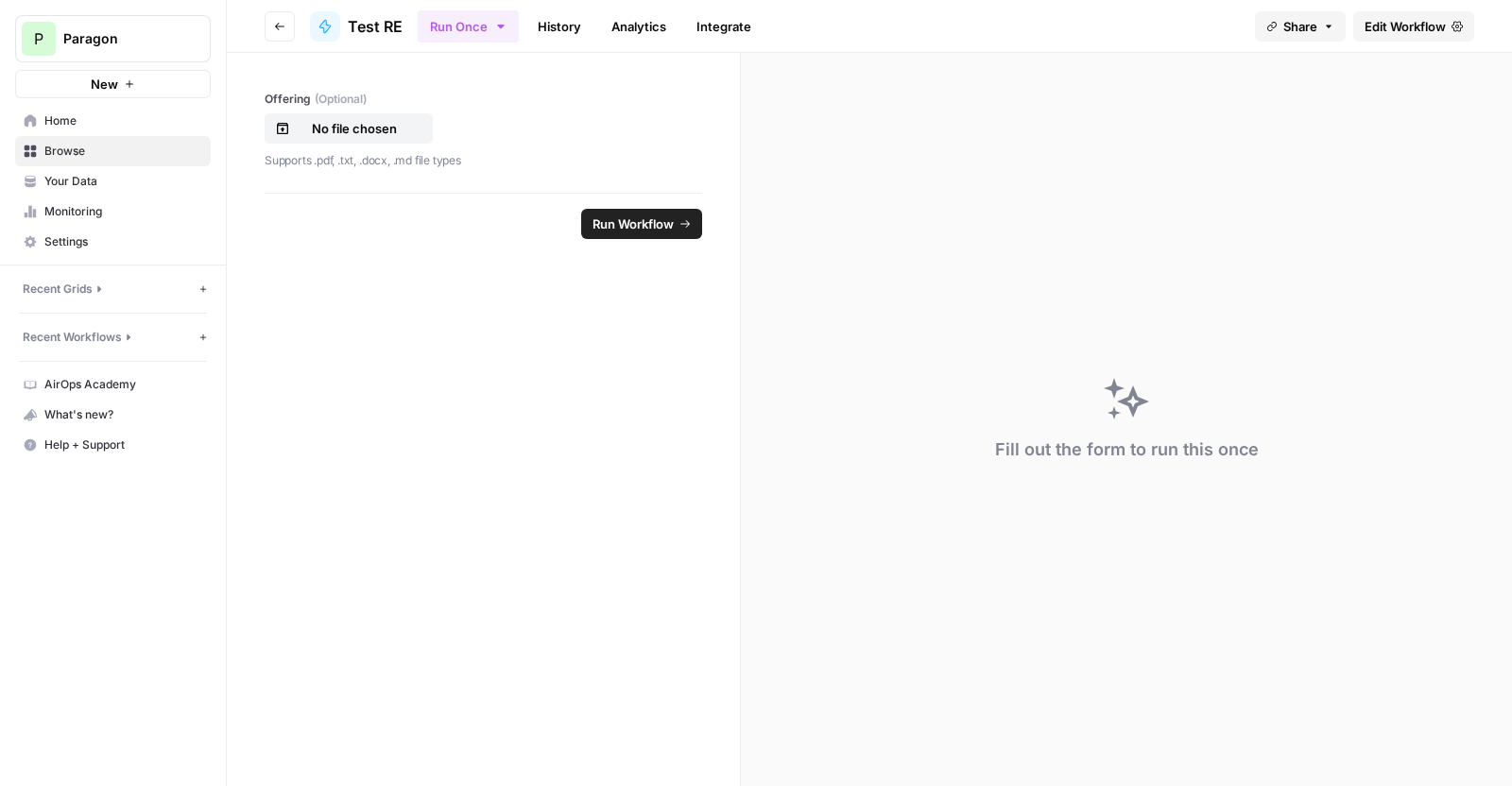 click on "Edit Workflow" at bounding box center (1405, 26) 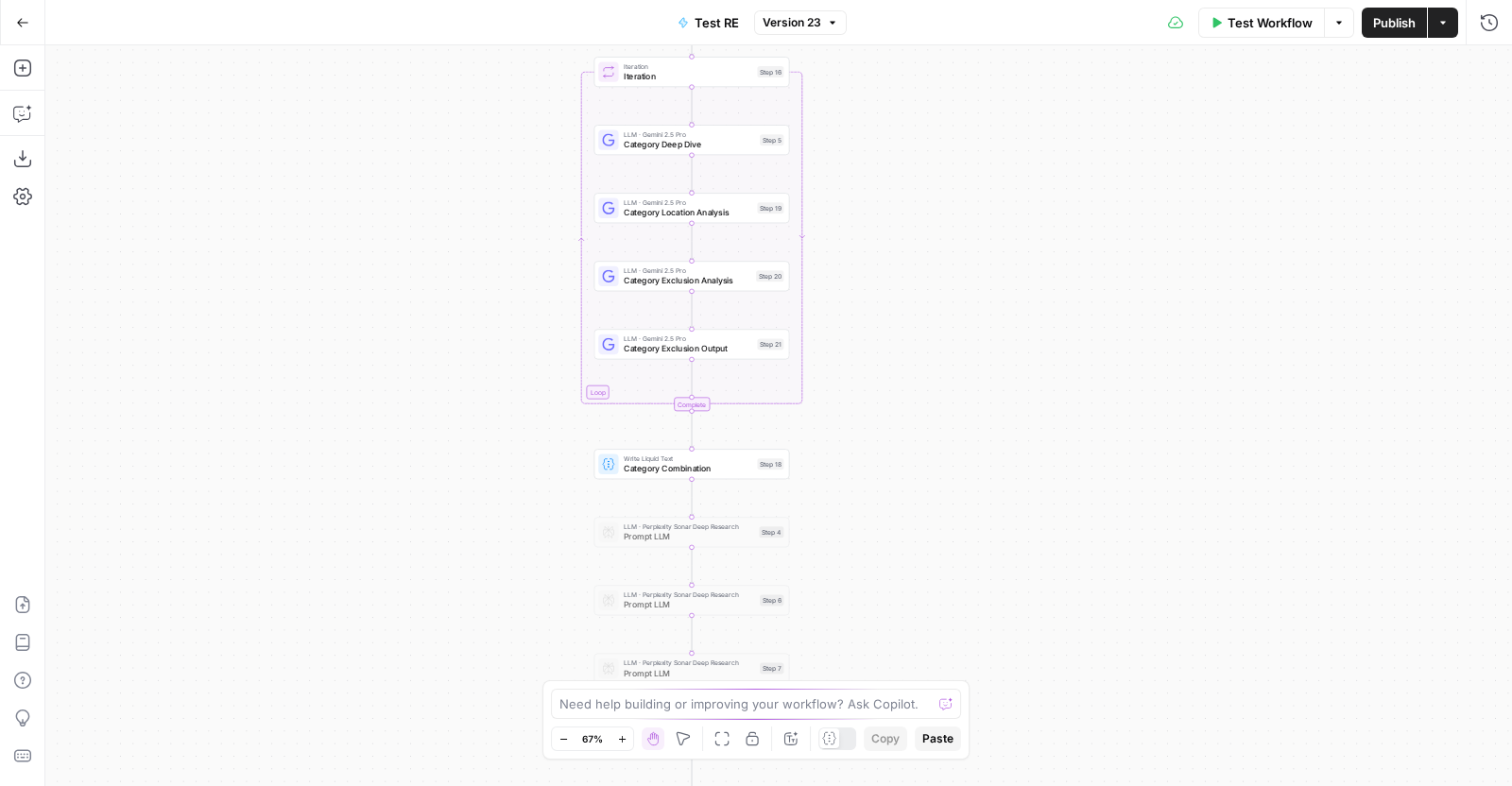 drag, startPoint x: 902, startPoint y: 461, endPoint x: 945, endPoint y: 337, distance: 131.24405 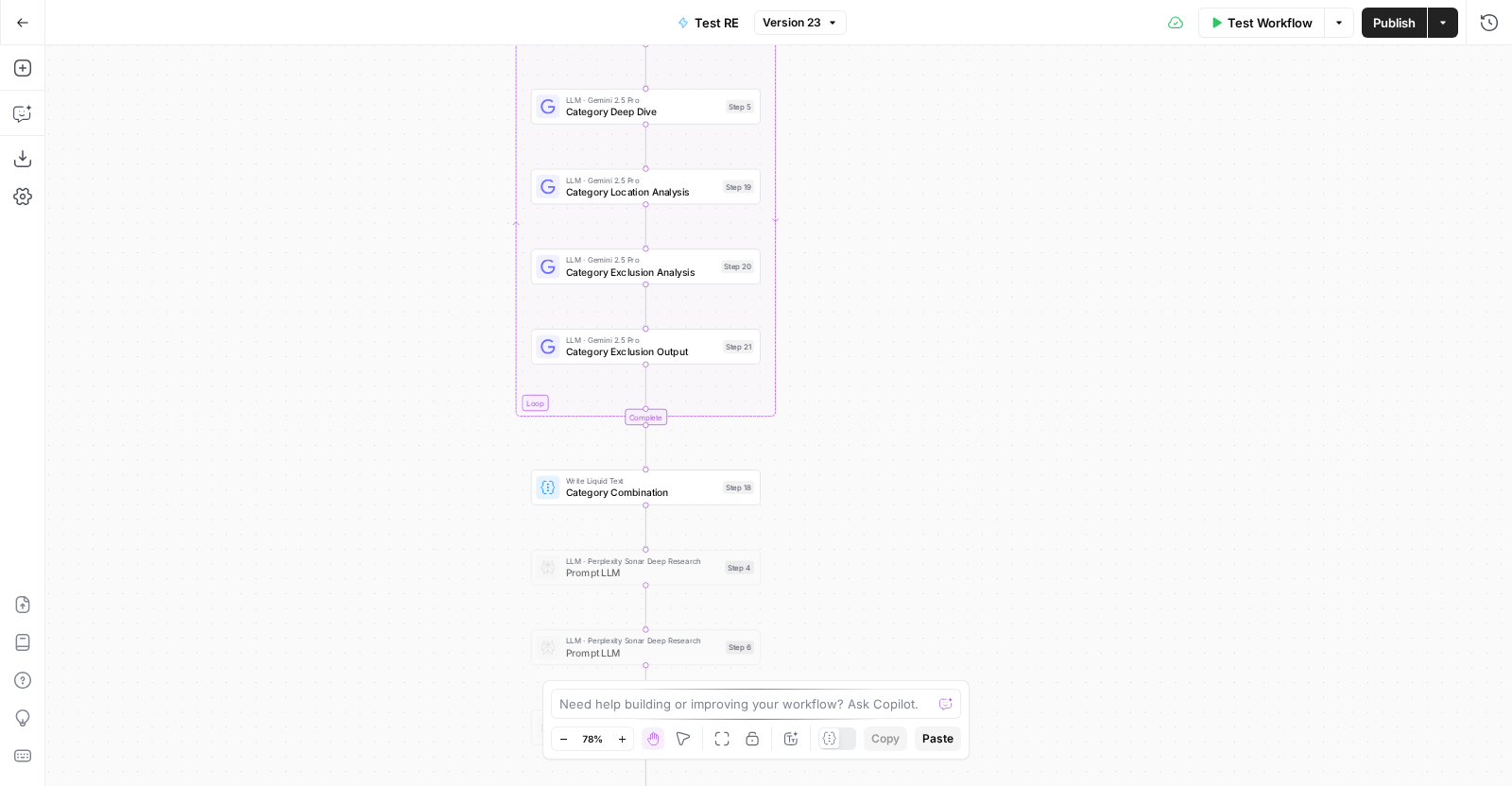 drag, startPoint x: 945, startPoint y: 337, endPoint x: 943, endPoint y: 420, distance: 83.02409 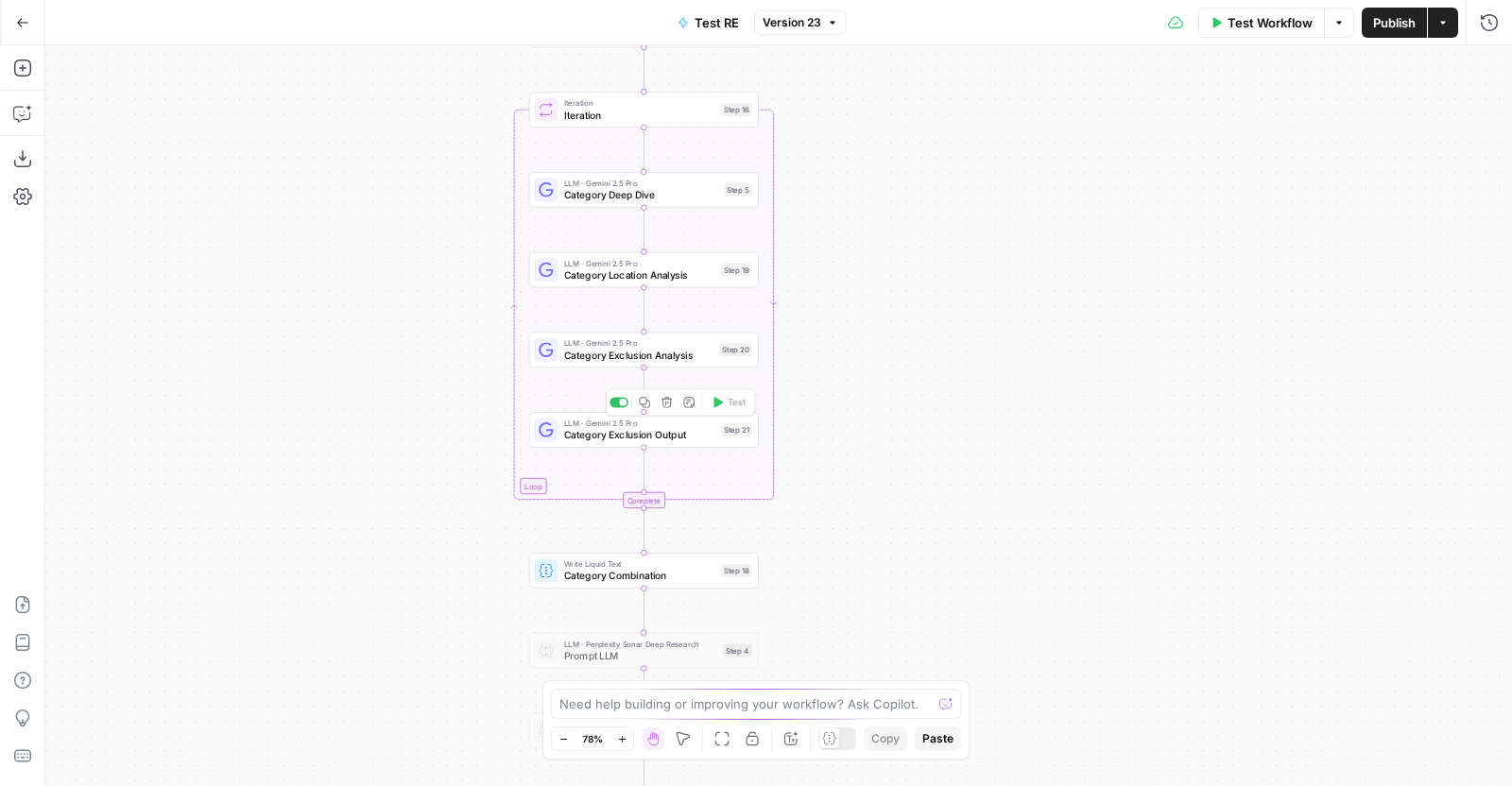click 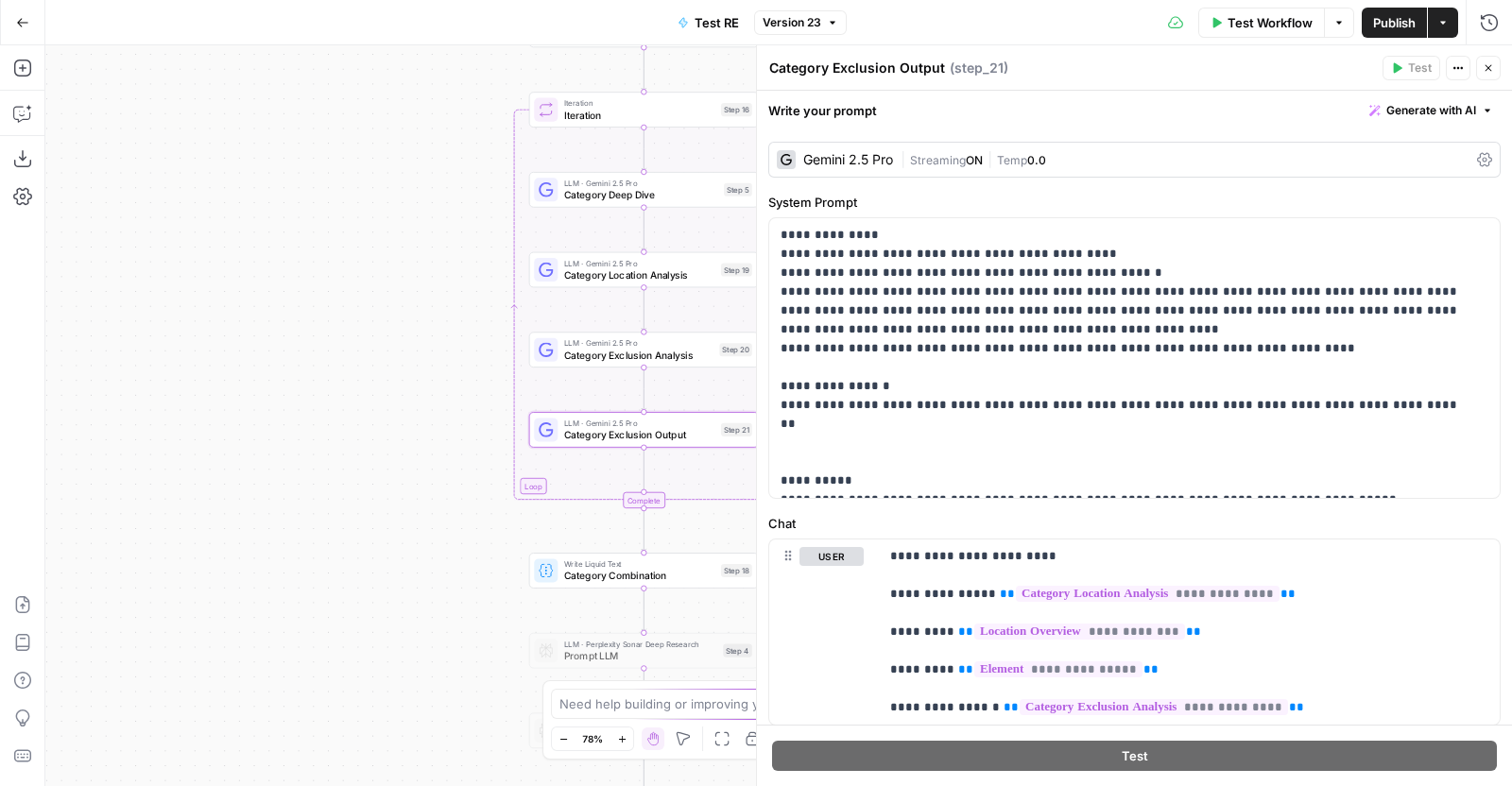 click on "Close" at bounding box center (1488, 68) 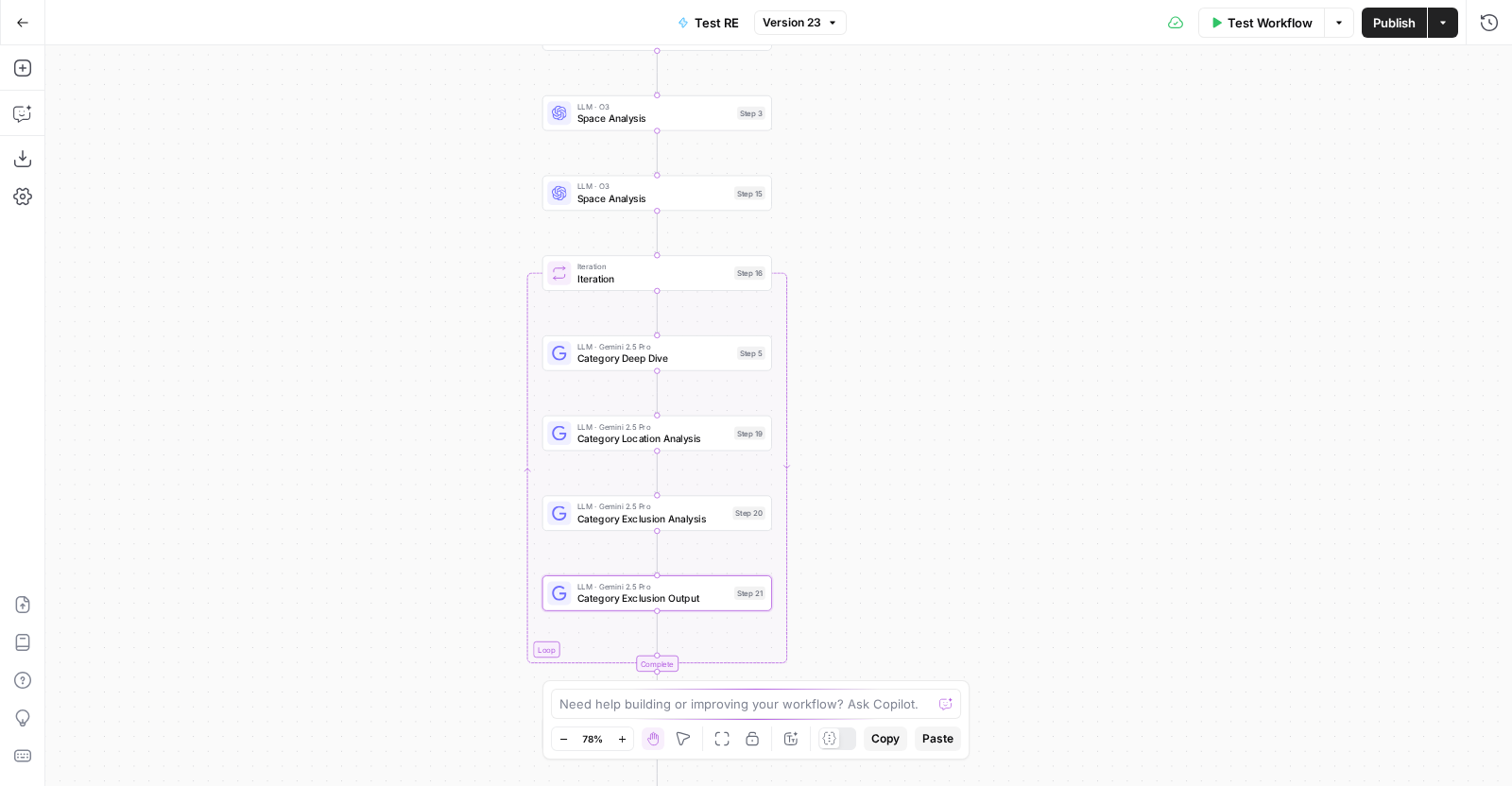 drag, startPoint x: 960, startPoint y: 394, endPoint x: 981, endPoint y: 638, distance: 244.90202 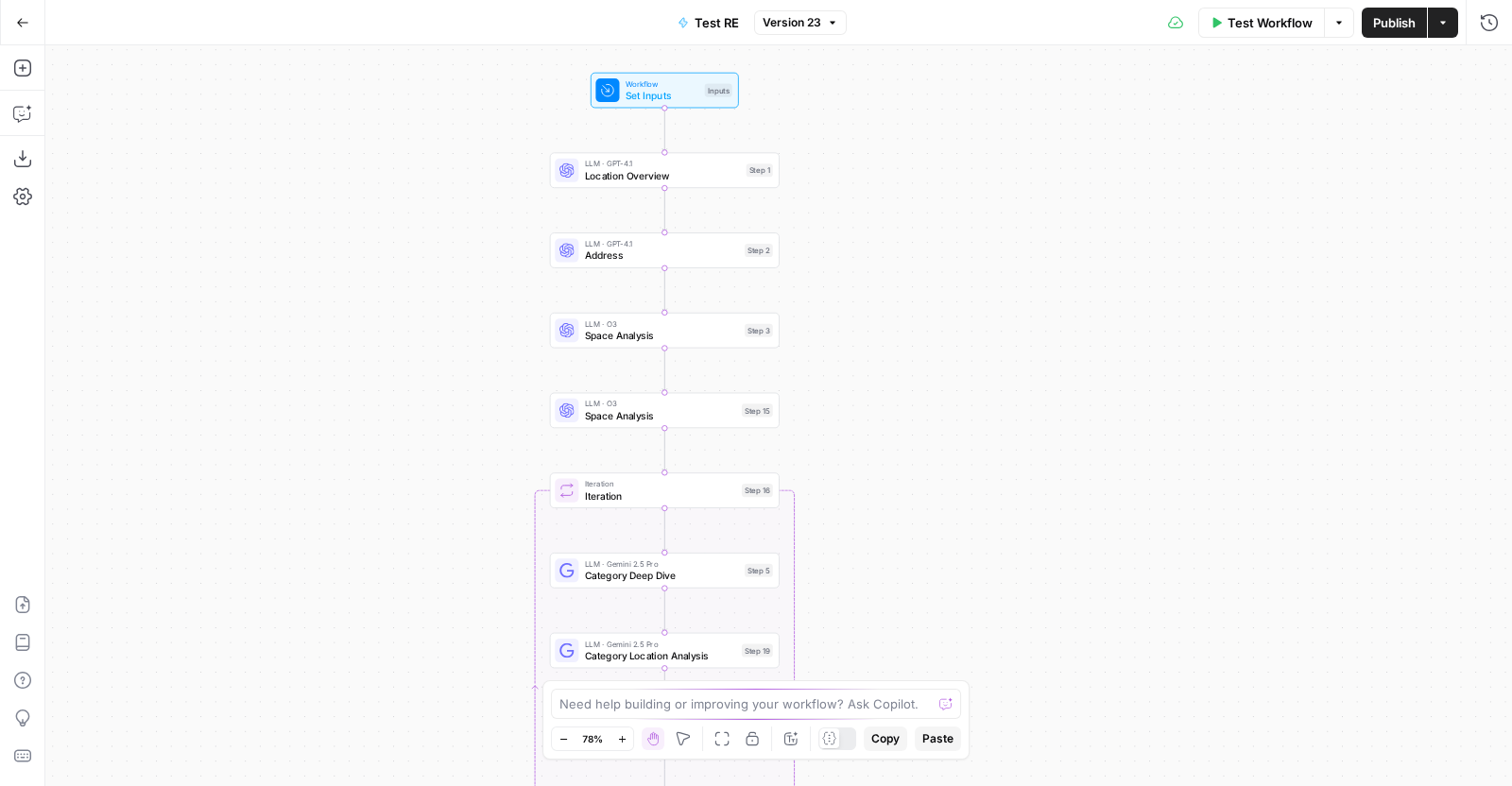 drag, startPoint x: 962, startPoint y: 234, endPoint x: 962, endPoint y: 372, distance: 138 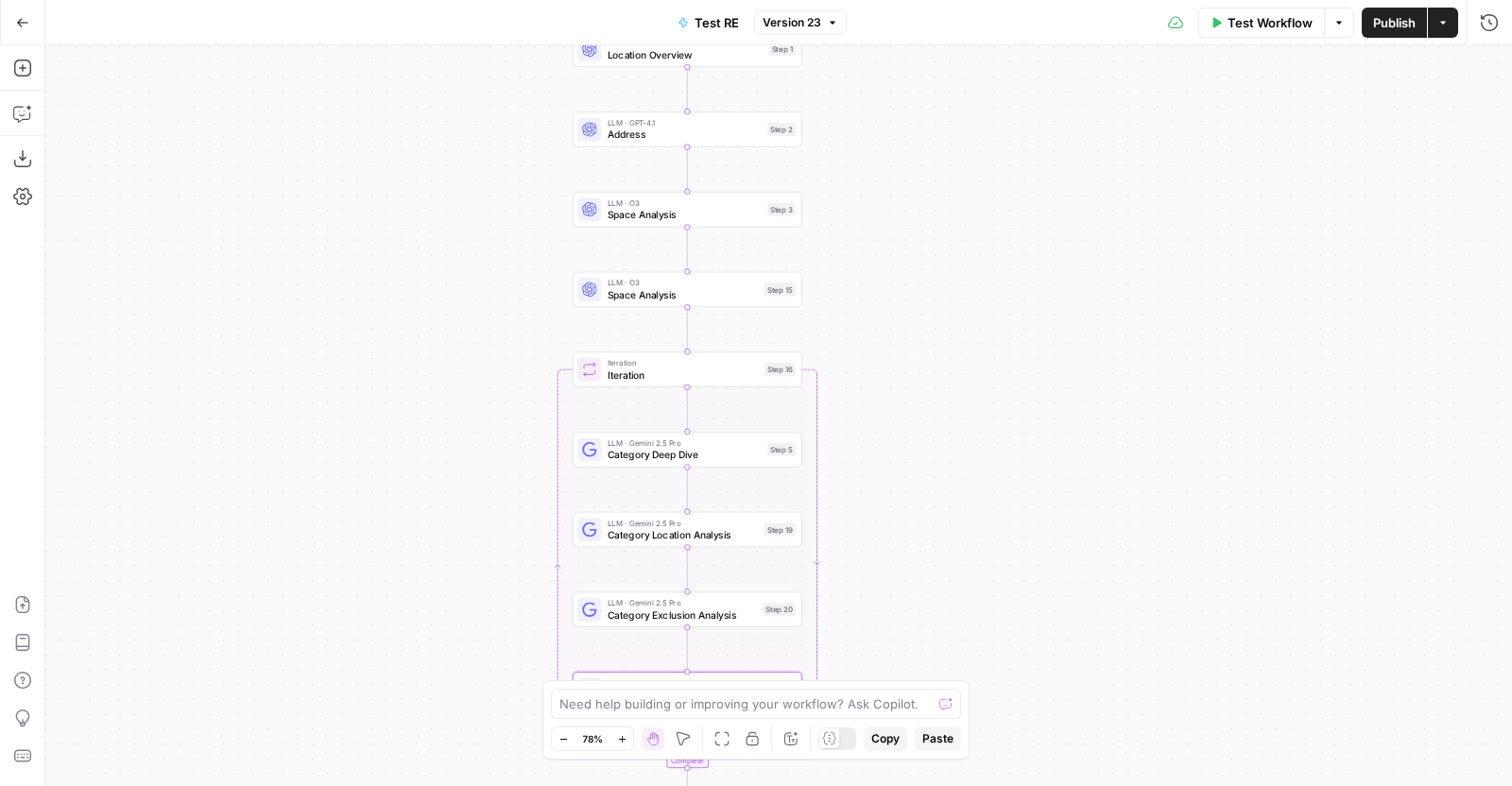 drag, startPoint x: 920, startPoint y: 607, endPoint x: 976, endPoint y: 359, distance: 254.24398 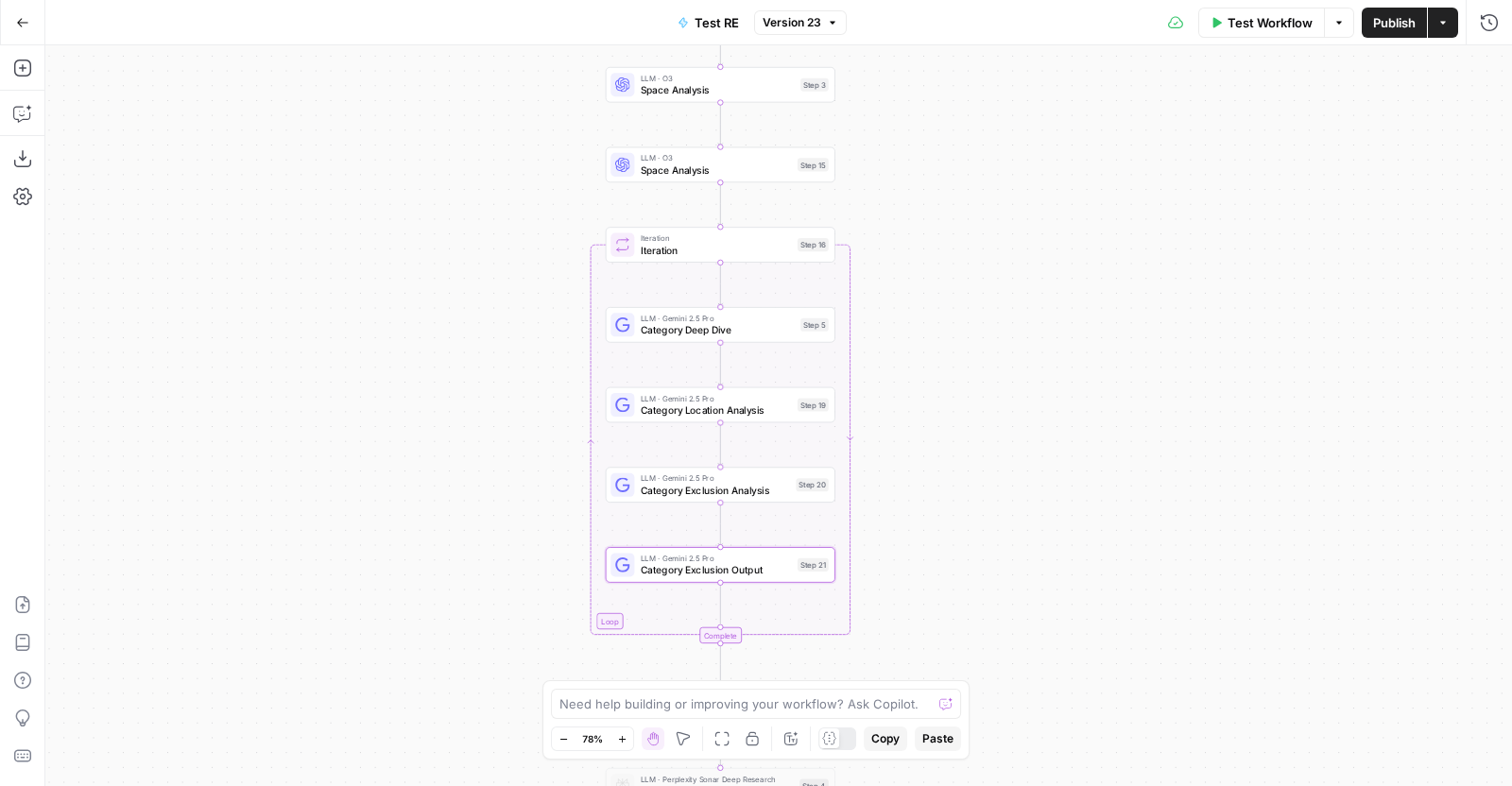 click on "Category Deep Dive" at bounding box center [717, 330] 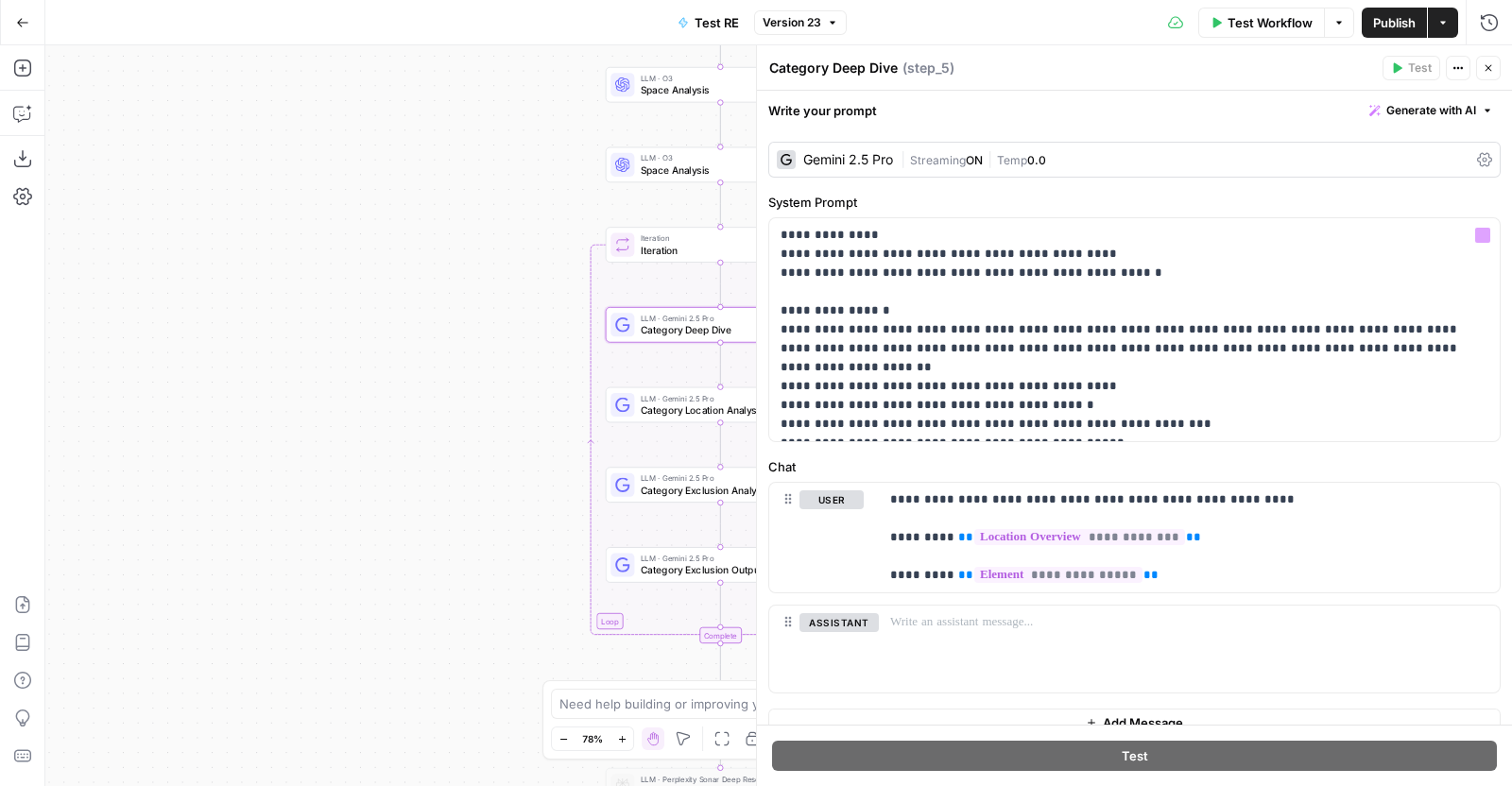 scroll, scrollTop: 67, scrollLeft: 0, axis: vertical 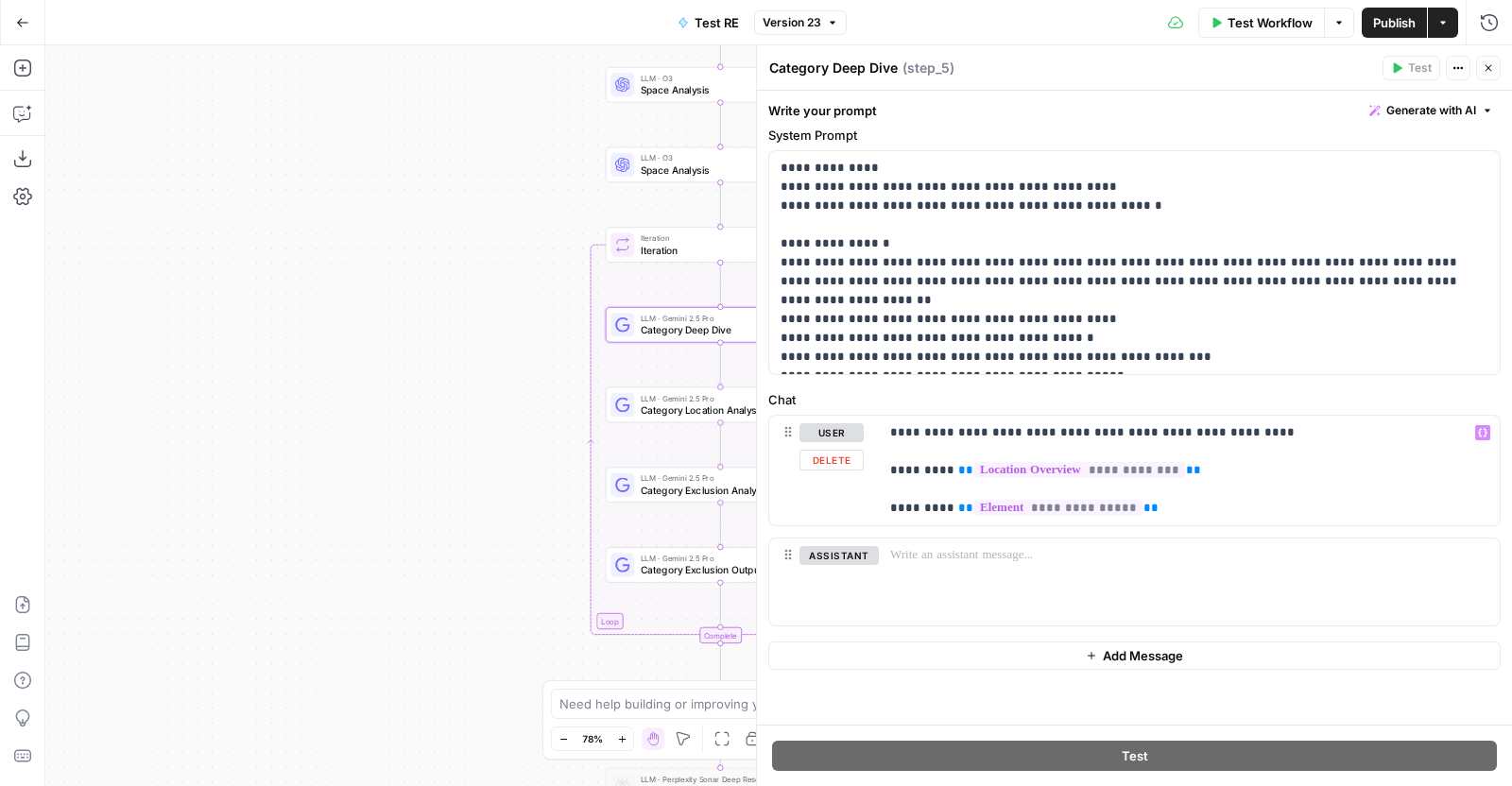 click on "Category Location Analysis" at bounding box center [716, 410] 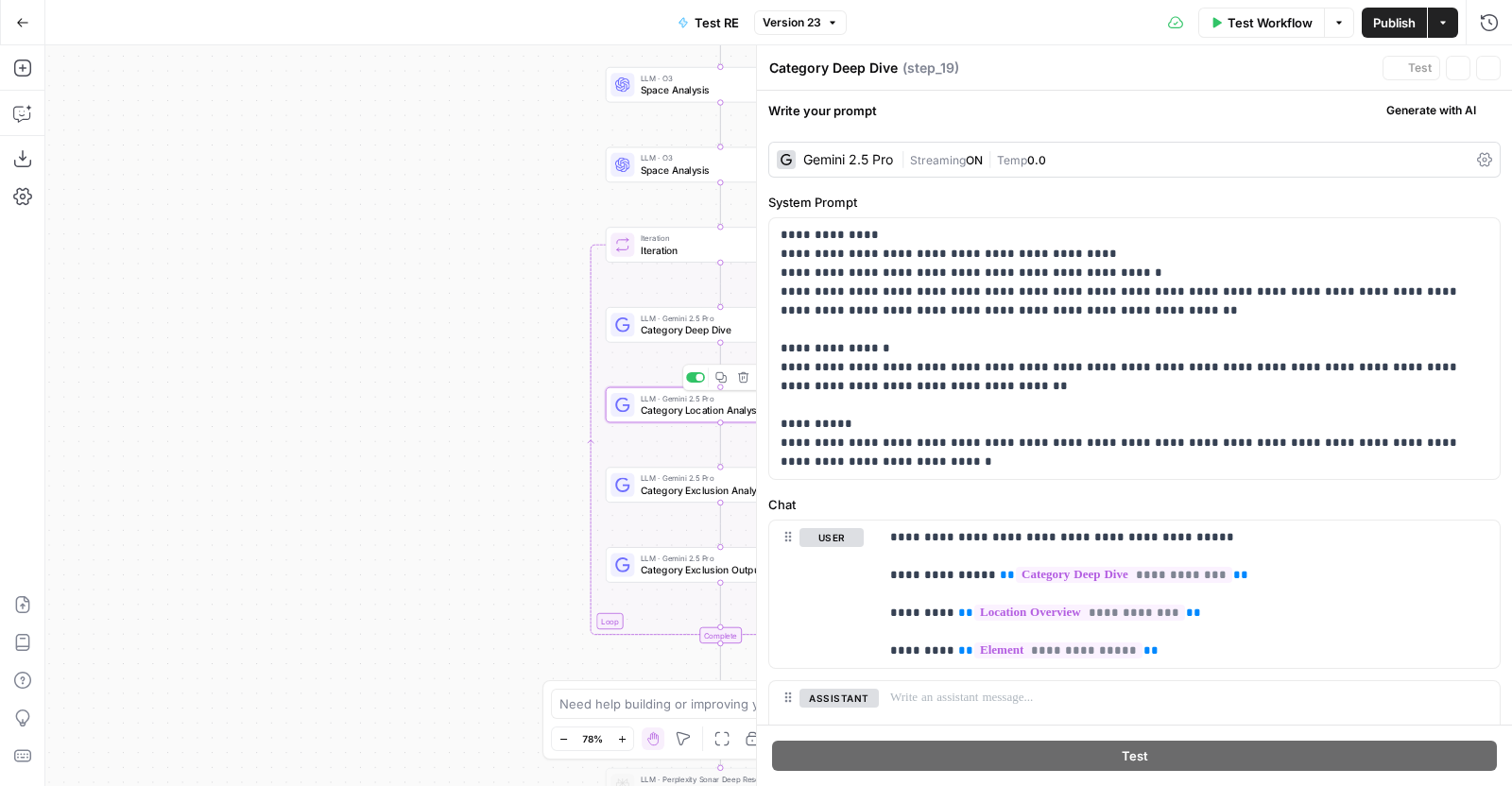 type on "Category Location Analysis" 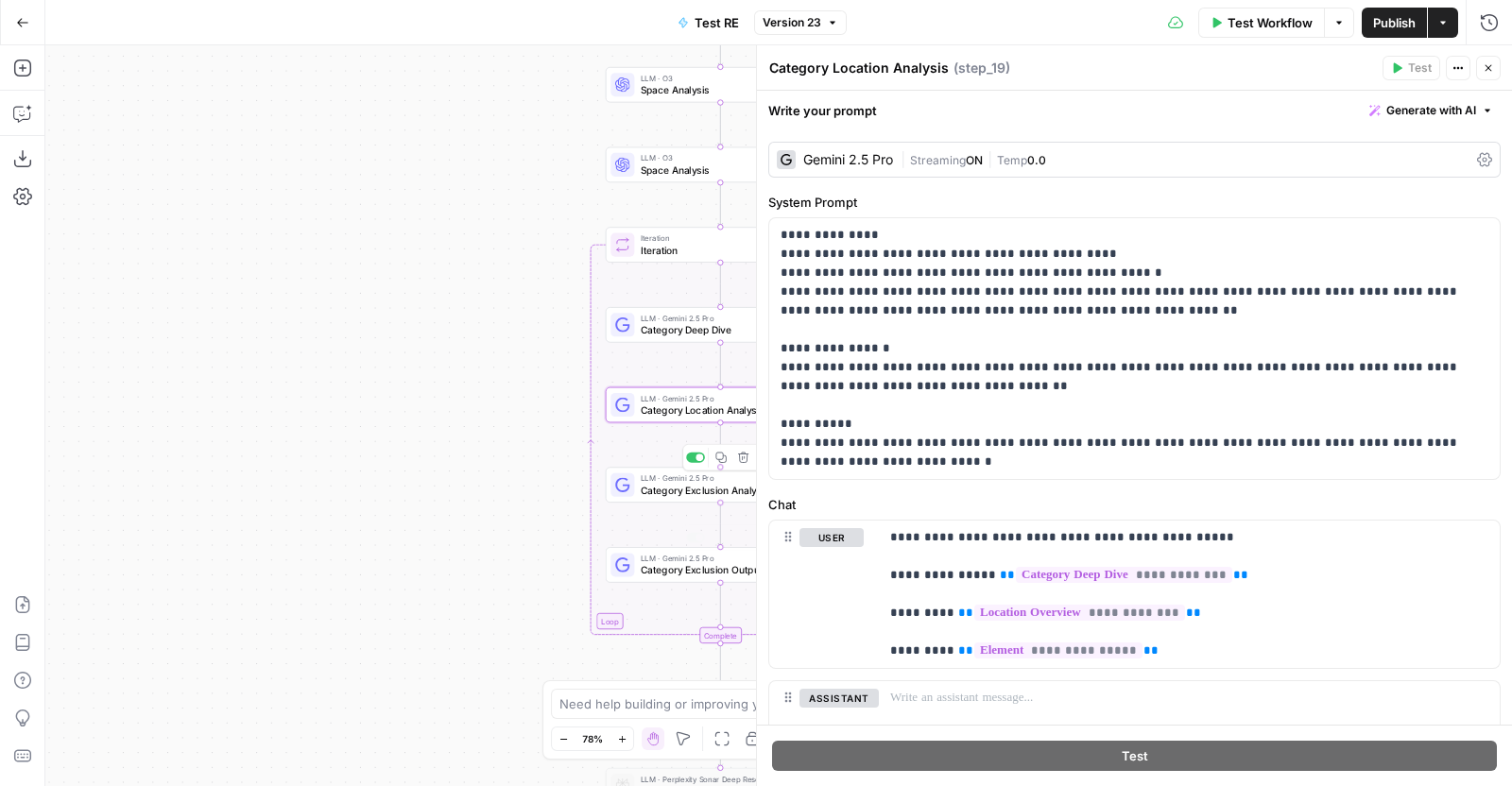 click on "Category Exclusion Output" at bounding box center (716, 571) 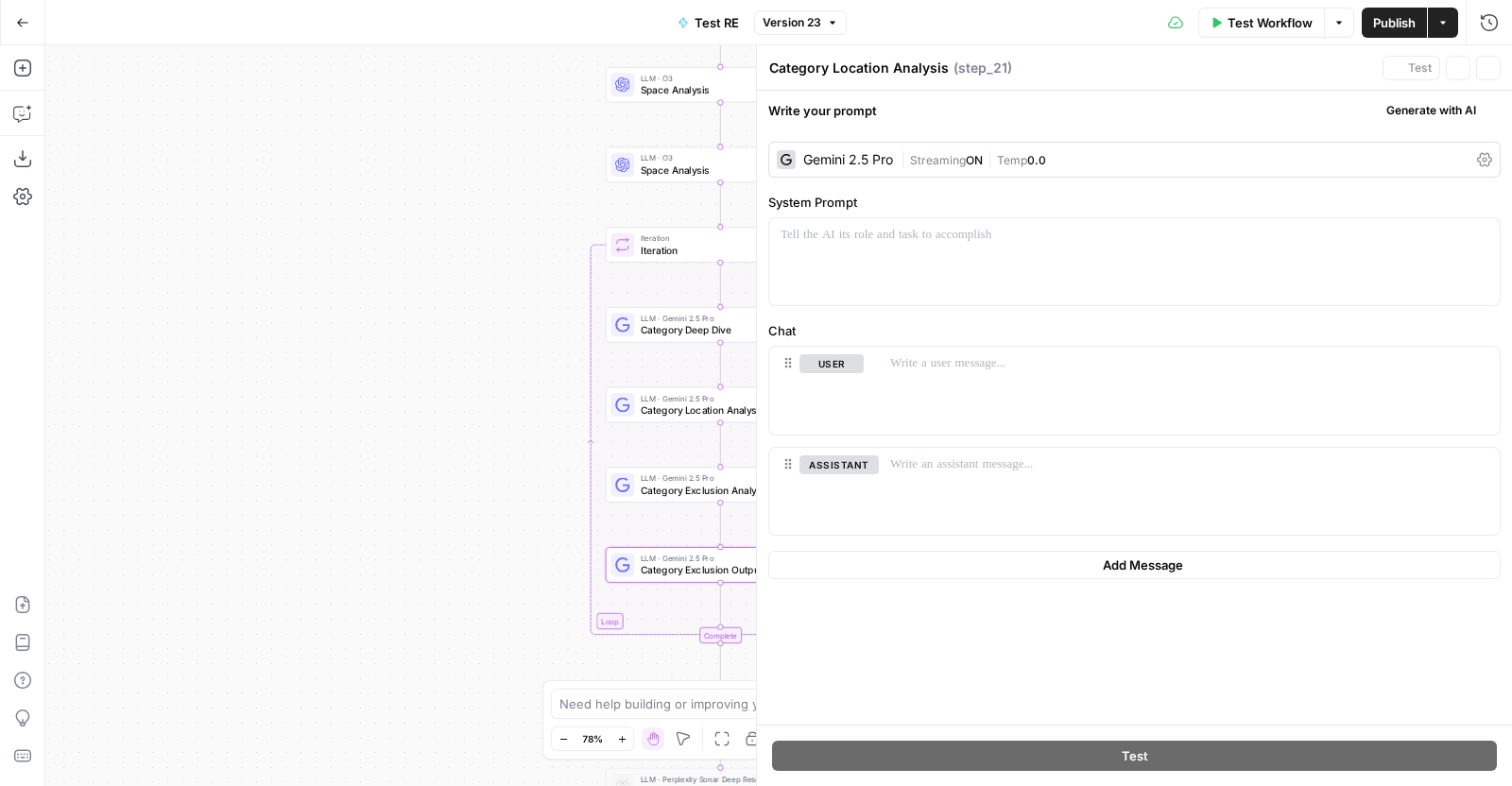 type on "Category Exclusion Output" 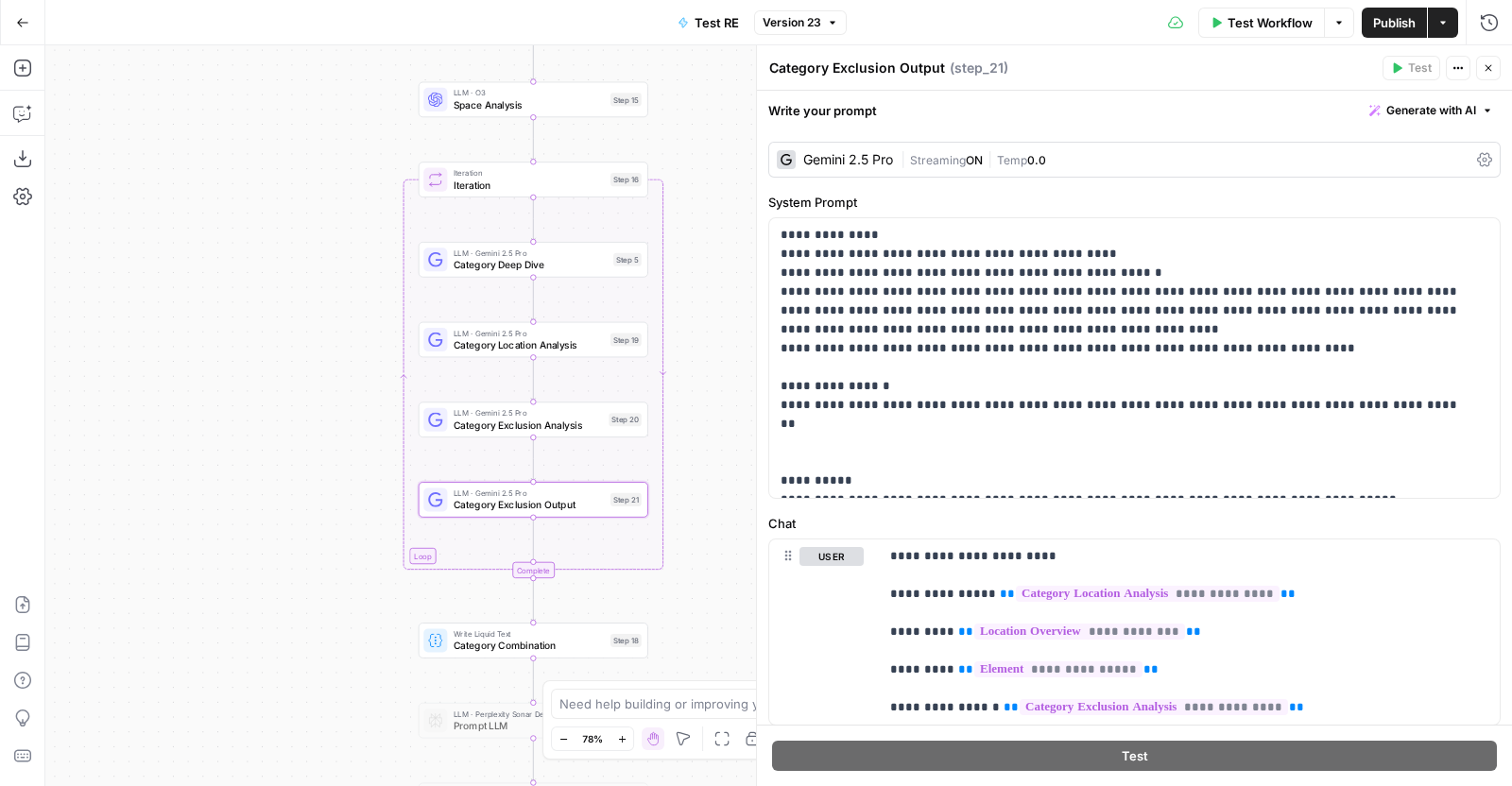 drag, startPoint x: 504, startPoint y: 597, endPoint x: 318, endPoint y: 533, distance: 196.70282 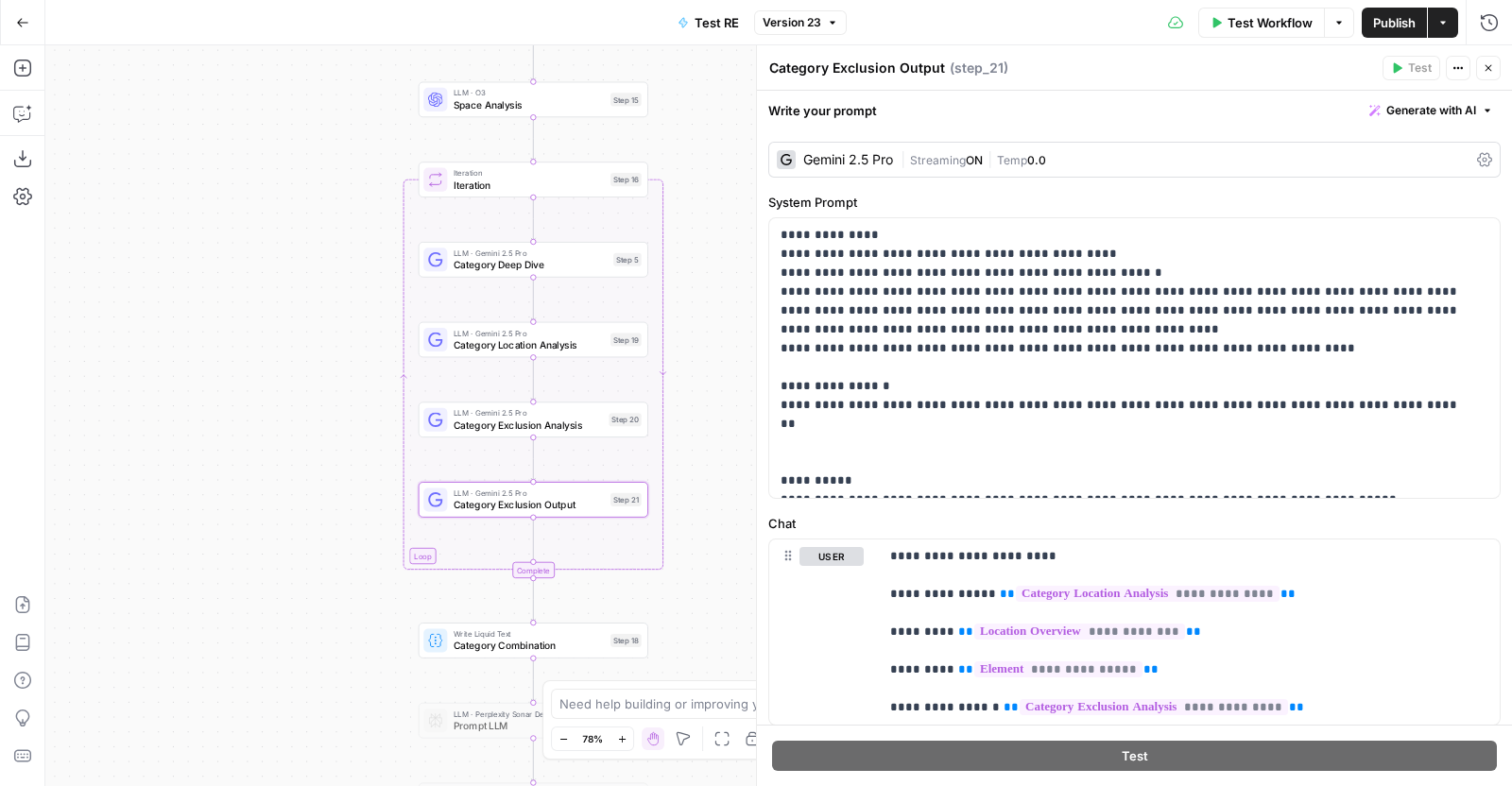 click on "Workflow Set Inputs Inputs LLM · GPT-4.1 Location Overview Step 1 LLM · GPT-4.1 Address Step 2 LLM · O3 Space Analysis Step 3 LLM · O3 Space Analysis Step 15 Loop Iteration Iteration Step 16 LLM · Gemini 2.5 Pro Category Deep Dive Step 5 LLM · Gemini 2.5 Pro Category Location Analysis Step 19 LLM · Gemini 2.5 Pro Category Exclusion Analysis Step 20 LLM · Gemini 2.5 Pro Category Exclusion Output Step 21 Complete Write Liquid Text Category Combination Step 18 LLM · Perplexity Sonar Deep Research Prompt LLM Step 4 LLM · Perplexity Sonar Deep Research Prompt LLM Step 6 LLM · Perplexity Sonar Deep Research Prompt LLM Step 7 LLM · Perplexity Sonar Deep Research Prompt LLM Step 8 LLM · O3 Prompt LLM Step 9 End Output" at bounding box center [779, 416] 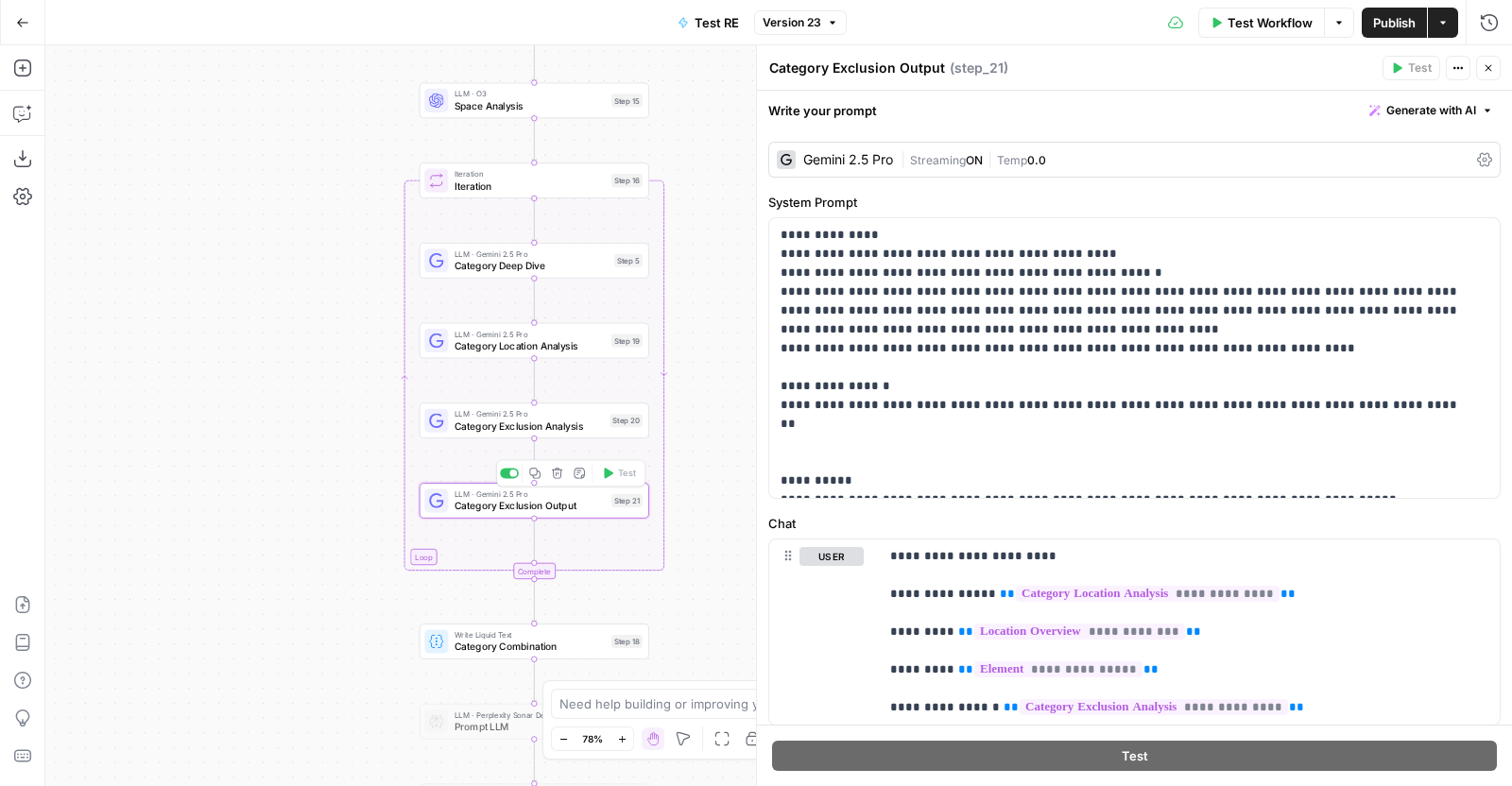 click 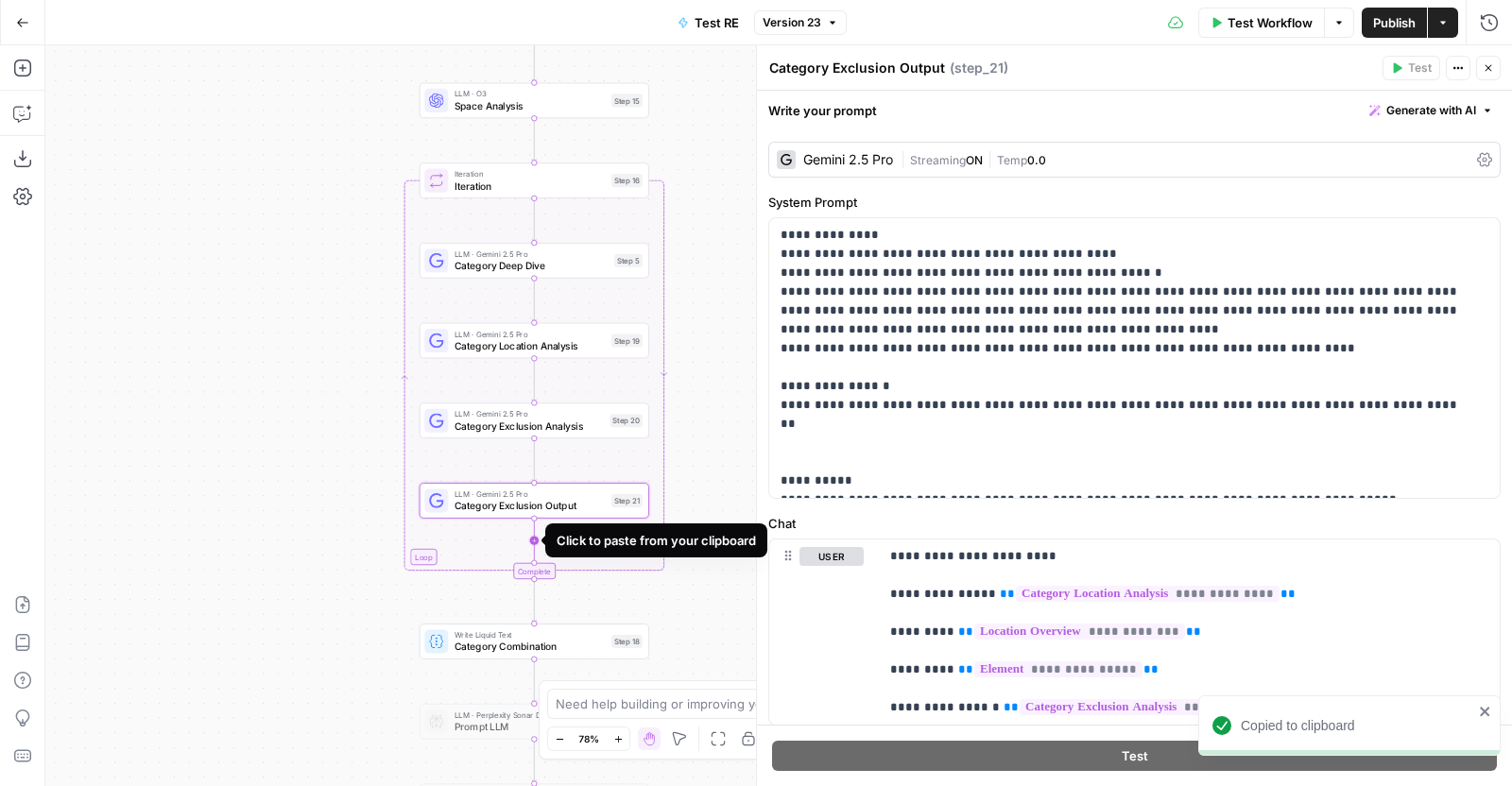 click 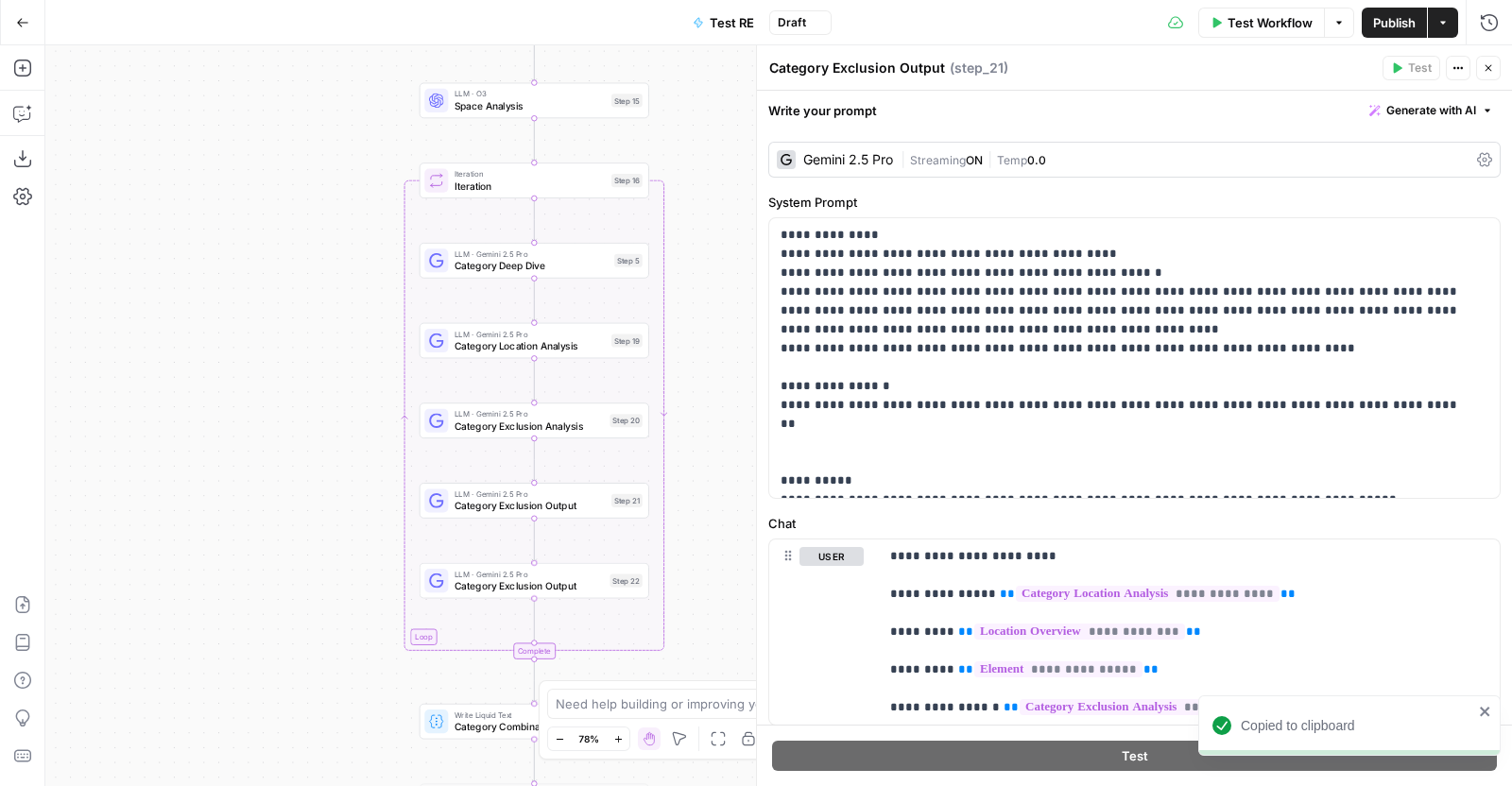 click on "Category Exclusion Output" at bounding box center [529, 586] 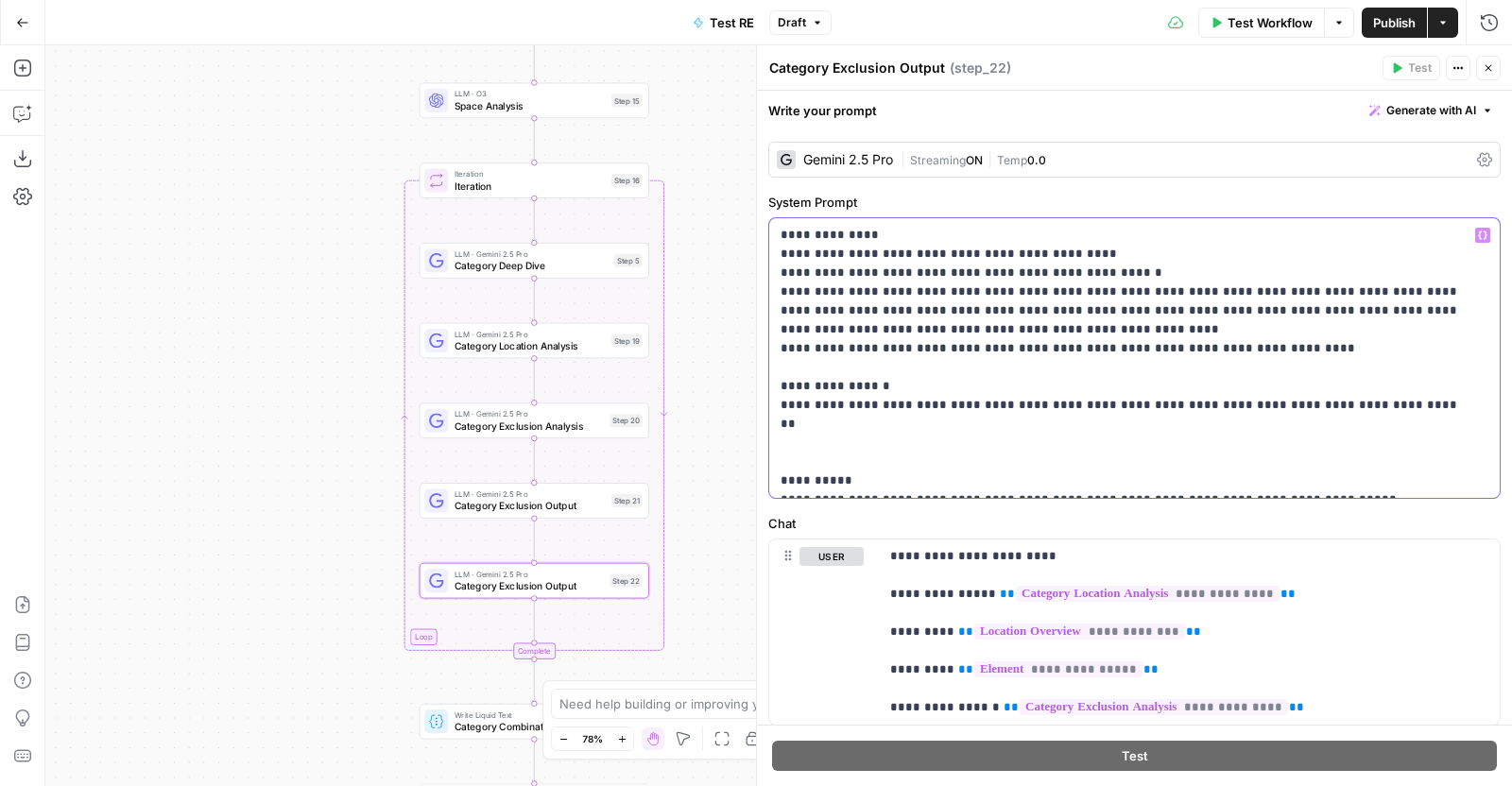 click on "**********" at bounding box center [1125, 358] 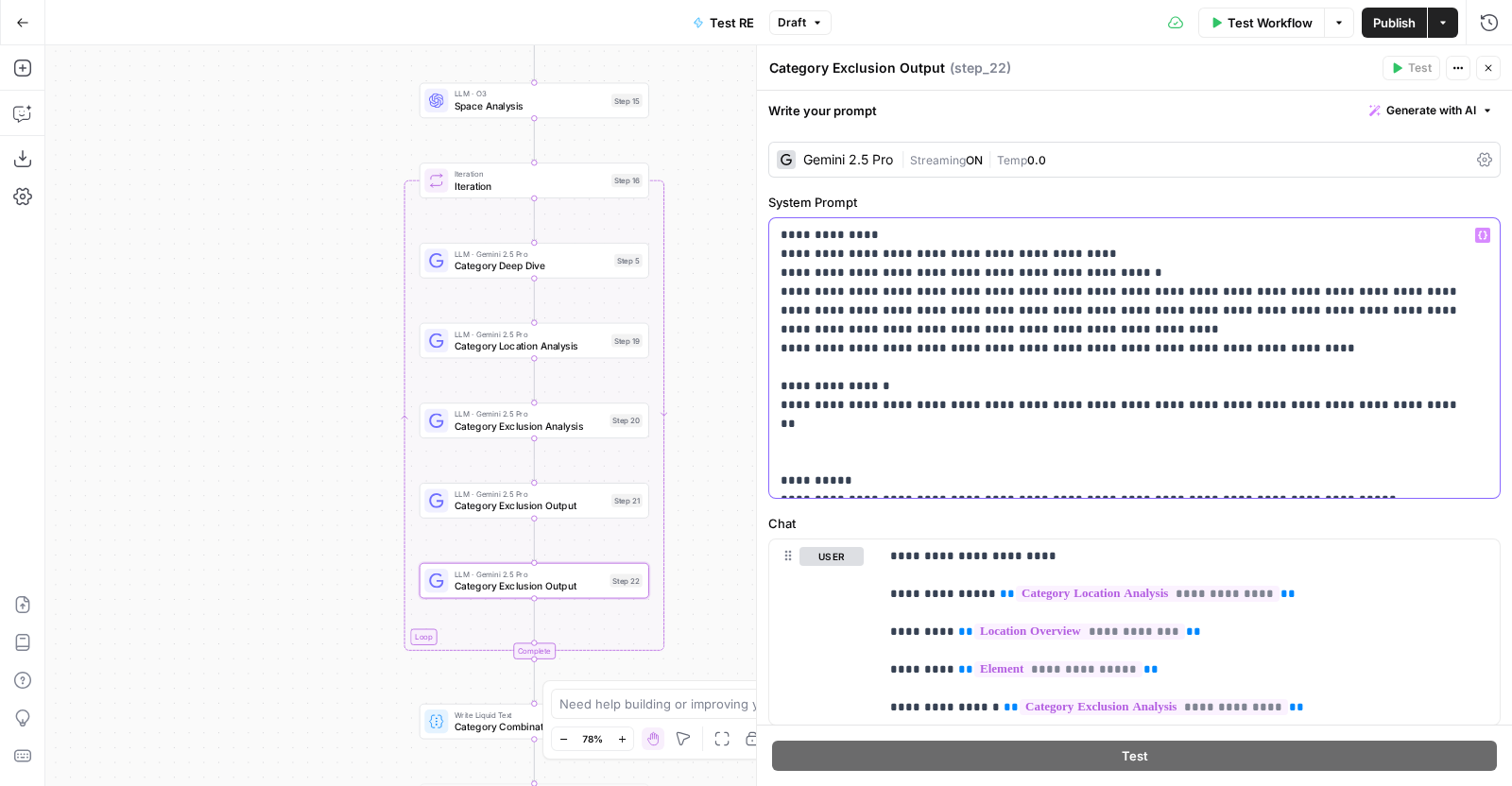 click on "**********" at bounding box center (1125, 358) 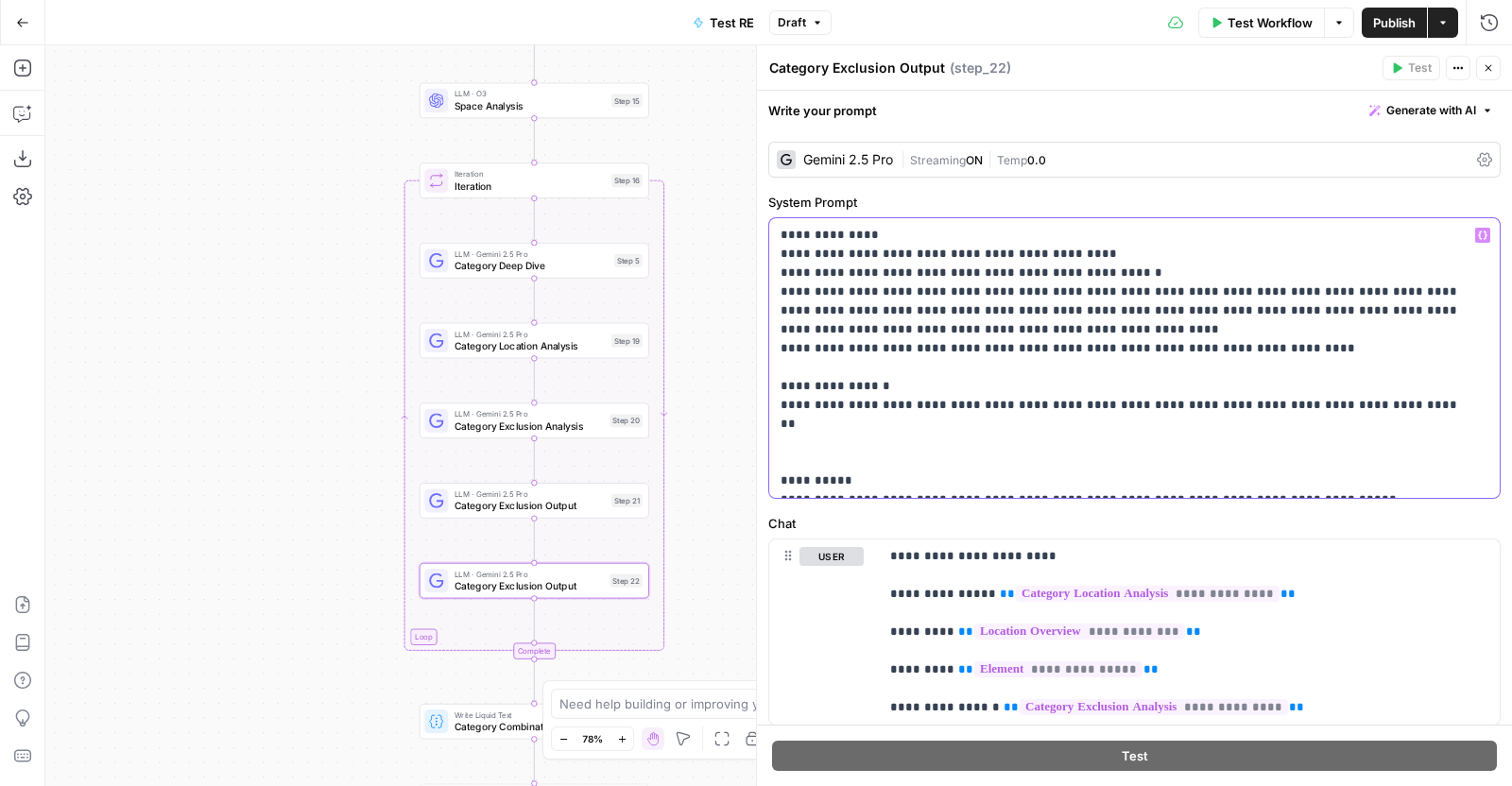 type 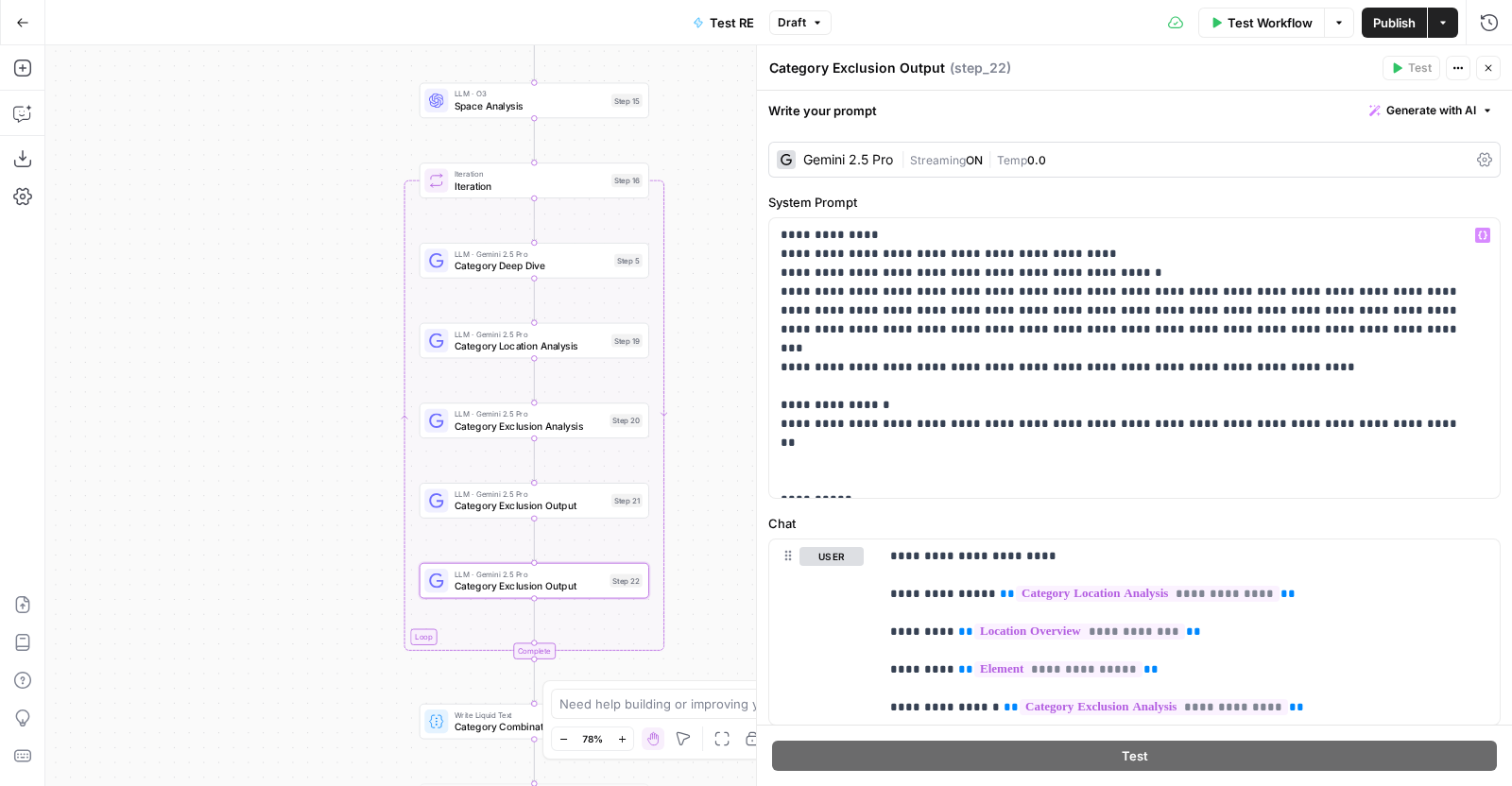click on "Step 21" at bounding box center [627, 501] 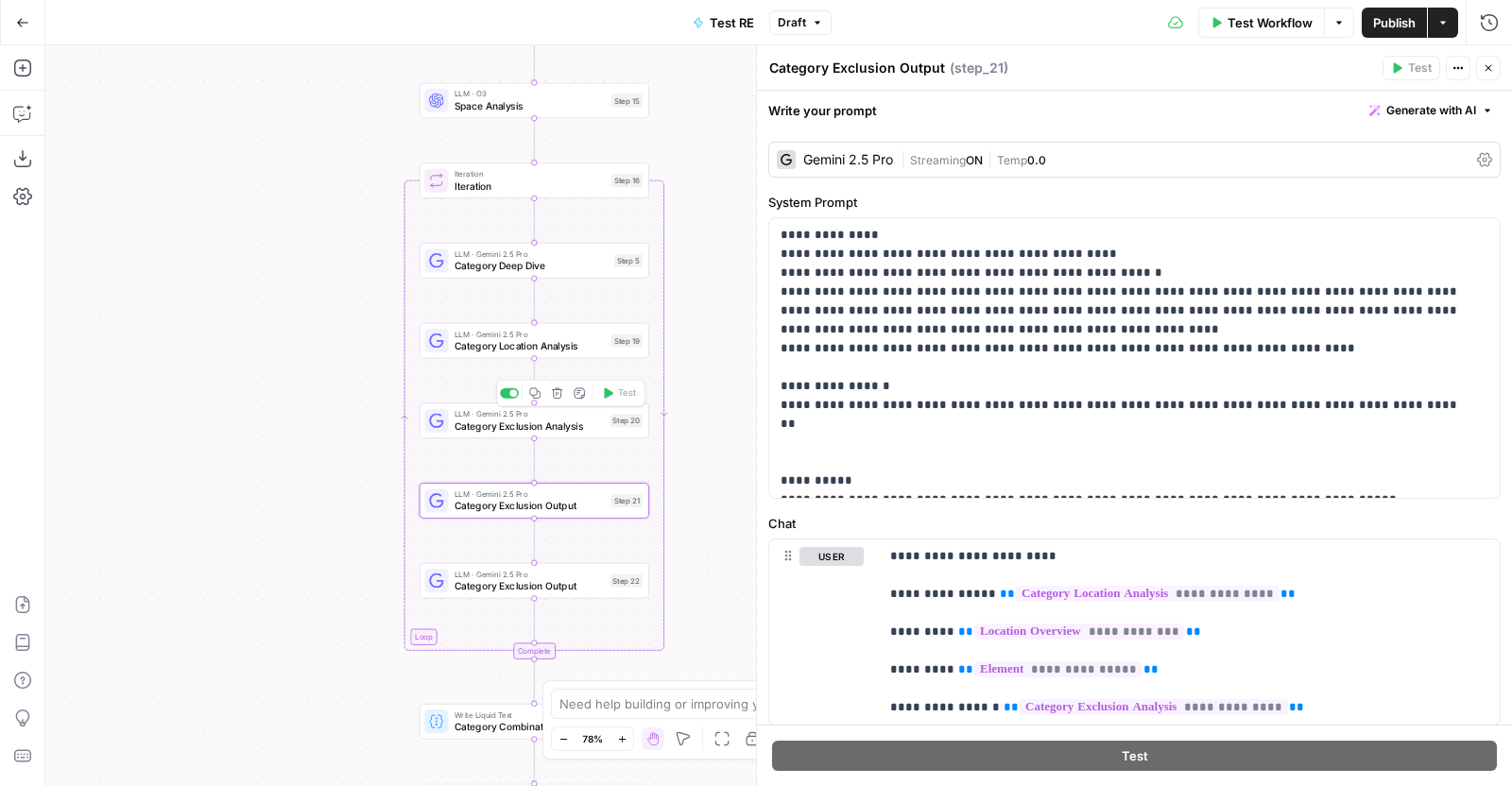 click on "Category Exclusion Analysis" at bounding box center [529, 426] 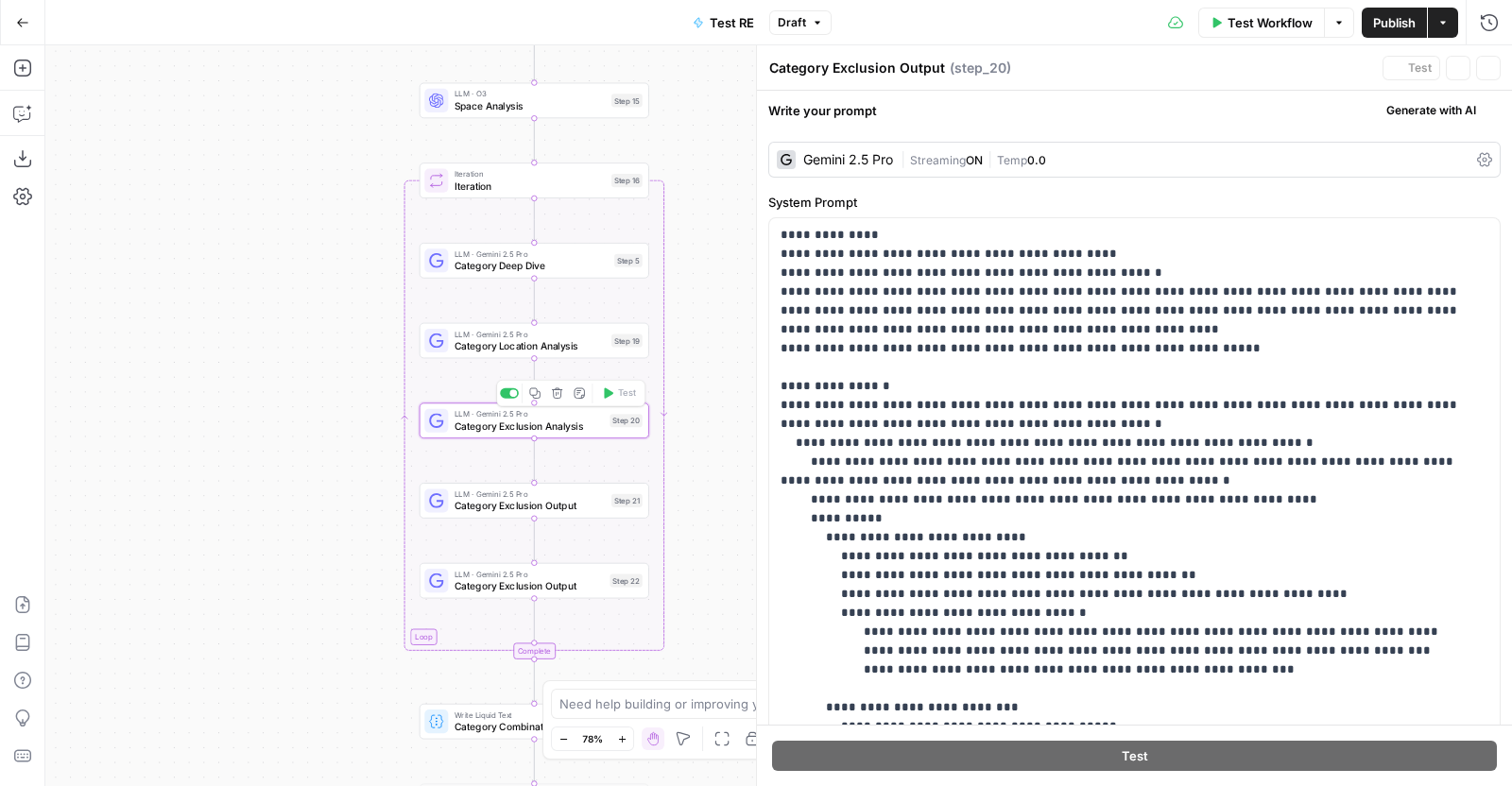 type on "Category Exclusion Analysis" 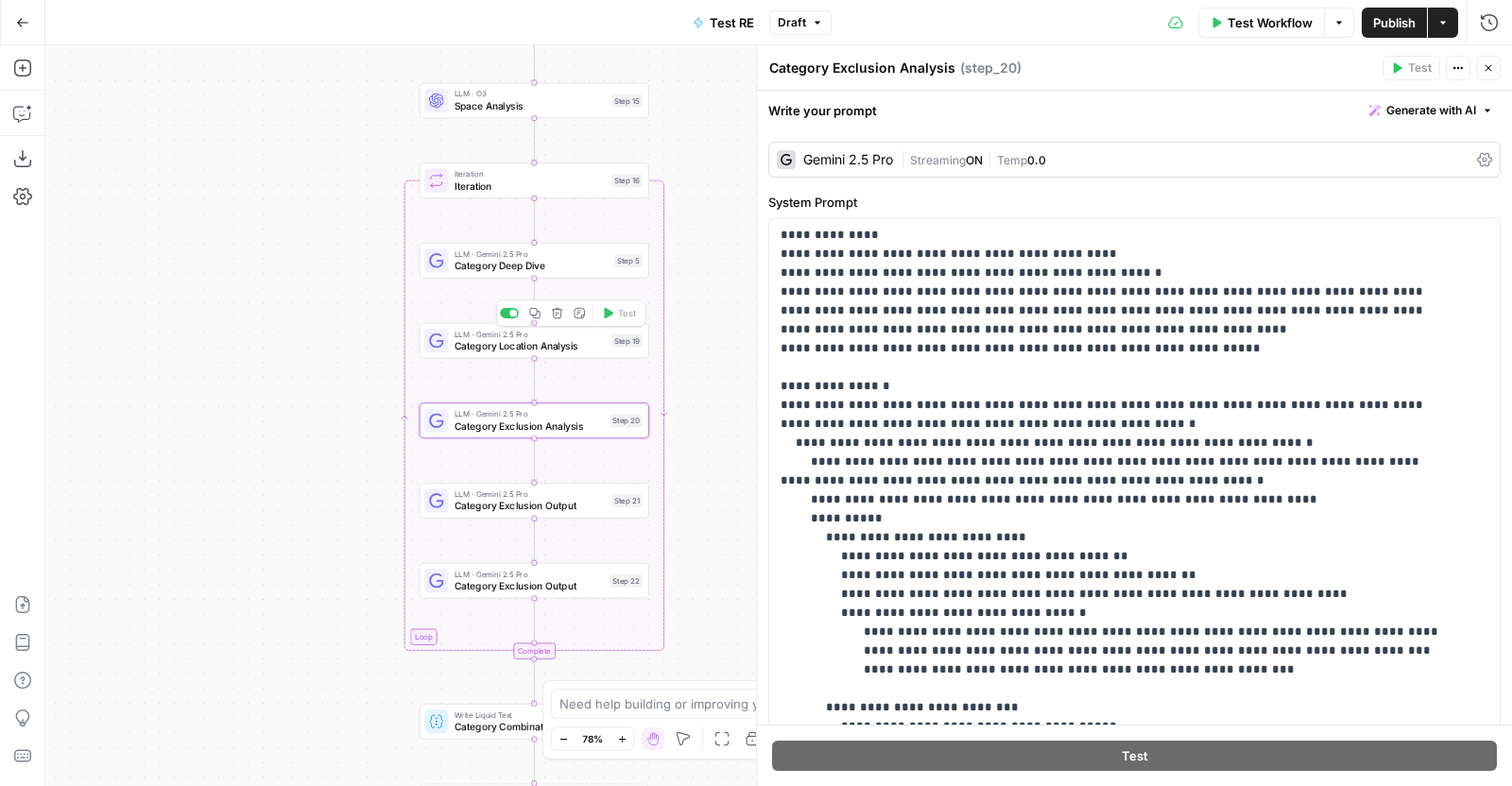 scroll, scrollTop: 322, scrollLeft: 0, axis: vertical 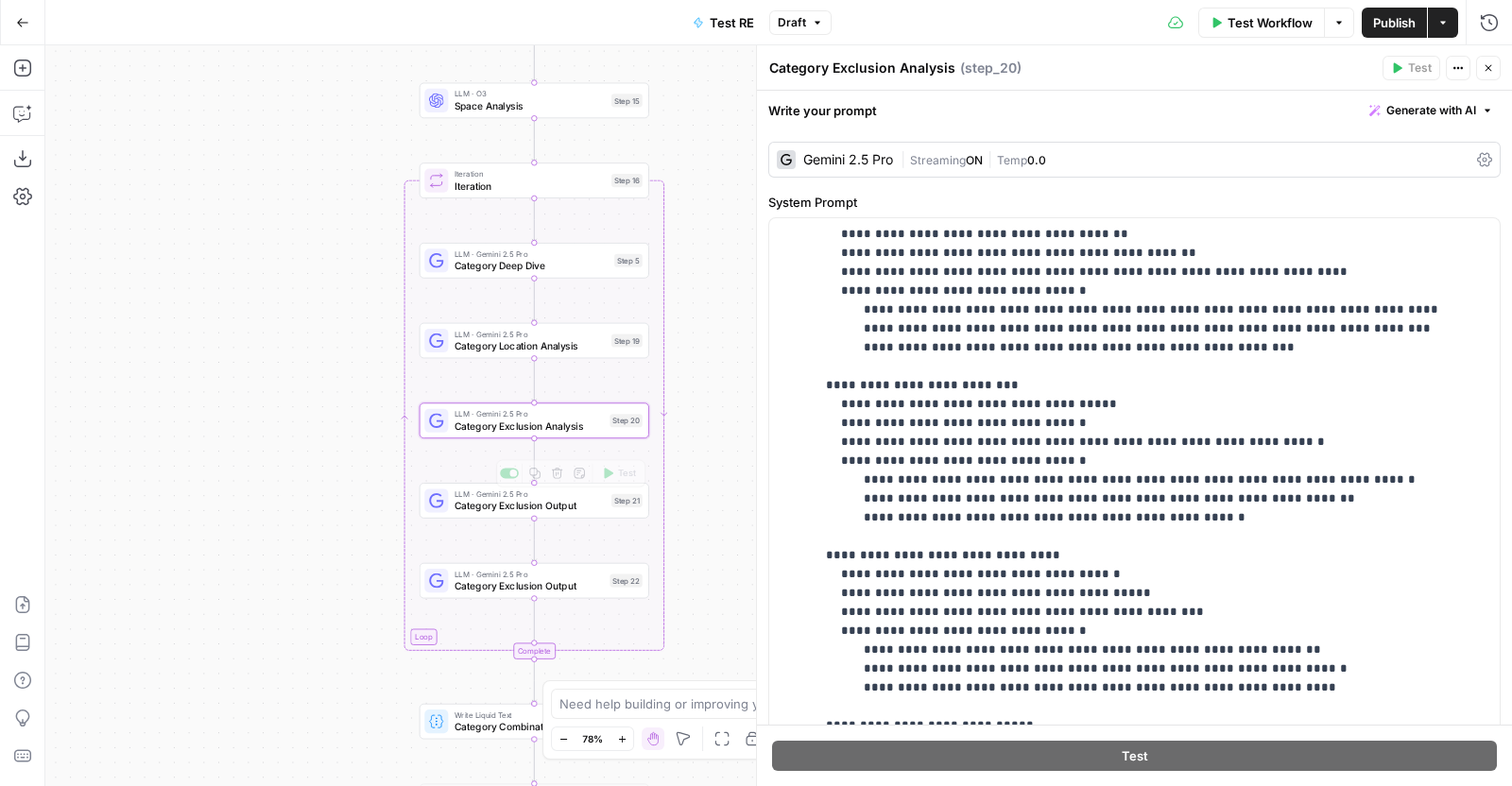 click on "Category Exclusion Output" at bounding box center (530, 506) 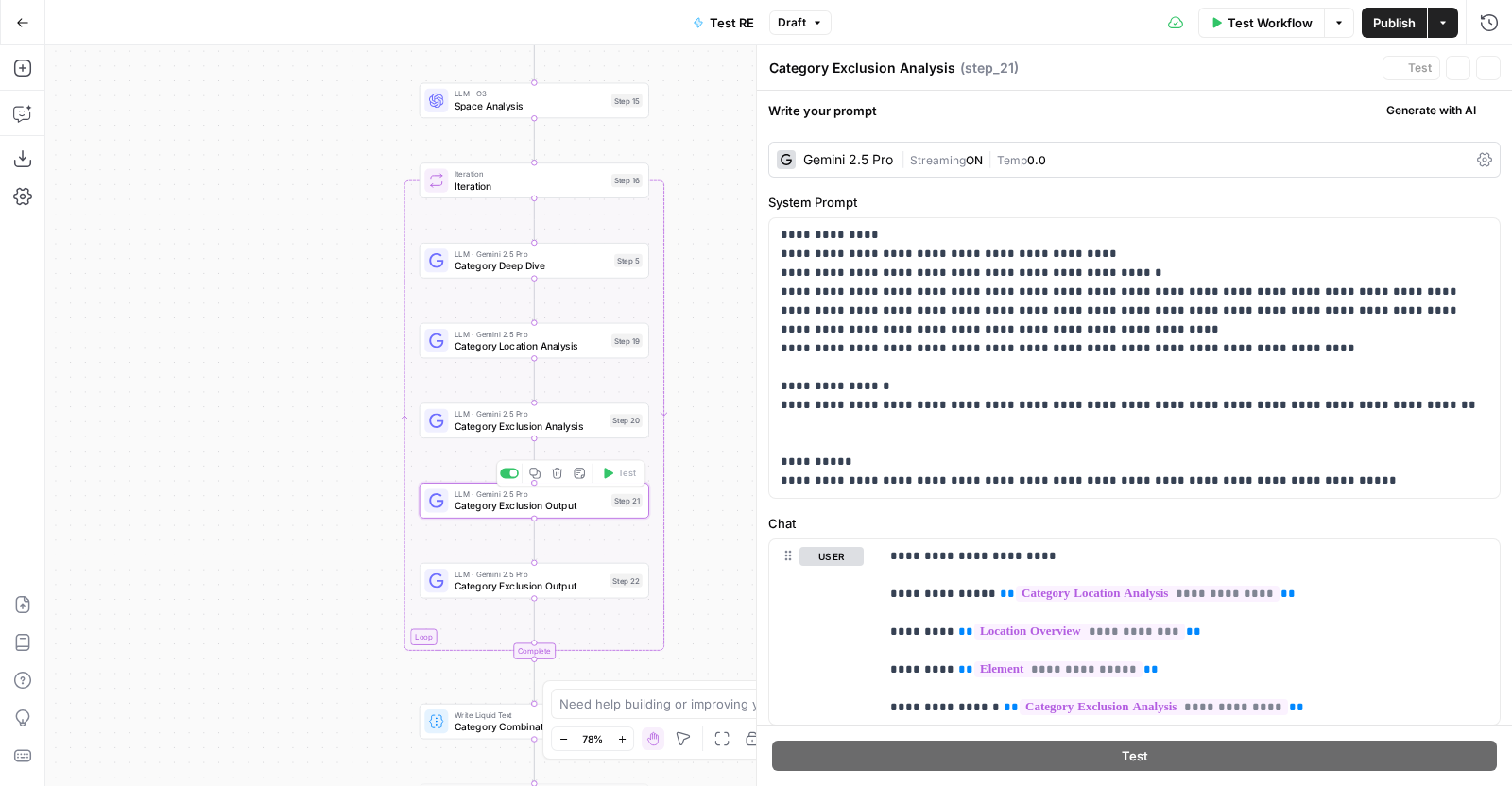 type on "Category Exclusion Output" 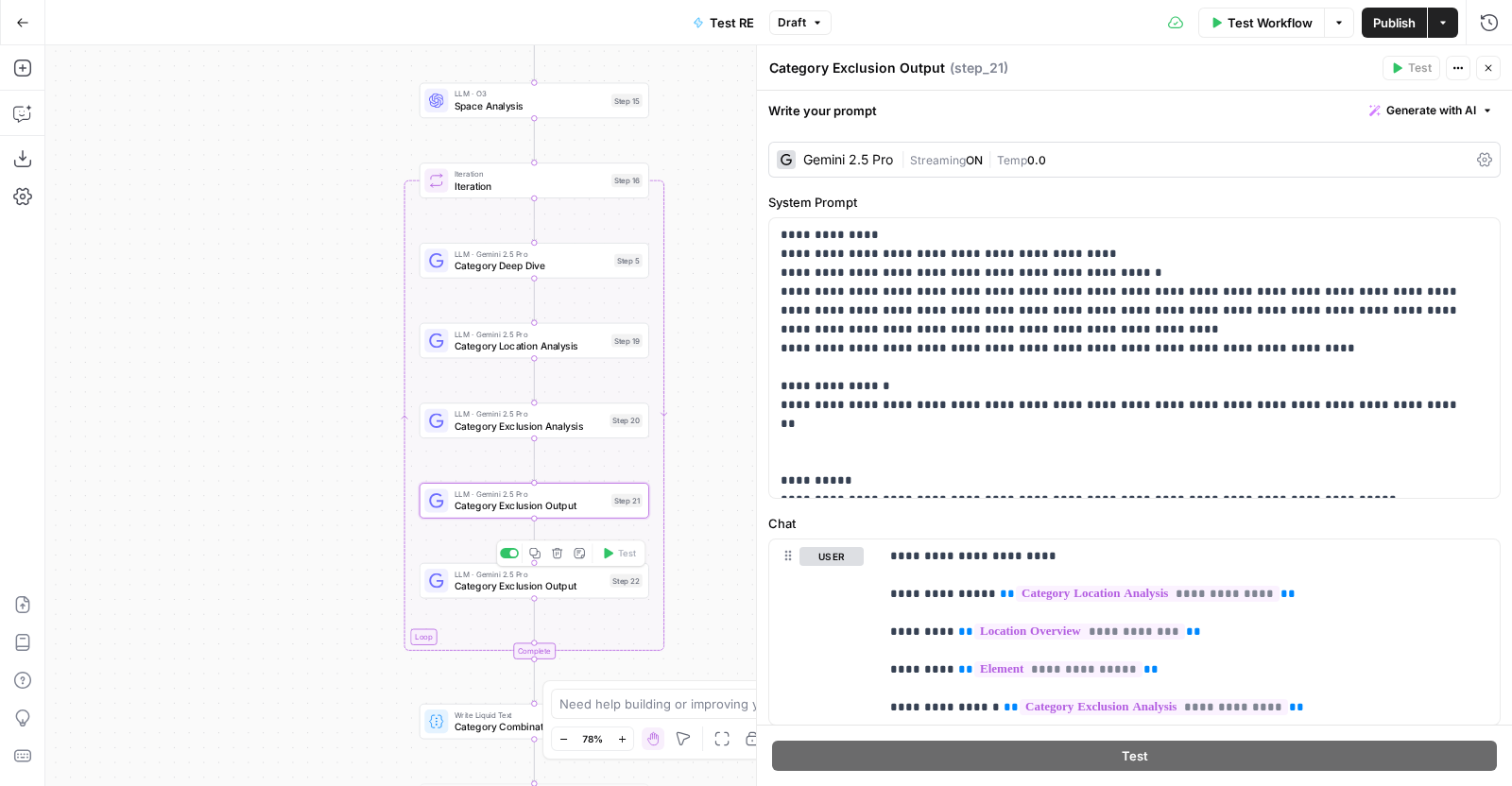 click on "Category Exclusion Output" at bounding box center (529, 586) 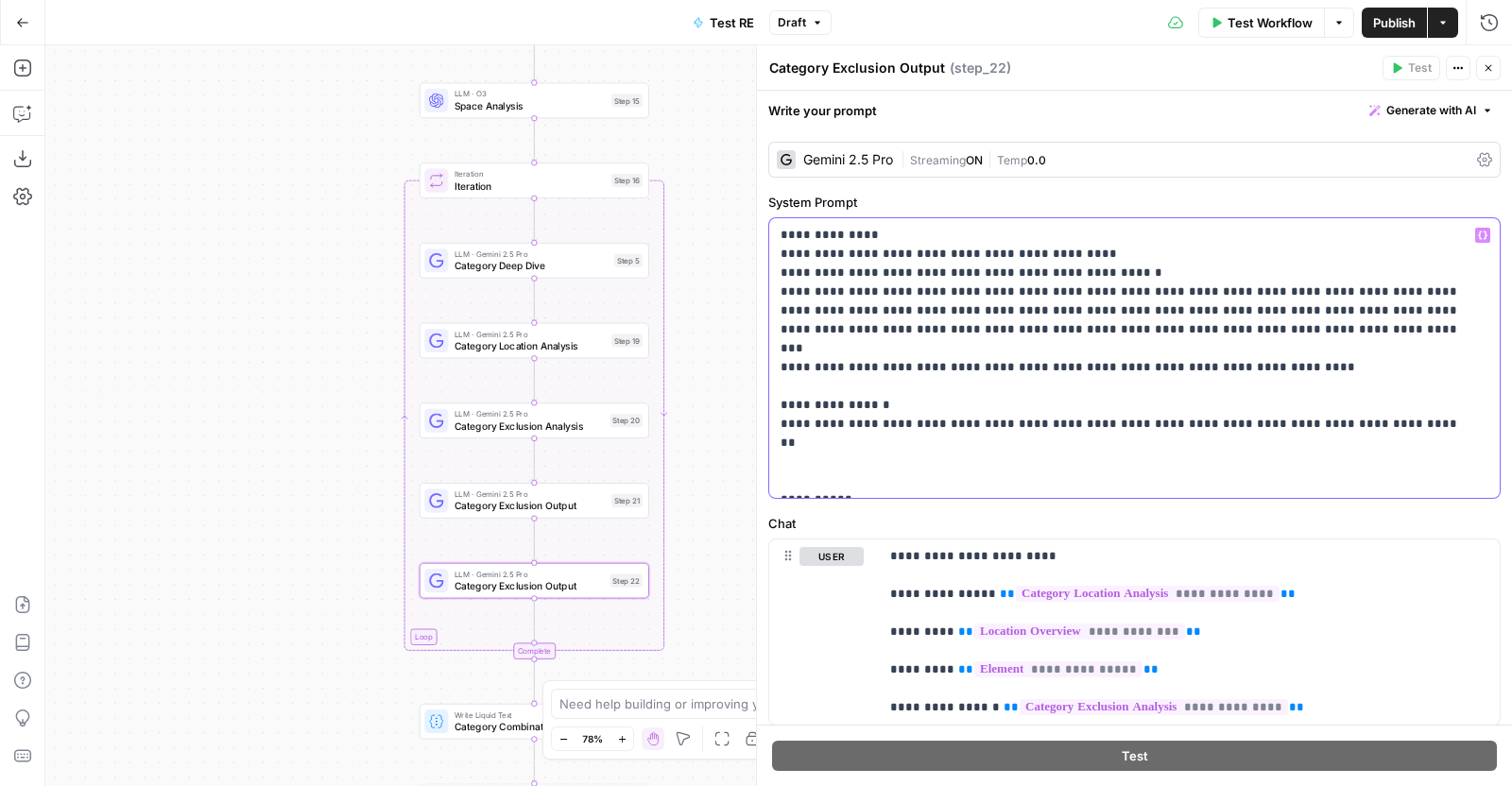 drag, startPoint x: 1199, startPoint y: 328, endPoint x: 1377, endPoint y: 286, distance: 182.88794 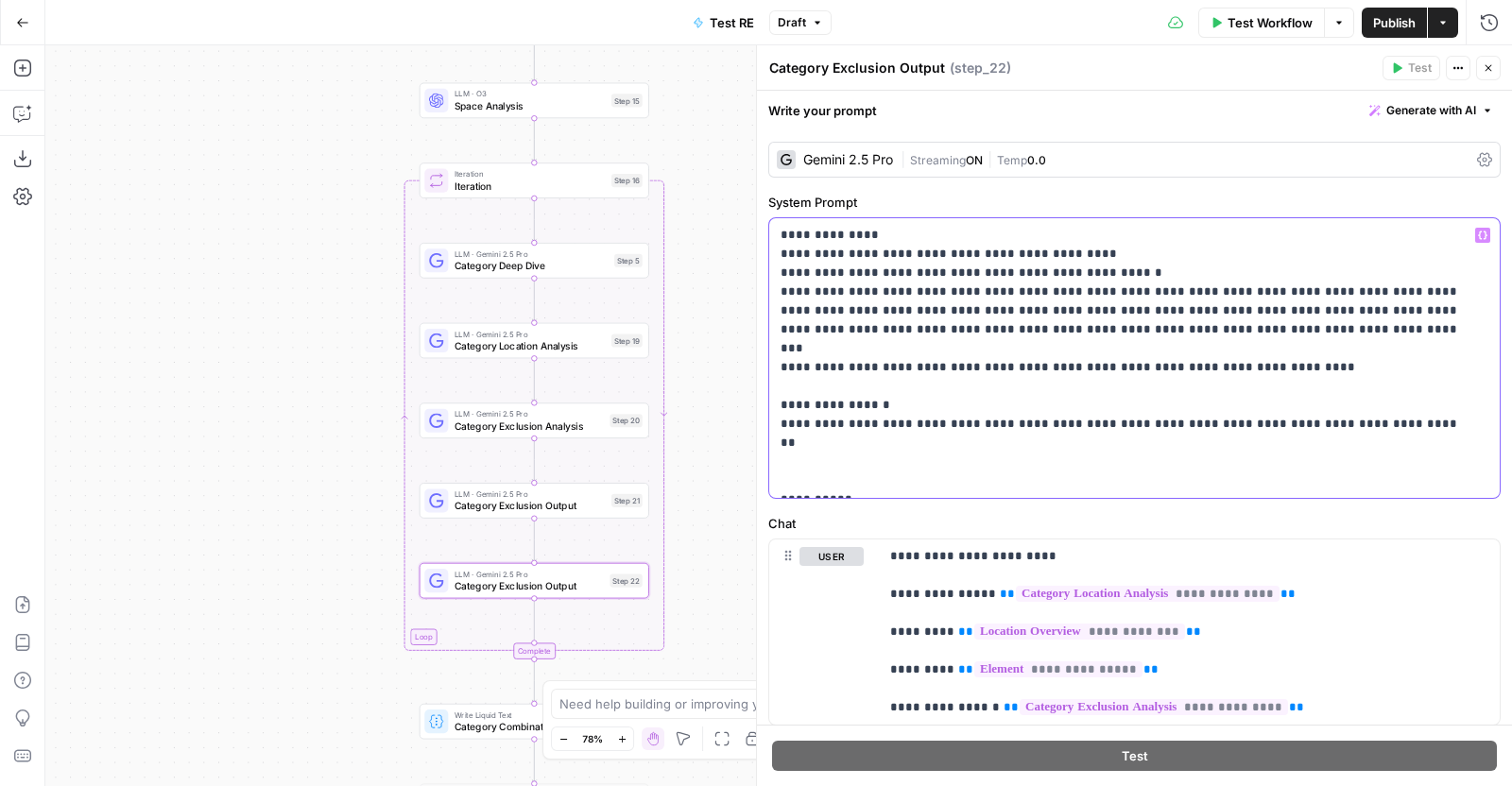 click on "**********" at bounding box center [1125, 358] 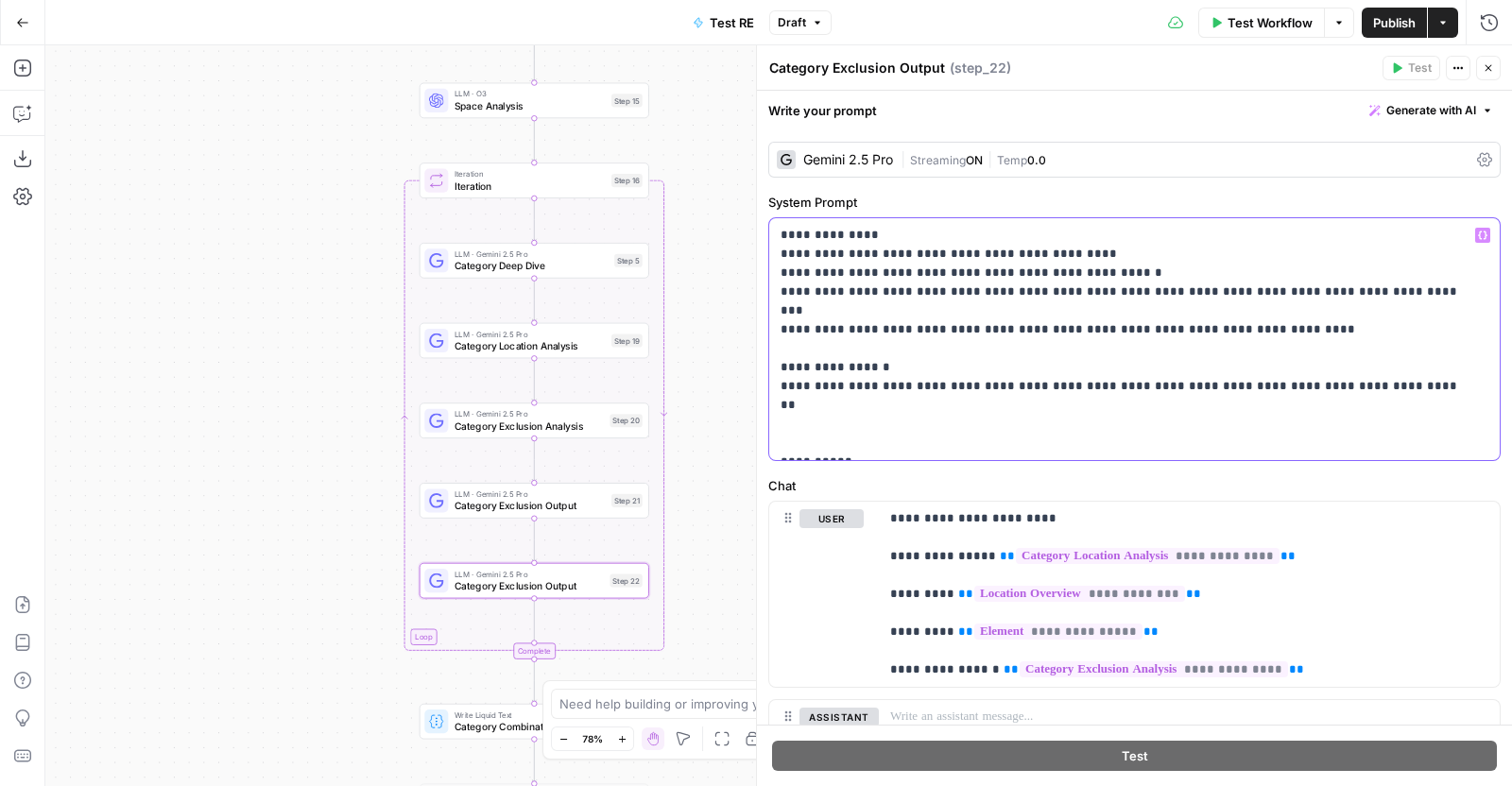 type 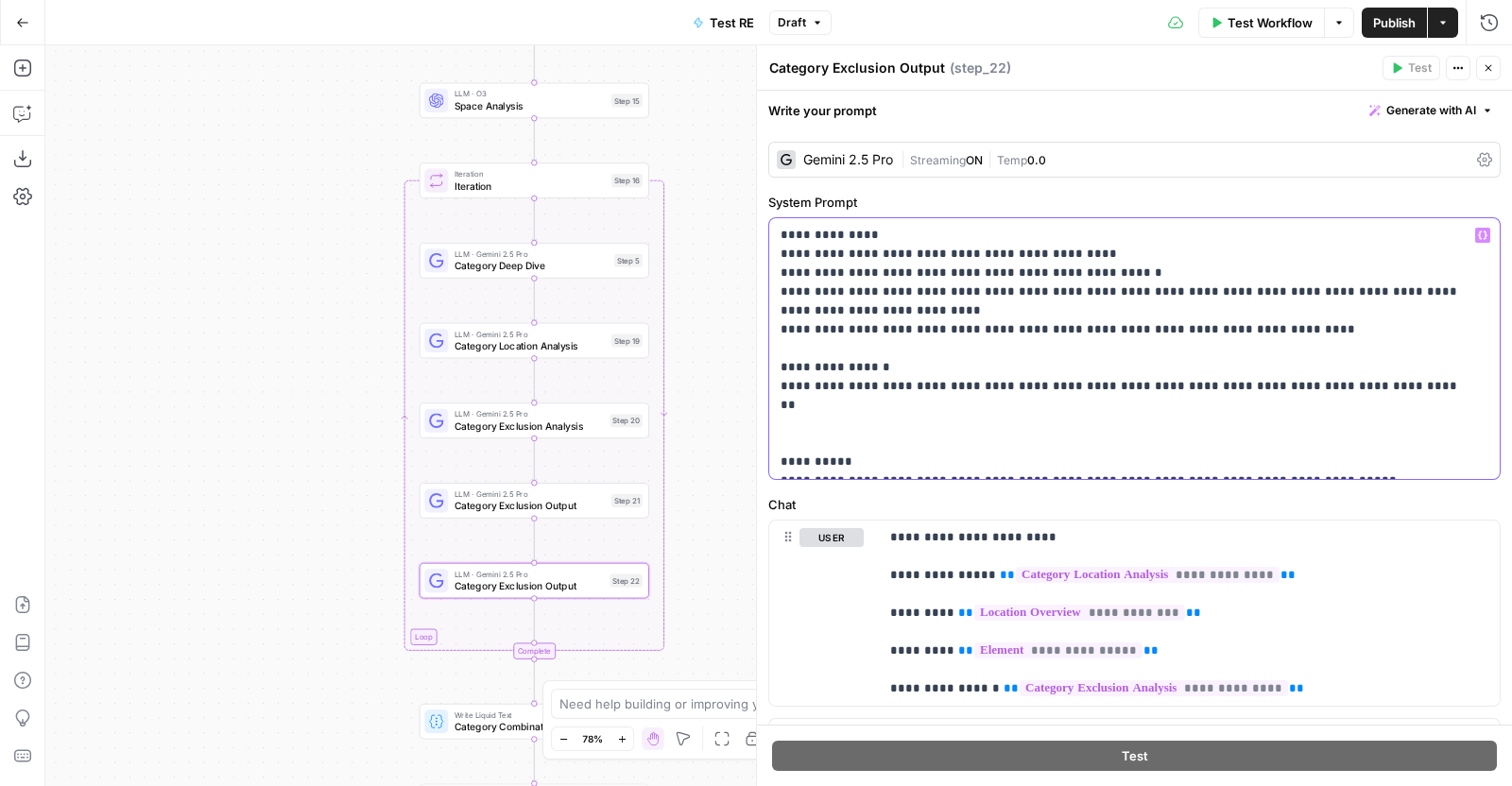 drag, startPoint x: 1064, startPoint y: 335, endPoint x: 761, endPoint y: 333, distance: 303.007 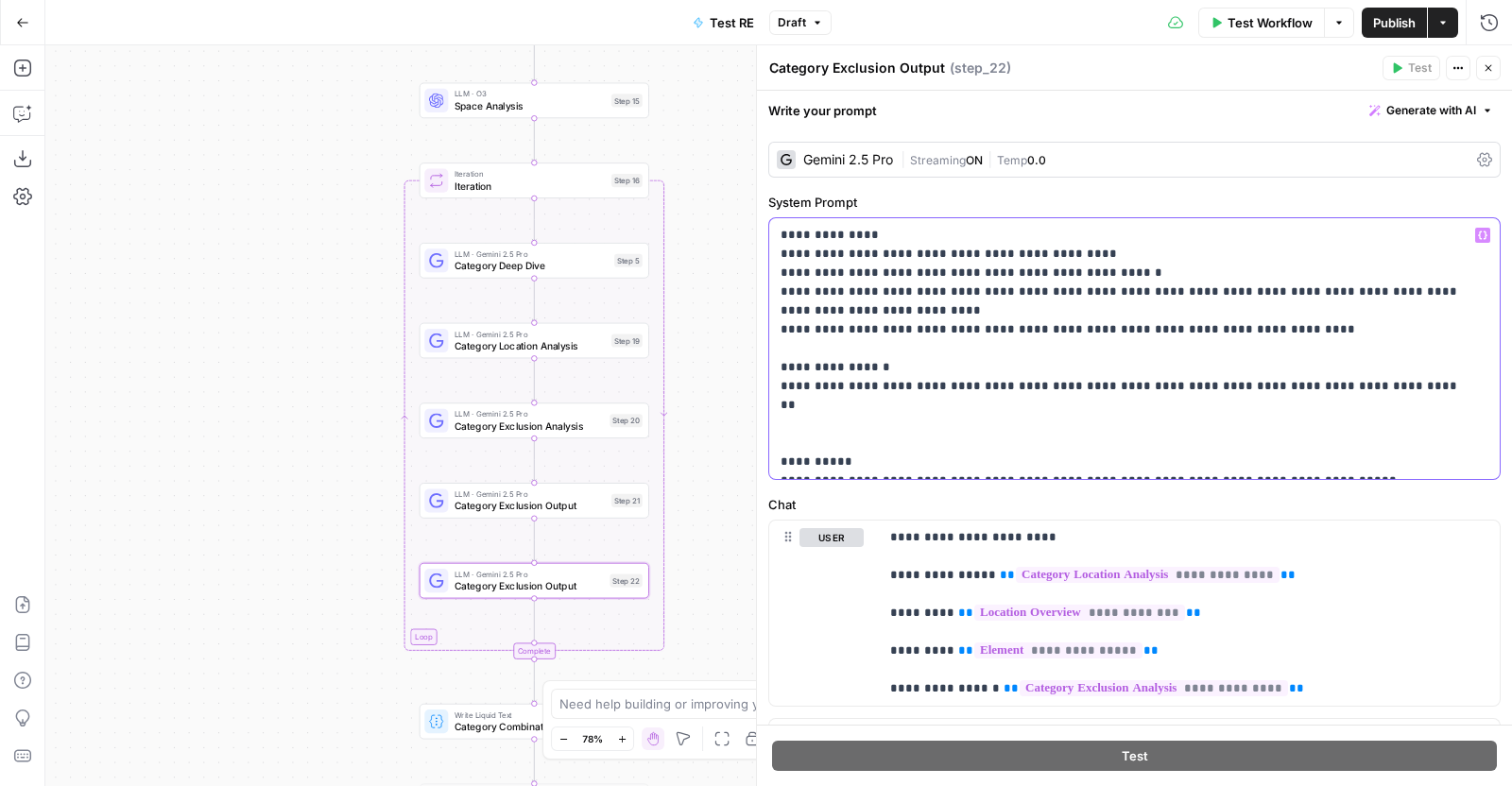 click on "**********" at bounding box center [1134, 416] 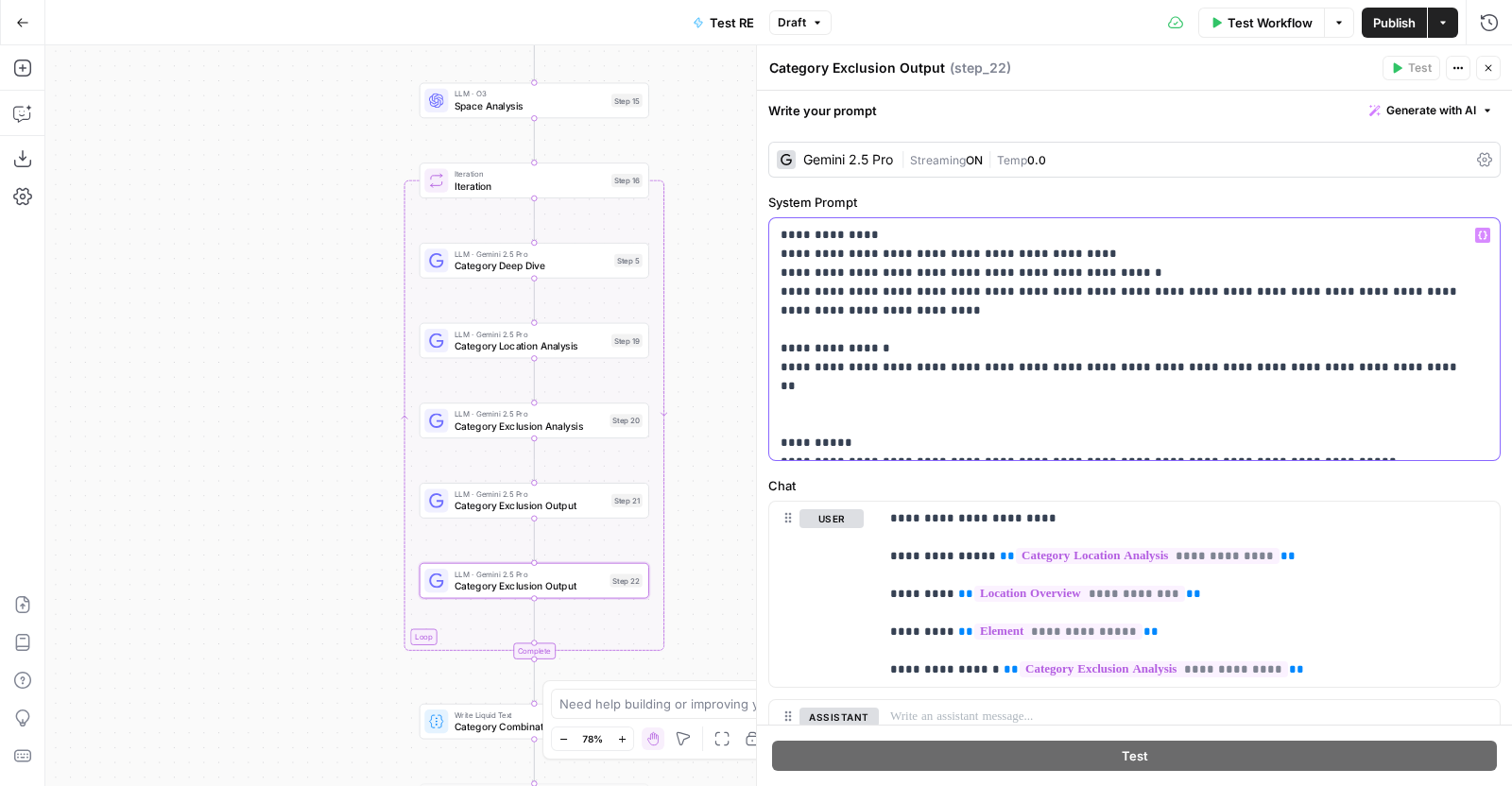 drag, startPoint x: 1392, startPoint y: 372, endPoint x: 788, endPoint y: 366, distance: 604.0298 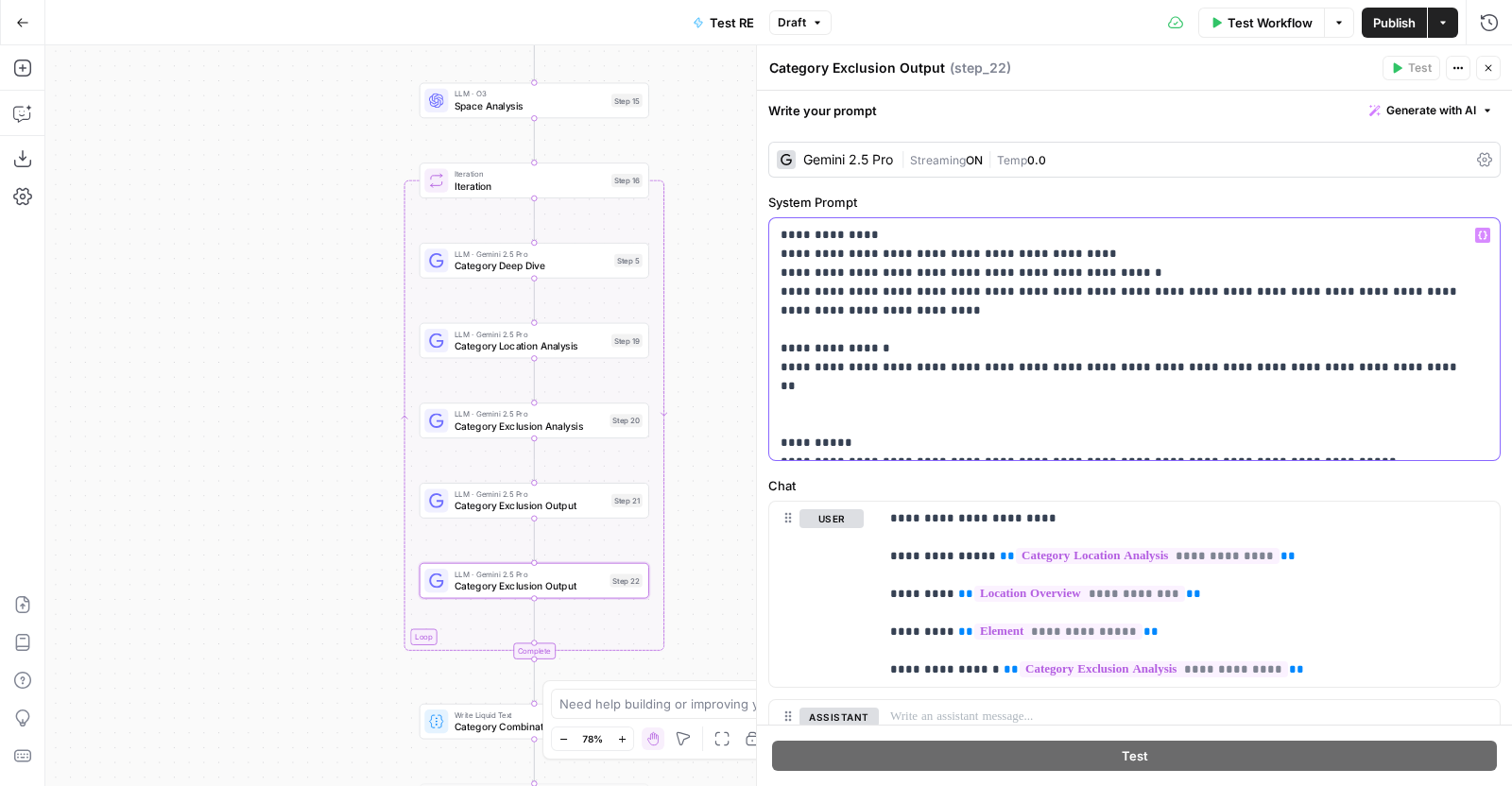 click on "**********" at bounding box center (1125, 339) 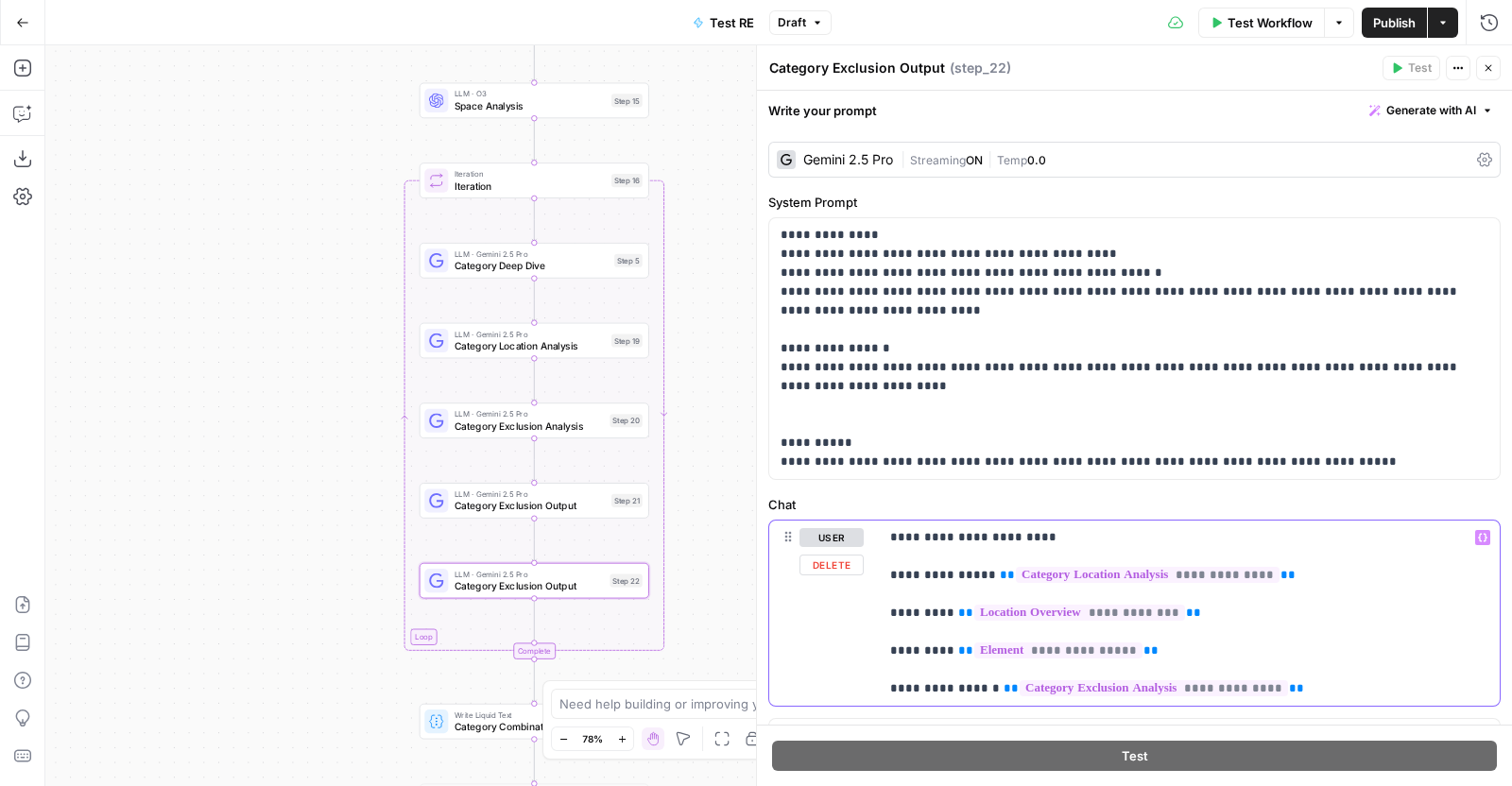drag, startPoint x: 1297, startPoint y: 692, endPoint x: 817, endPoint y: 692, distance: 480 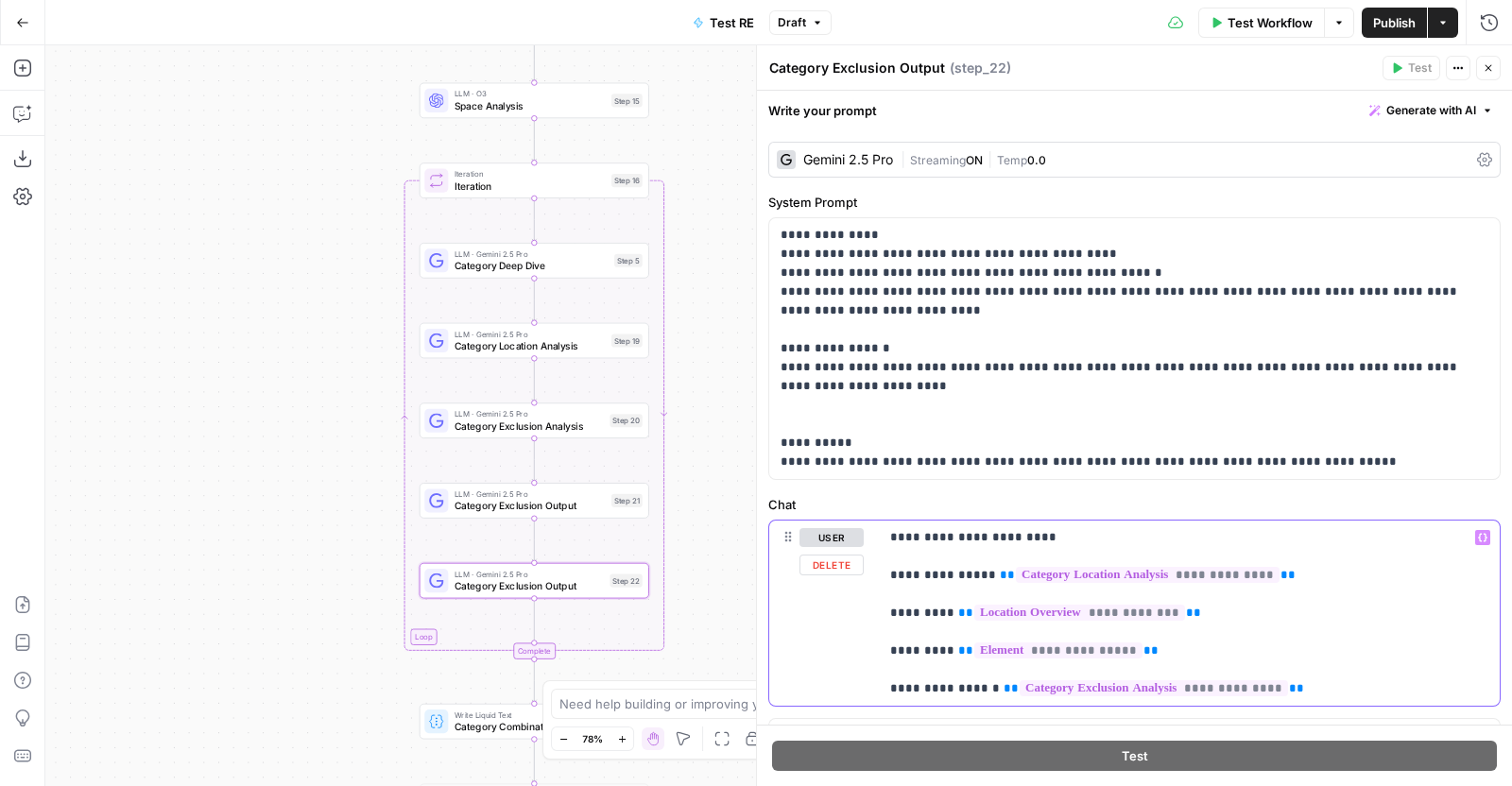 click on "**********" at bounding box center [1134, 613] 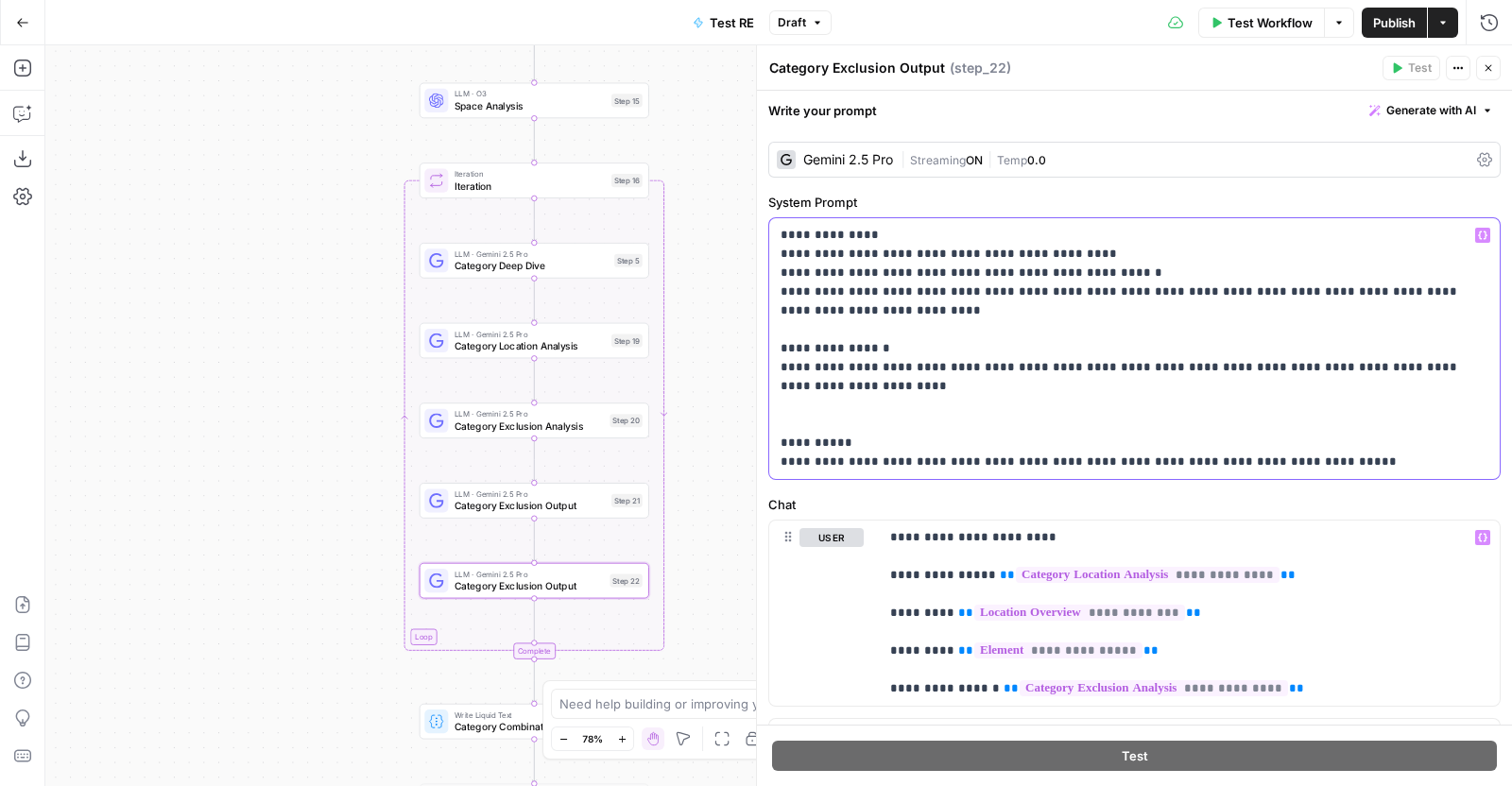 click on "**********" at bounding box center [1125, 349] 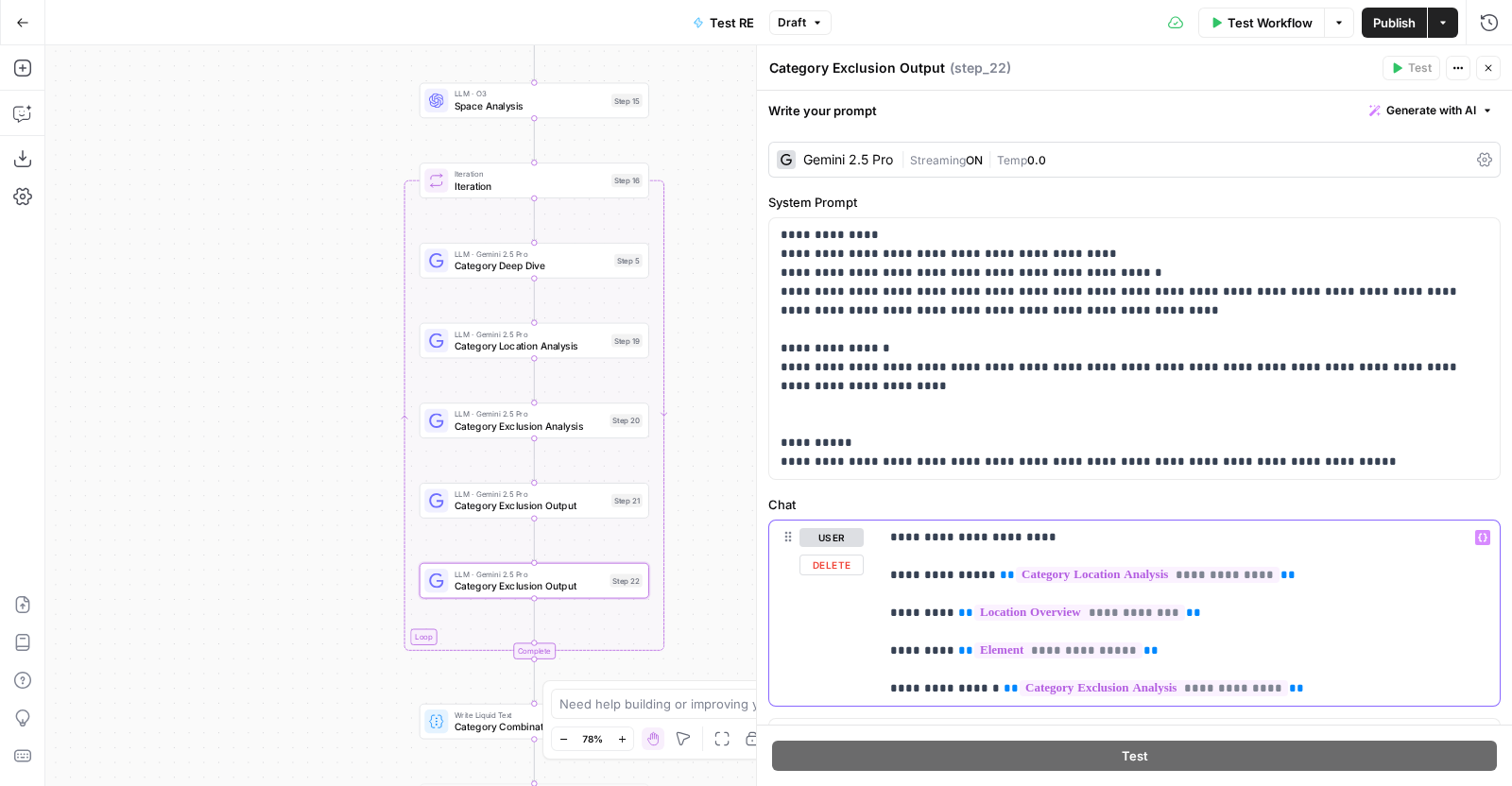 drag, startPoint x: 1282, startPoint y: 684, endPoint x: 860, endPoint y: 677, distance: 422.0581 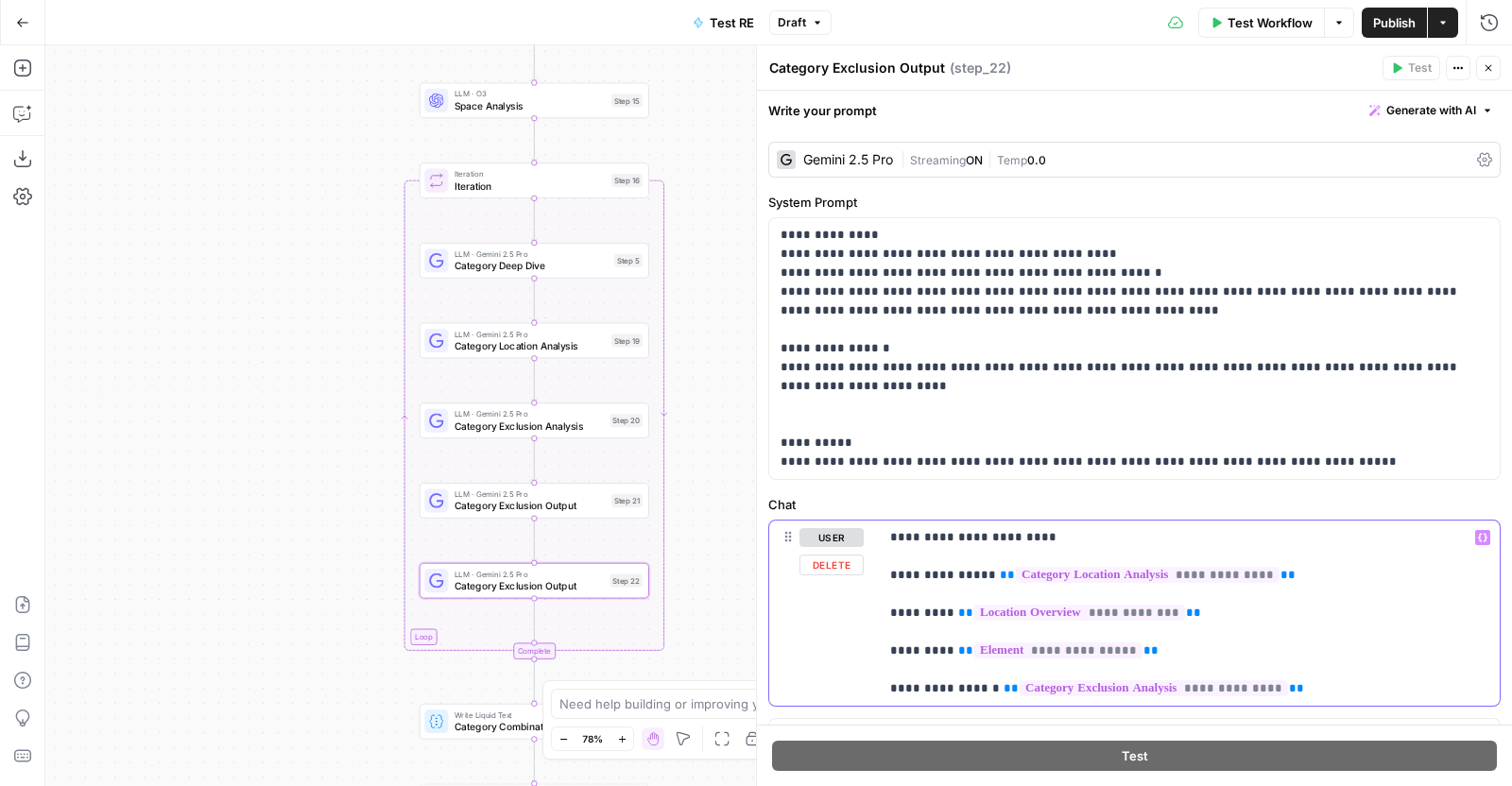 click on "**********" at bounding box center [1134, 613] 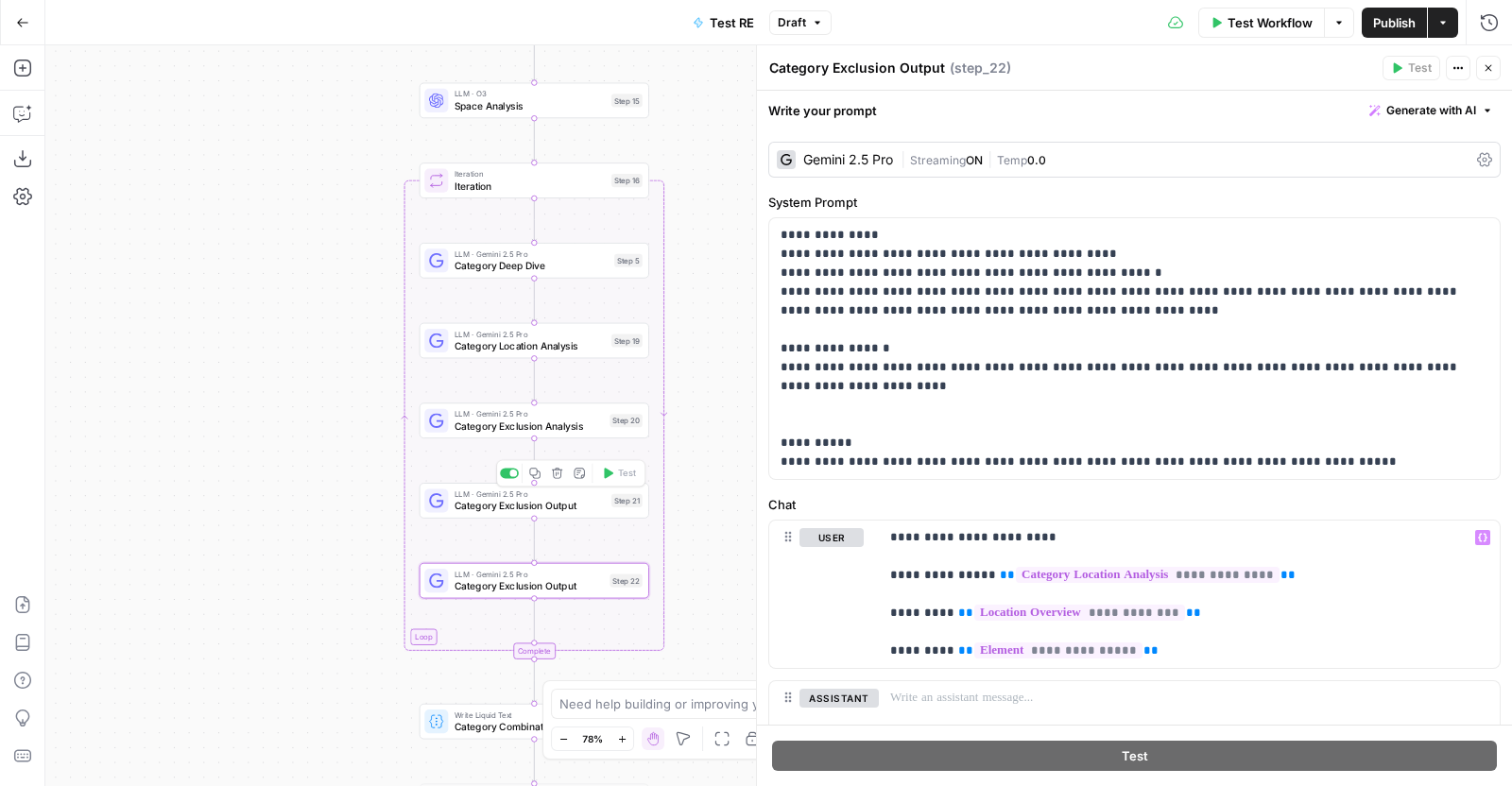 click on "Category Exclusion Output" at bounding box center [530, 506] 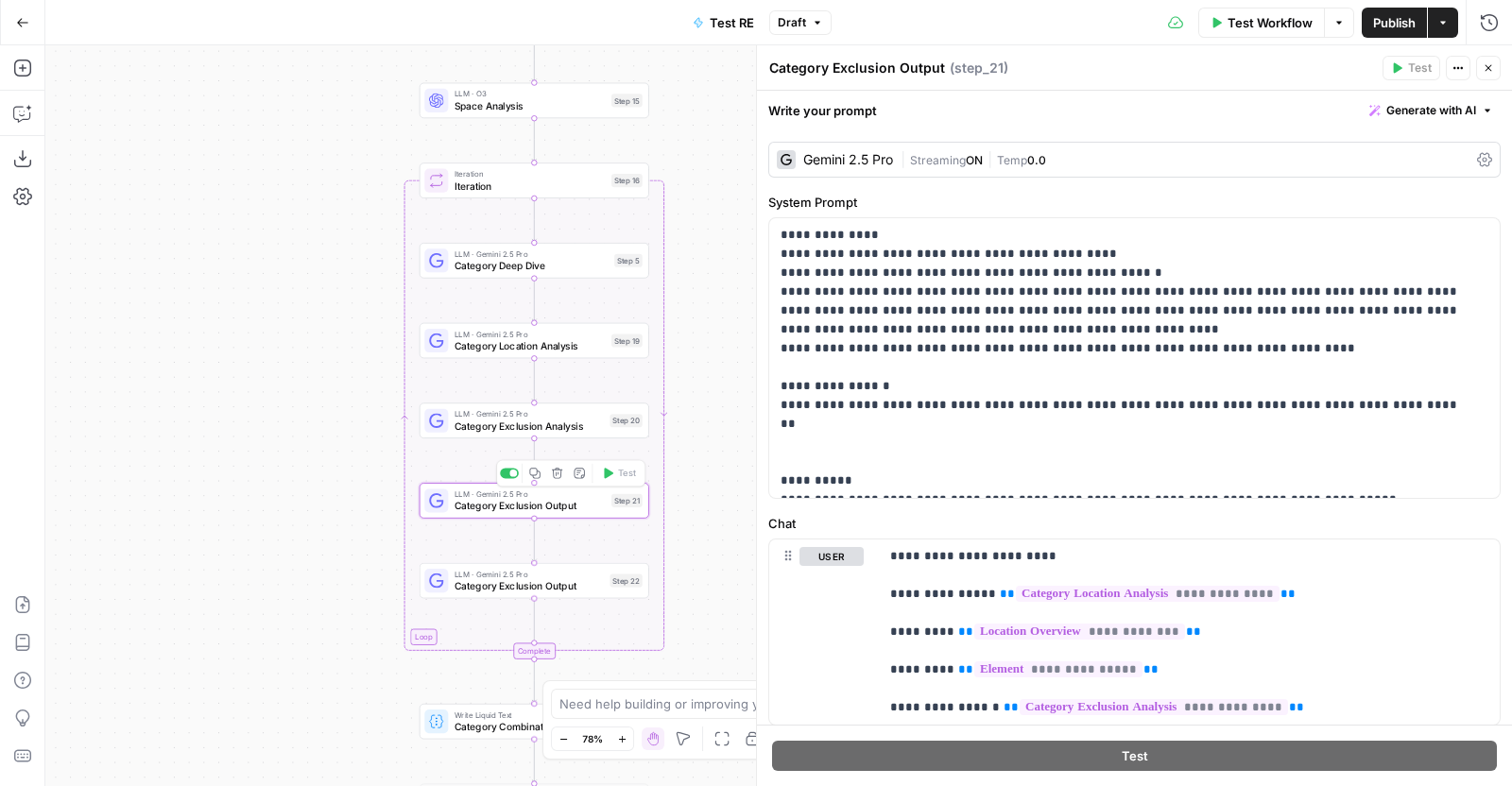 click on "Category Exclusion Output" at bounding box center [529, 586] 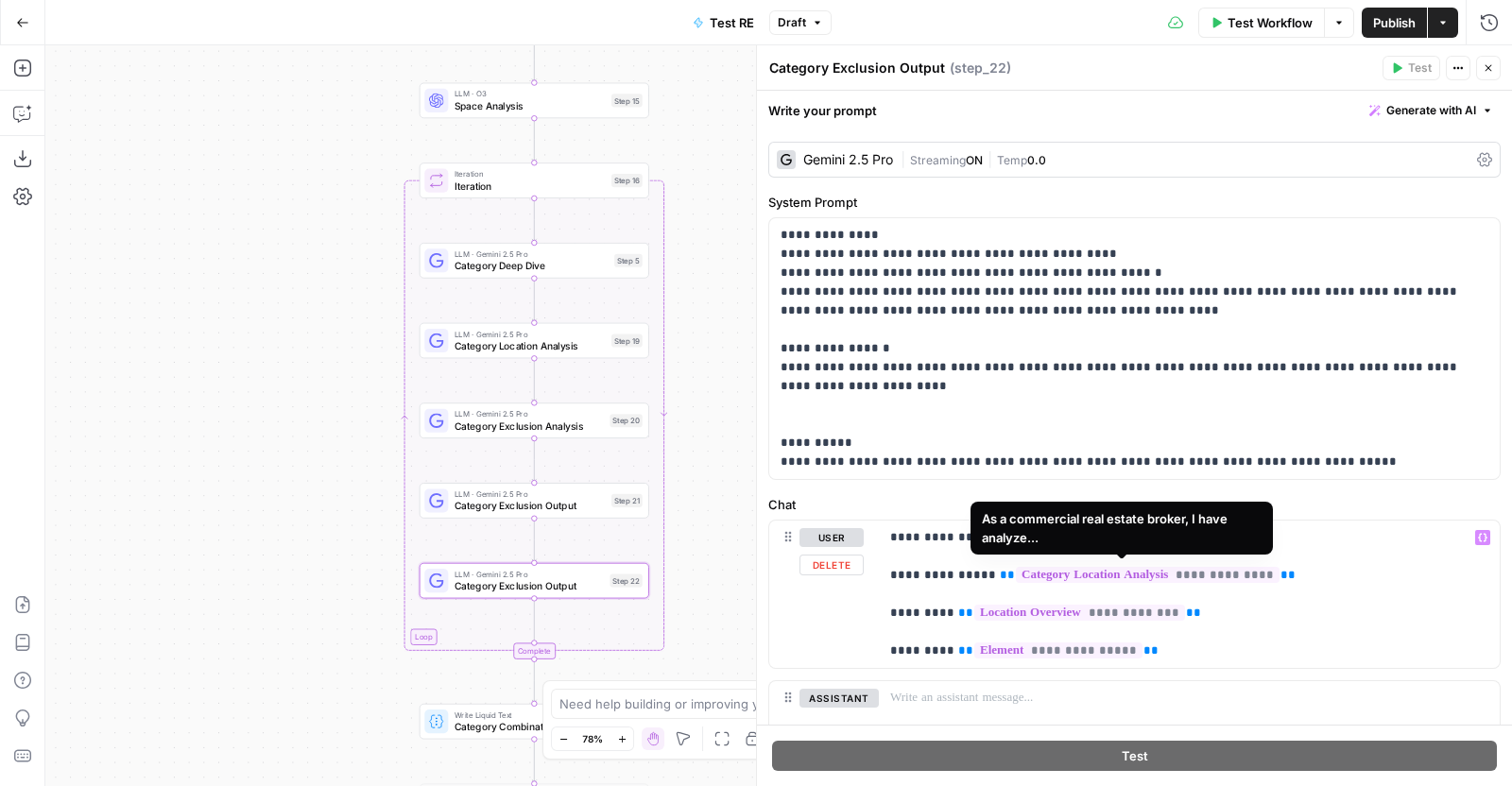 click on "**********" at bounding box center (1147, 574) 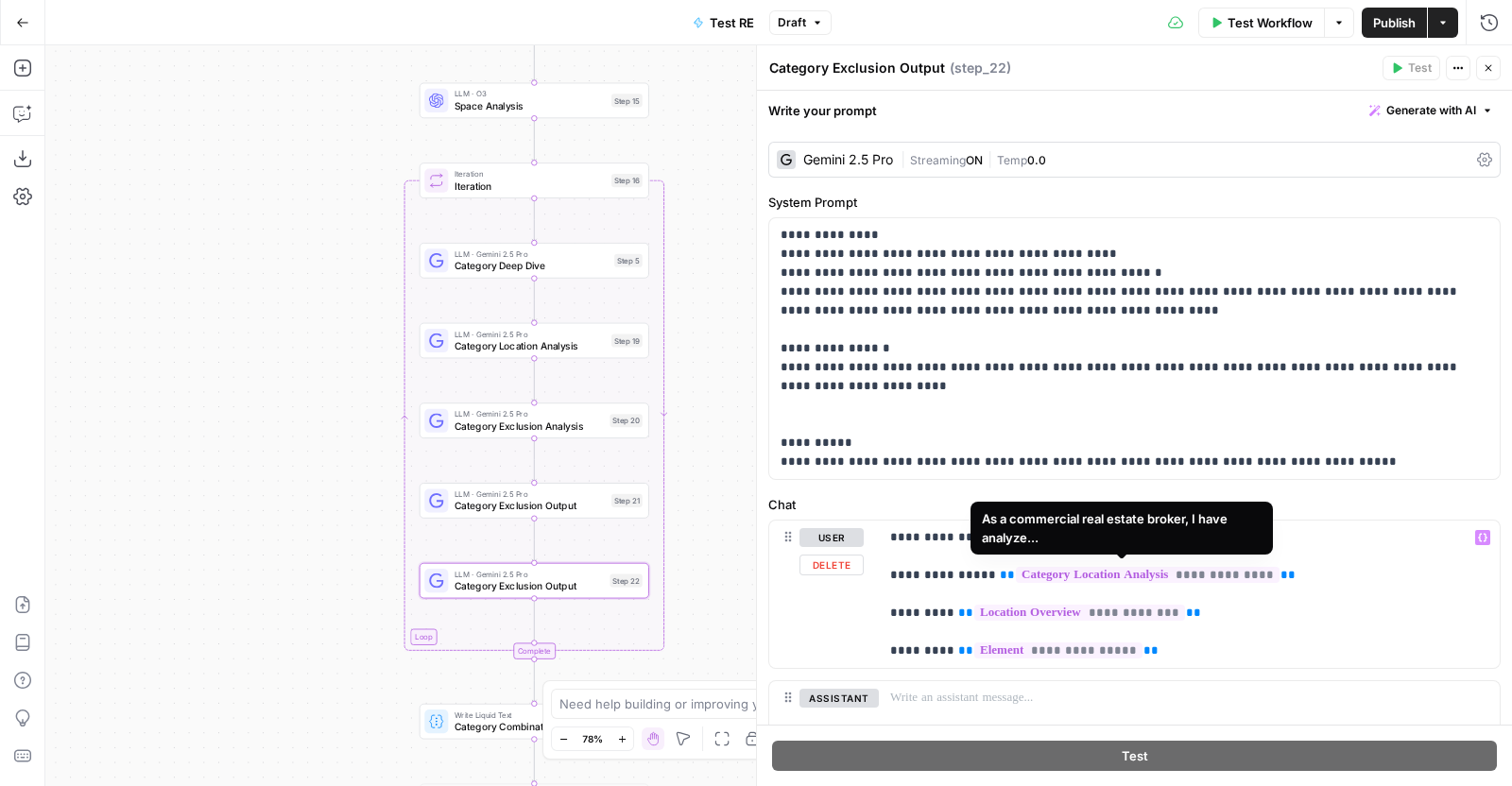 scroll, scrollTop: 20, scrollLeft: 0, axis: vertical 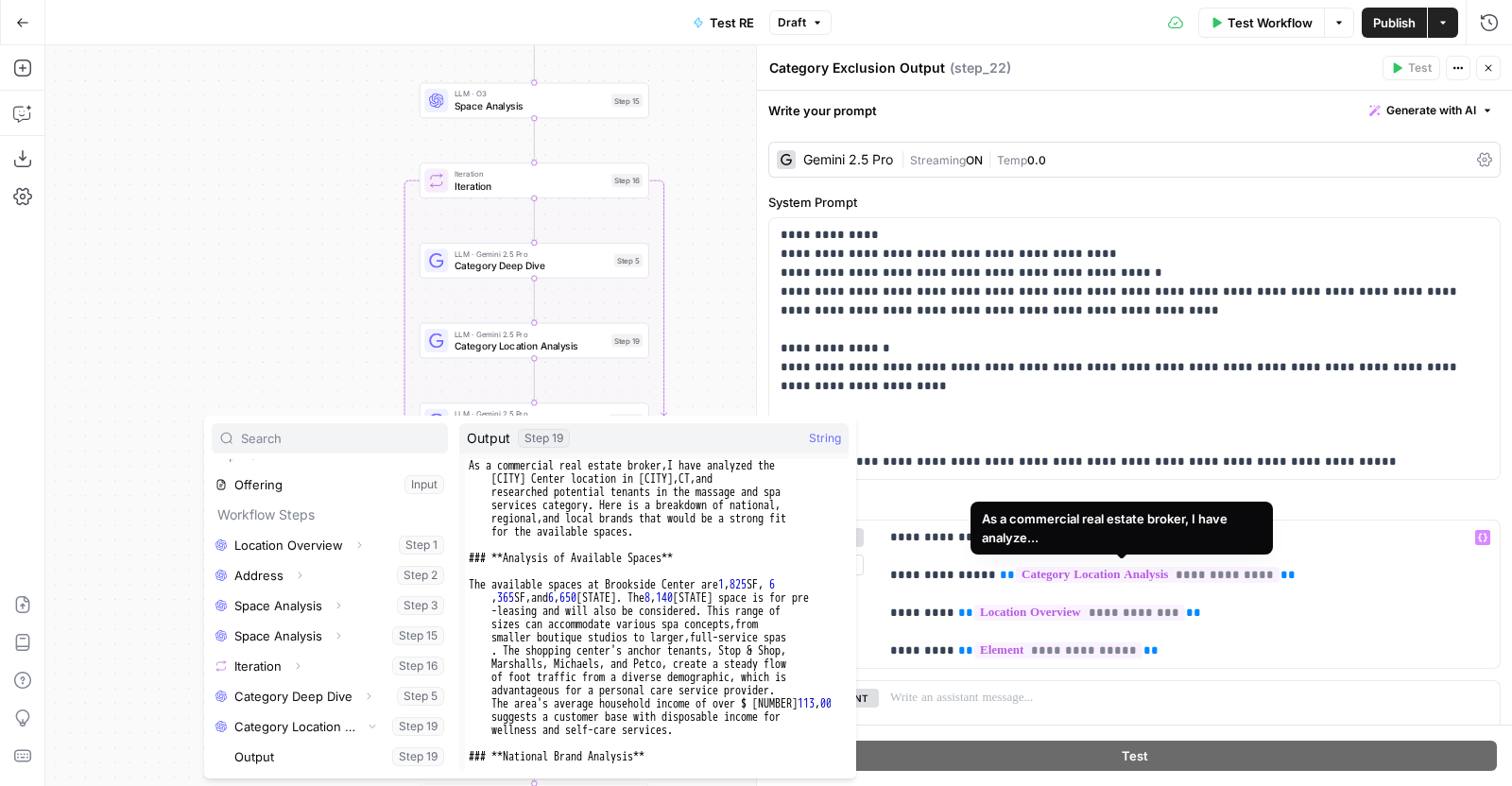 type 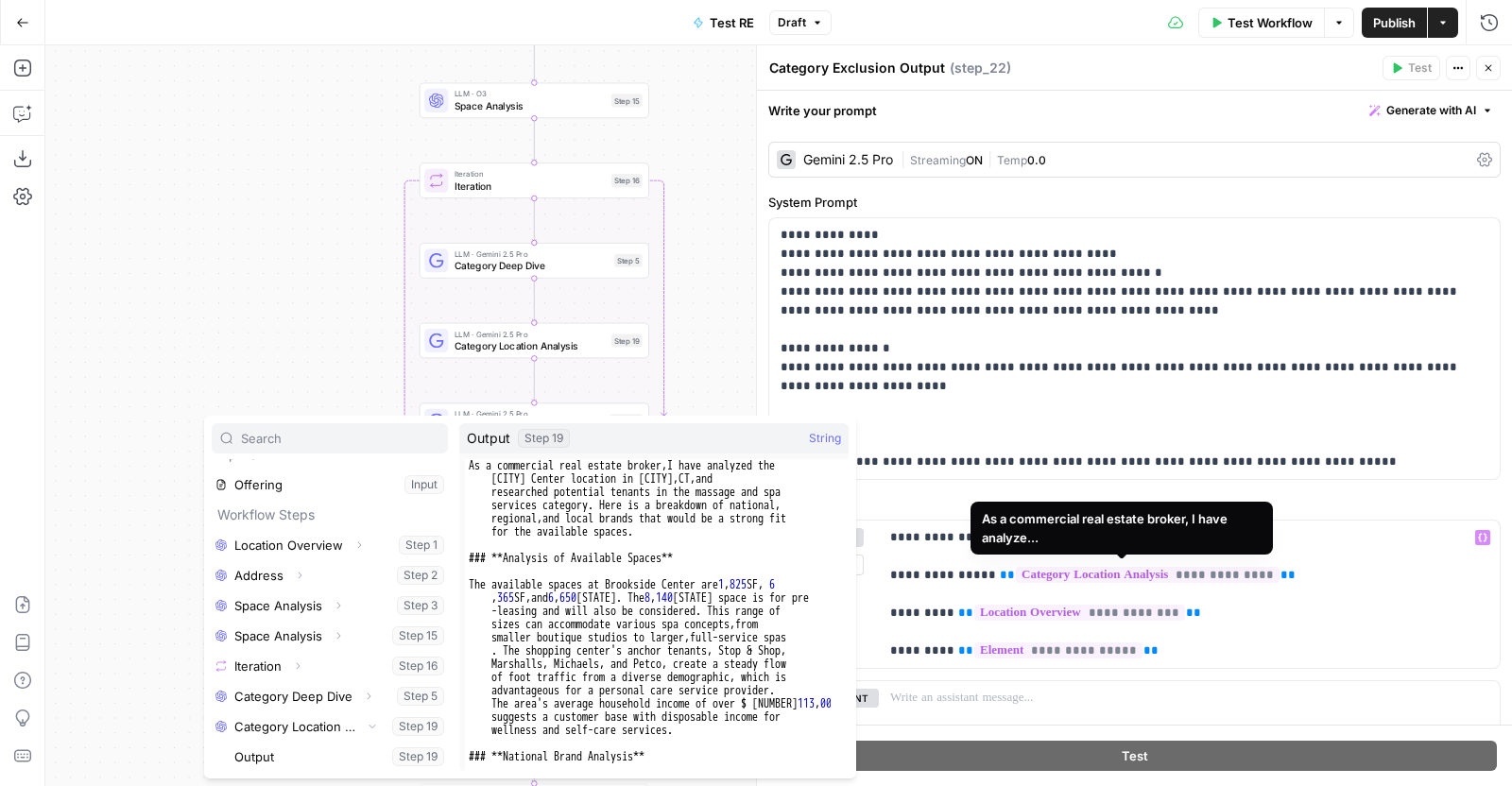 click on "**********" at bounding box center [1147, 574] 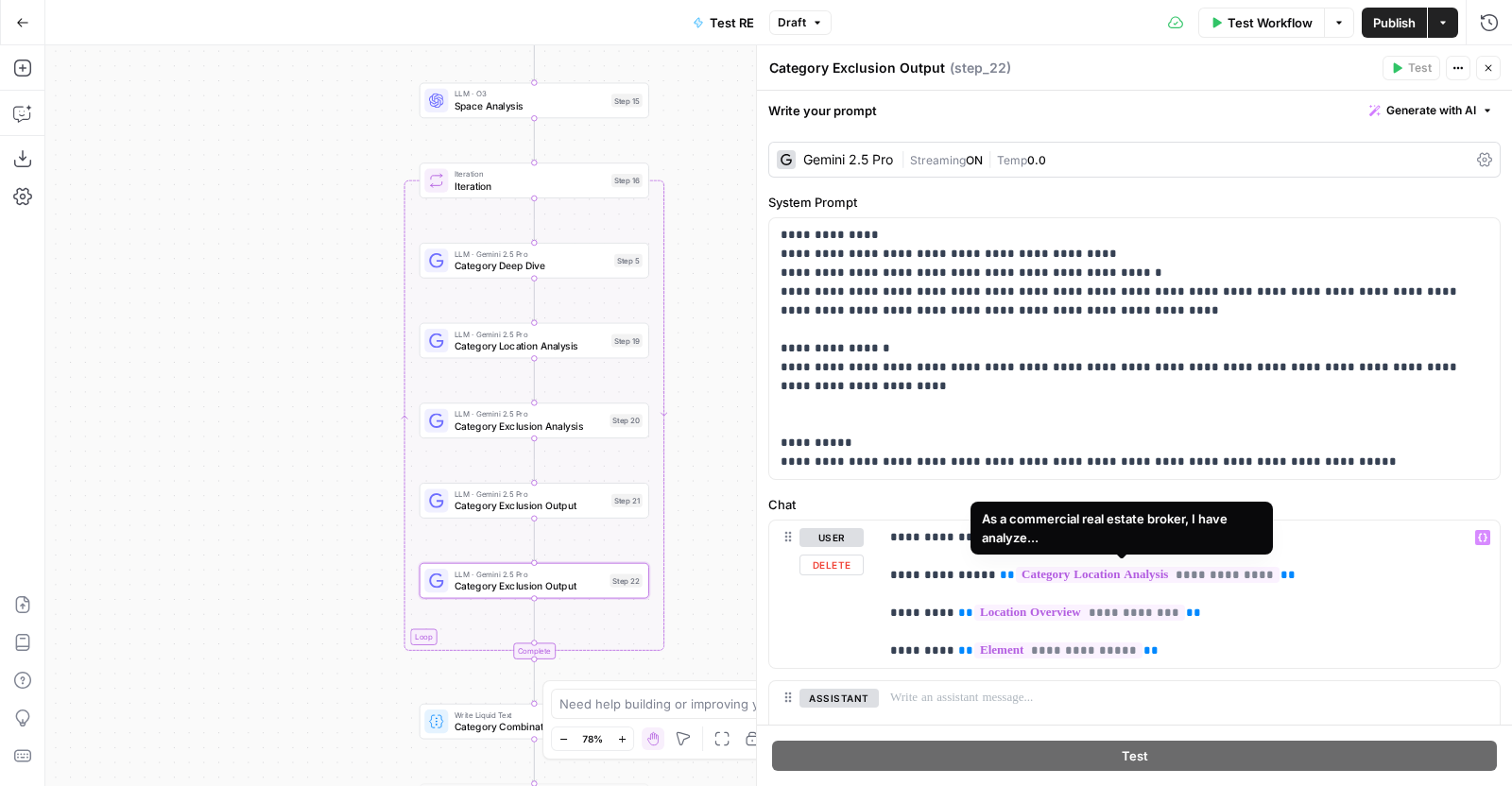 scroll, scrollTop: 20, scrollLeft: 0, axis: vertical 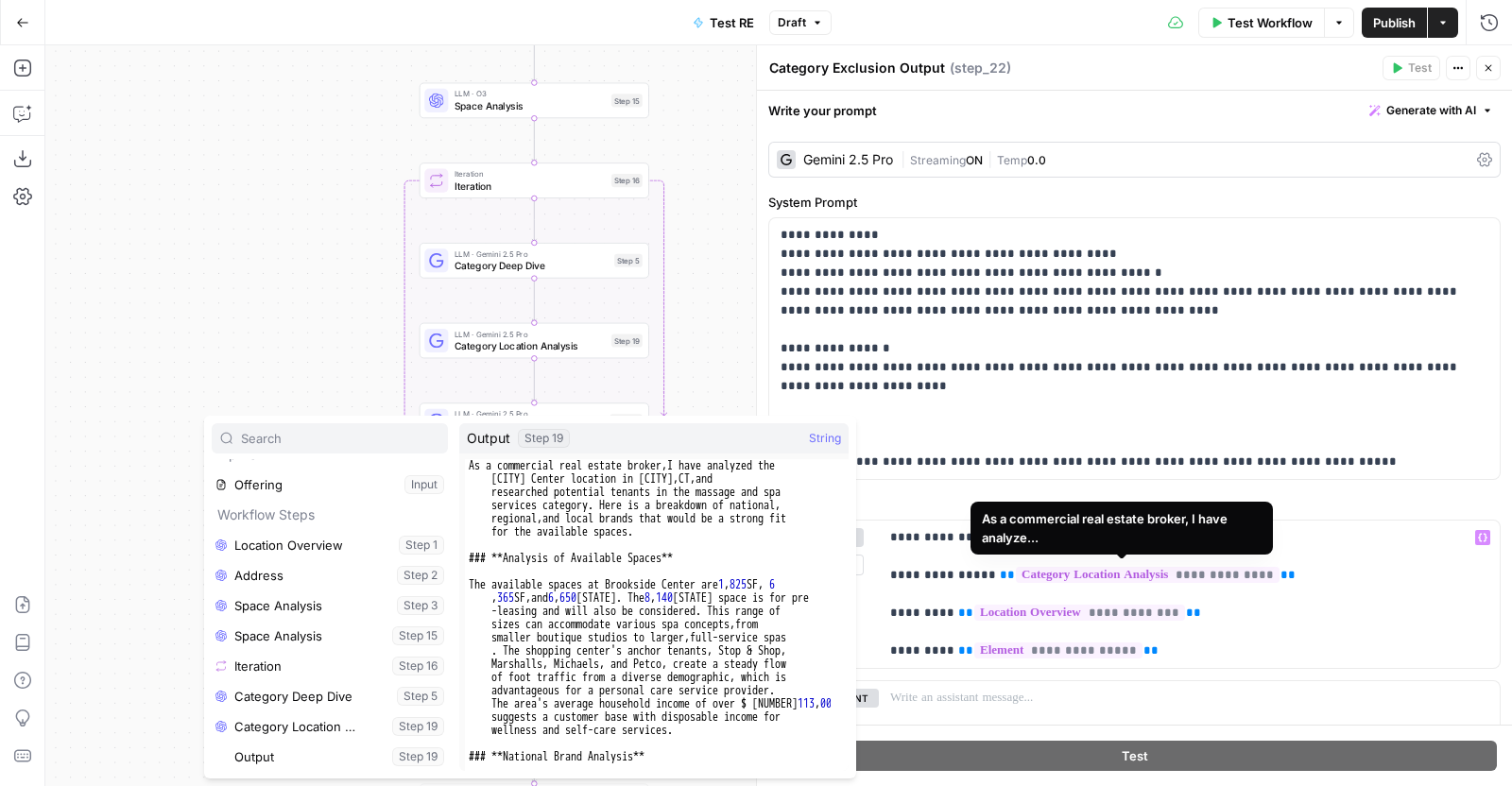 type 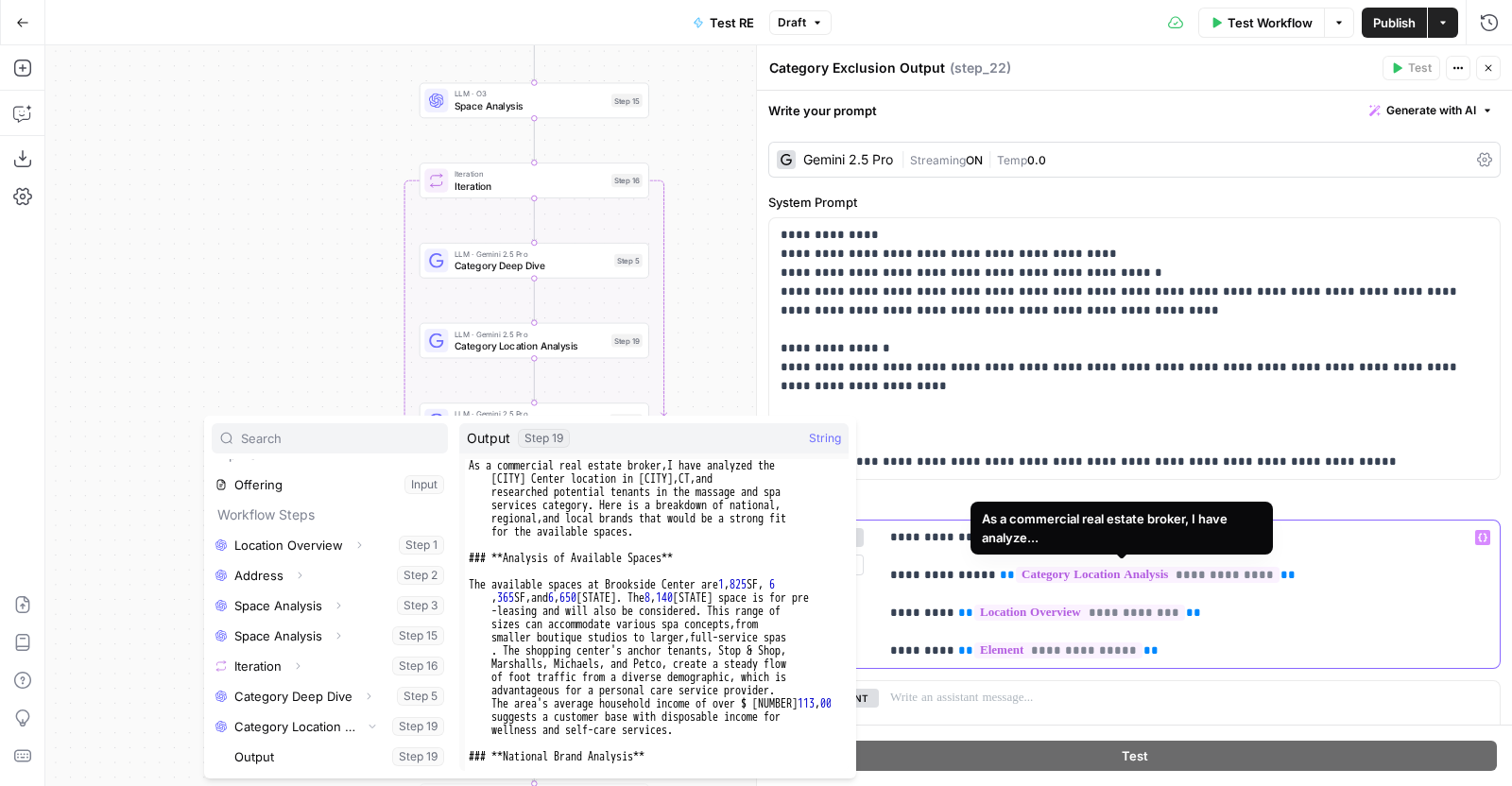 click on "**********" at bounding box center (1147, 574) 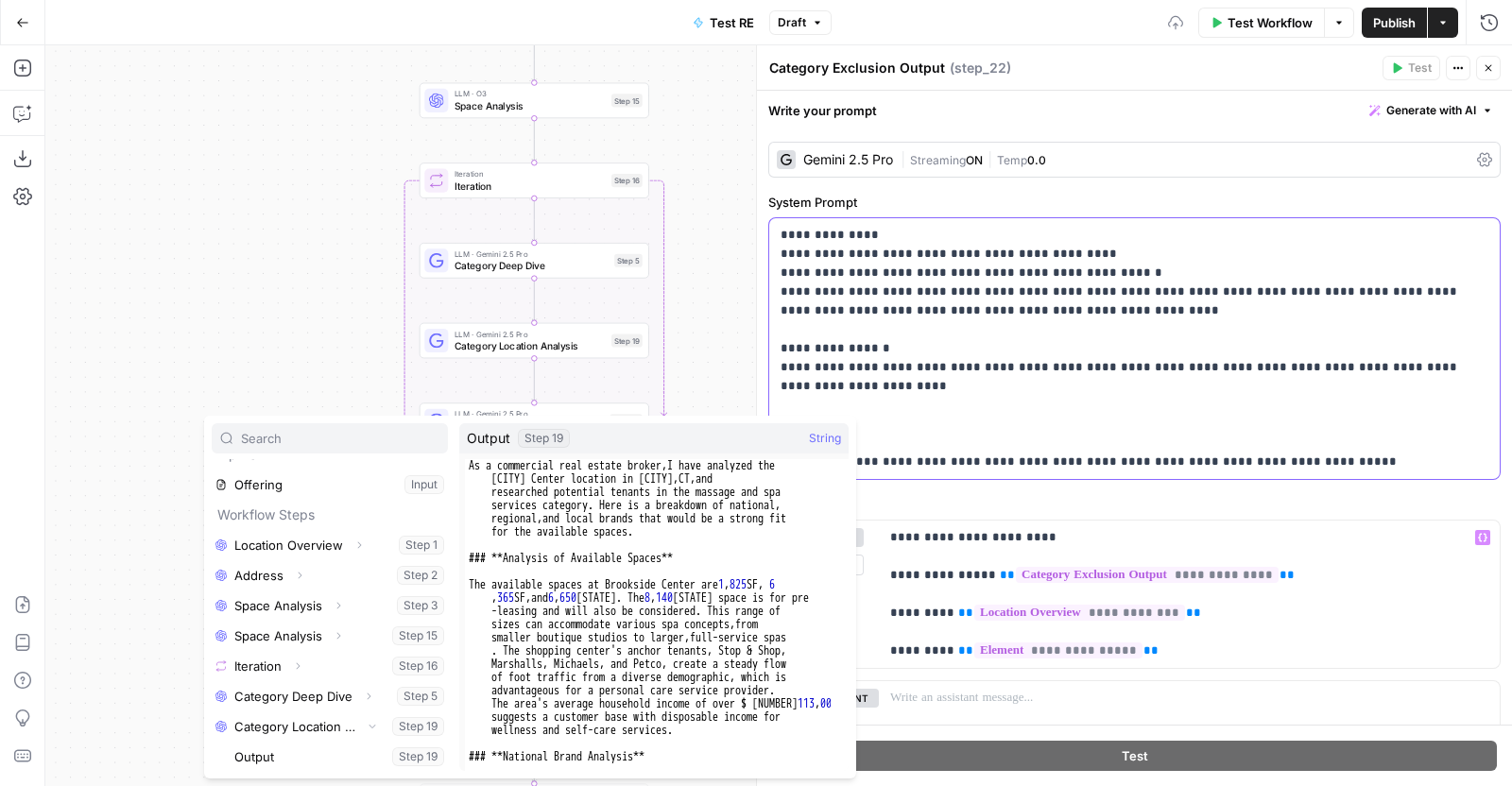 click on "**********" at bounding box center (1134, 349) 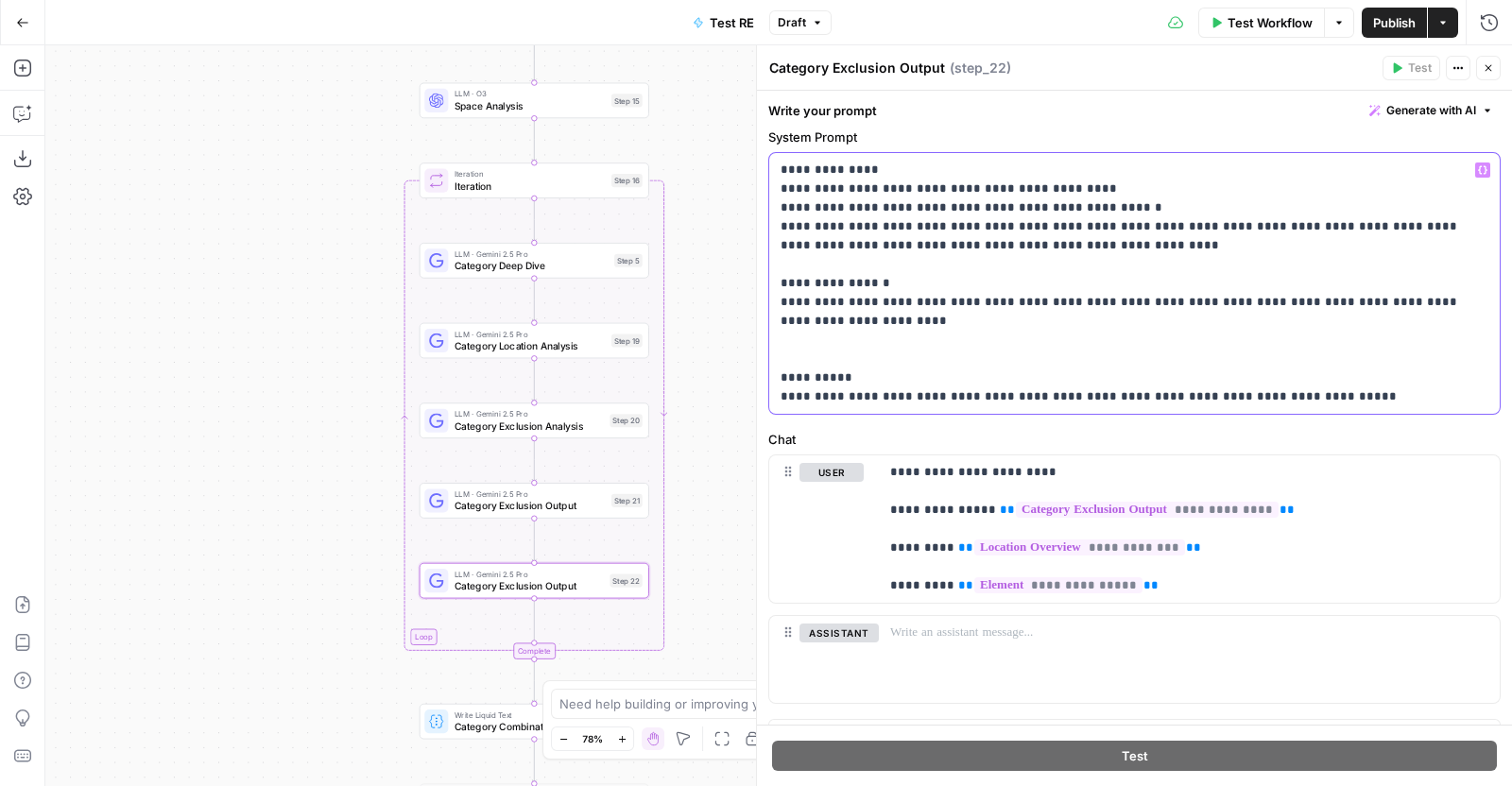 scroll, scrollTop: 66, scrollLeft: 0, axis: vertical 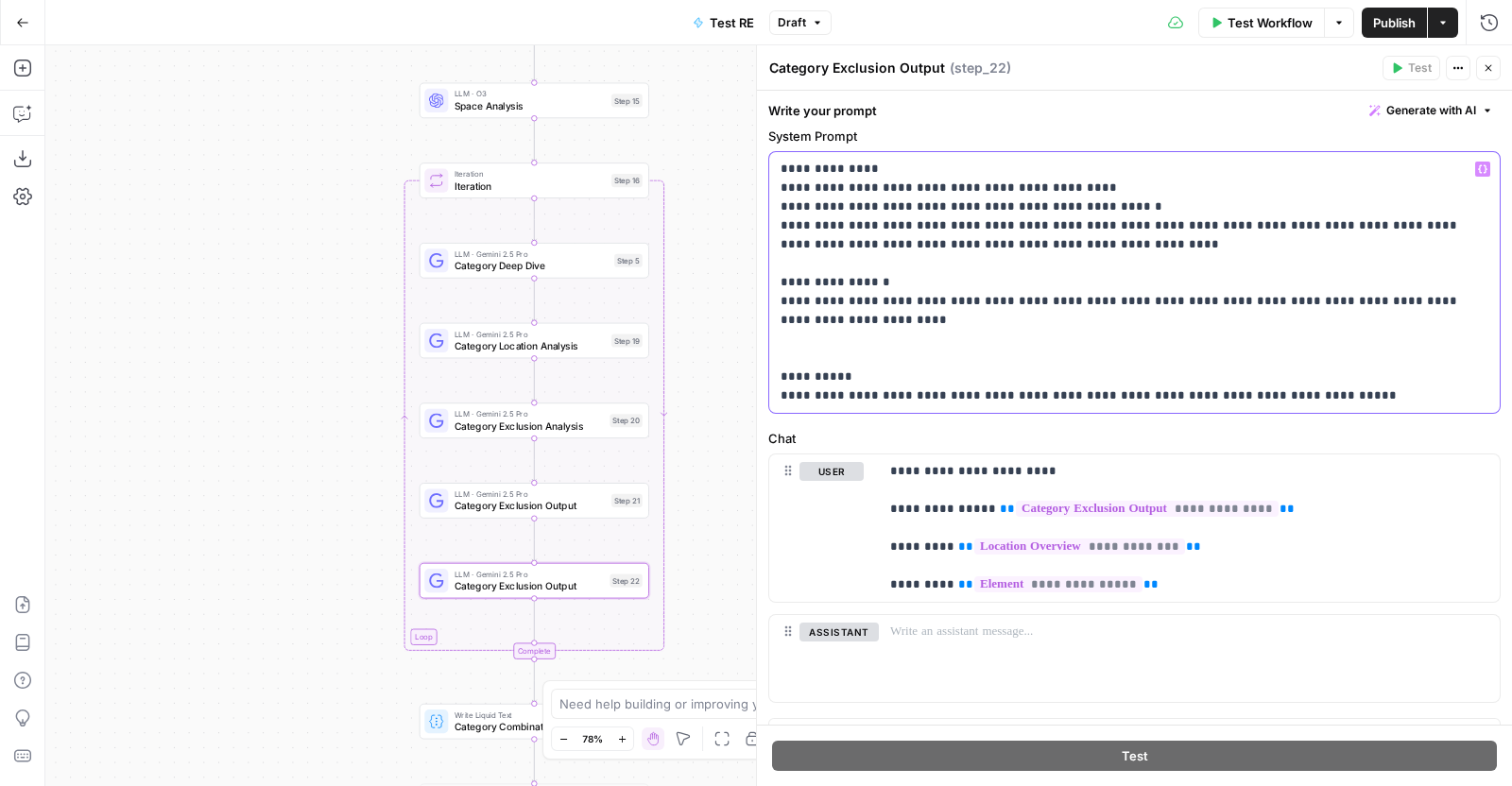 click on "**********" at bounding box center (1125, 282) 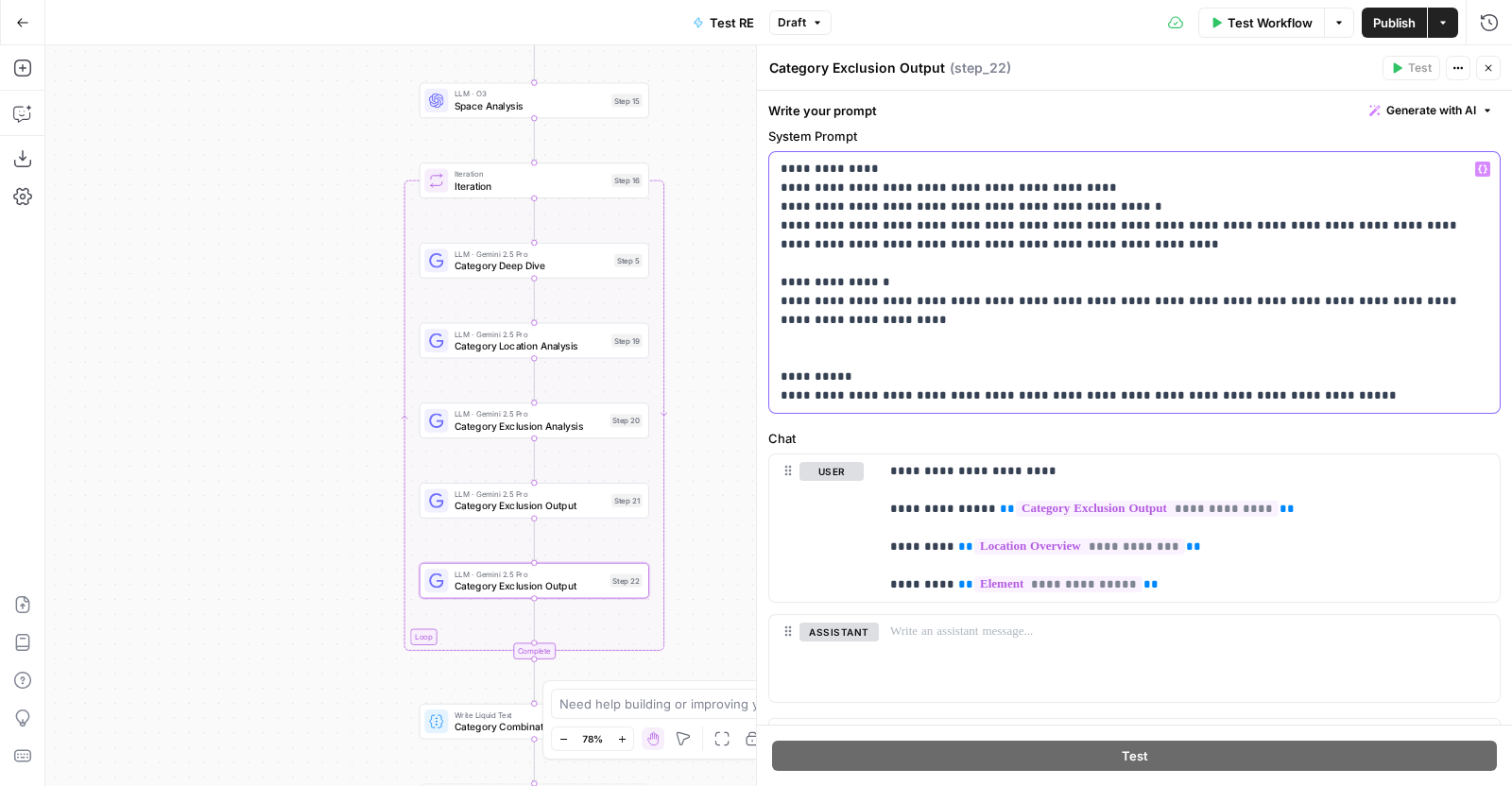 type 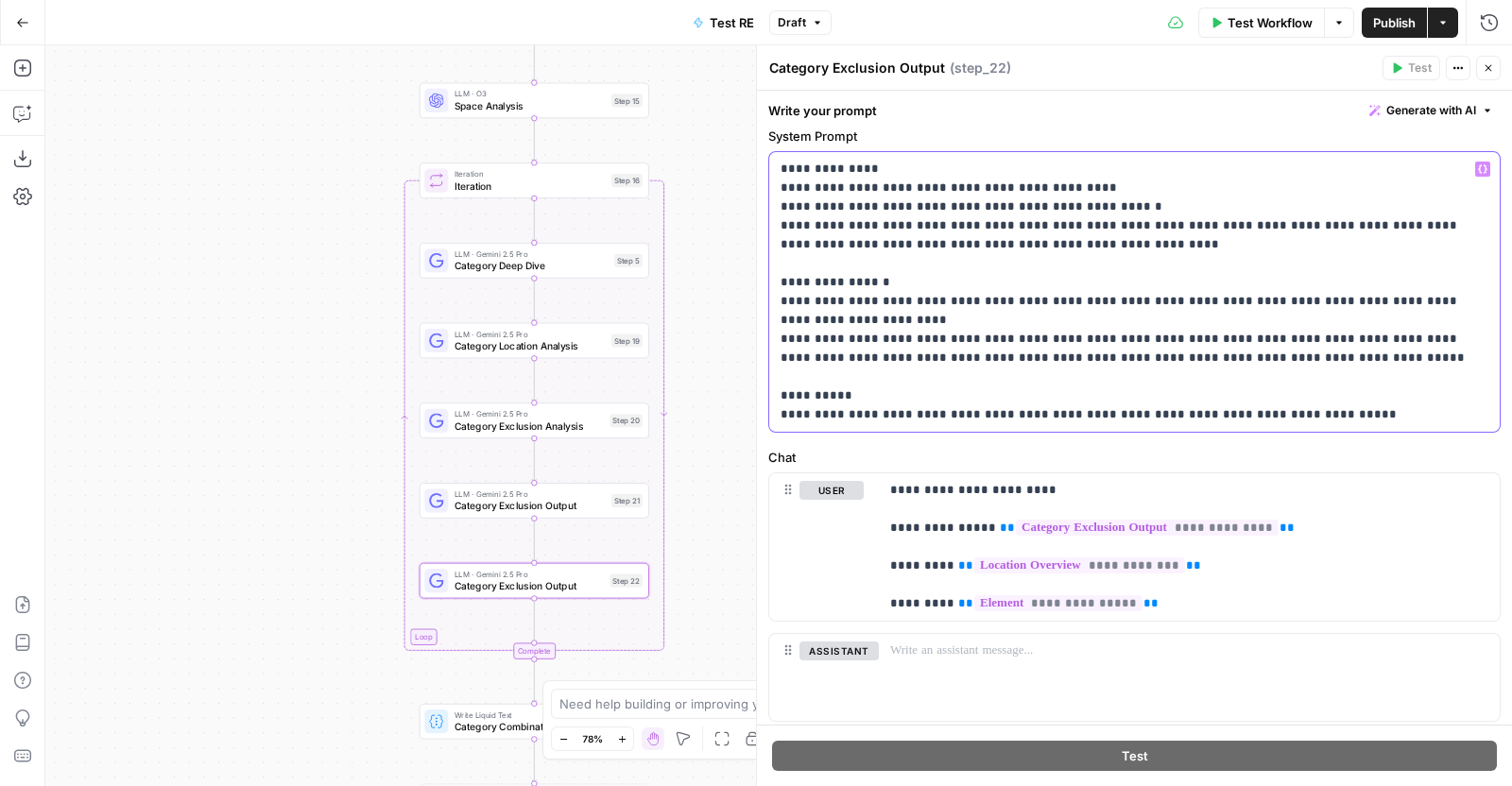 click on "**********" at bounding box center [1125, 292] 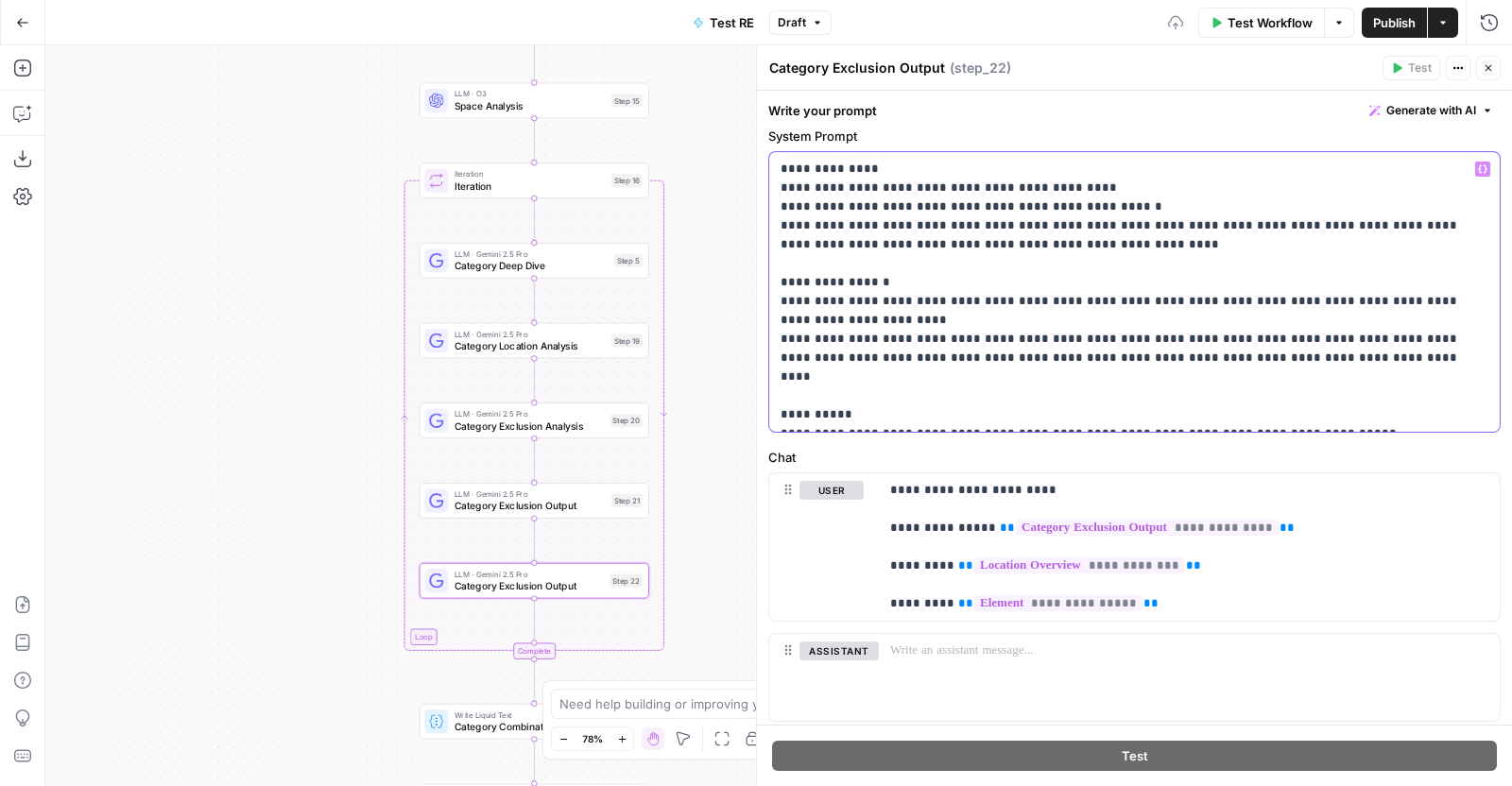 click on "**********" at bounding box center (1125, 292) 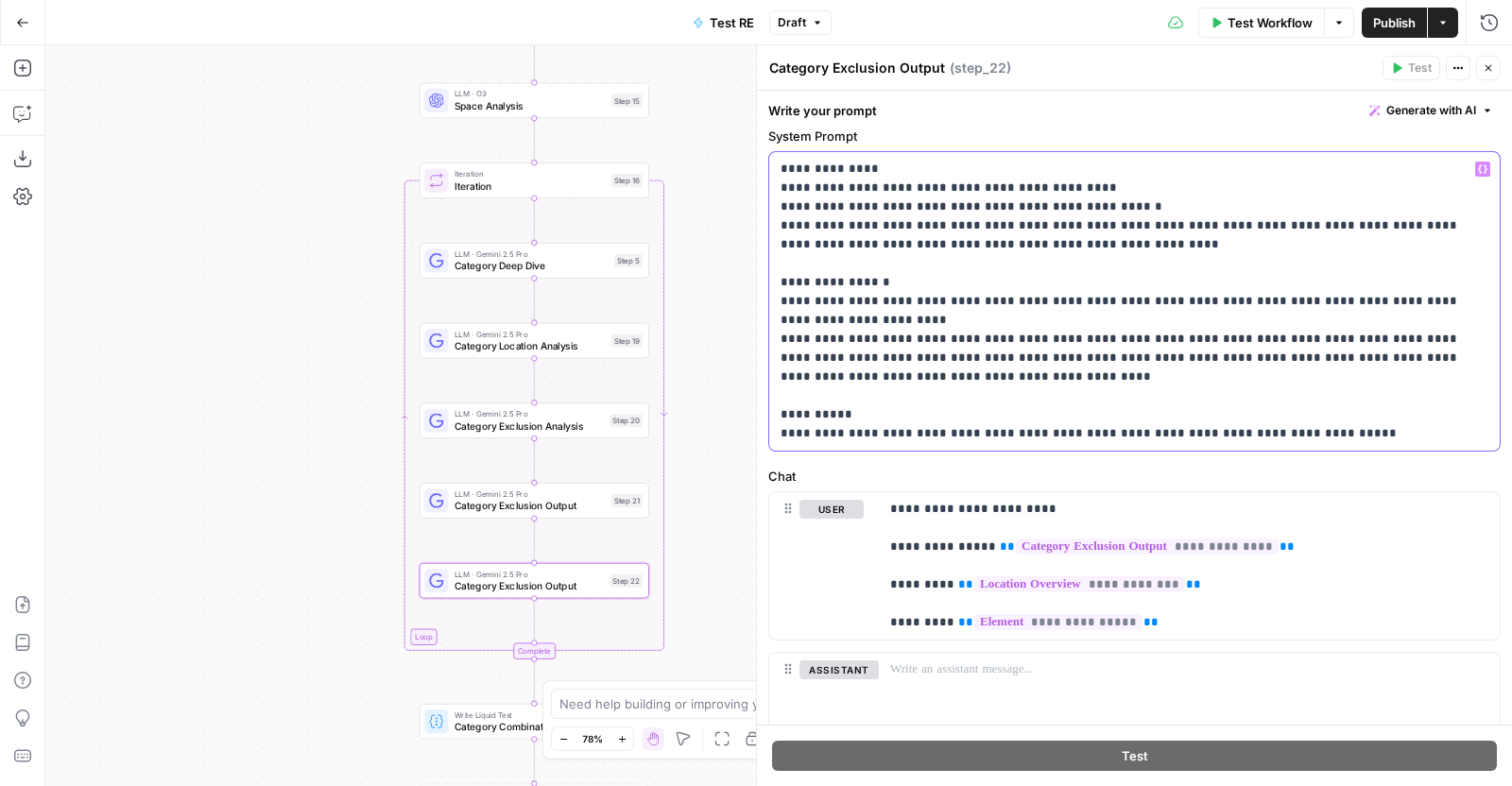 drag, startPoint x: 1320, startPoint y: 431, endPoint x: 1047, endPoint y: 451, distance: 273.73162 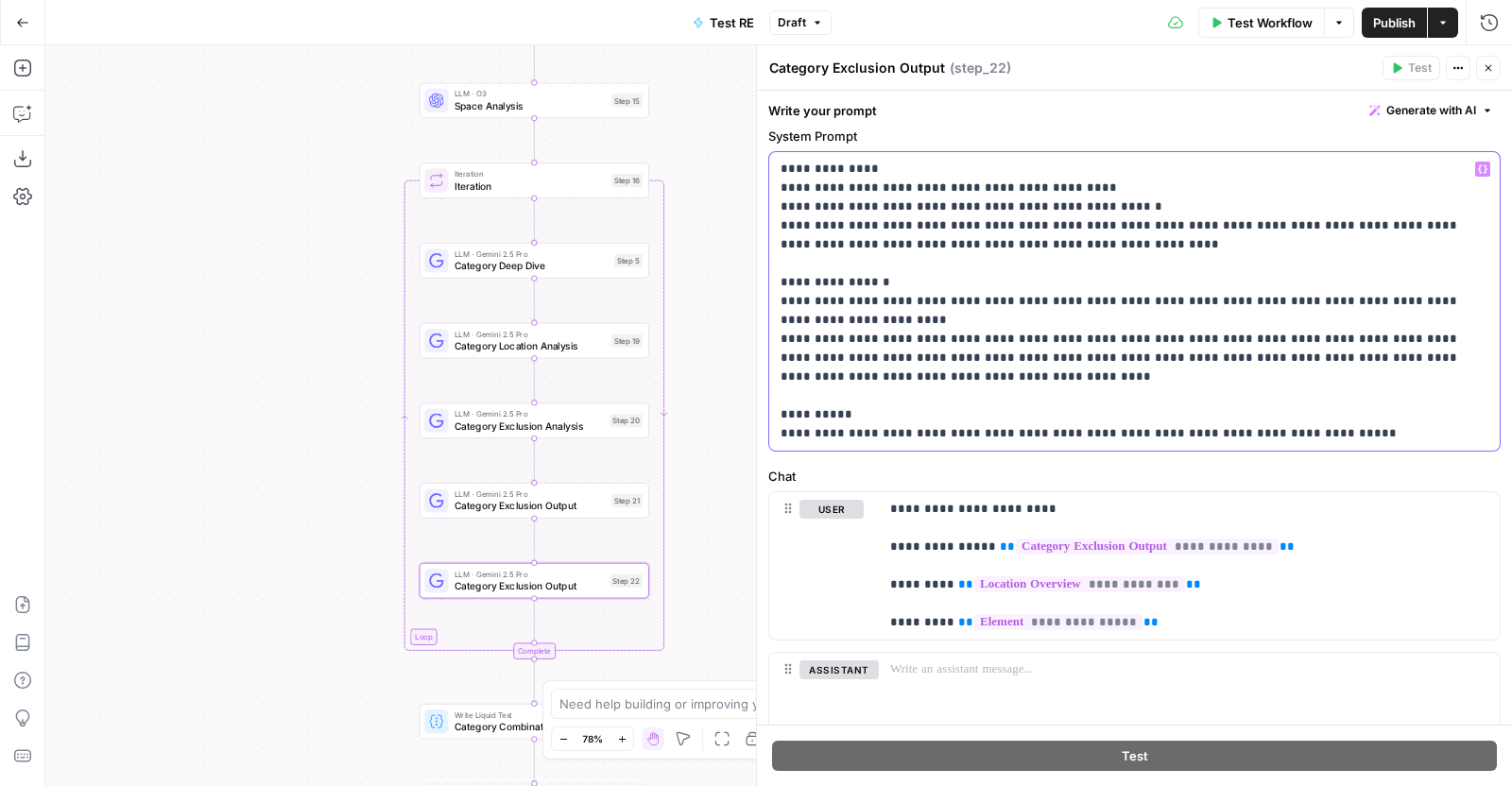 click on "**********" at bounding box center (1134, 301) 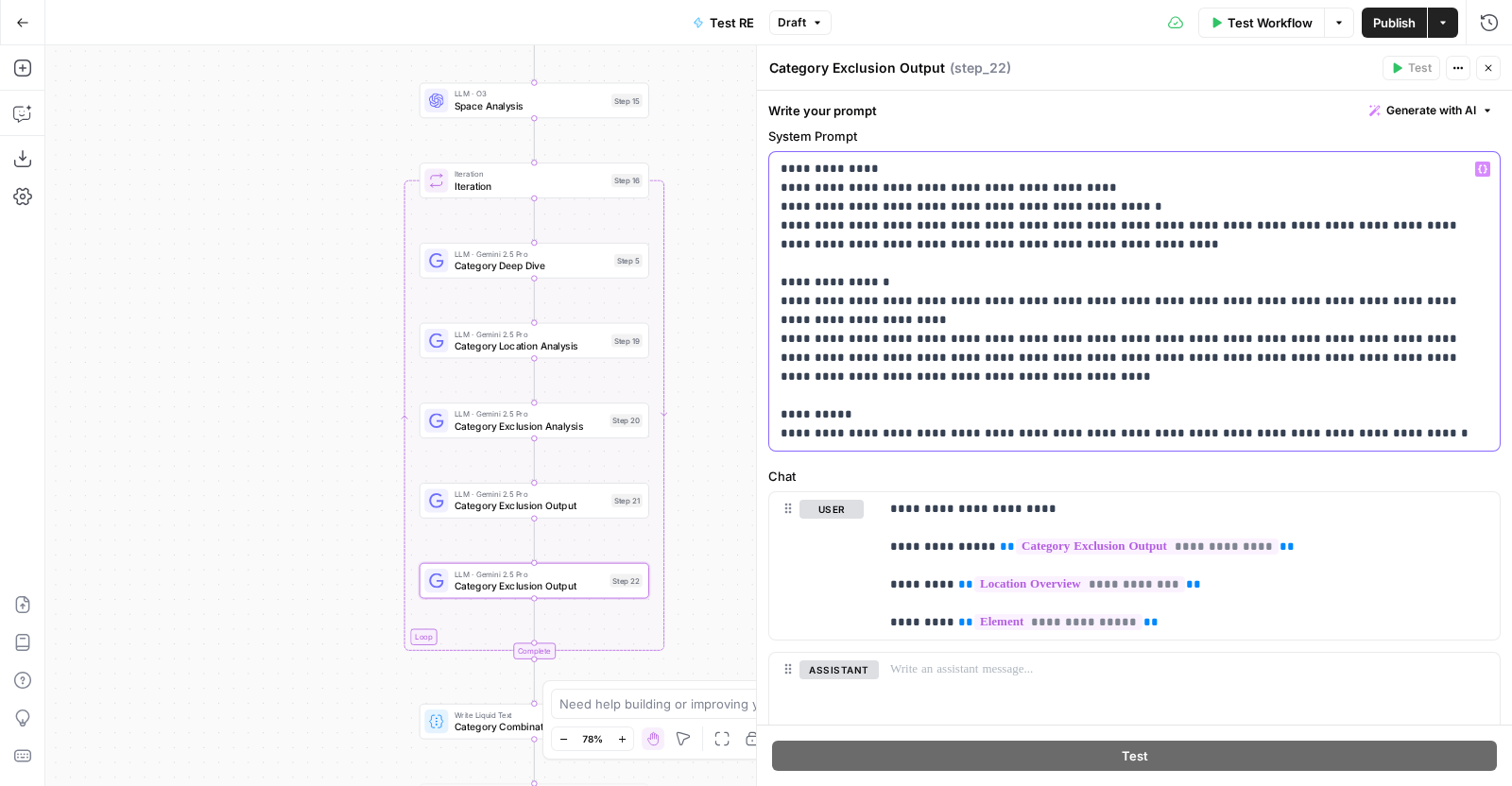 click on "**********" at bounding box center (1125, 301) 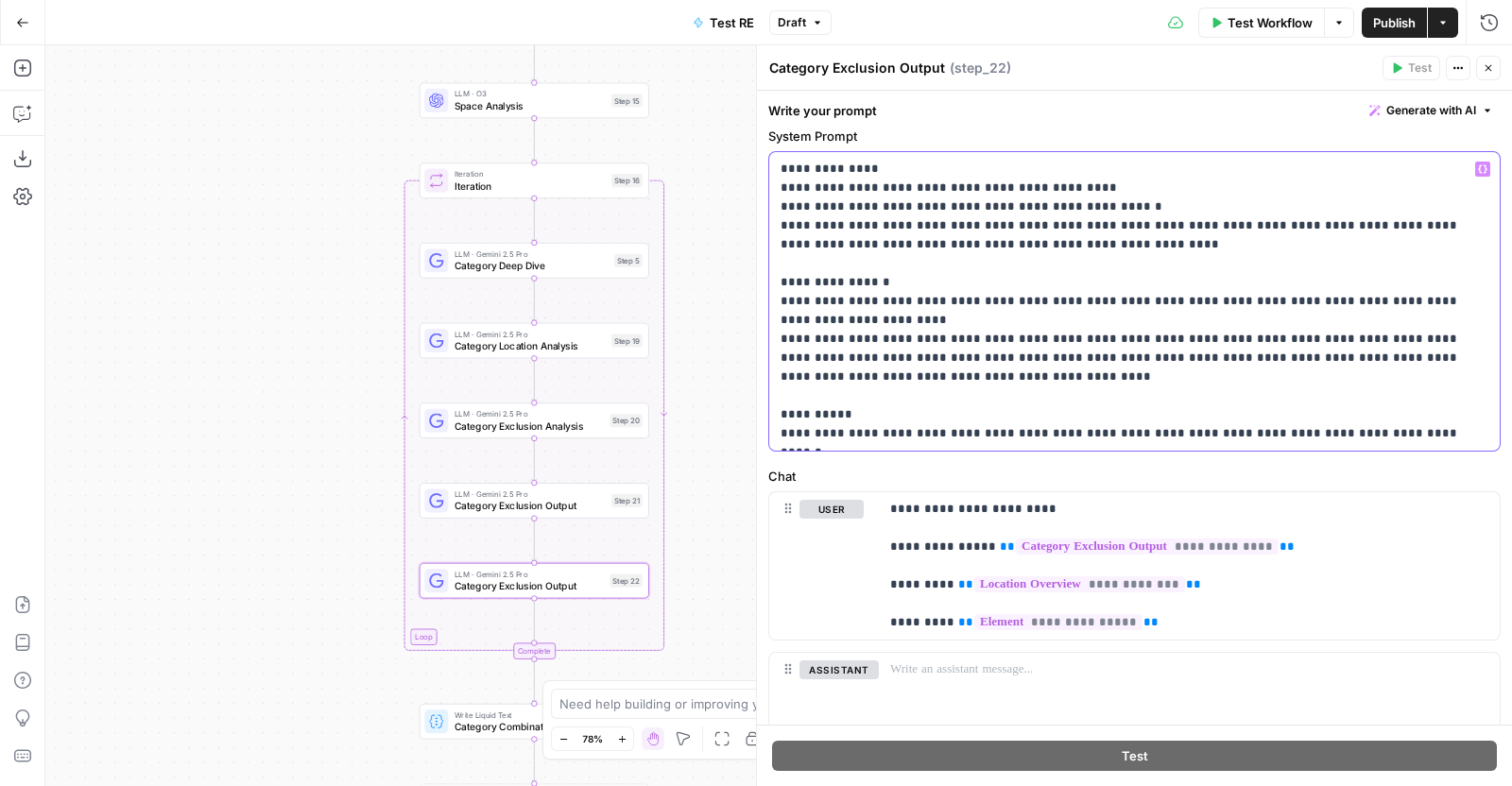 click on "**********" at bounding box center (1125, 301) 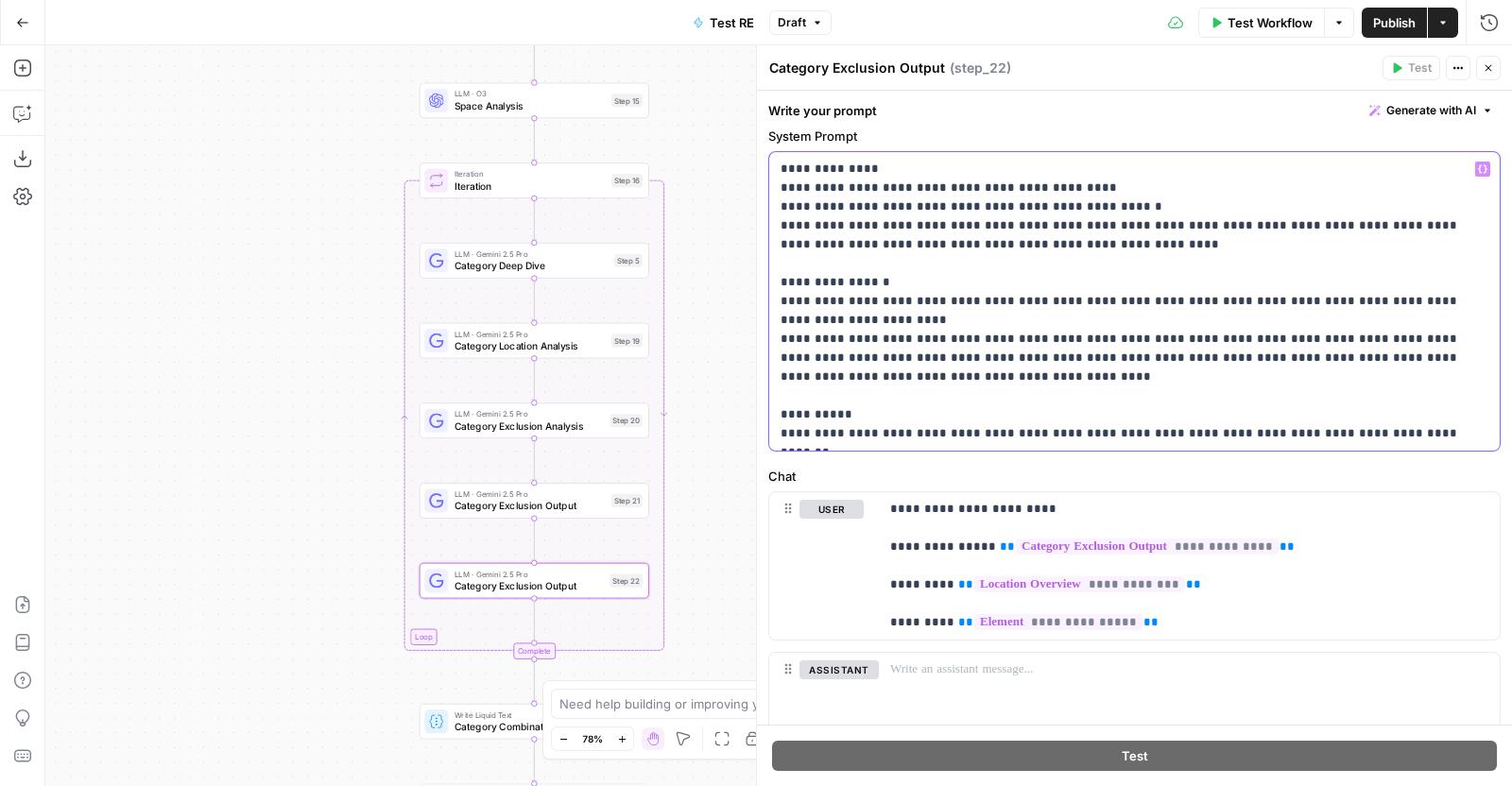 click on "**********" at bounding box center (1125, 301) 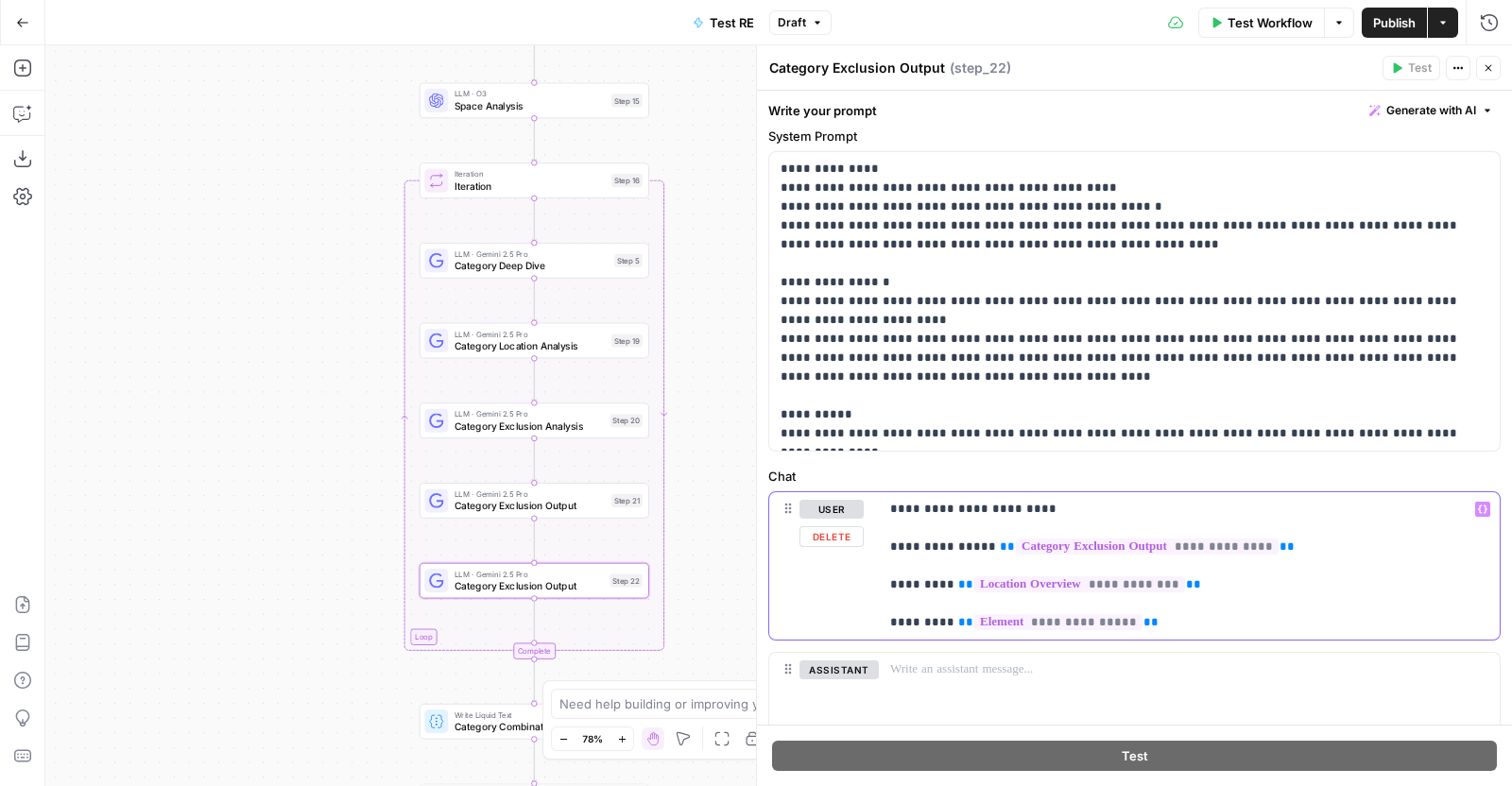 drag, startPoint x: 1002, startPoint y: 504, endPoint x: 844, endPoint y: 487, distance: 158.91193 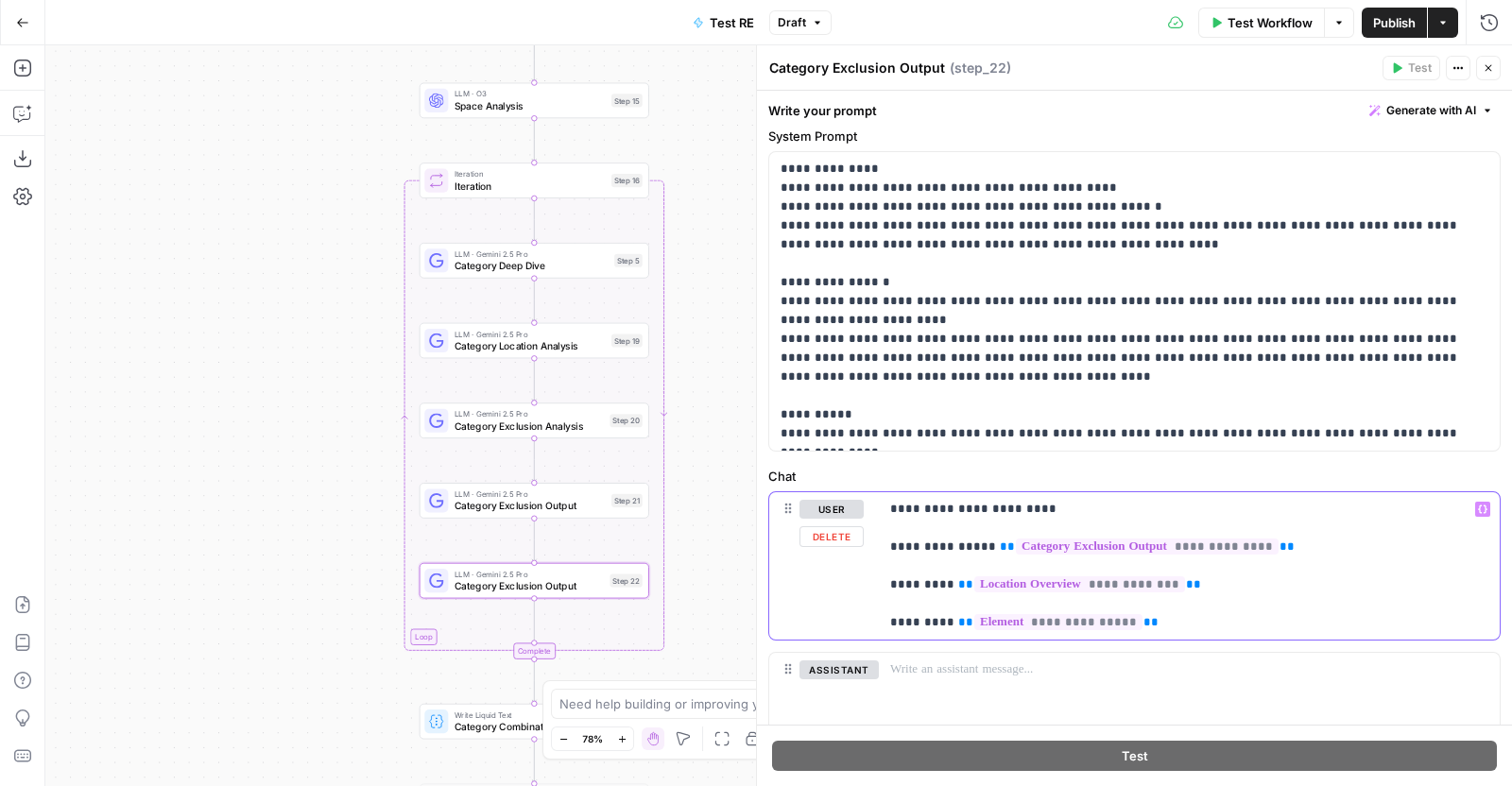 click on "**********" at bounding box center (1134, 604) 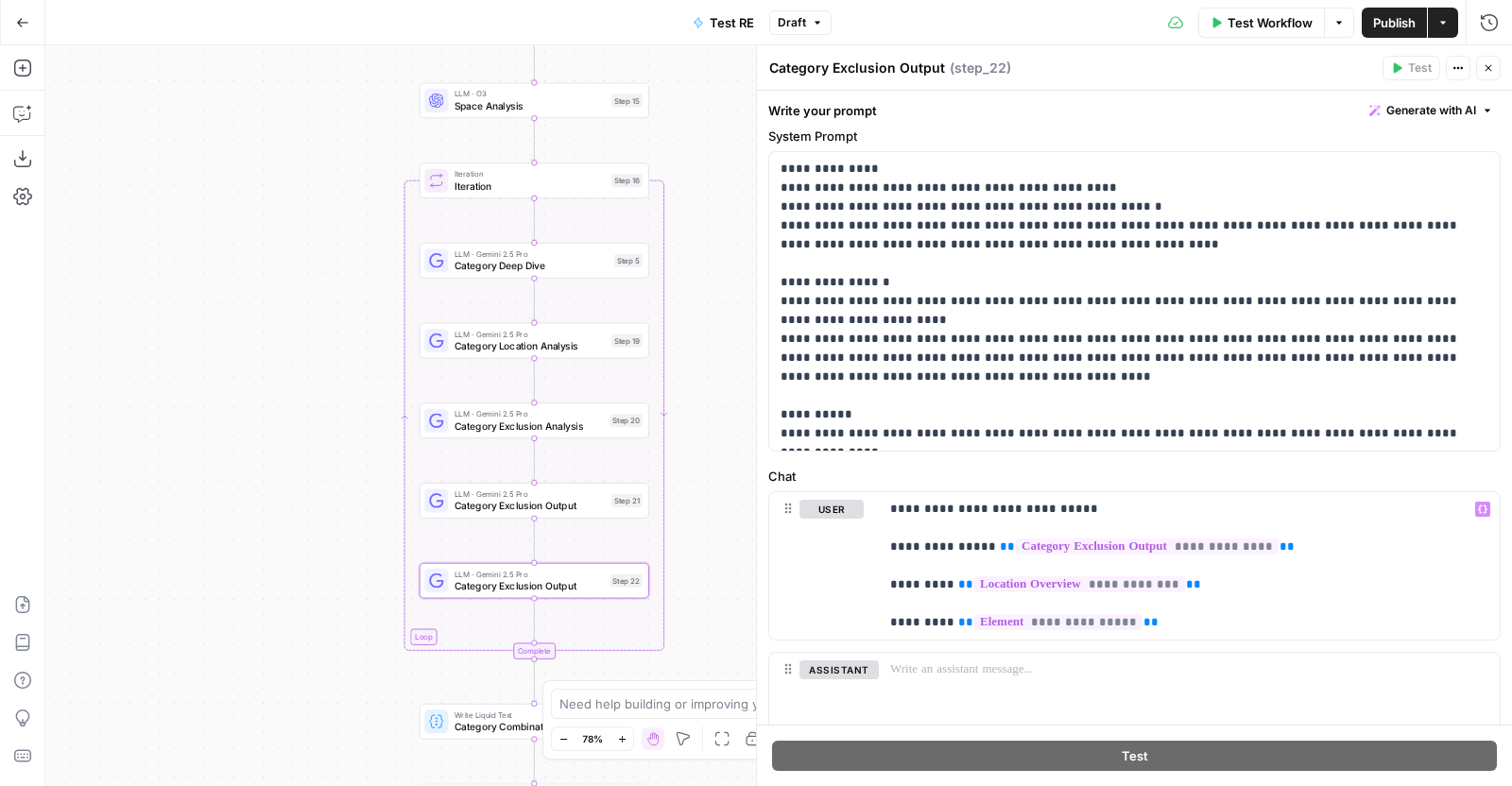 click on "Publish" at bounding box center (1394, 23) 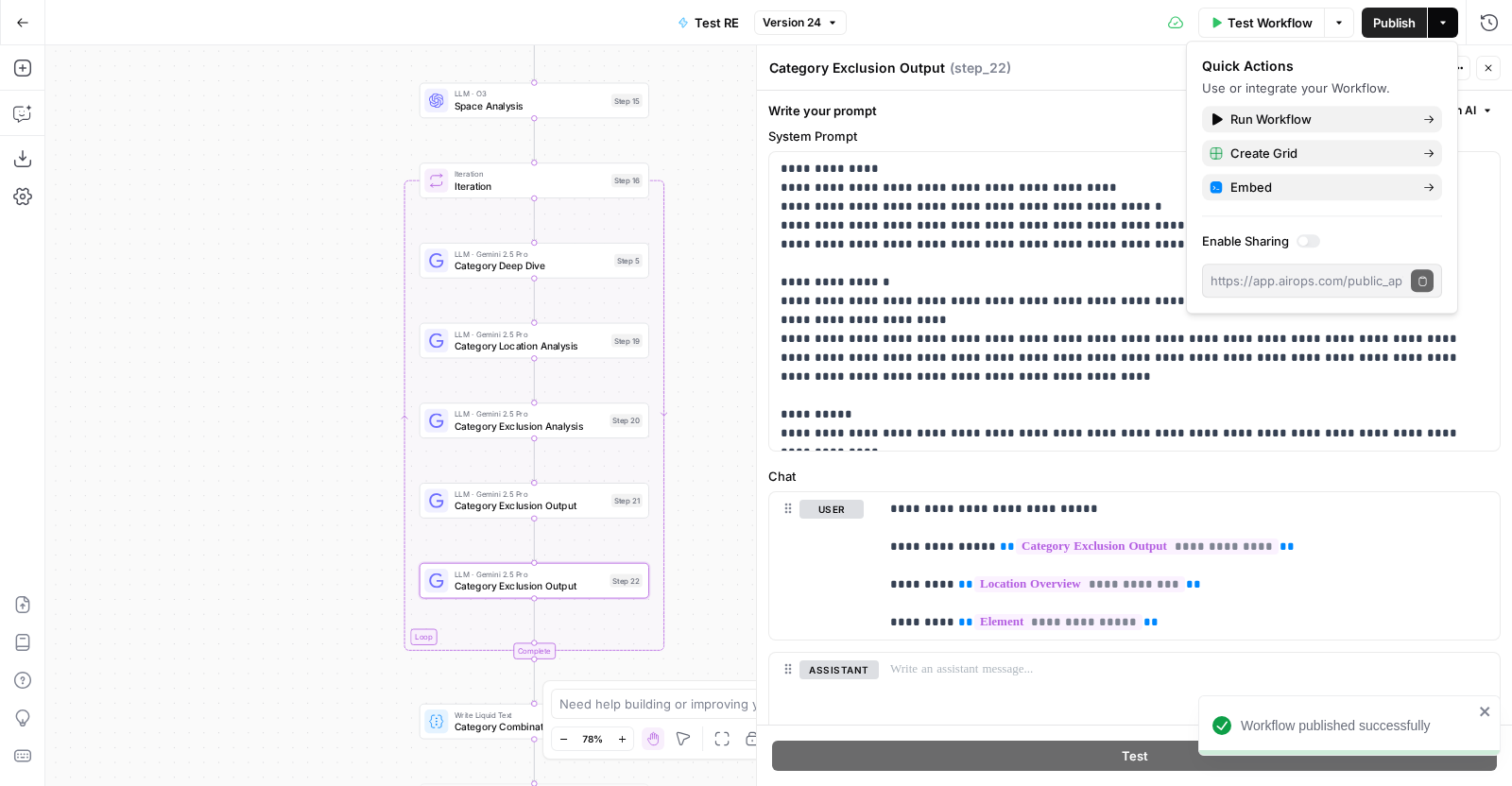 click on "Category Exclusion Output" at bounding box center [530, 506] 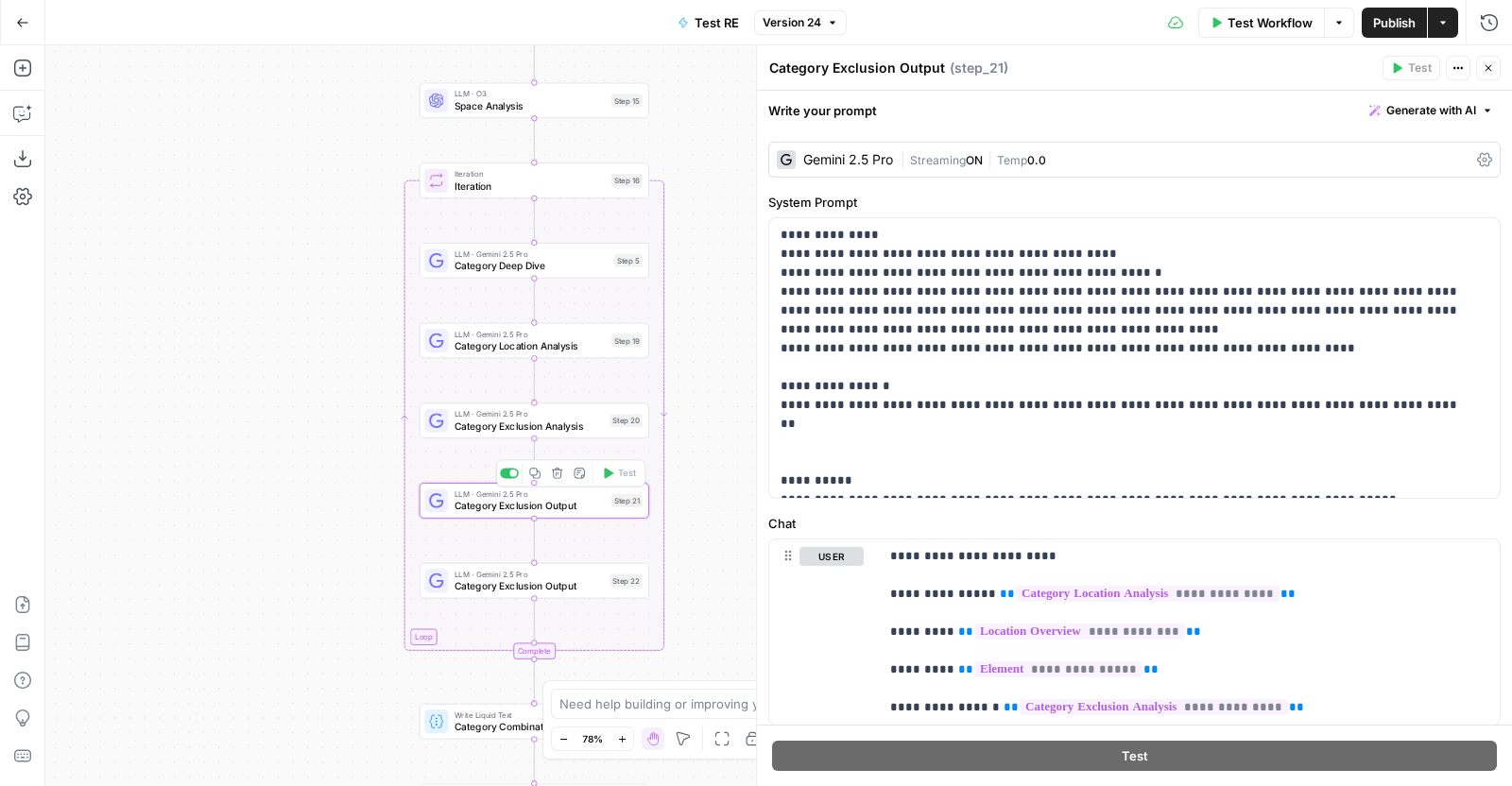 click on "Category Exclusion Analysis" at bounding box center [529, 426] 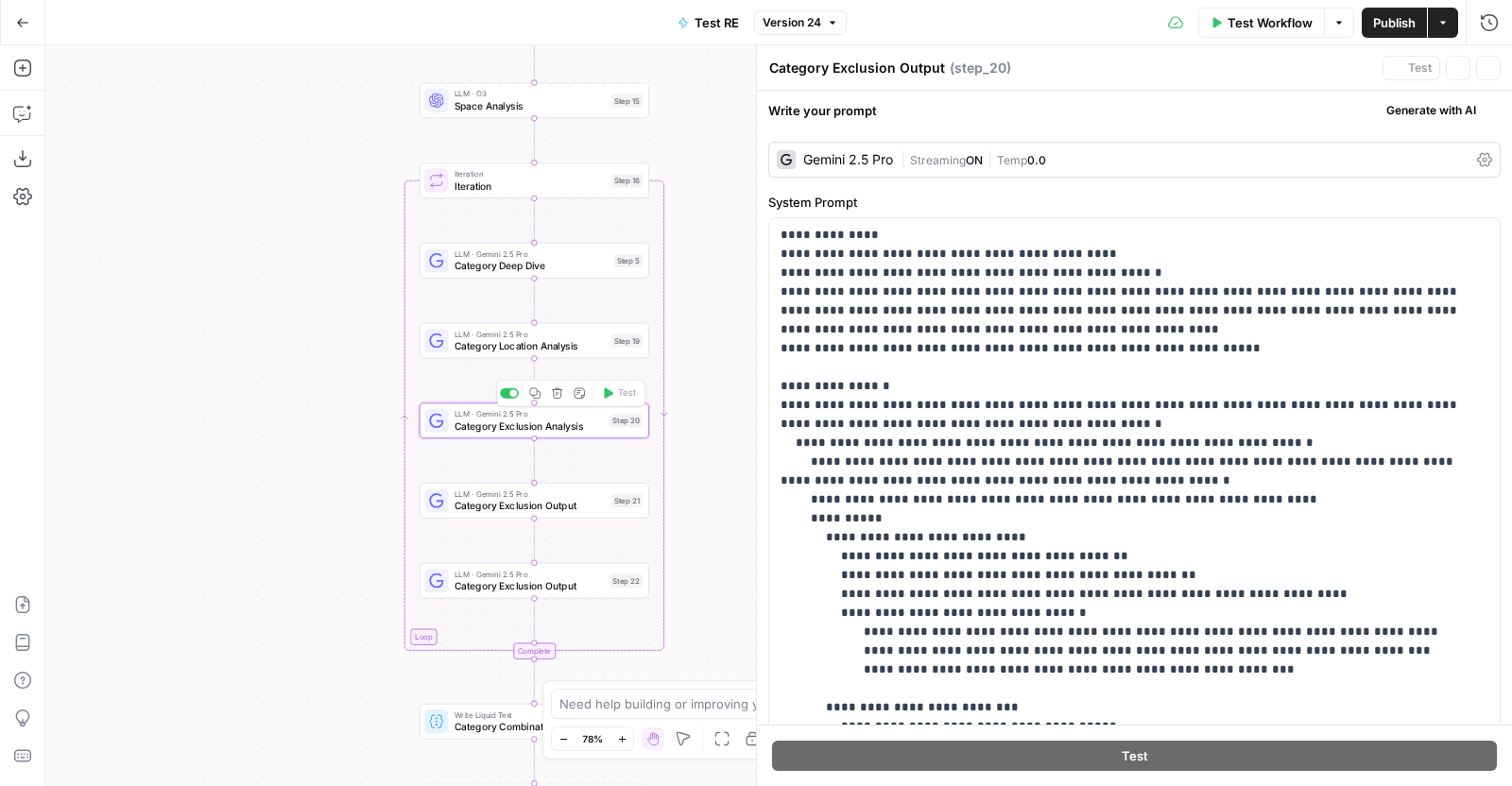 type on "Category Exclusion Analysis" 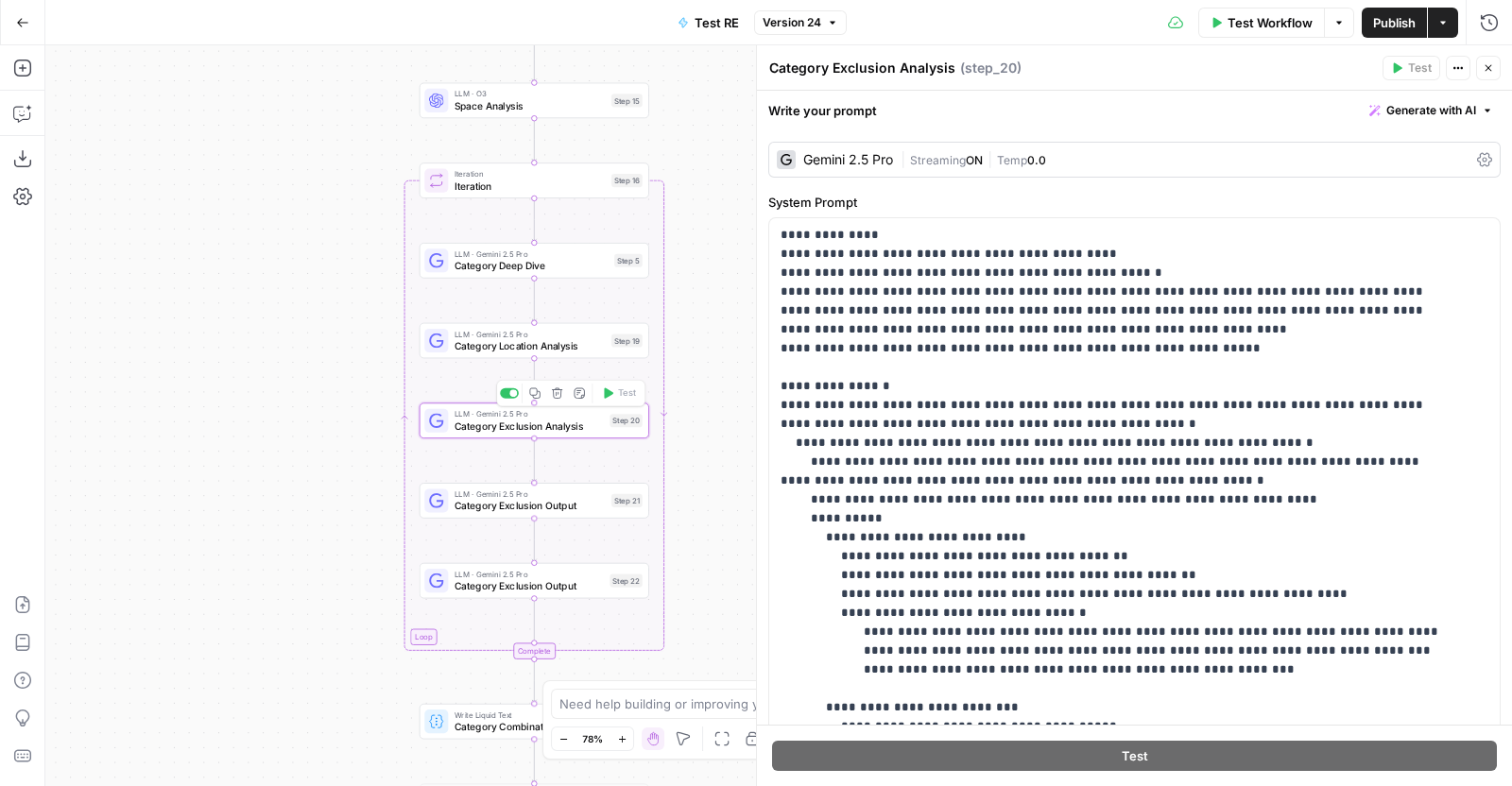 scroll, scrollTop: 322, scrollLeft: 0, axis: vertical 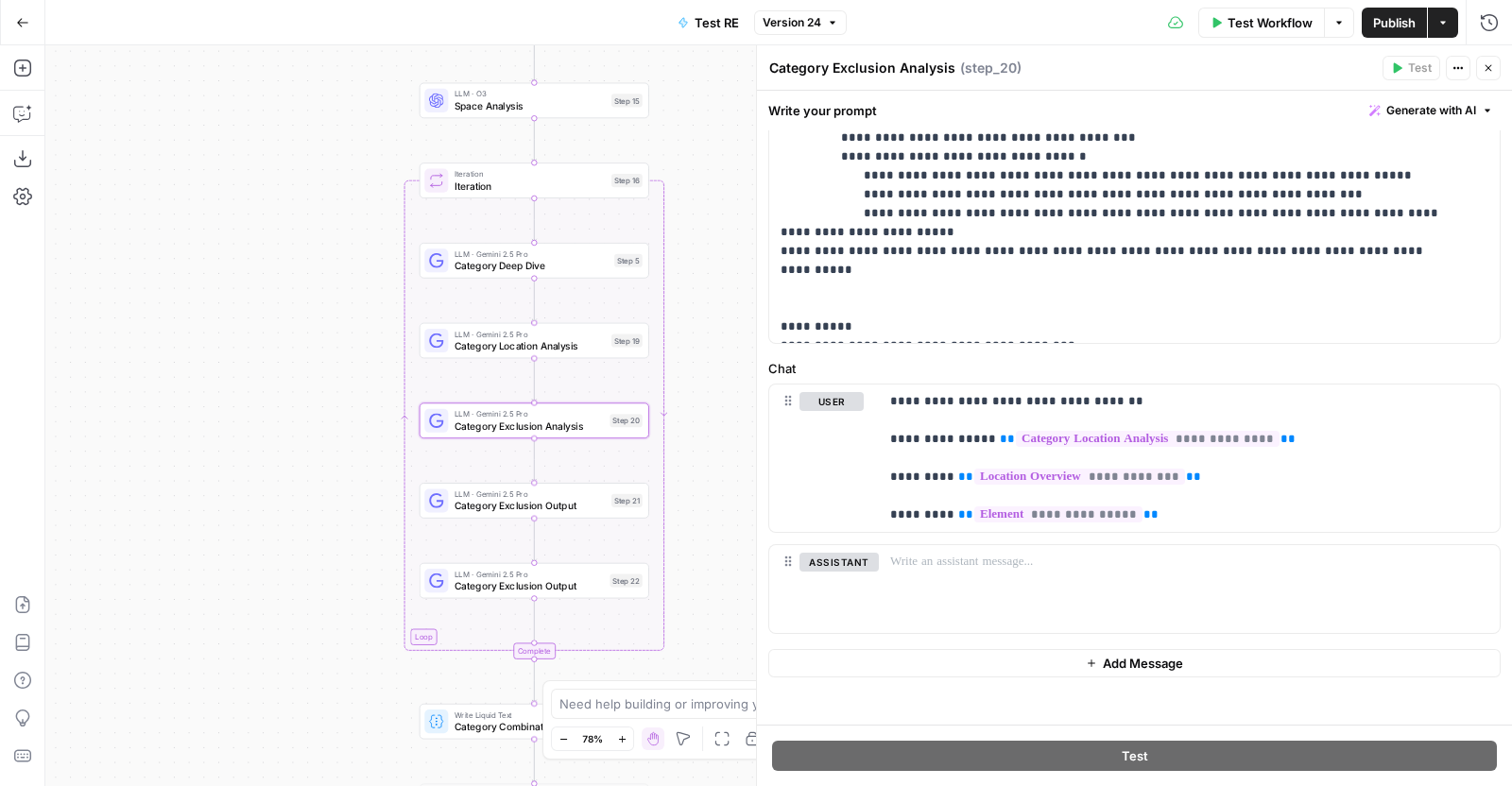 click on "Category Location Analysis" at bounding box center [530, 346] 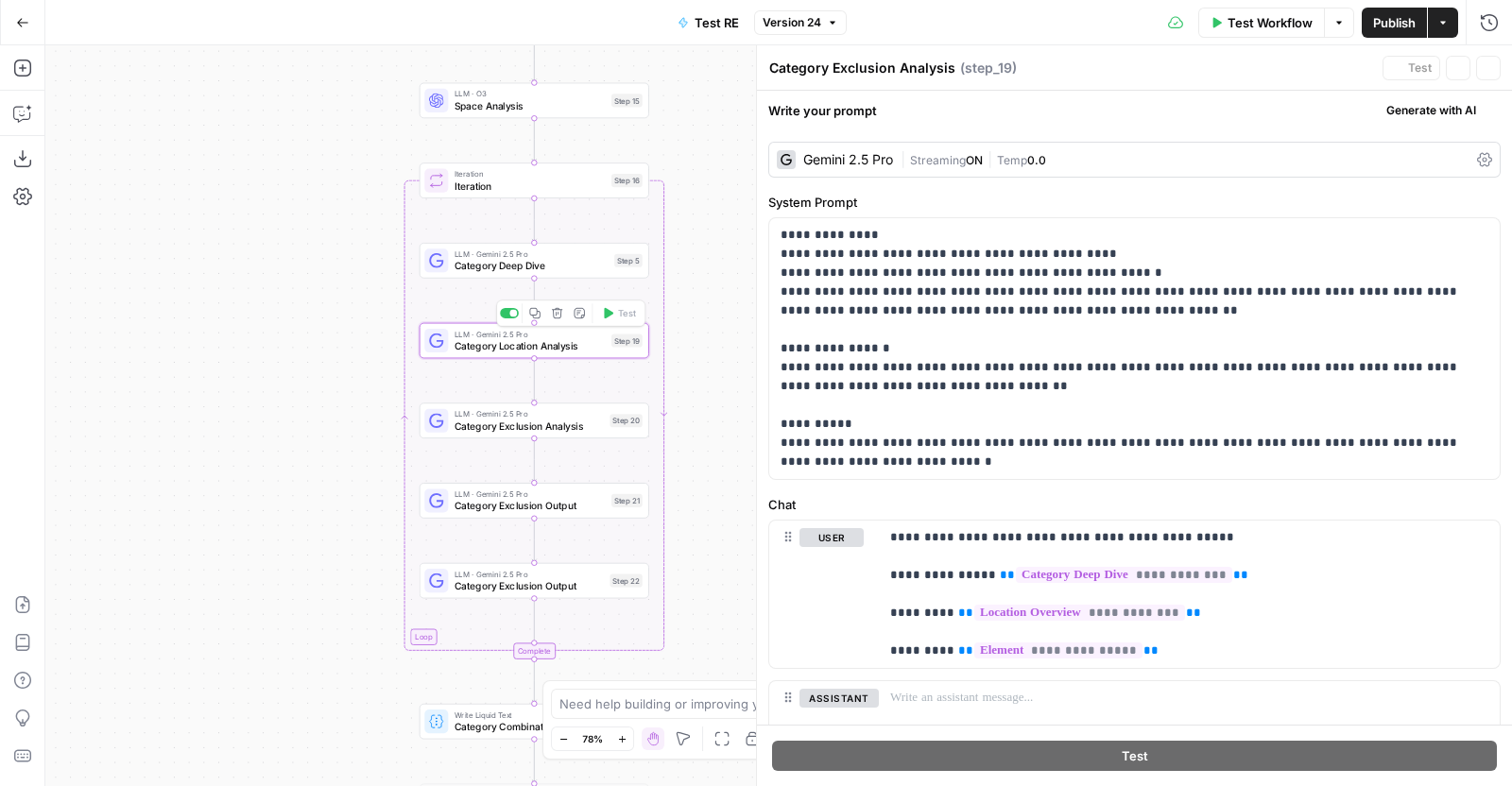 type on "Category Location Analysis" 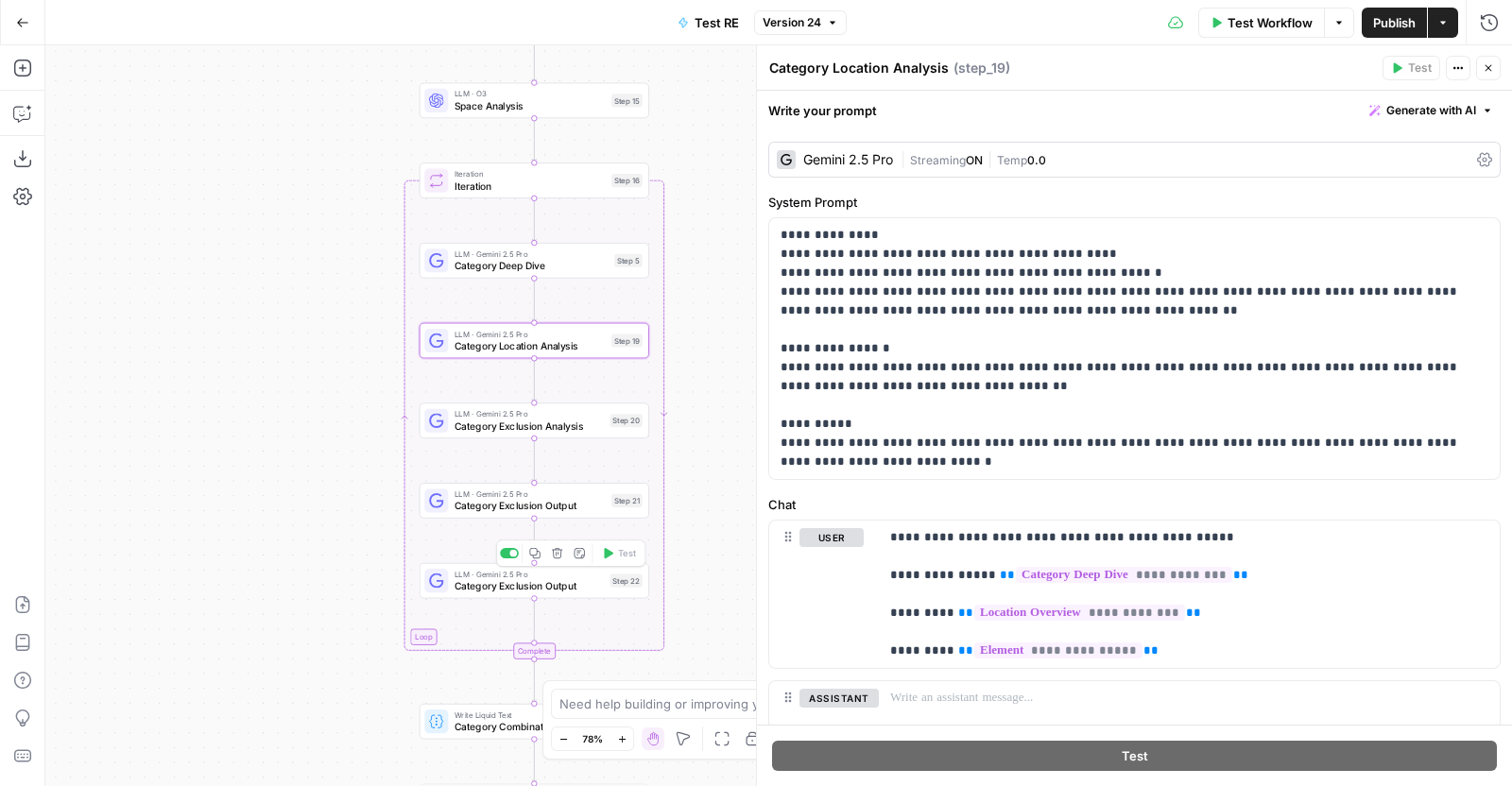 click on "LLM · Gemini 2.5 Pro" at bounding box center [529, 573] 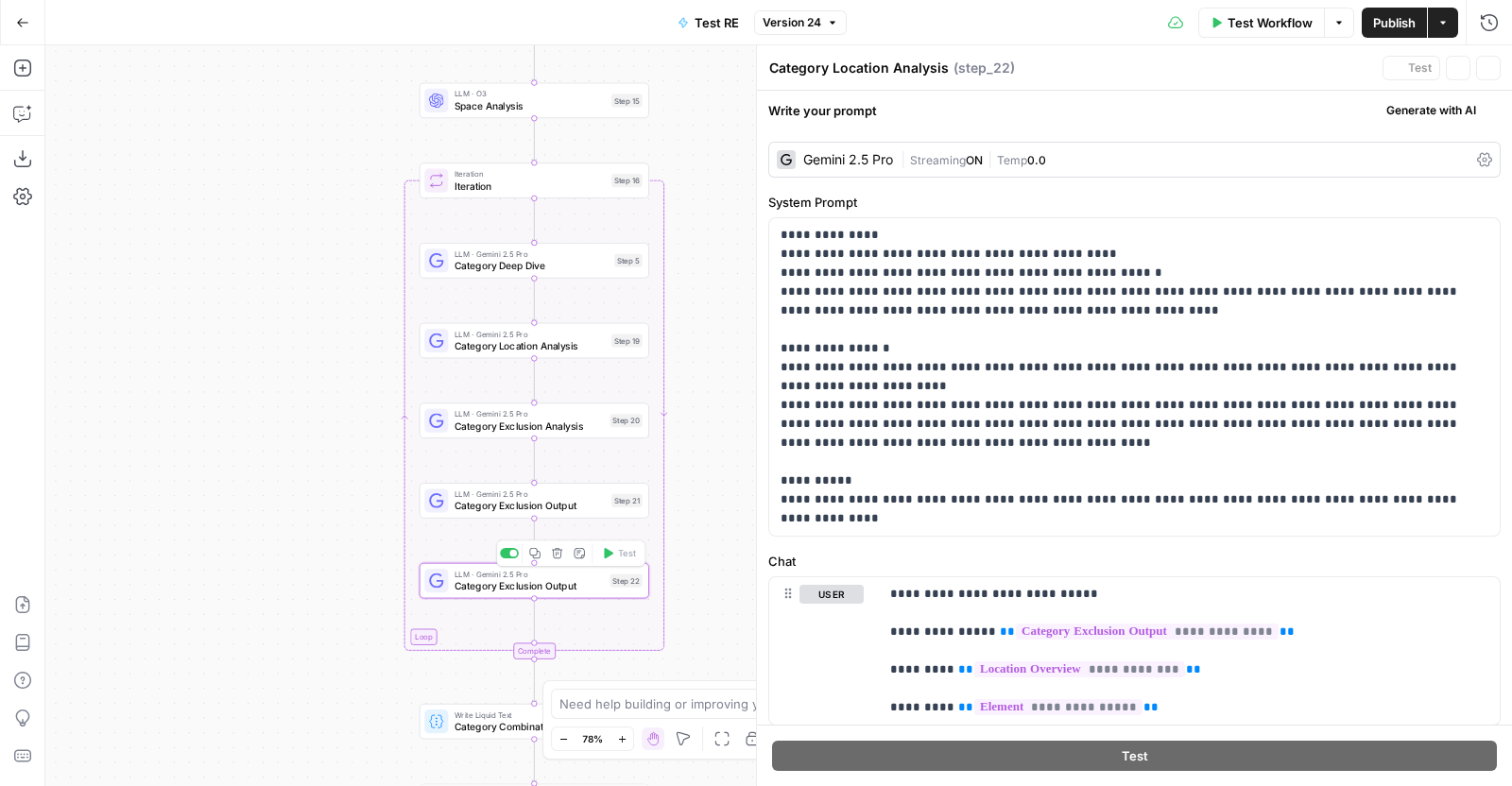 type on "Category Exclusion Output" 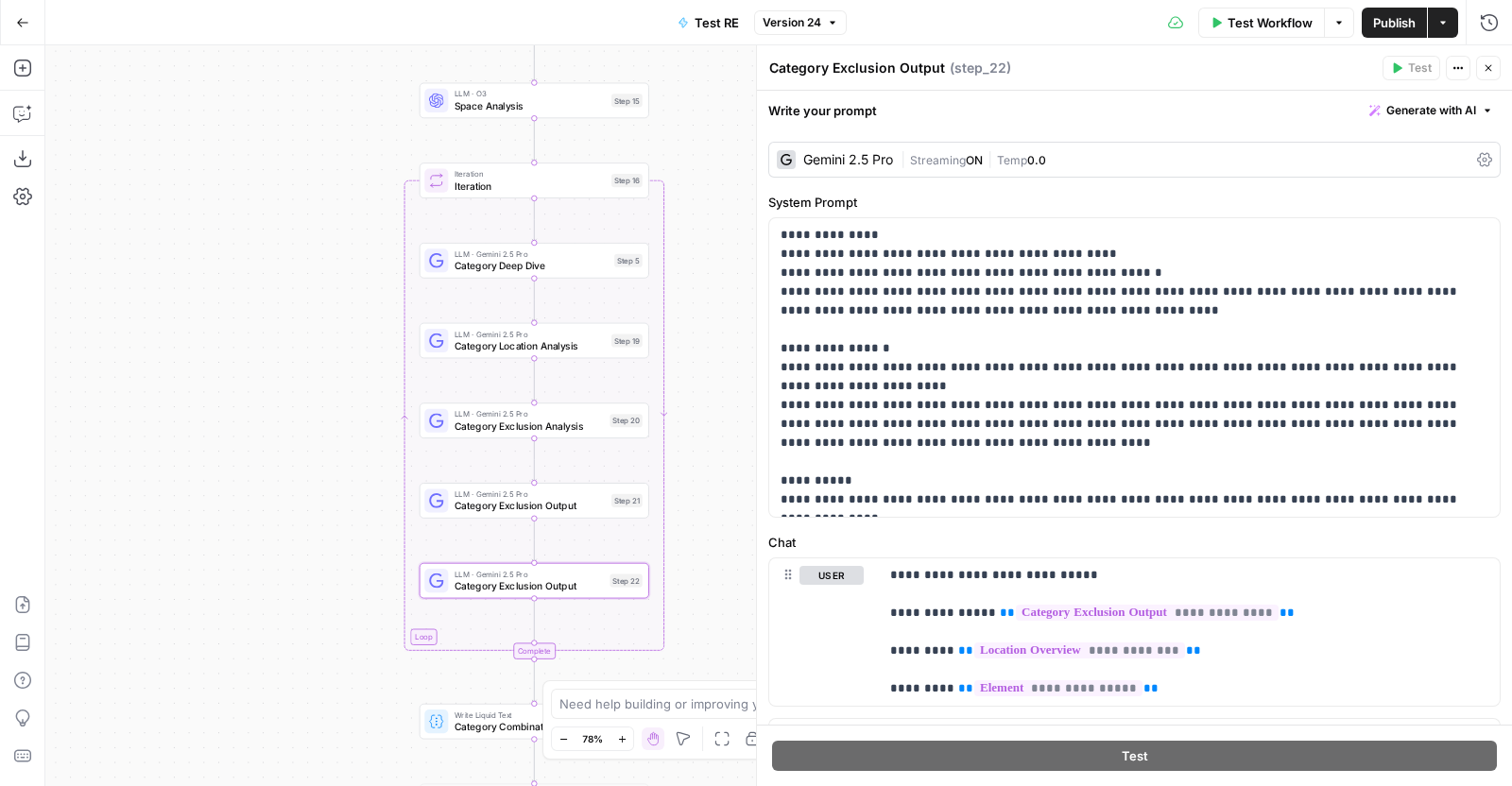 click on "Publish" at bounding box center (1394, 23) 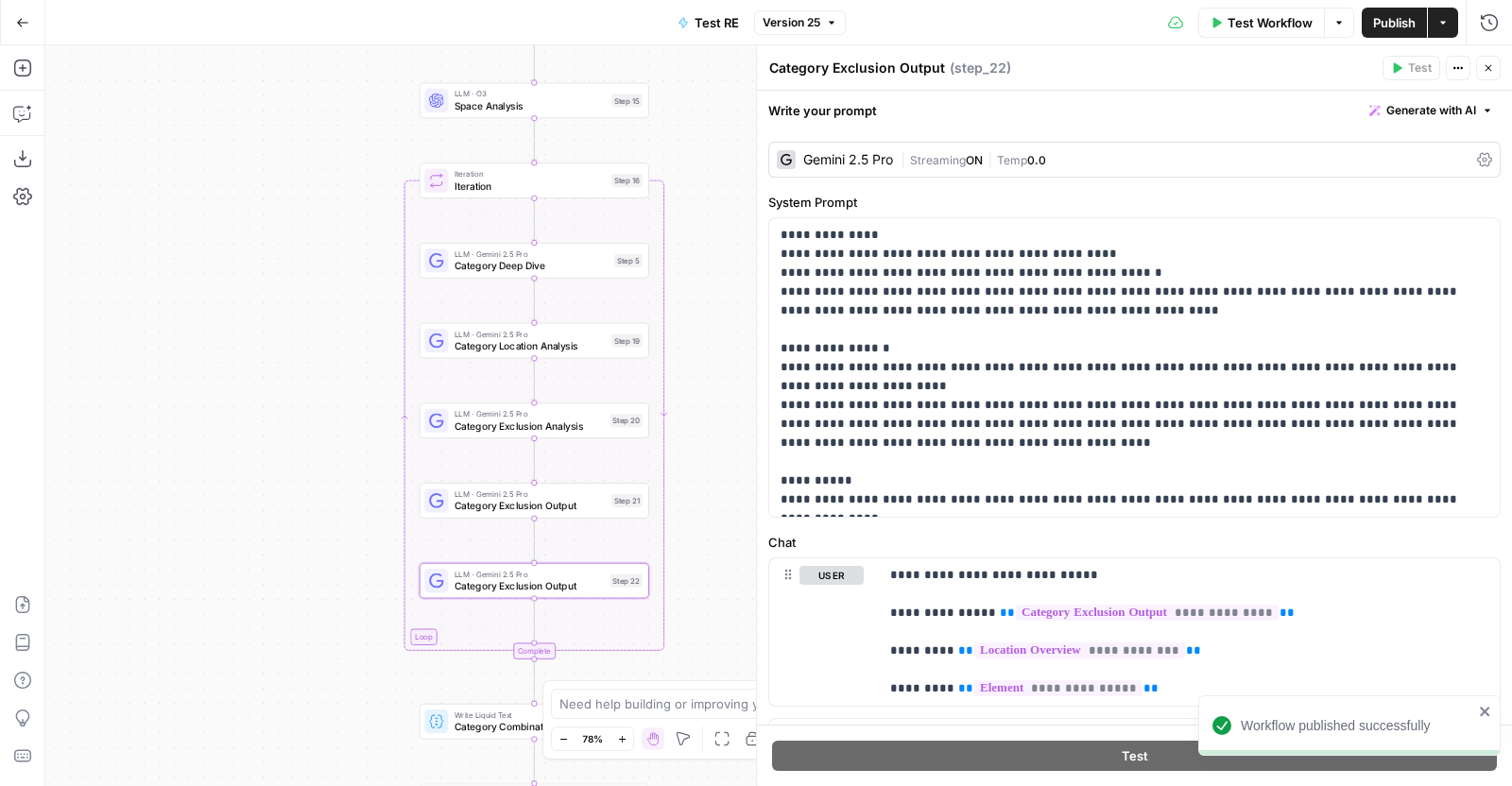 click on "Category Combination" at bounding box center [530, 726] 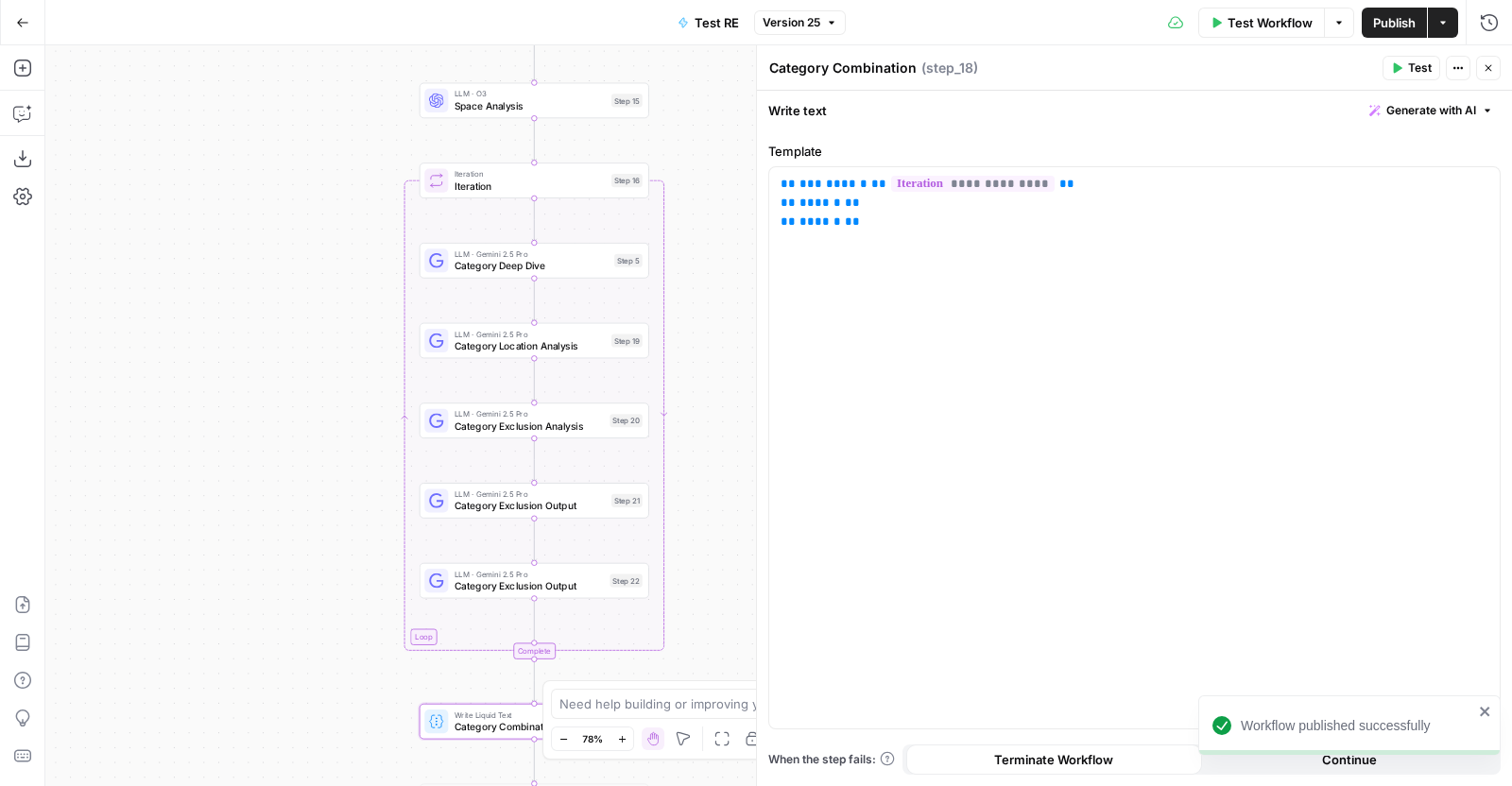 click 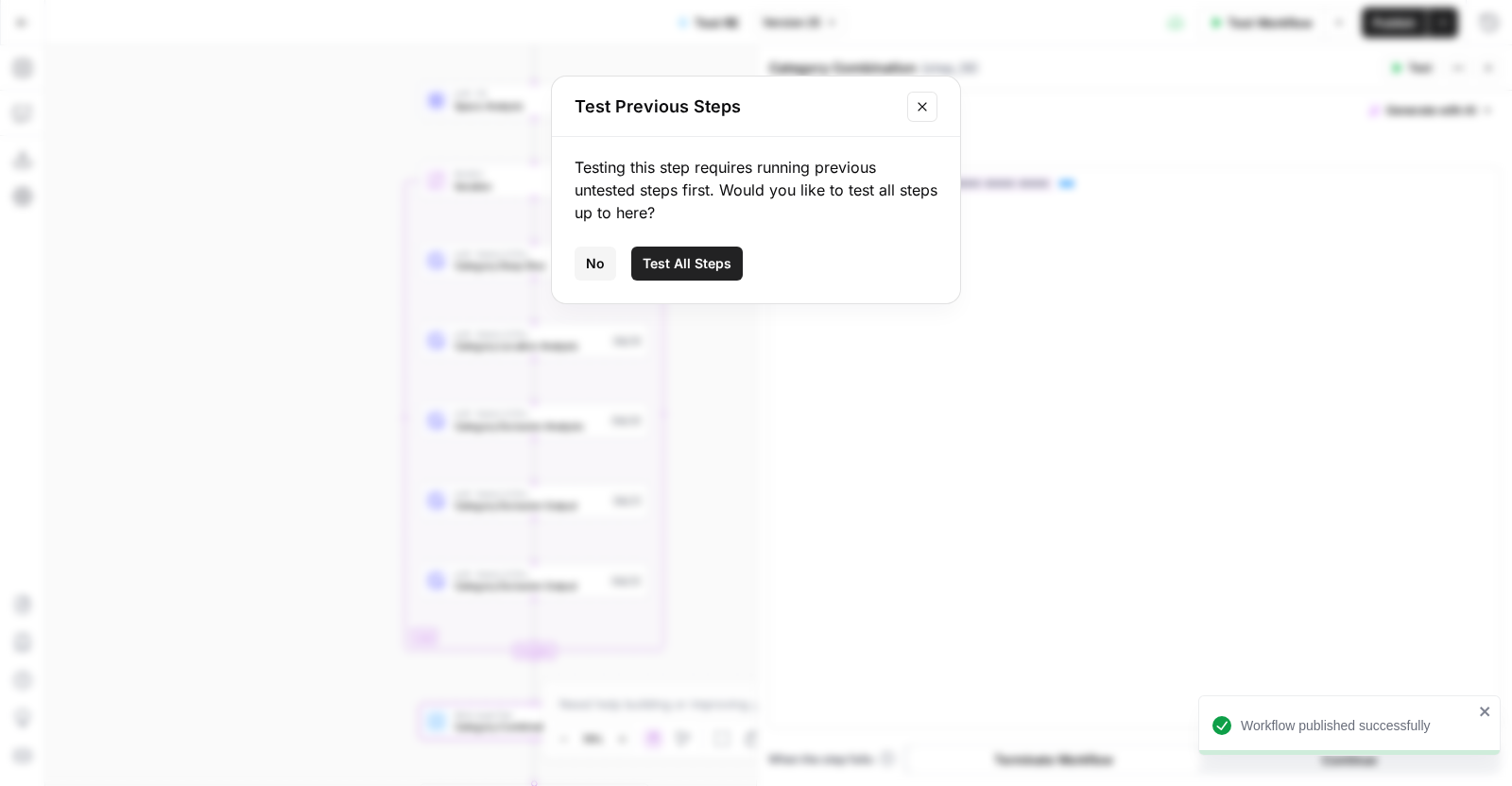 click on "Test All Steps" at bounding box center (687, 264) 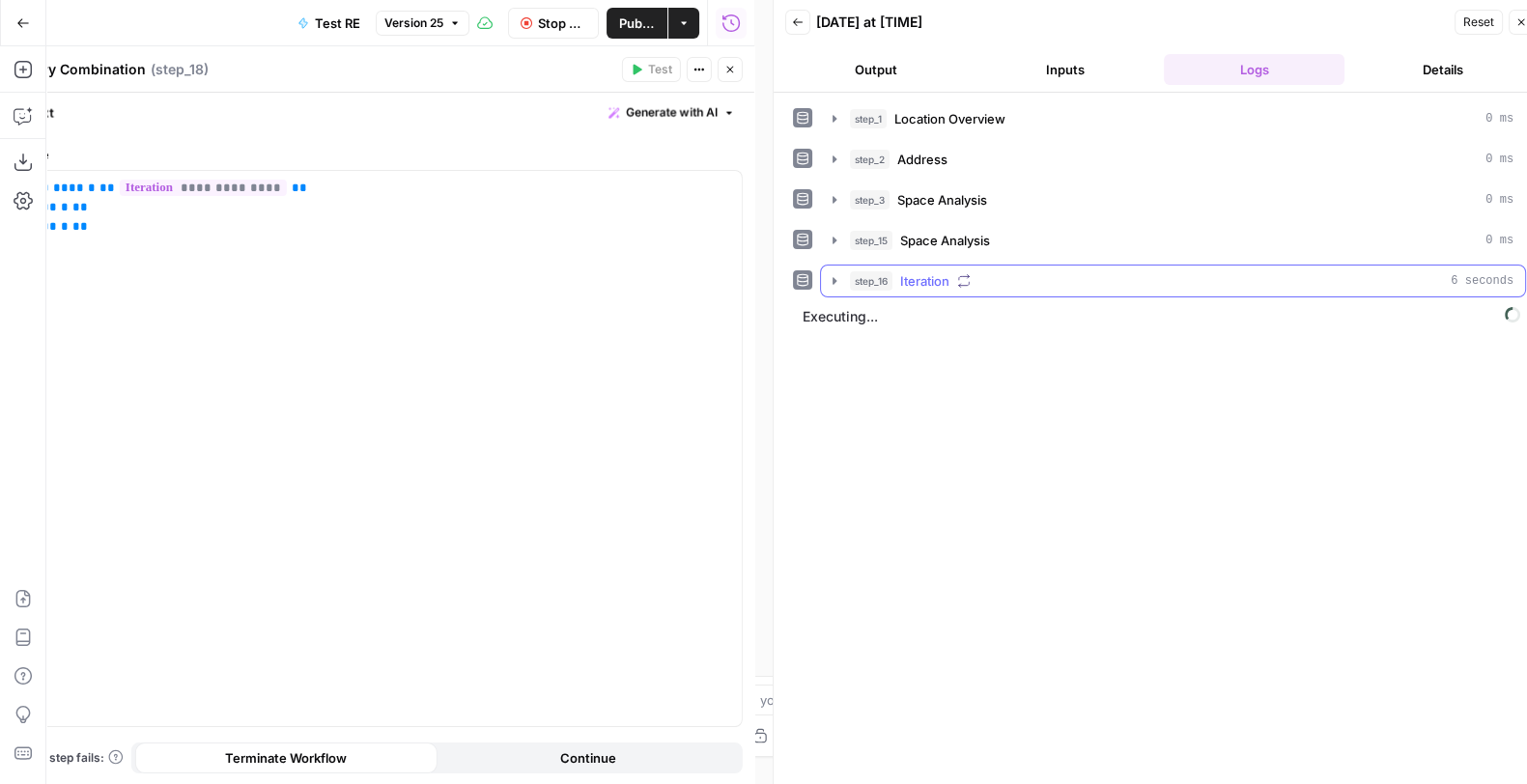 click on "step_16 Iteration 6 seconds" at bounding box center [1181, 281] 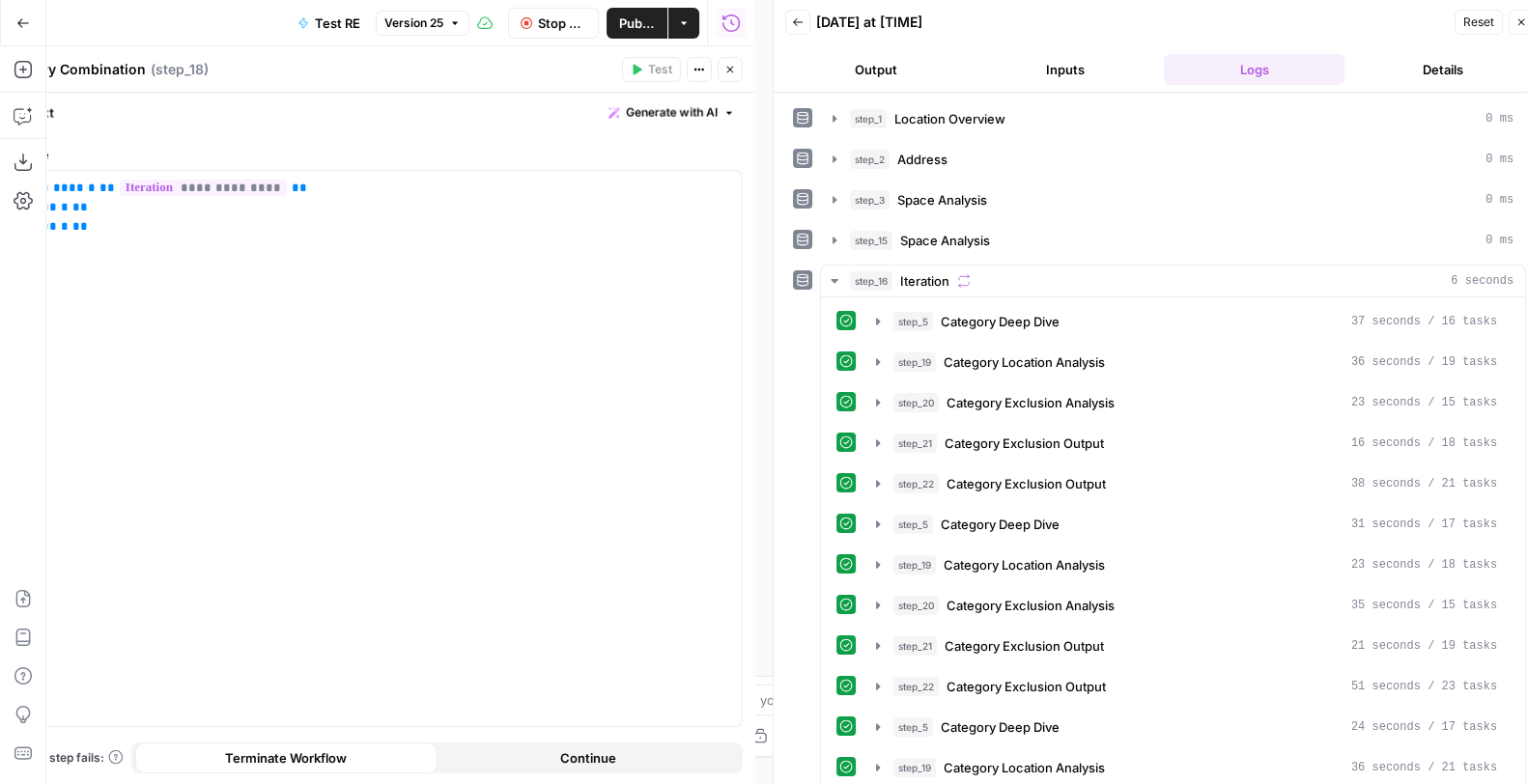 click 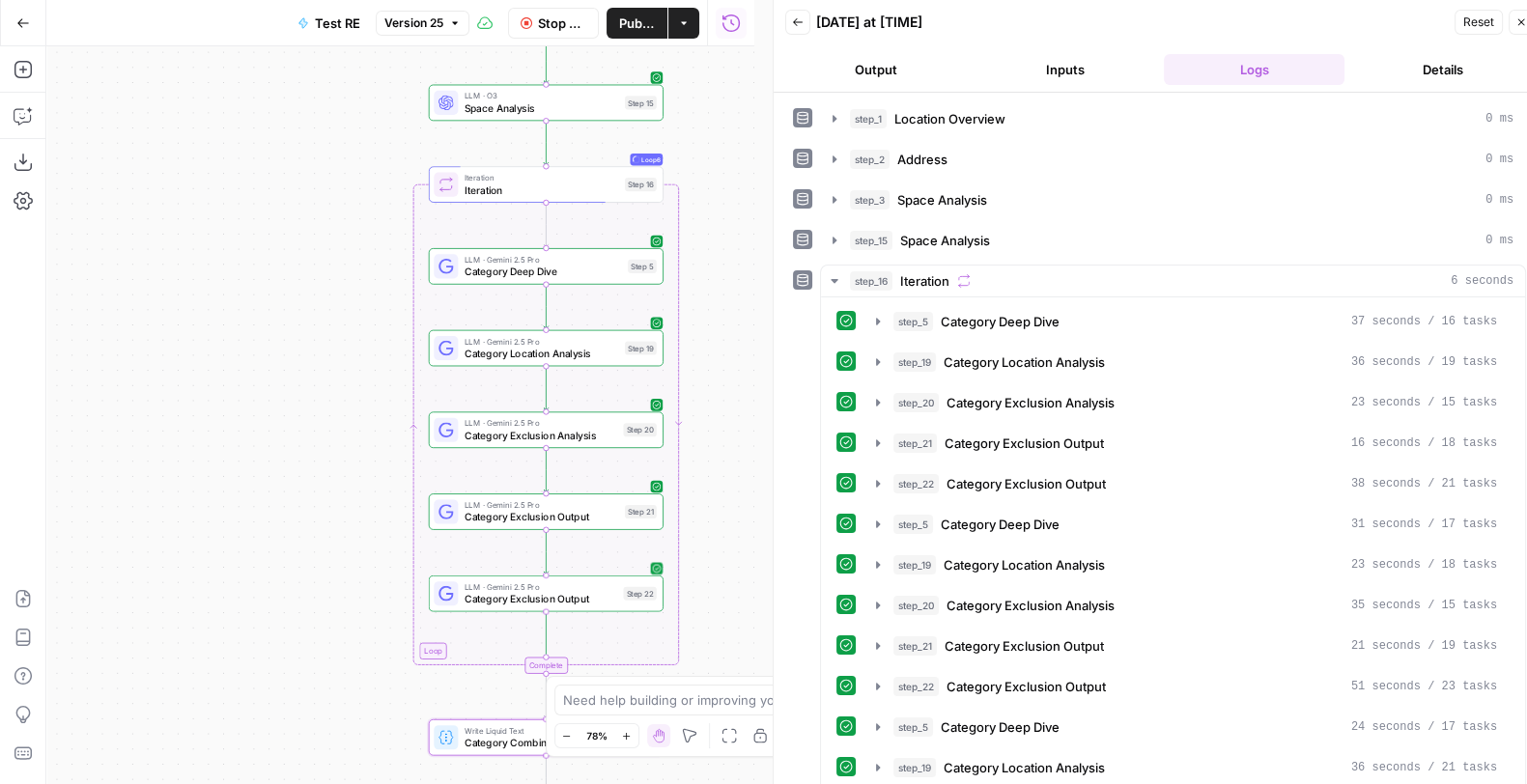click on "Category Exclusion Output" at bounding box center [541, 599] 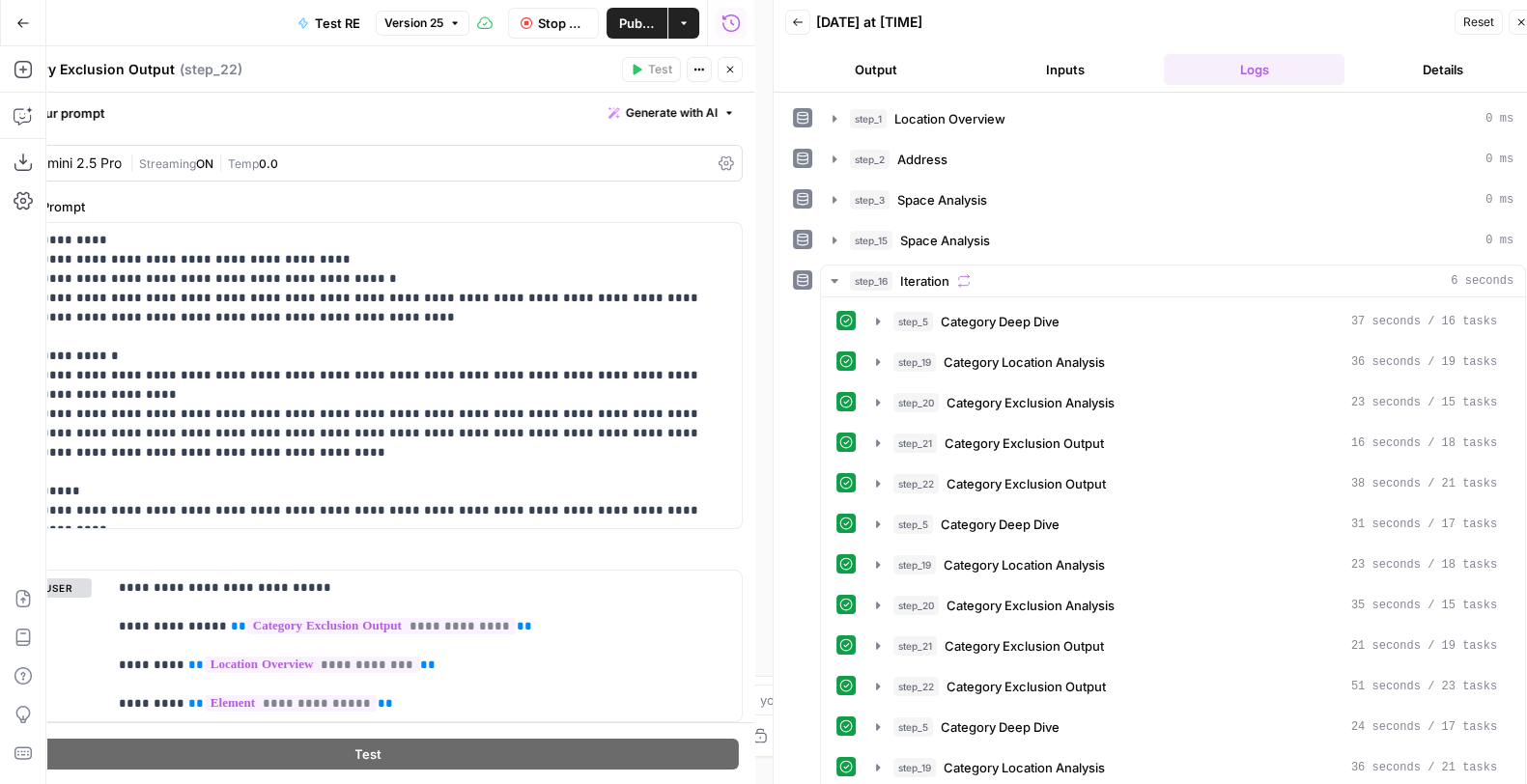 click on "Category Exclusion Output" at bounding box center (85, 70) 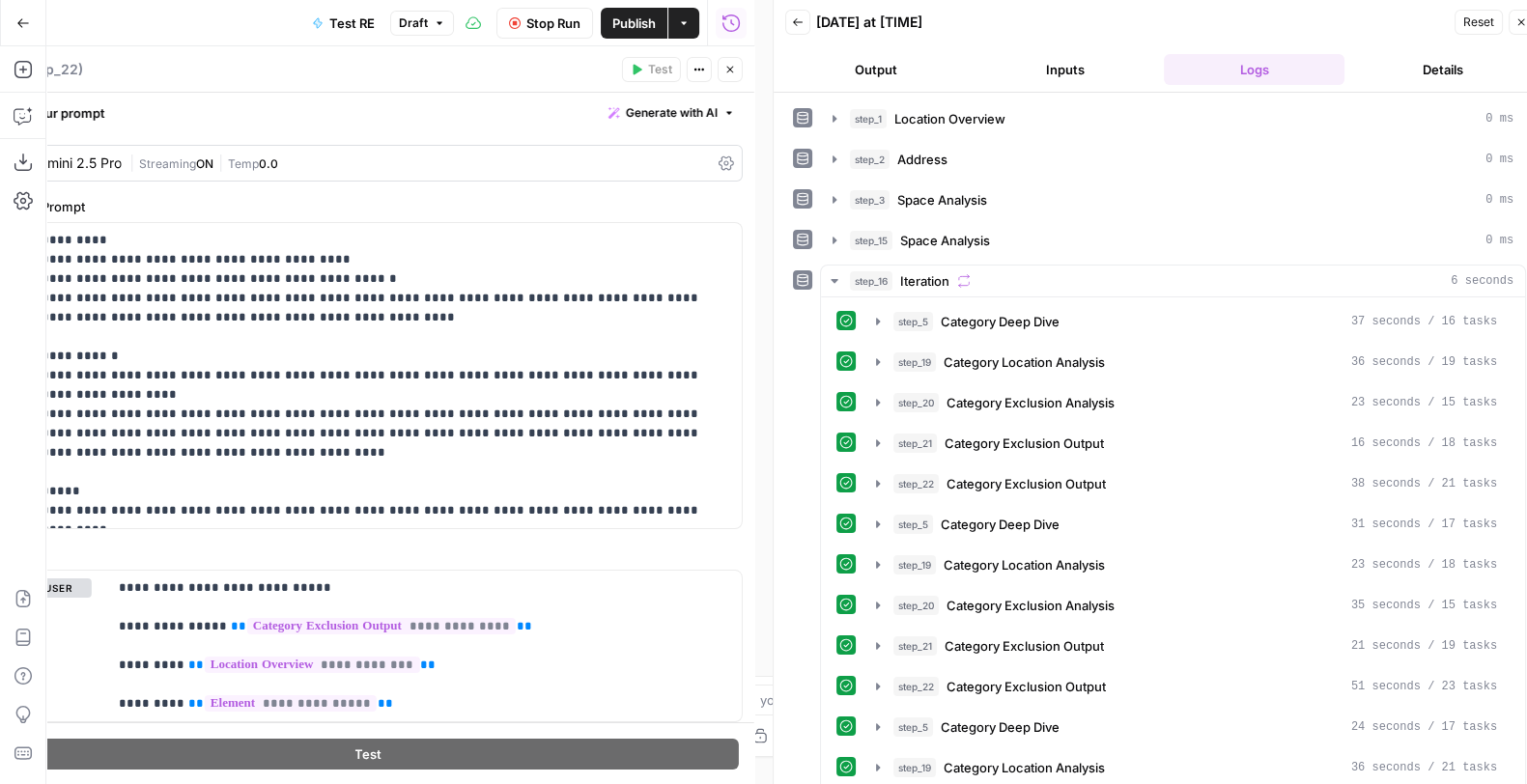 type on "F" 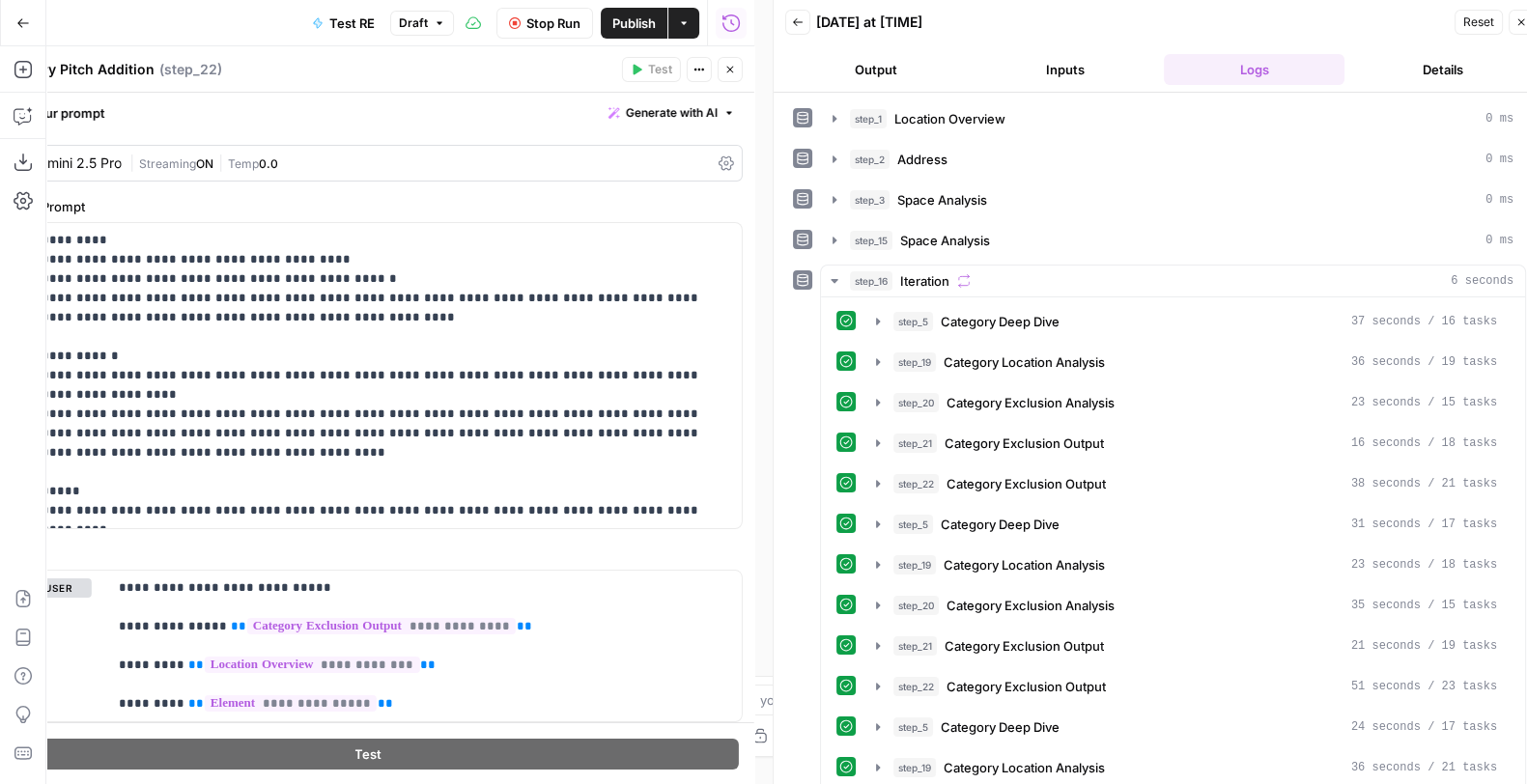 type on "Category Pitch Addition" 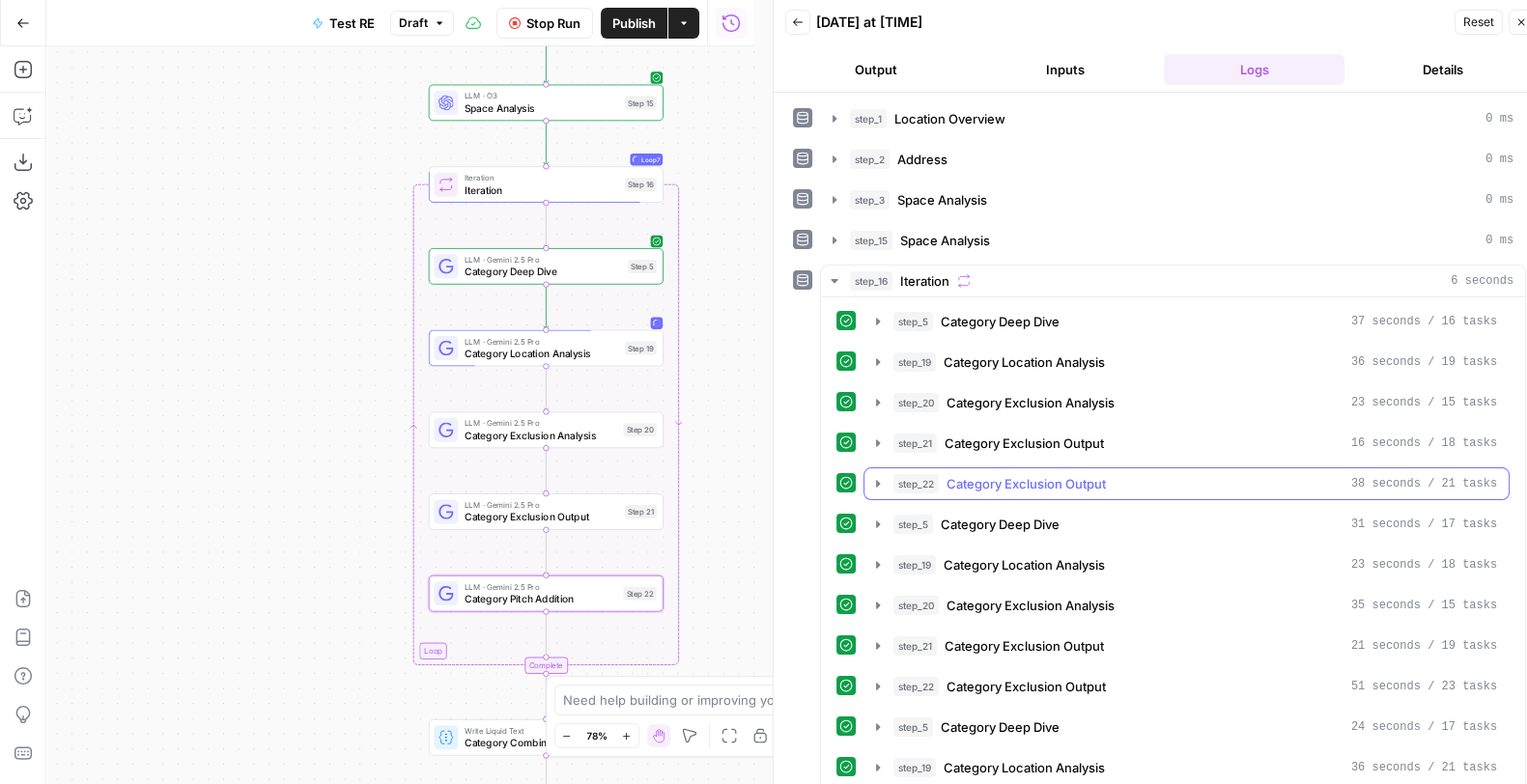 click on "Category Exclusion Output" at bounding box center [1026, 484] 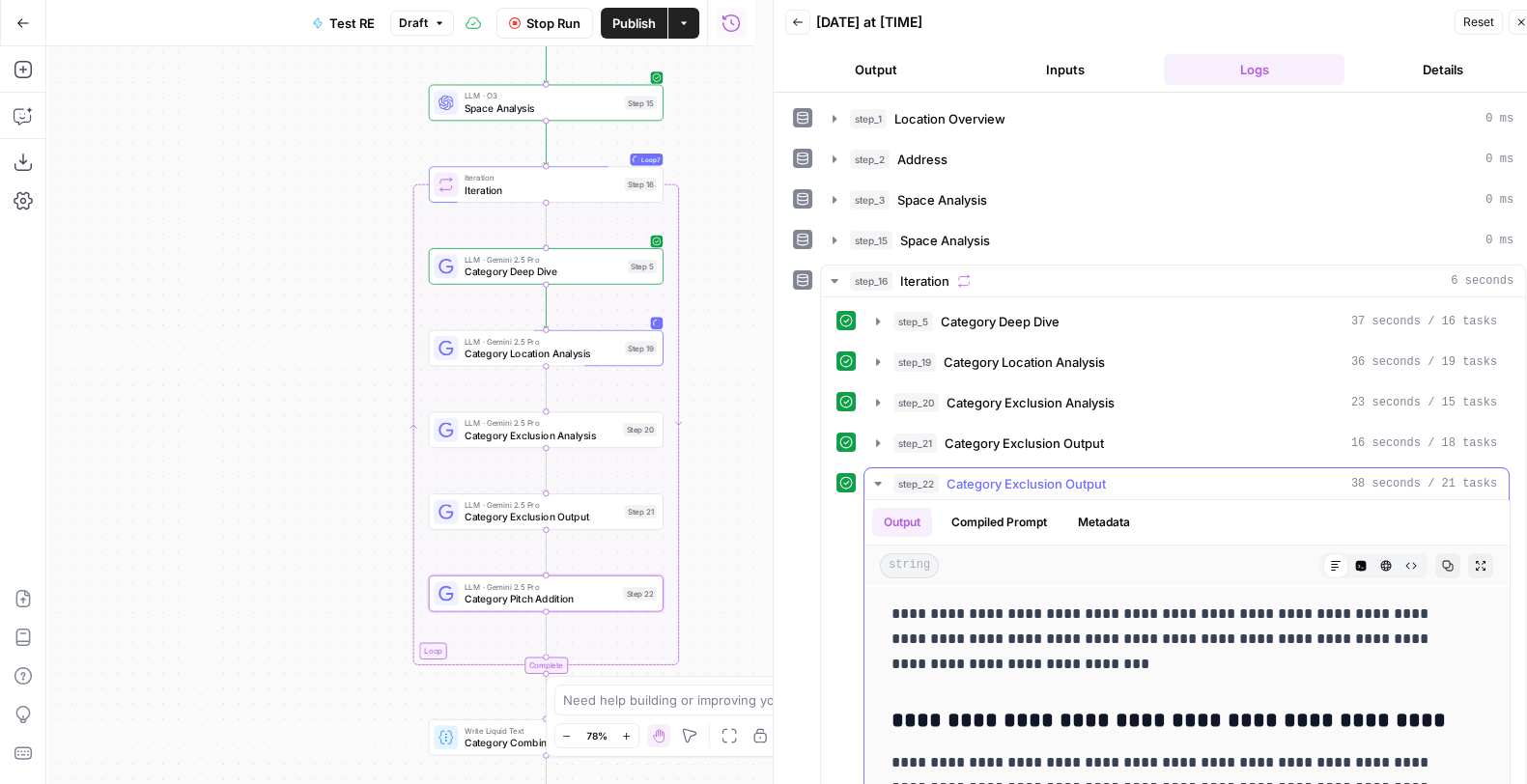 scroll, scrollTop: 231, scrollLeft: 0, axis: vertical 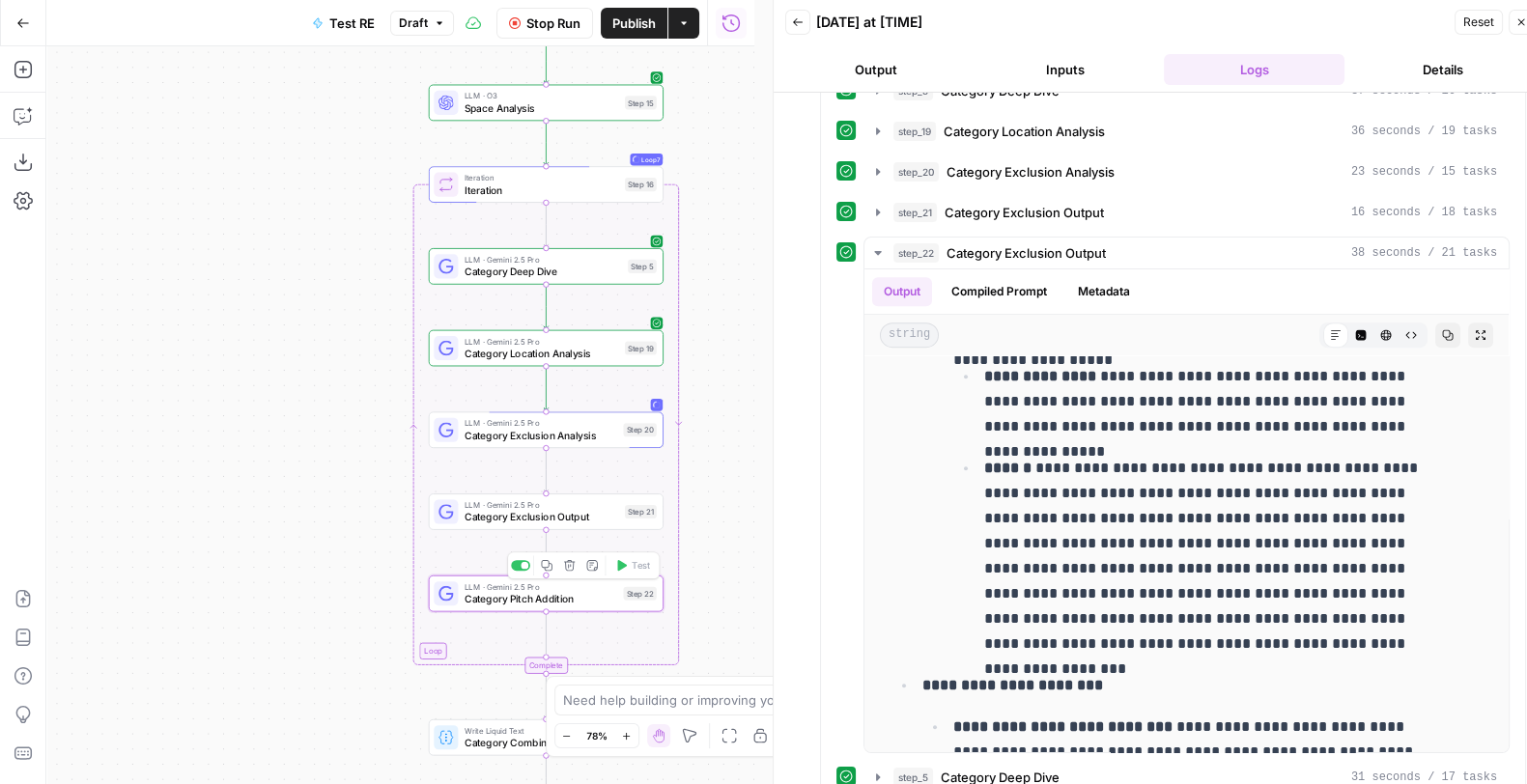 click on "Category Pitch Addition" at bounding box center (541, 599) 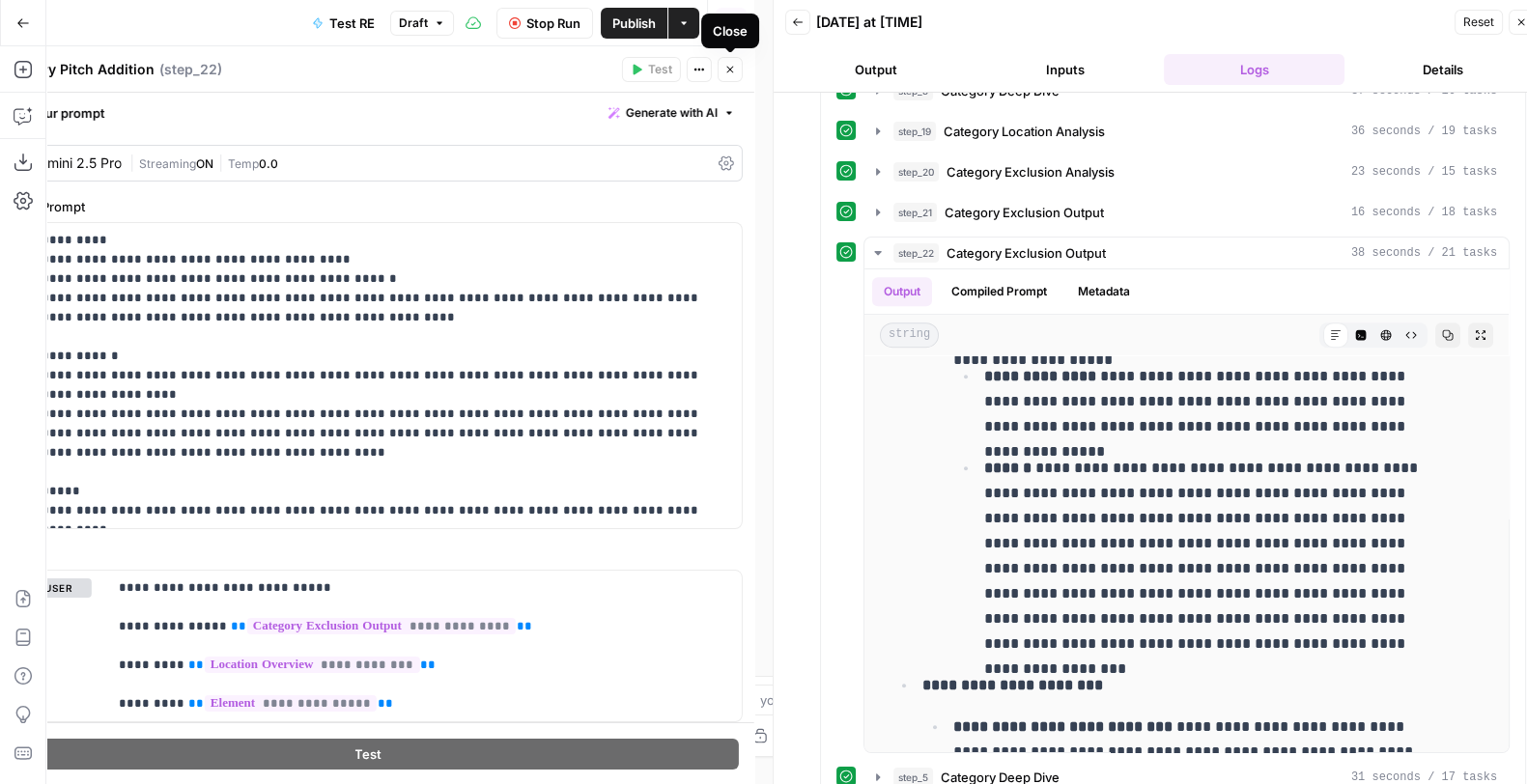 click on "Close" at bounding box center (730, 70) 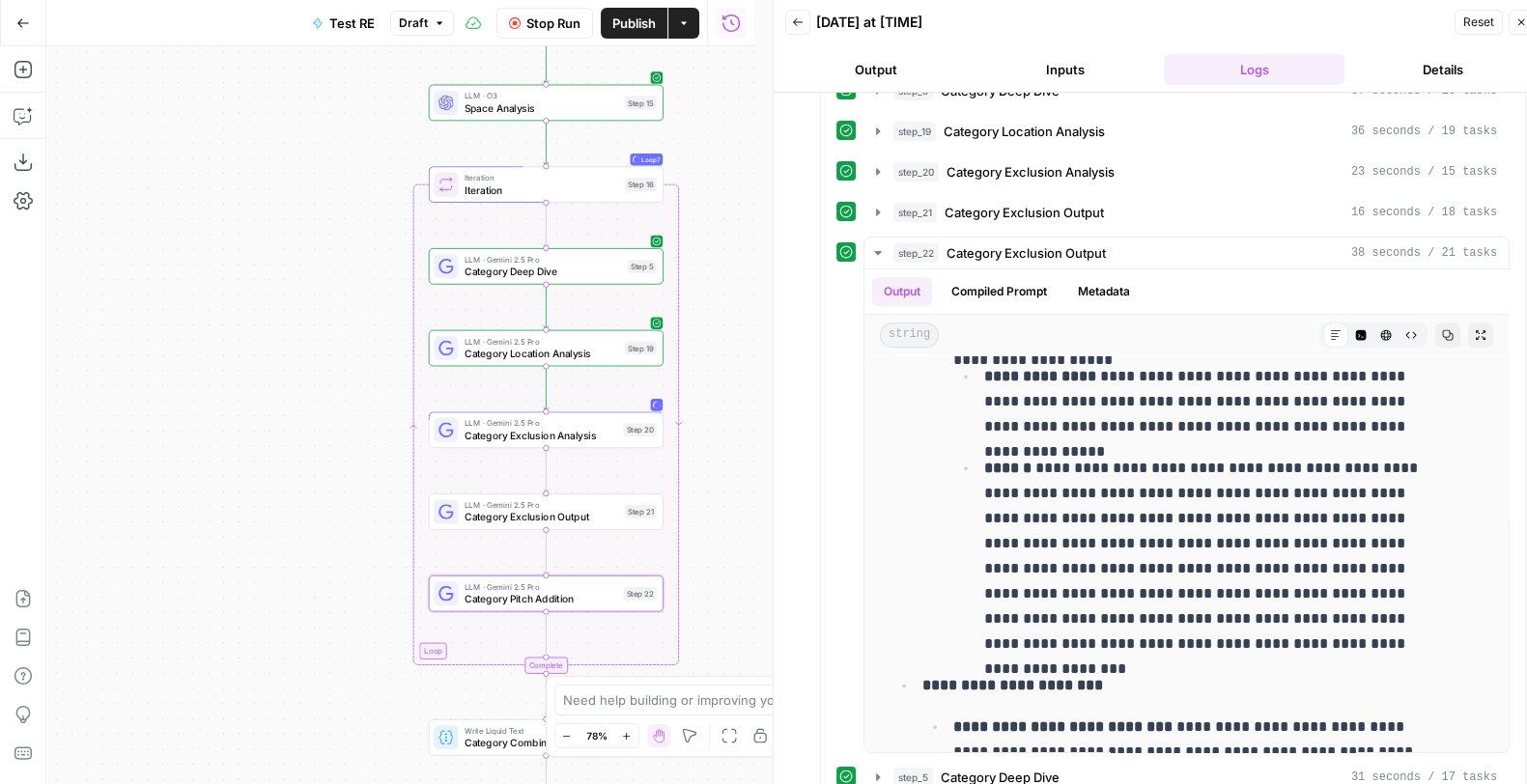click on "Publish" at bounding box center [634, 23] 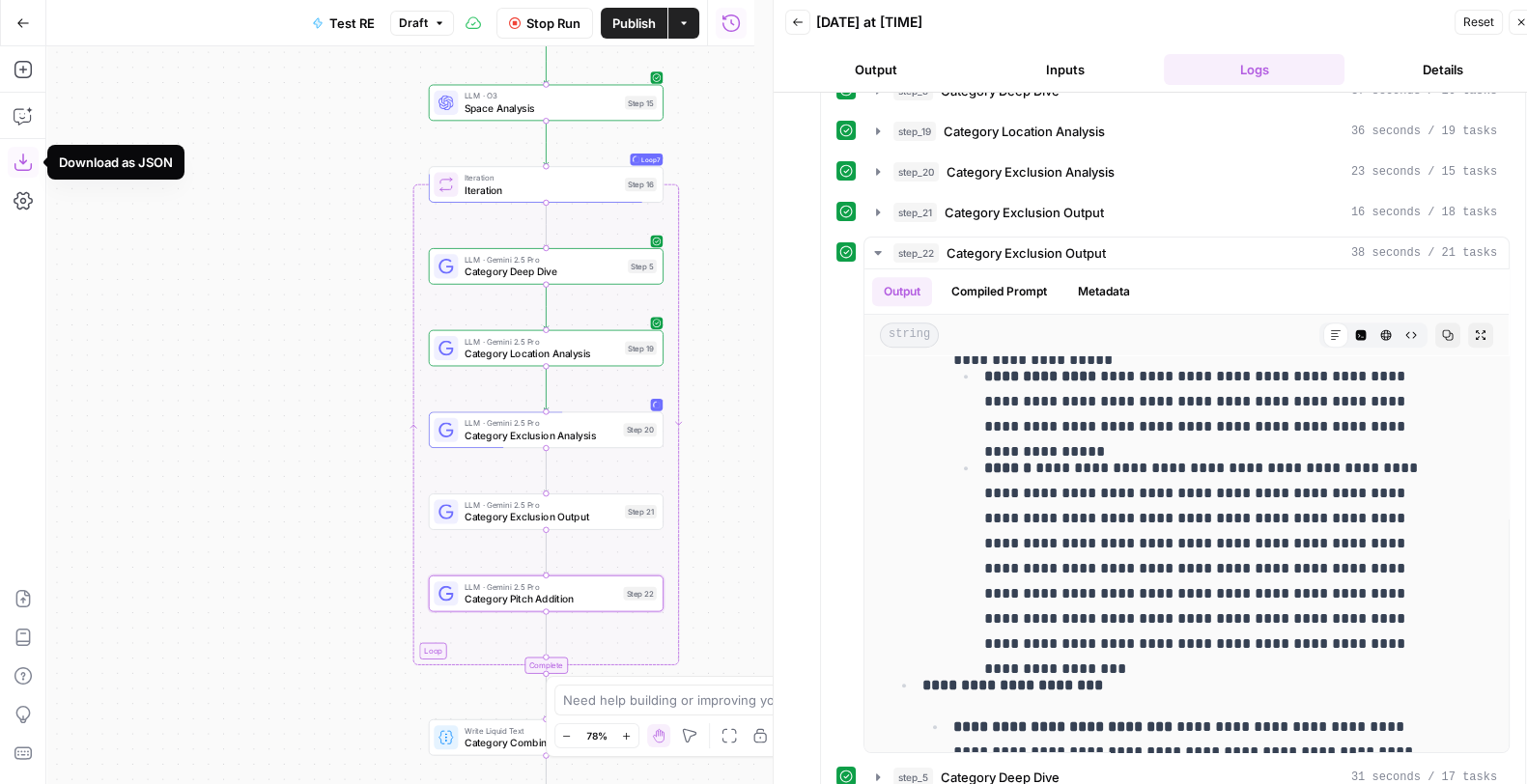 click 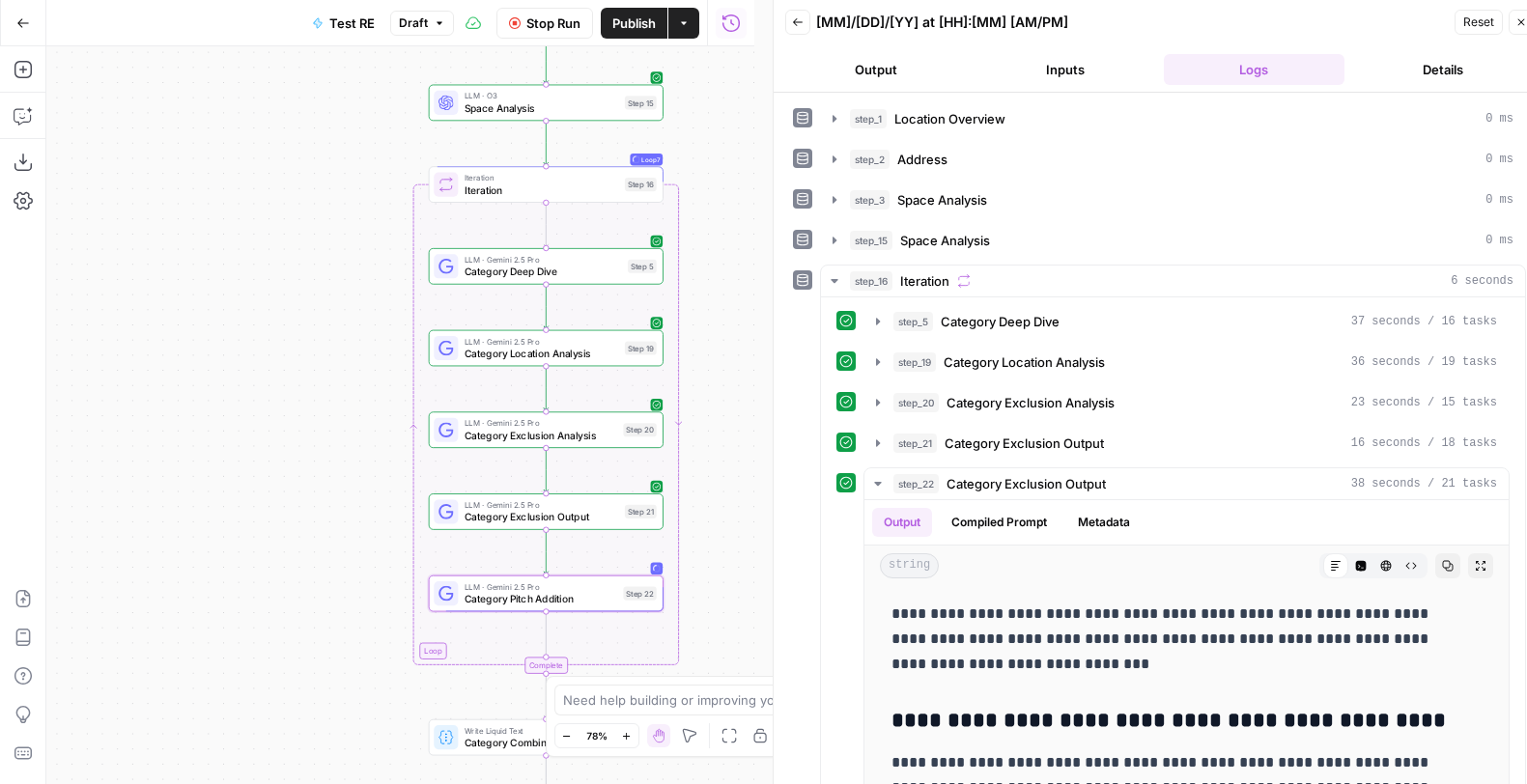 scroll, scrollTop: 0, scrollLeft: 0, axis: both 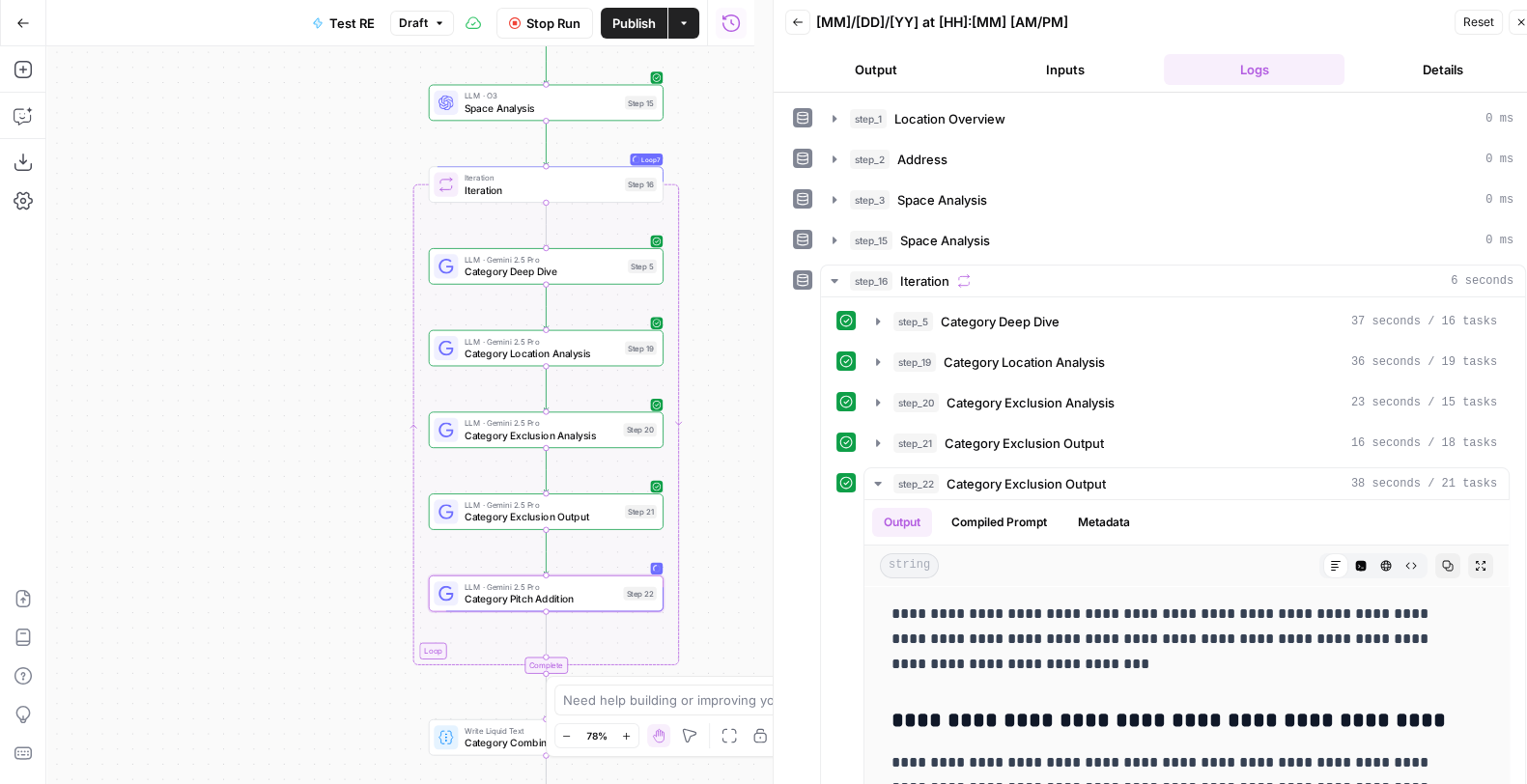 type 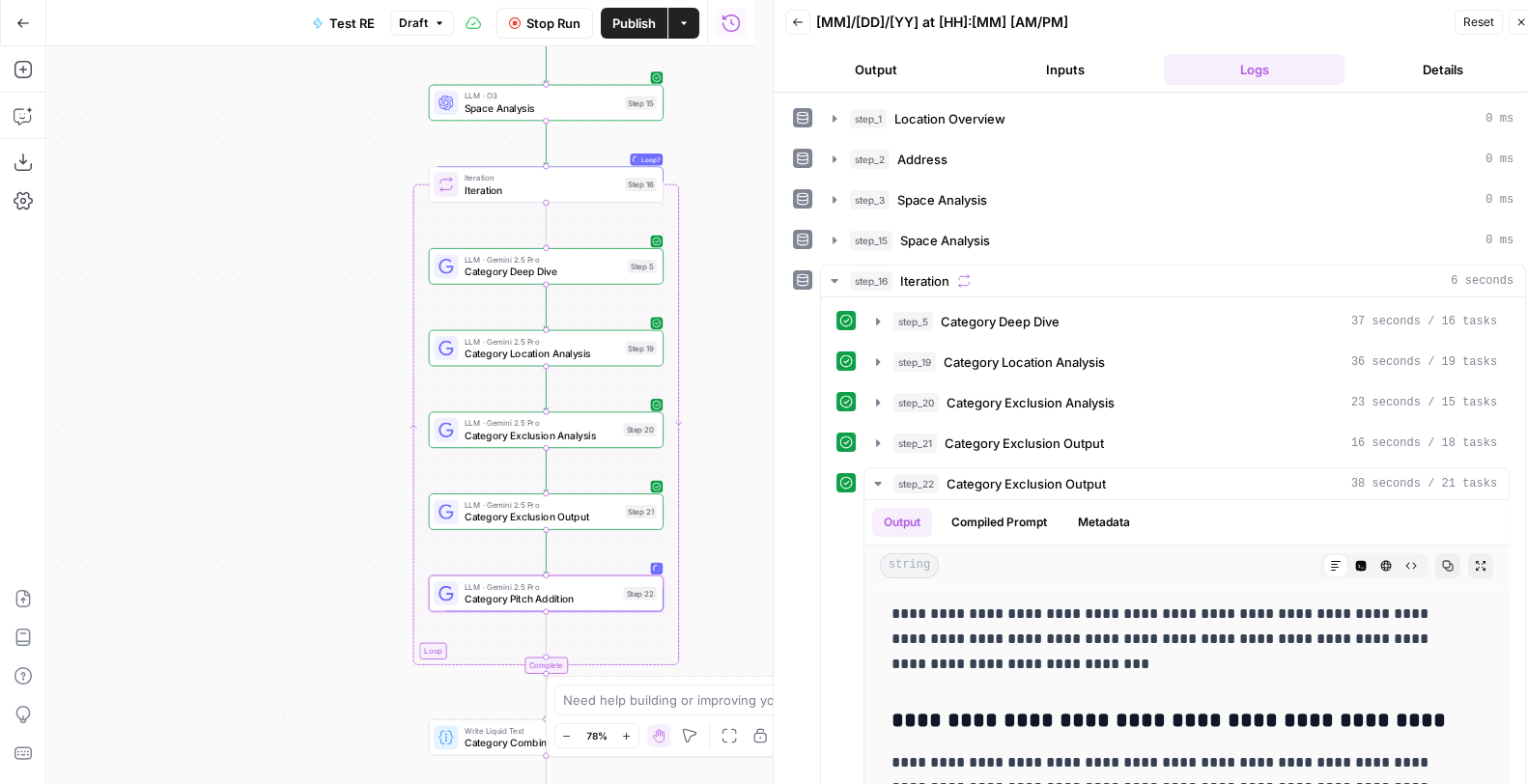 scroll, scrollTop: 231, scrollLeft: 0, axis: vertical 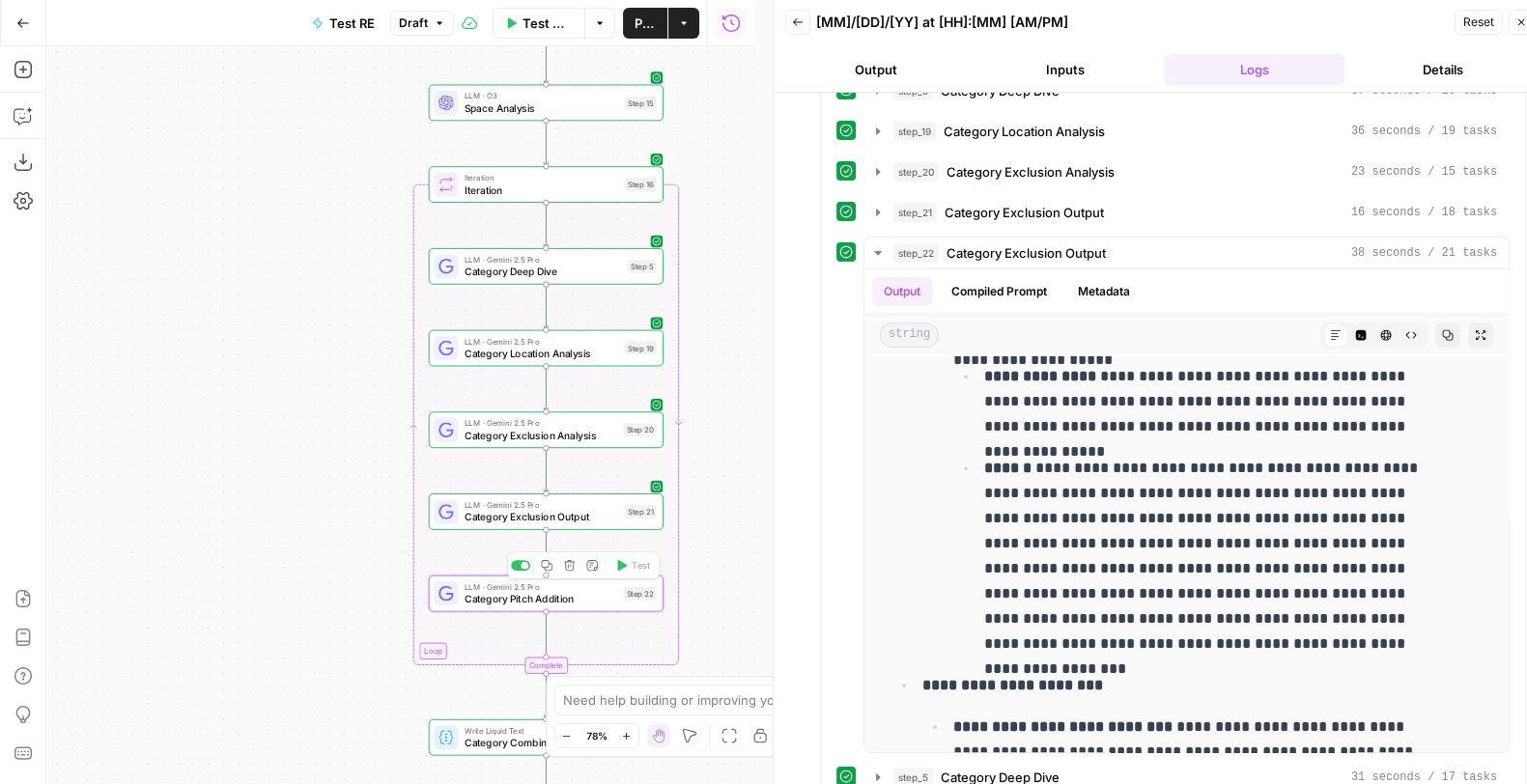 click on "Category Pitch Addition" at bounding box center (541, 599) 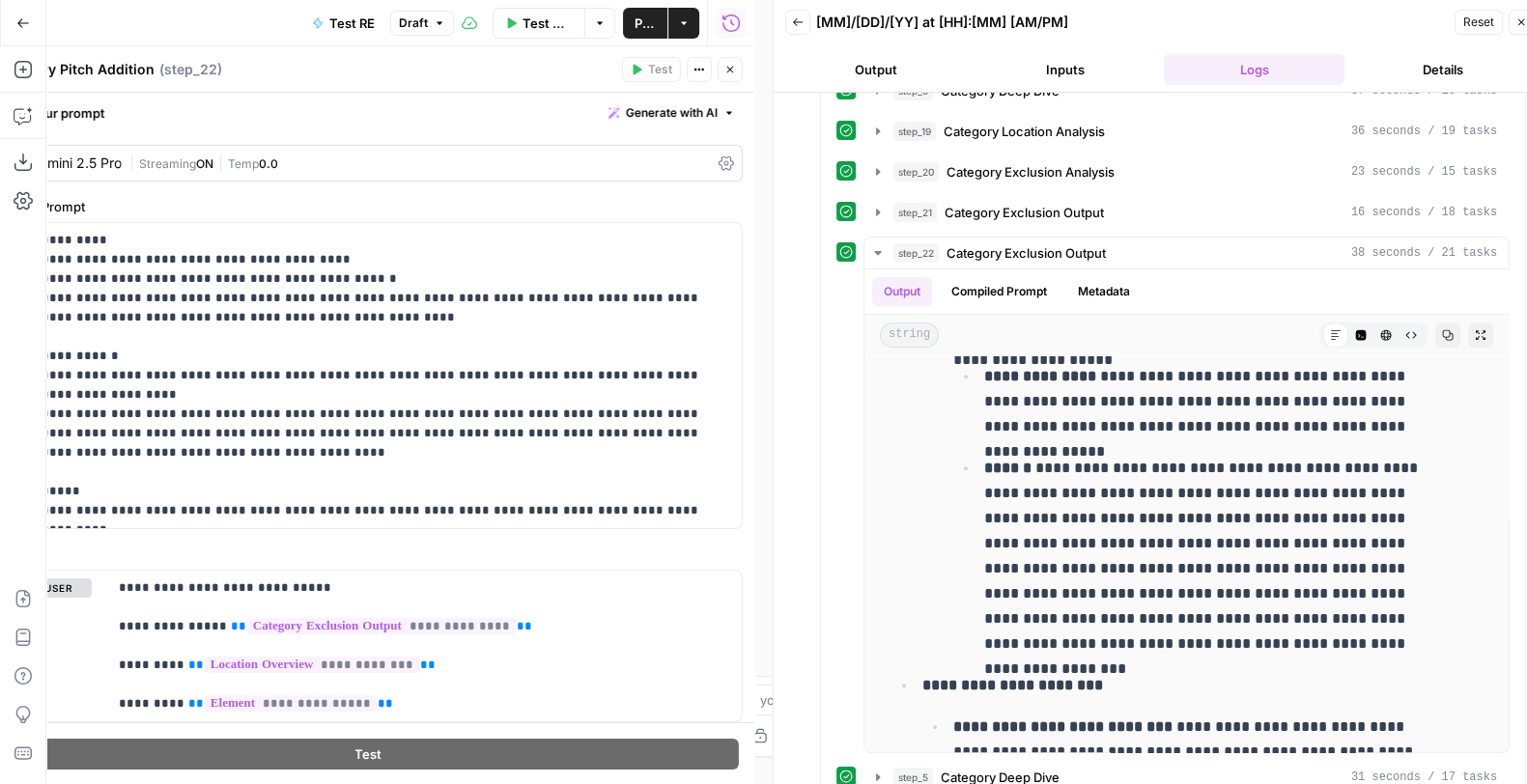 click 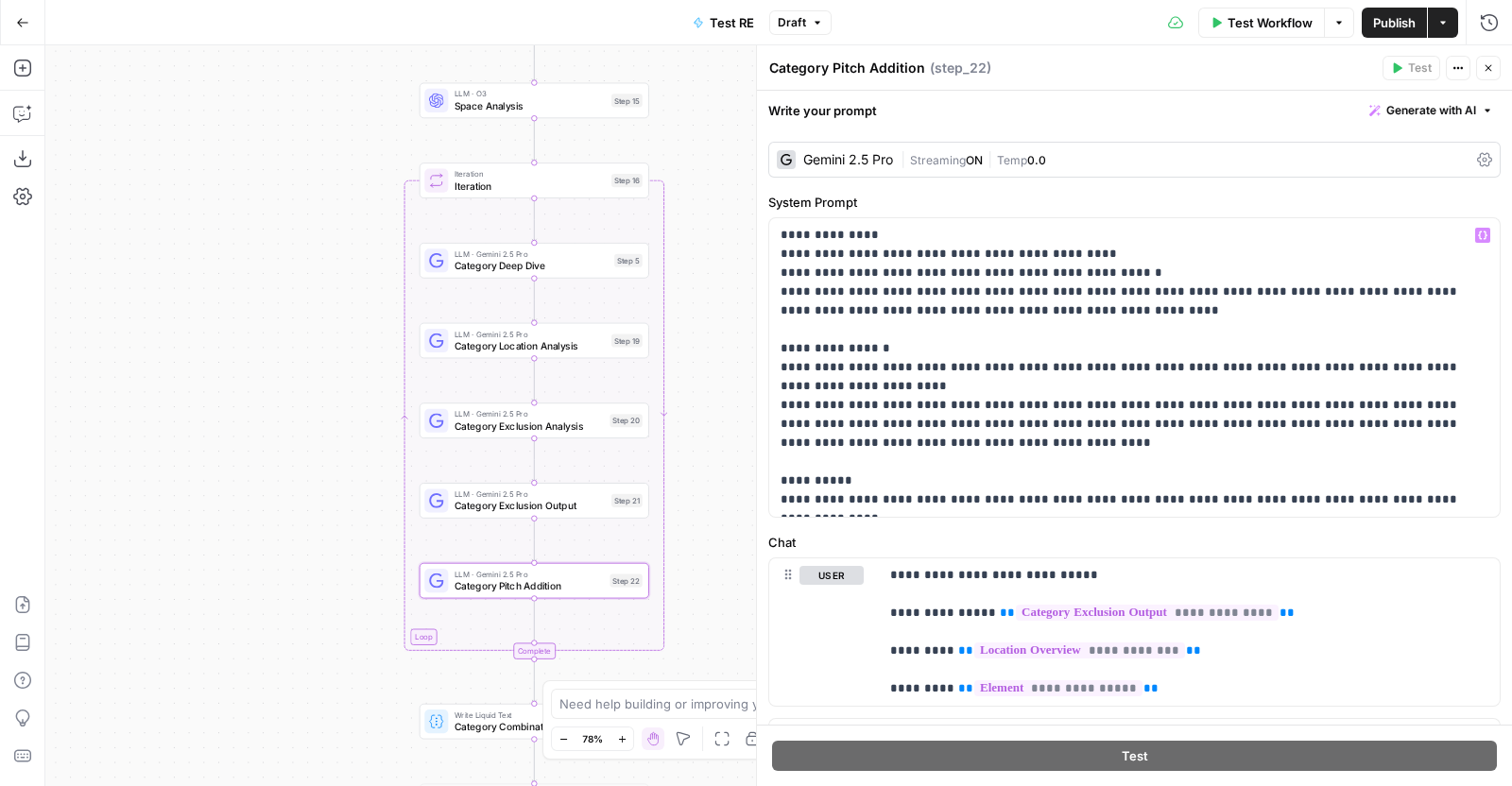 scroll, scrollTop: 85, scrollLeft: 0, axis: vertical 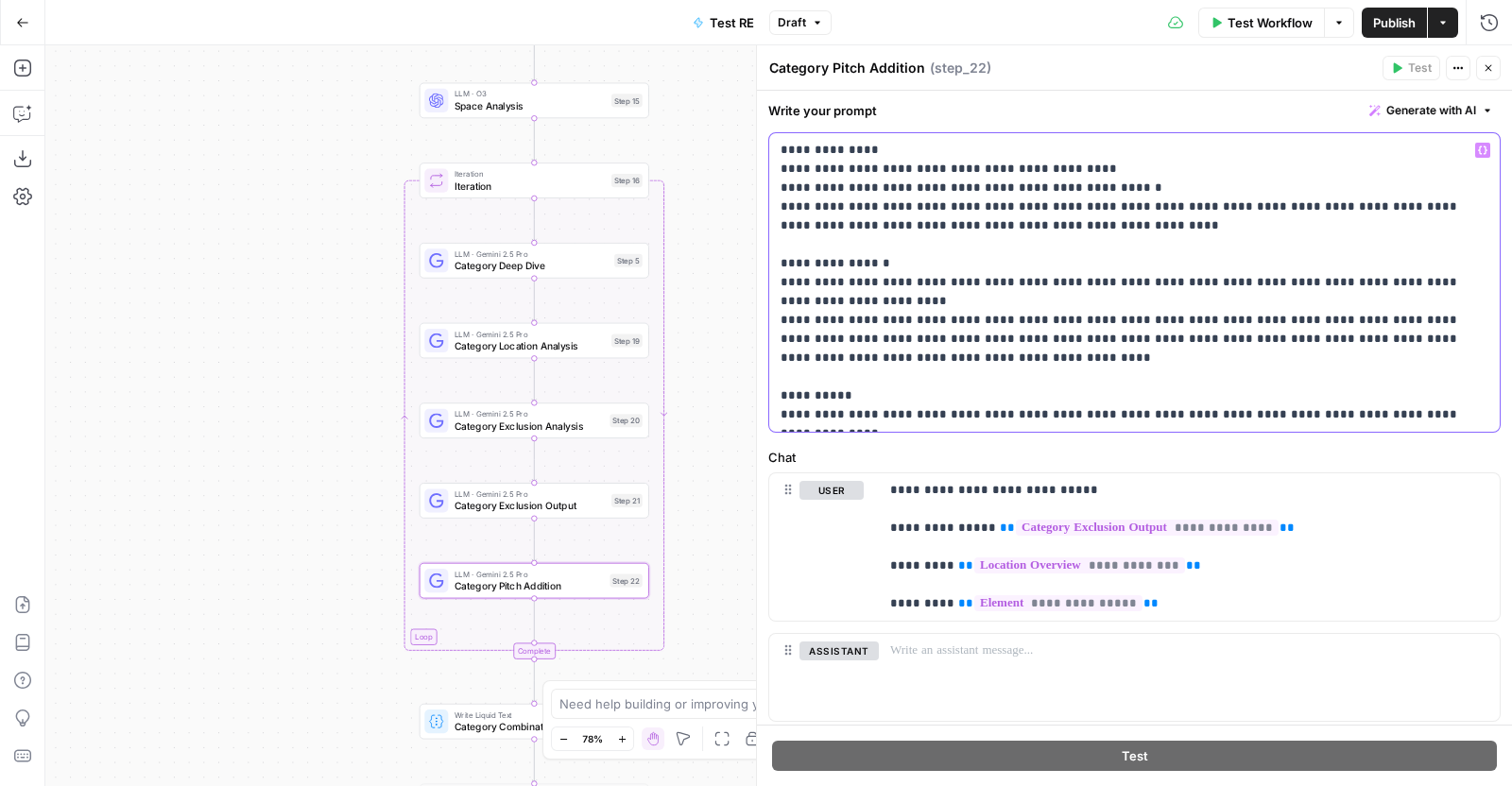drag, startPoint x: 916, startPoint y: 356, endPoint x: 778, endPoint y: 323, distance: 141.8908 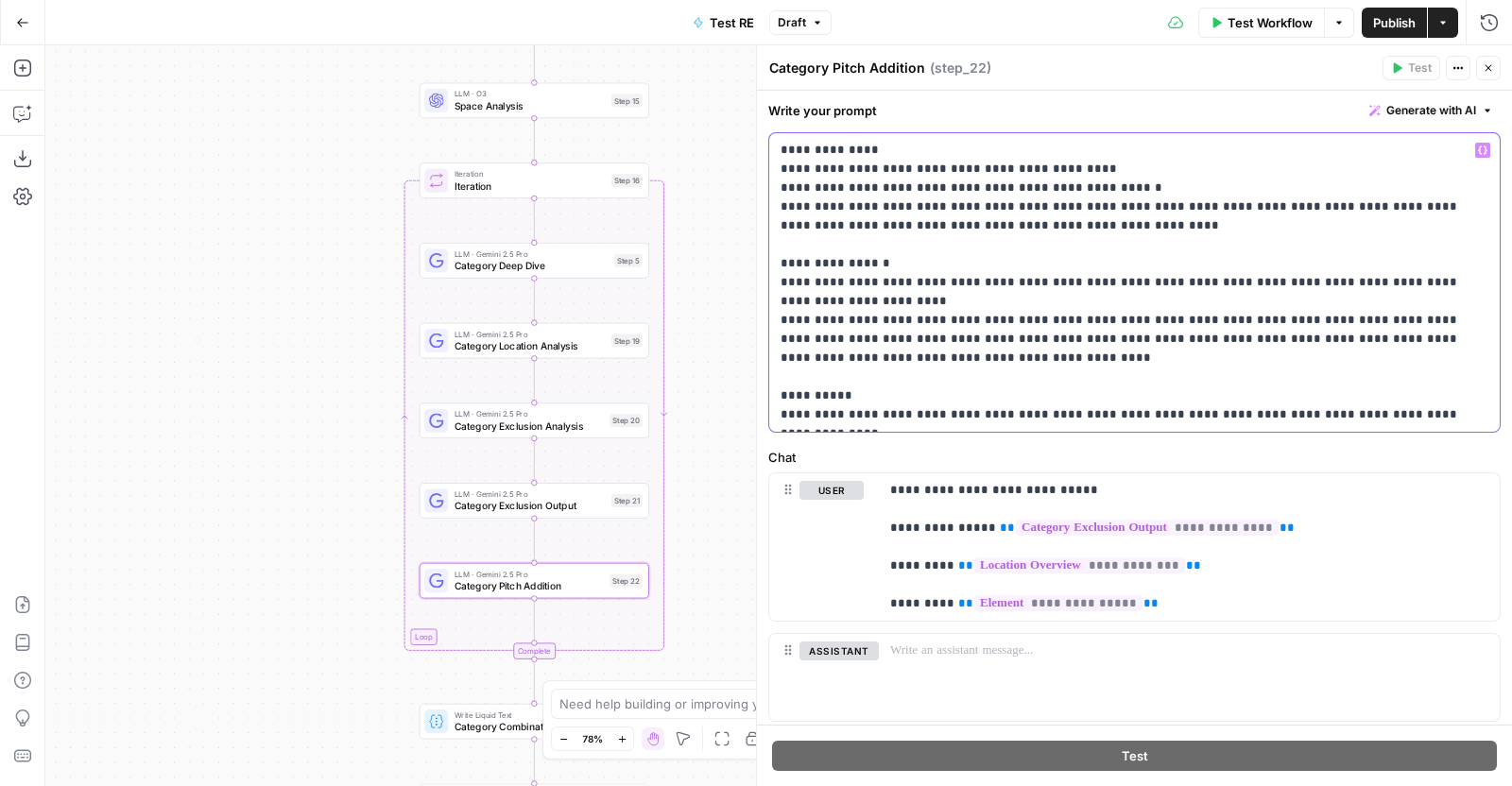 click on "**********" at bounding box center (1134, 282) 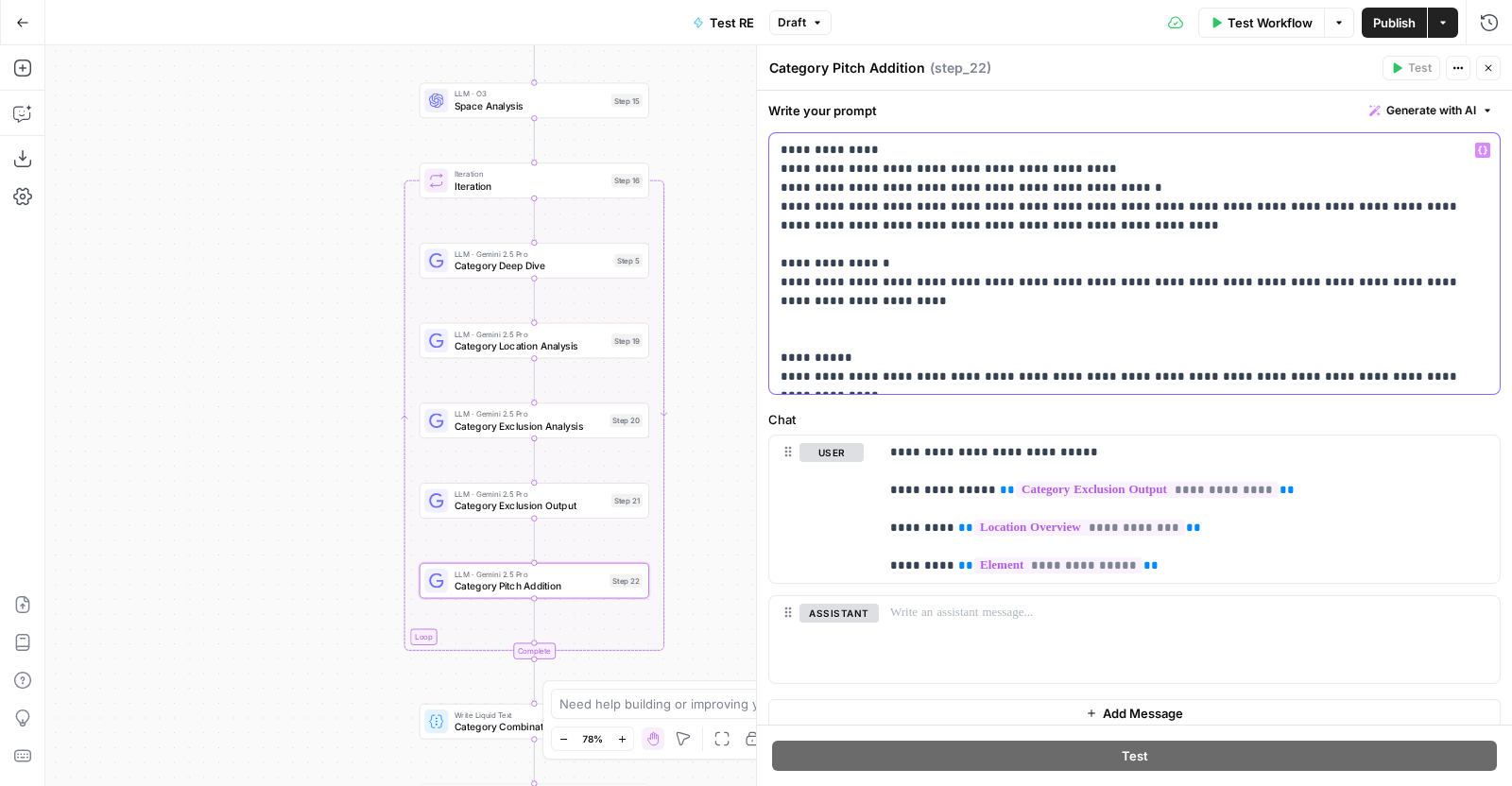 type 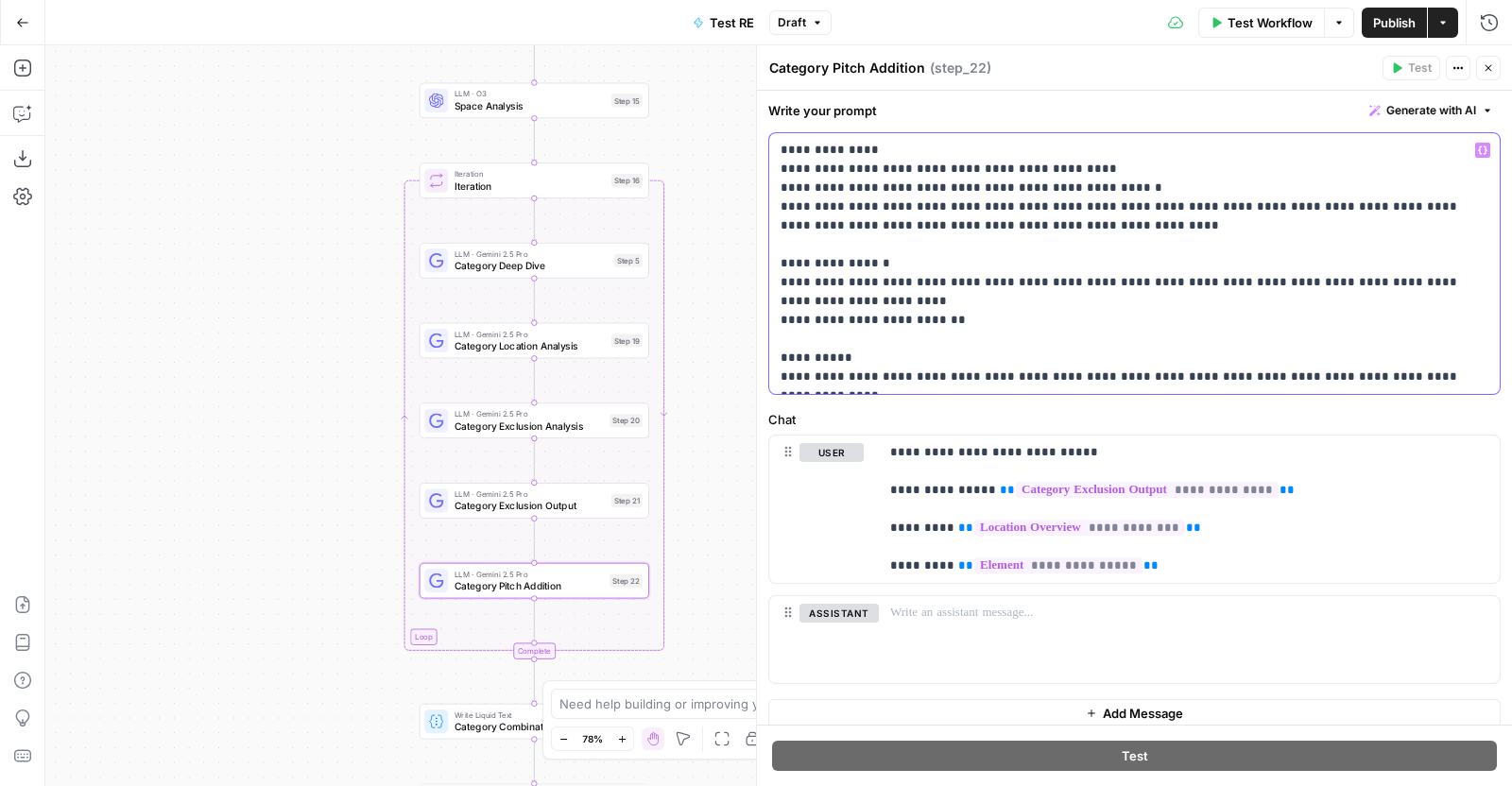 drag, startPoint x: 791, startPoint y: 323, endPoint x: 978, endPoint y: 313, distance: 187.26719 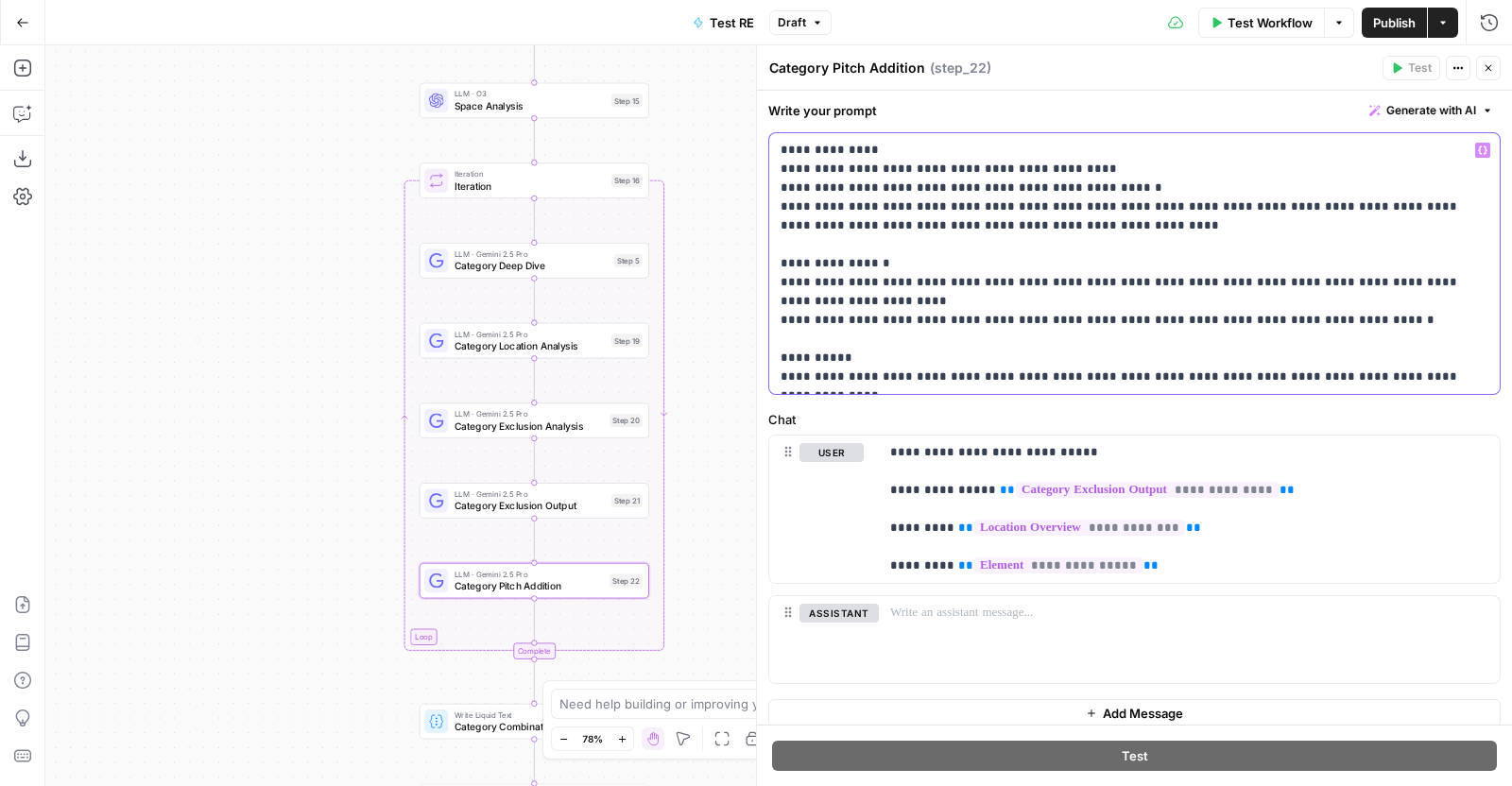 click on "**********" at bounding box center (1125, 264) 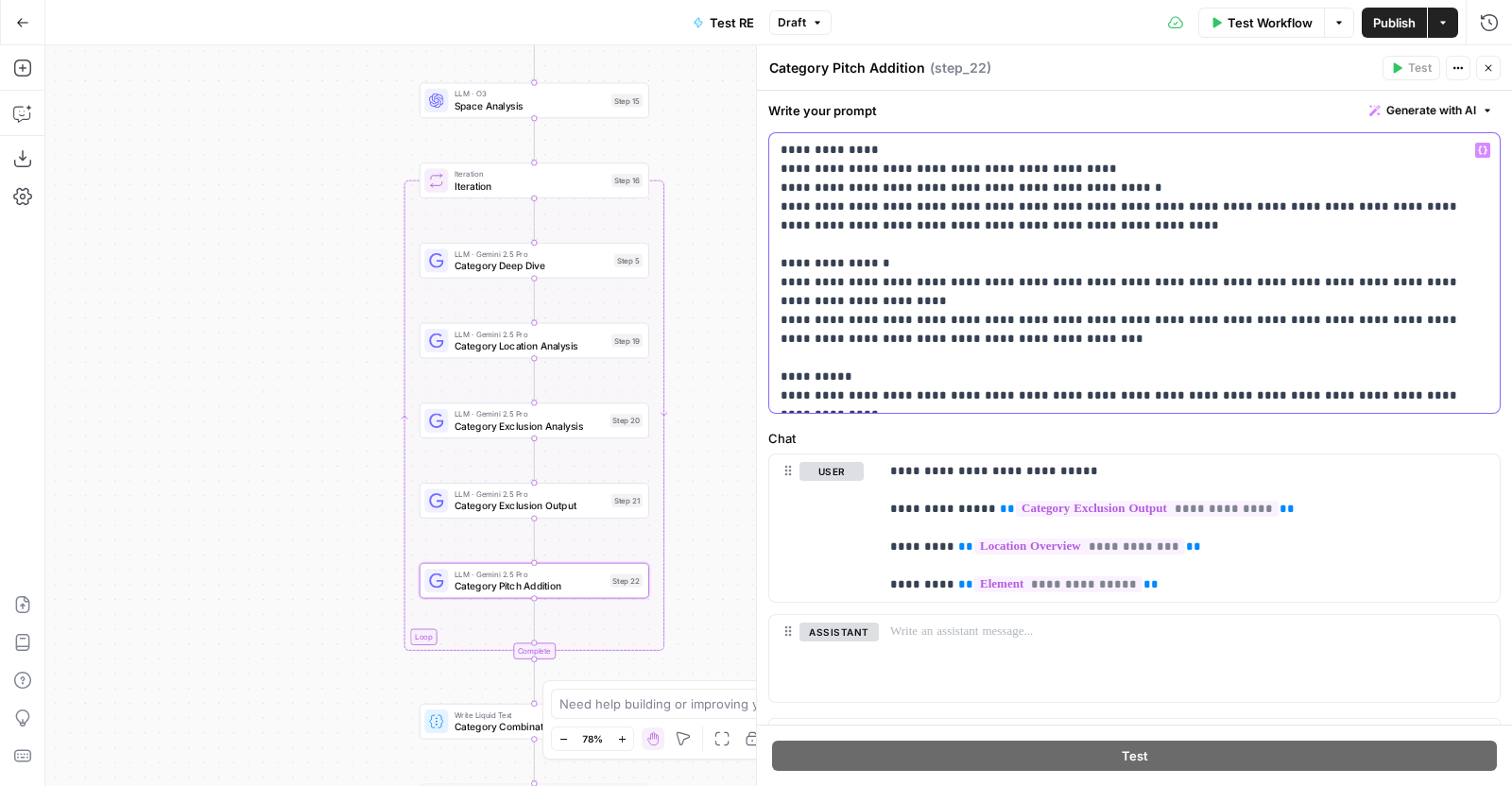 click on "**********" at bounding box center [1125, 273] 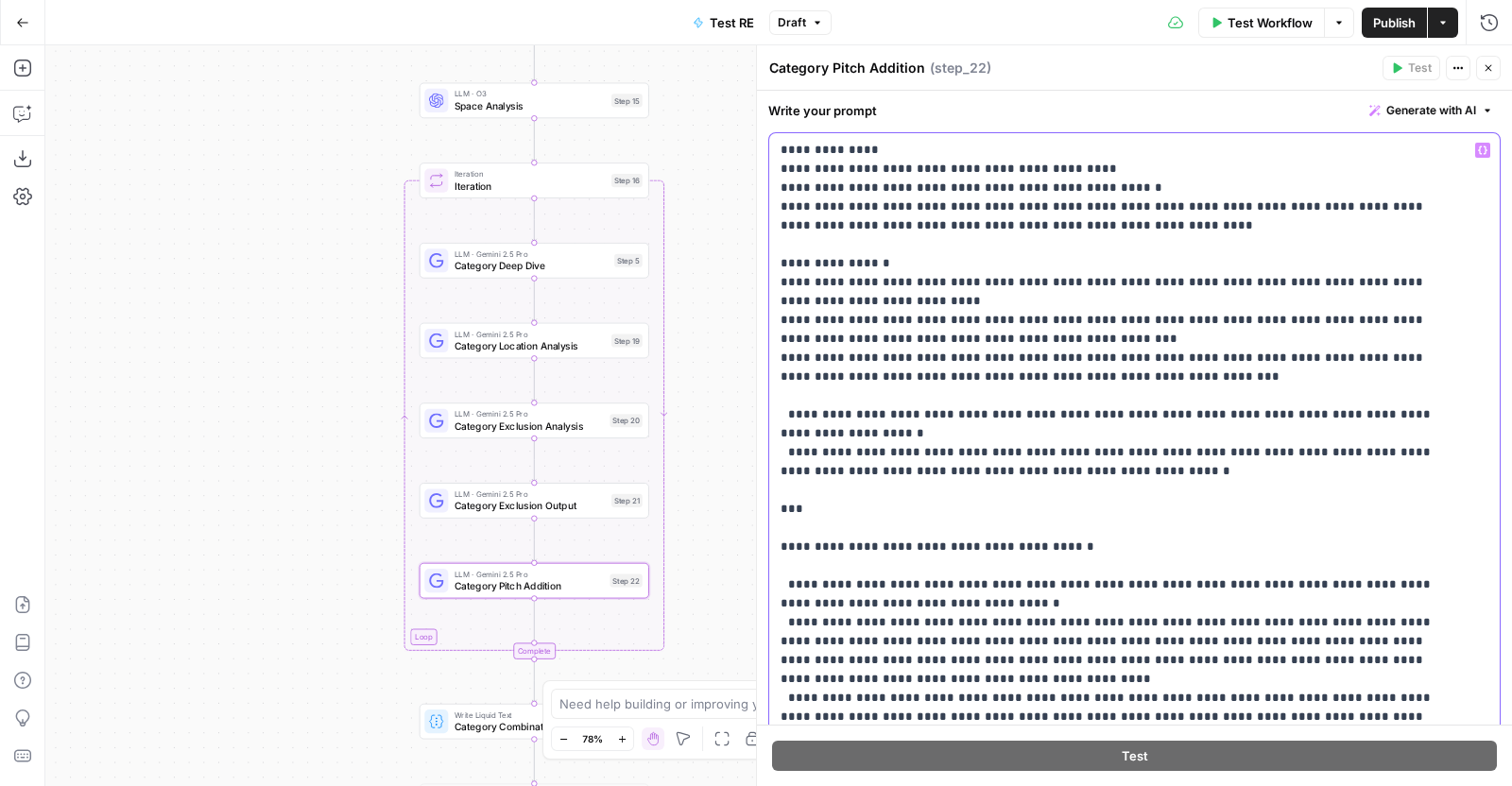 click on "**********" at bounding box center (1116, 1444) 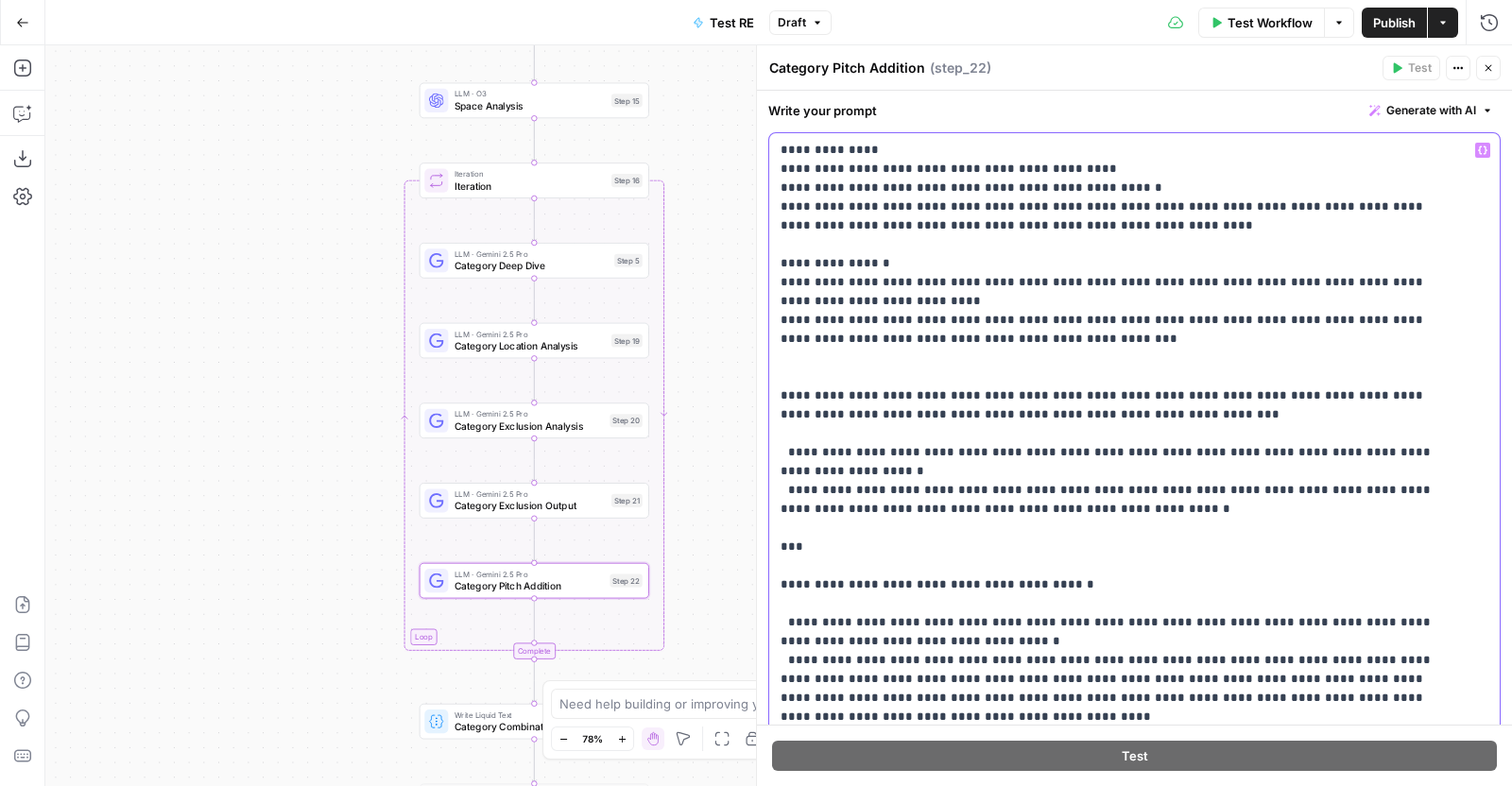 drag, startPoint x: 969, startPoint y: 316, endPoint x: 1295, endPoint y: 320, distance: 326.0245 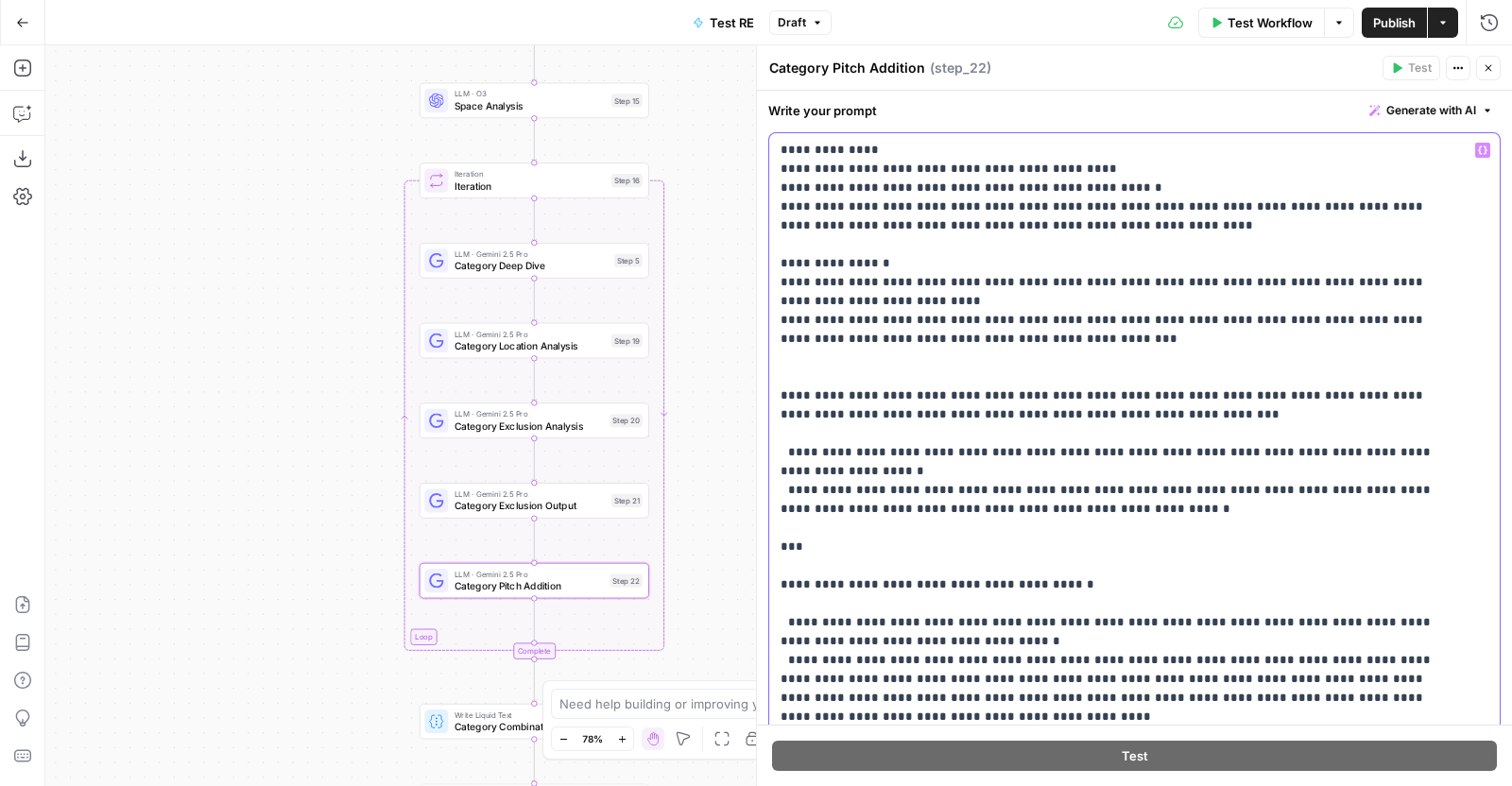 click on "**********" at bounding box center [1116, 1463] 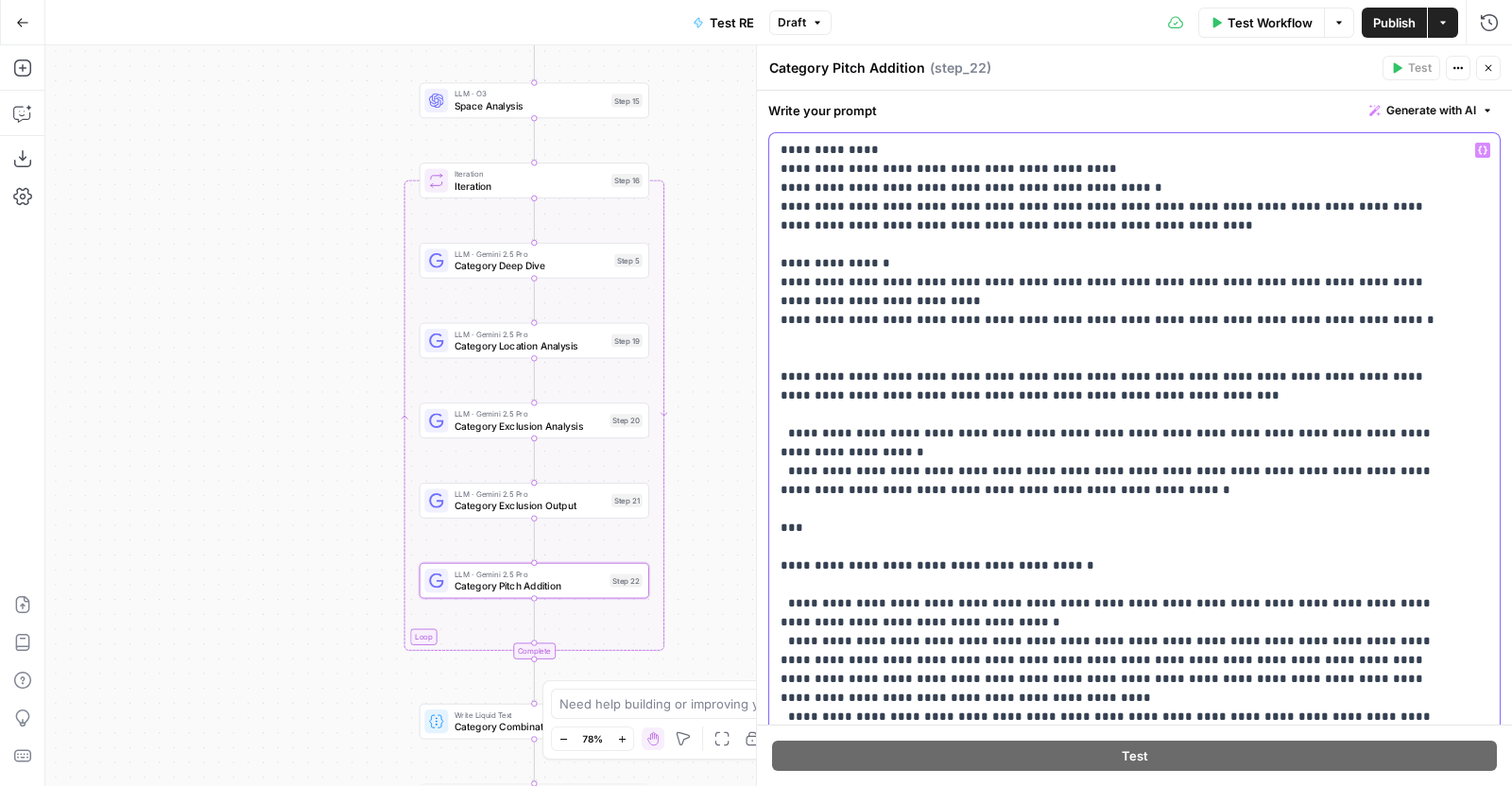 click on "**********" at bounding box center [1116, 1454] 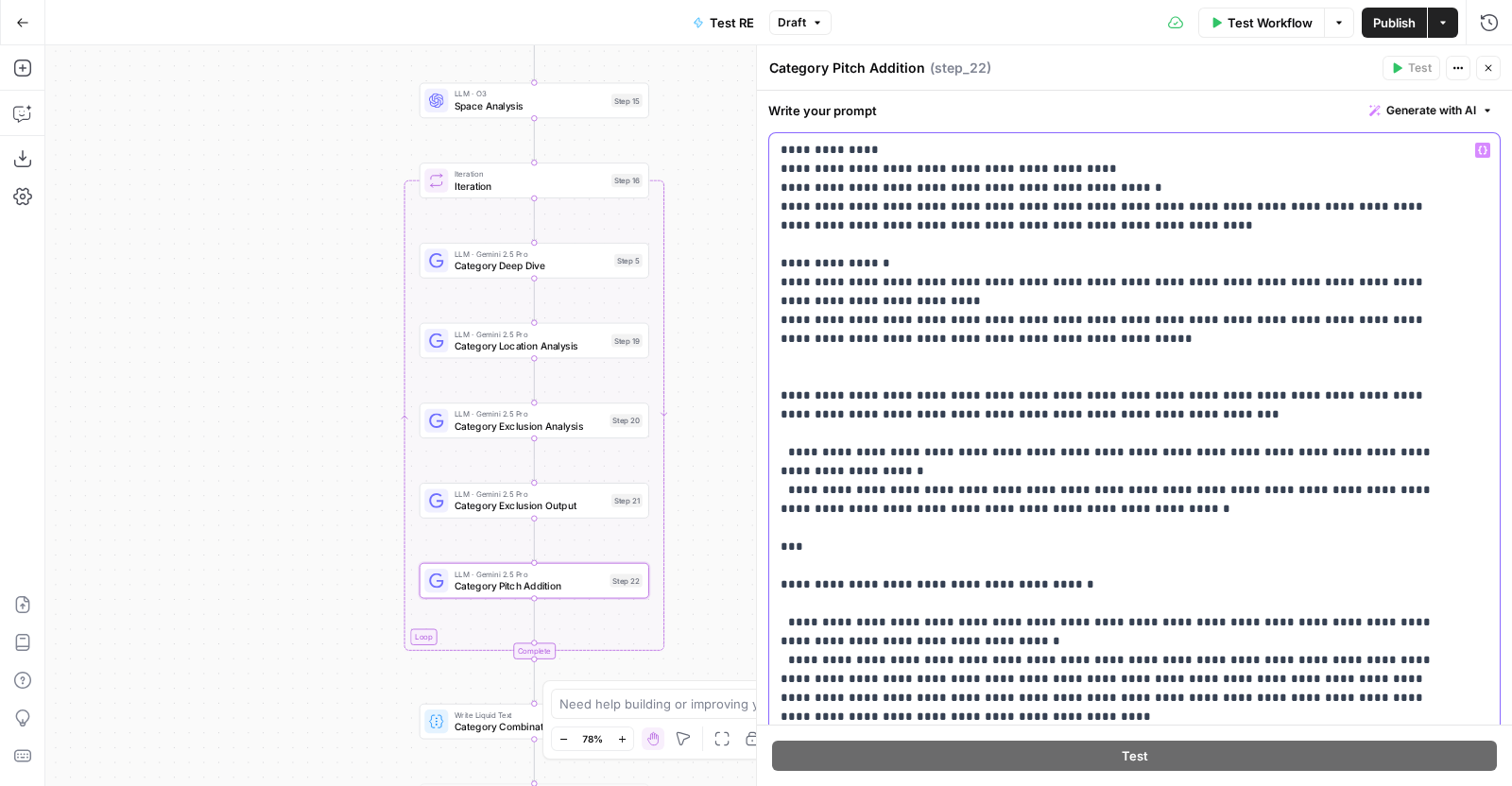 click on "**********" at bounding box center [1116, 1463] 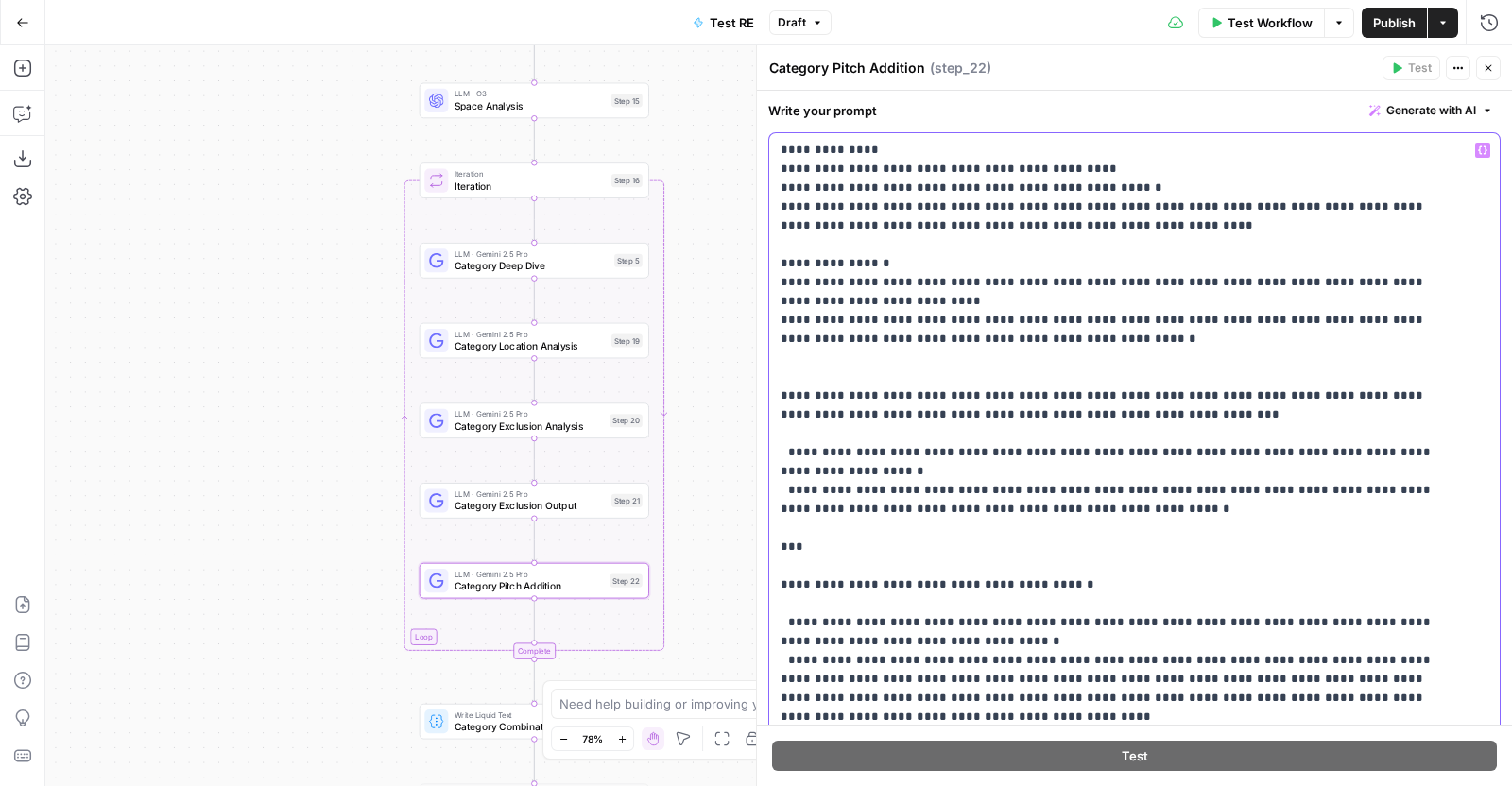 click on "**********" at bounding box center [1116, 1463] 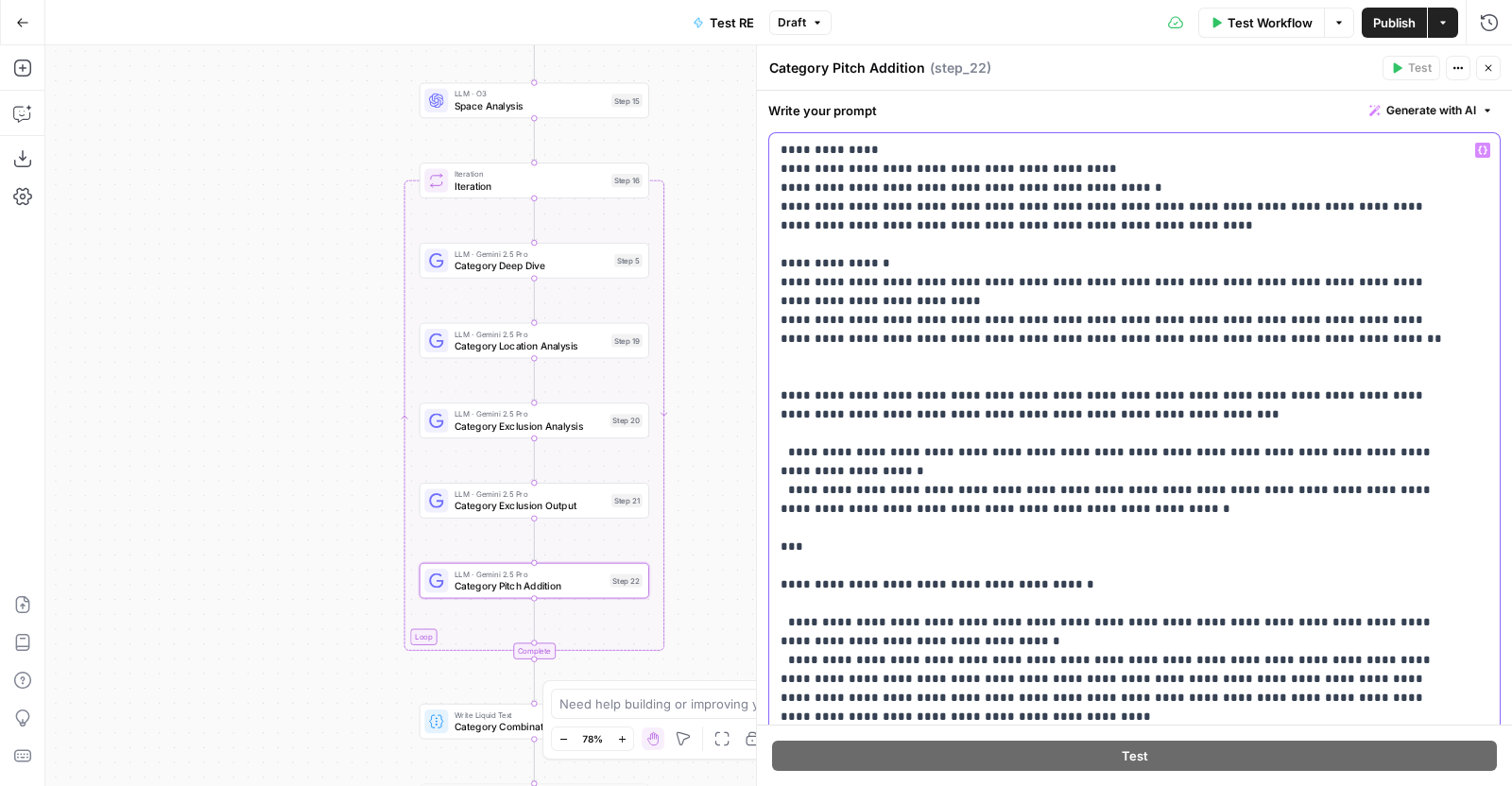 click on "**********" at bounding box center (1116, 1463) 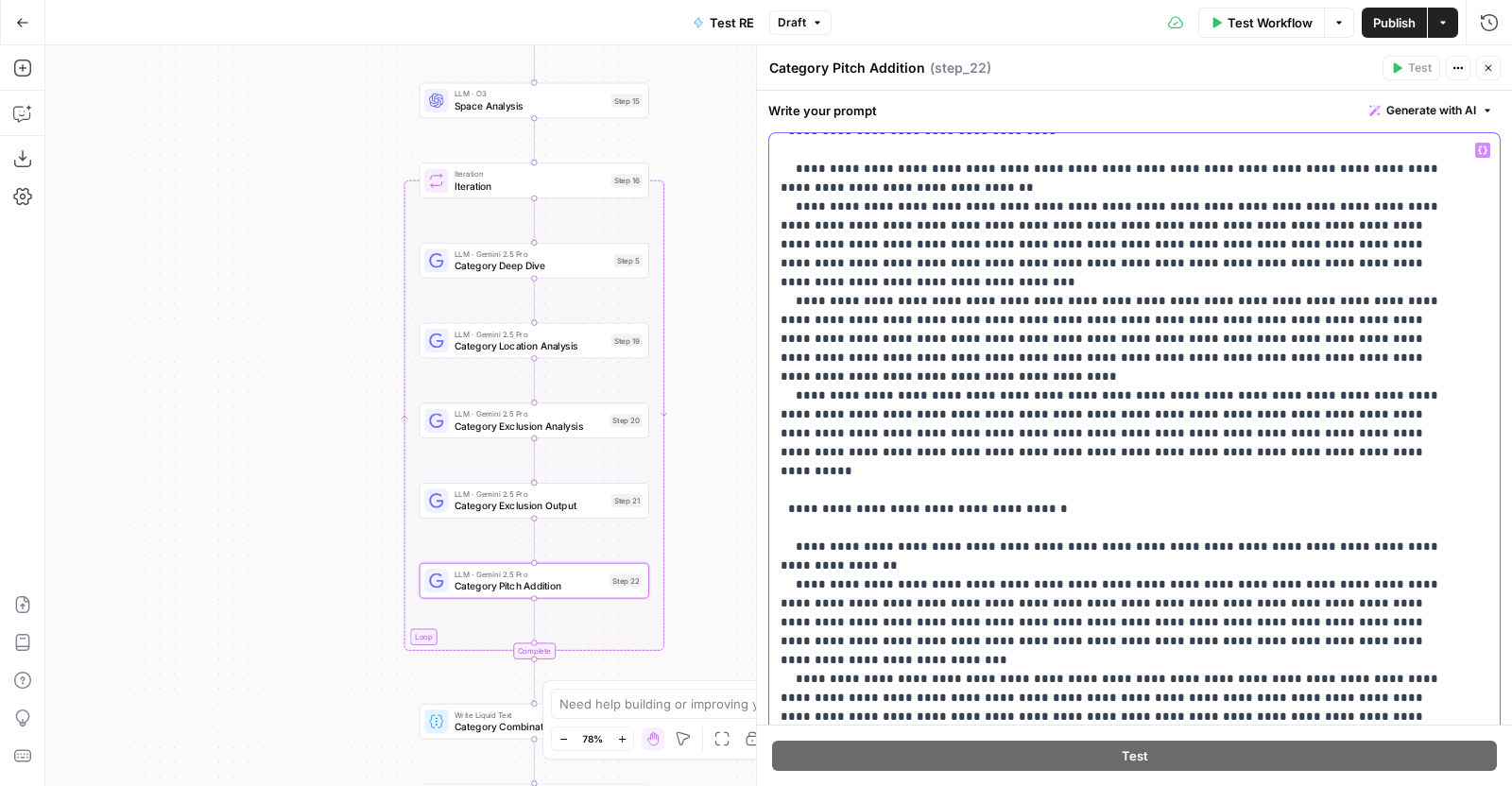 scroll, scrollTop: 1890, scrollLeft: 0, axis: vertical 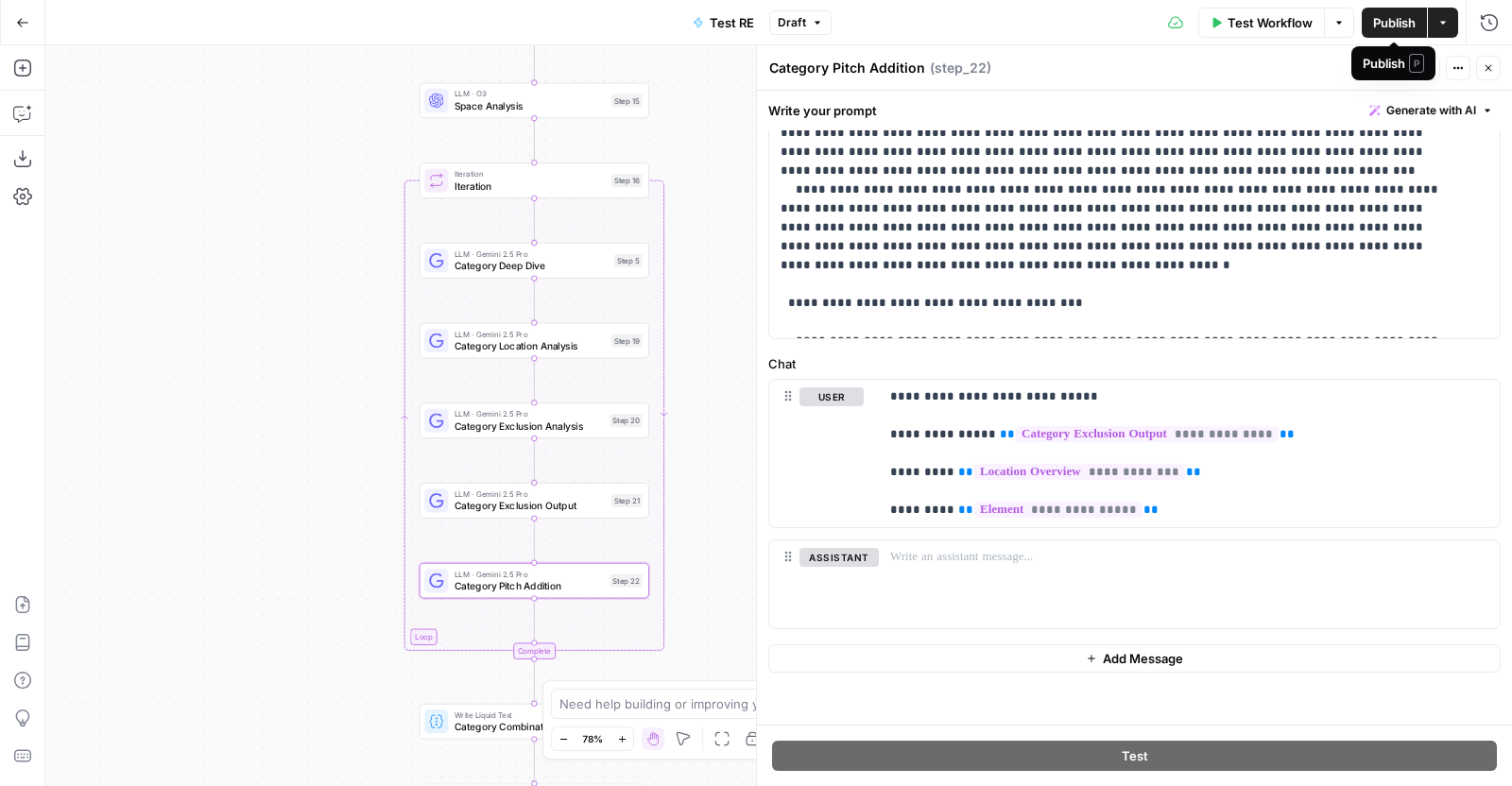 click on "Publish" at bounding box center [1394, 23] 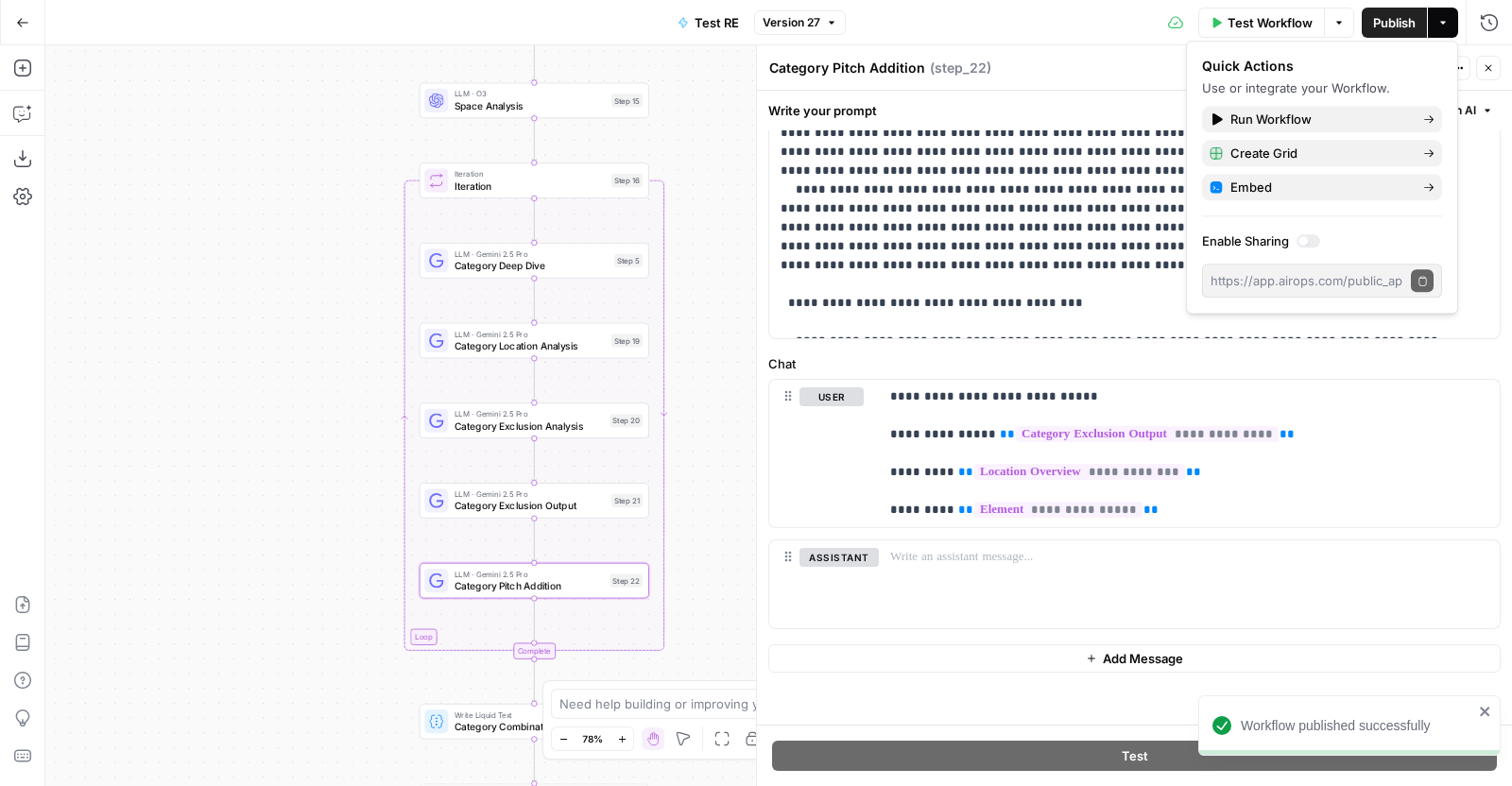 click on "Category Combination" at bounding box center [530, 726] 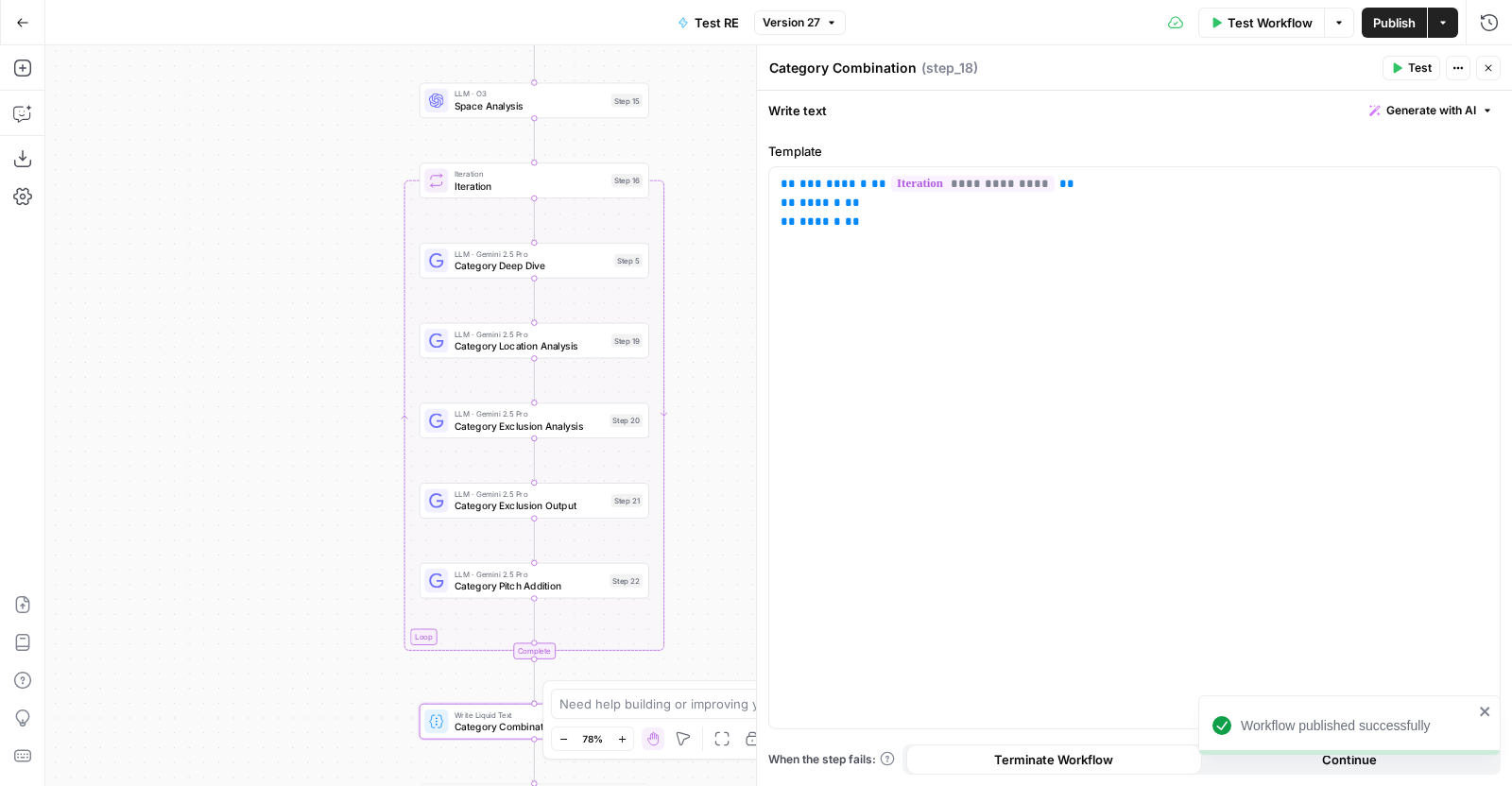 click on "Test" at bounding box center [1411, 68] 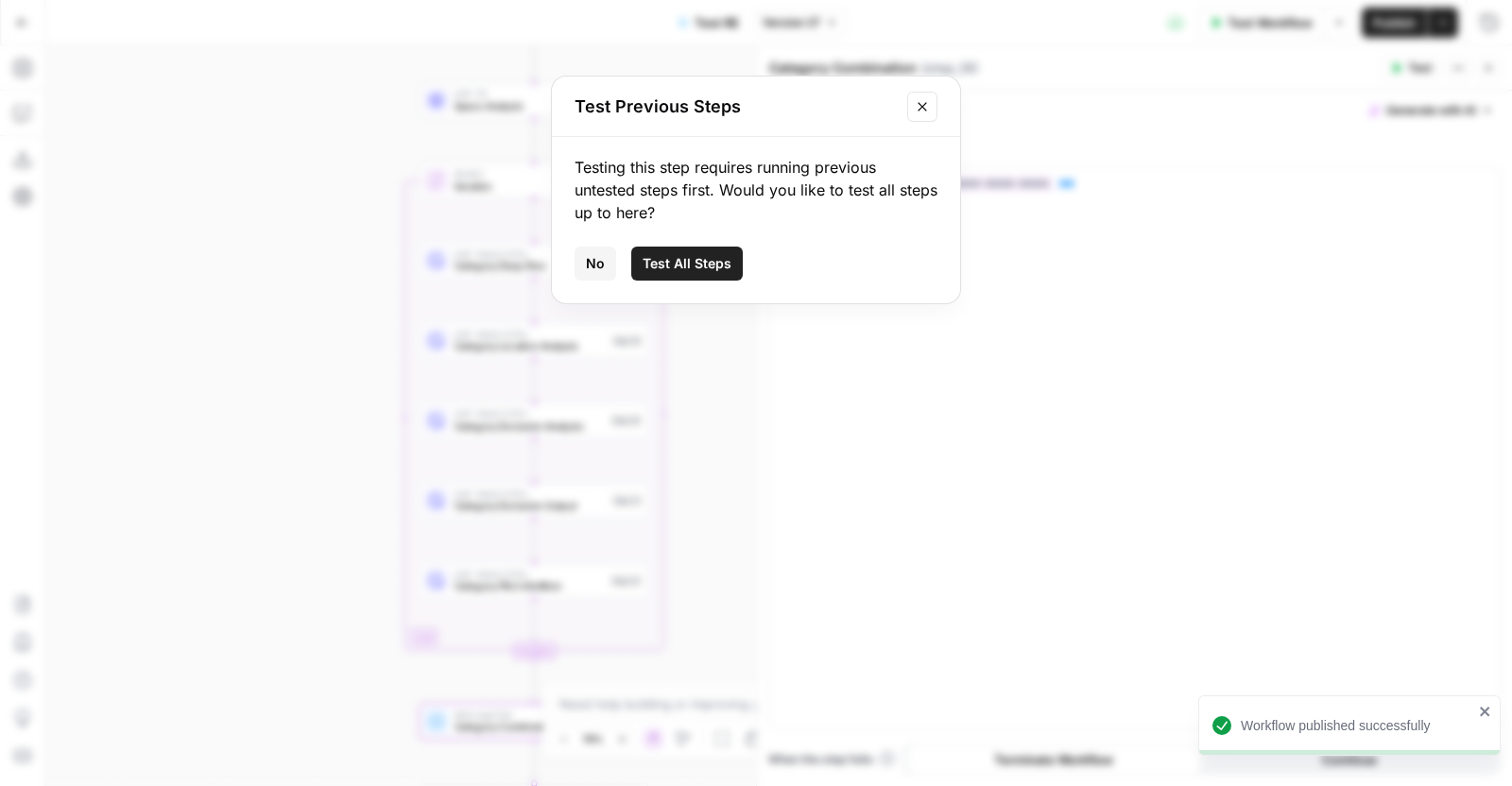 click on "Test All Steps" at bounding box center [687, 264] 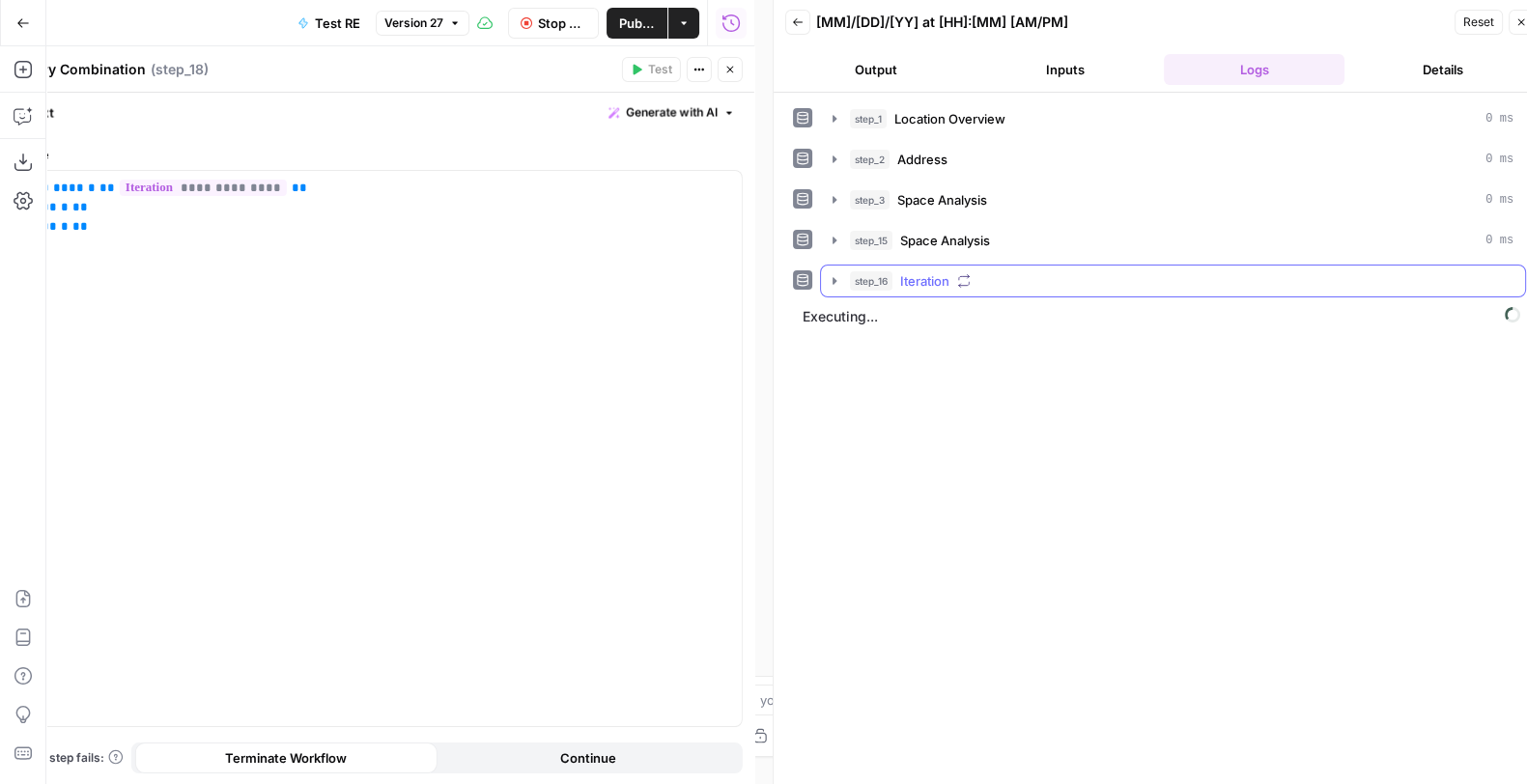 click on "step_16 Iteration" at bounding box center [1181, 281] 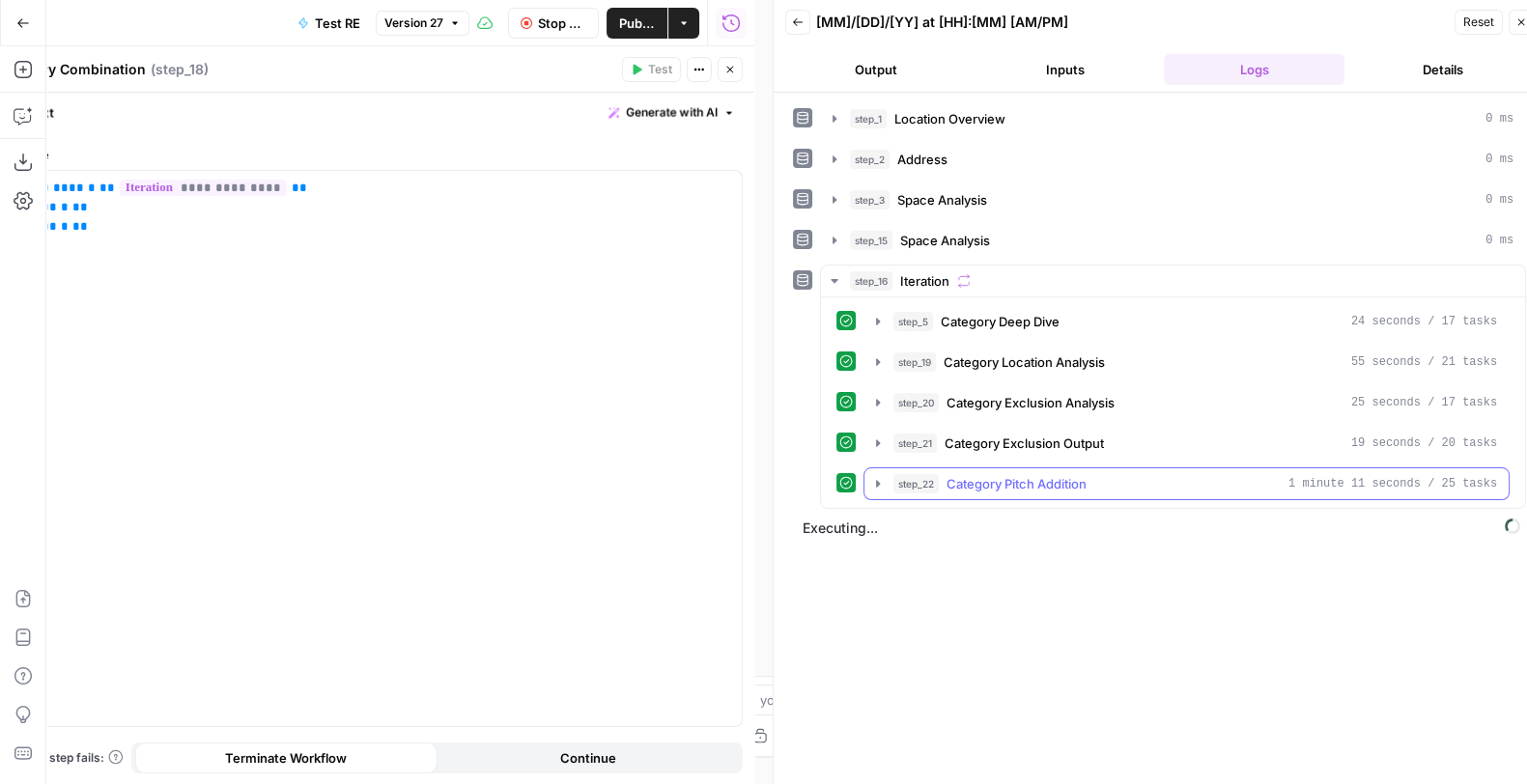 click on "Category Pitch Addition" at bounding box center [1016, 484] 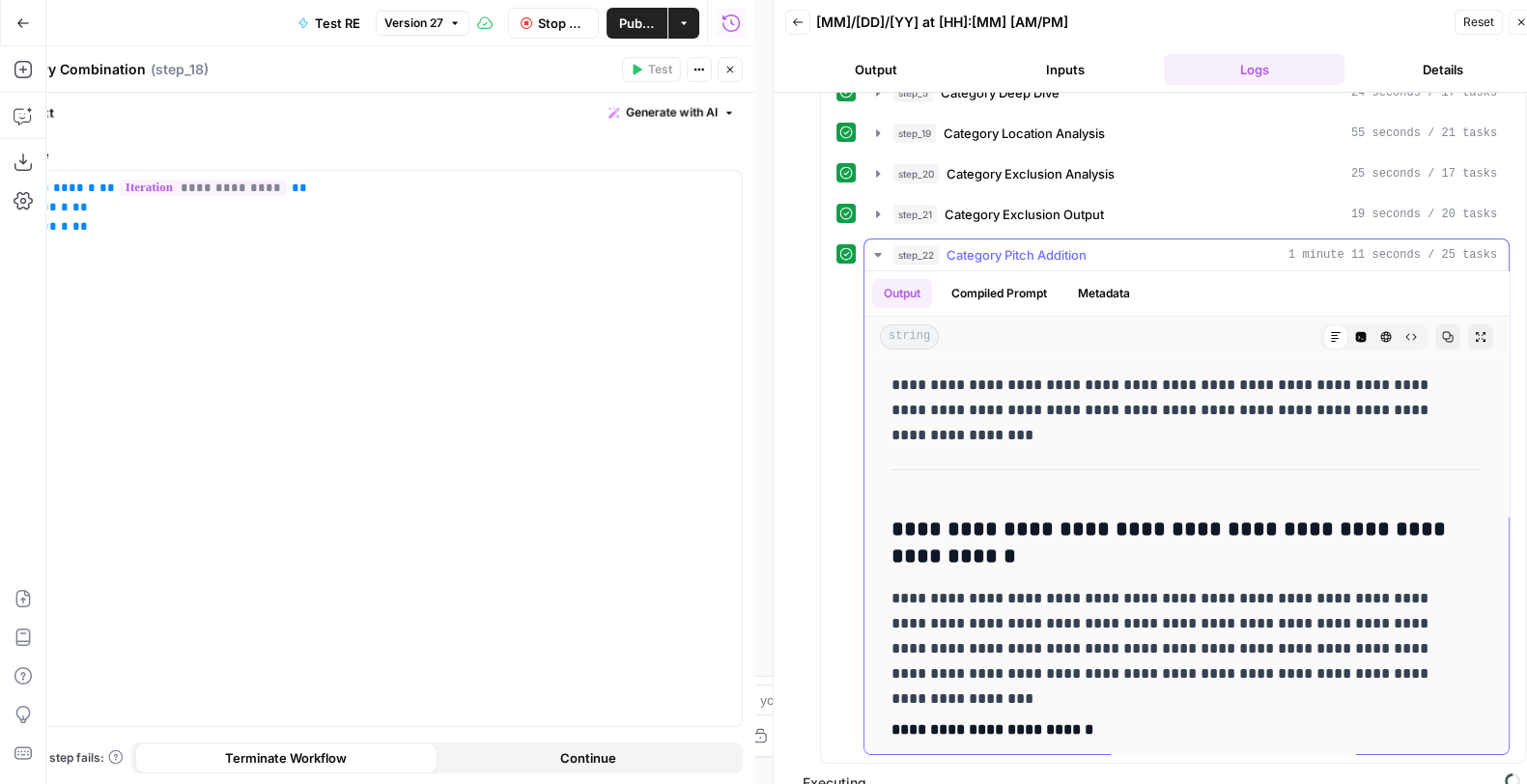 scroll, scrollTop: 228, scrollLeft: 0, axis: vertical 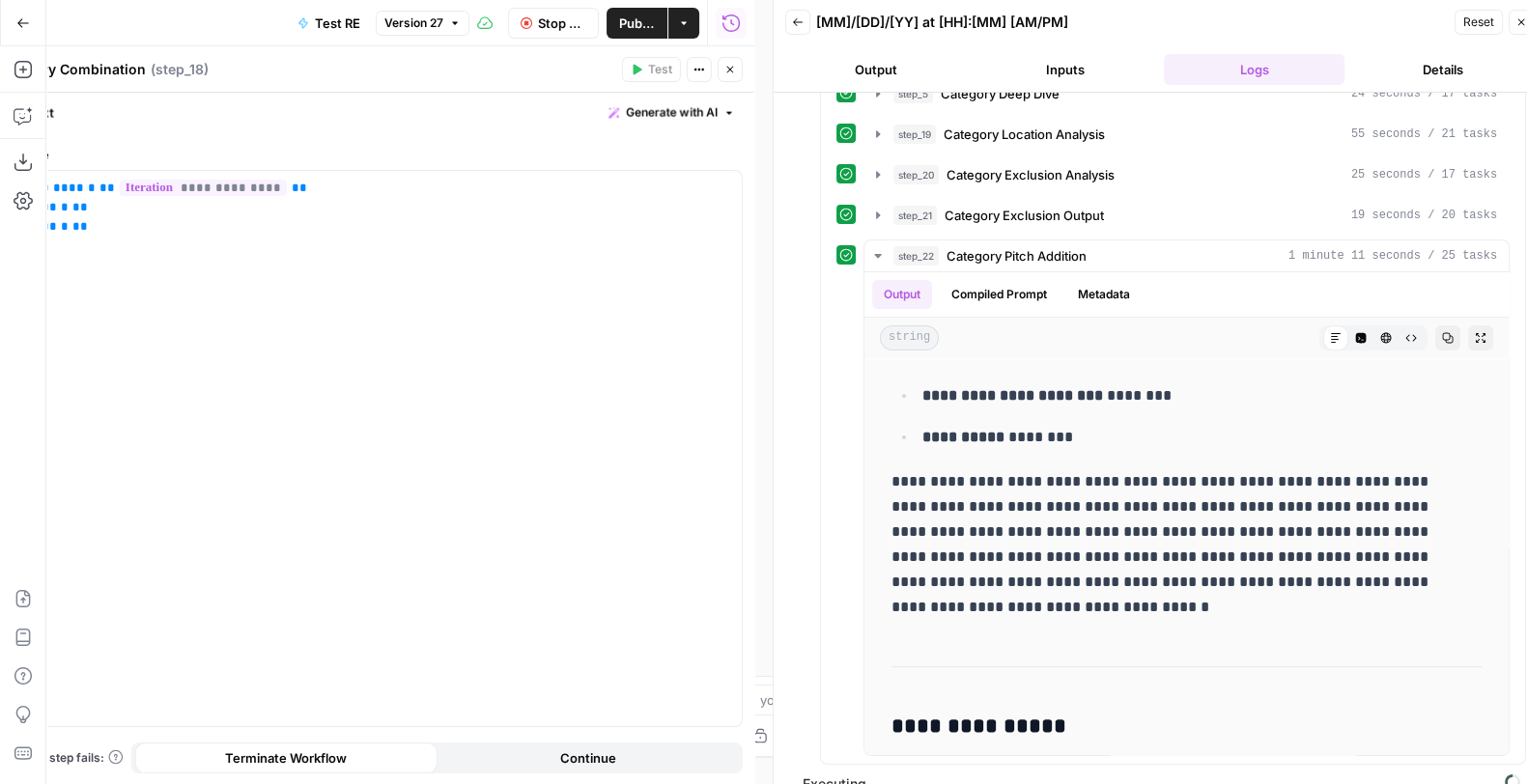 click on "Stop Run" at bounding box center (562, 23) 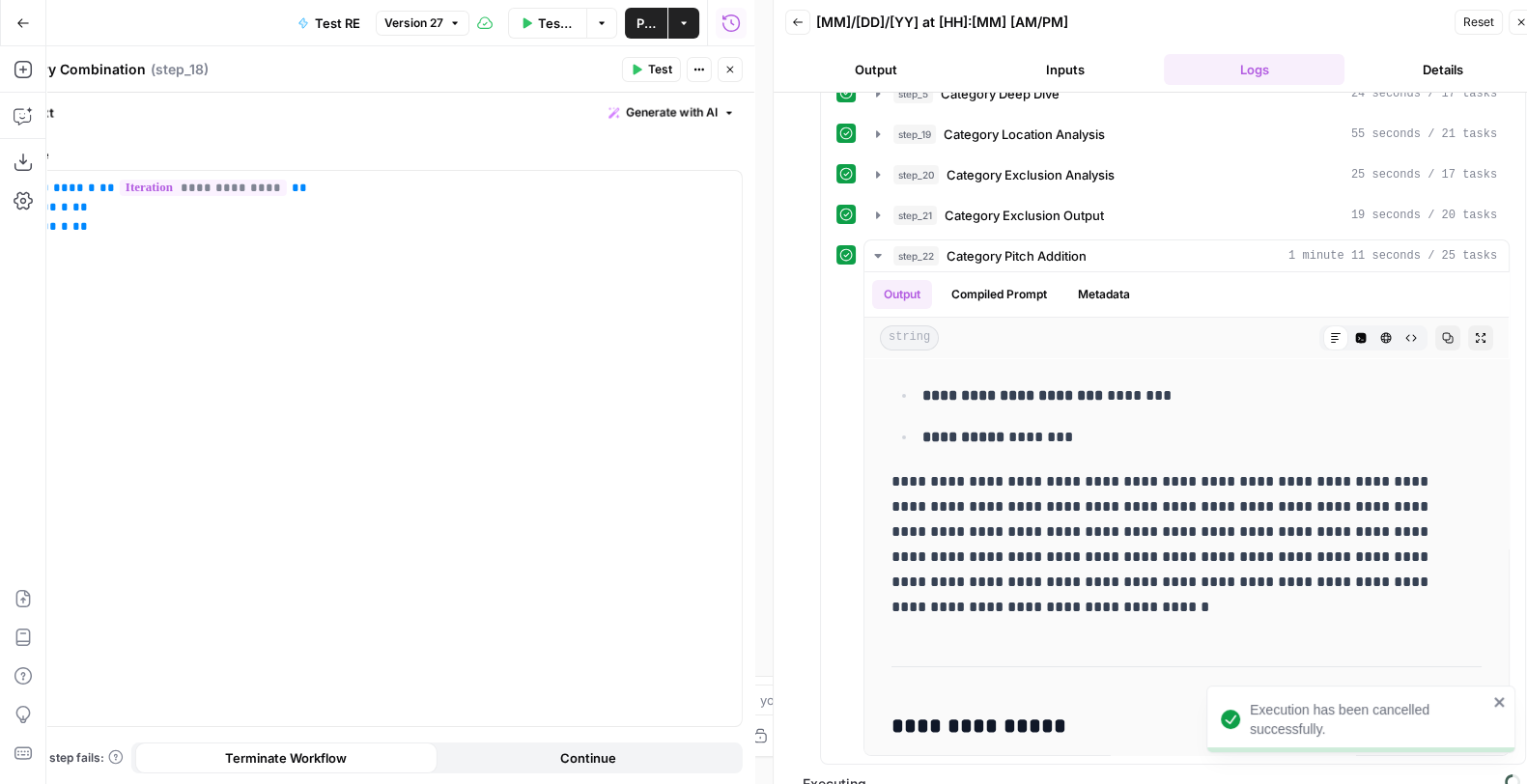 click 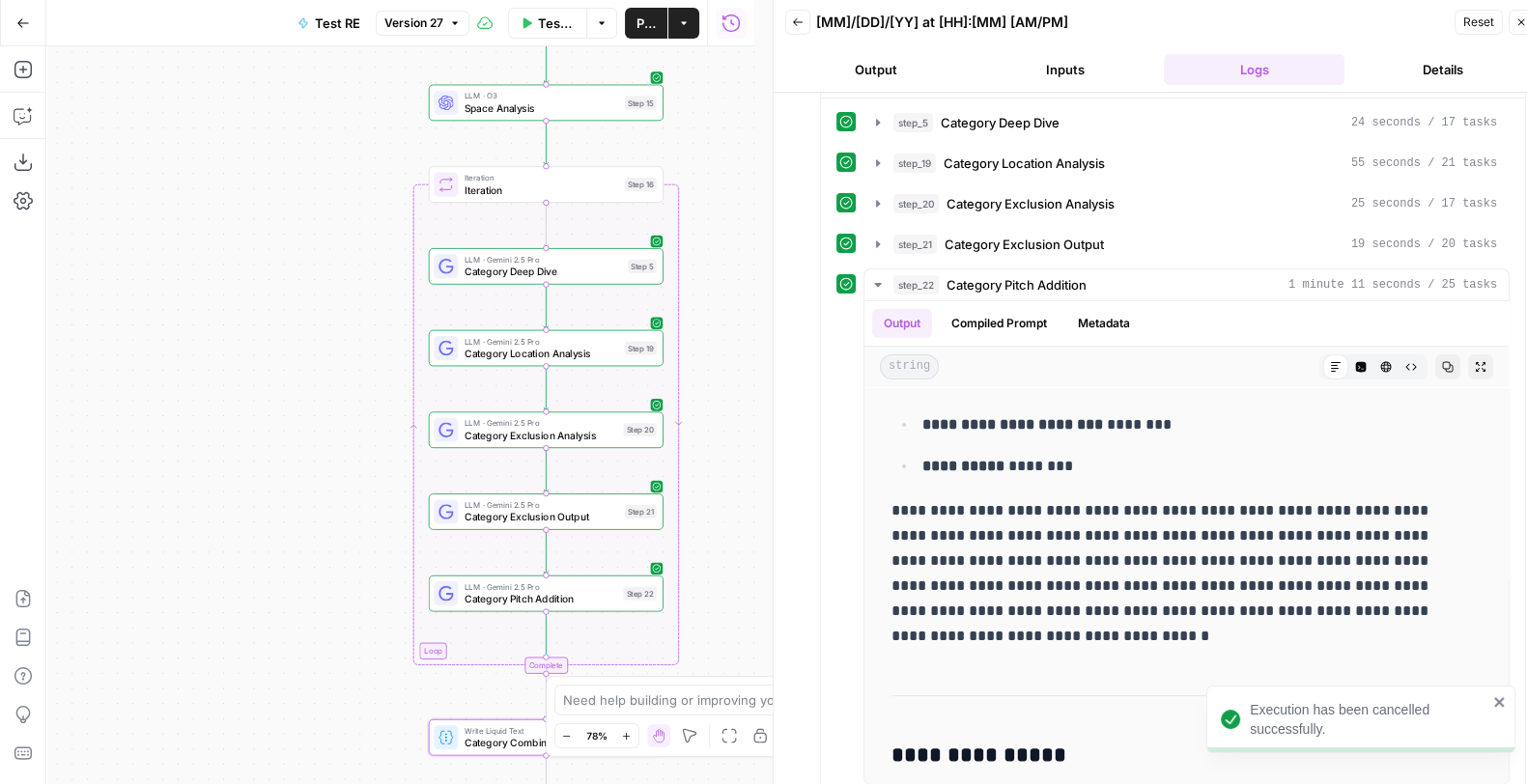 scroll, scrollTop: 194, scrollLeft: 0, axis: vertical 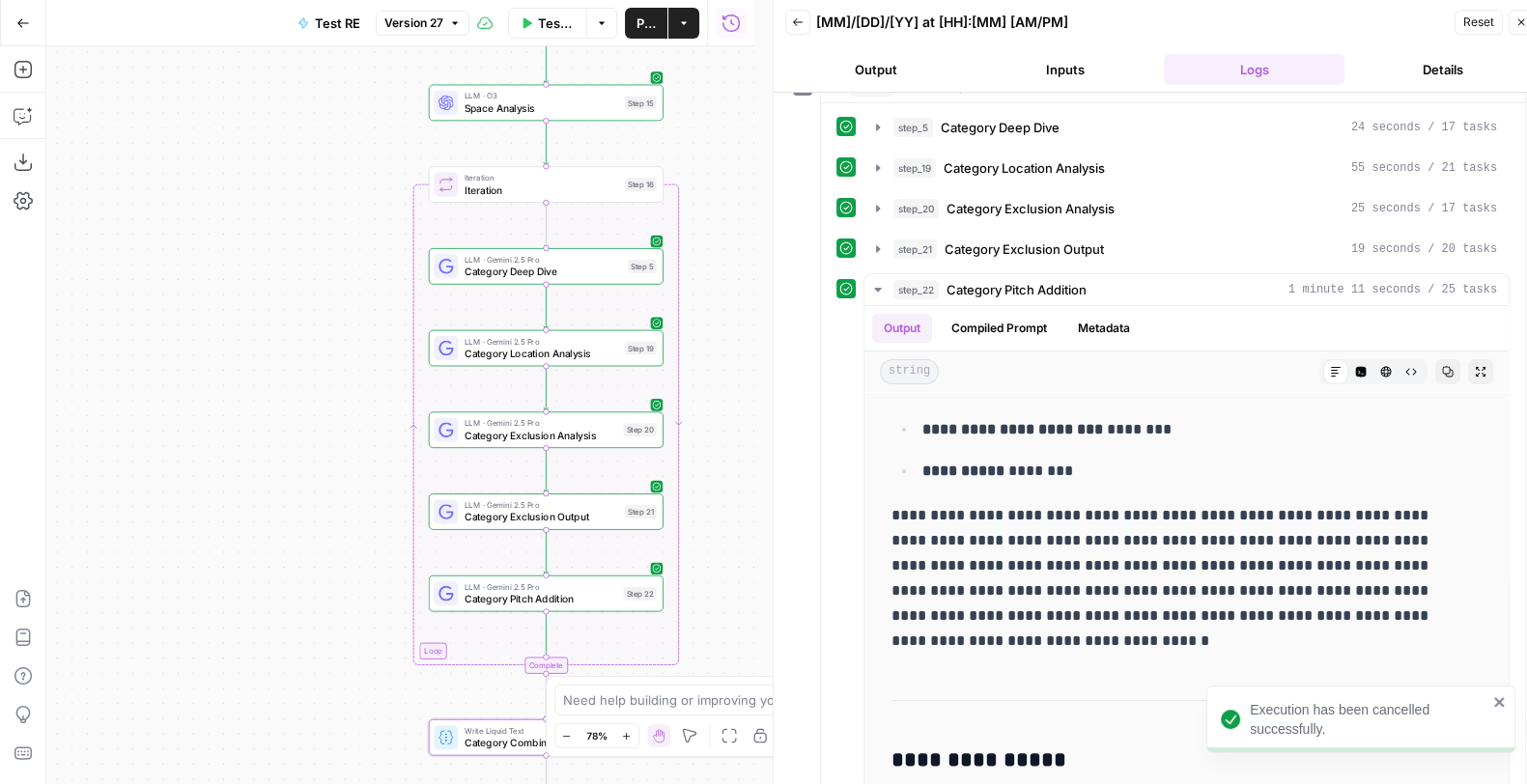 click 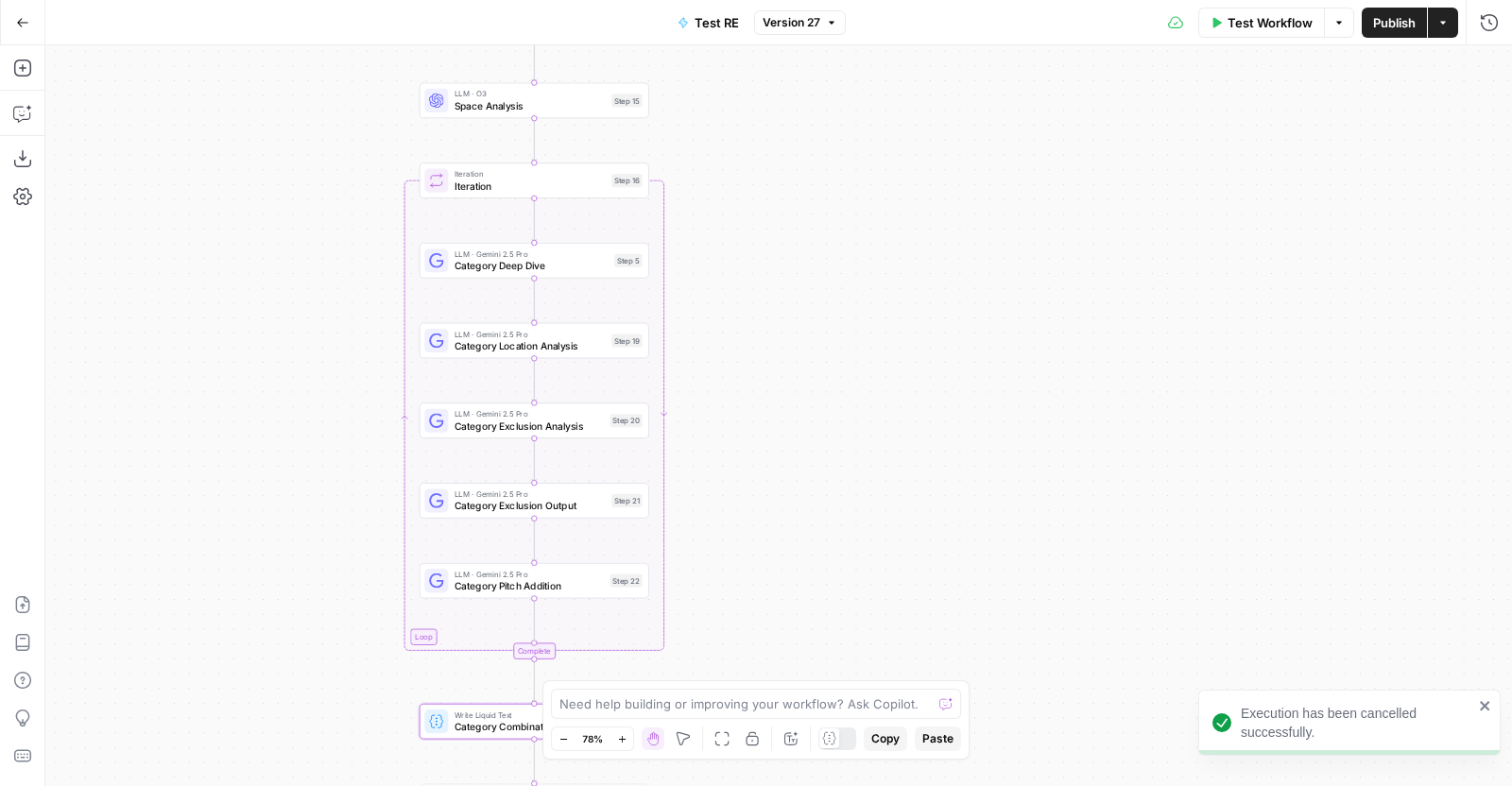 click on "Category Pitch Addition" at bounding box center (529, 586) 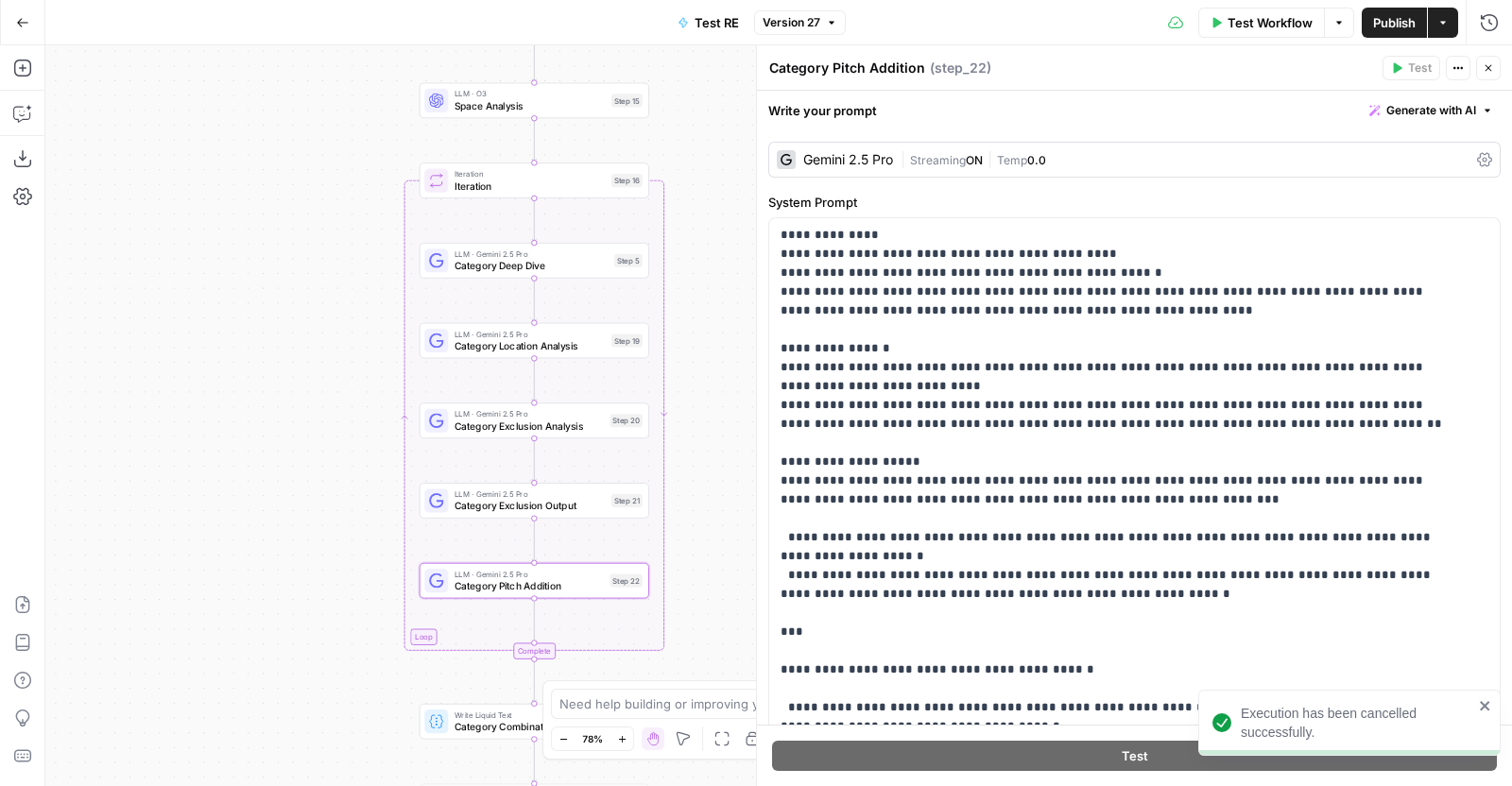 click on "**********" at bounding box center [1134, 427] 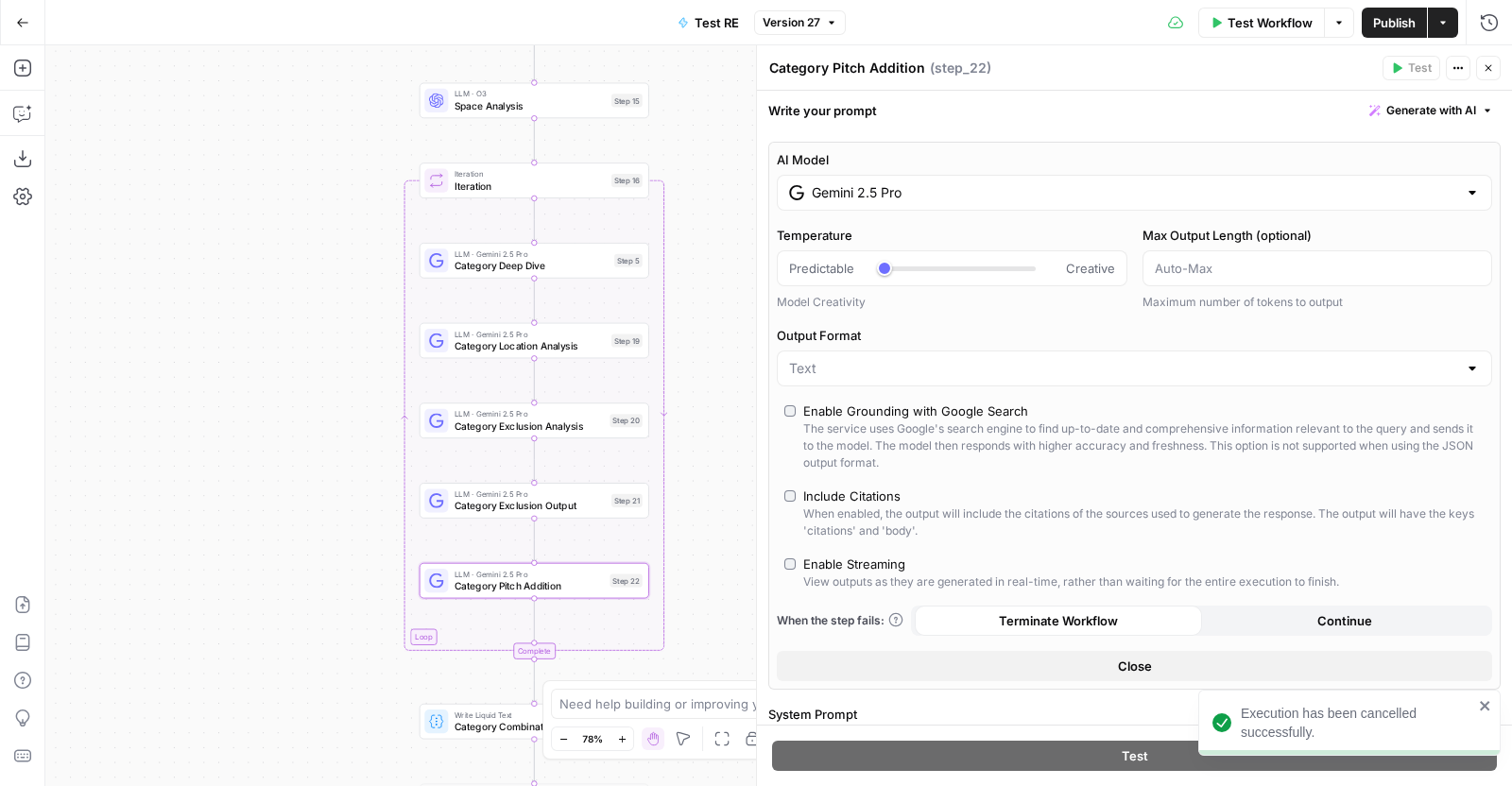 click on "Category Exclusion Output" at bounding box center (530, 506) 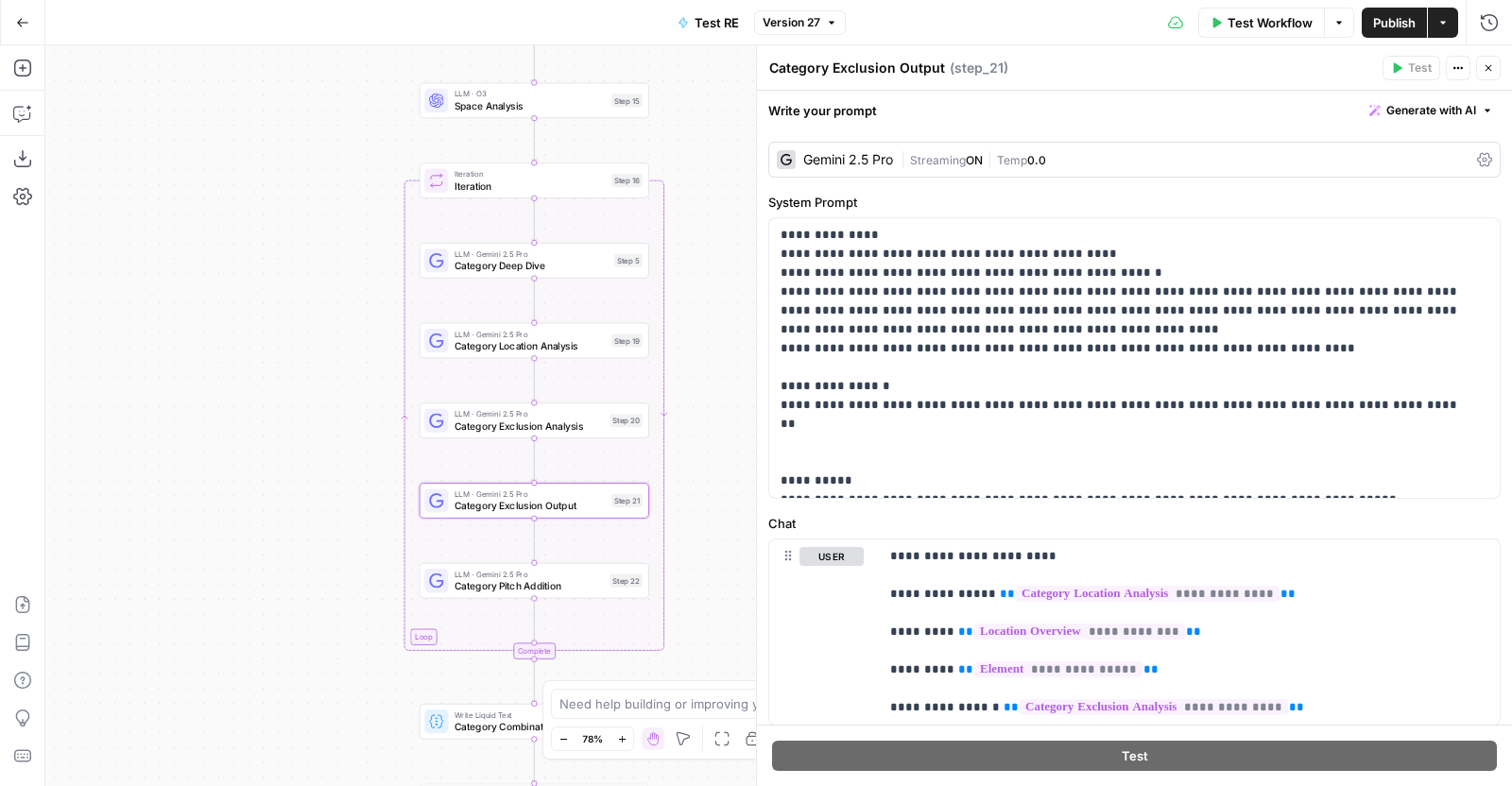 click on "Gemini 2.5 Pro   |   Streaming  ON   |   Temp  0.0" at bounding box center (1134, 160) 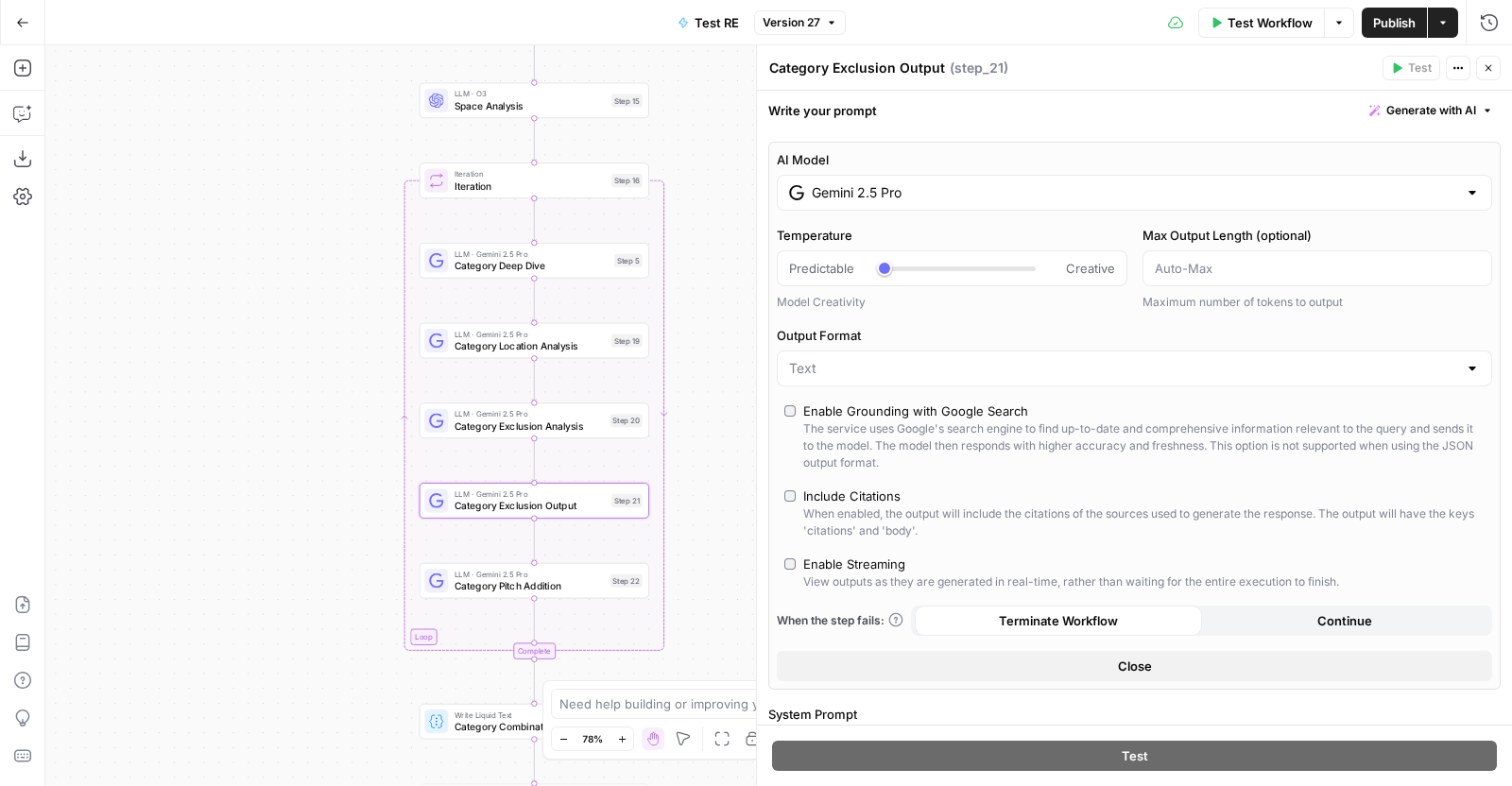 click on "Enable Grounding with Google Search" at bounding box center (916, 411) 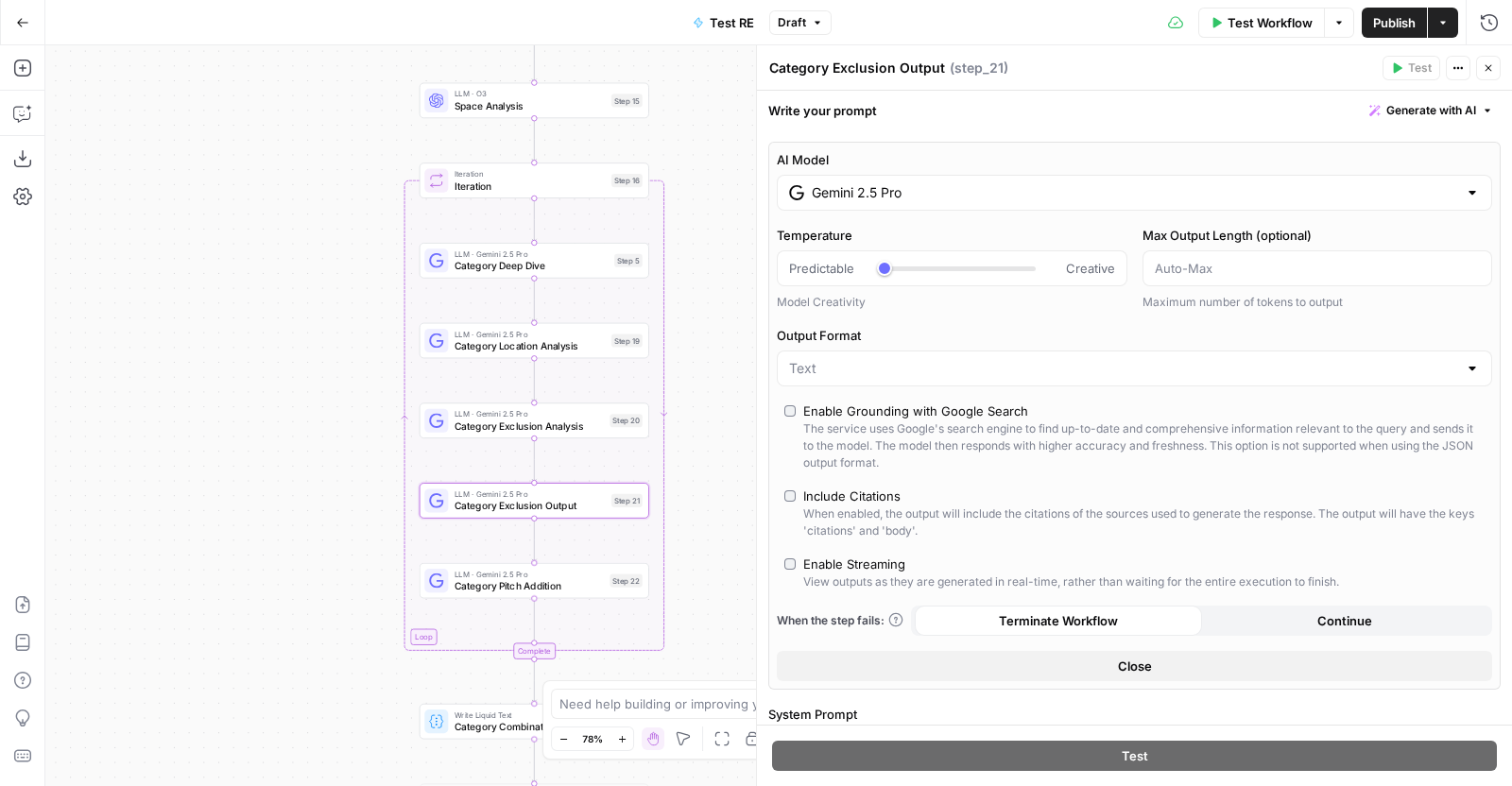 click on "LLM · Gemini 2.5 Pro Category Pitch Addition Step 22 Copy step Delete step Add Note Test" at bounding box center (534, 581) 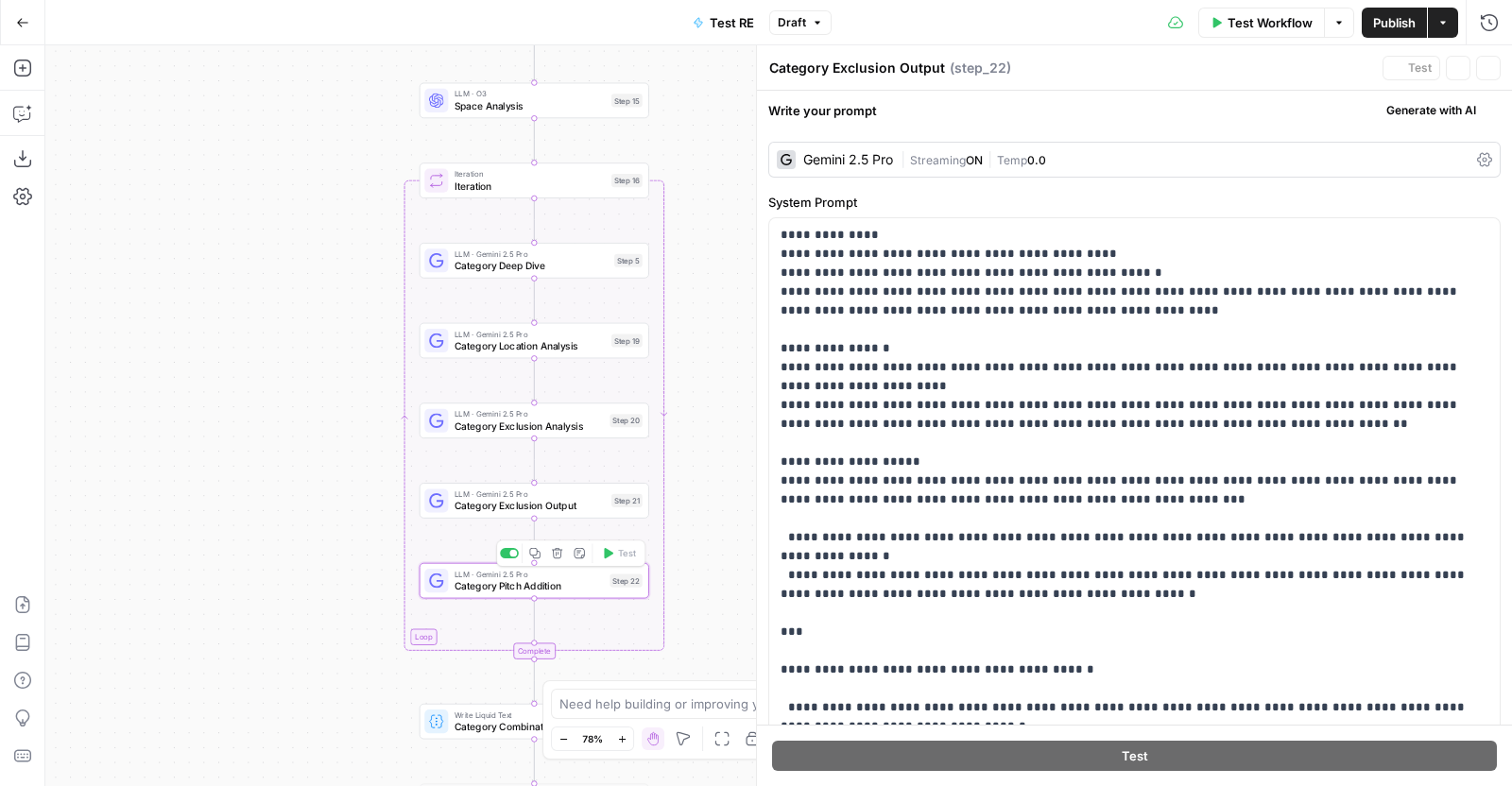 type on "Category Pitch Addition" 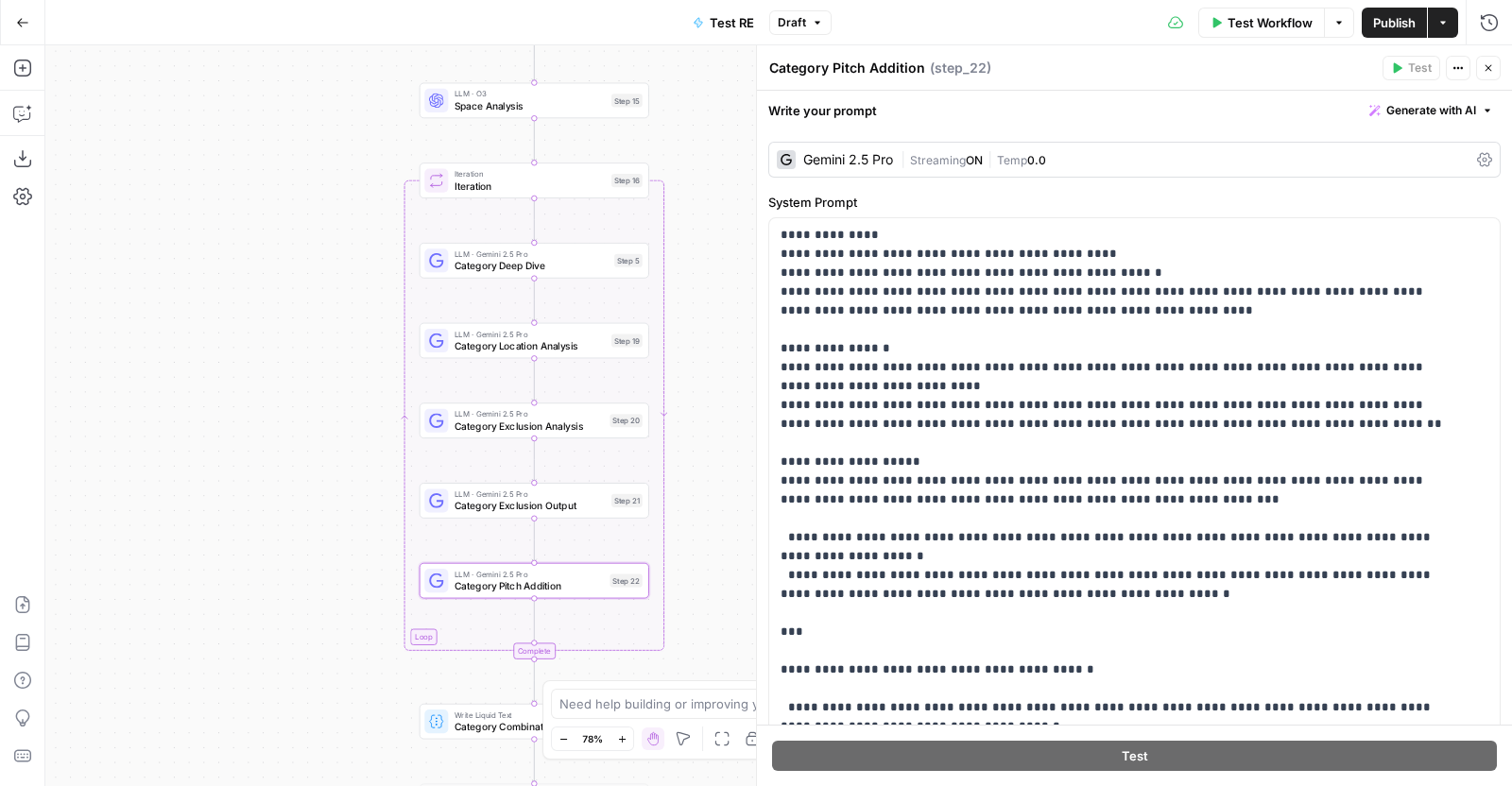 click on "Publish" at bounding box center [1394, 23] 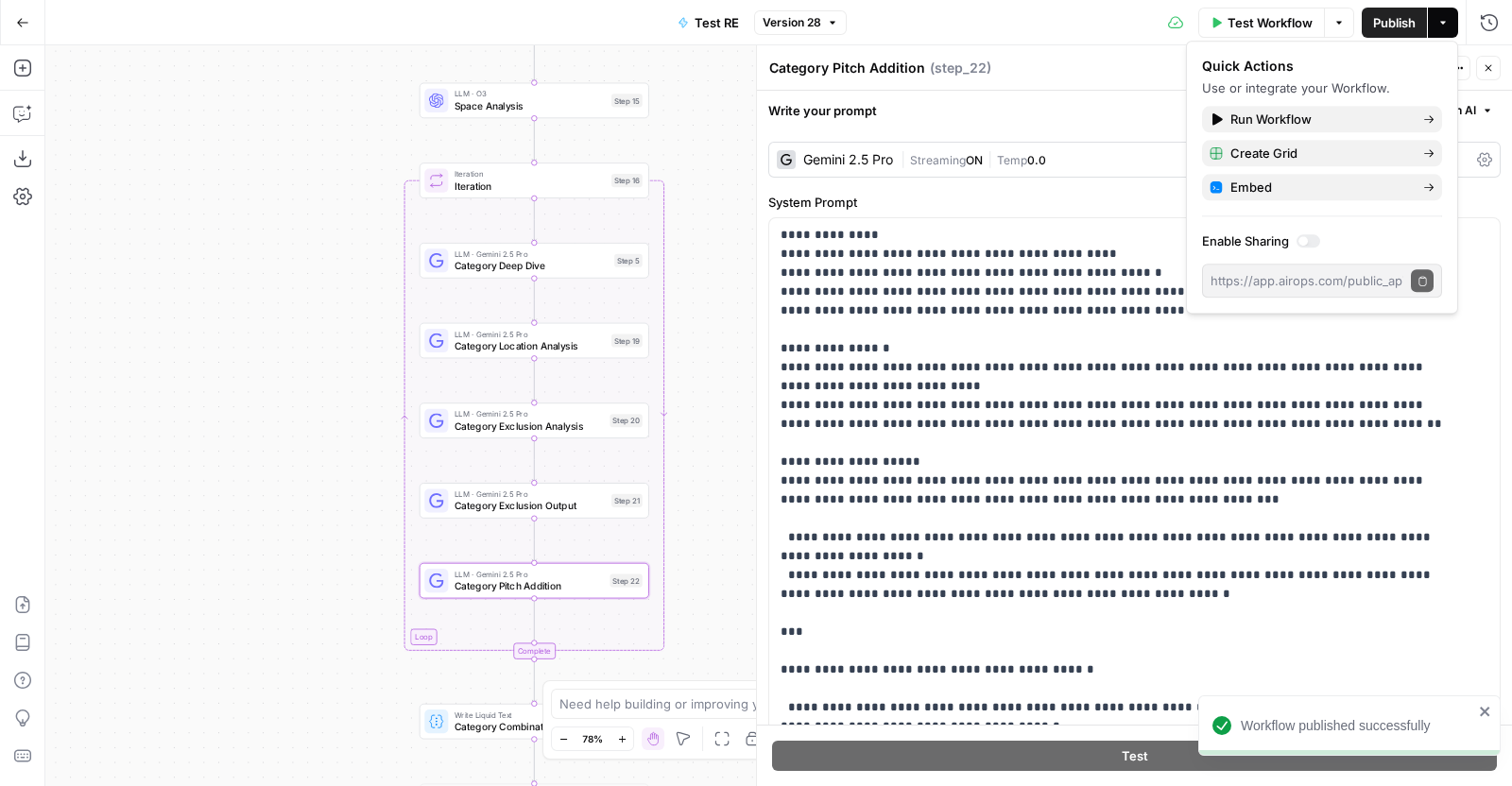 click on "Close" at bounding box center (1488, 68) 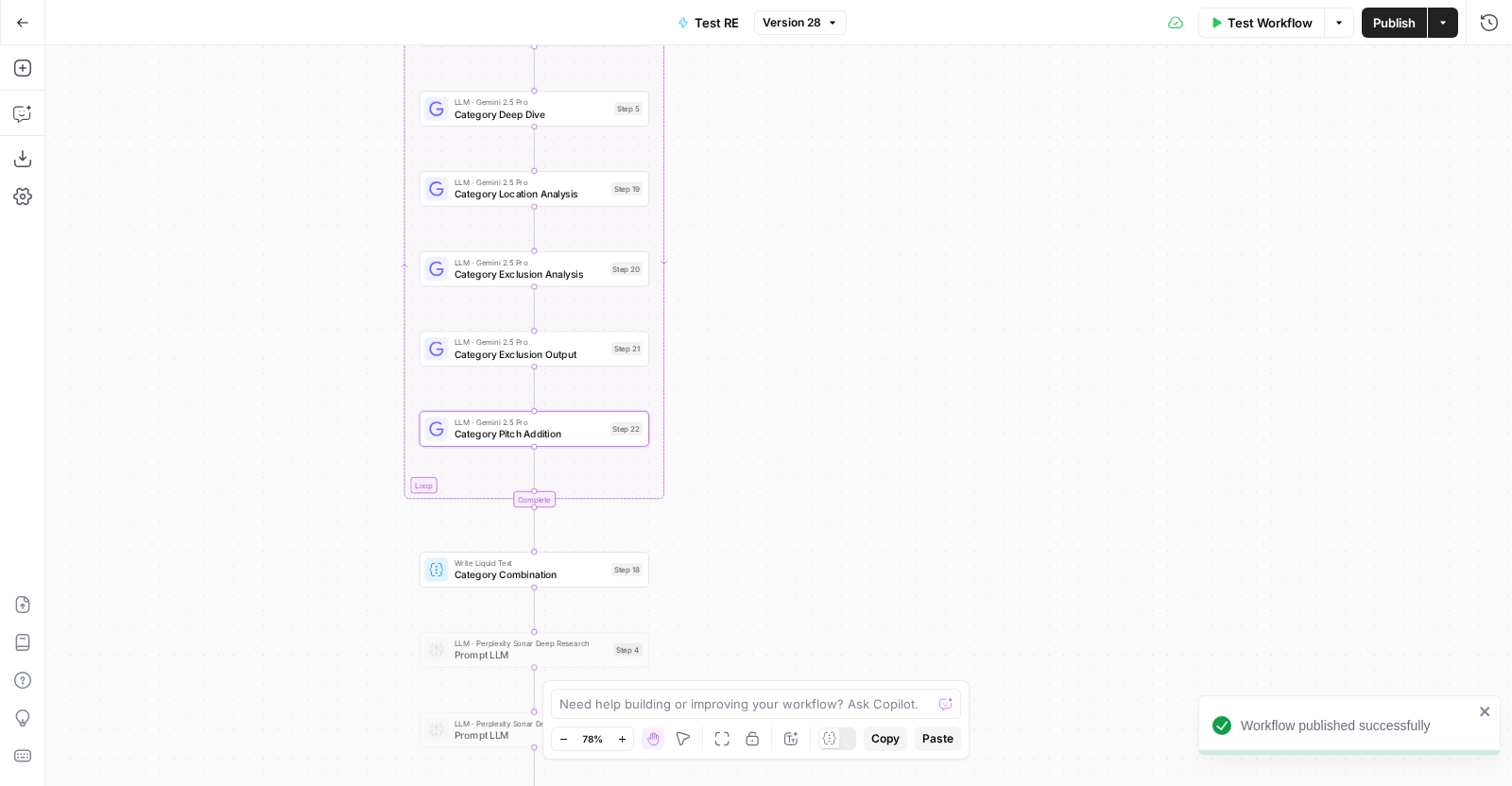 click on "Category Combination" at bounding box center [530, 575] 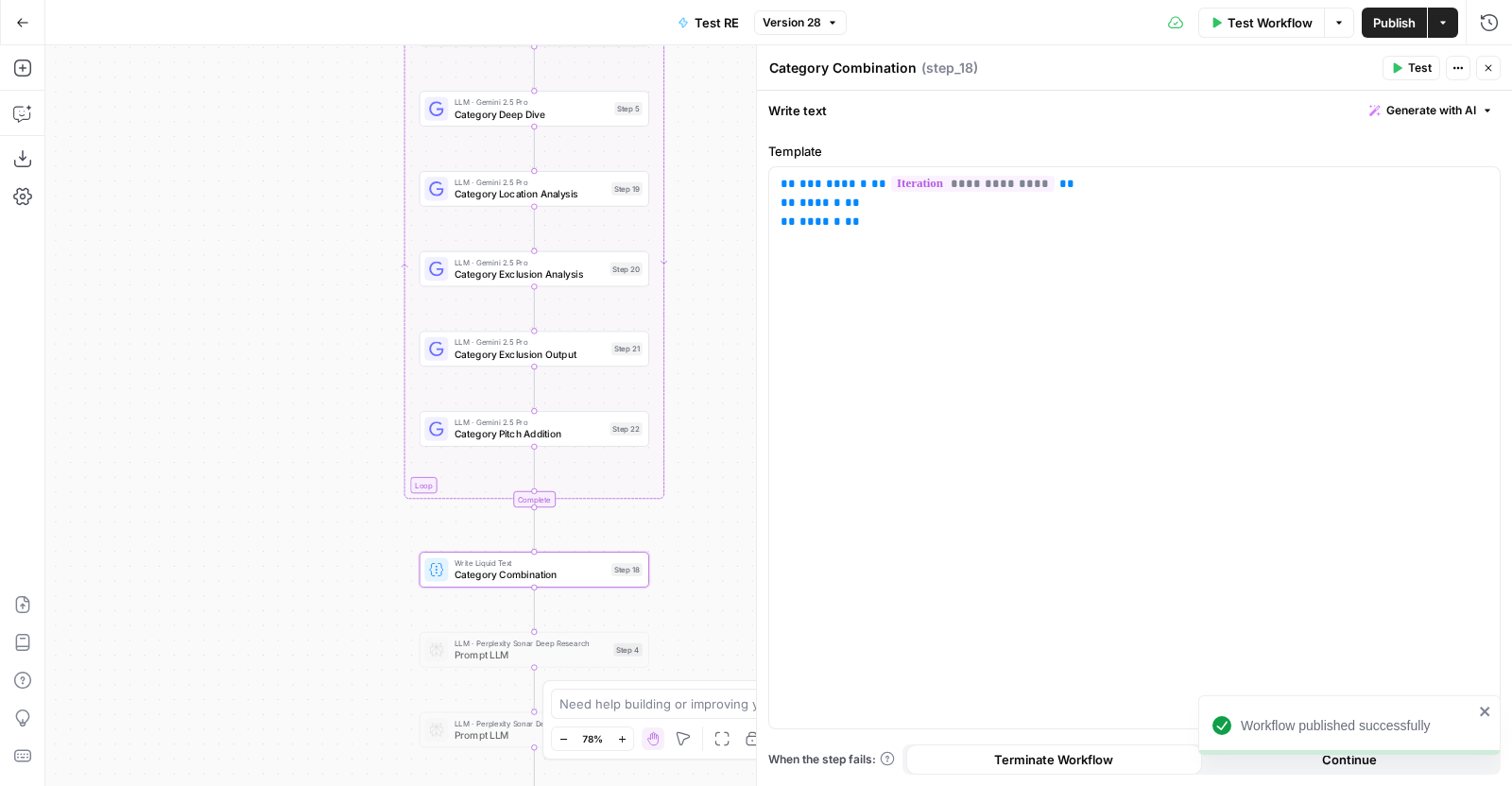click on "Test" at bounding box center (1419, 68) 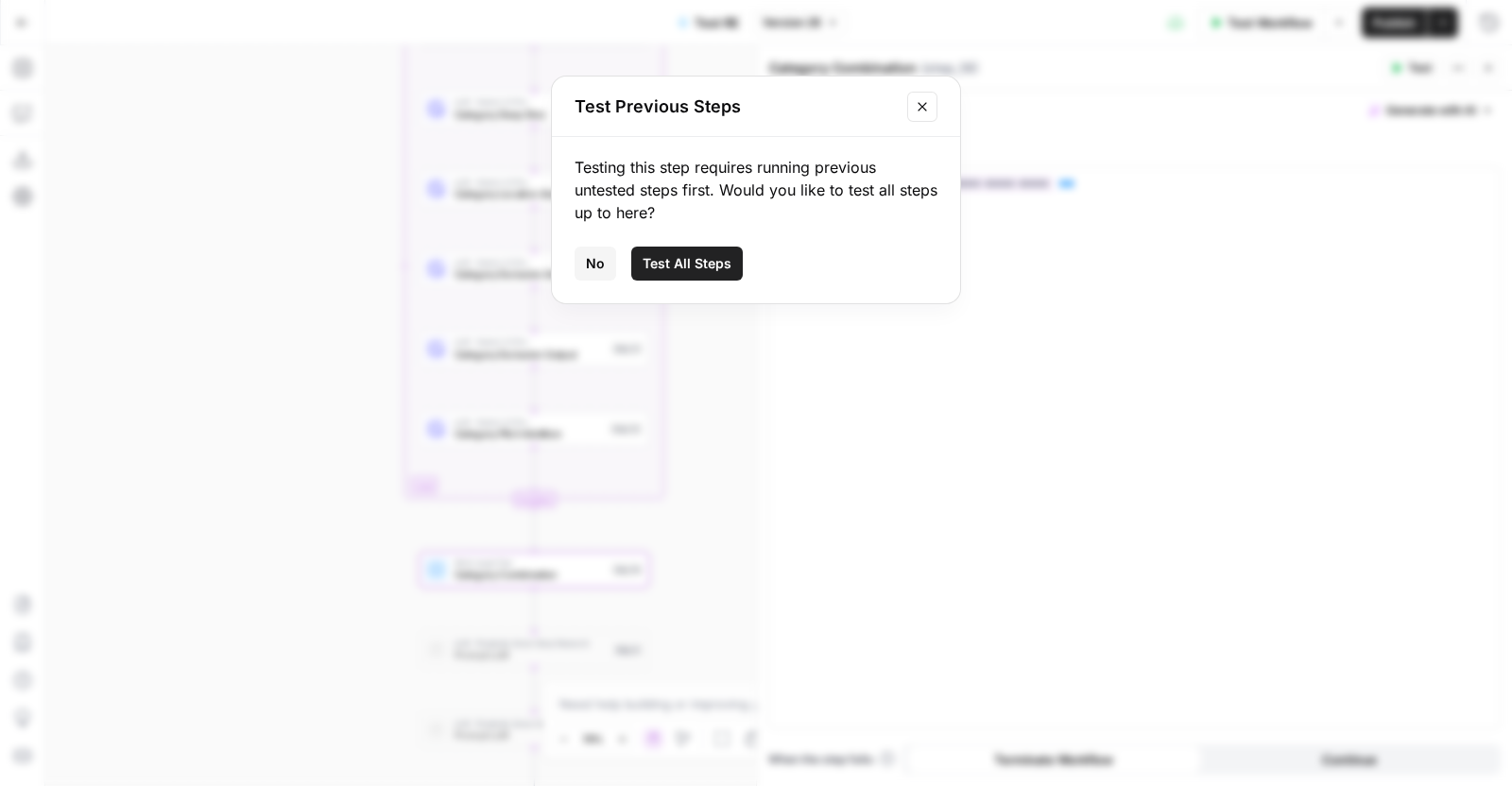 click on "Test All Steps" at bounding box center (687, 264) 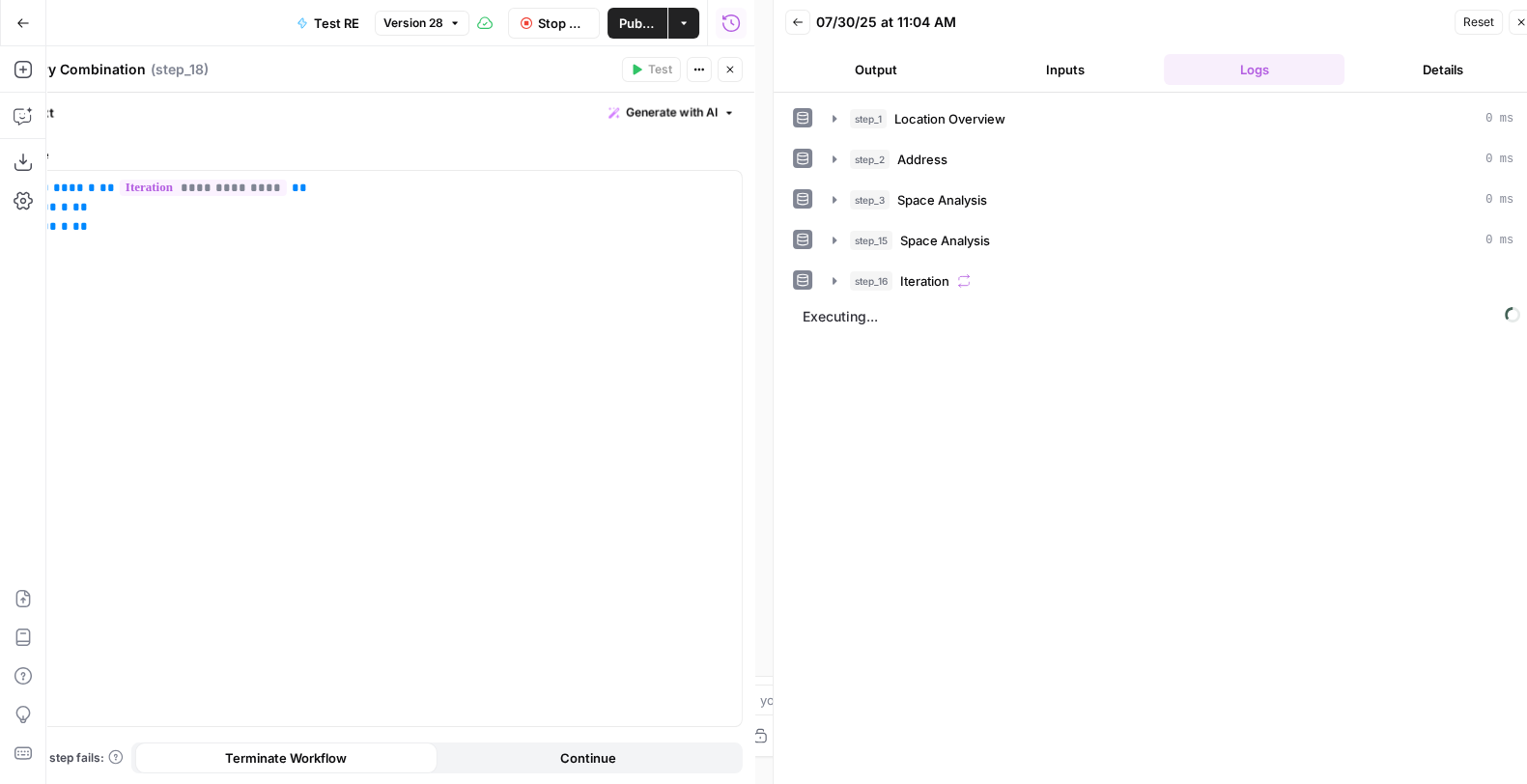 click on "step_1 Location Overview 0 ms step_2 Address 0 ms step_3 Space Analysis 0 ms step_15 Space Analysis 0 ms step_16 Iteration" at bounding box center [1159, 200] 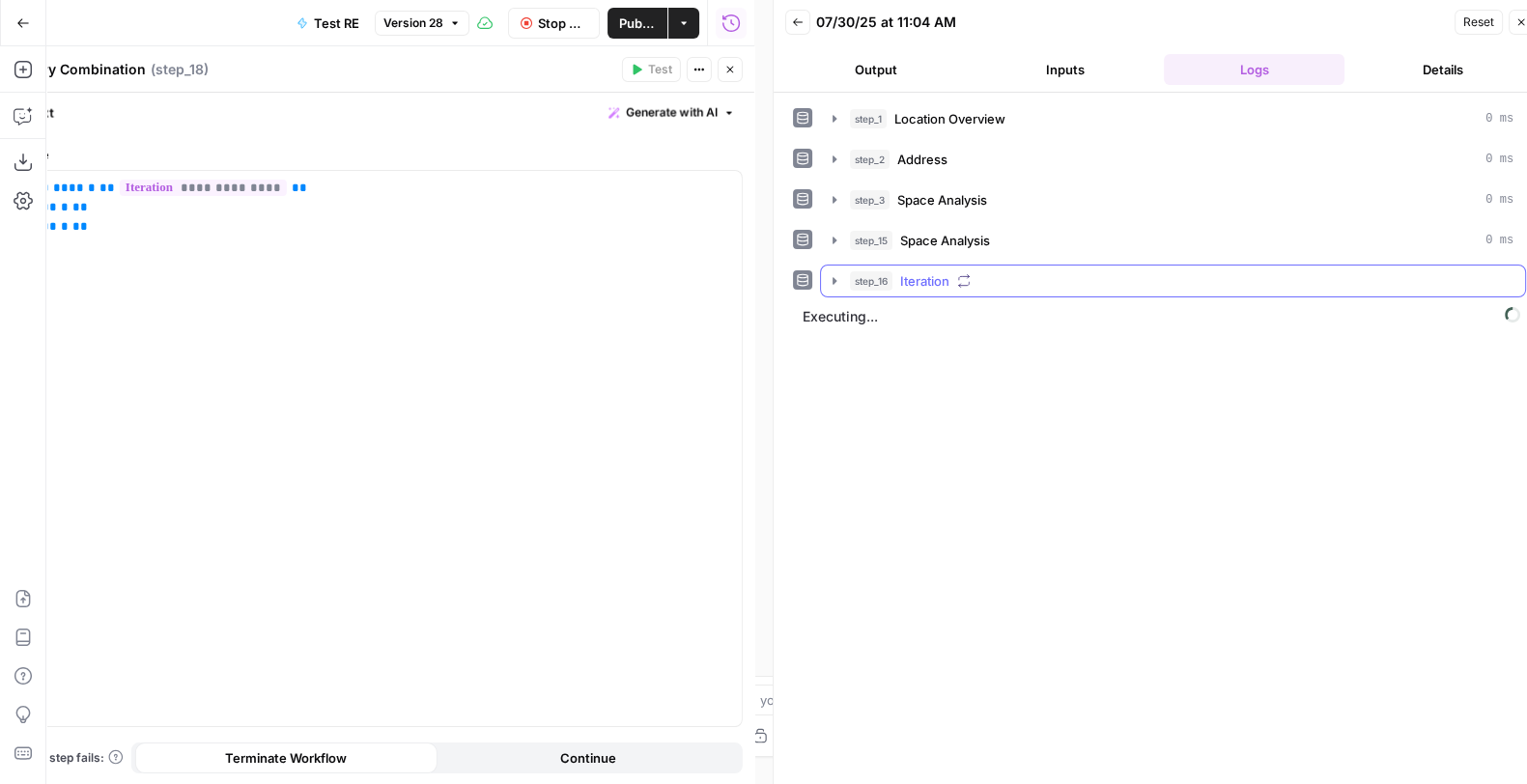 click on "Iteration" at bounding box center [924, 281] 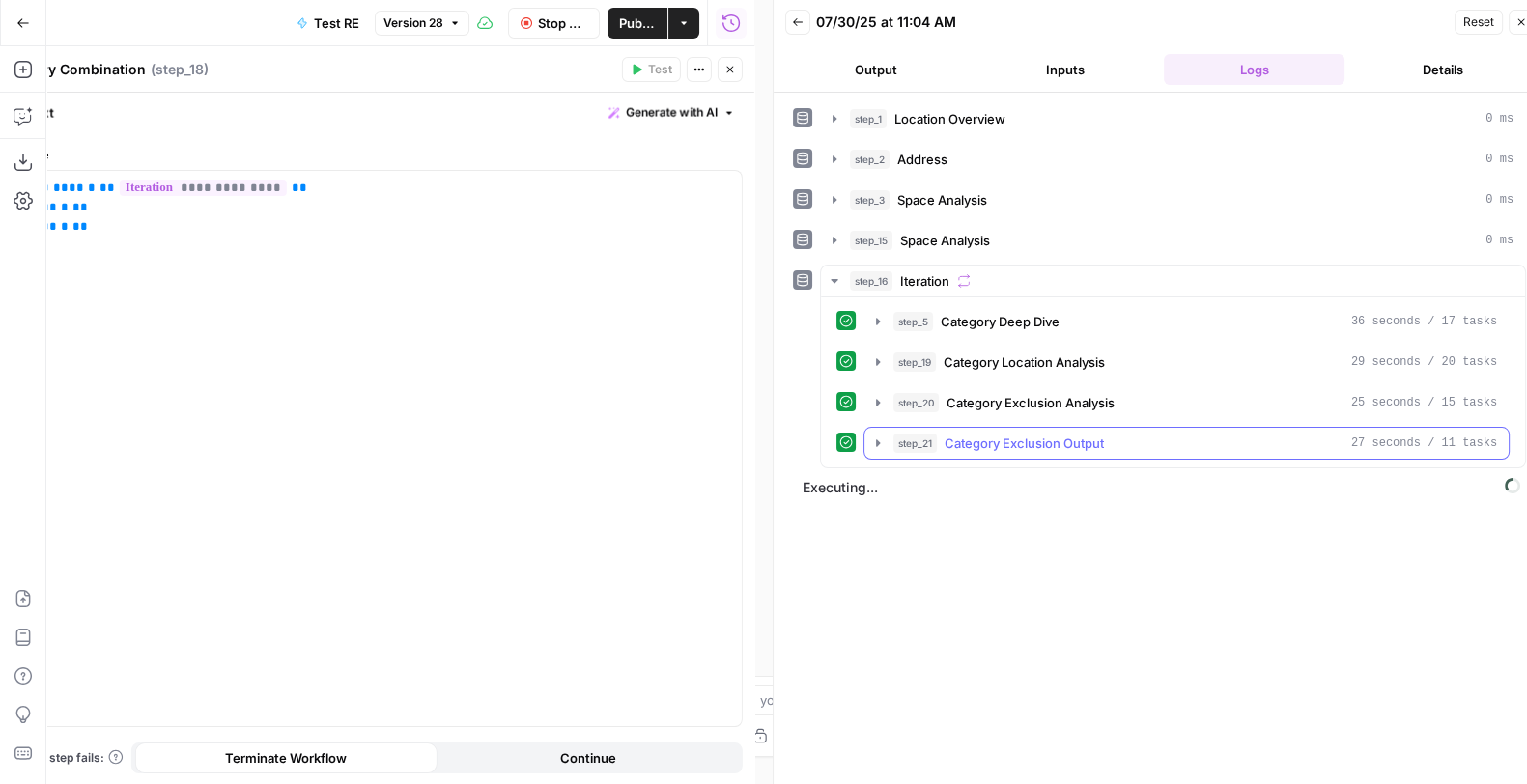 click on "step_21 Category Exclusion Output 27 seconds / 11 tasks" at bounding box center (1186, 443) 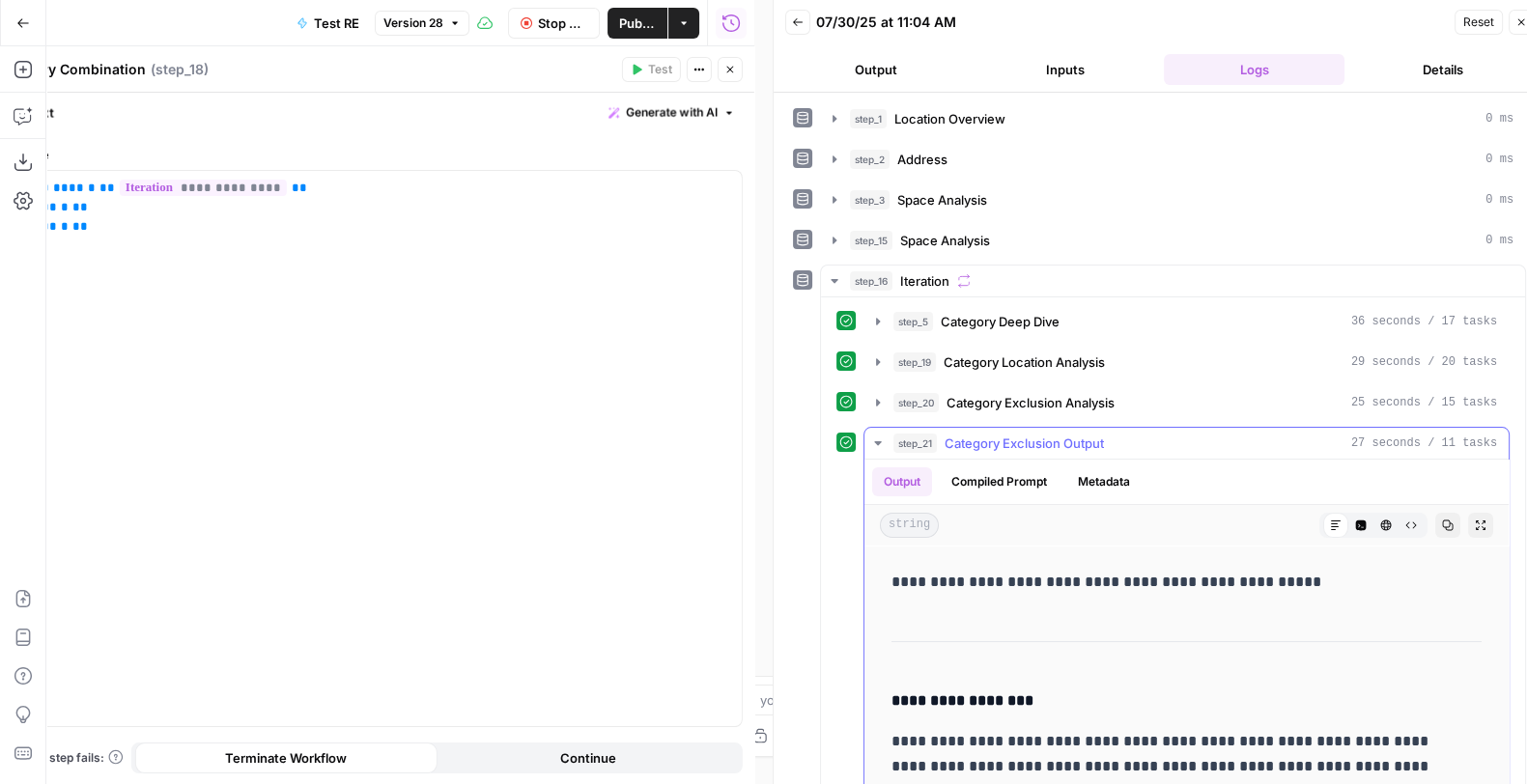 scroll, scrollTop: 306, scrollLeft: 0, axis: vertical 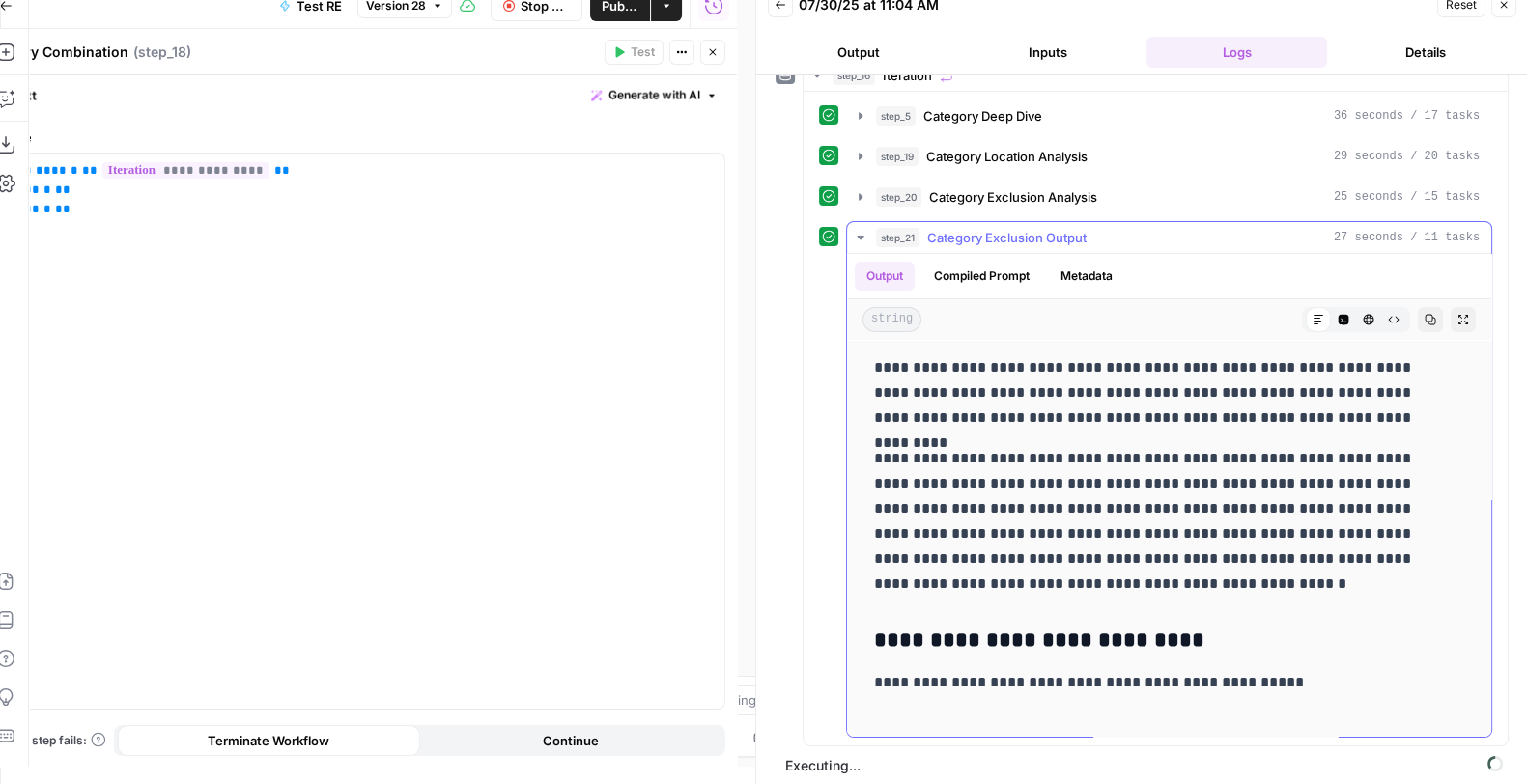 click on "Category Exclusion Output" at bounding box center [1006, 238] 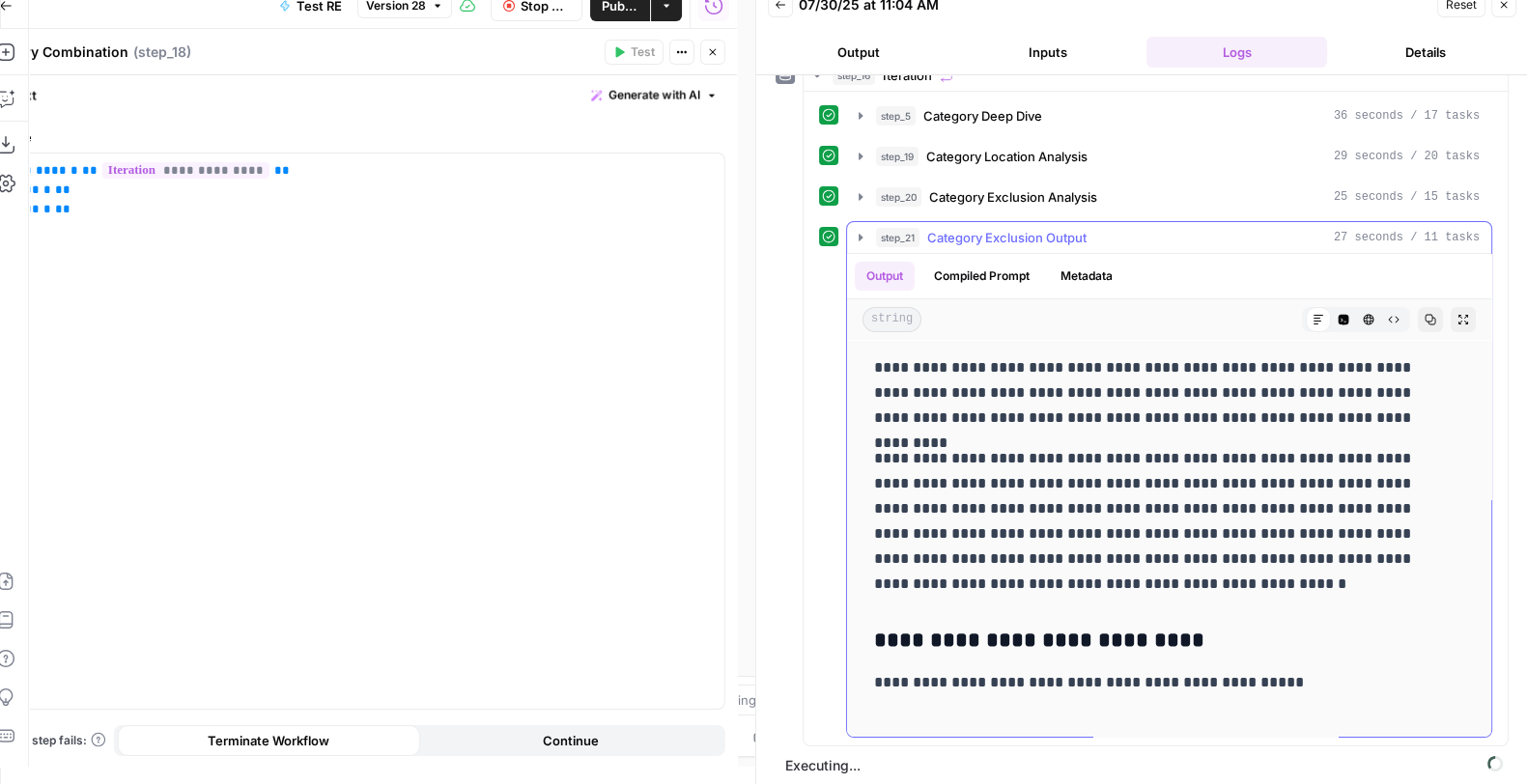 scroll, scrollTop: 17, scrollLeft: 0, axis: vertical 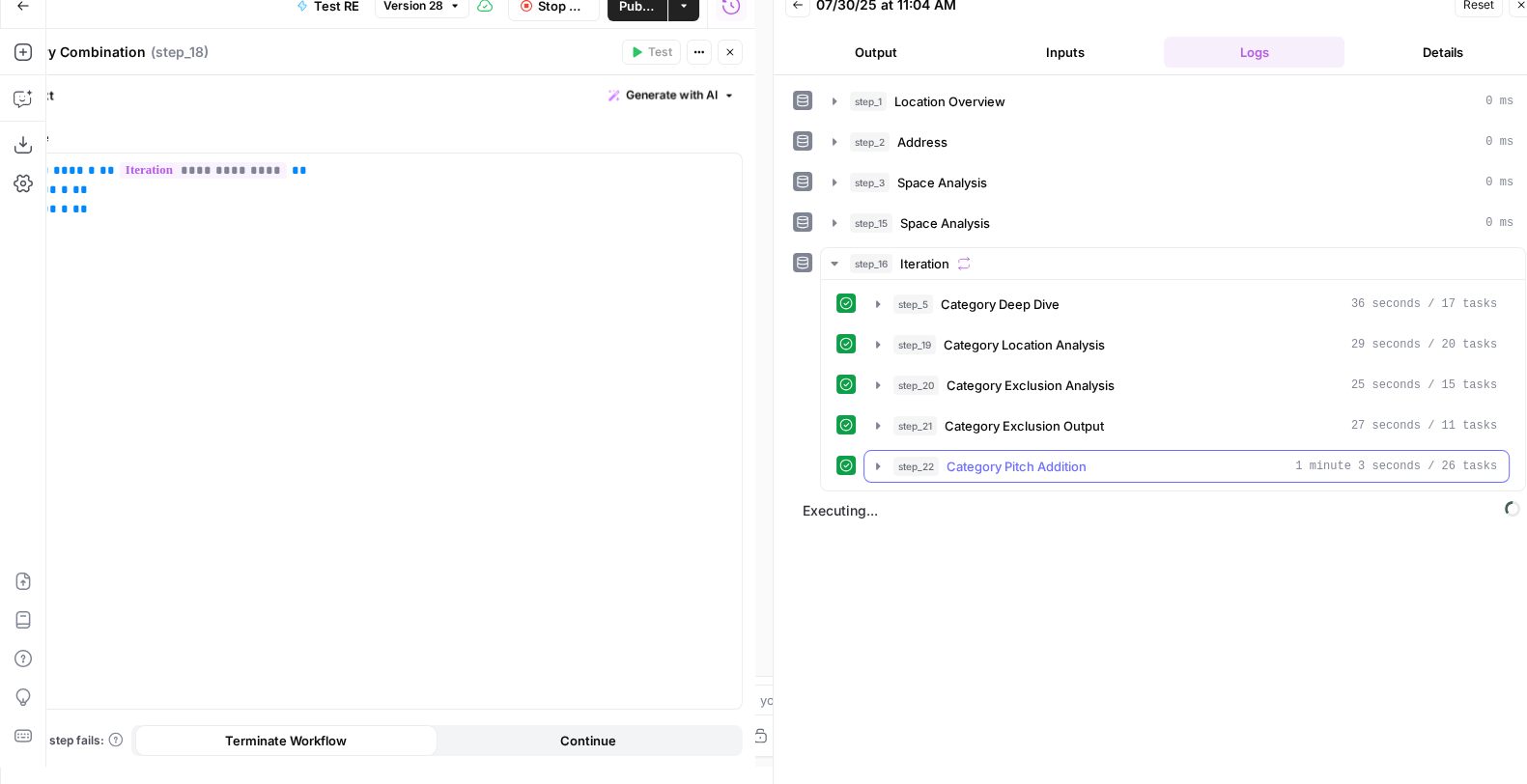 click on "Category Pitch Addition" at bounding box center [1016, 466] 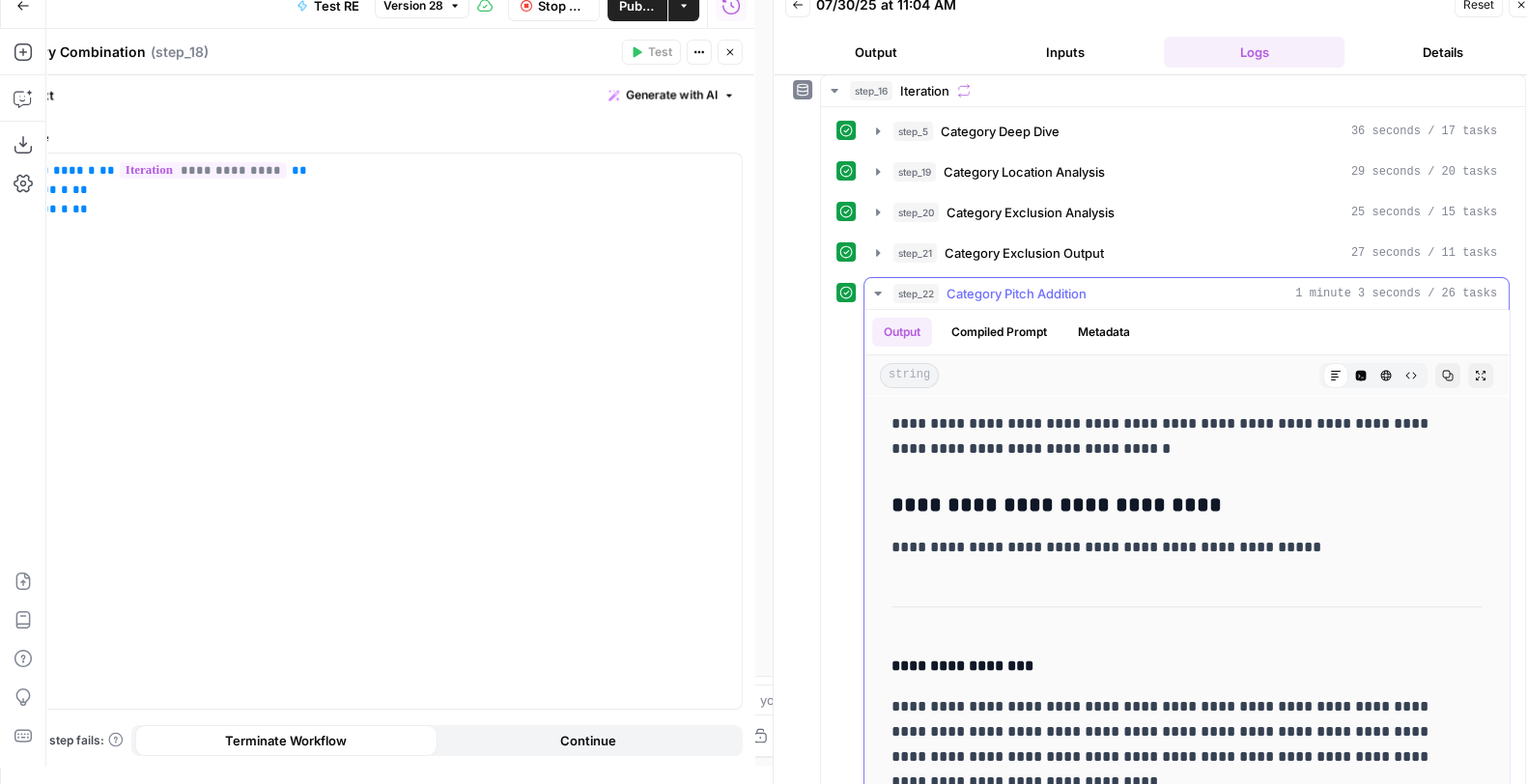 scroll, scrollTop: 174, scrollLeft: 0, axis: vertical 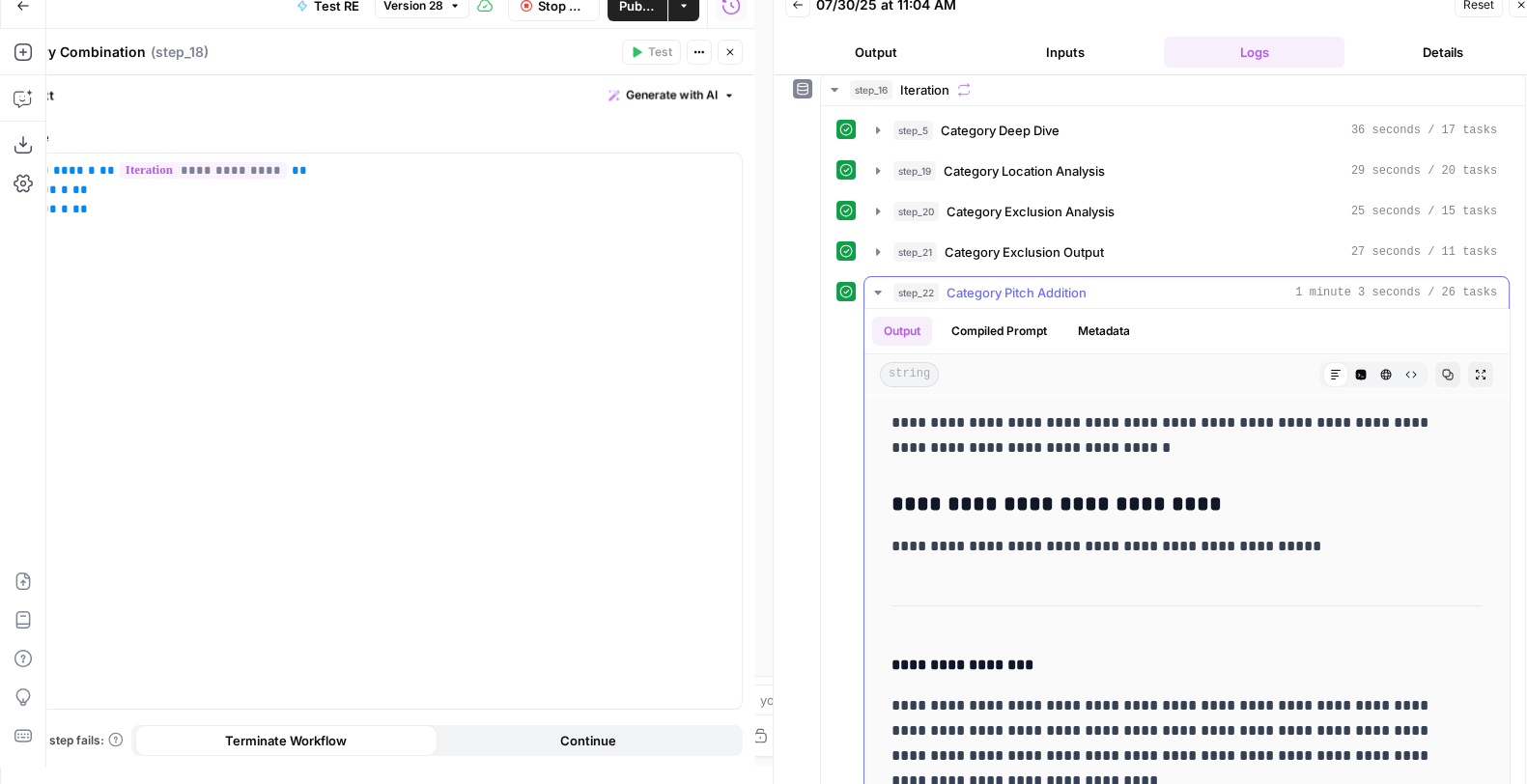click on "Category Pitch Addition" at bounding box center (1016, 293) 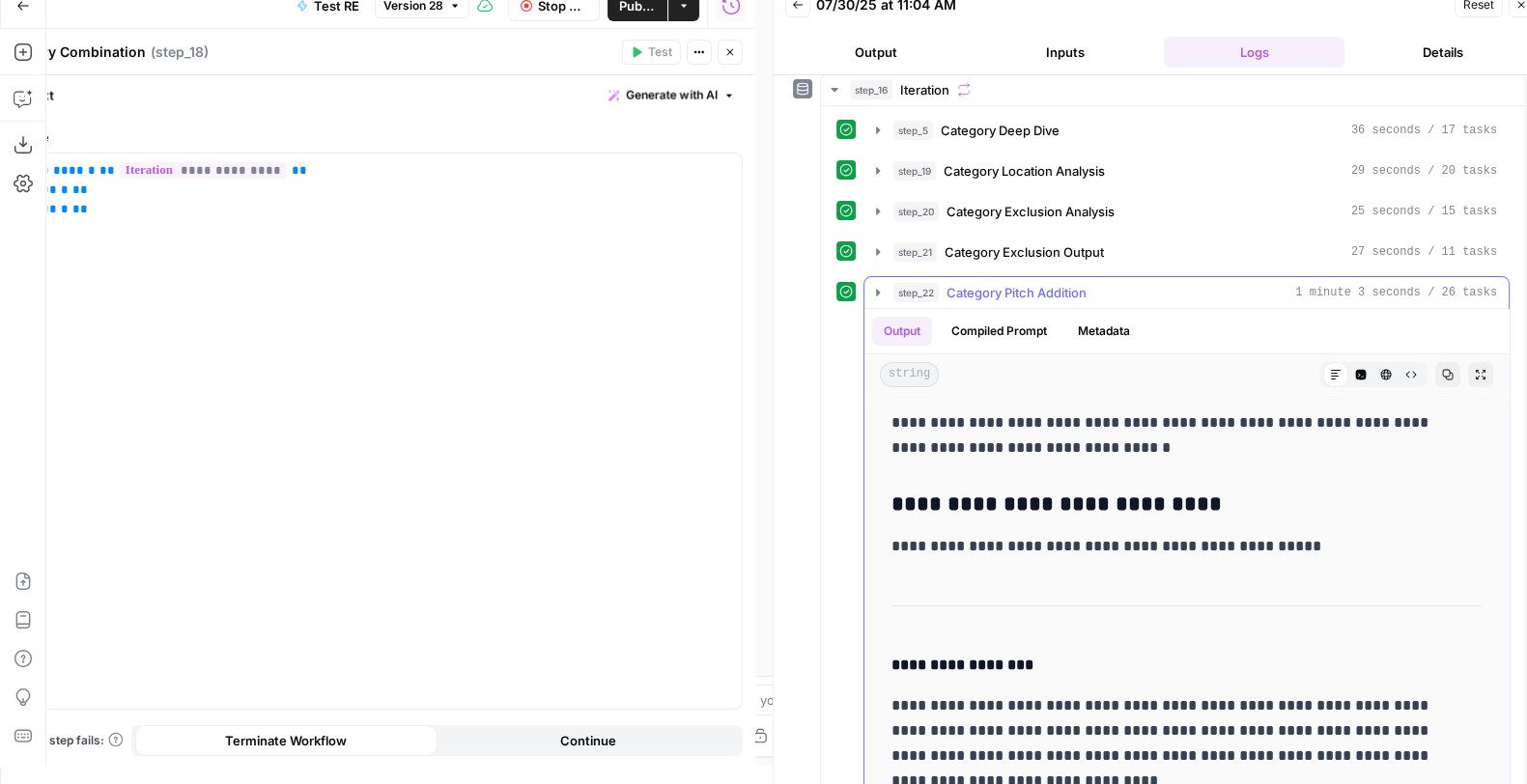 scroll, scrollTop: 0, scrollLeft: 0, axis: both 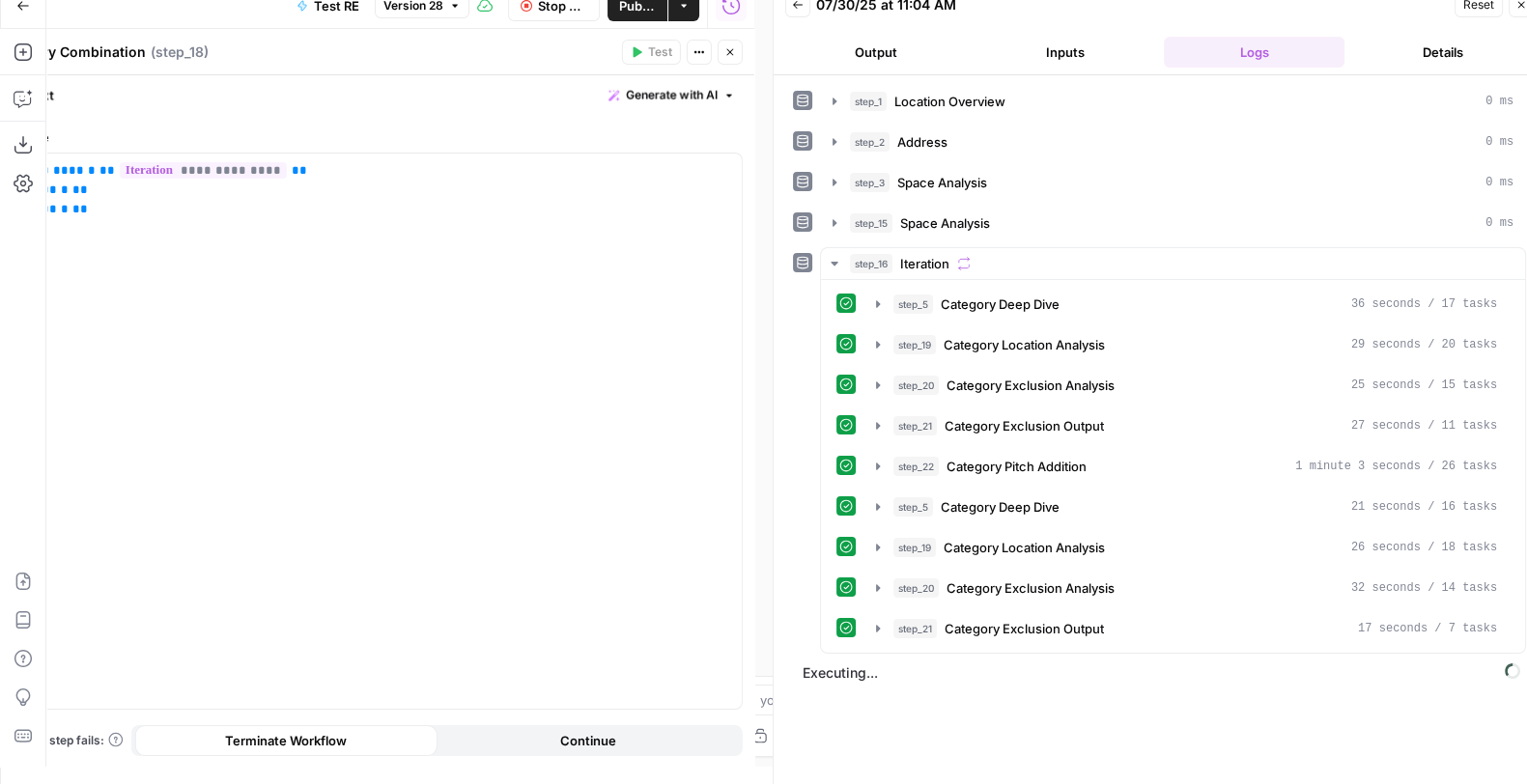 click 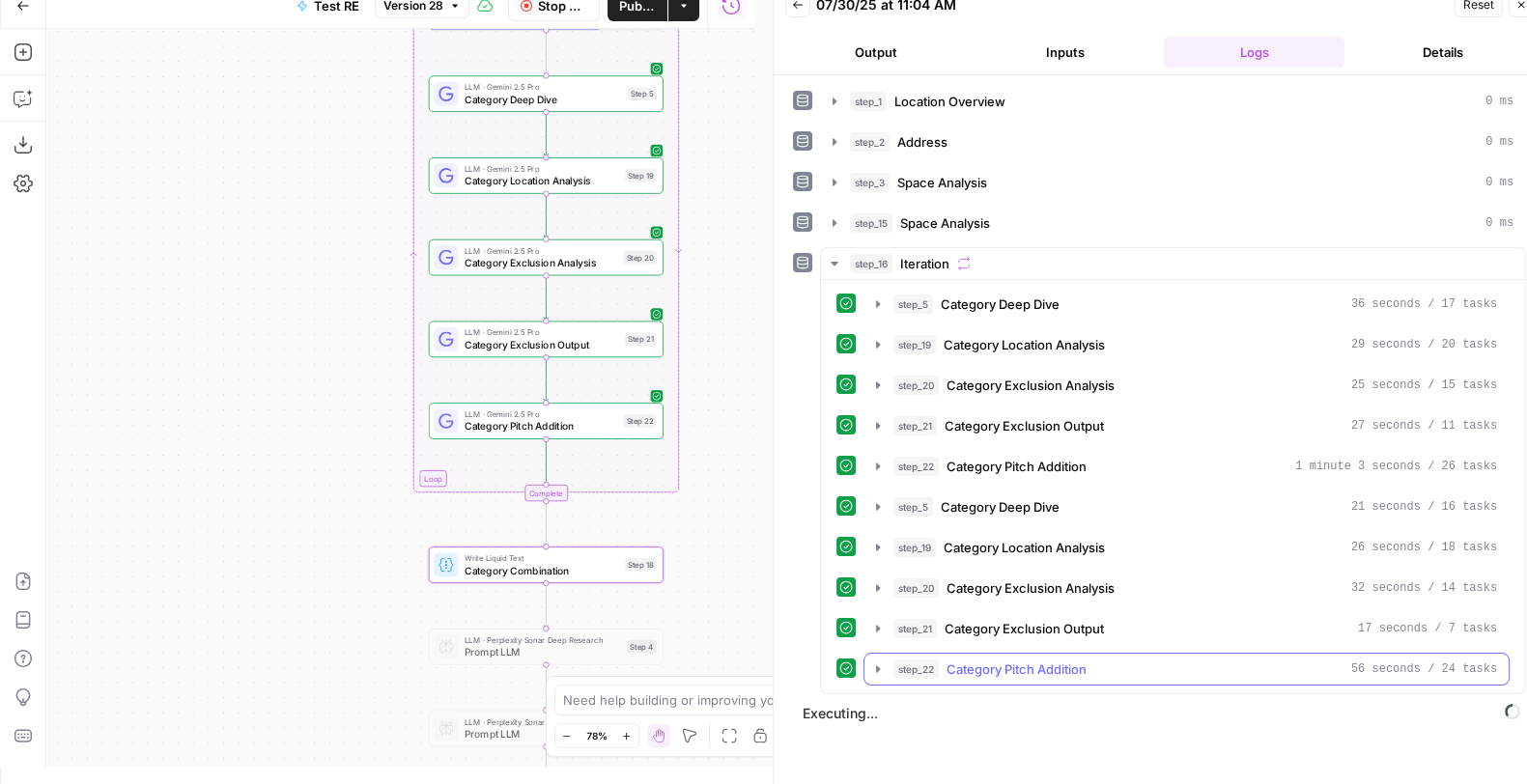 click on "step_22 Category Pitch Addition 56 seconds / 24 tasks" at bounding box center [1195, 669] 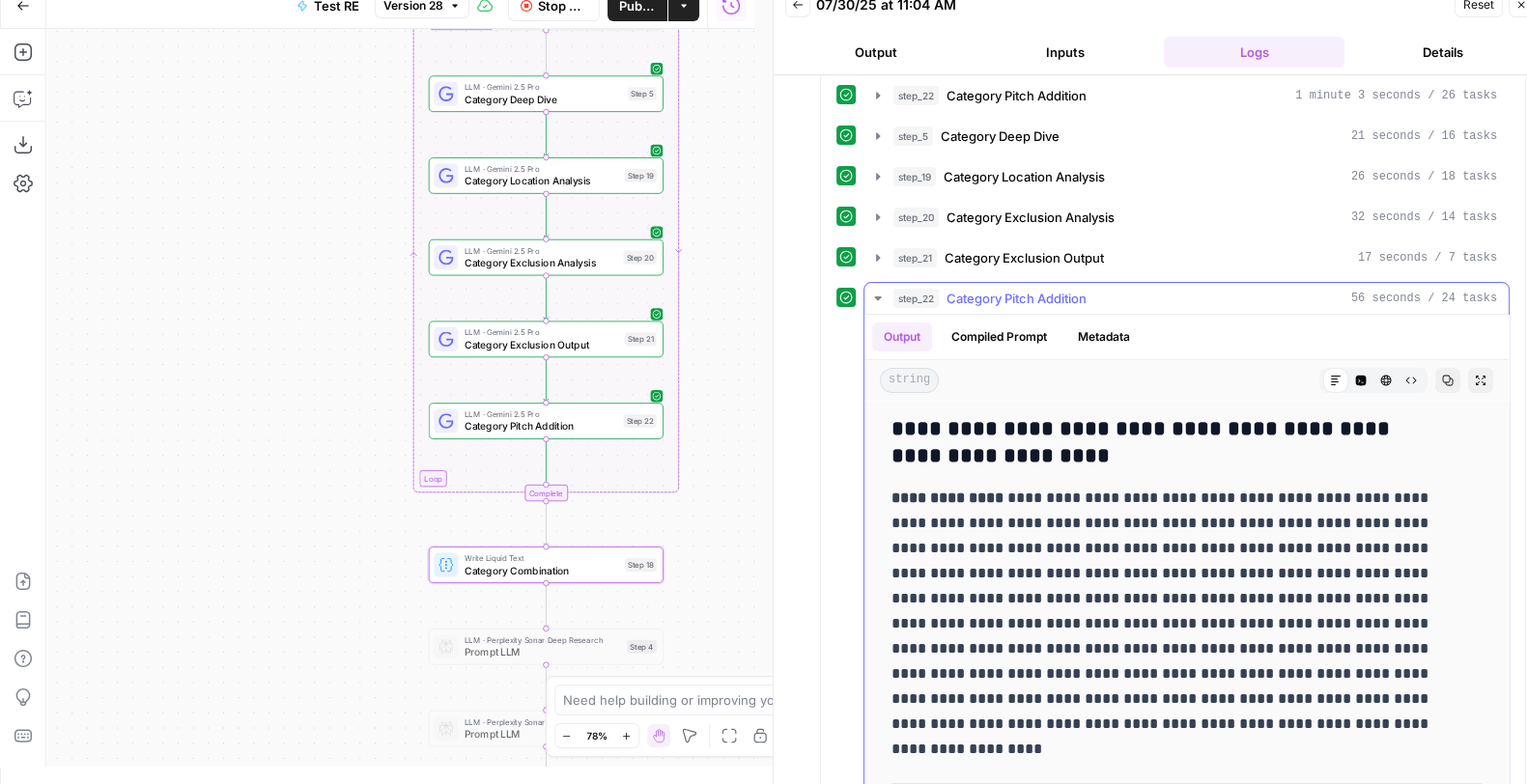 scroll, scrollTop: 369, scrollLeft: 0, axis: vertical 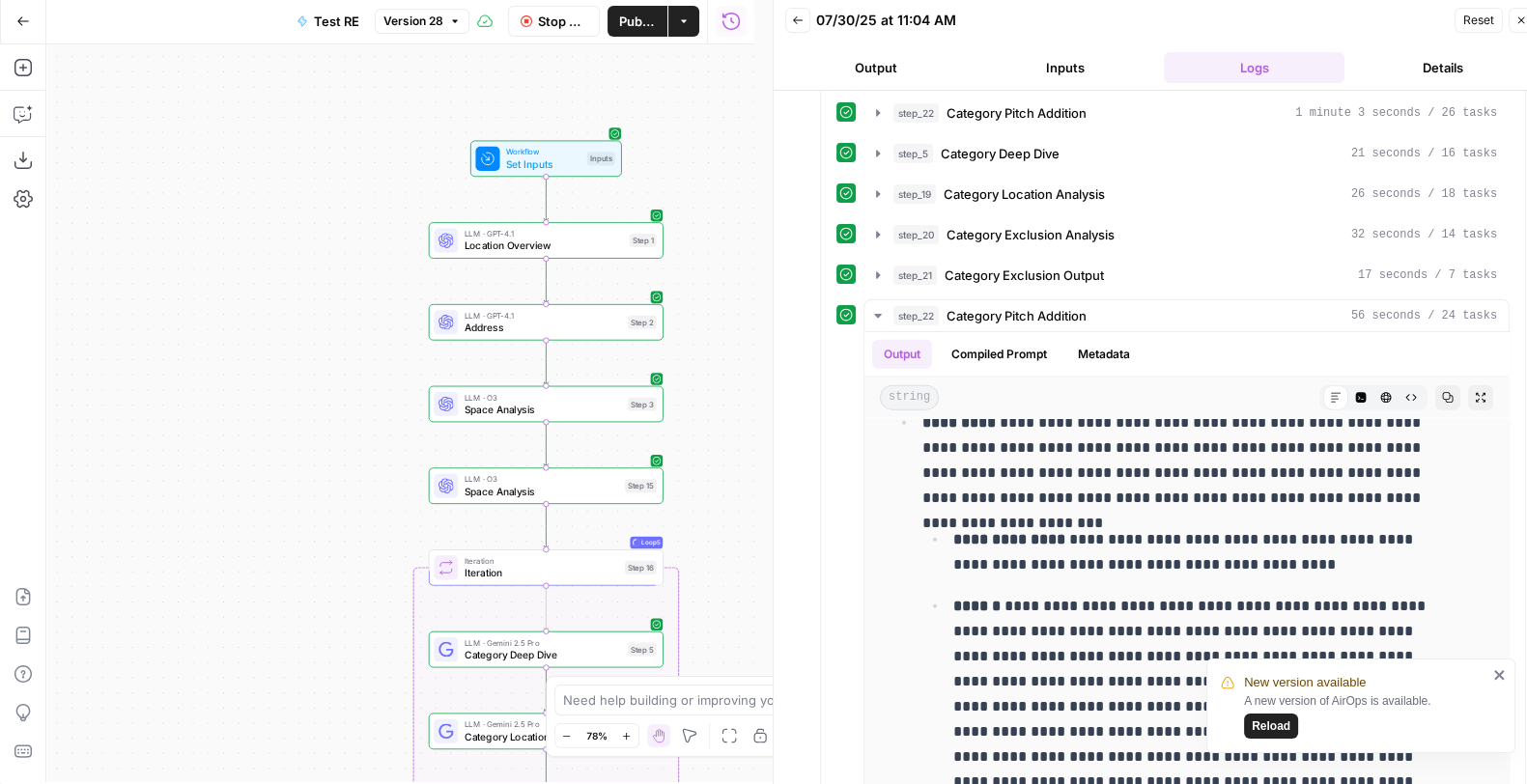 click on "Stop Run" at bounding box center [562, 21] 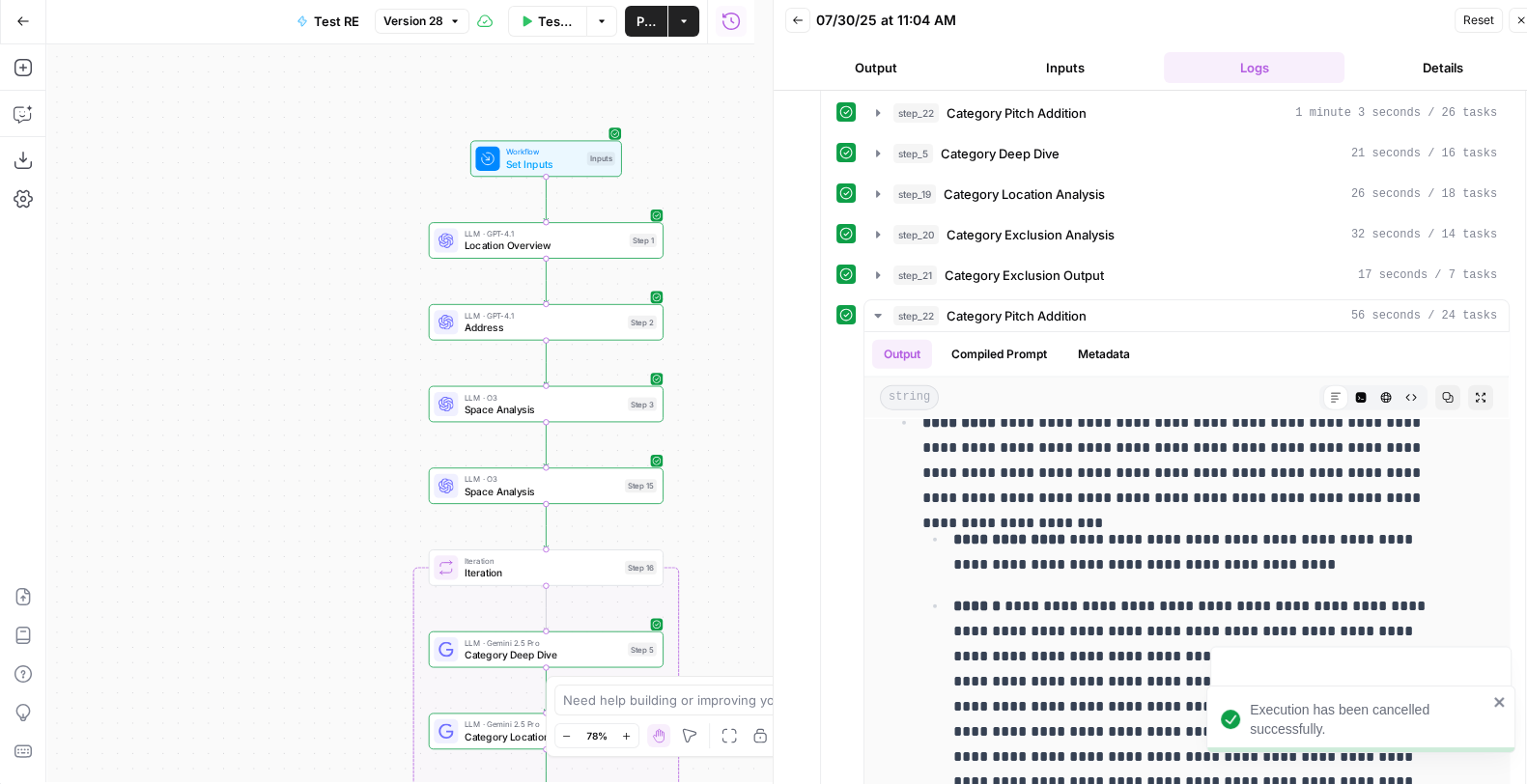 click on "Publish" at bounding box center (646, 21) 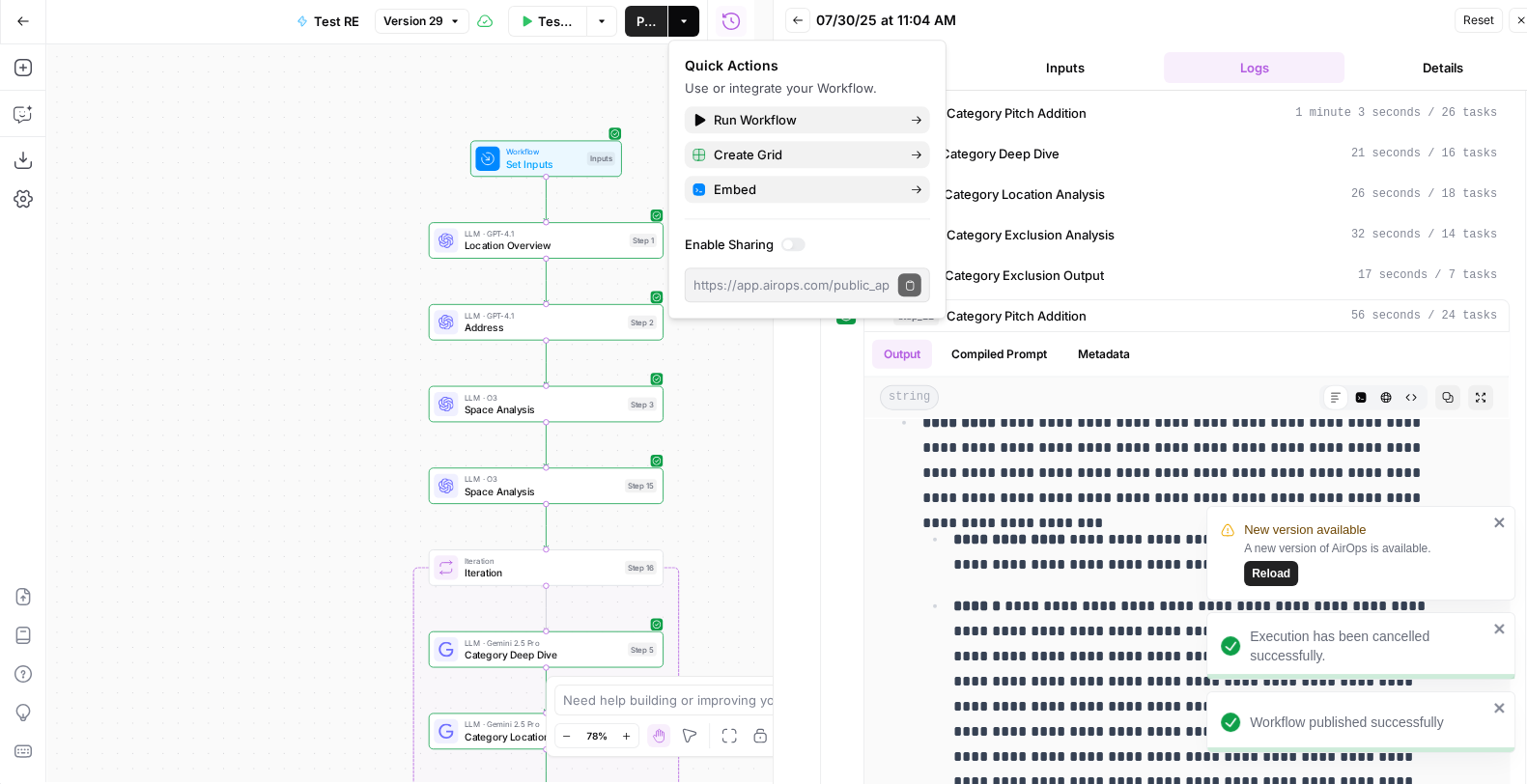 click on "Reload" at bounding box center [1271, 574] 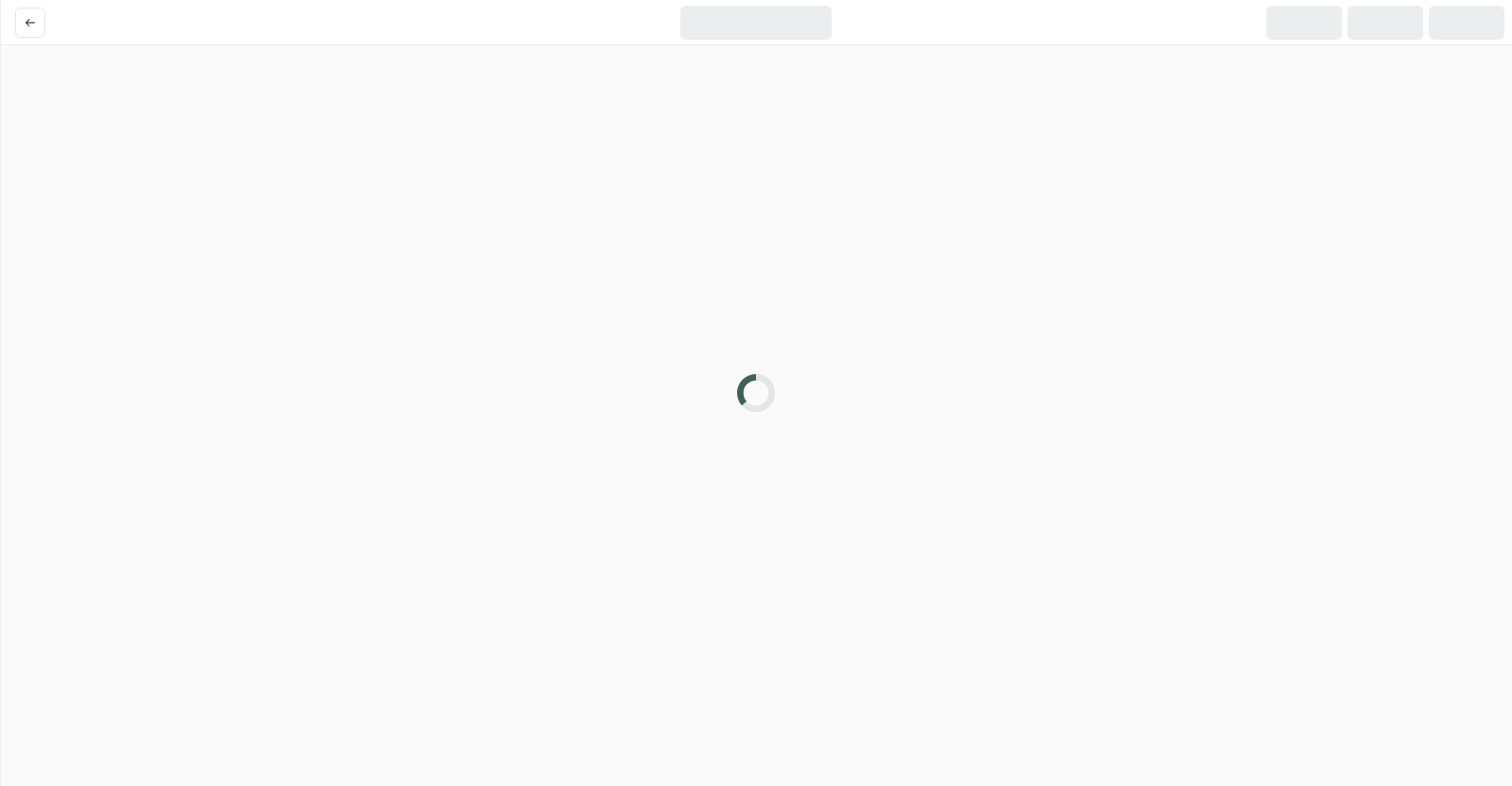 scroll, scrollTop: 0, scrollLeft: 0, axis: both 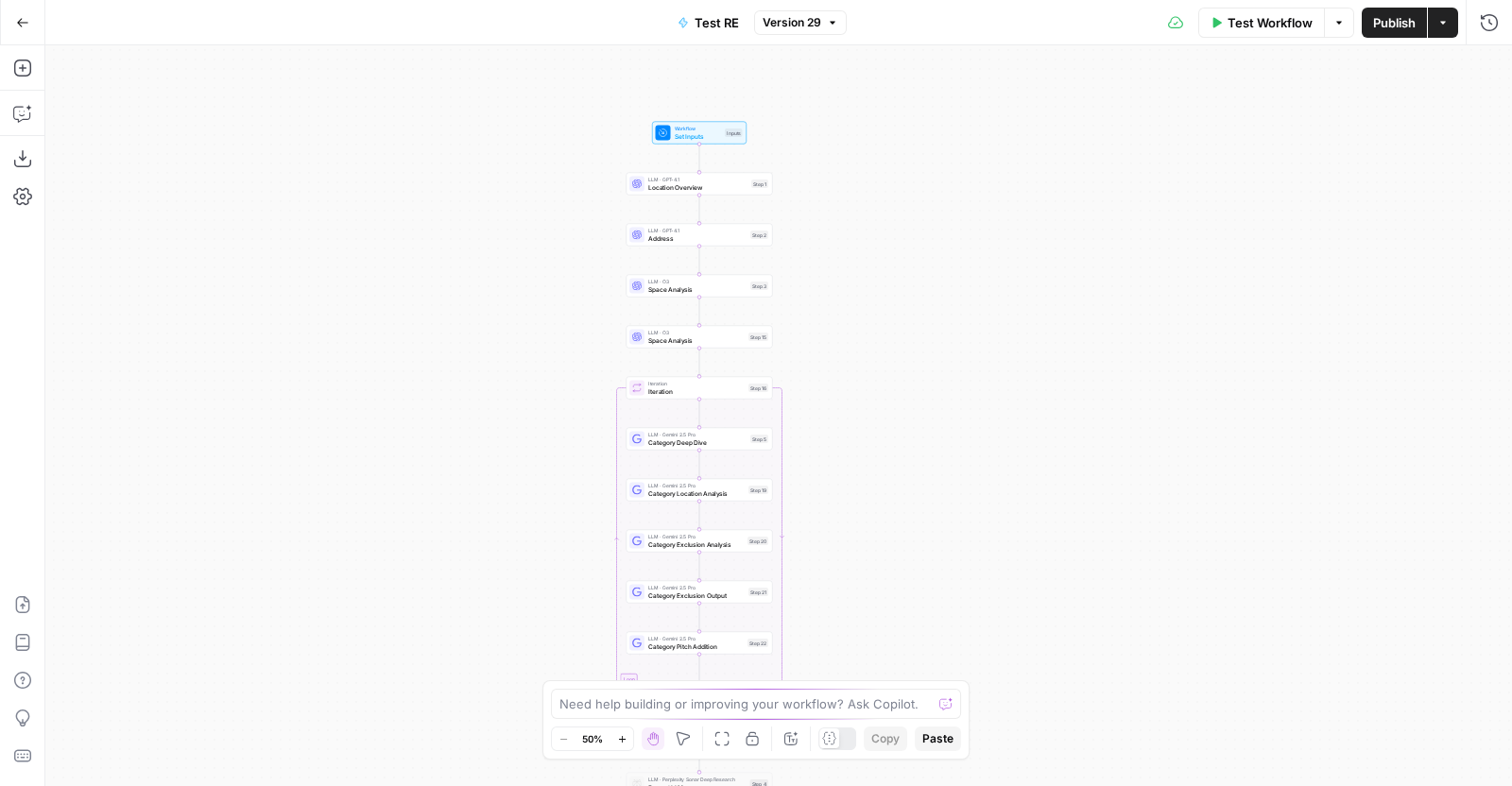 drag, startPoint x: 956, startPoint y: 223, endPoint x: 877, endPoint y: 394, distance: 188.36666 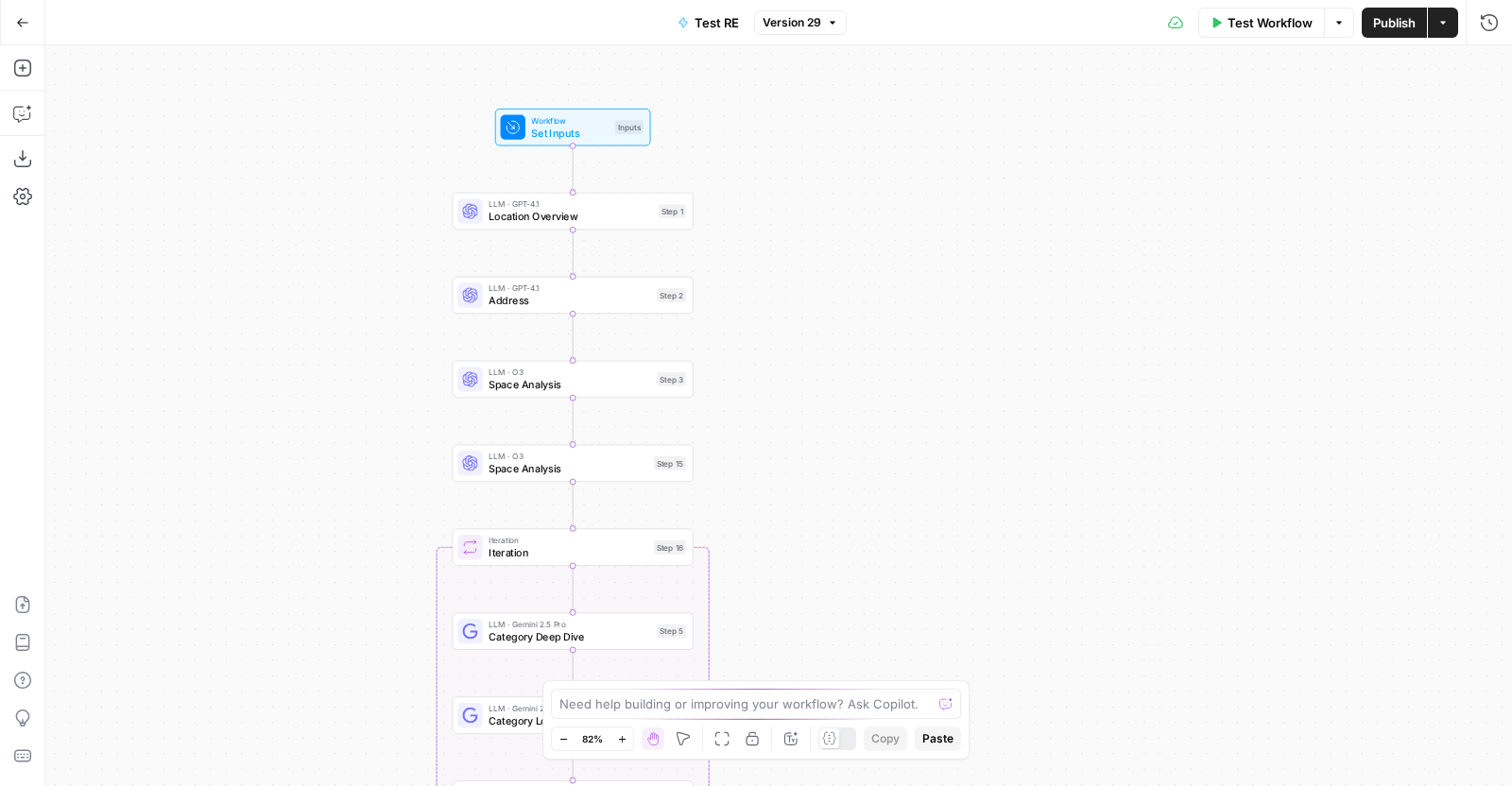 drag, startPoint x: 782, startPoint y: 248, endPoint x: 799, endPoint y: 320, distance: 73.97973 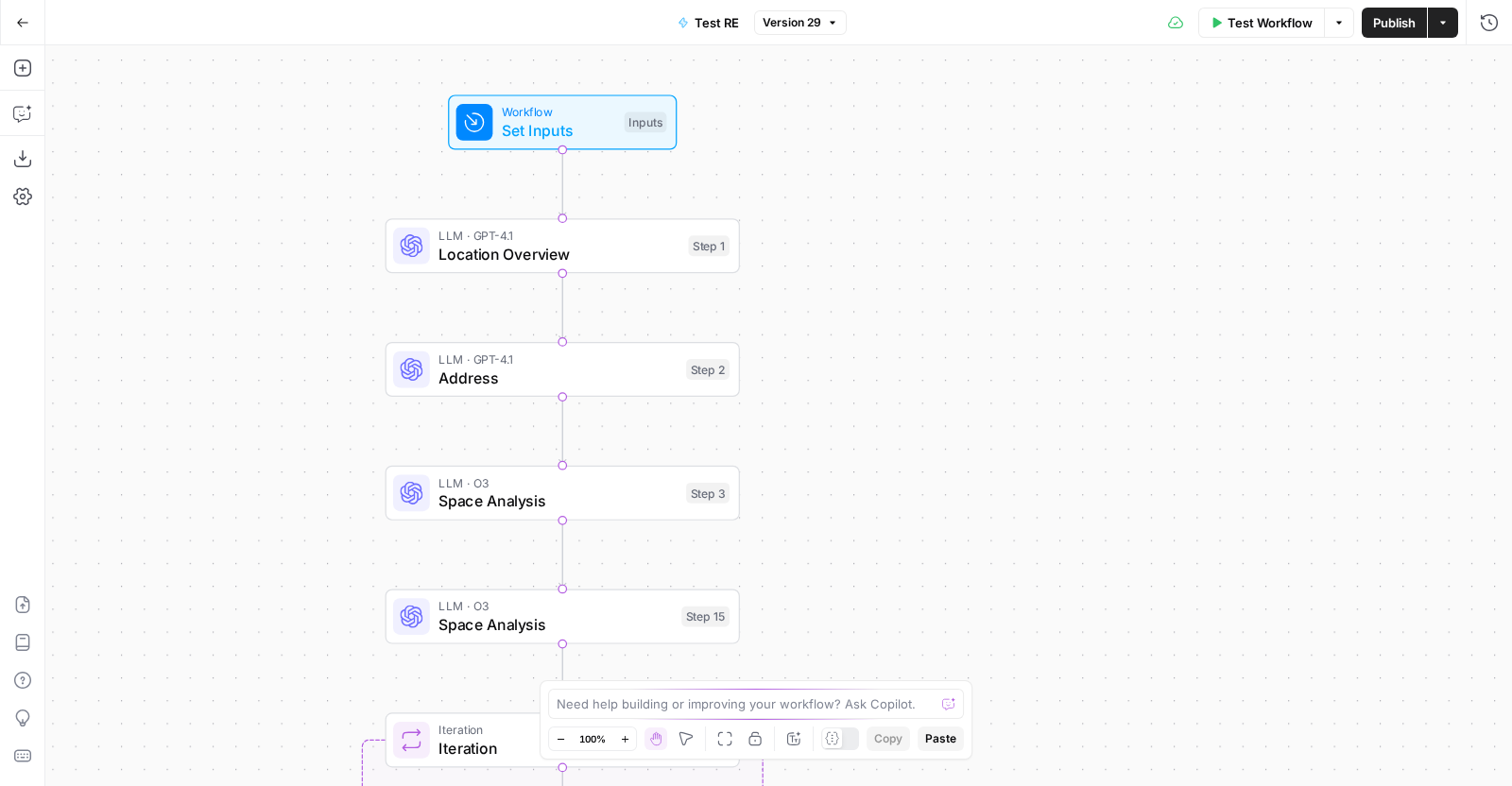 drag, startPoint x: 799, startPoint y: 320, endPoint x: 896, endPoint y: 407, distance: 130.29965 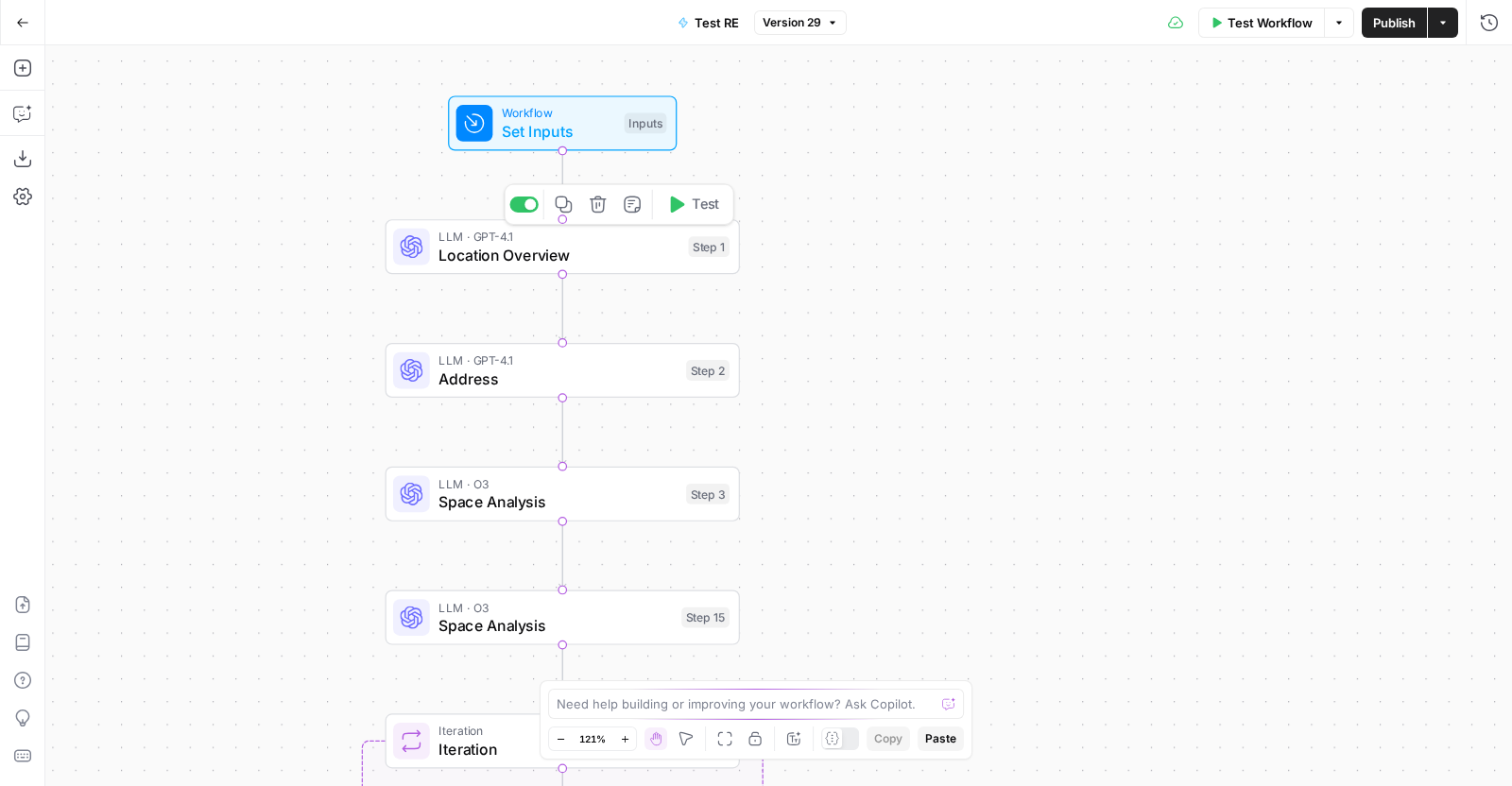 click on "Location Overview" at bounding box center (558, 255) 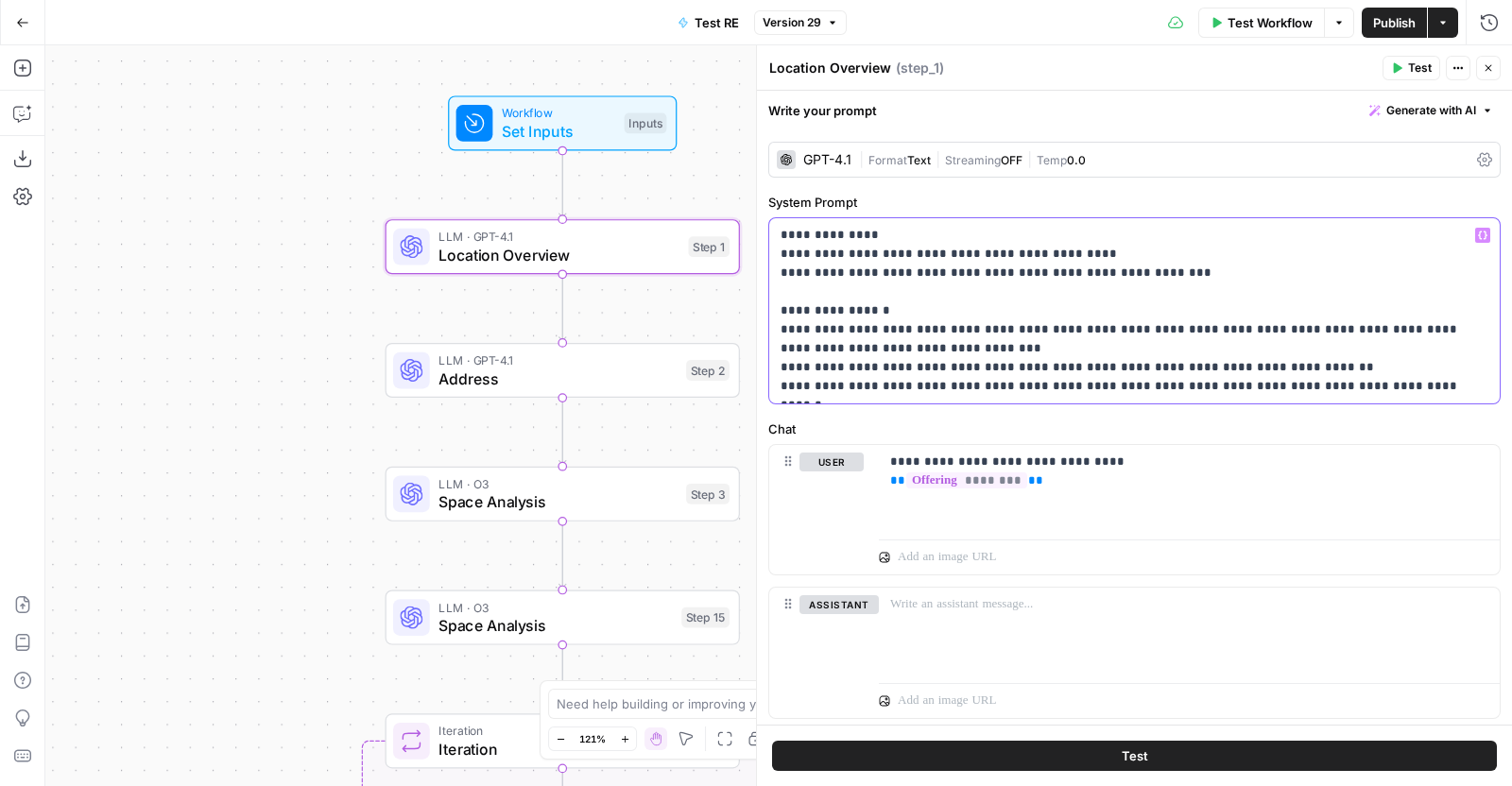 click on "**********" at bounding box center [1125, 311] 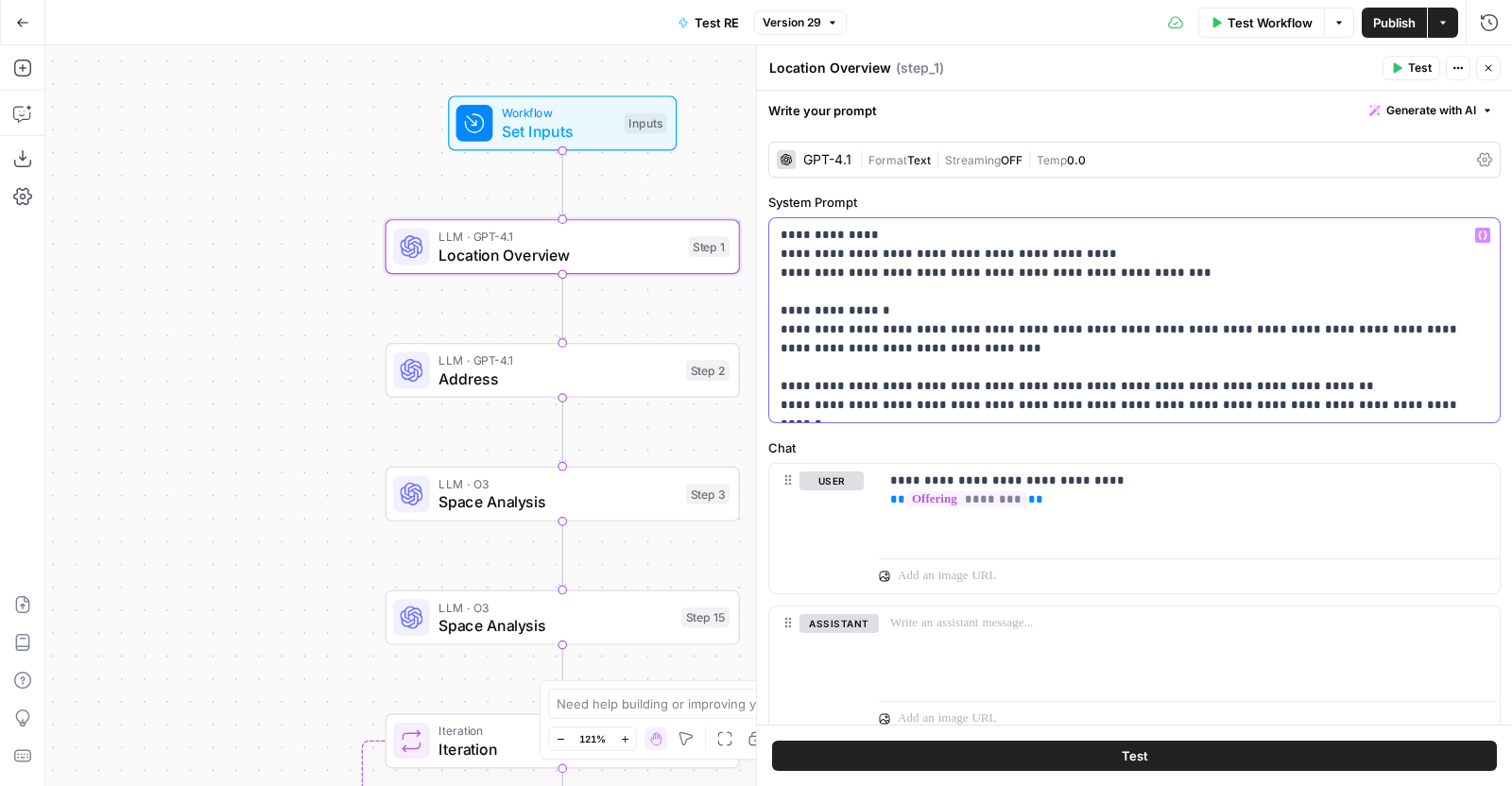 type 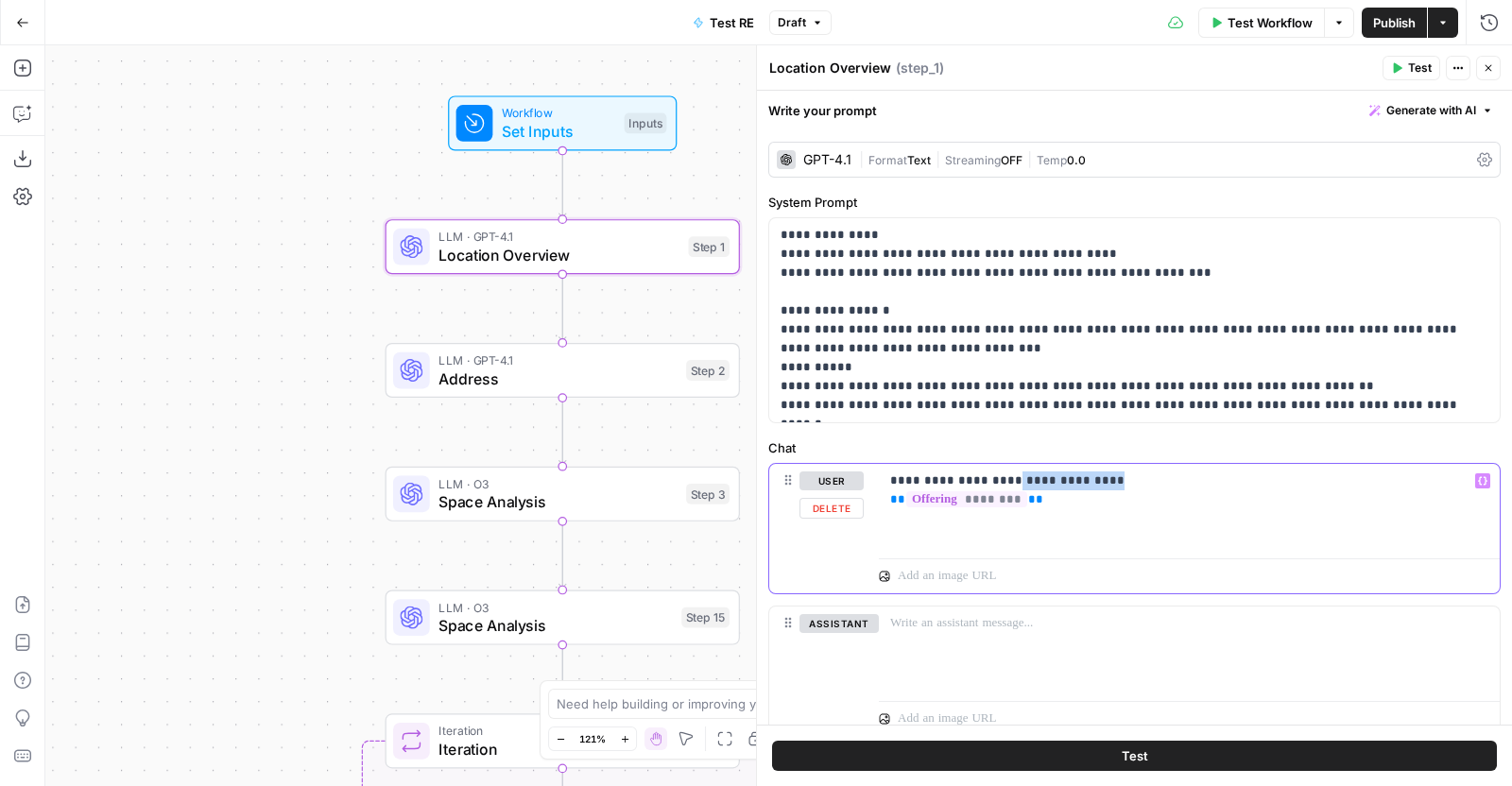drag, startPoint x: 1107, startPoint y: 478, endPoint x: 1000, endPoint y: 472, distance: 107.16809 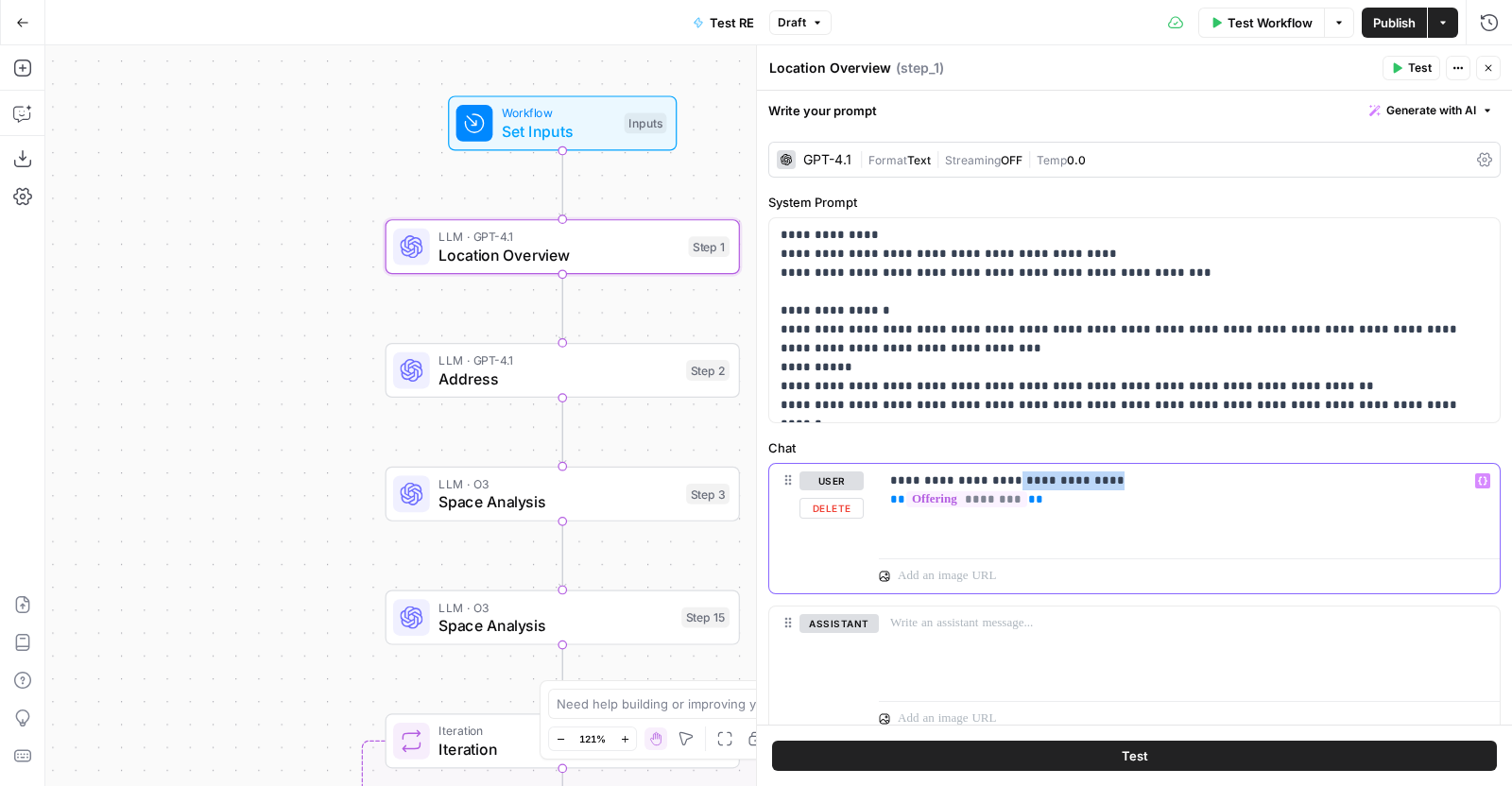 click on "**********" at bounding box center [1180, 490] 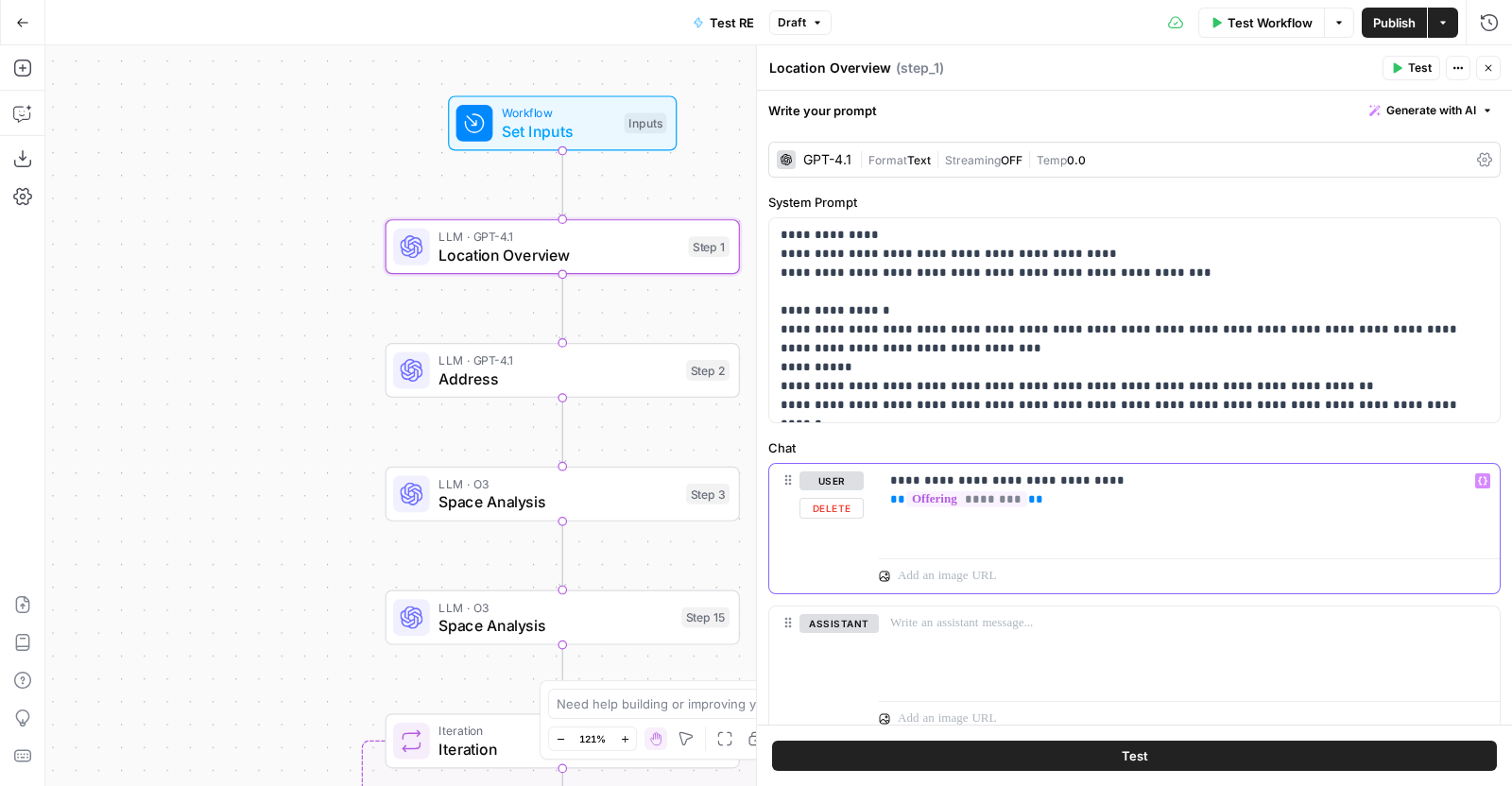 type 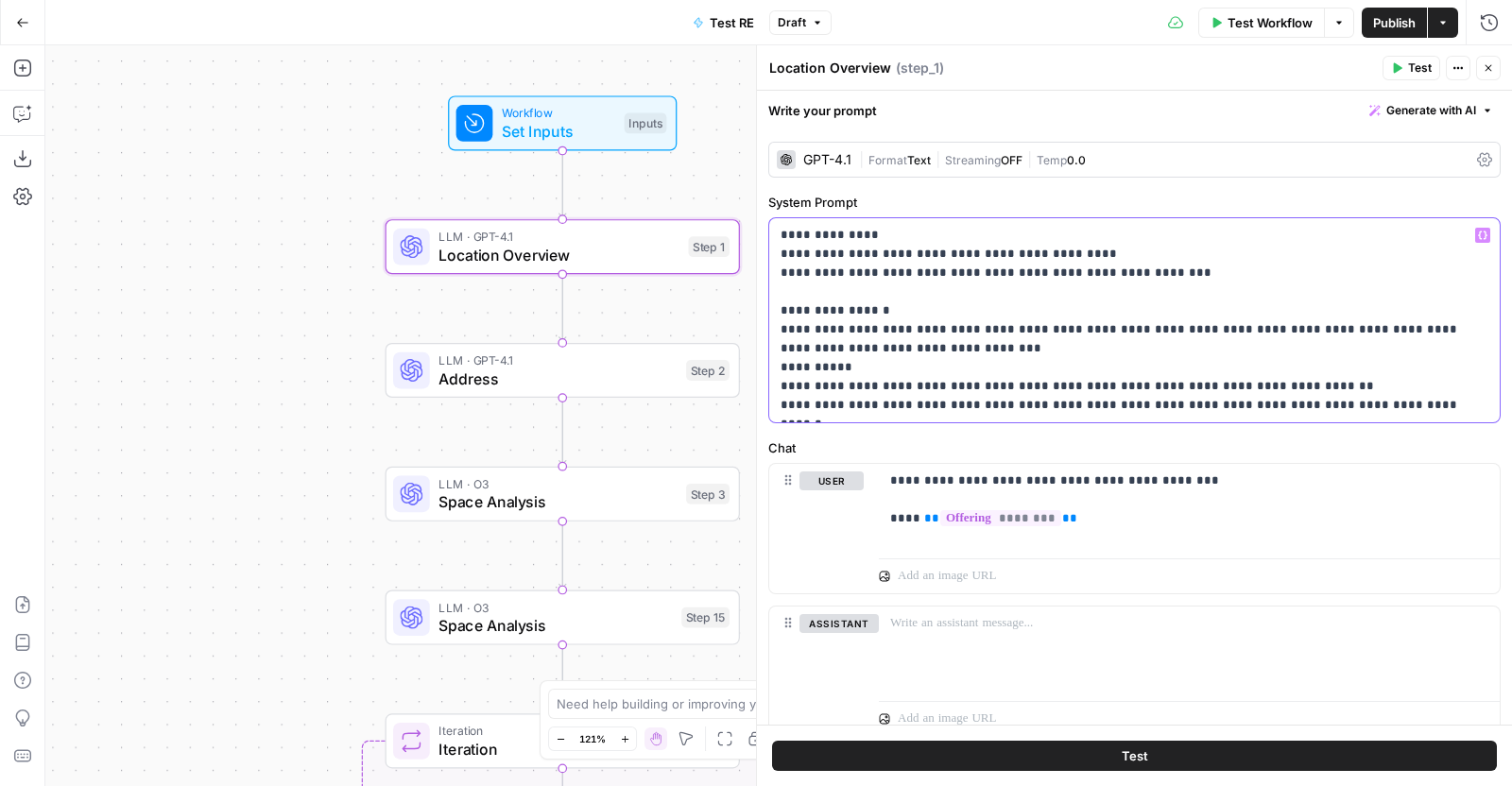 click on "**********" at bounding box center (1125, 320) 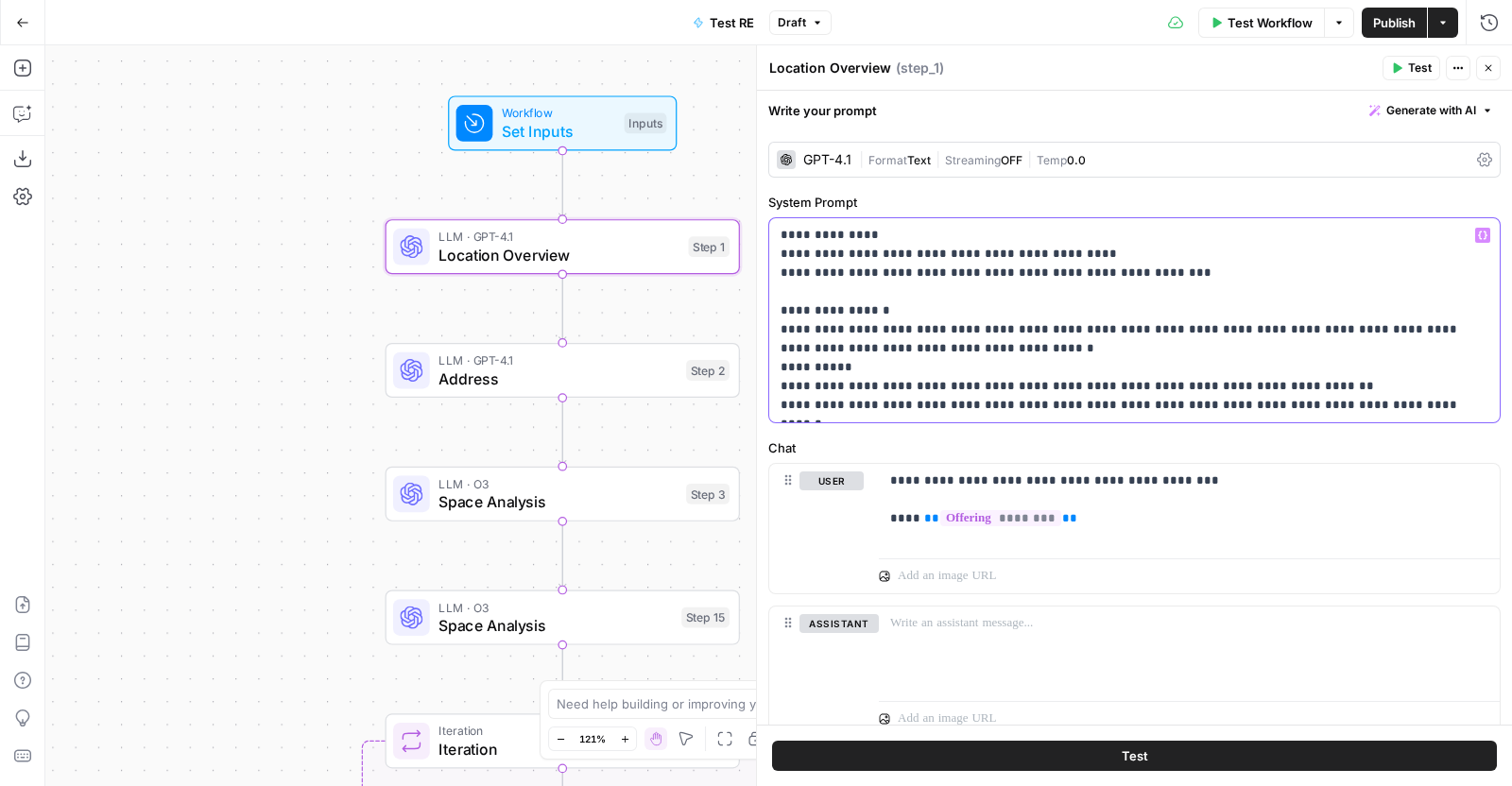 click on "the offering input I'm giving is a pdf that has images in it. One of them is an aerial view of a [LOCATION]" at bounding box center (1125, 320) 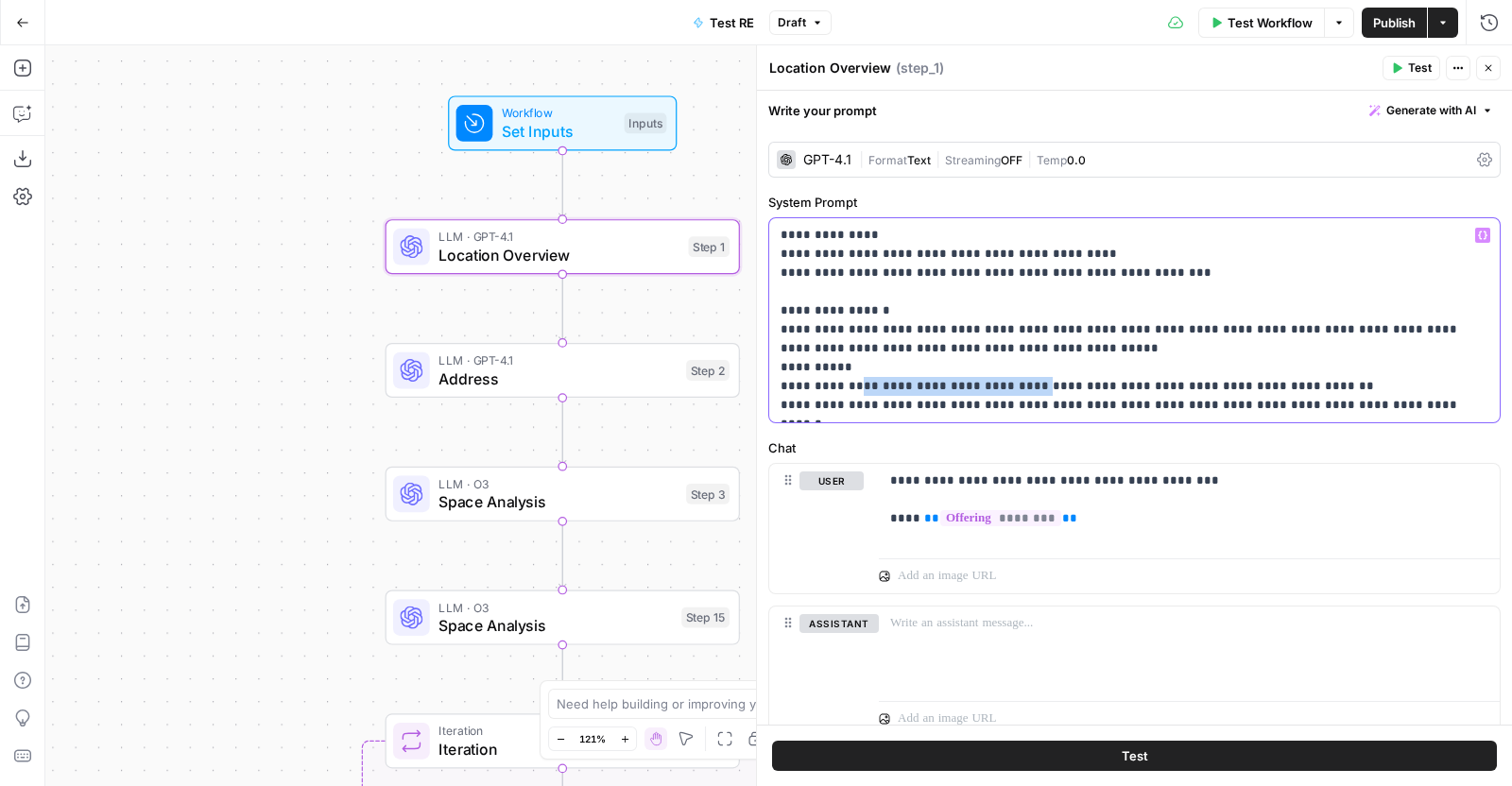 drag, startPoint x: 1005, startPoint y: 384, endPoint x: 850, endPoint y: 388, distance: 155.0516 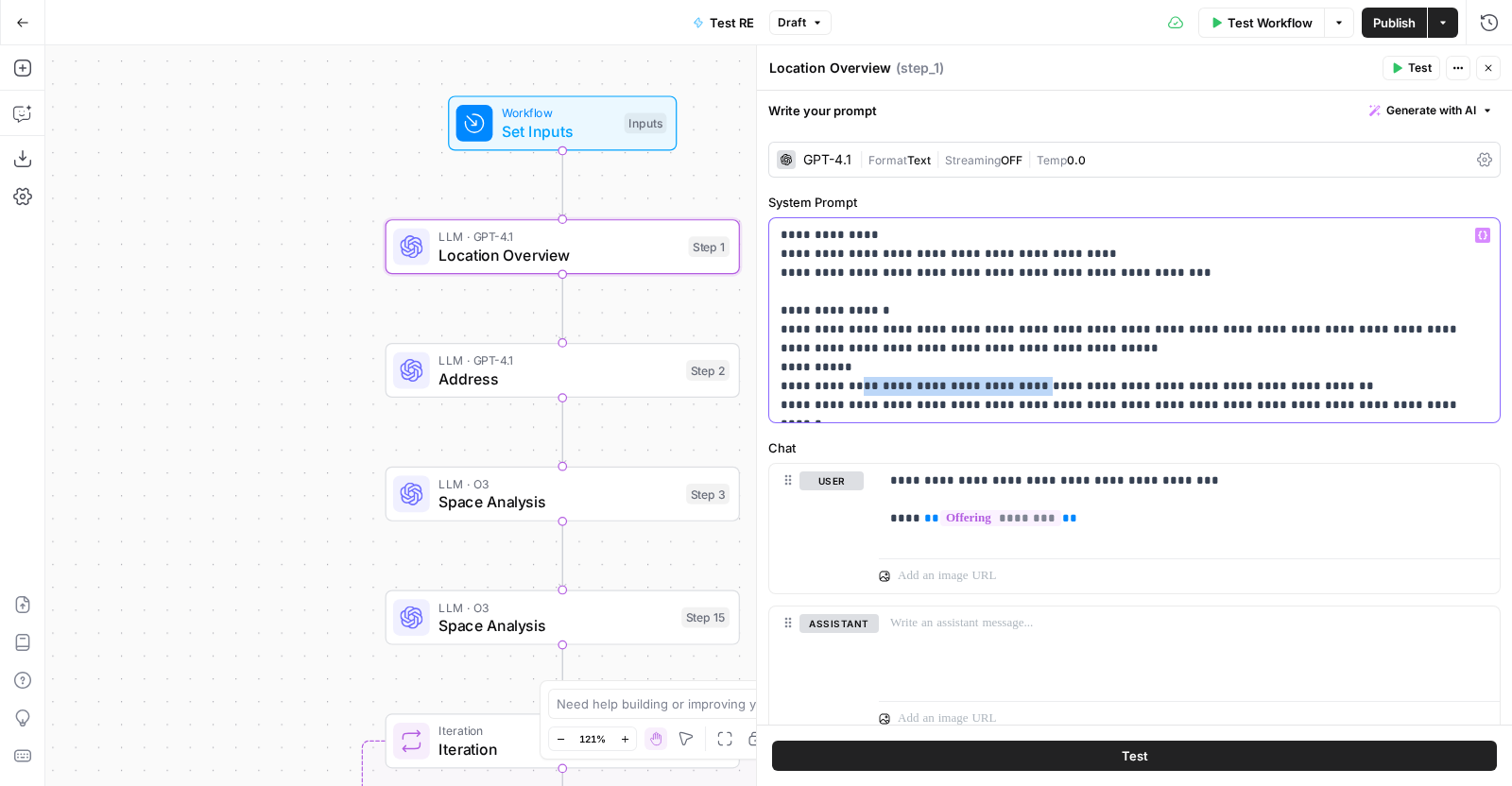 click on "**********" at bounding box center (1125, 320) 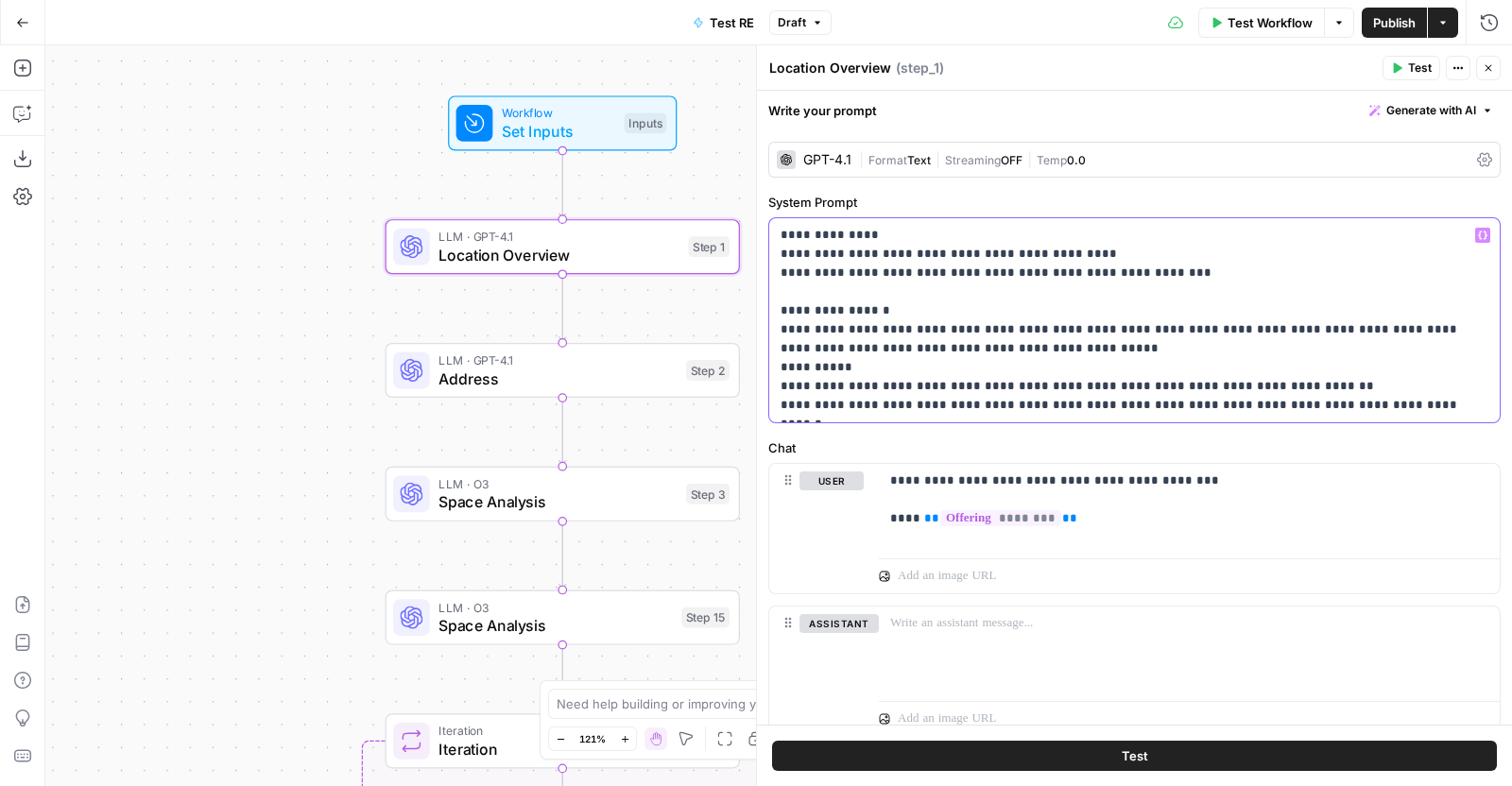 click on "**********" at bounding box center (1125, 320) 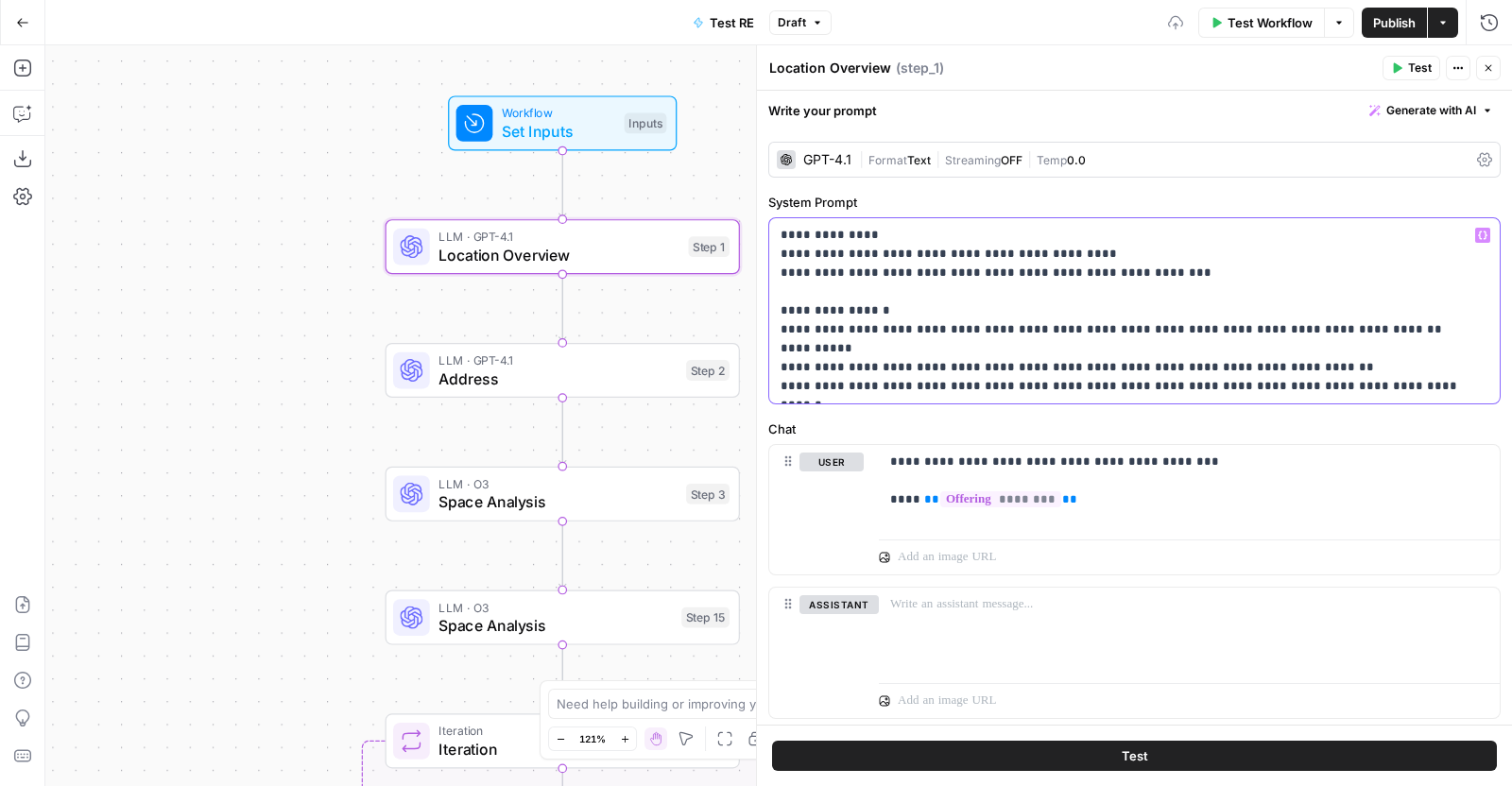 click on "the offering input I'm giving is a pdf that has images in it. One of them is an aerial view of a [LOCATION]" at bounding box center [1125, 311] 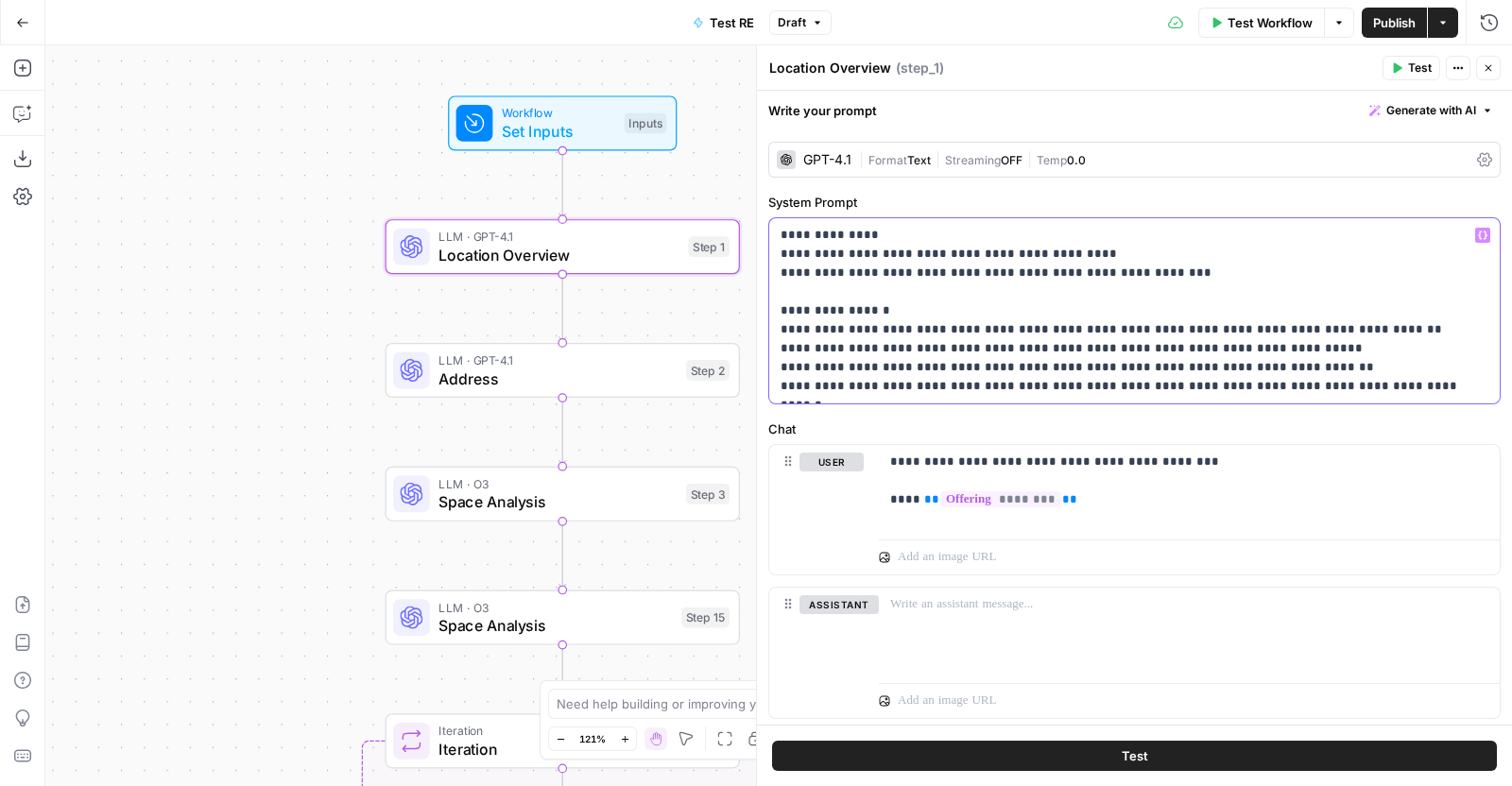 click on "**********" at bounding box center (1125, 311) 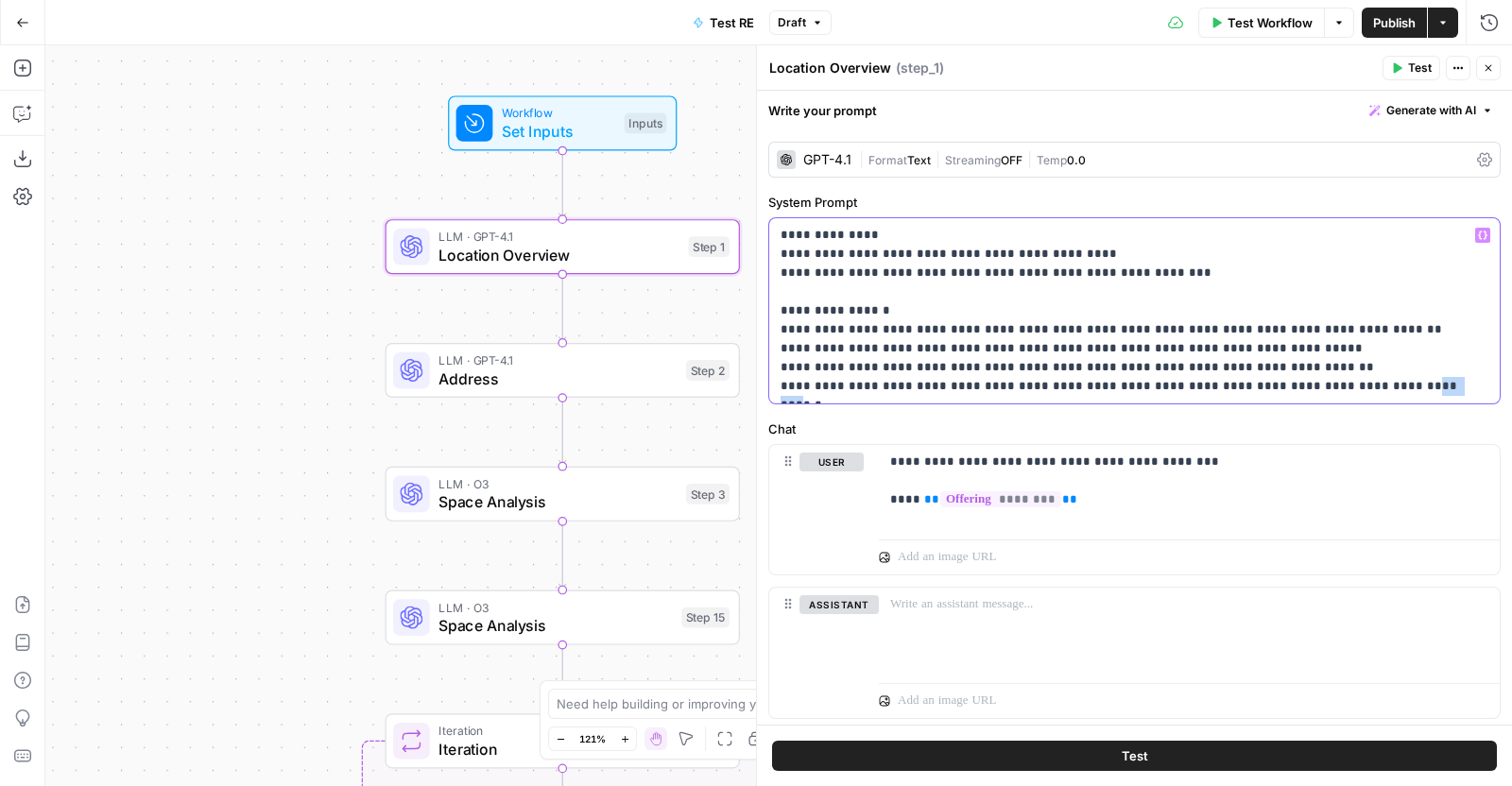click on "**********" at bounding box center [1125, 311] 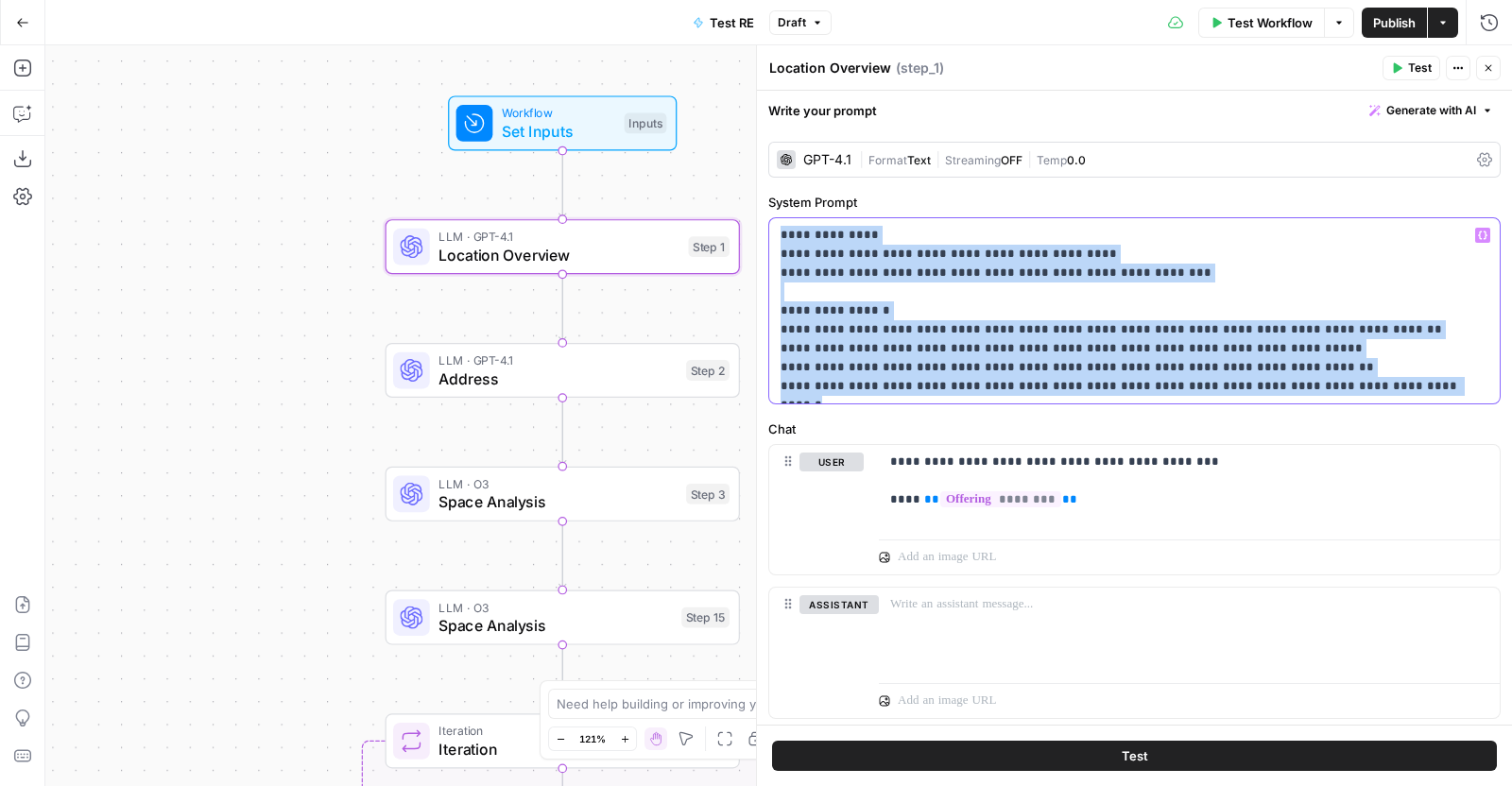 click on "**********" at bounding box center (1125, 311) 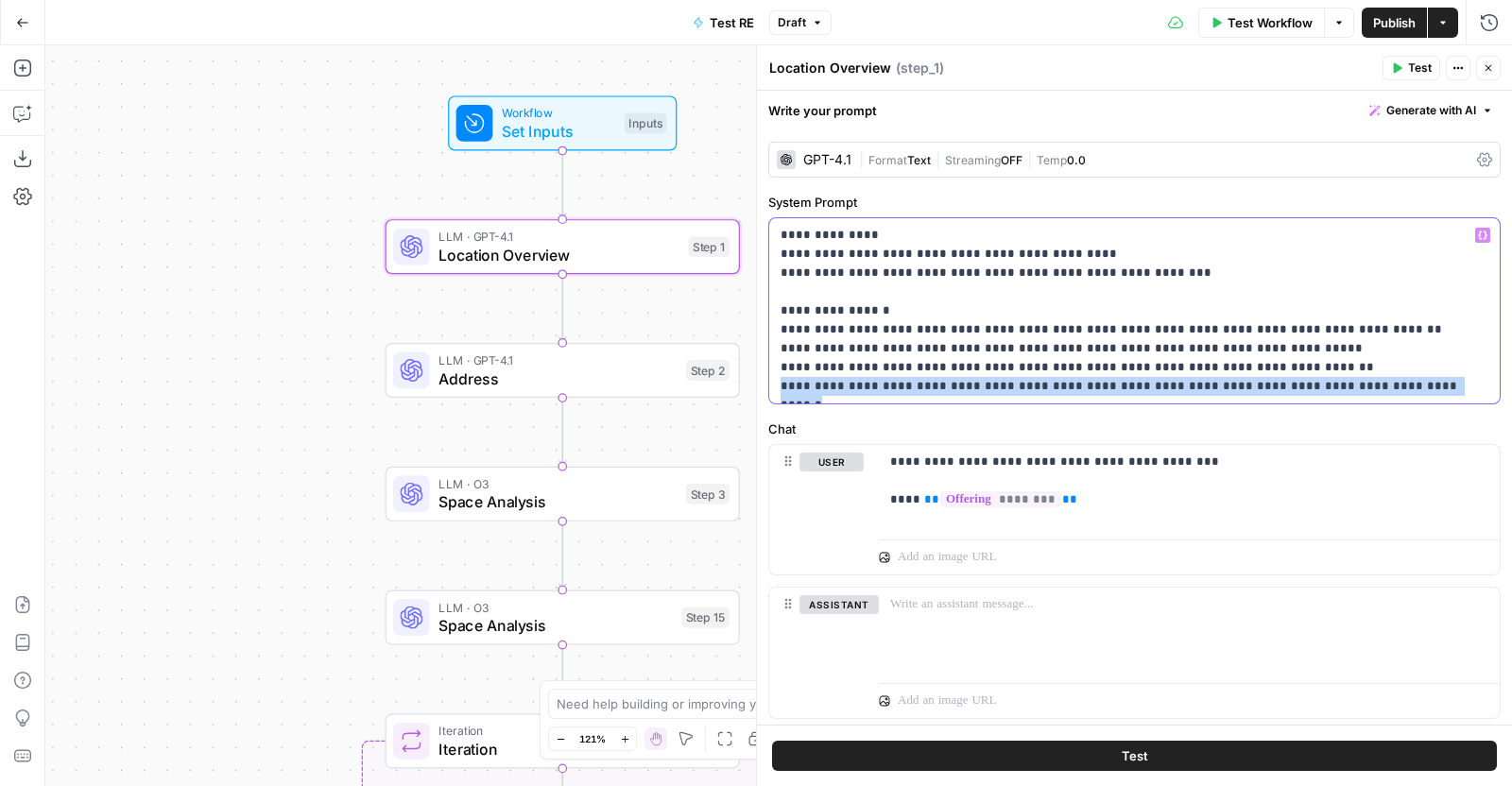 drag, startPoint x: 1435, startPoint y: 388, endPoint x: 780, endPoint y: 394, distance: 655.02748 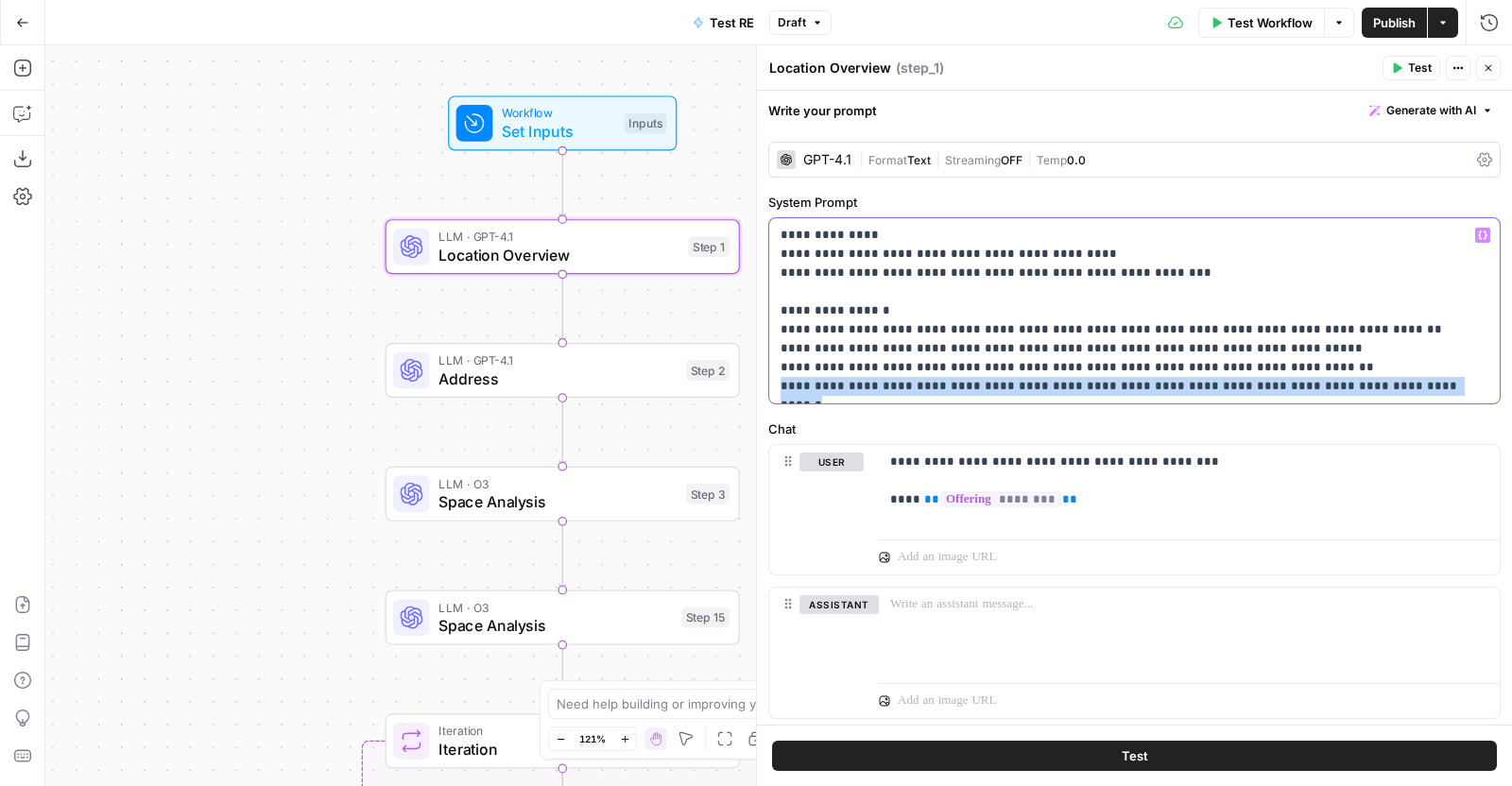 click on "**********" at bounding box center (1125, 311) 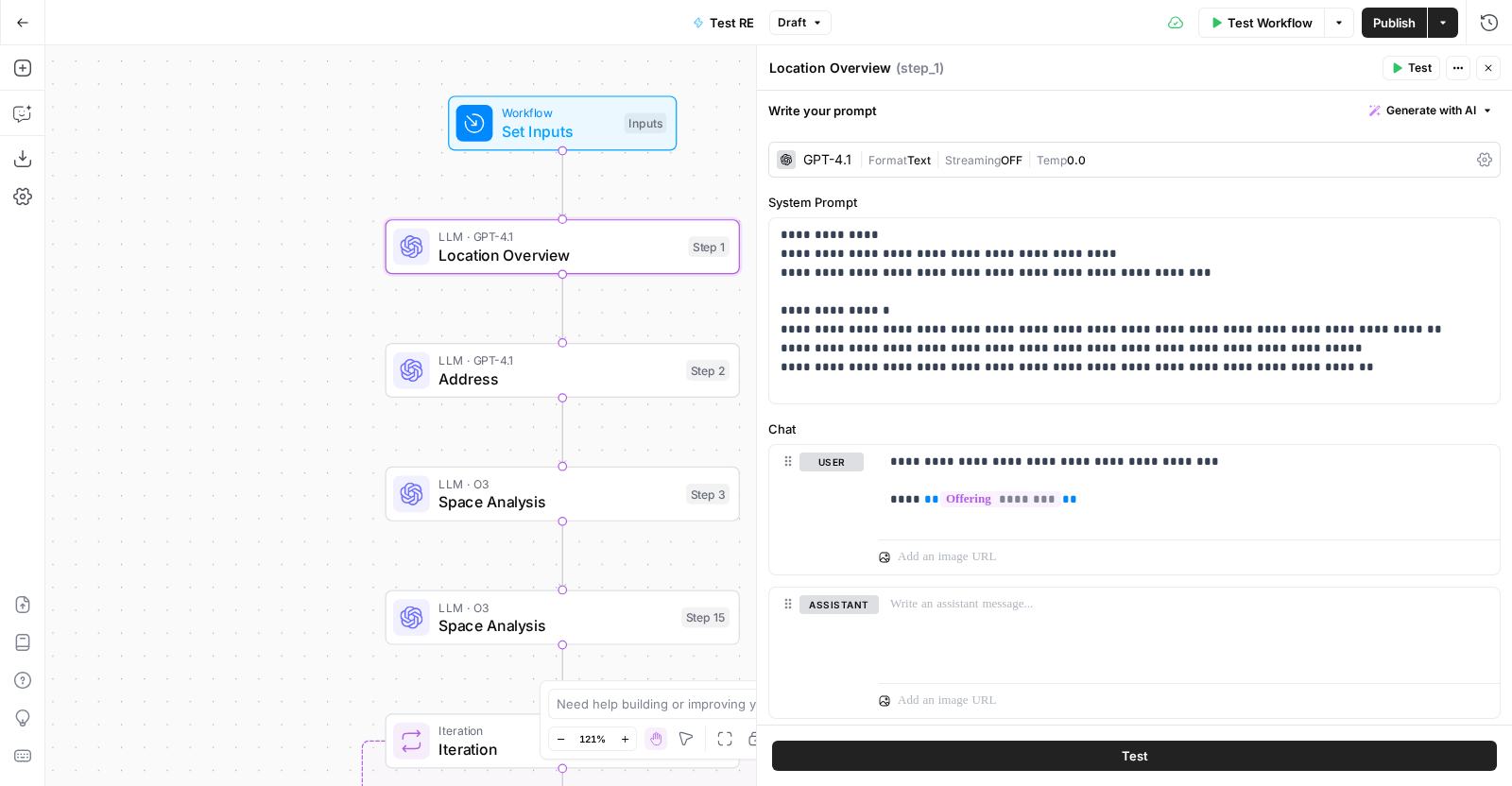click on "Test" at bounding box center [1134, 756] 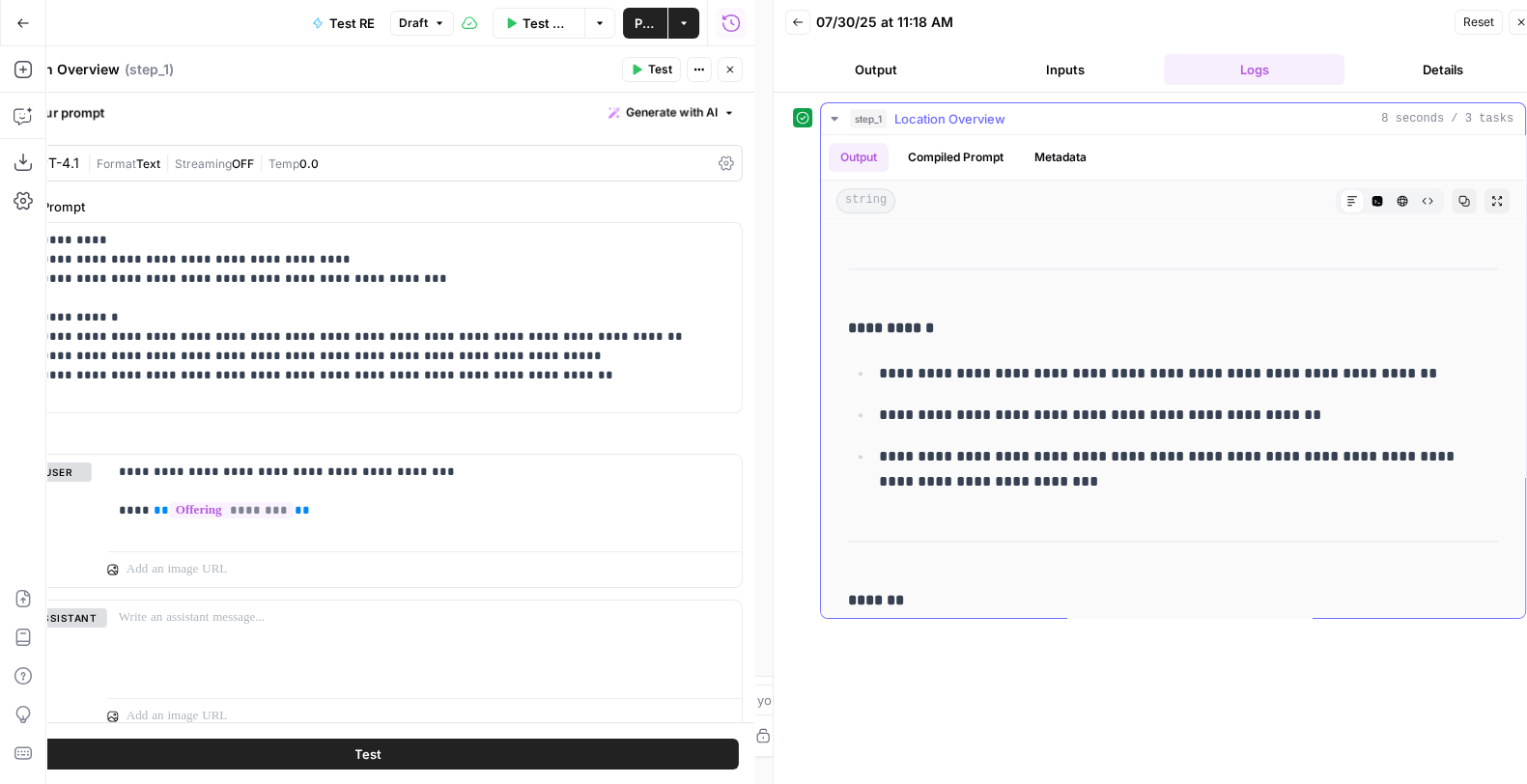 scroll, scrollTop: 2728, scrollLeft: 0, axis: vertical 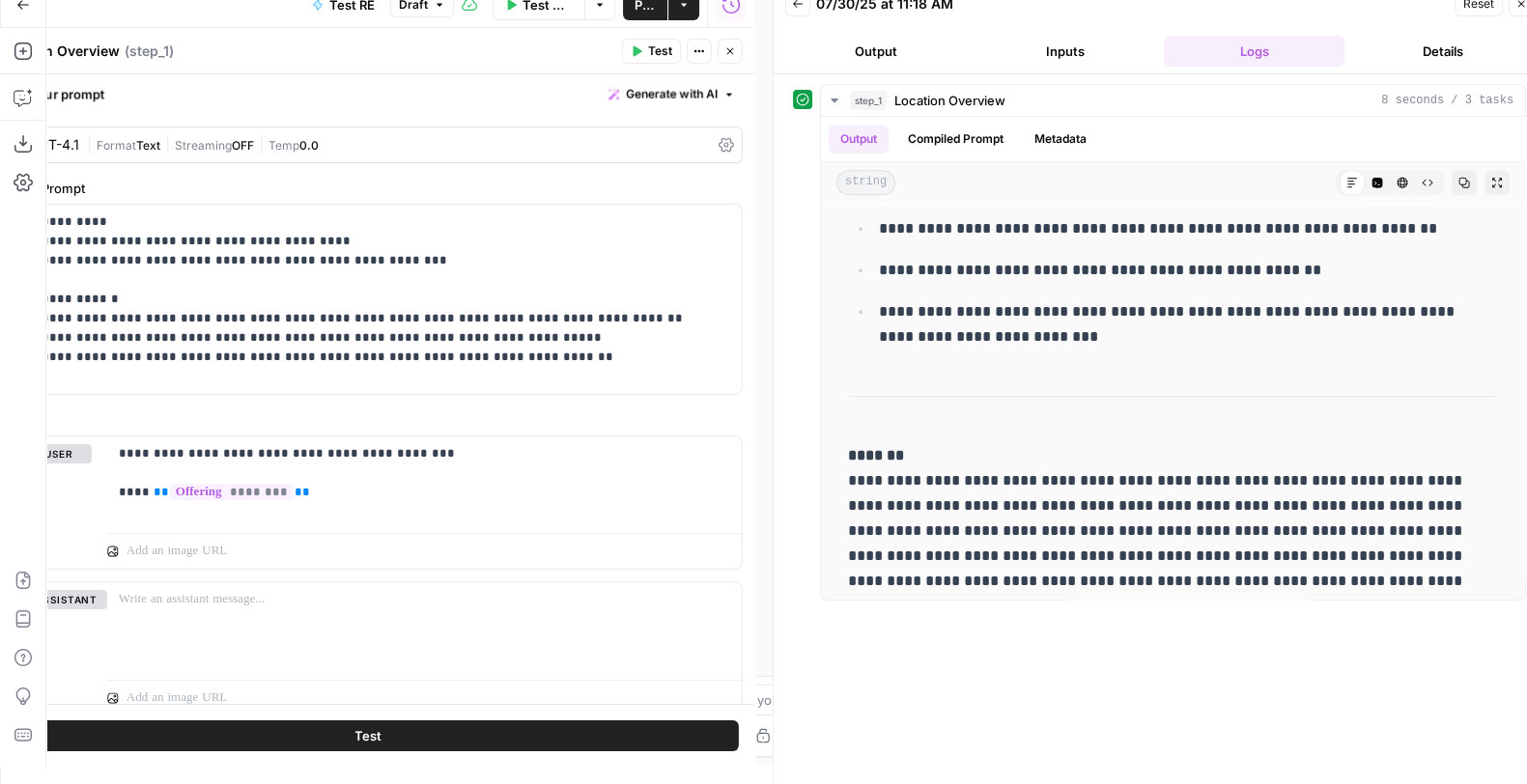 click on "|   Format  Text   |   Streaming  OFF   |   Temp  0.0" at bounding box center (399, 145) 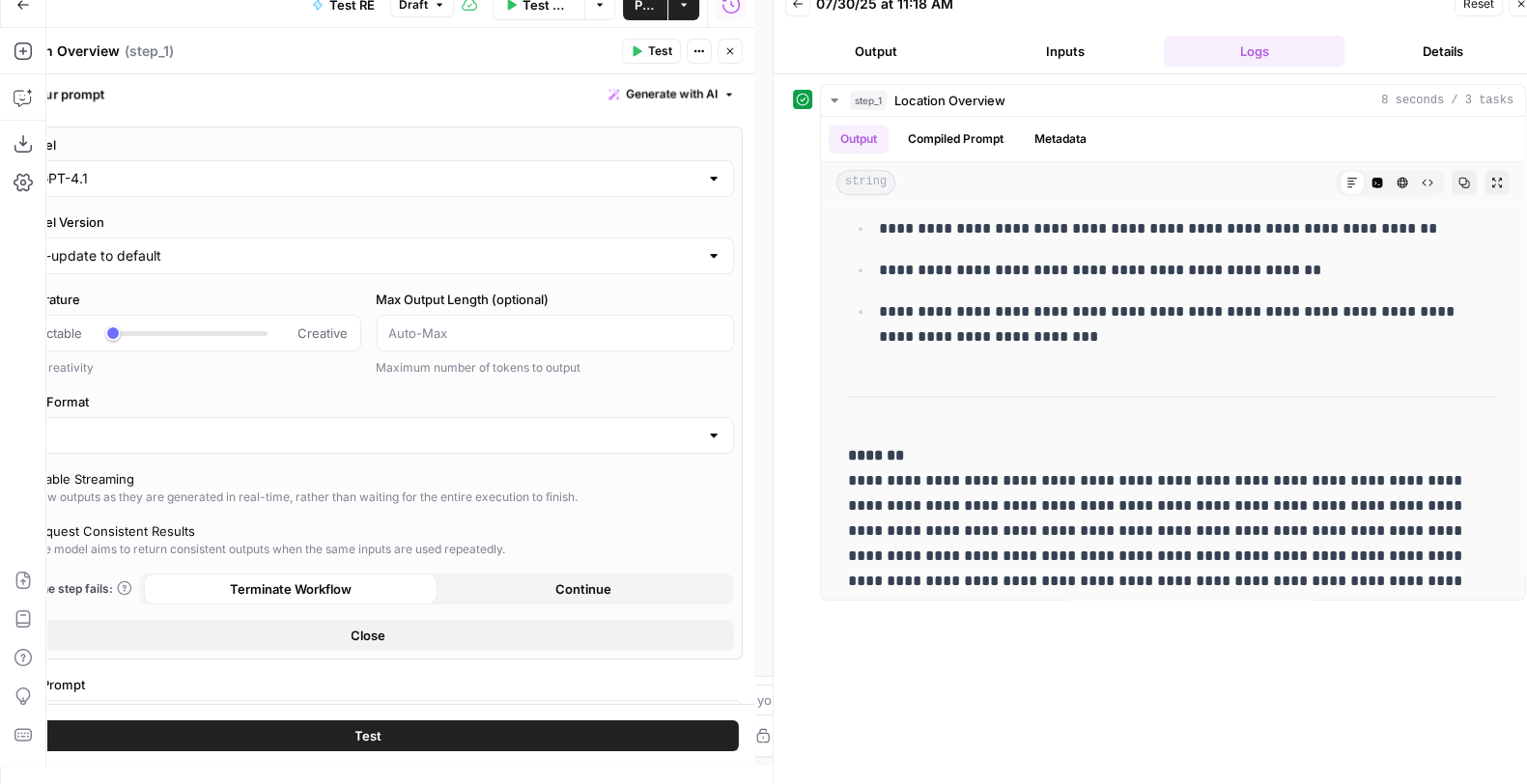 click on "GPT-4.1" at bounding box center [368, 179] 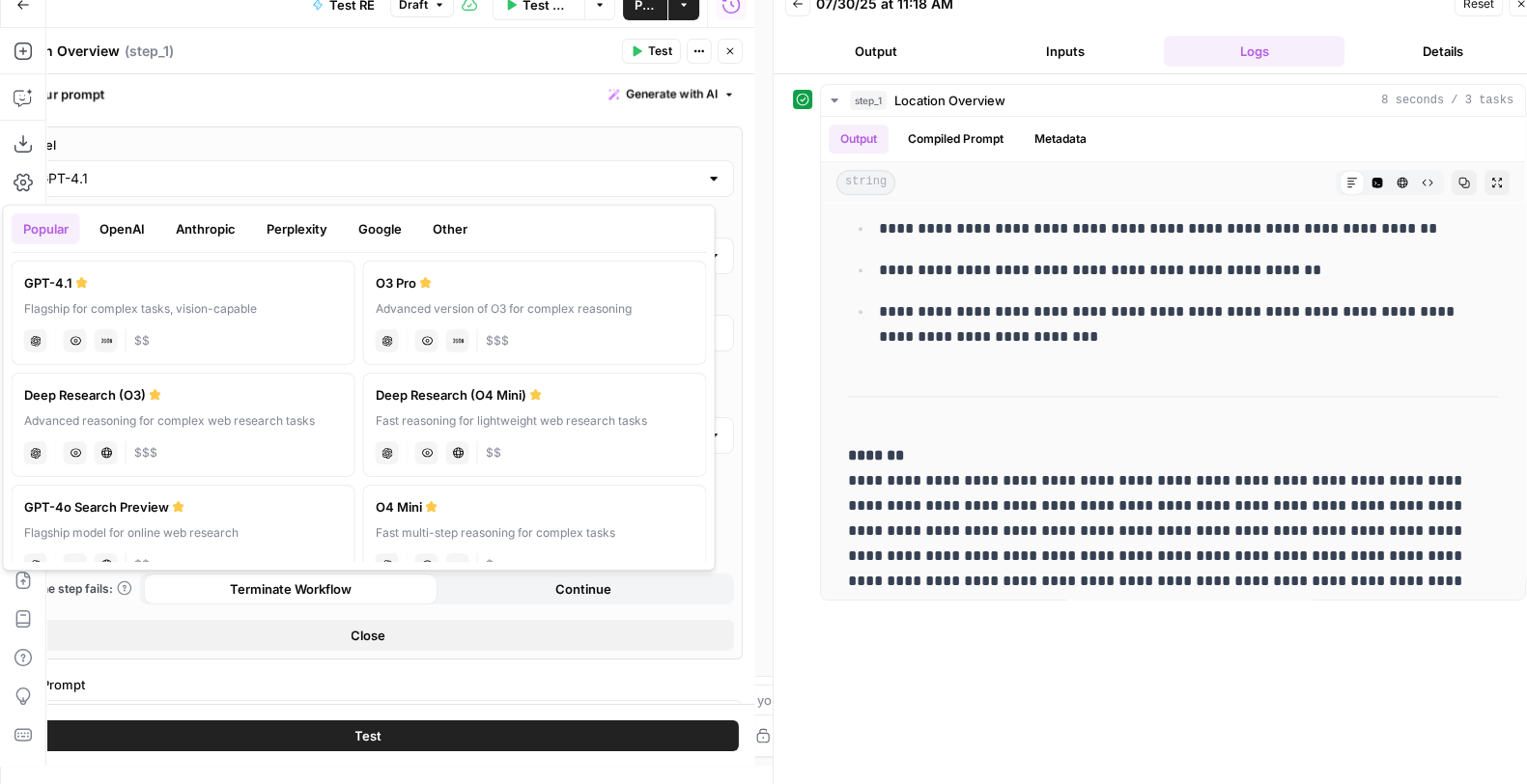 click on "Google" at bounding box center [380, 229] 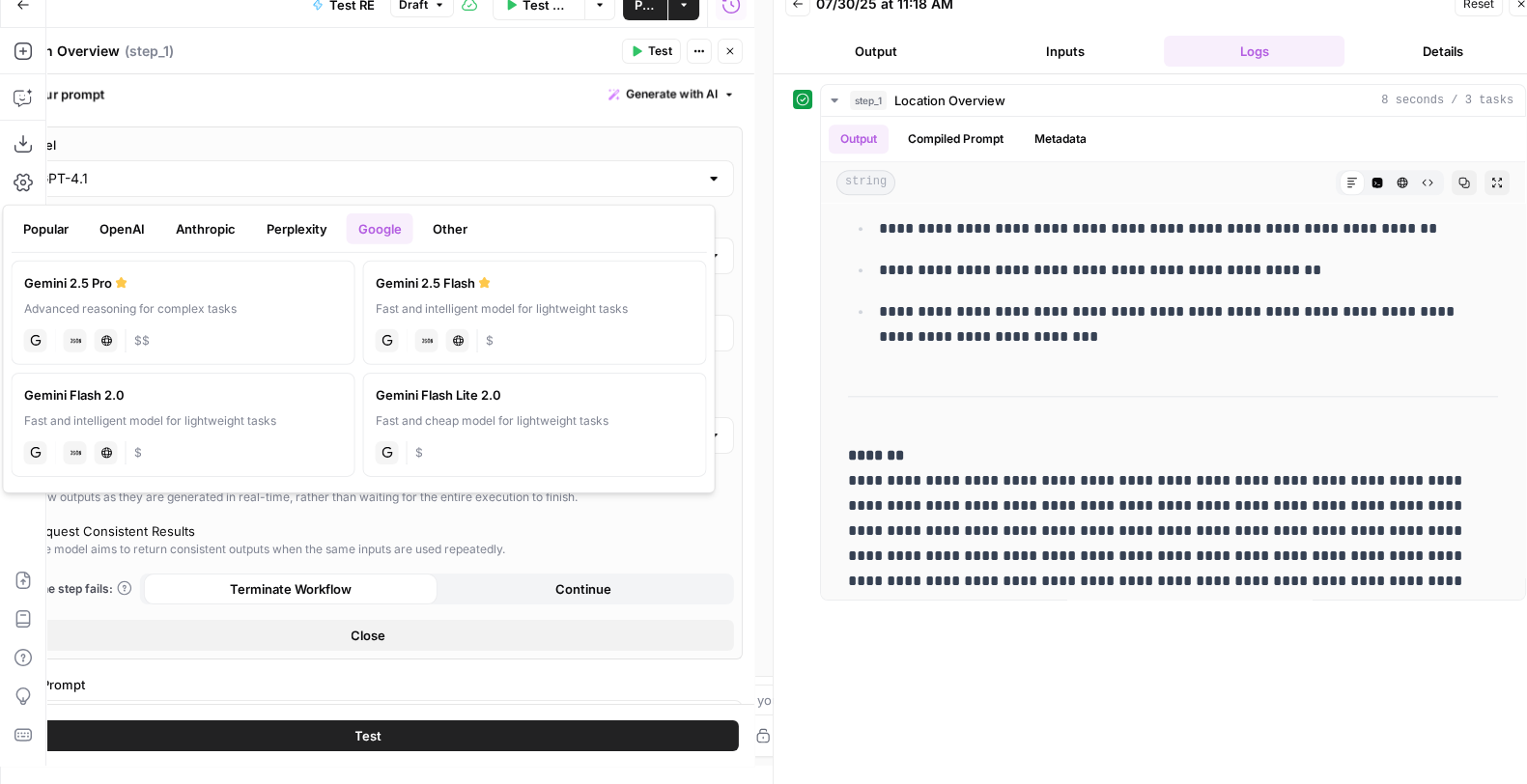 click on "Advanced reasoning for complex tasks" at bounding box center [184, 309] 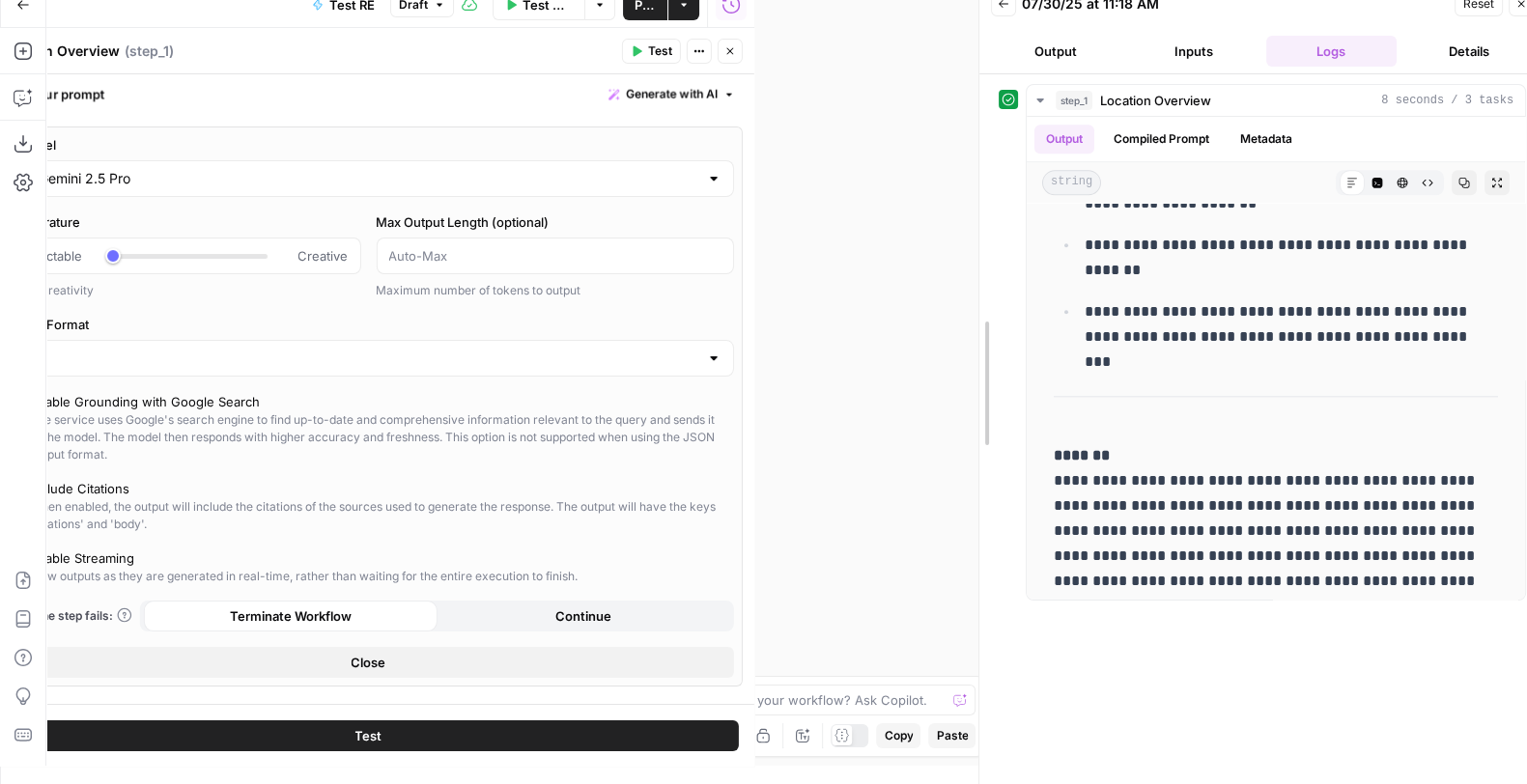 scroll, scrollTop: 2951, scrollLeft: 0, axis: vertical 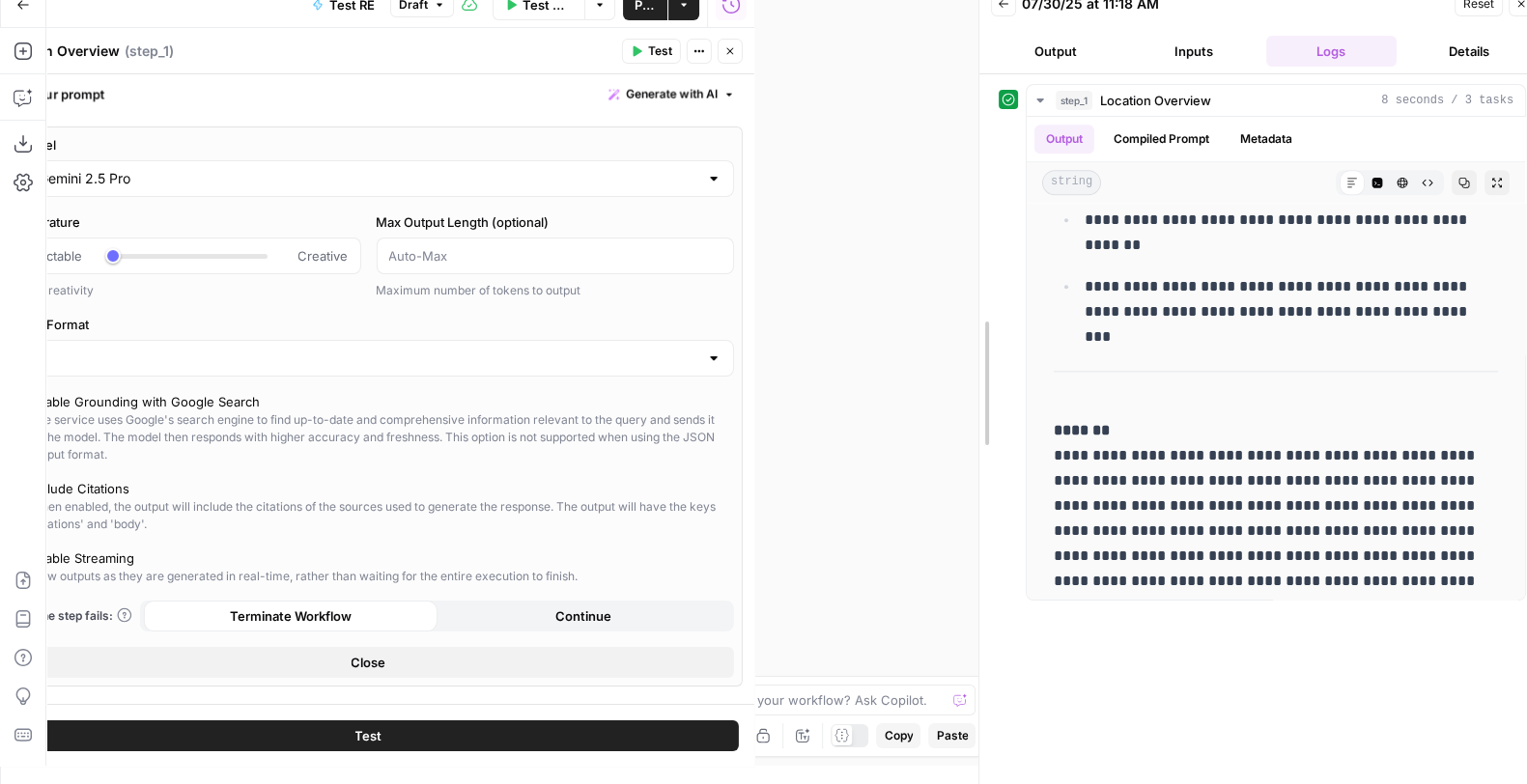 drag, startPoint x: 773, startPoint y: 186, endPoint x: 980, endPoint y: 192, distance: 207.08694 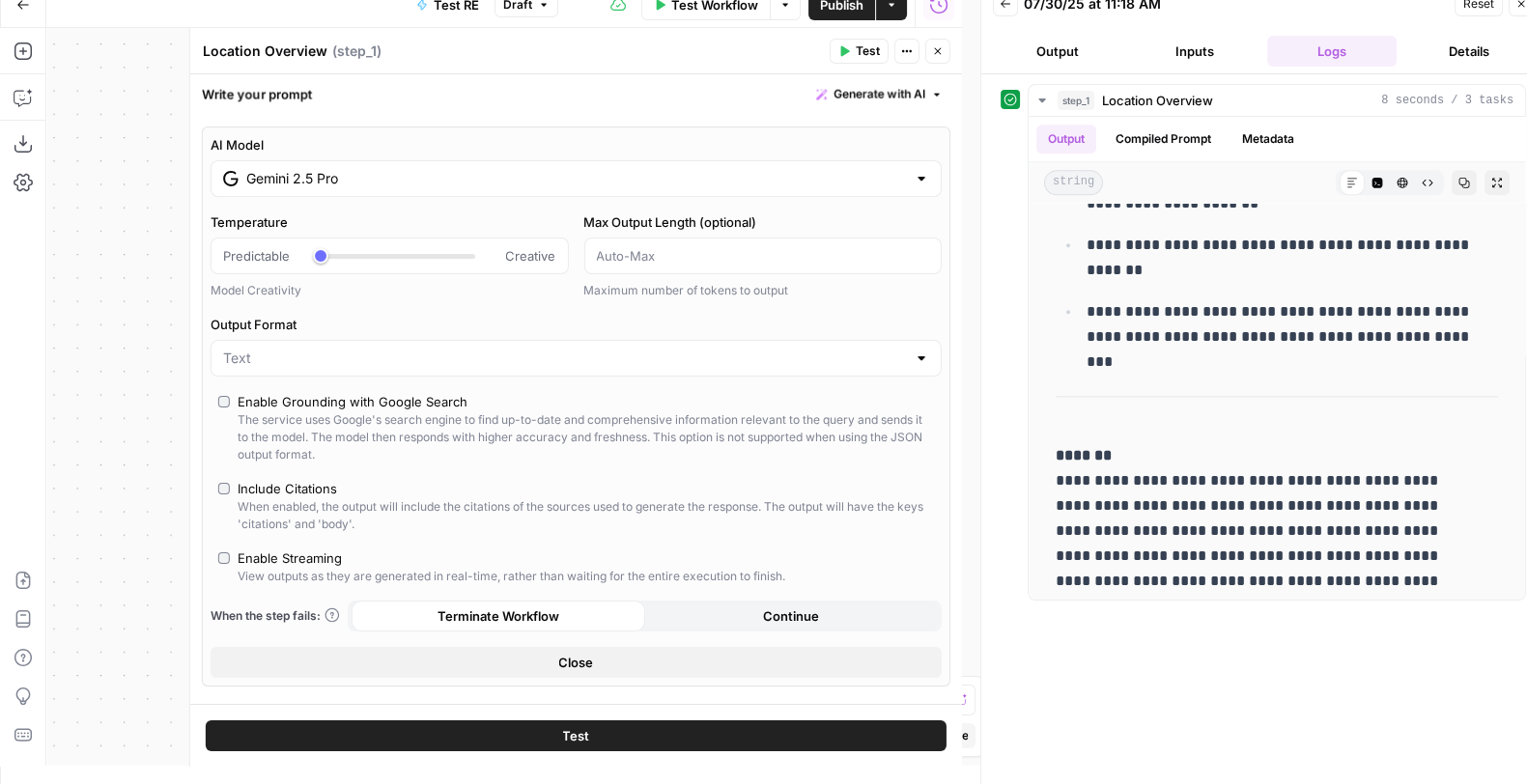 click on "View outputs as they are generated in real-time, rather than waiting for the entire execution to finish." at bounding box center [511, 576] 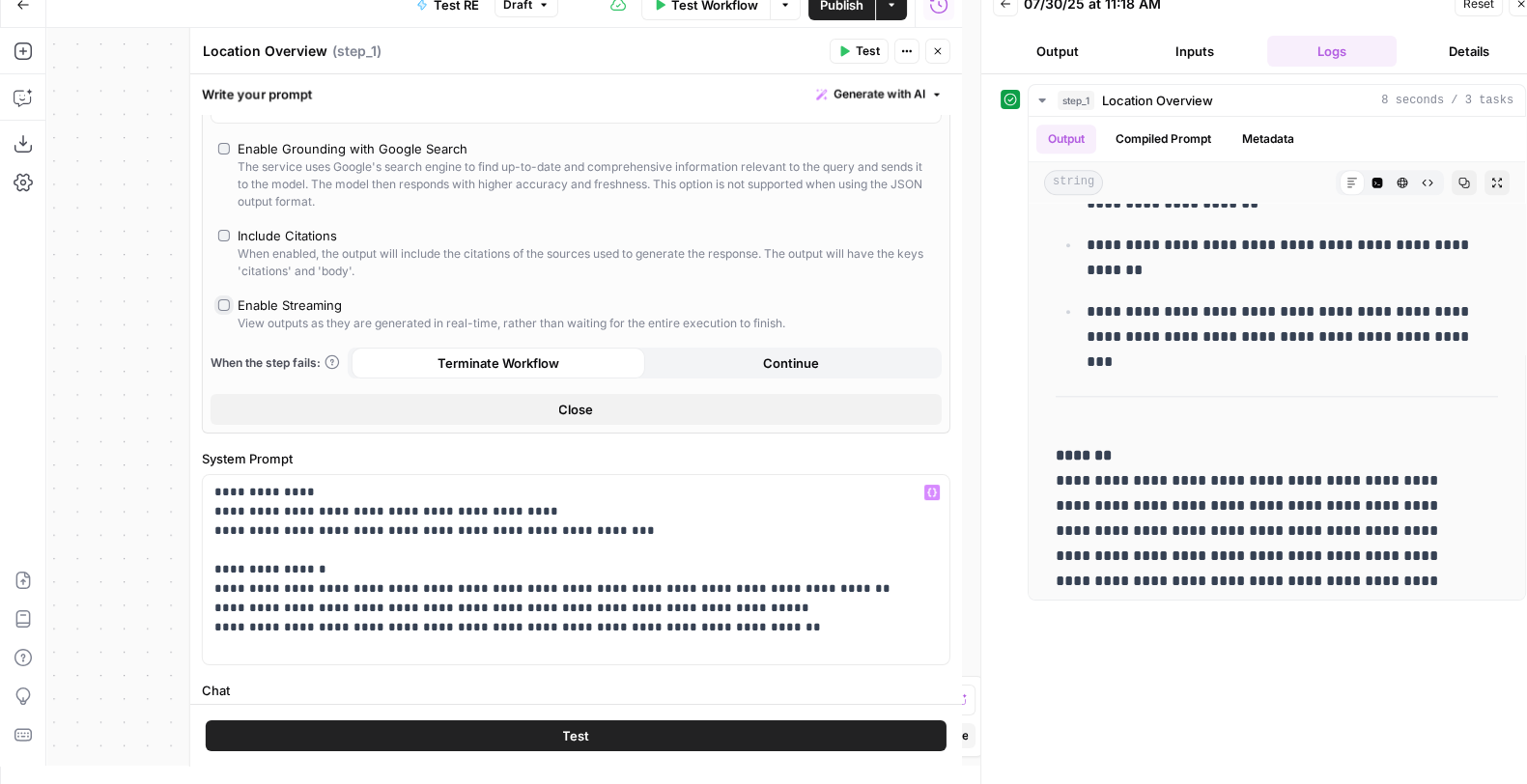 scroll, scrollTop: 253, scrollLeft: 0, axis: vertical 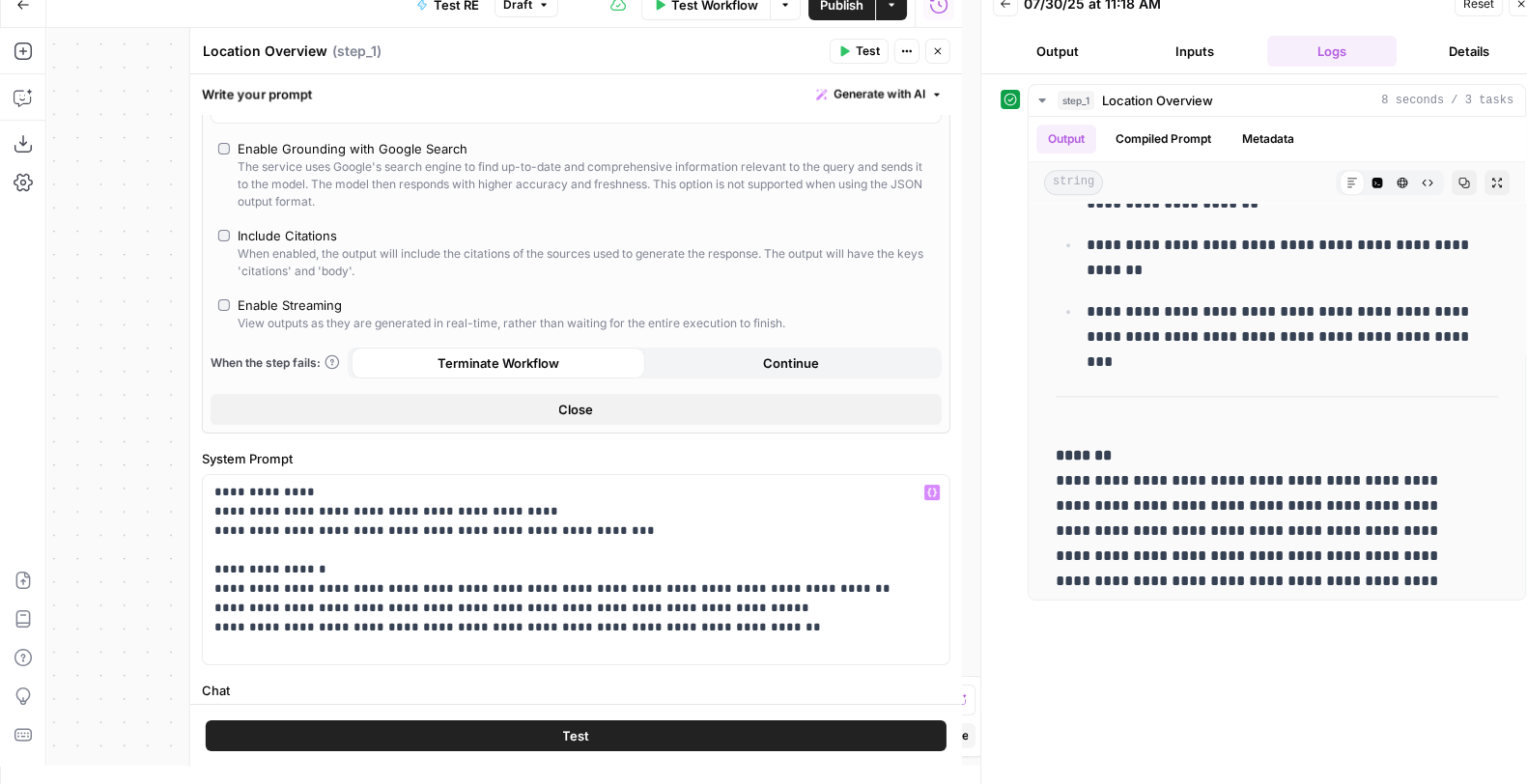 click on "Test" at bounding box center (576, 736) 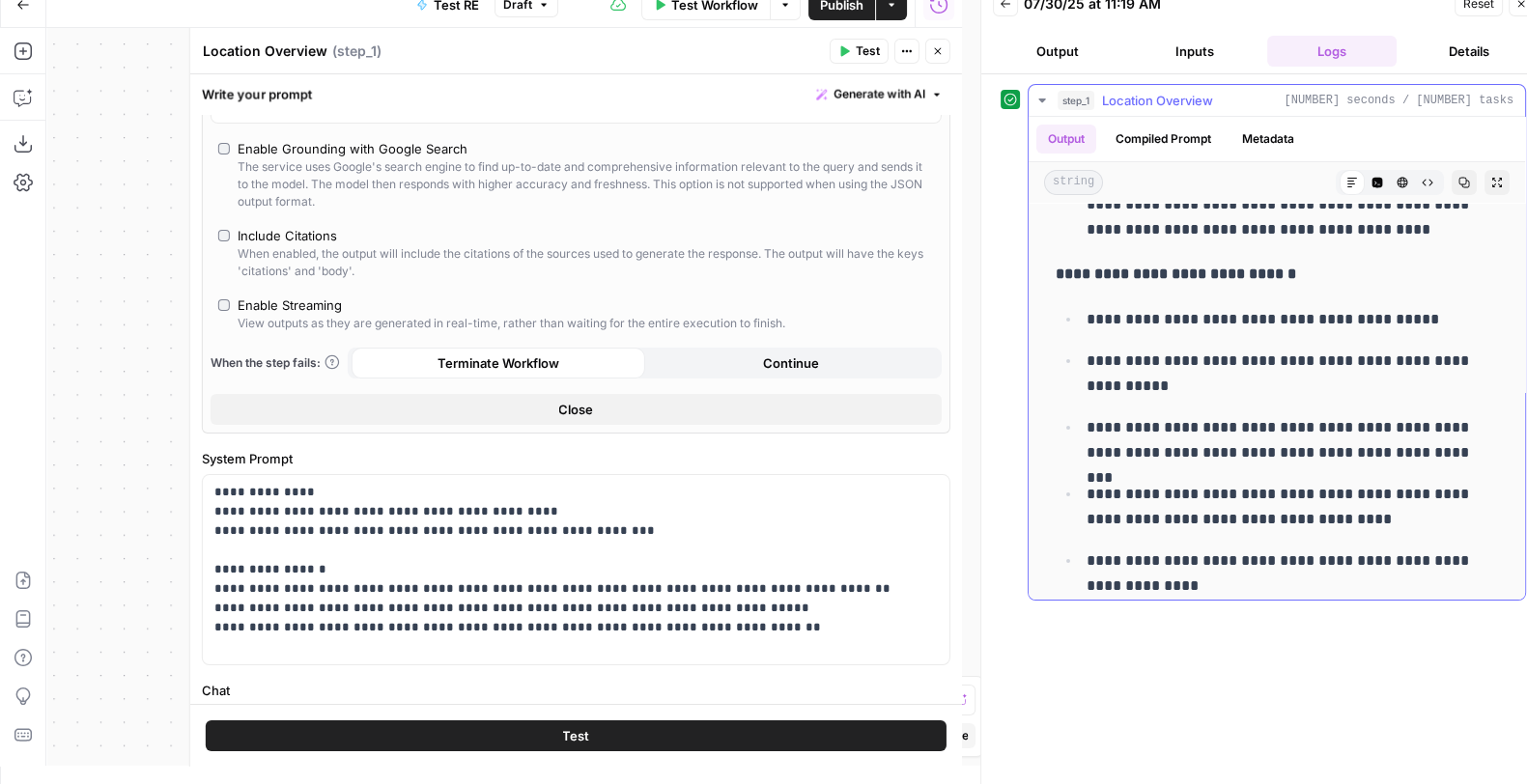 scroll, scrollTop: 0, scrollLeft: 0, axis: both 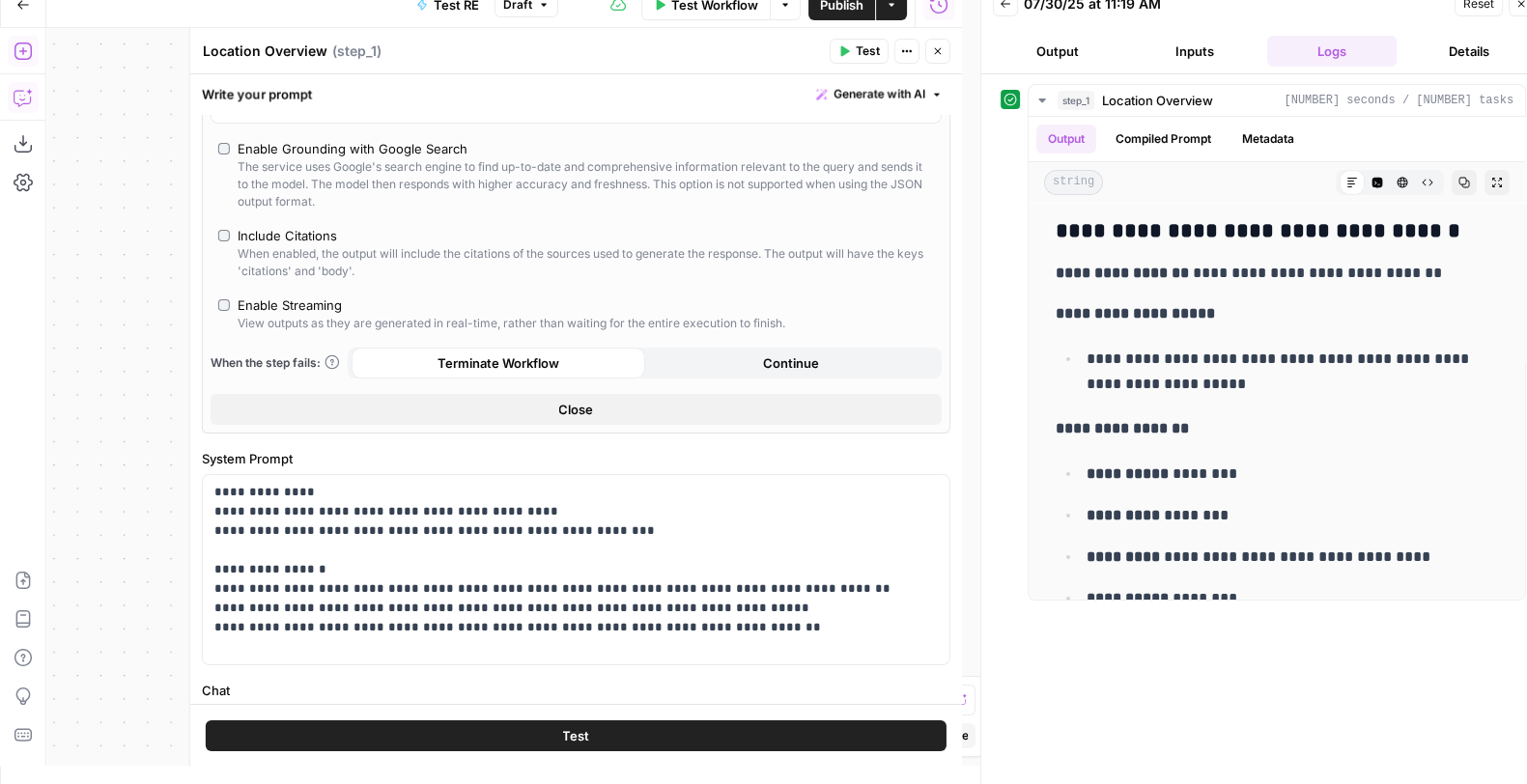 click 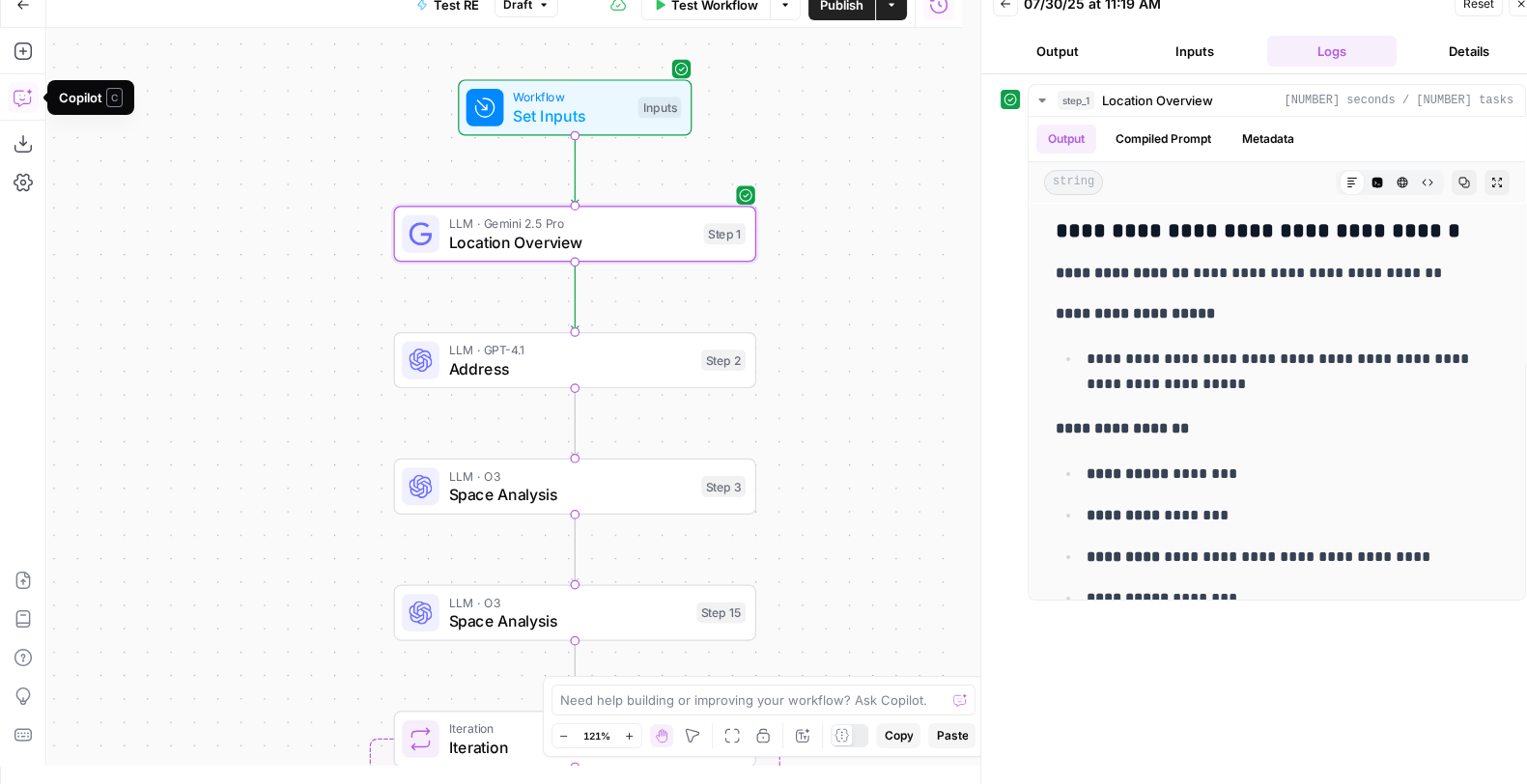 click 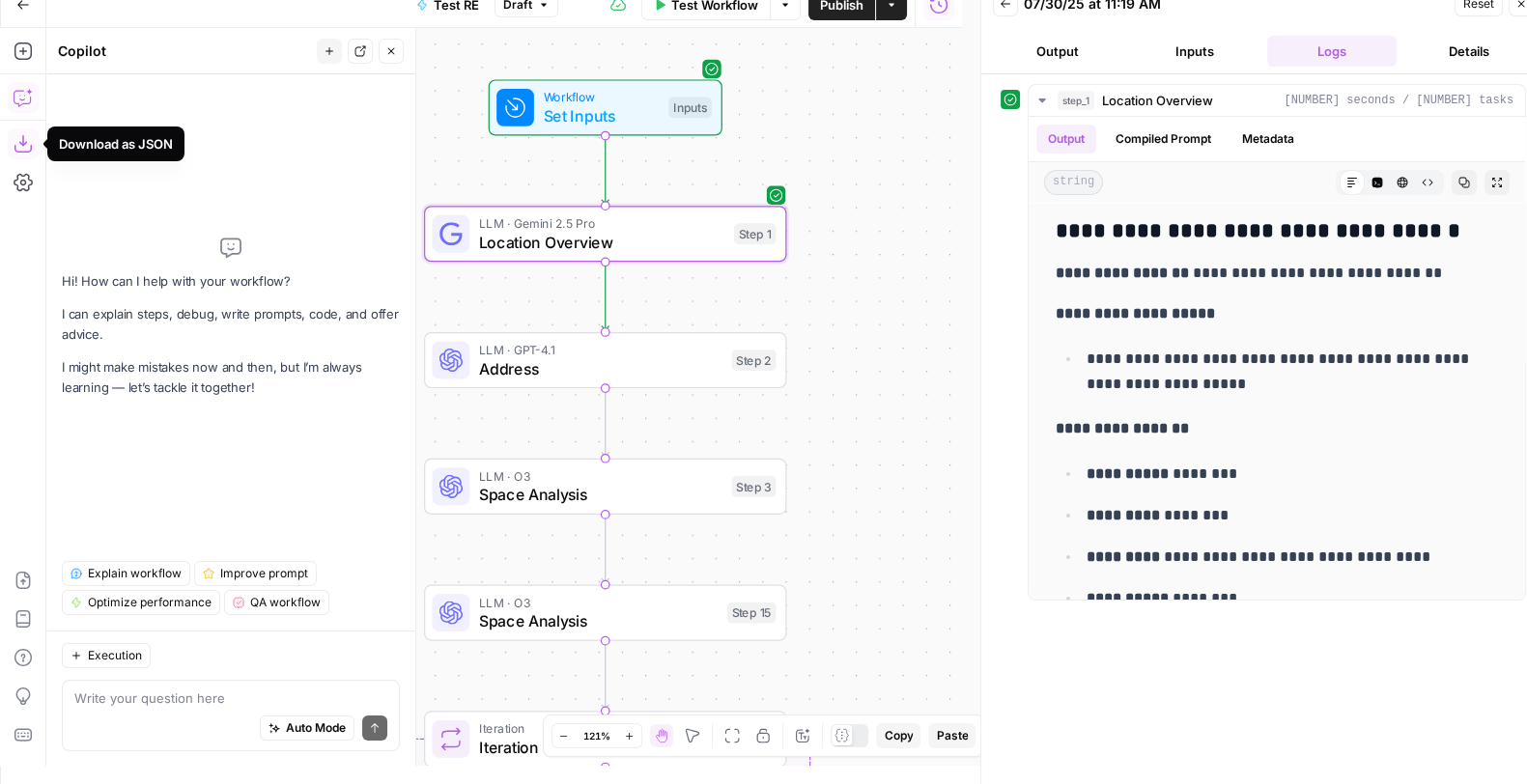 click at bounding box center [231, 698] 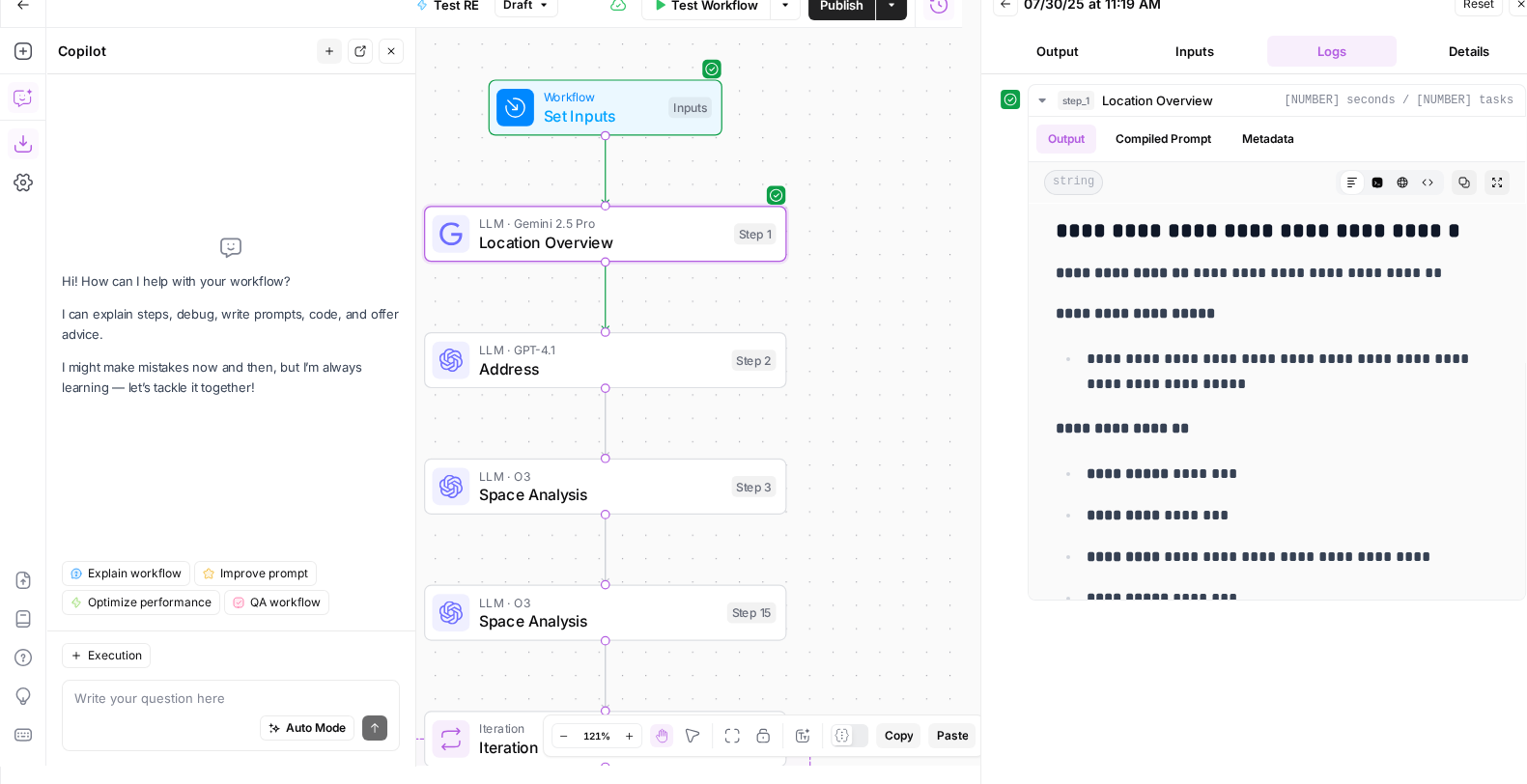 drag, startPoint x: 126, startPoint y: 699, endPoint x: 449, endPoint y: 551, distance: 355.29284 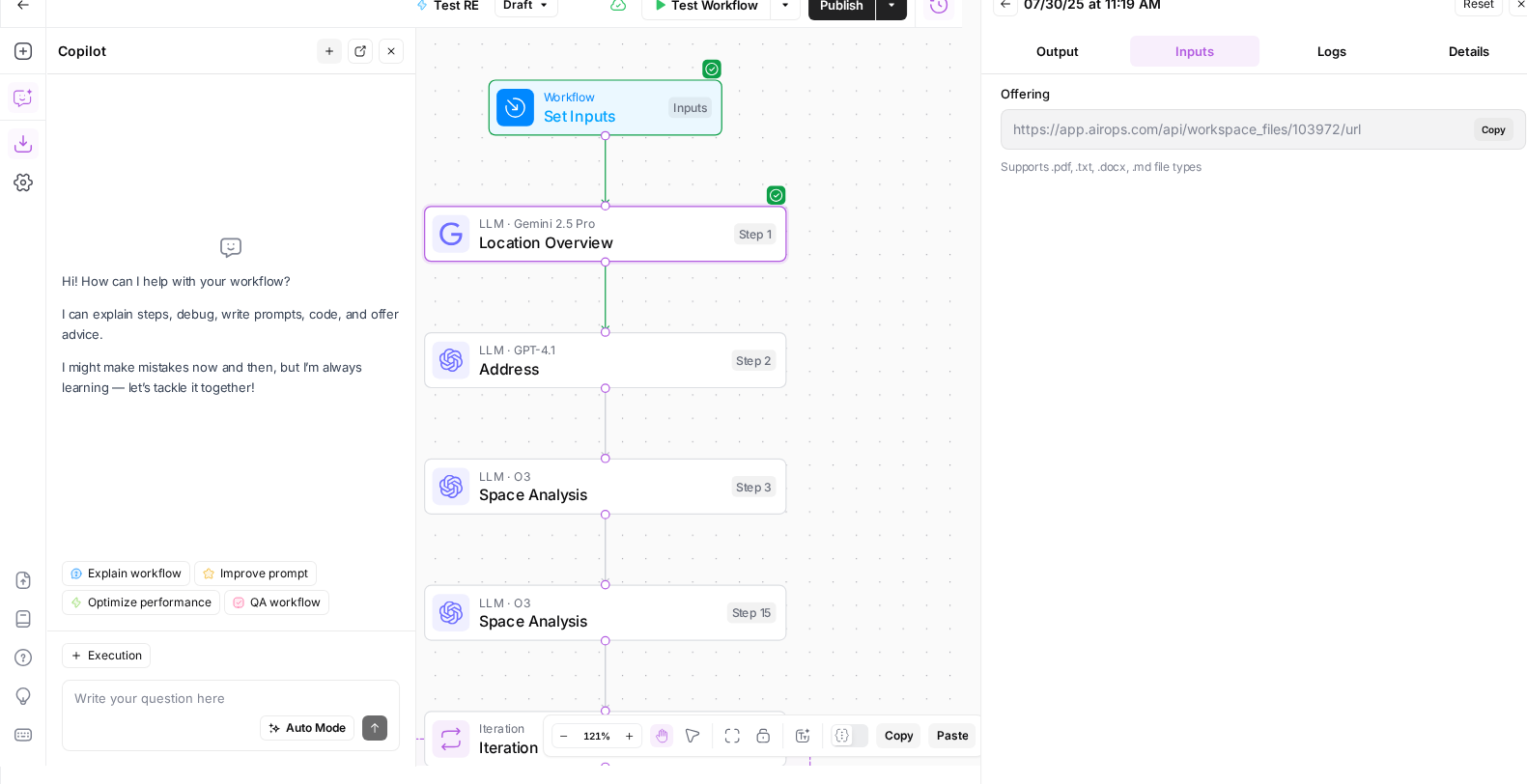 click on "Output" at bounding box center (1058, 51) 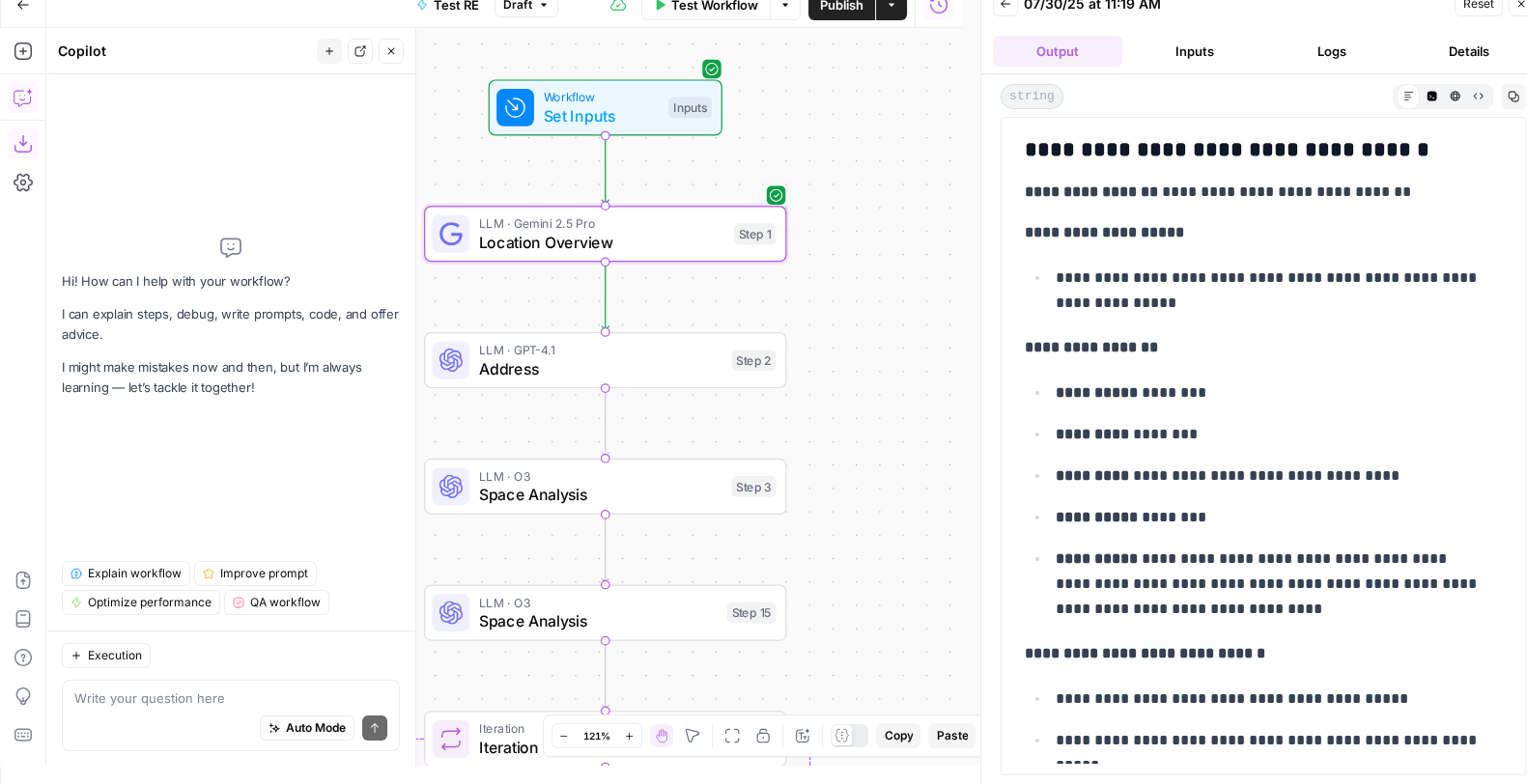 click on "Logs" at bounding box center [1332, 51] 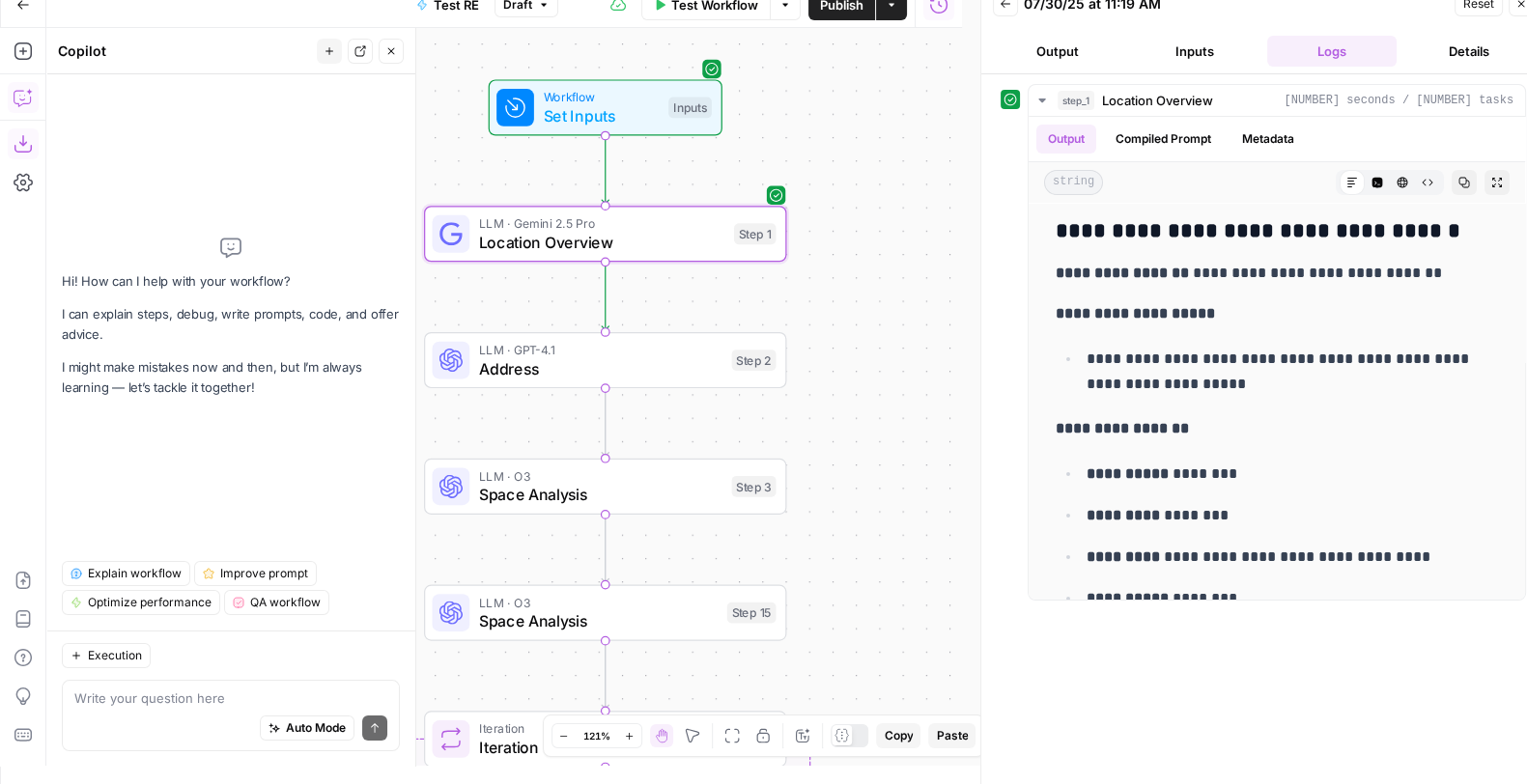 click on "Inputs" at bounding box center (1195, 51) 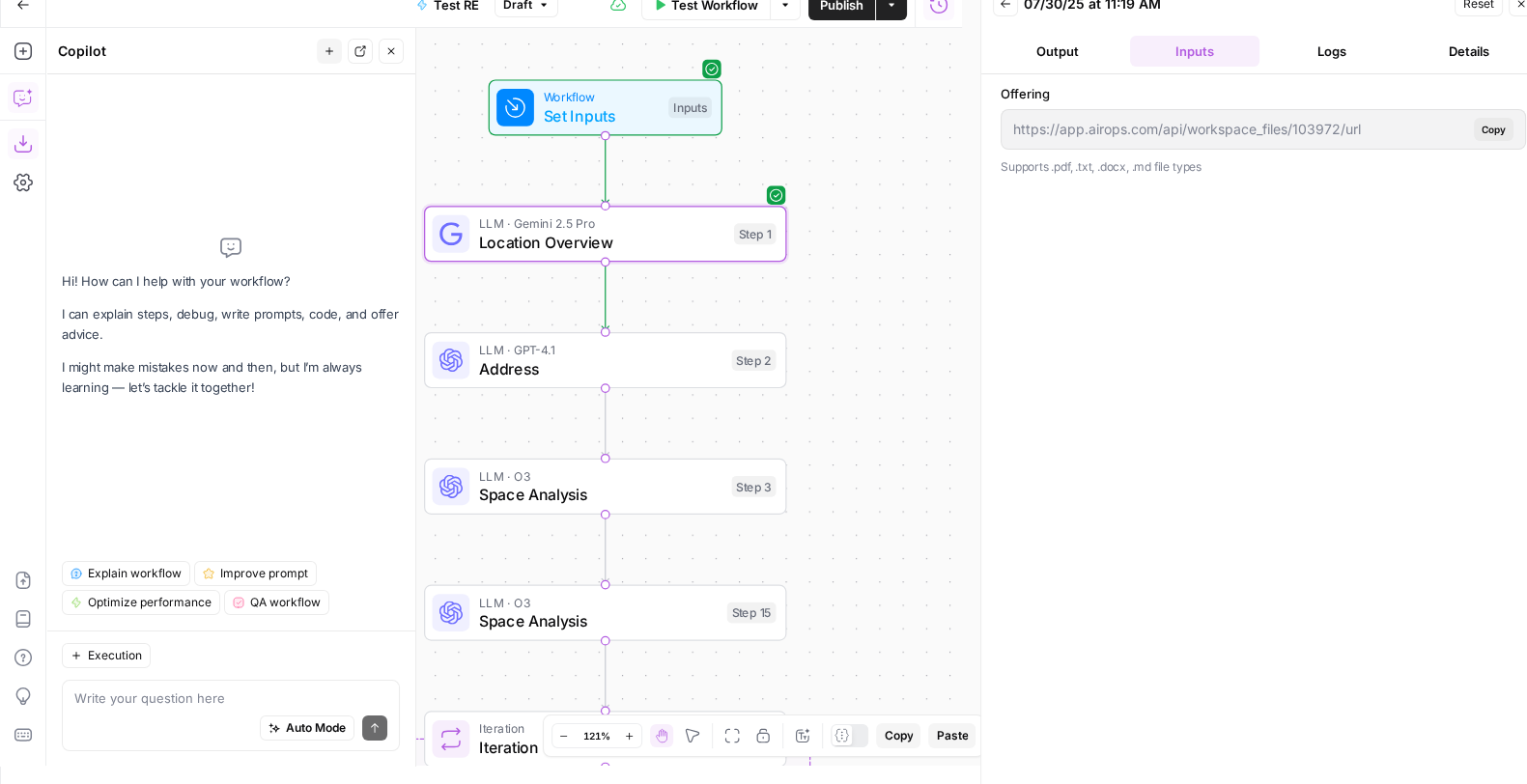 click on "Logs" at bounding box center [1332, 51] 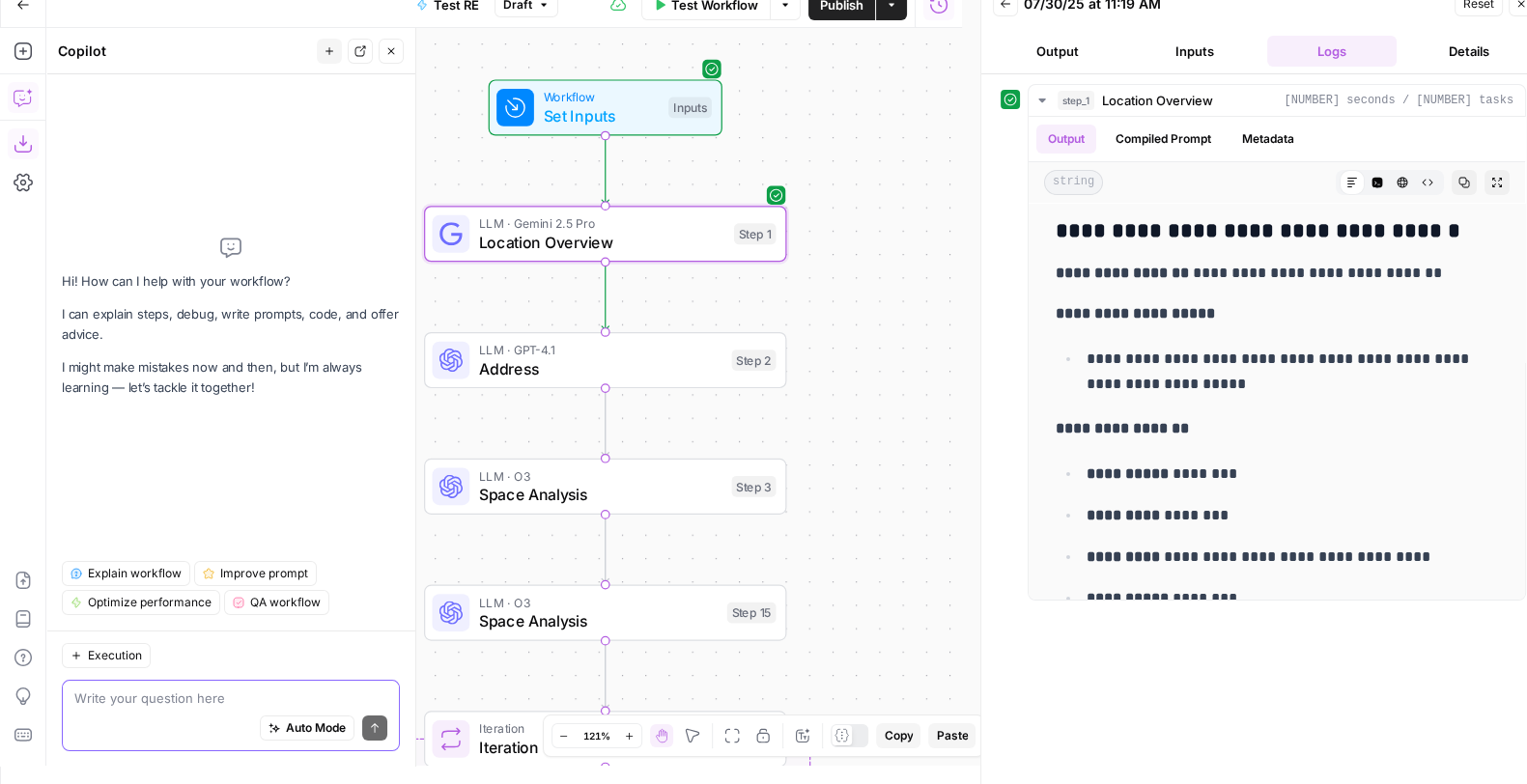 click at bounding box center [231, 698] 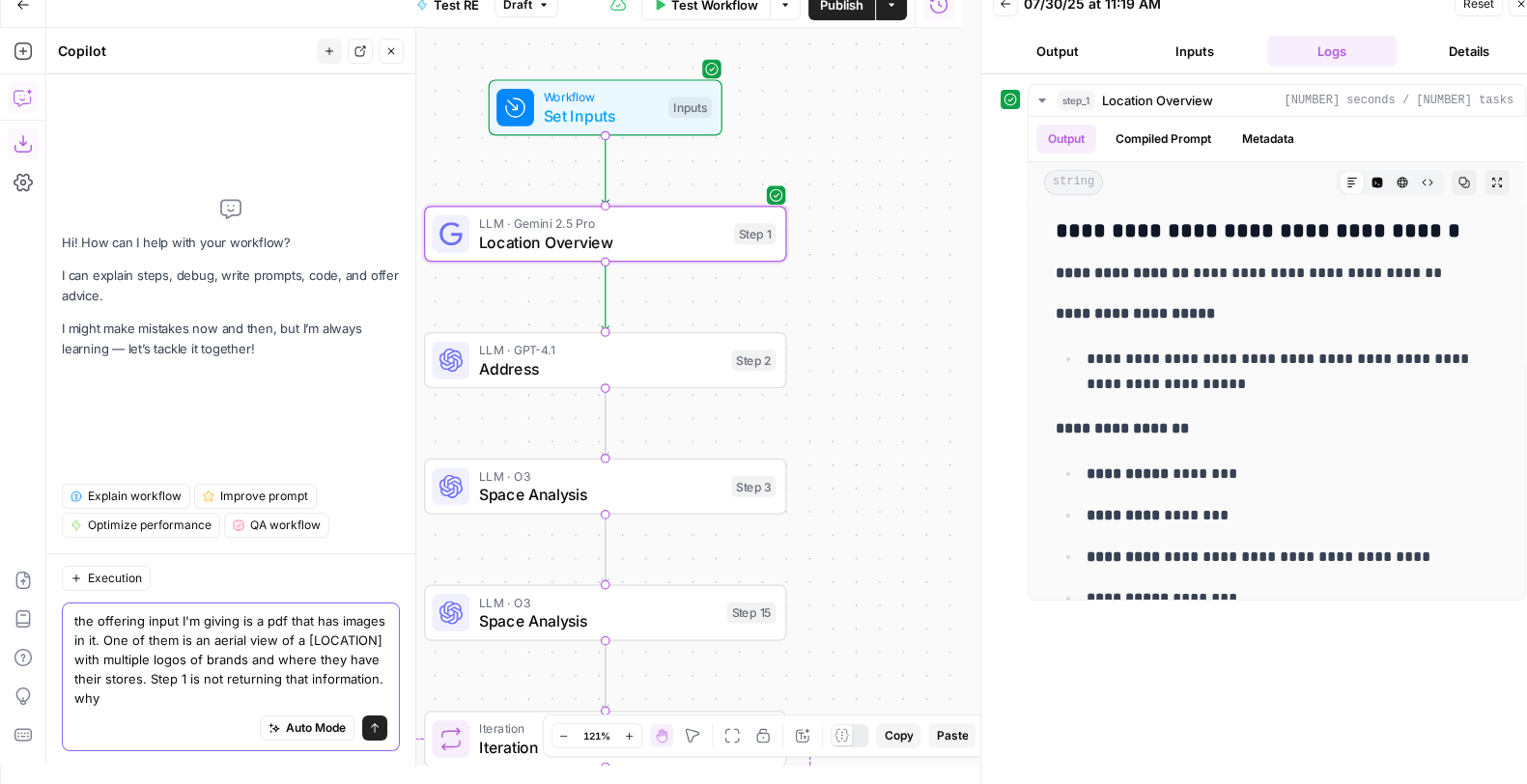 type on "the offering input I'm giving is a pdf that has images in it. One of them is an aerial view of a map with multiple logos of brands and where they have their stores. Step 1 is not returning that information. why?" 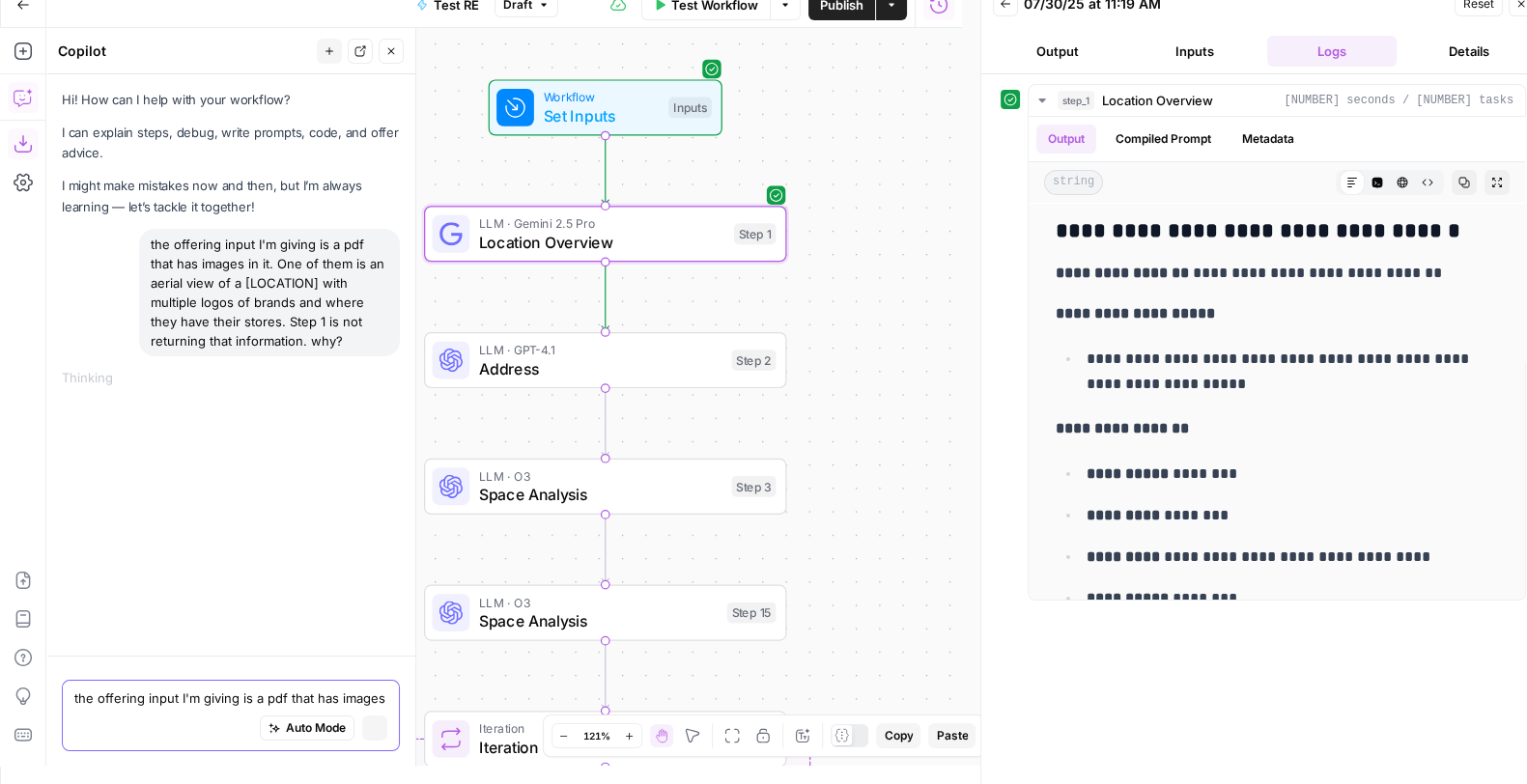 type 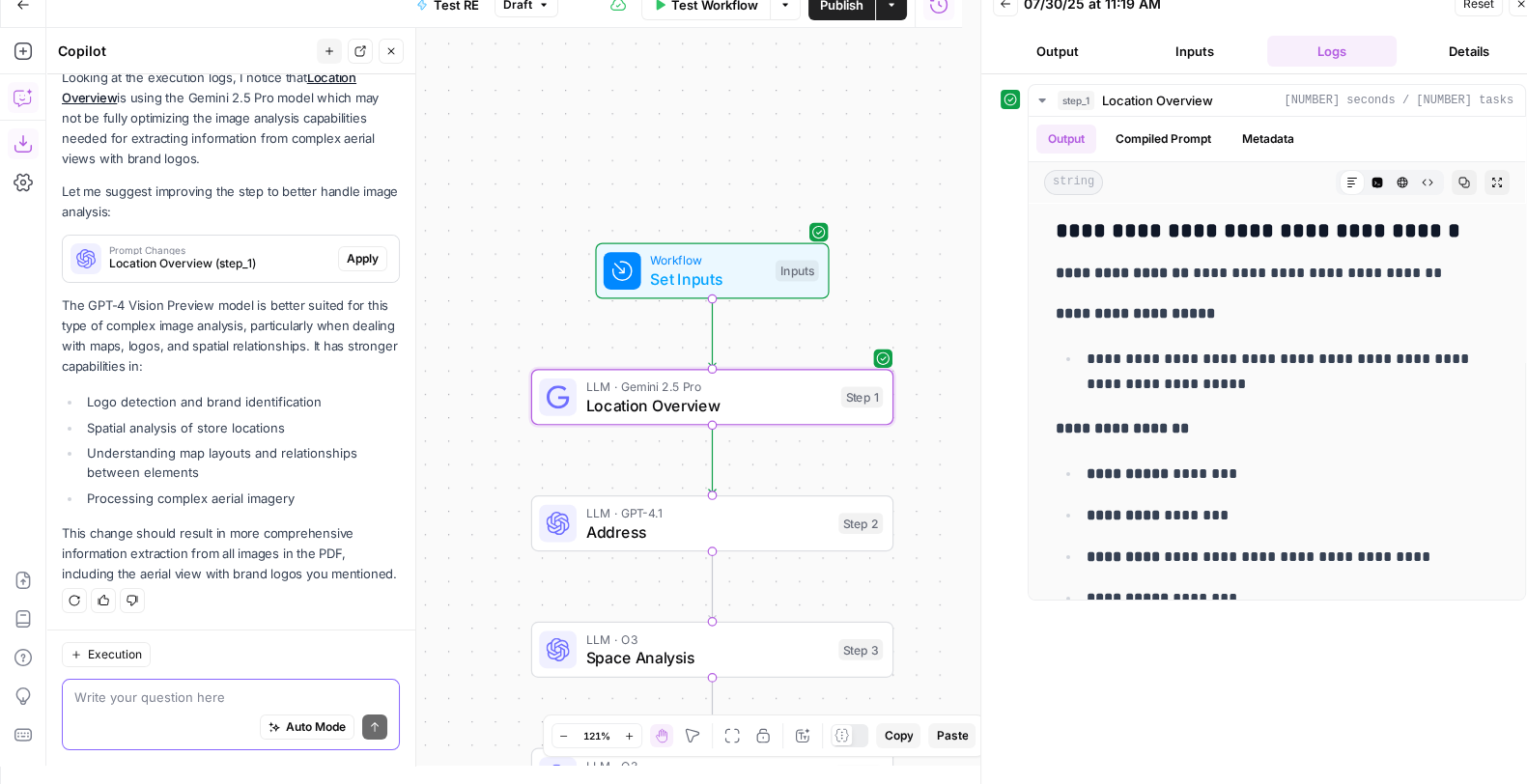 scroll, scrollTop: 319, scrollLeft: 0, axis: vertical 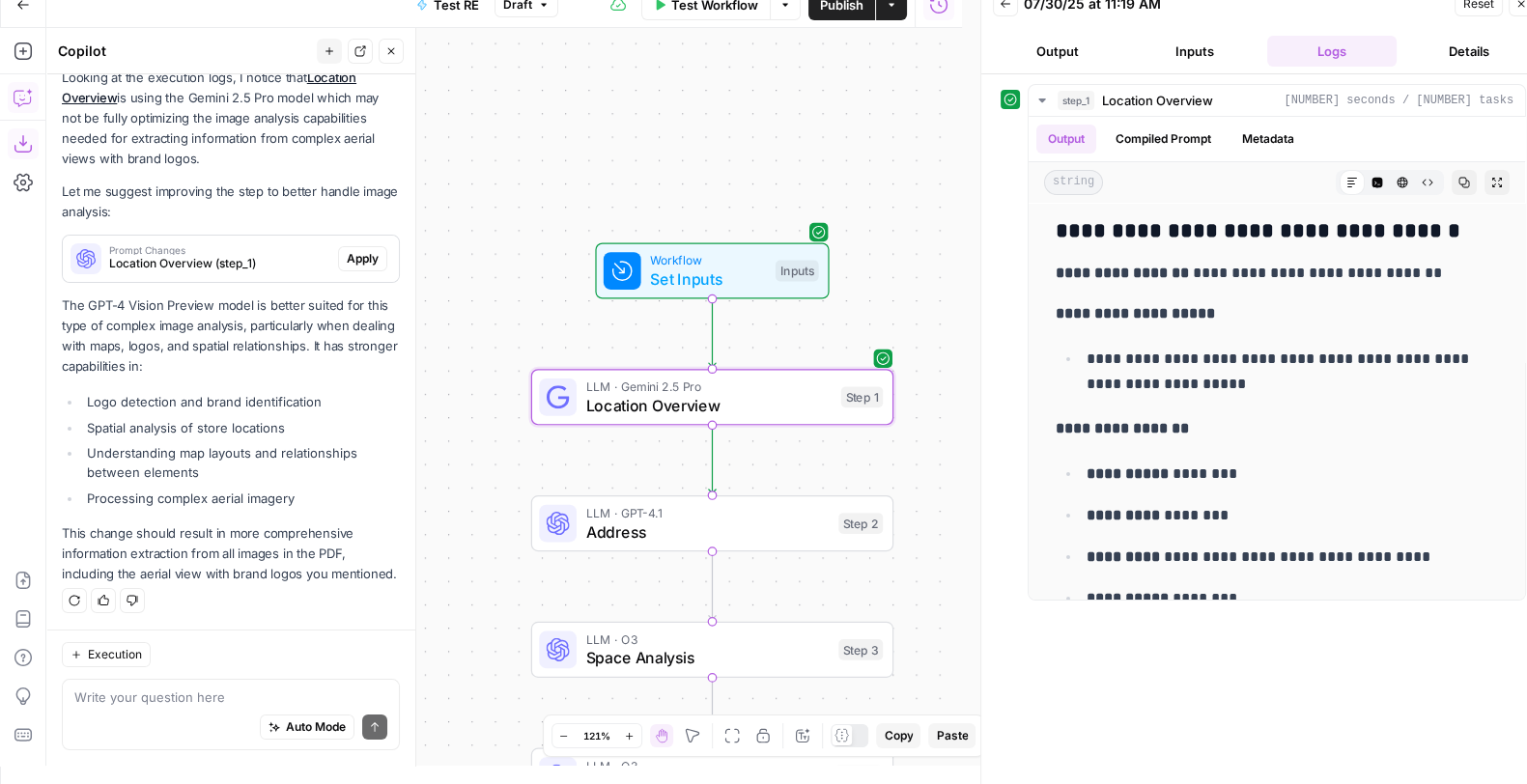click on "Location Overview (step_1)" at bounding box center [219, 264] 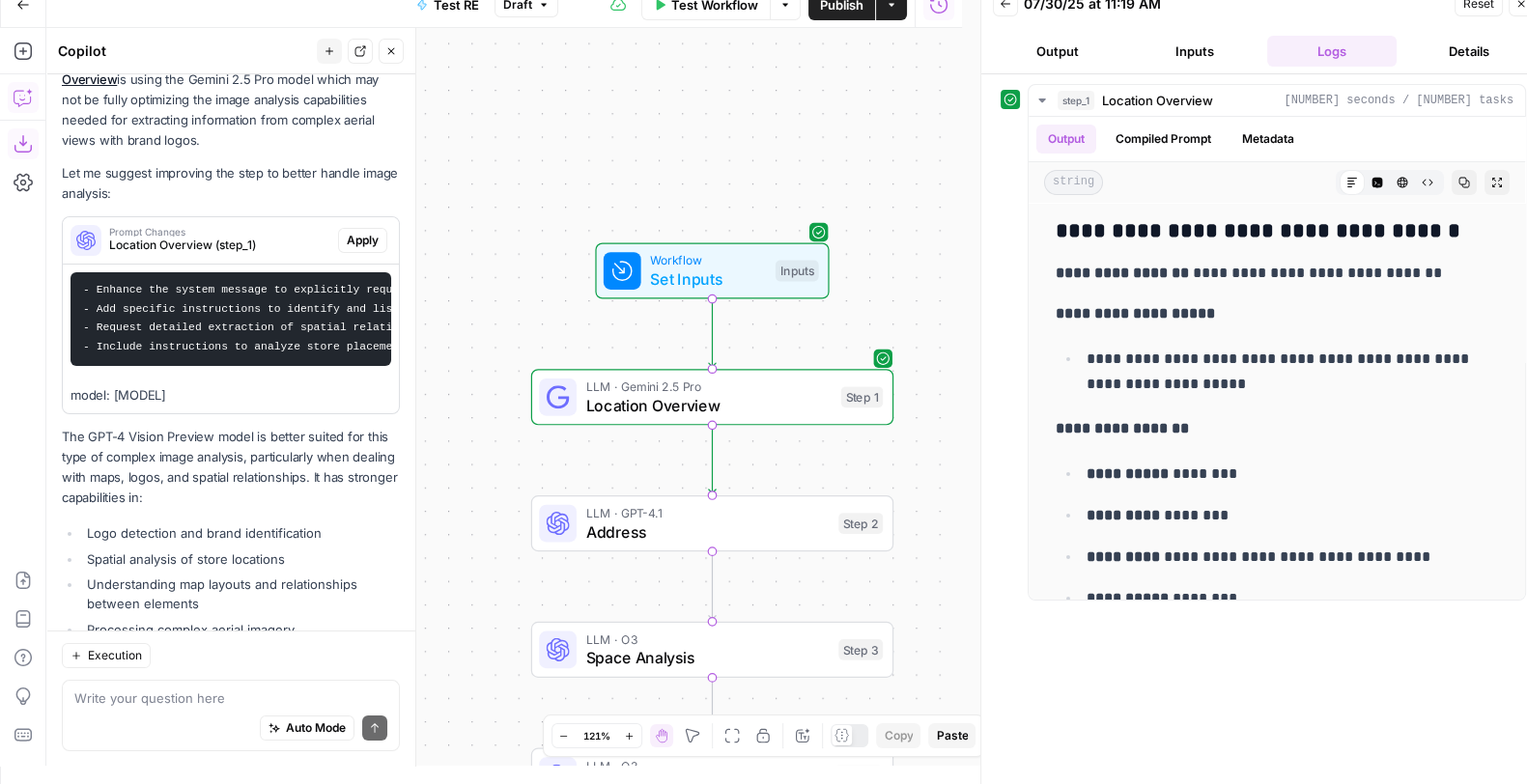 scroll, scrollTop: 487, scrollLeft: 0, axis: vertical 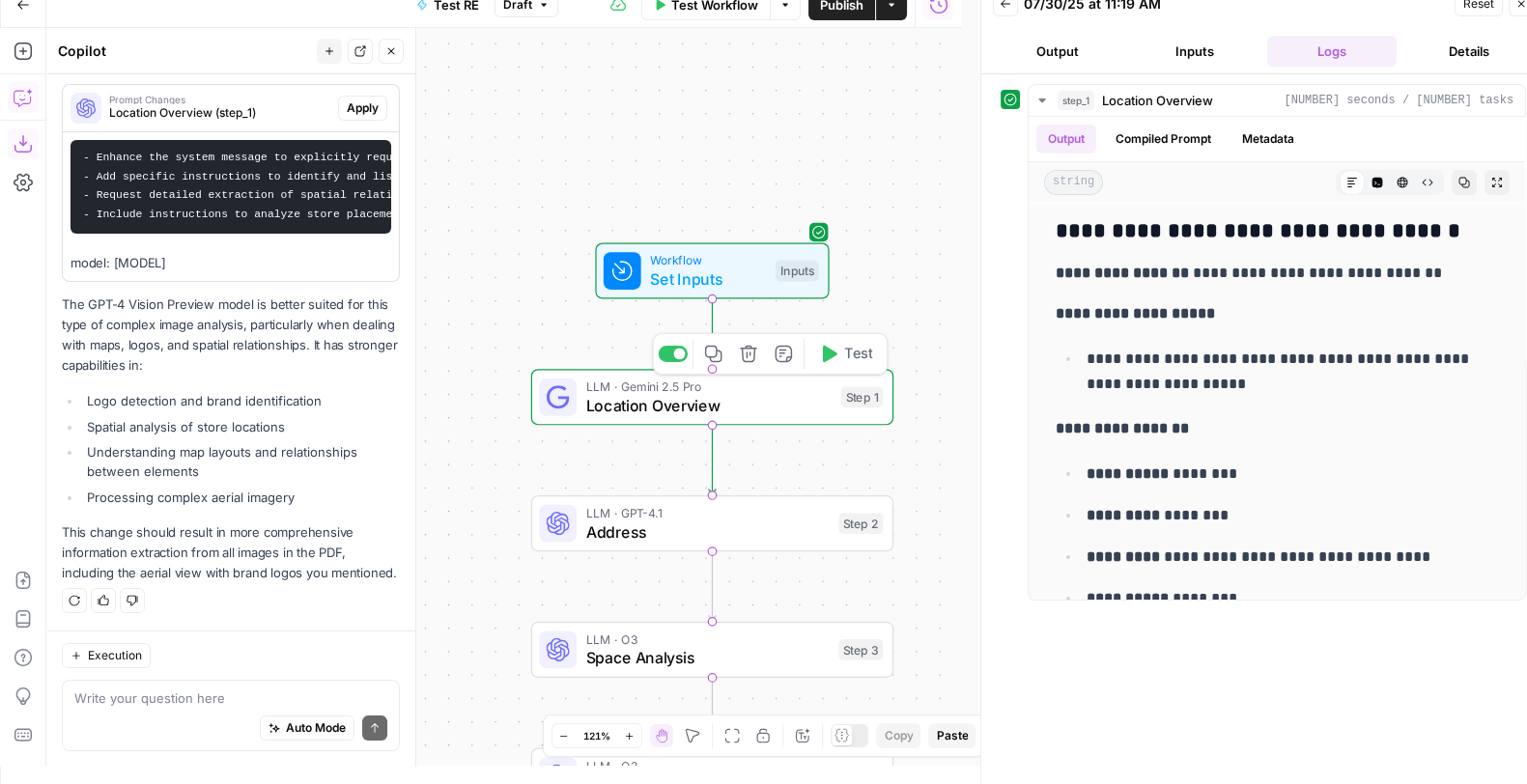 click on "Location Overview" at bounding box center [709, 406] 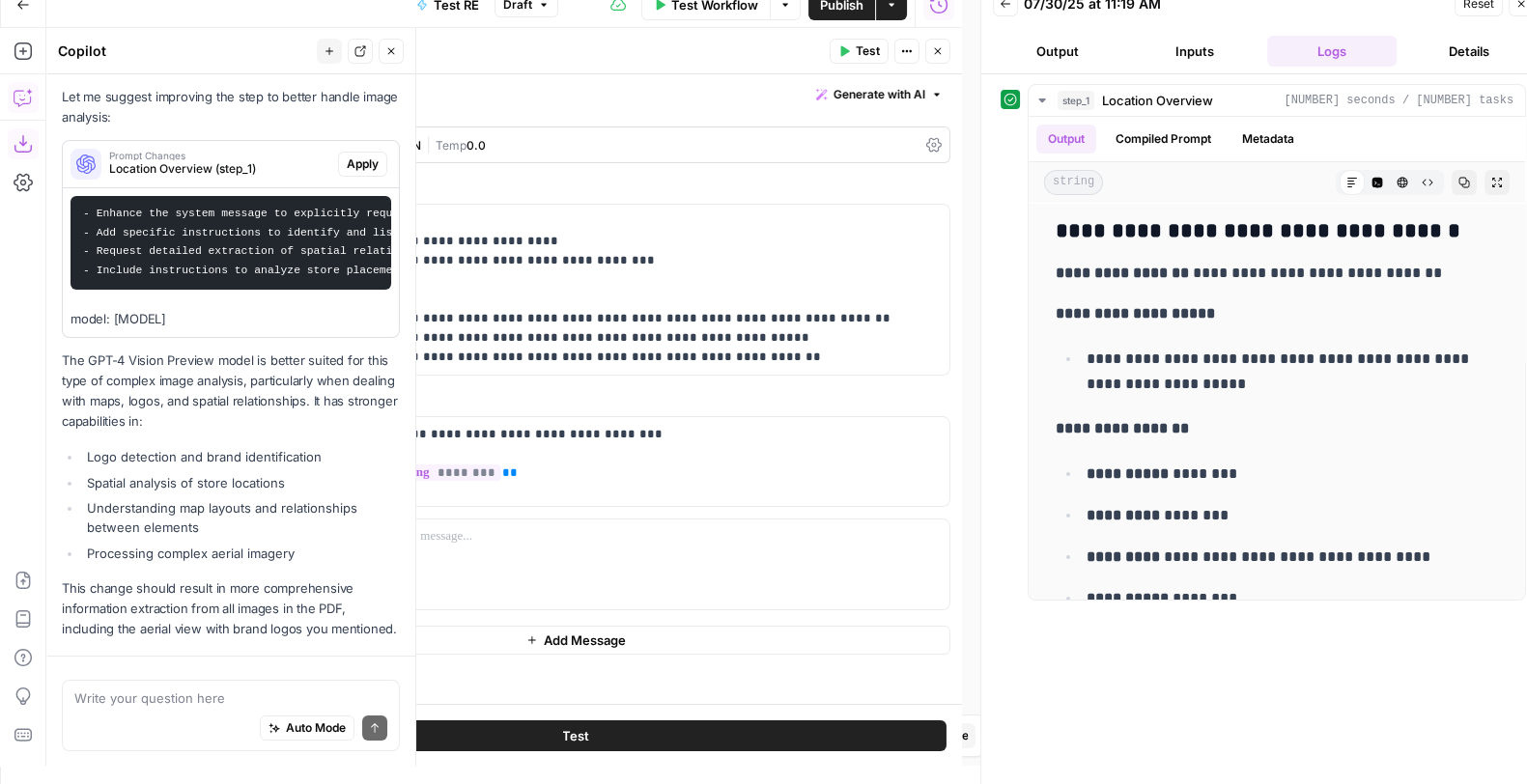 scroll, scrollTop: 487, scrollLeft: 0, axis: vertical 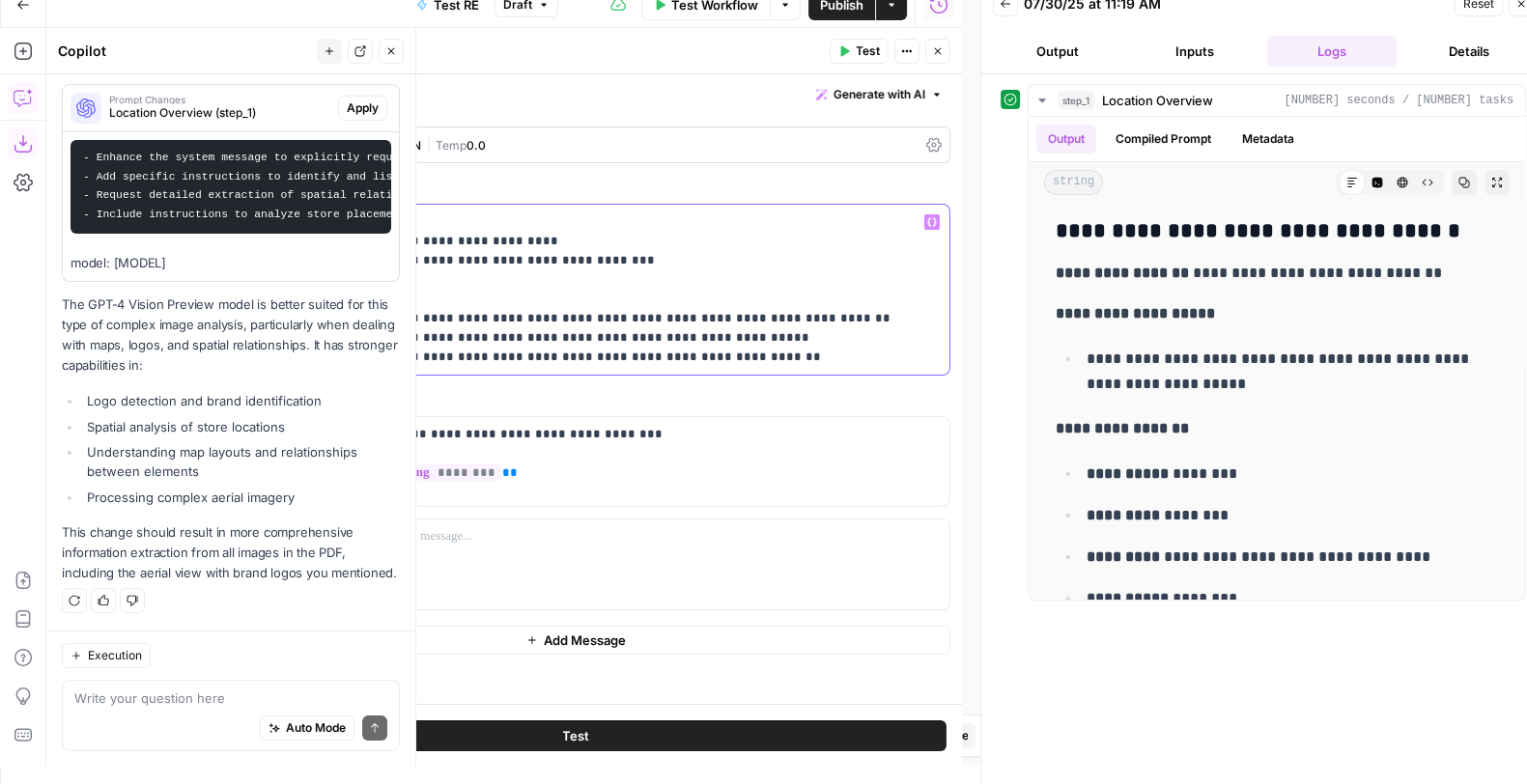 drag, startPoint x: 773, startPoint y: 332, endPoint x: 216, endPoint y: 341, distance: 557.0727 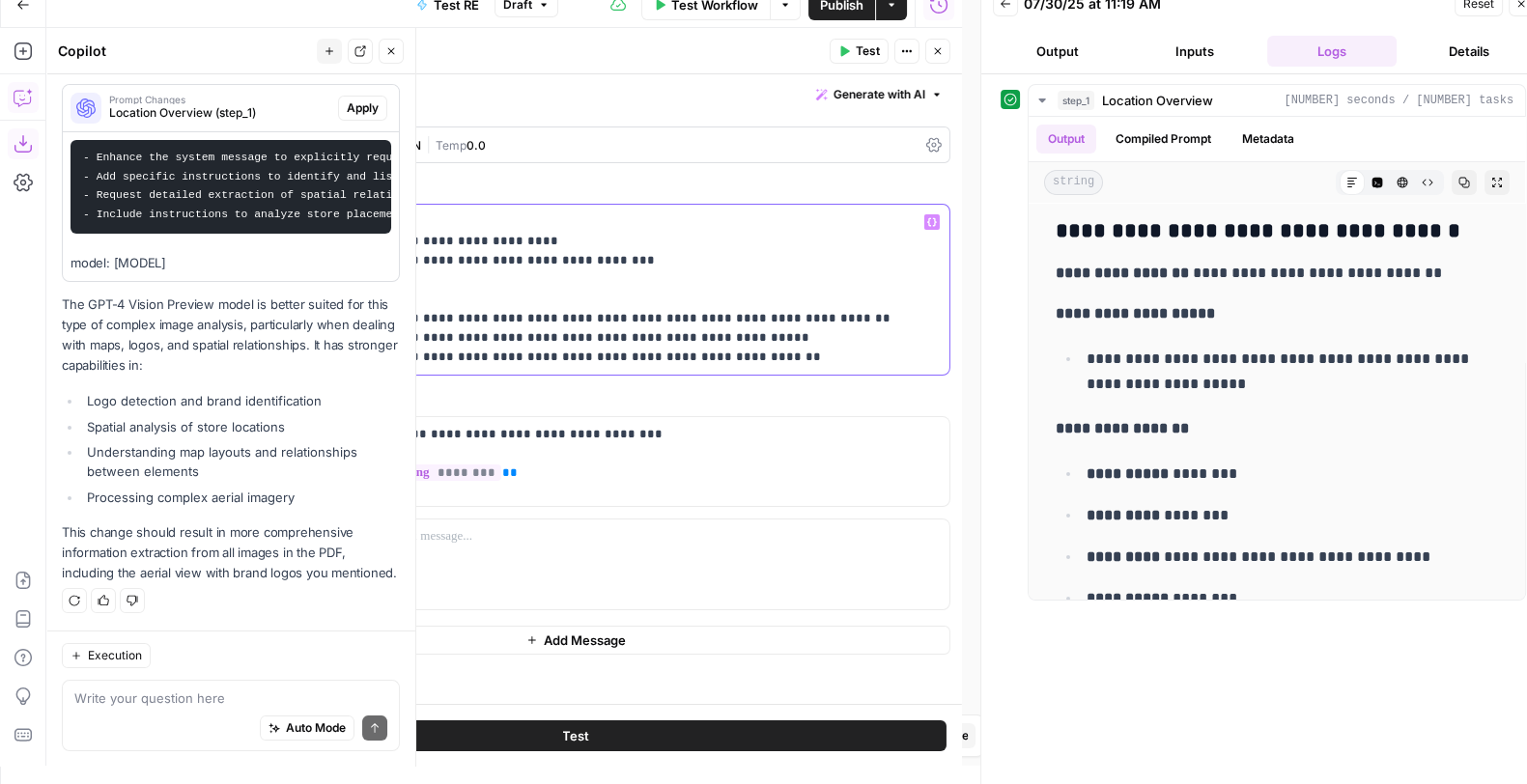 click on "**********" at bounding box center (567, 290) 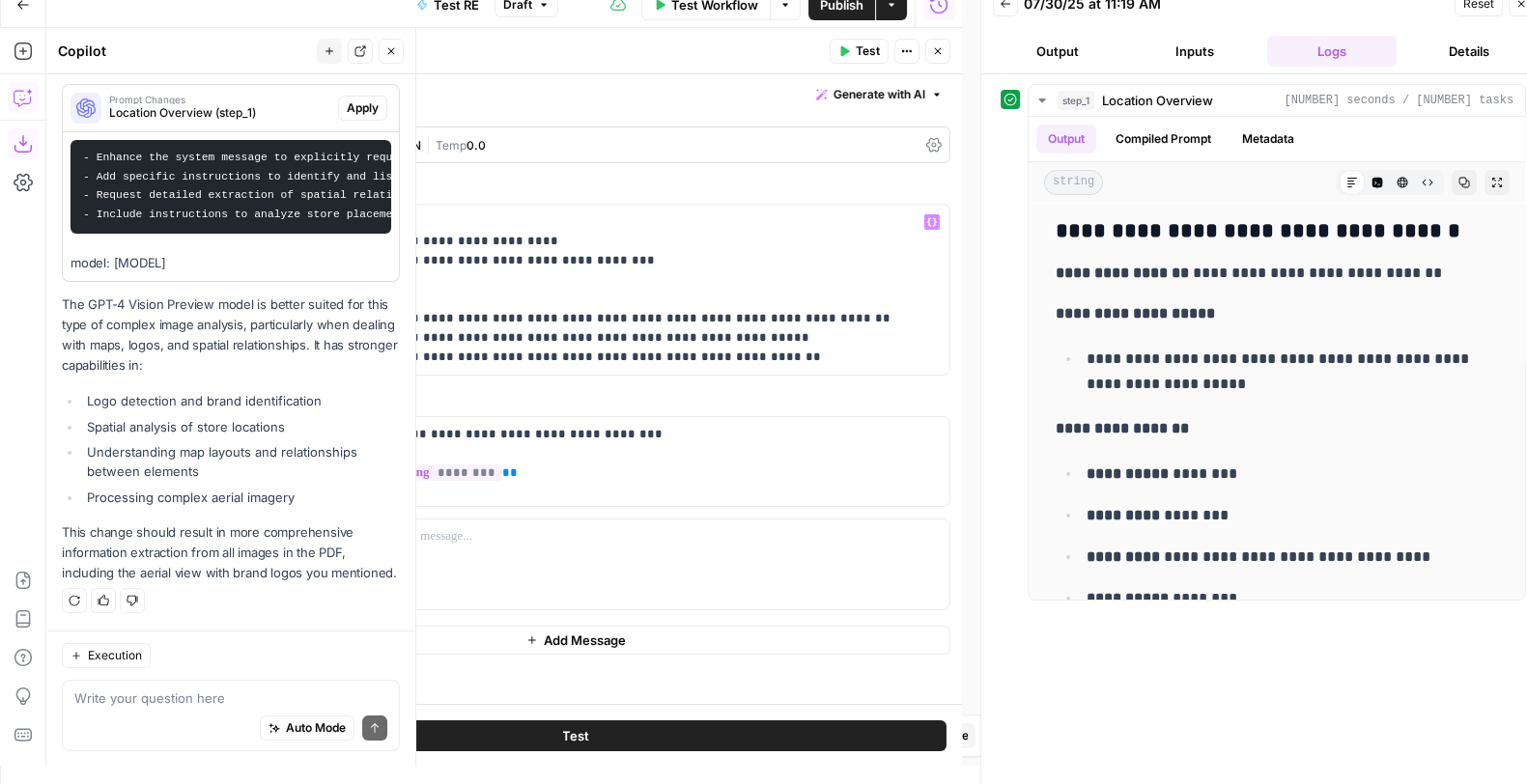 click on "Gemini 2.5 Pro   |   Streaming  ON   |   Temp  0.0" at bounding box center [576, 145] 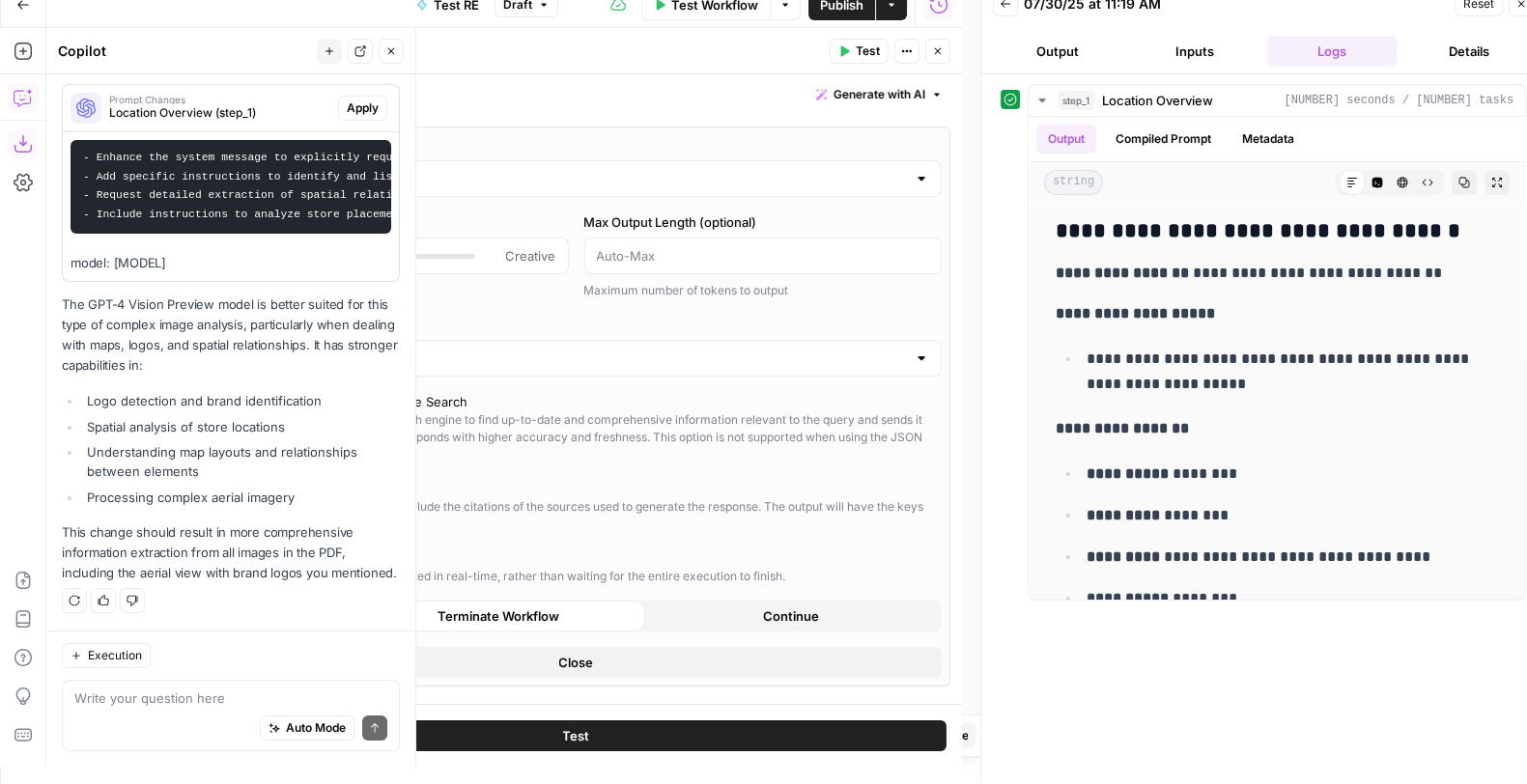 click on "Gemini 2.5 Pro" at bounding box center (576, 179) 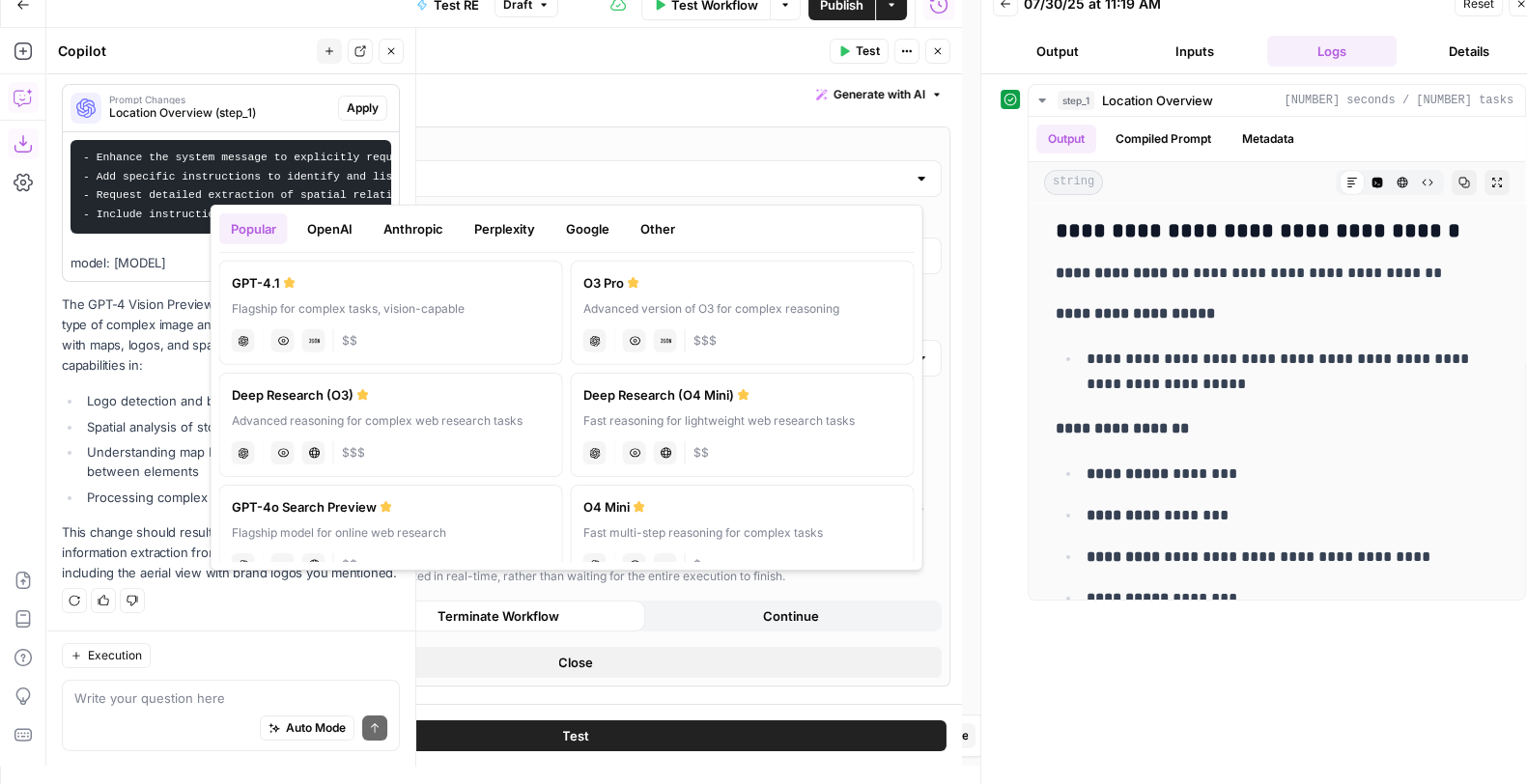 click on "- Enhance the system message to explicitly request analysis of aerial/map views and brand logo identification
- Add specific instructions to identify and list all visible brand logos and their locations from any aerial or map views
- Request detailed extraction of spatial relationships between stores and landmarks shown in any maps or aerial images
- Include instructions to analyze store placement patterns and retail clustering from map views" at bounding box center (481, 185) 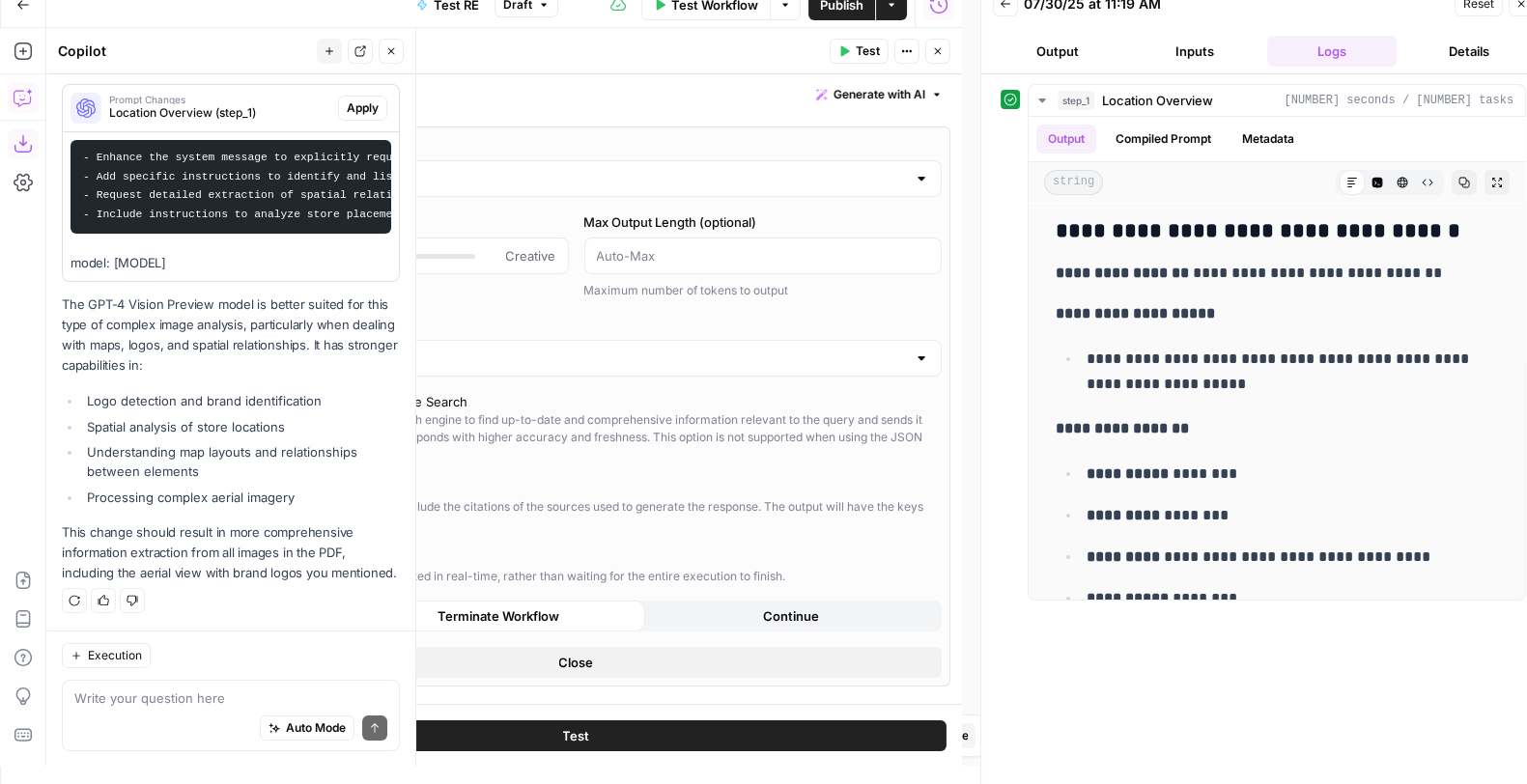 scroll, scrollTop: 258, scrollLeft: 0, axis: vertical 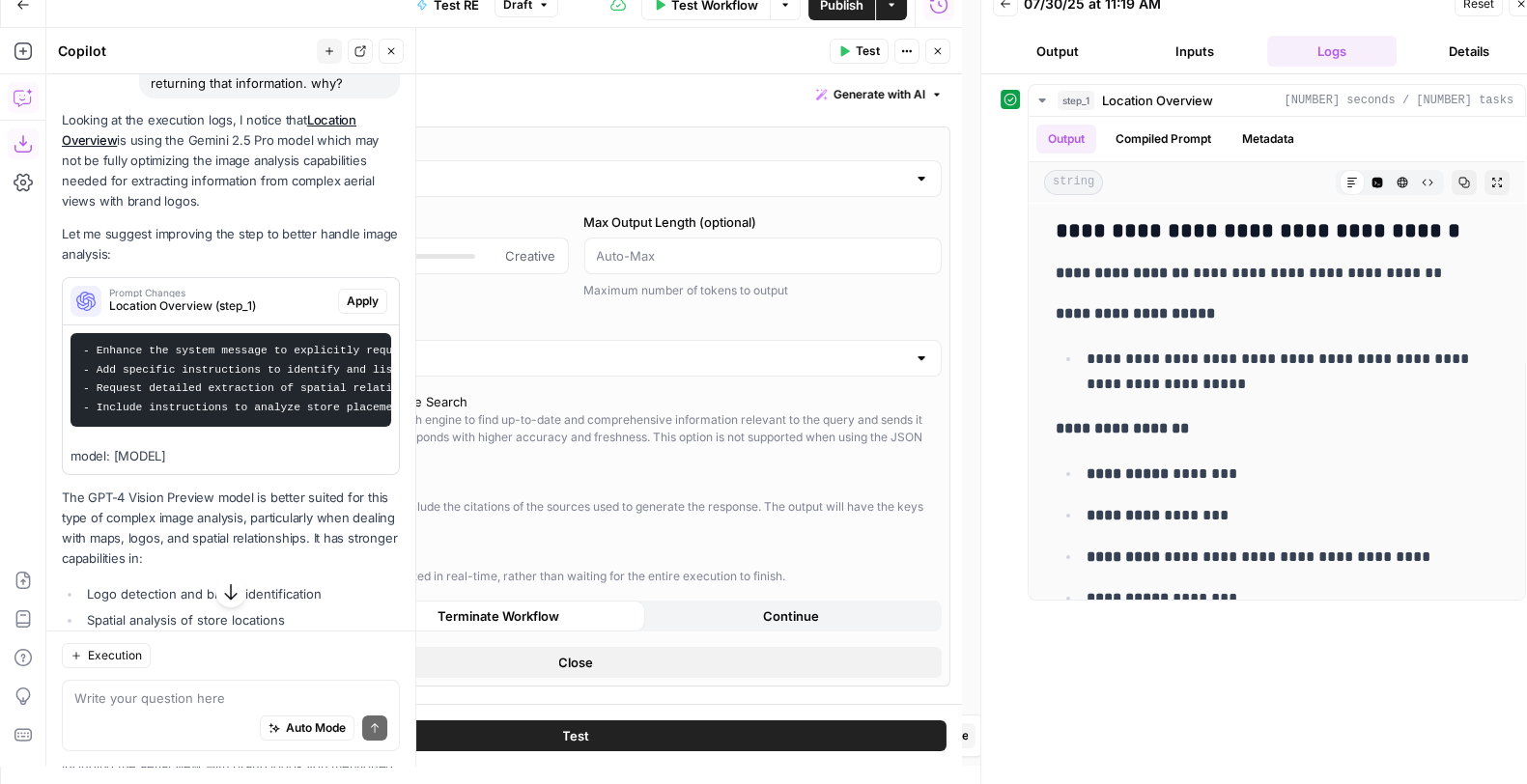 click on "Apply" at bounding box center (362, 301) 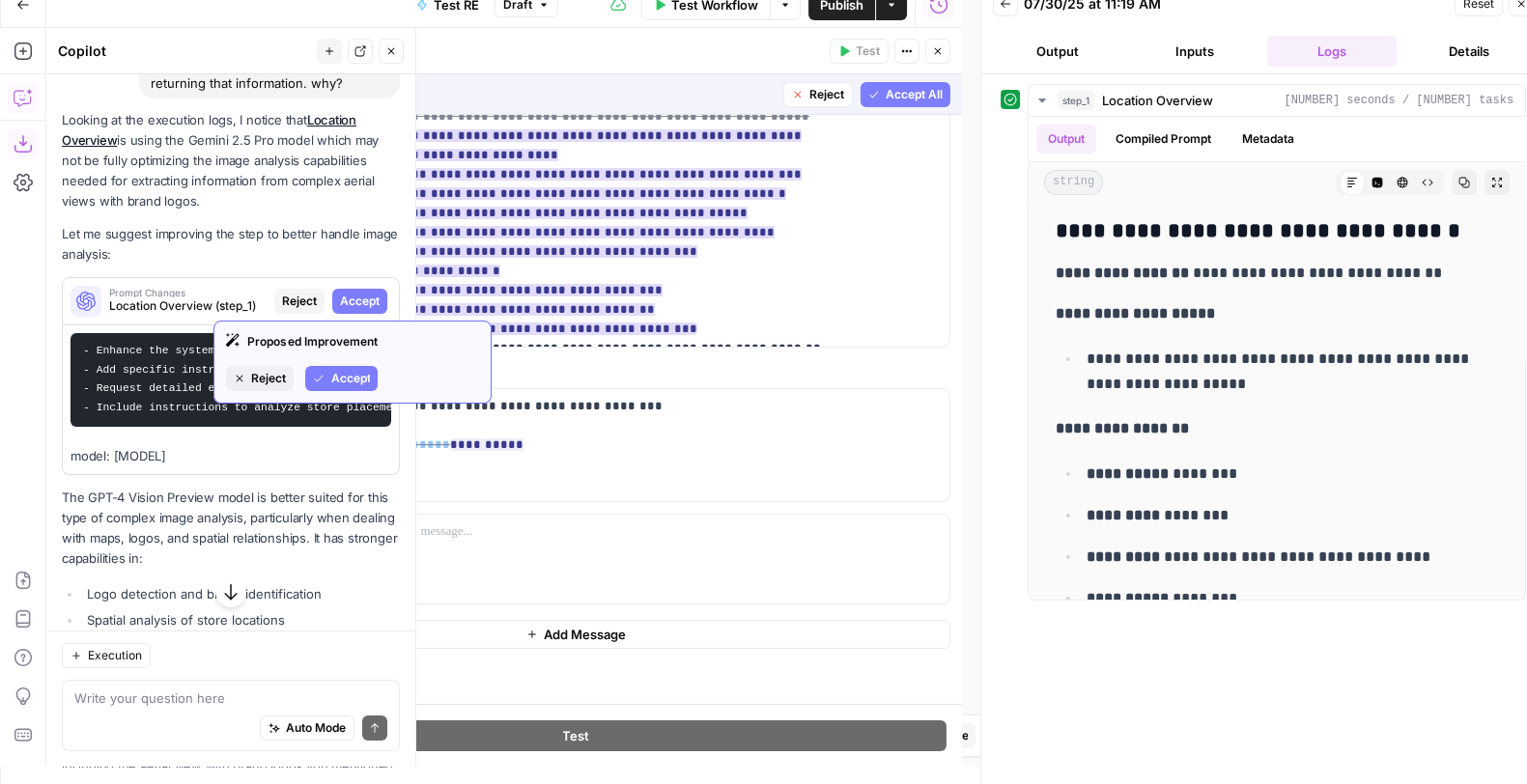 scroll, scrollTop: 739, scrollLeft: 0, axis: vertical 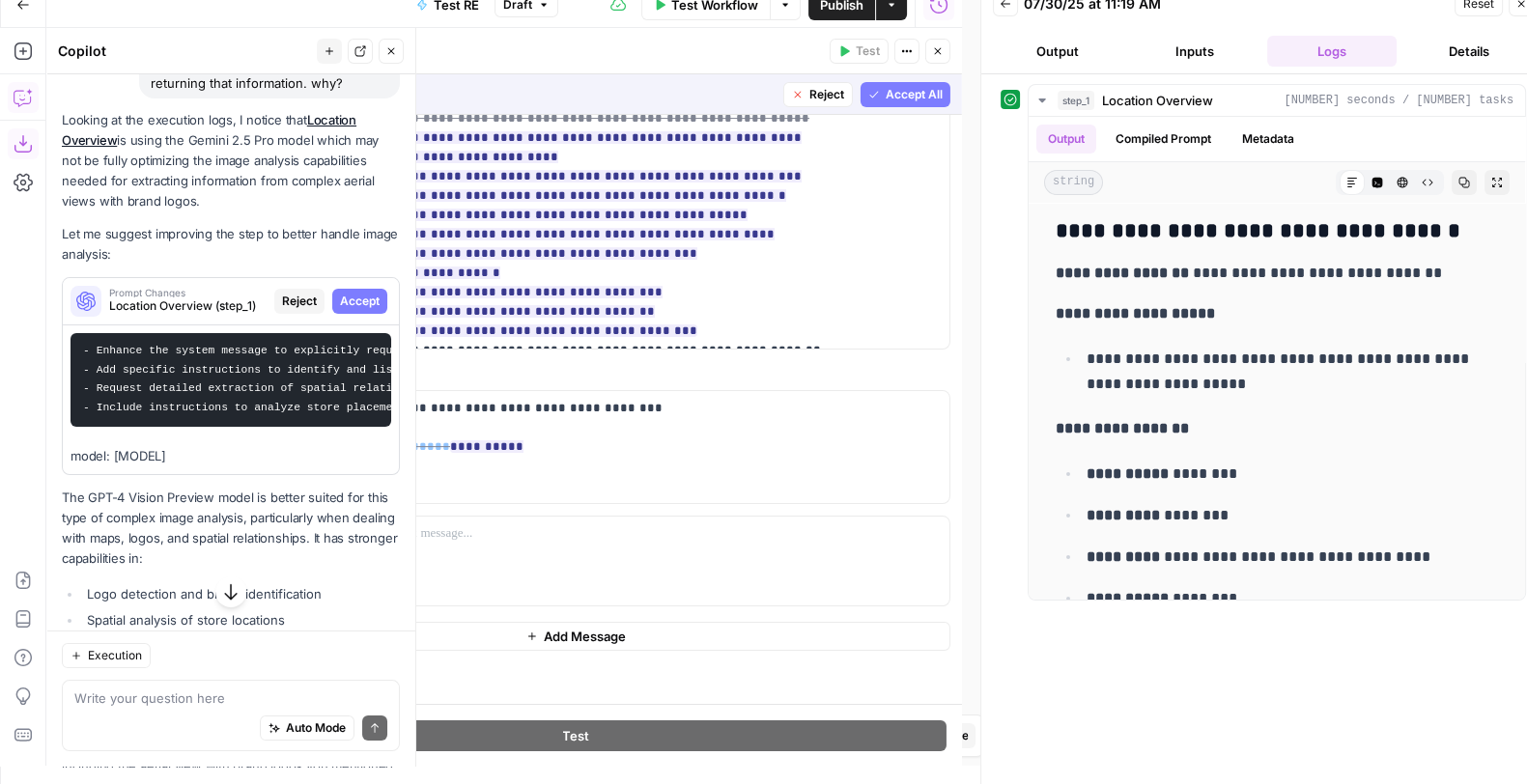 click on "Accept All" at bounding box center (914, 95) 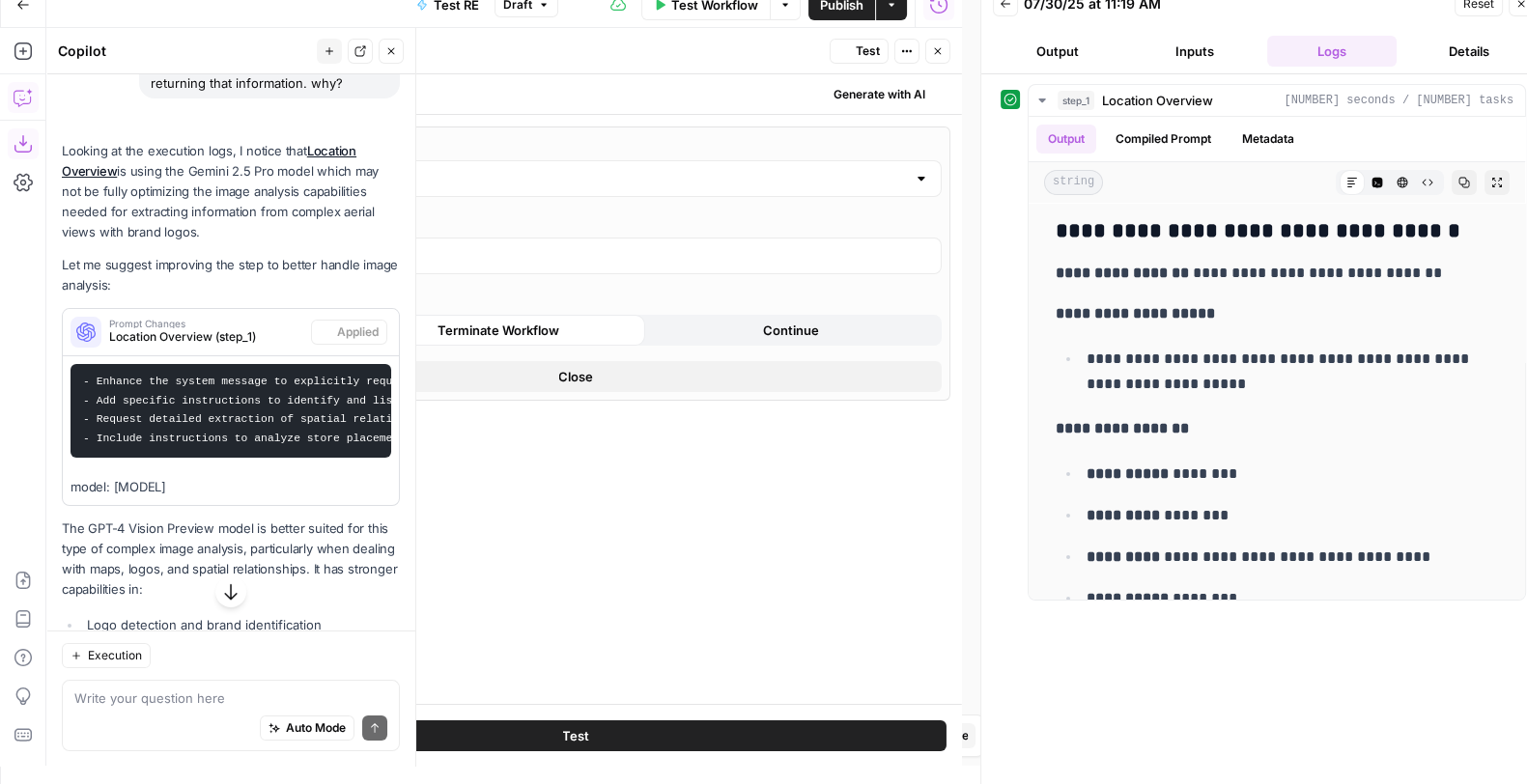 scroll, scrollTop: 0, scrollLeft: 0, axis: both 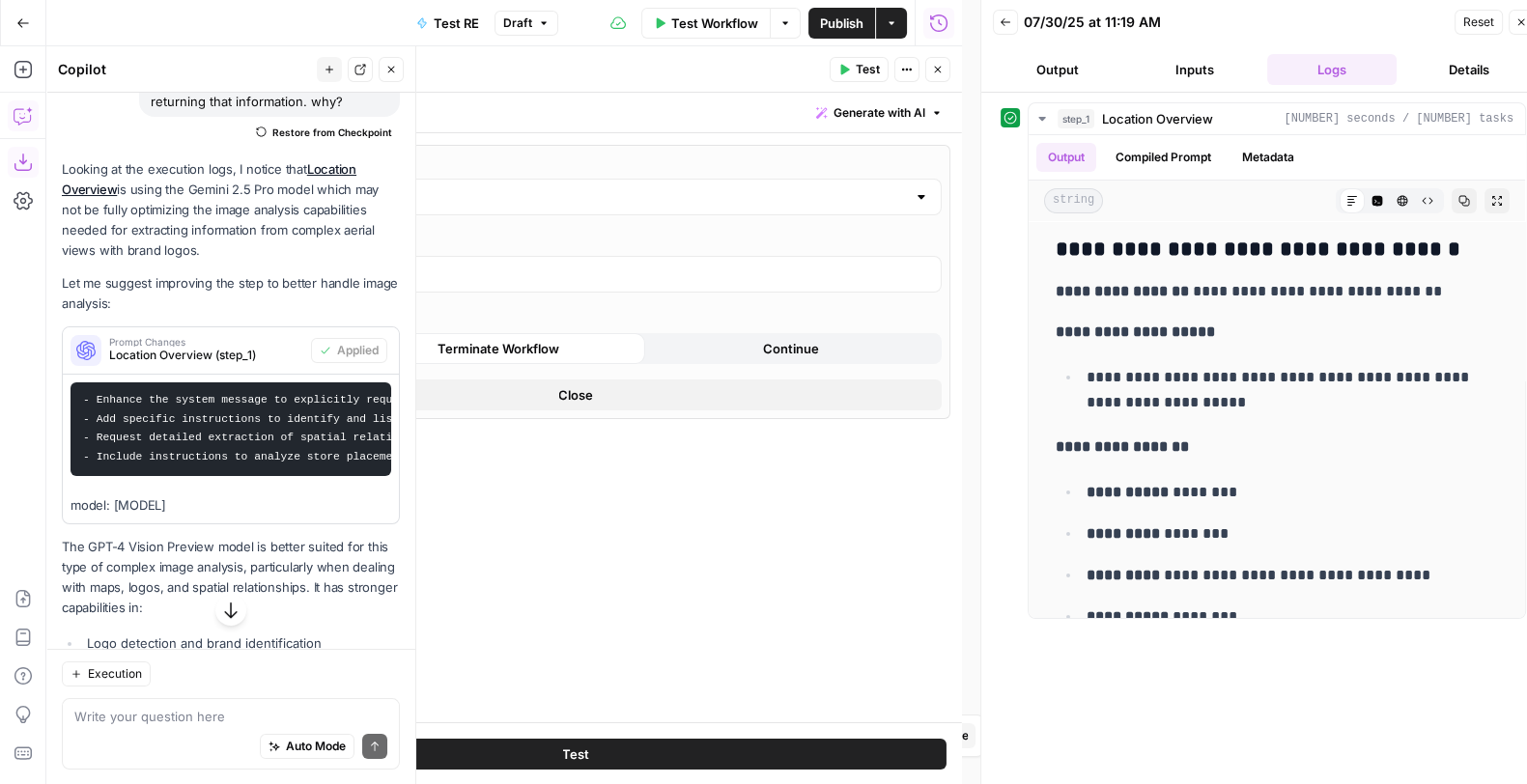 click on "Gemini 2.5 Pro" at bounding box center [564, 197] 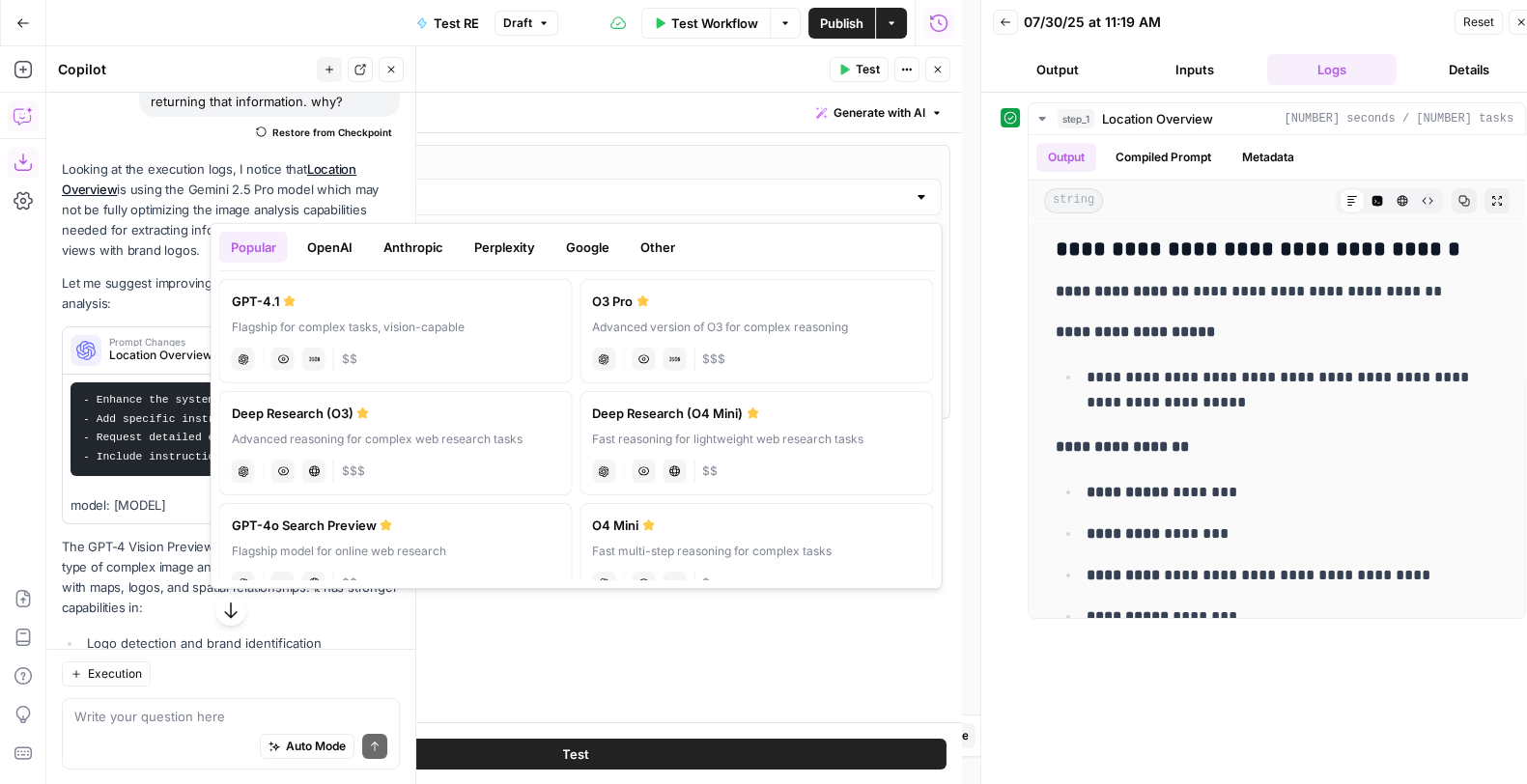 click on "Perplexity" at bounding box center (504, 247) 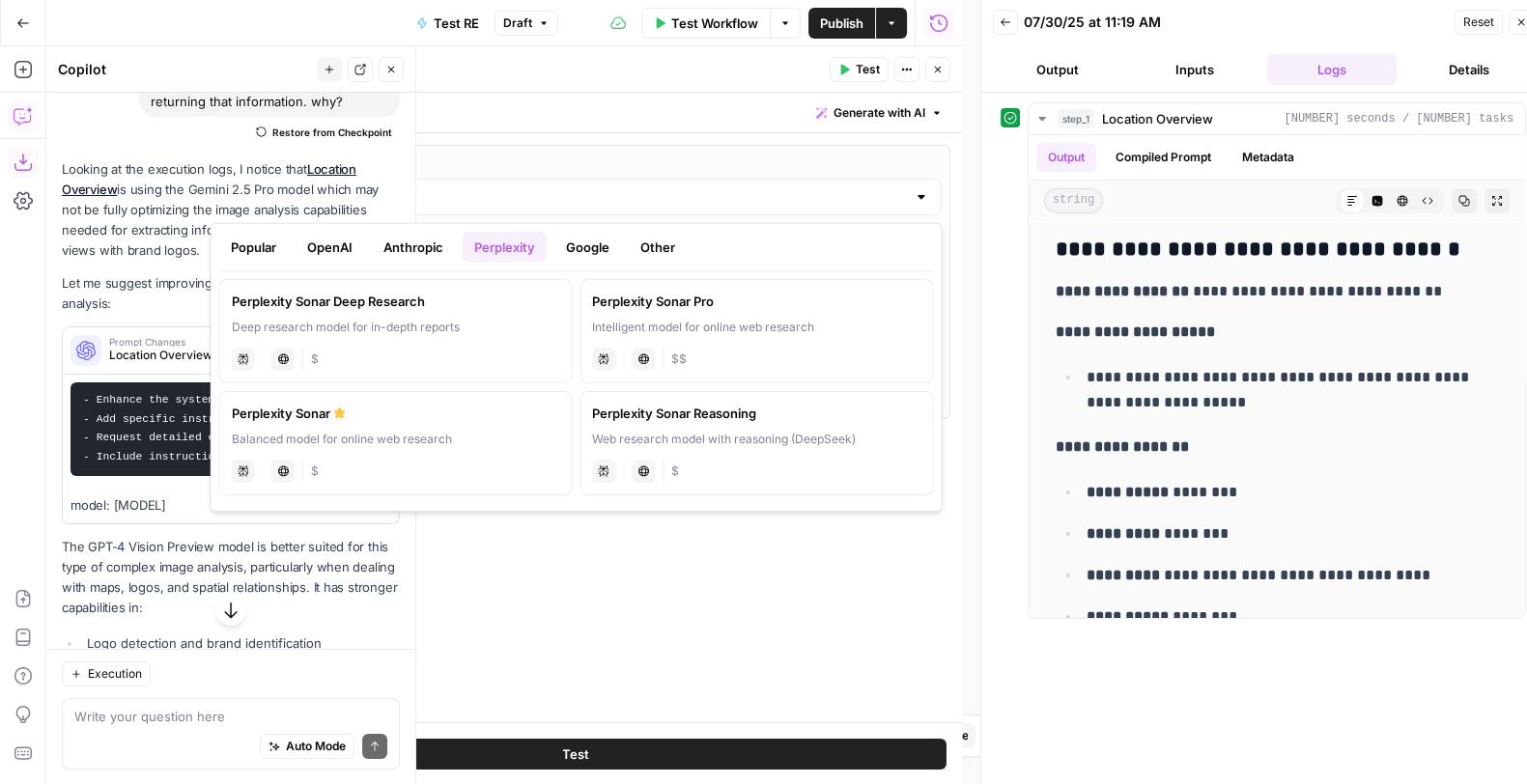 click on "OpenAI" at bounding box center (329, 247) 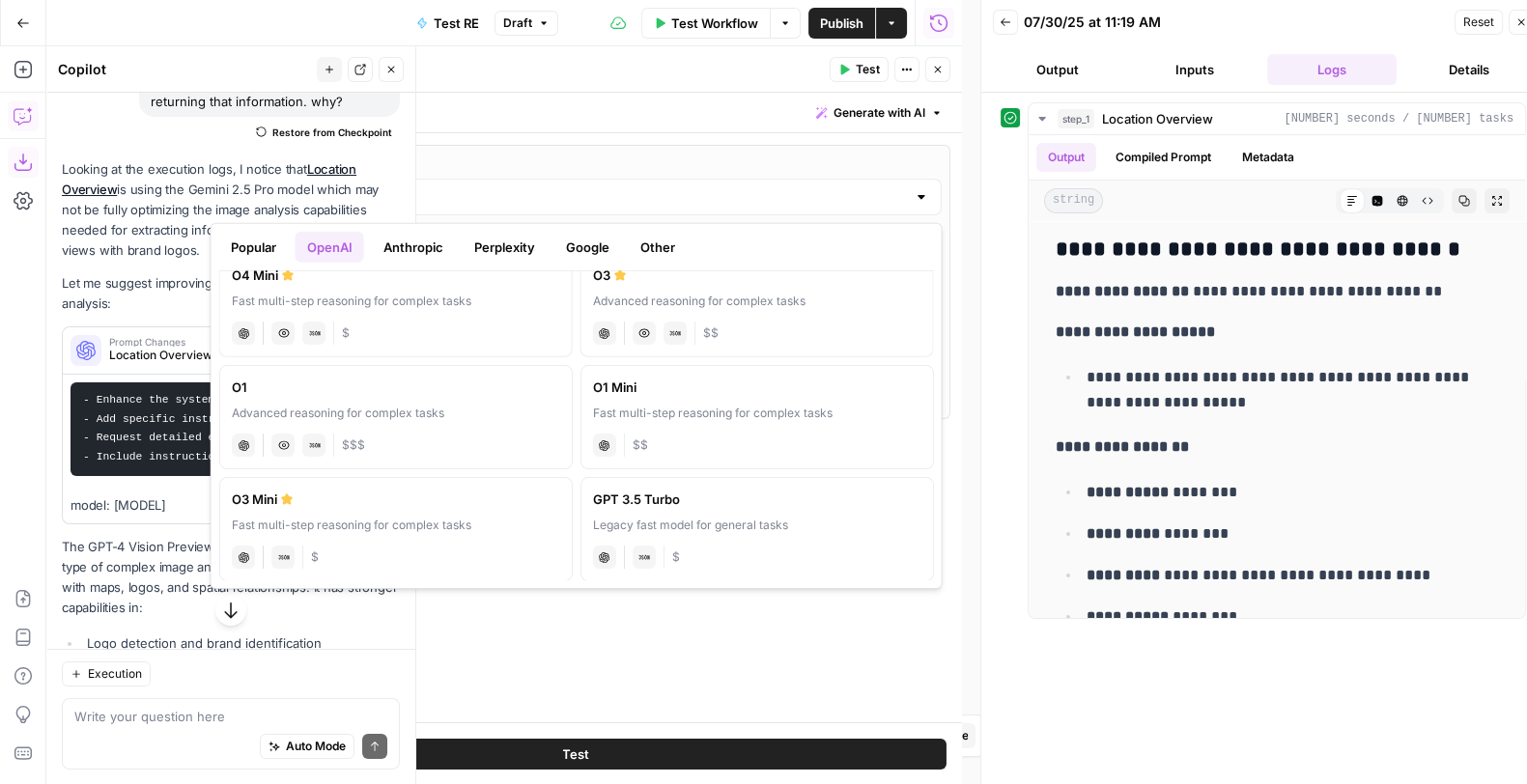 scroll, scrollTop: 815, scrollLeft: 0, axis: vertical 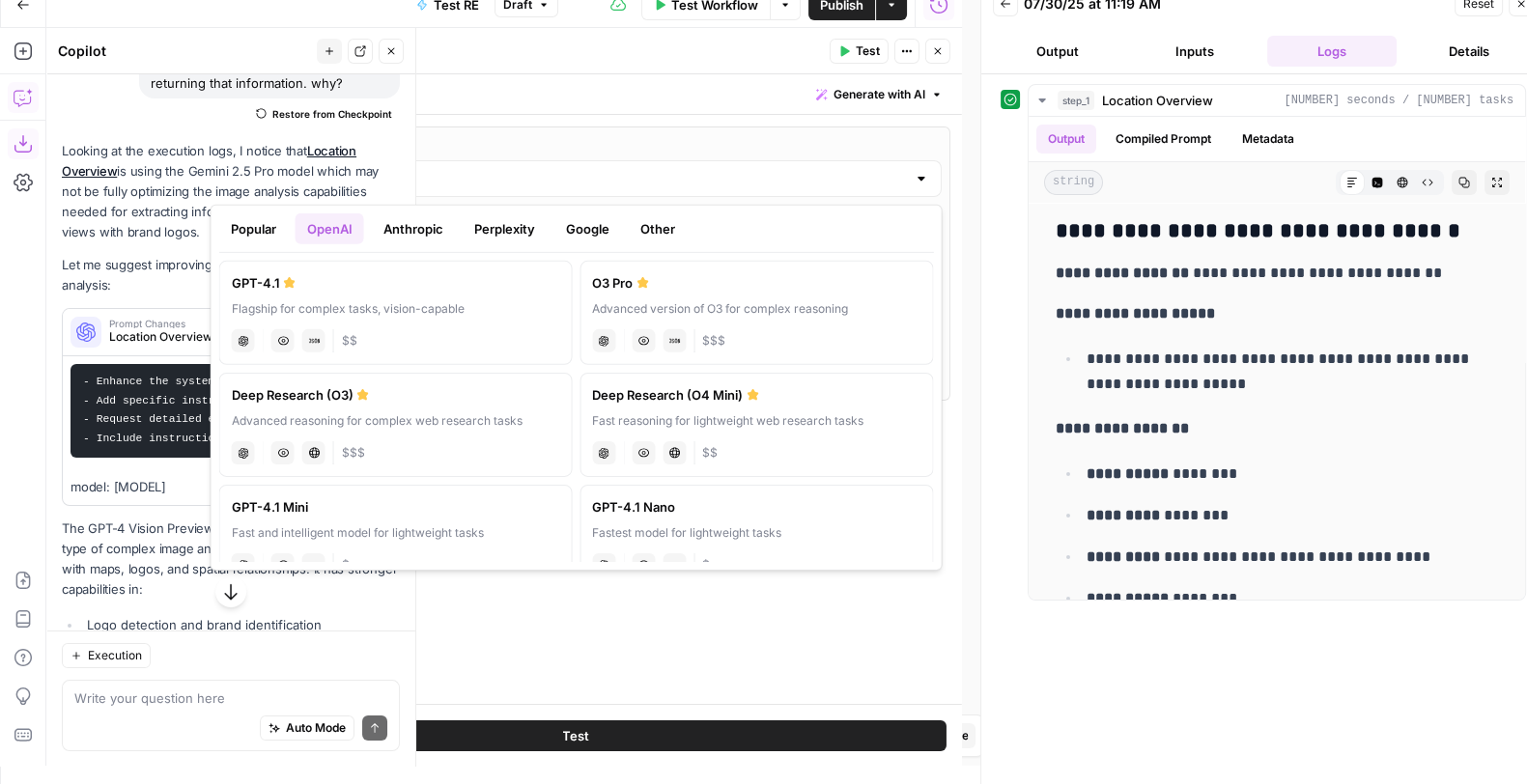 click on "Anthropic" at bounding box center [413, 229] 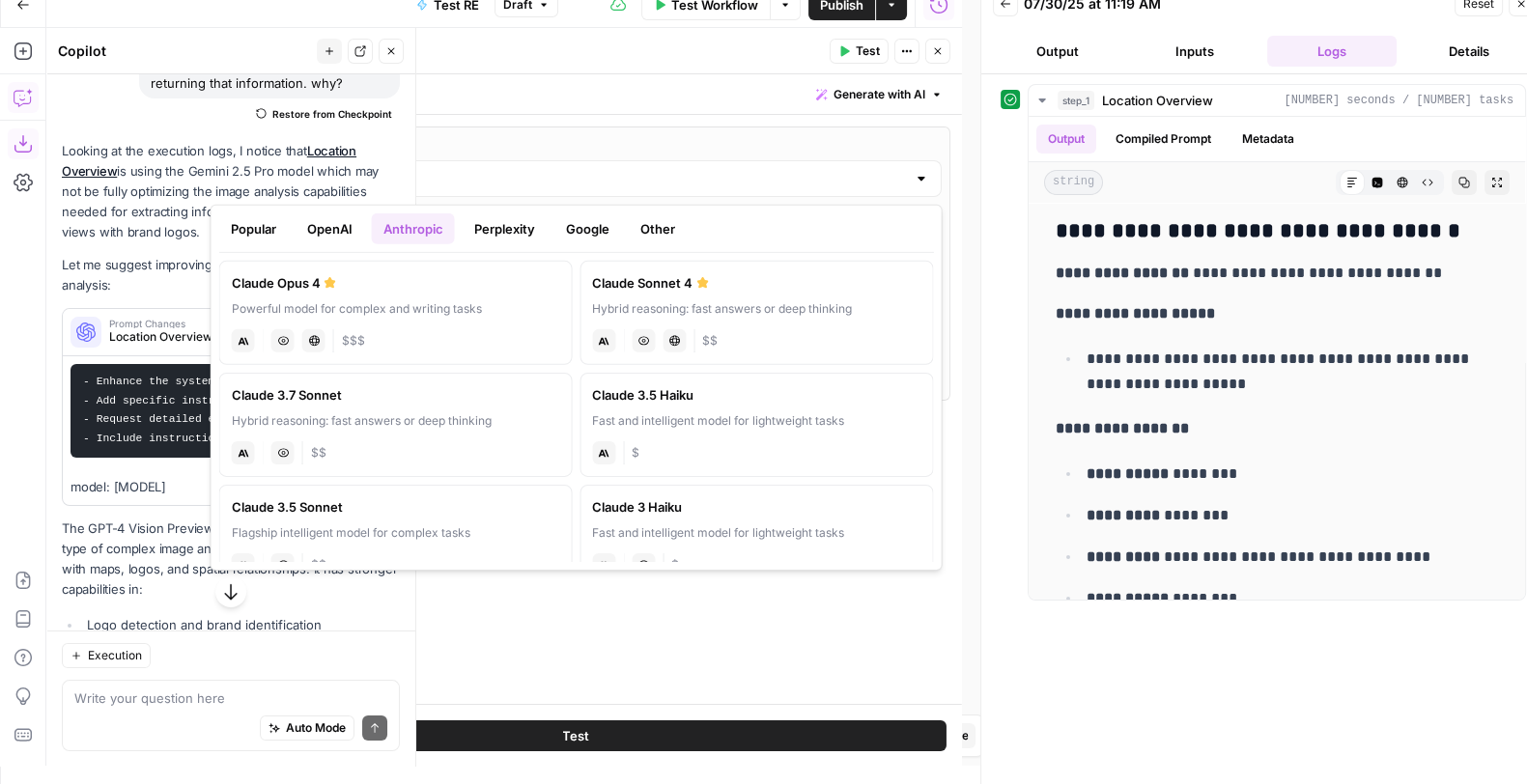 click on "Perplexity" at bounding box center (504, 229) 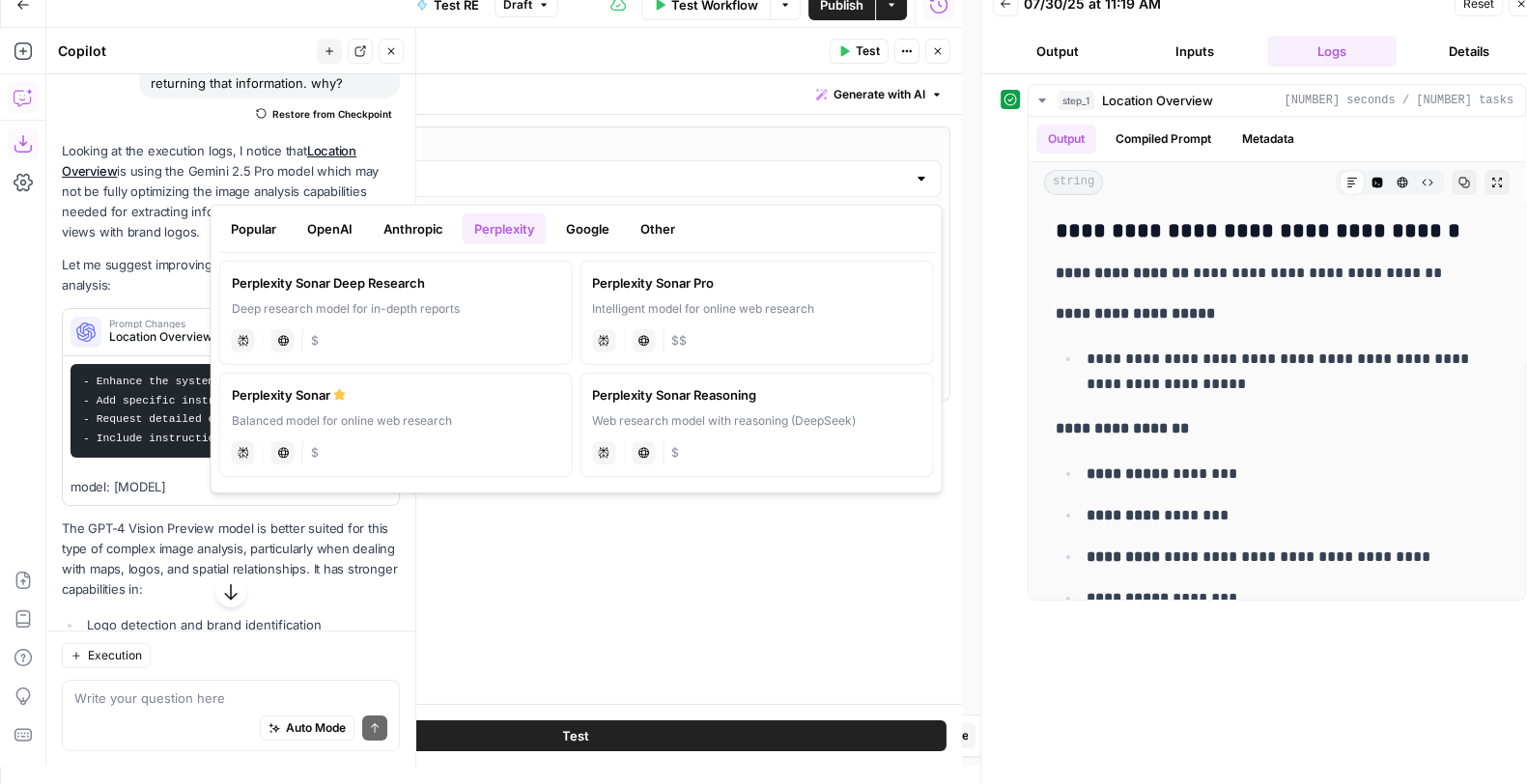 click on "Google" at bounding box center [587, 229] 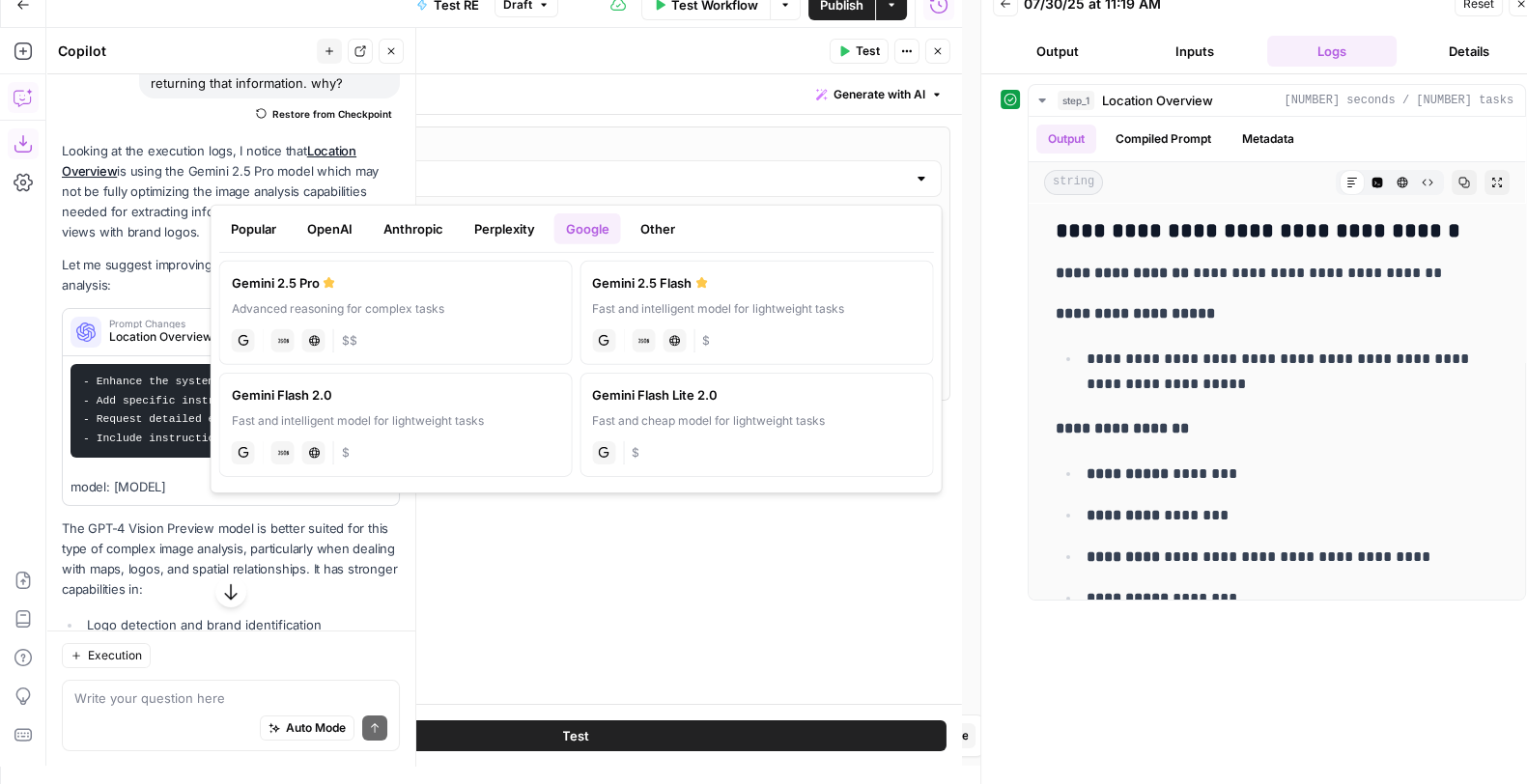 click on "Popular" at bounding box center (253, 229) 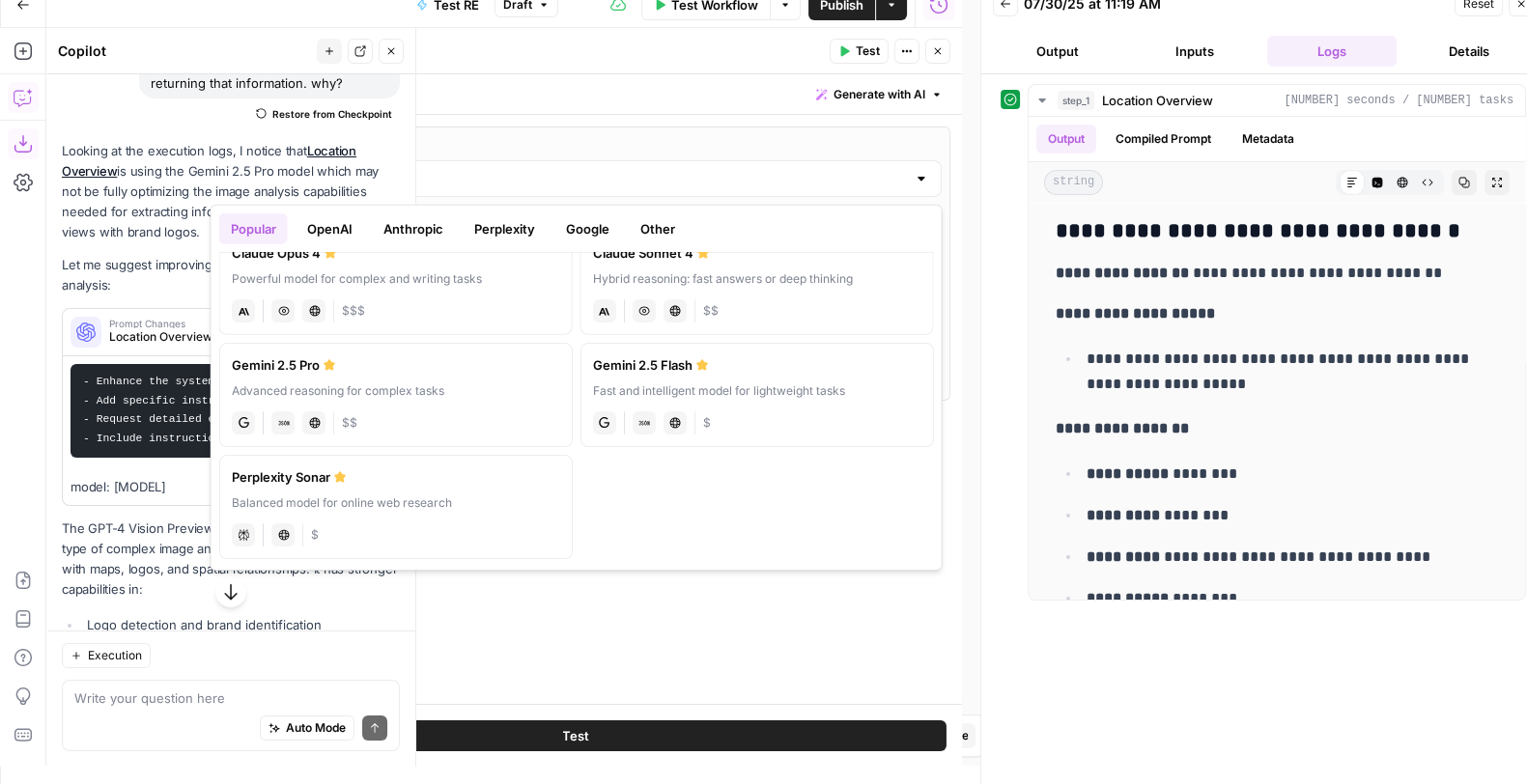 scroll, scrollTop: 0, scrollLeft: 0, axis: both 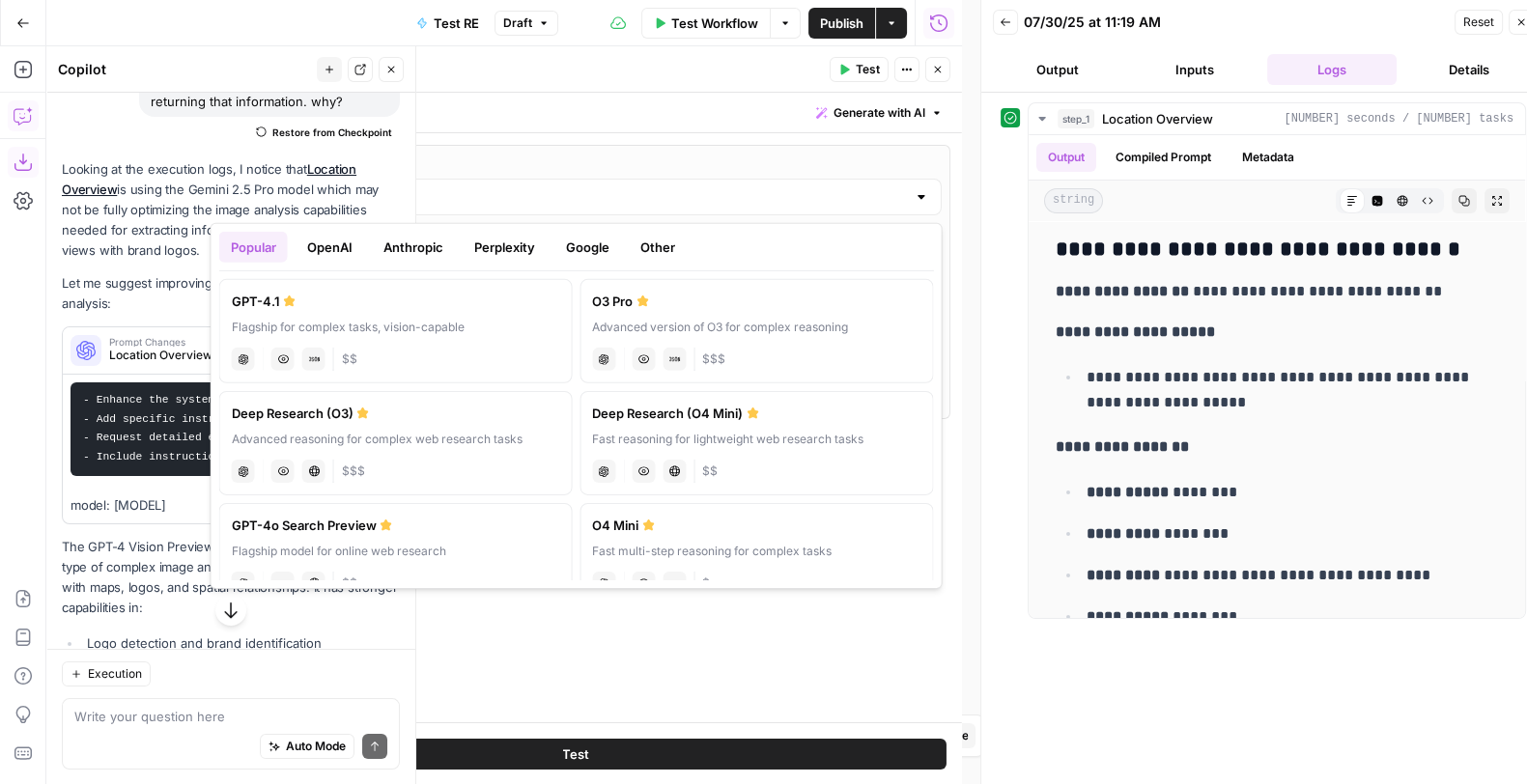 click on "OpenAI" at bounding box center (329, 247) 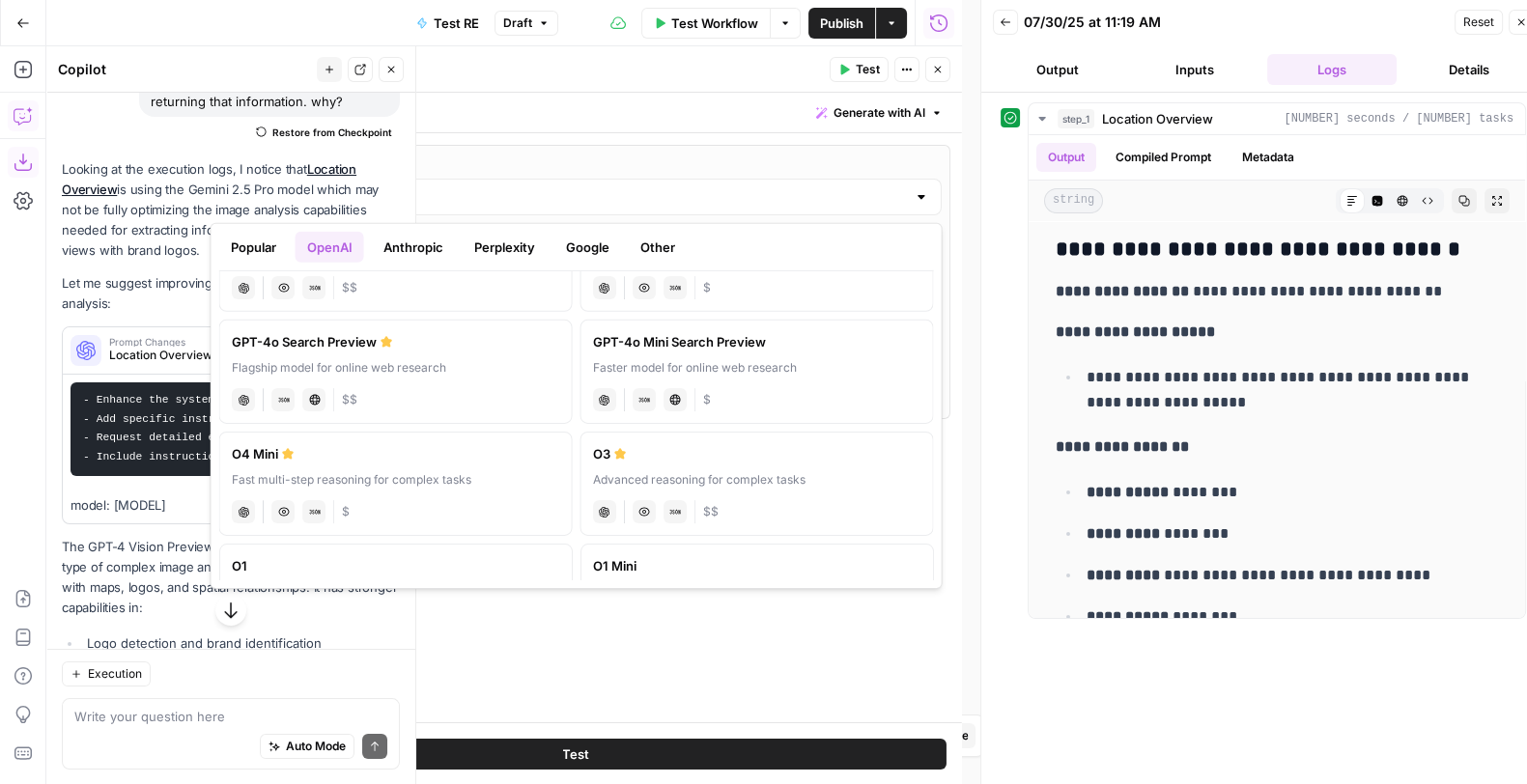 scroll, scrollTop: 409, scrollLeft: 0, axis: vertical 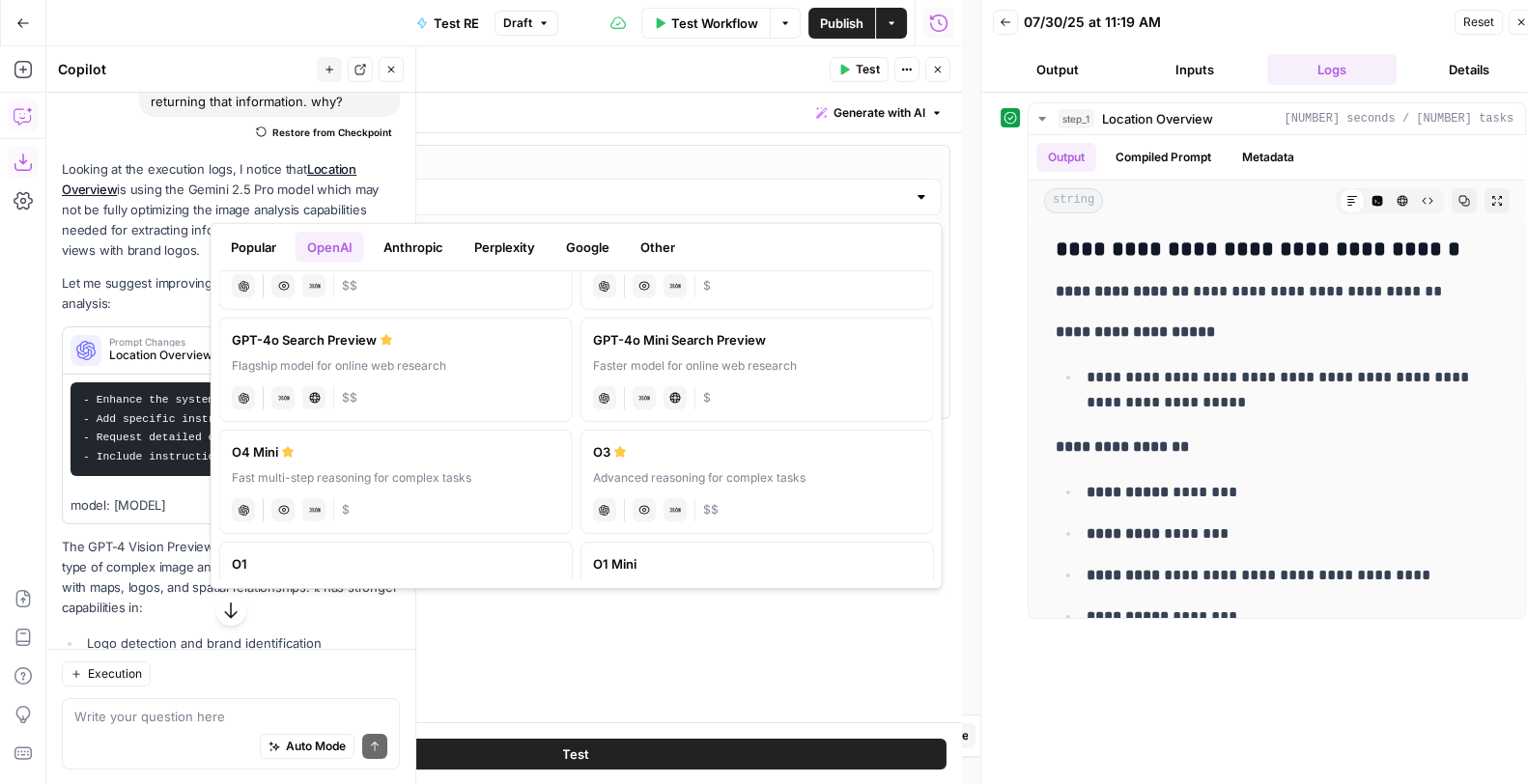 click on "O3 Advanced reasoning for complex tasks chat Vision Capabilities JSON Mode $$" at bounding box center [756, 482] 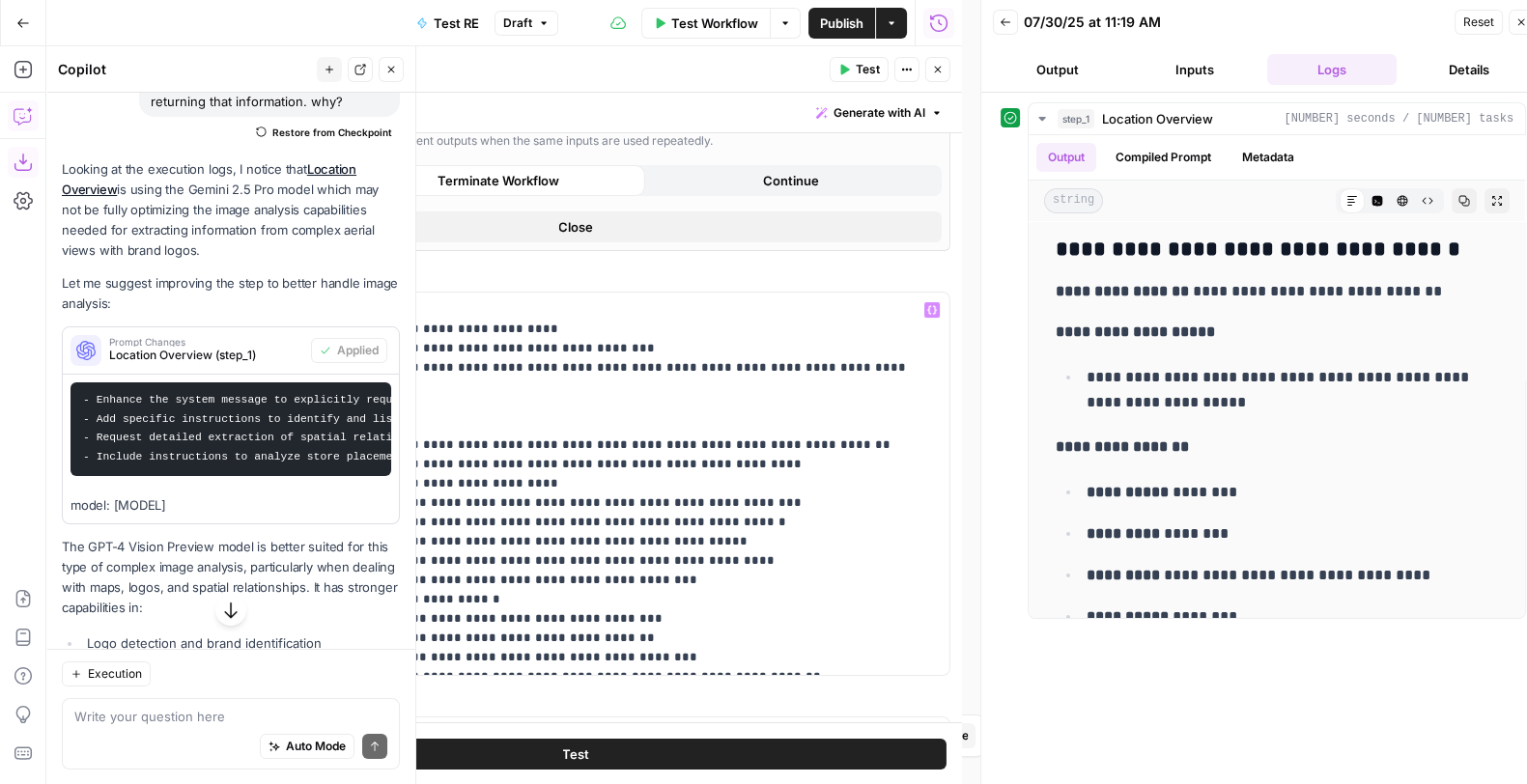 scroll, scrollTop: 240, scrollLeft: 0, axis: vertical 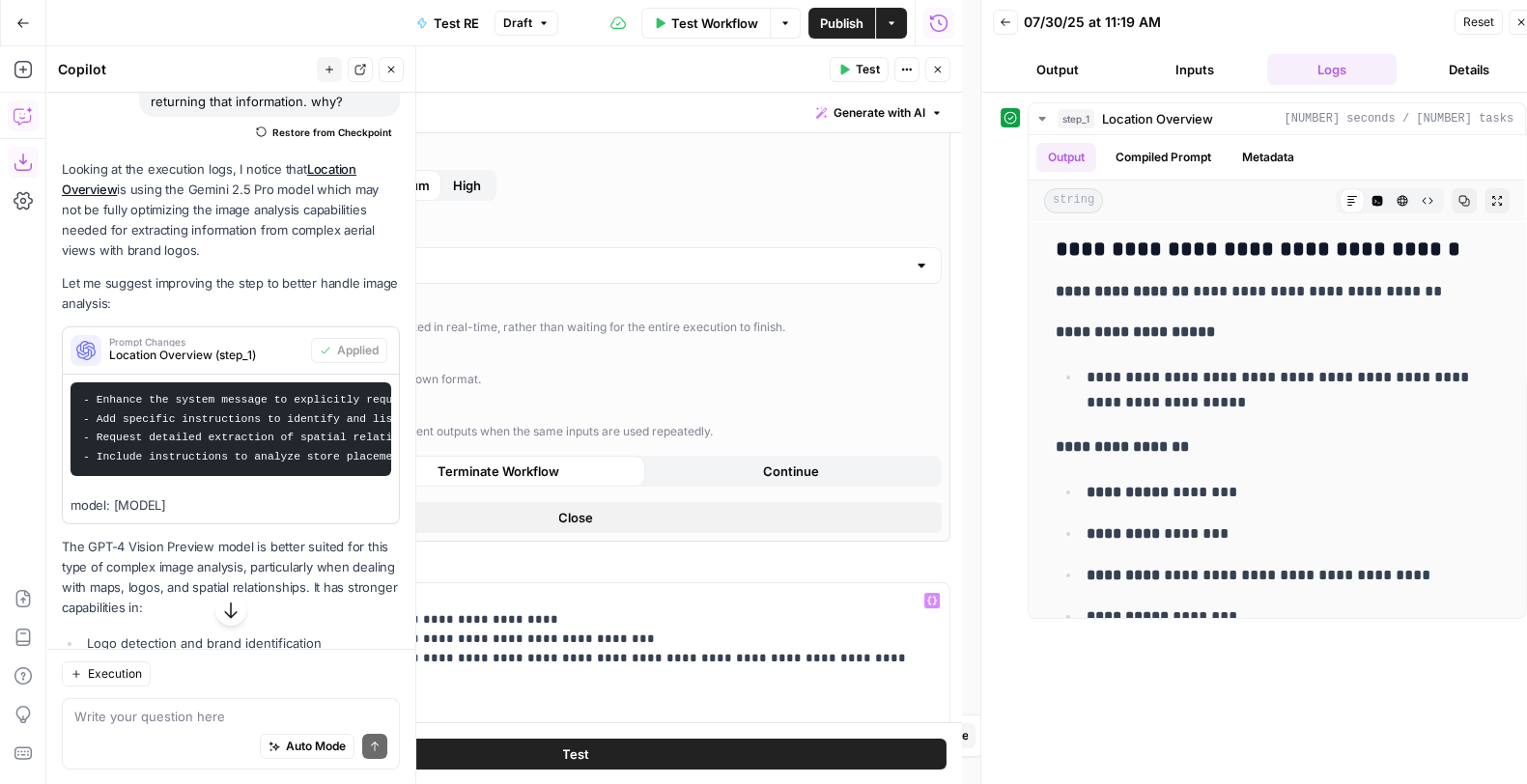 click on "Request Consistent Results" at bounding box center [320, 413] 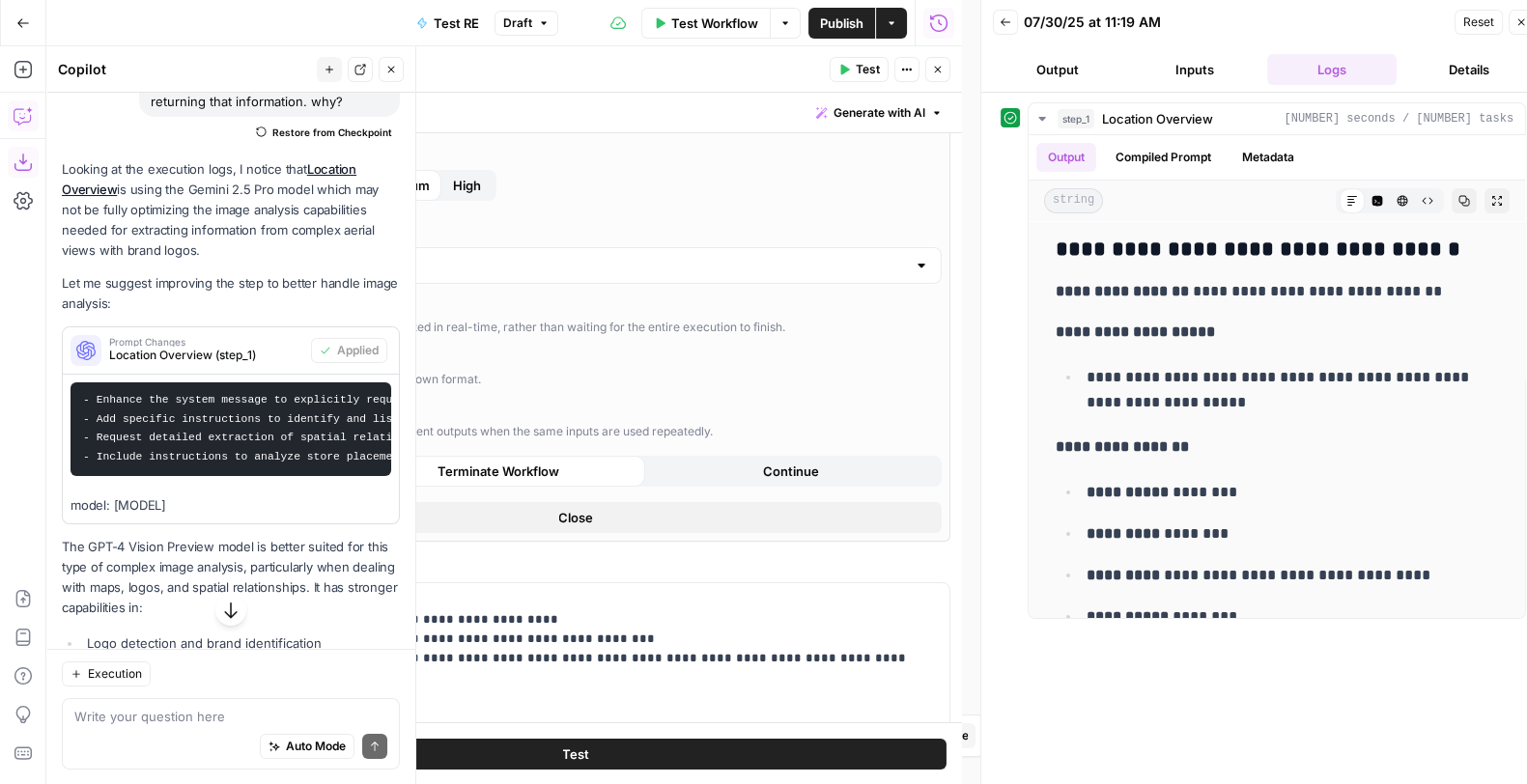 click on "Formatting re-enabled" at bounding box center [304, 361] 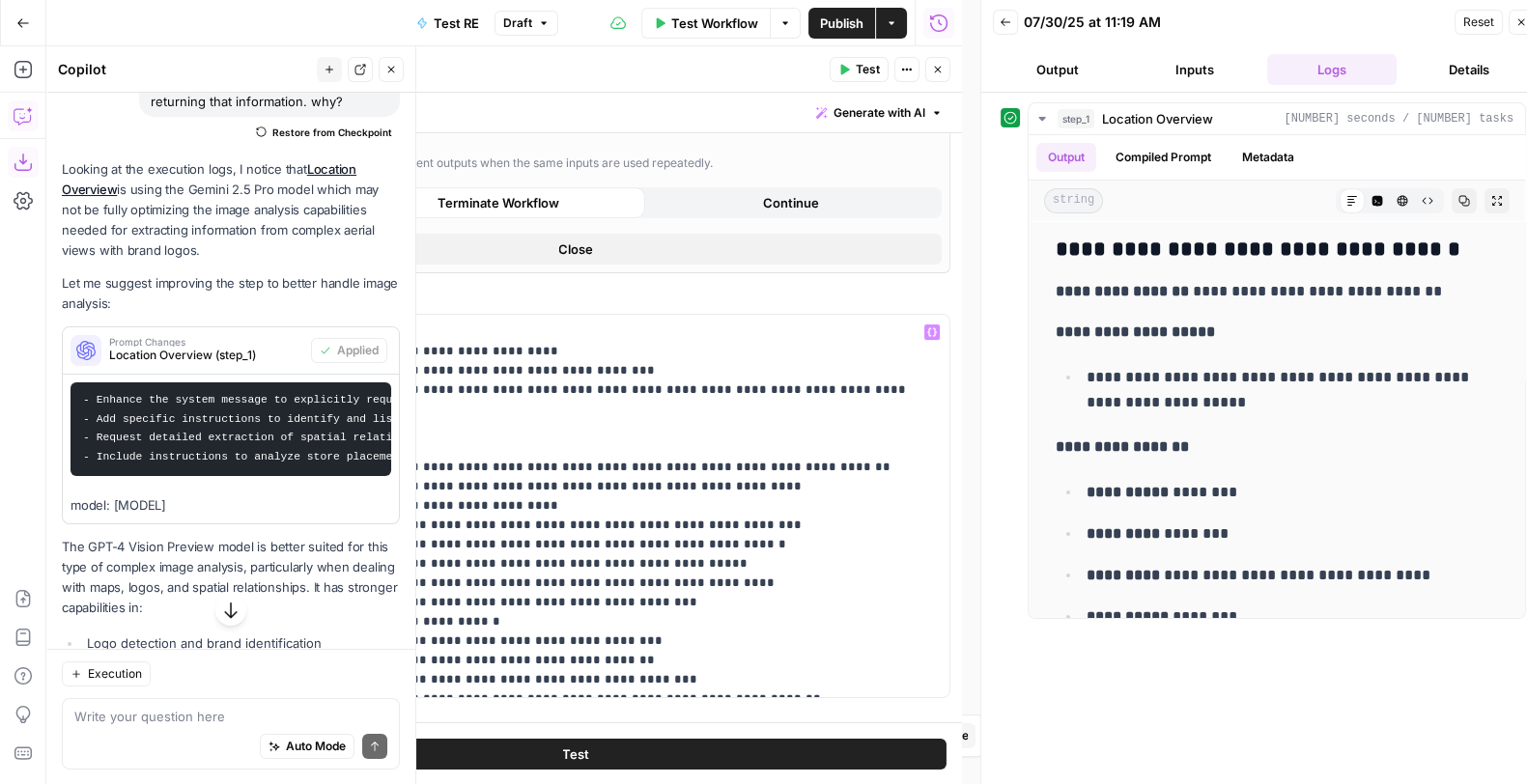 scroll, scrollTop: 781, scrollLeft: 0, axis: vertical 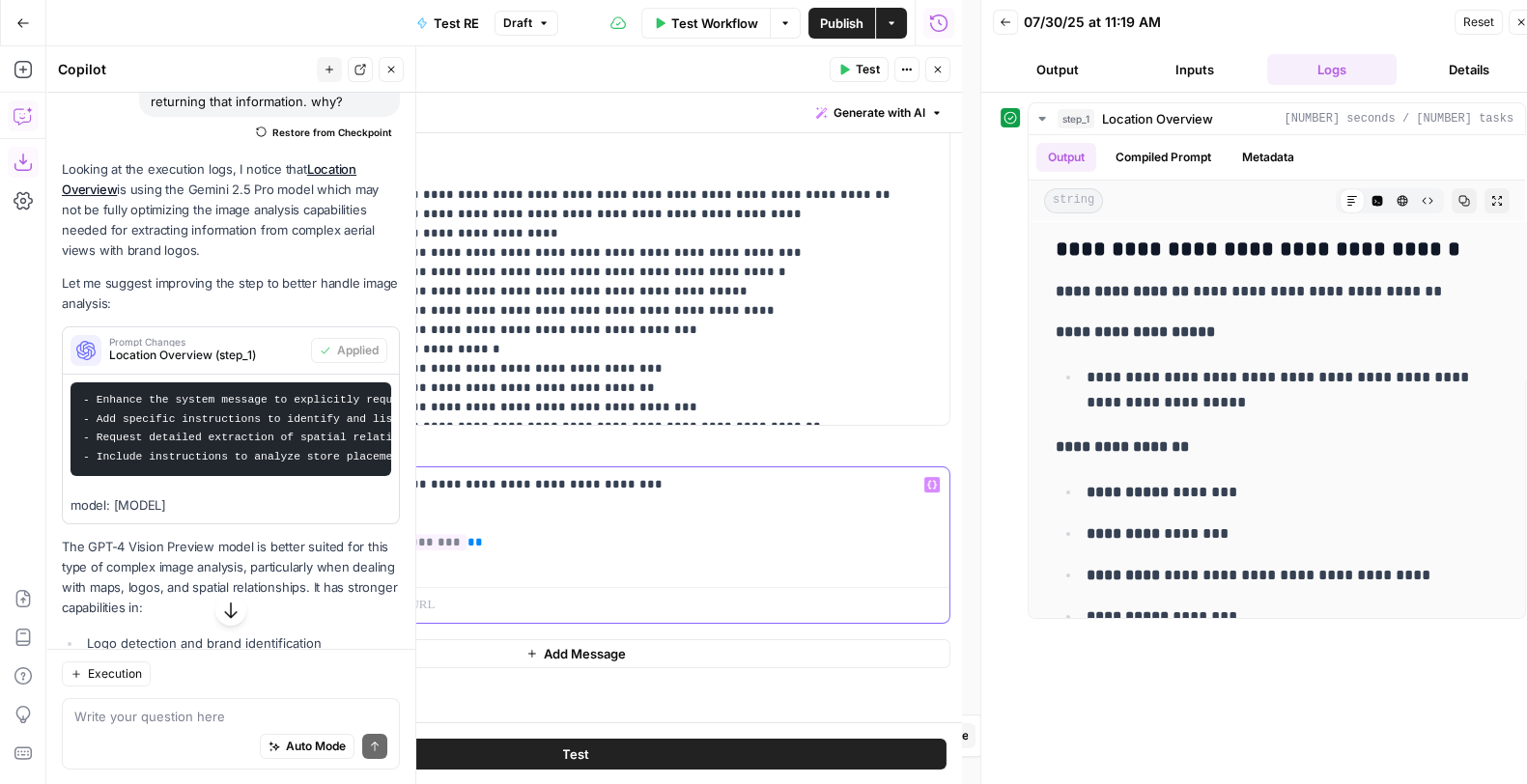 drag, startPoint x: 415, startPoint y: 515, endPoint x: 295, endPoint y: 519, distance: 120.06665 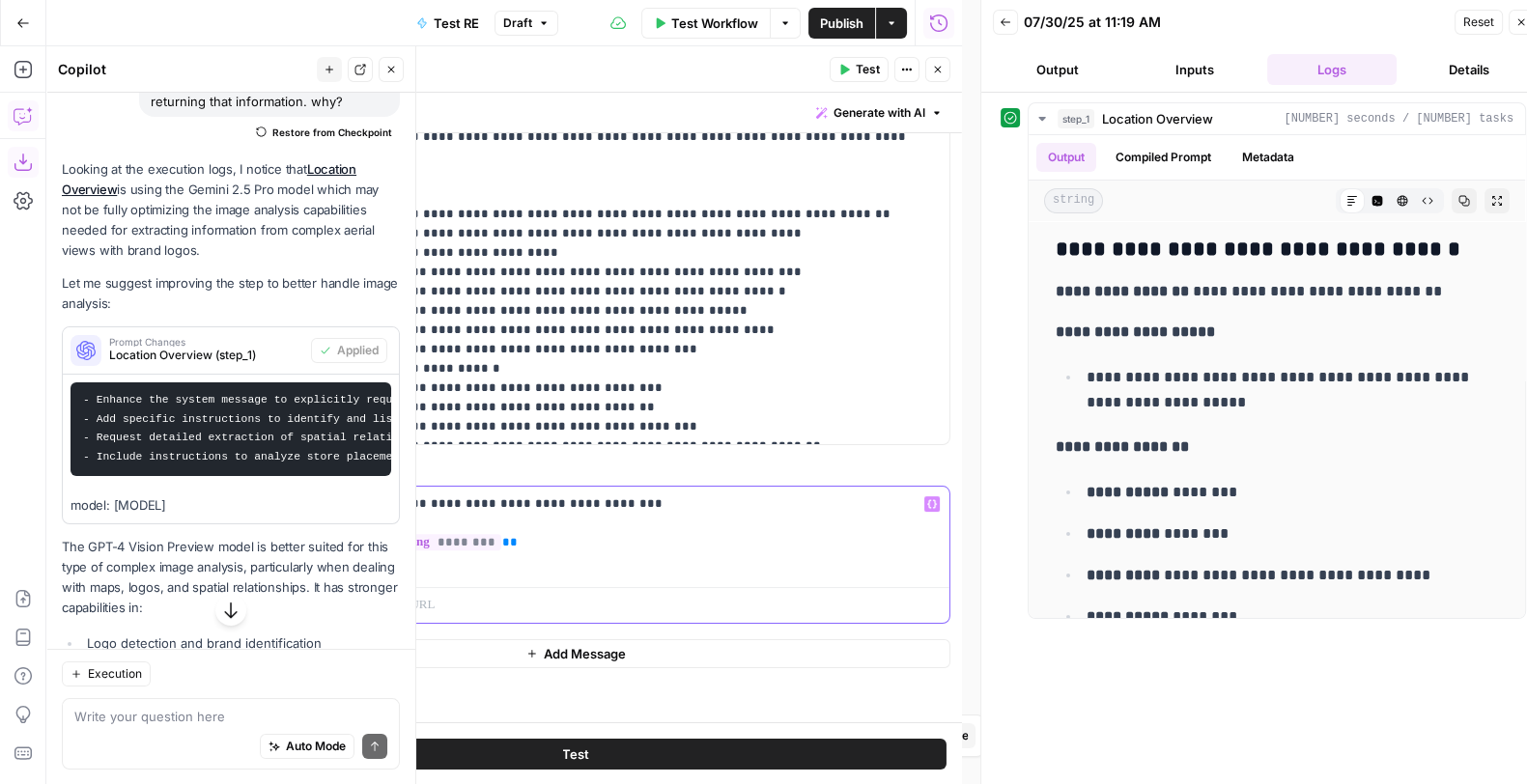 drag, startPoint x: 425, startPoint y: 567, endPoint x: 285, endPoint y: 565, distance: 140.0143 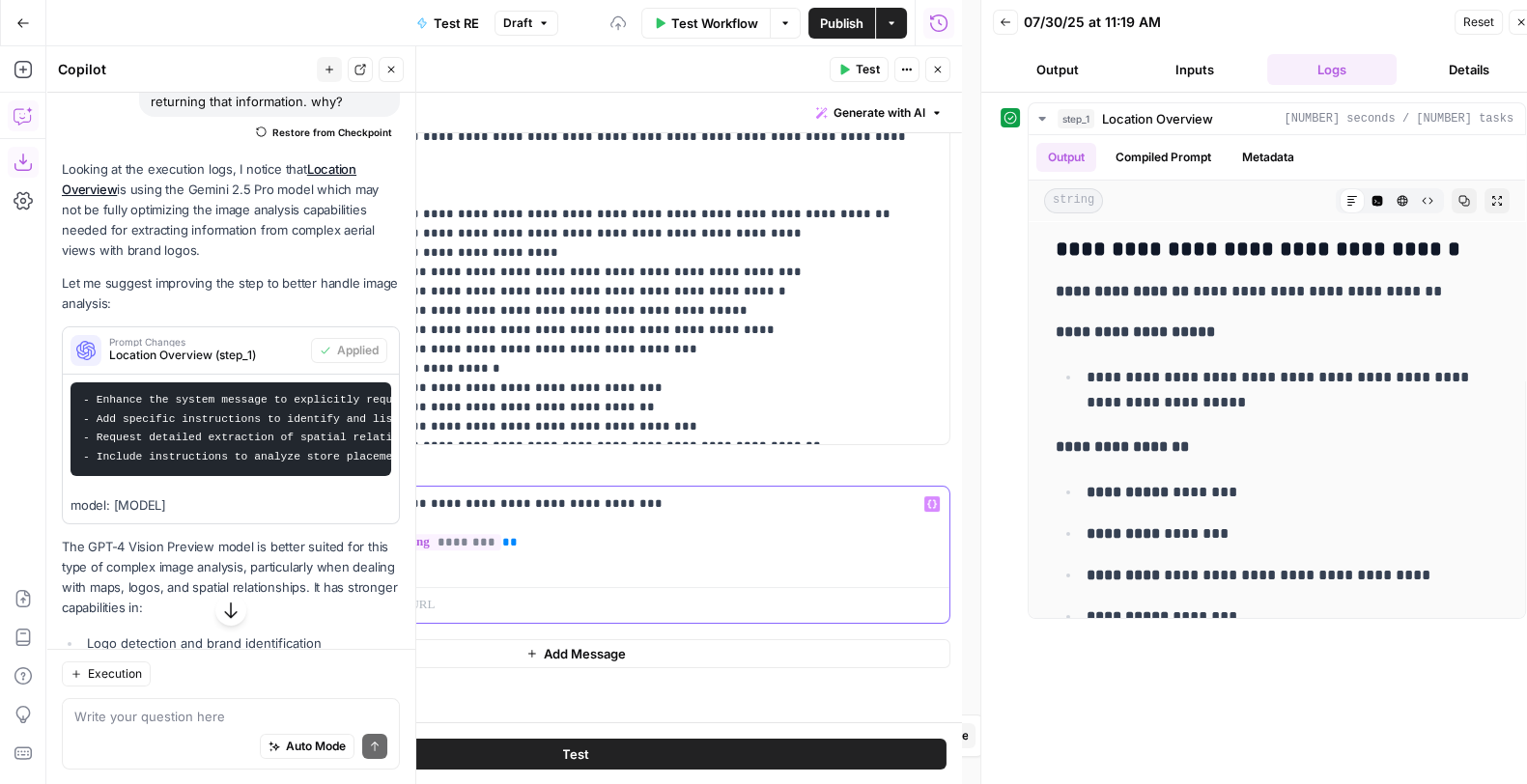 click on "**********" at bounding box center [623, 533] 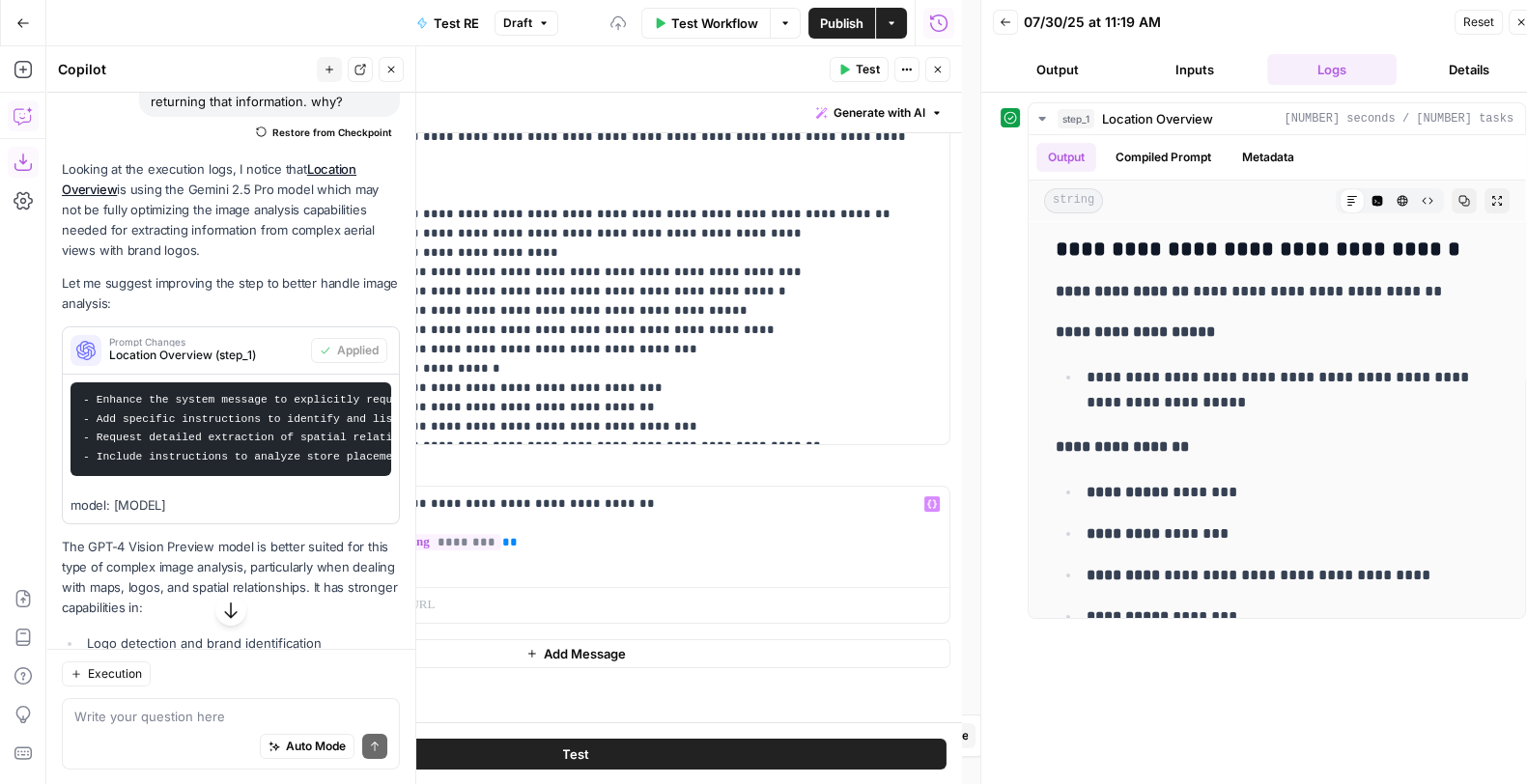 click on "Test" at bounding box center [576, 754] 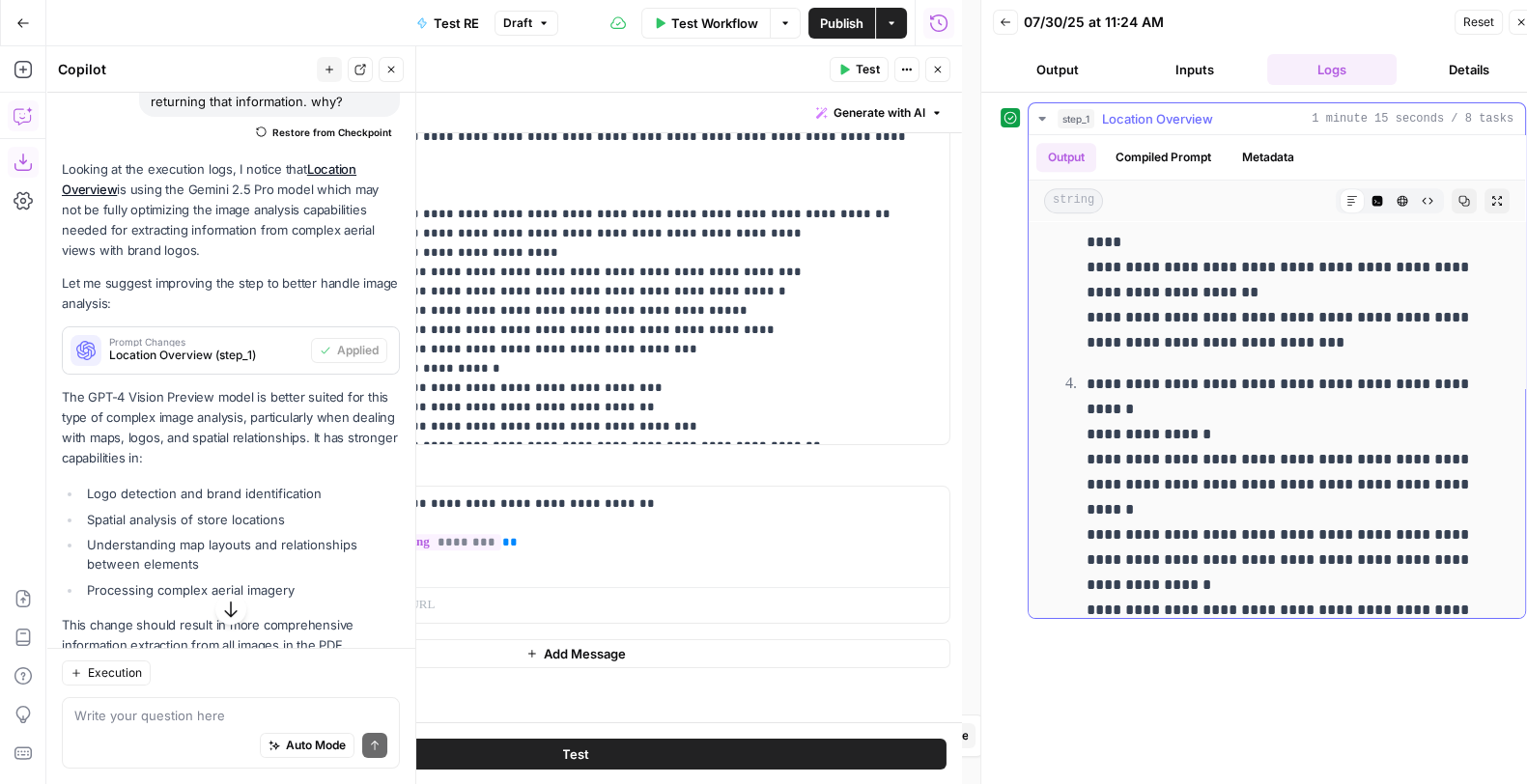 scroll, scrollTop: 1085, scrollLeft: 0, axis: vertical 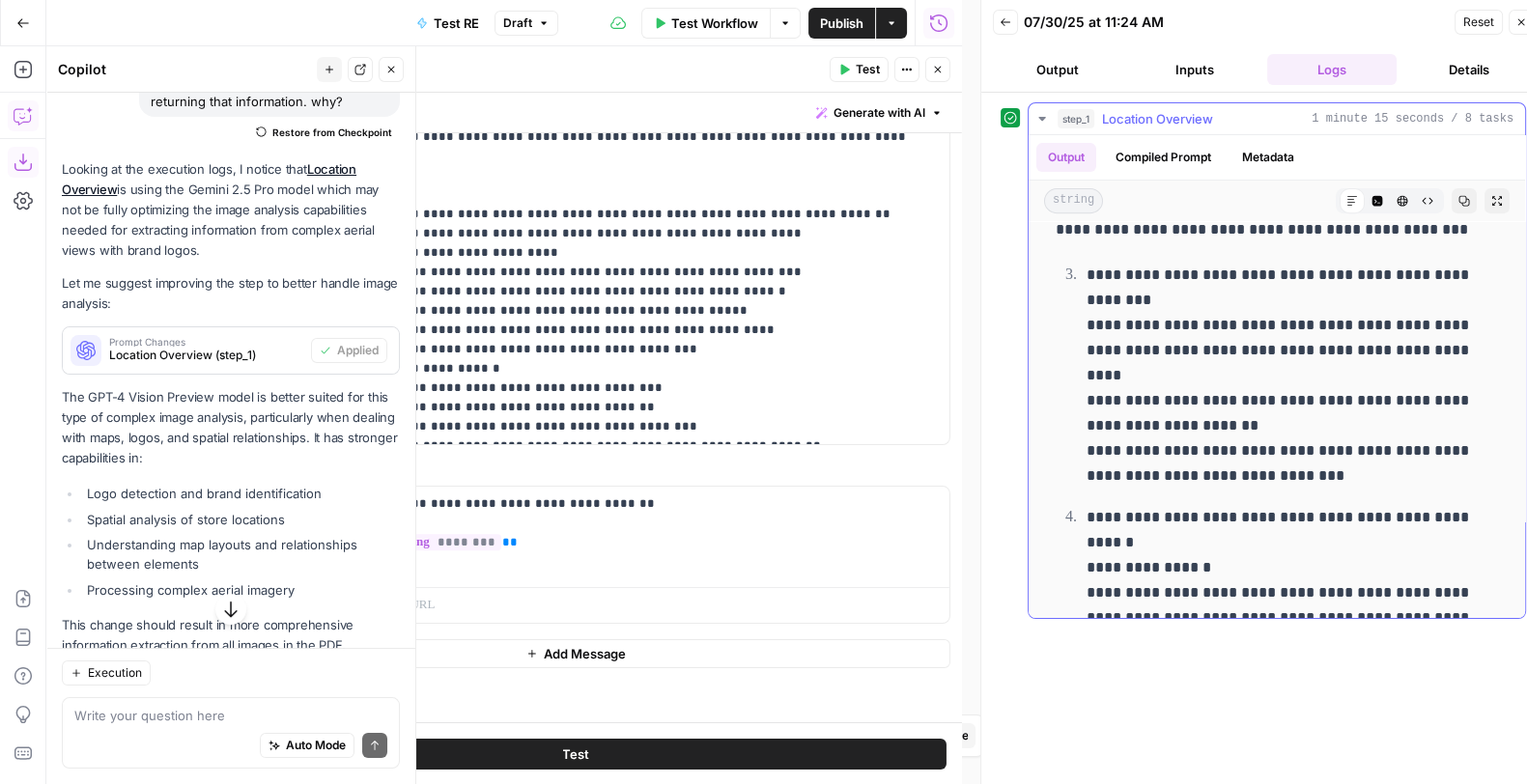 click on "**********" at bounding box center [1283, 376] 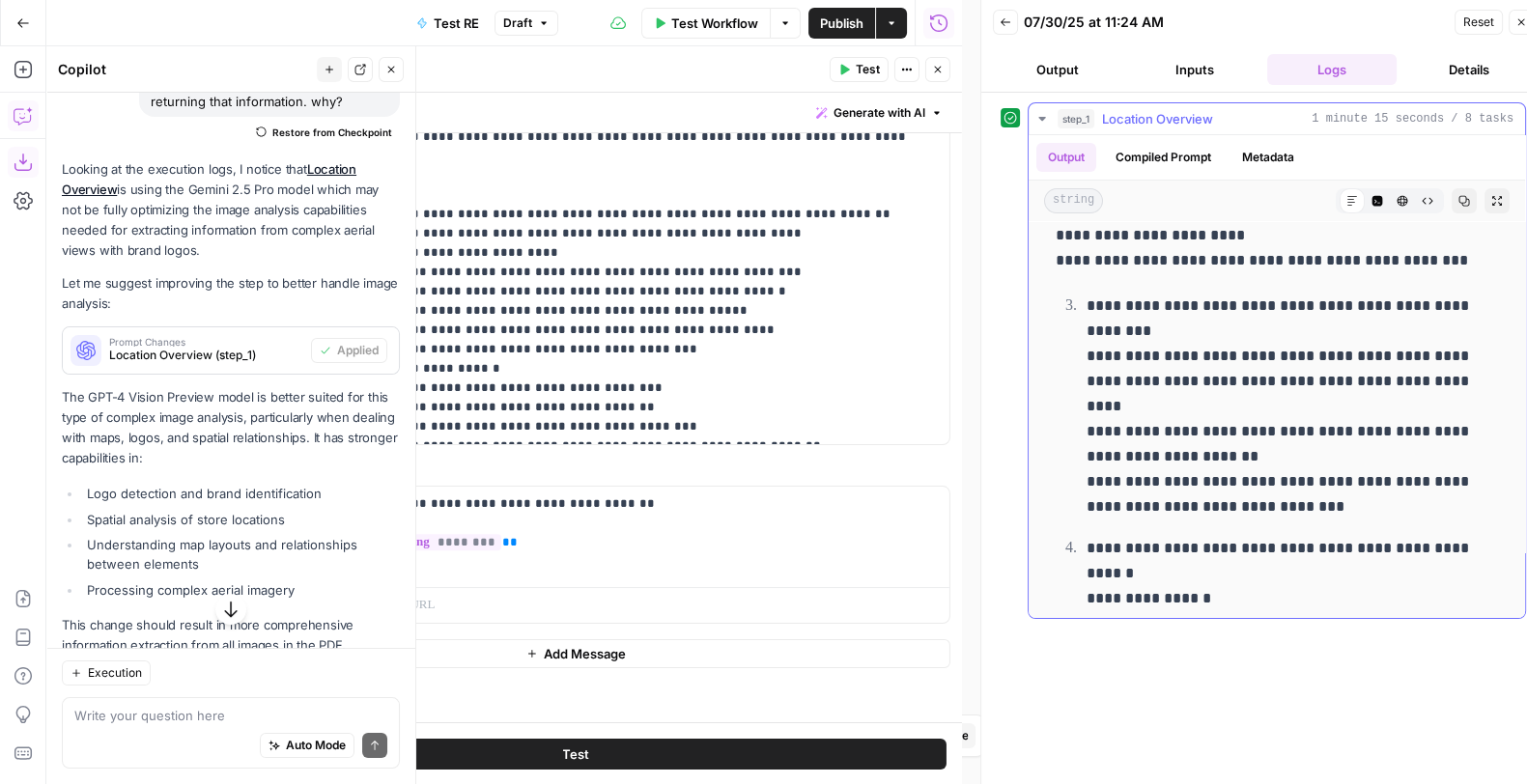scroll, scrollTop: 994, scrollLeft: 0, axis: vertical 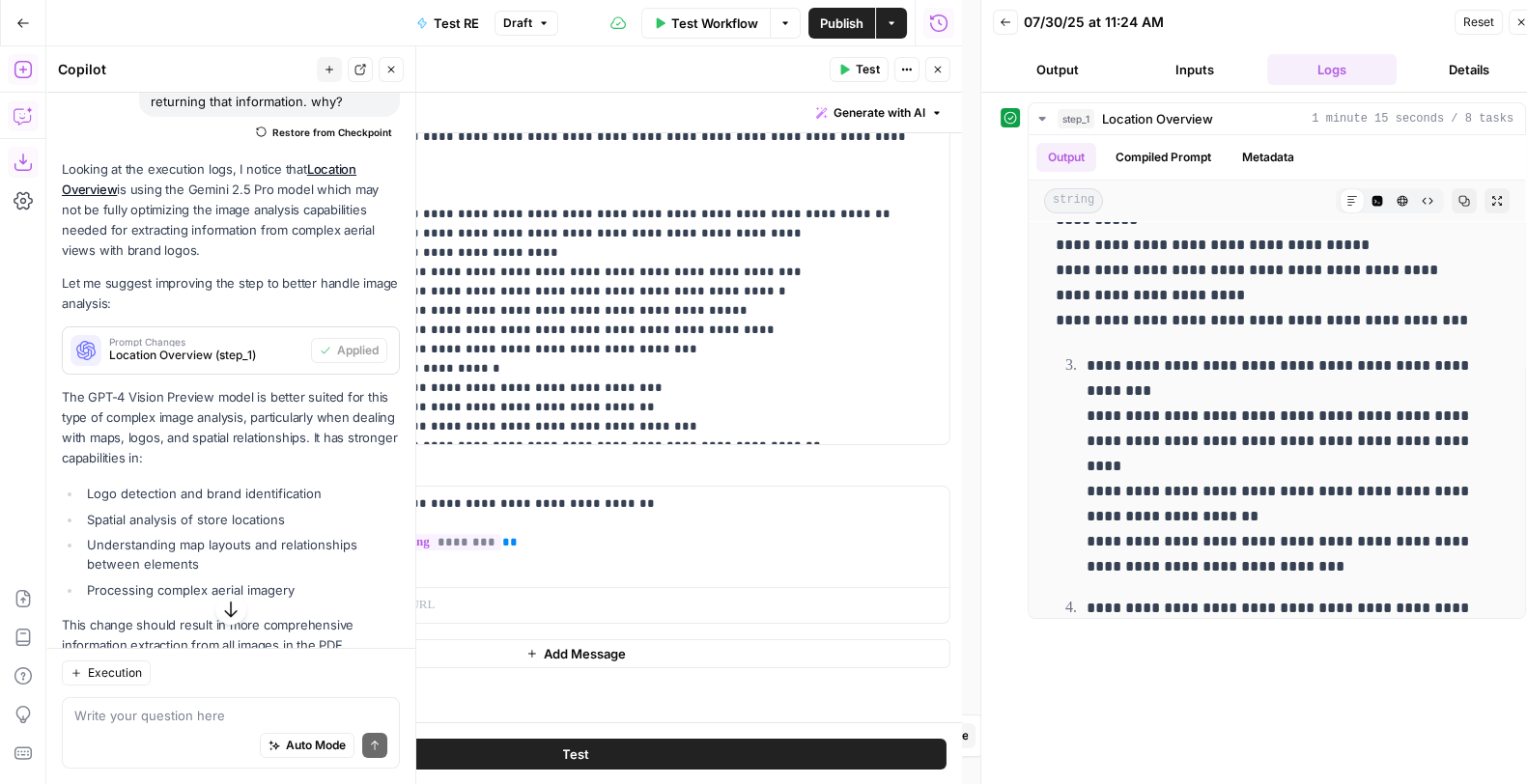 click 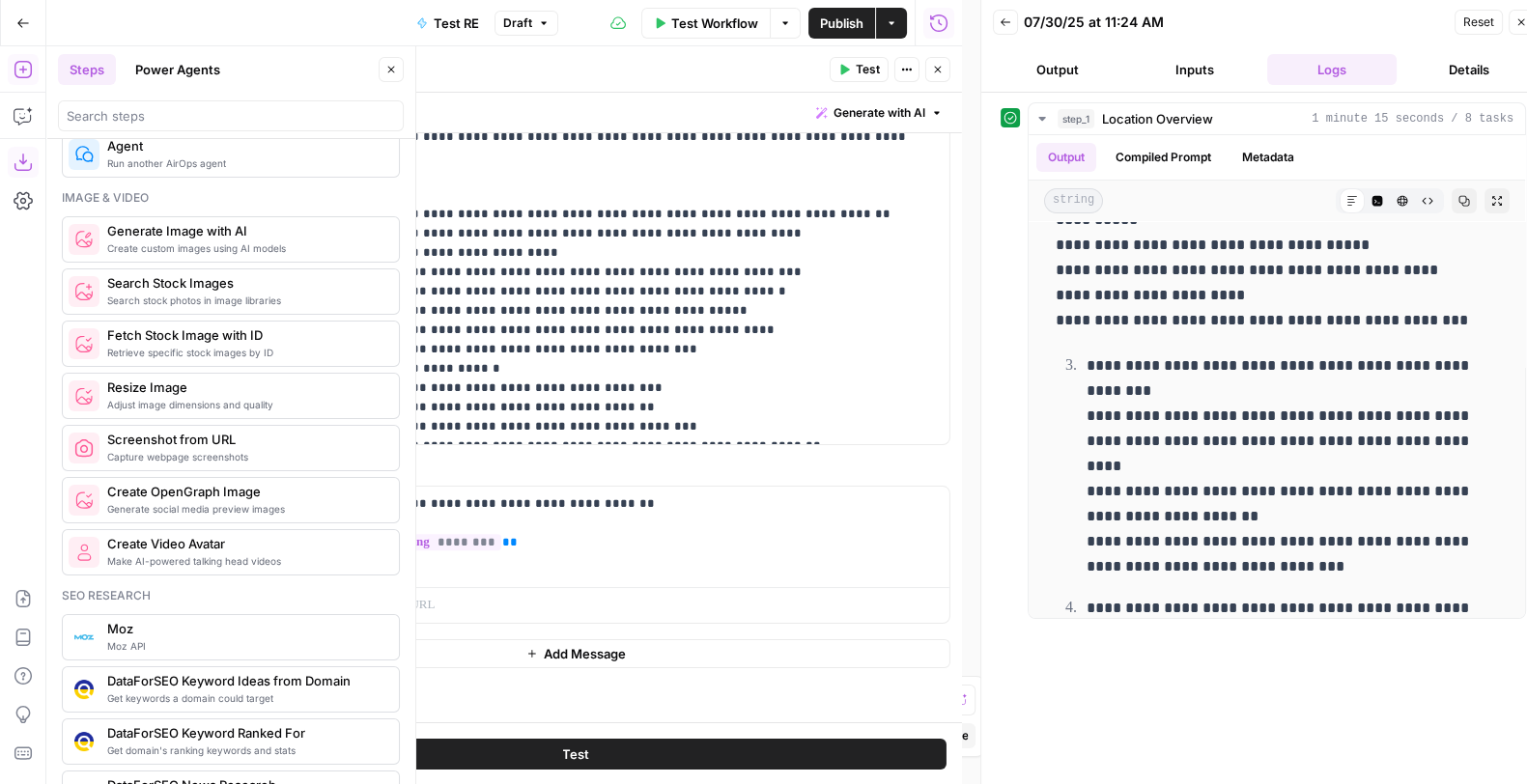 scroll, scrollTop: 1304, scrollLeft: 0, axis: vertical 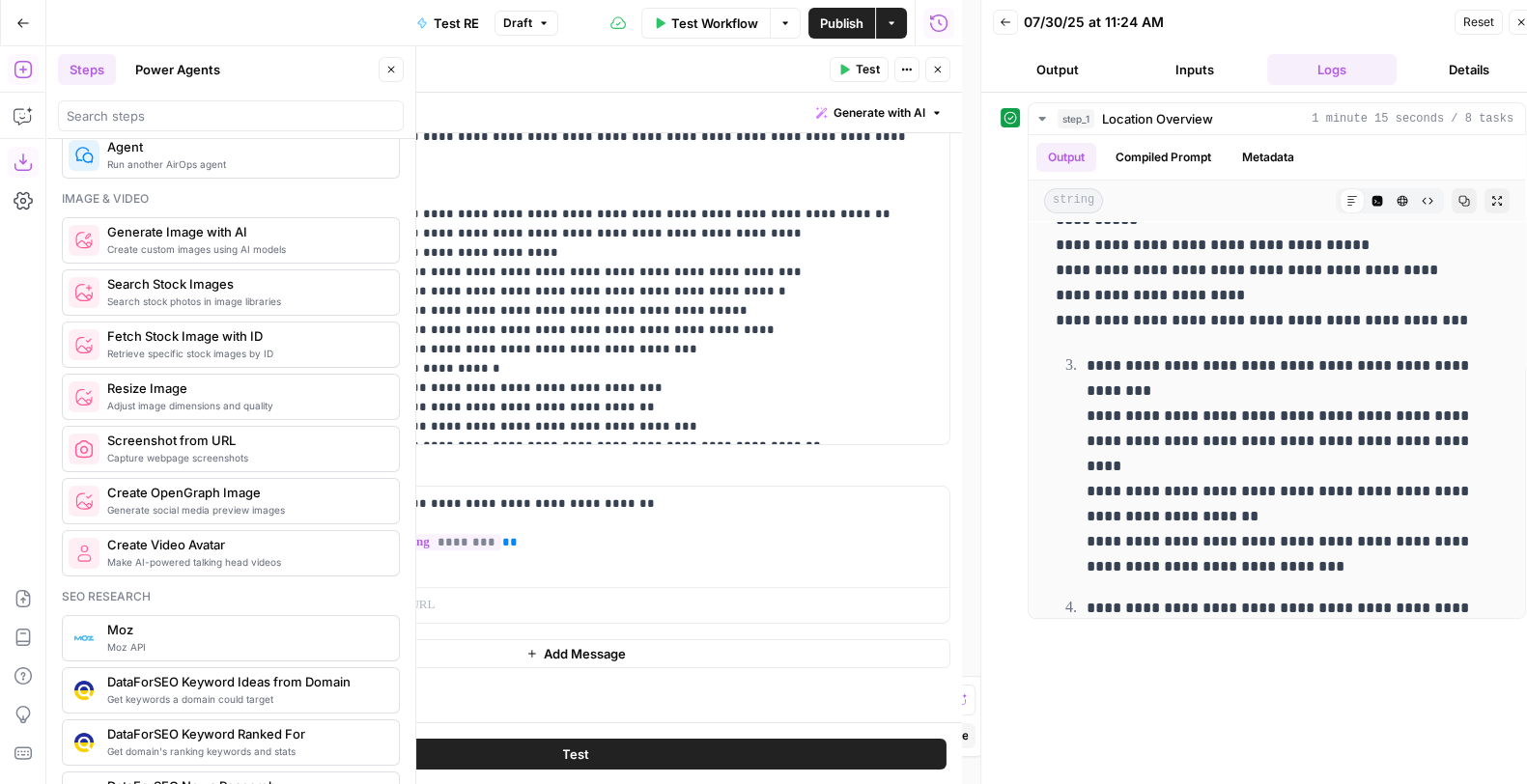click 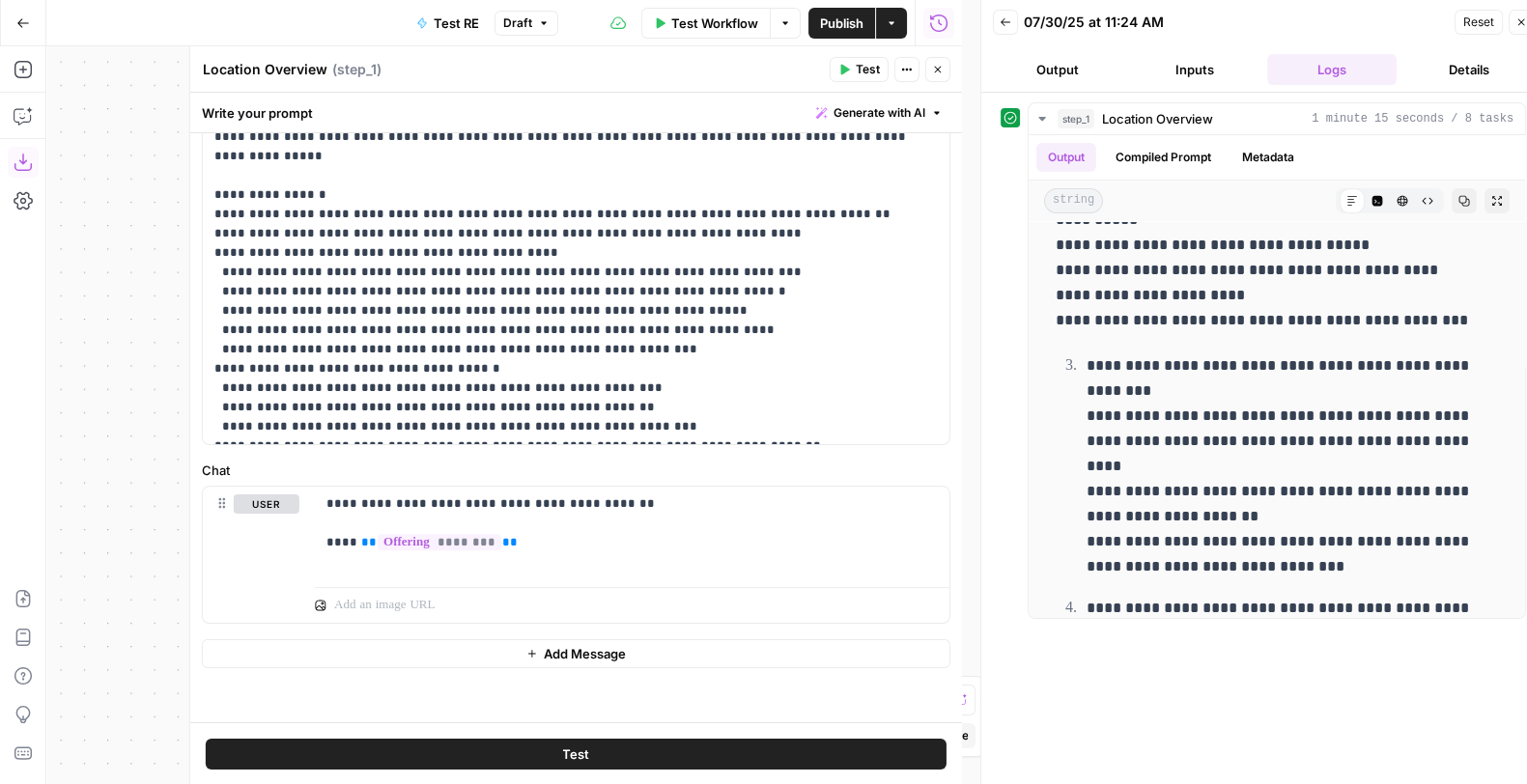 scroll, scrollTop: 0, scrollLeft: 0, axis: both 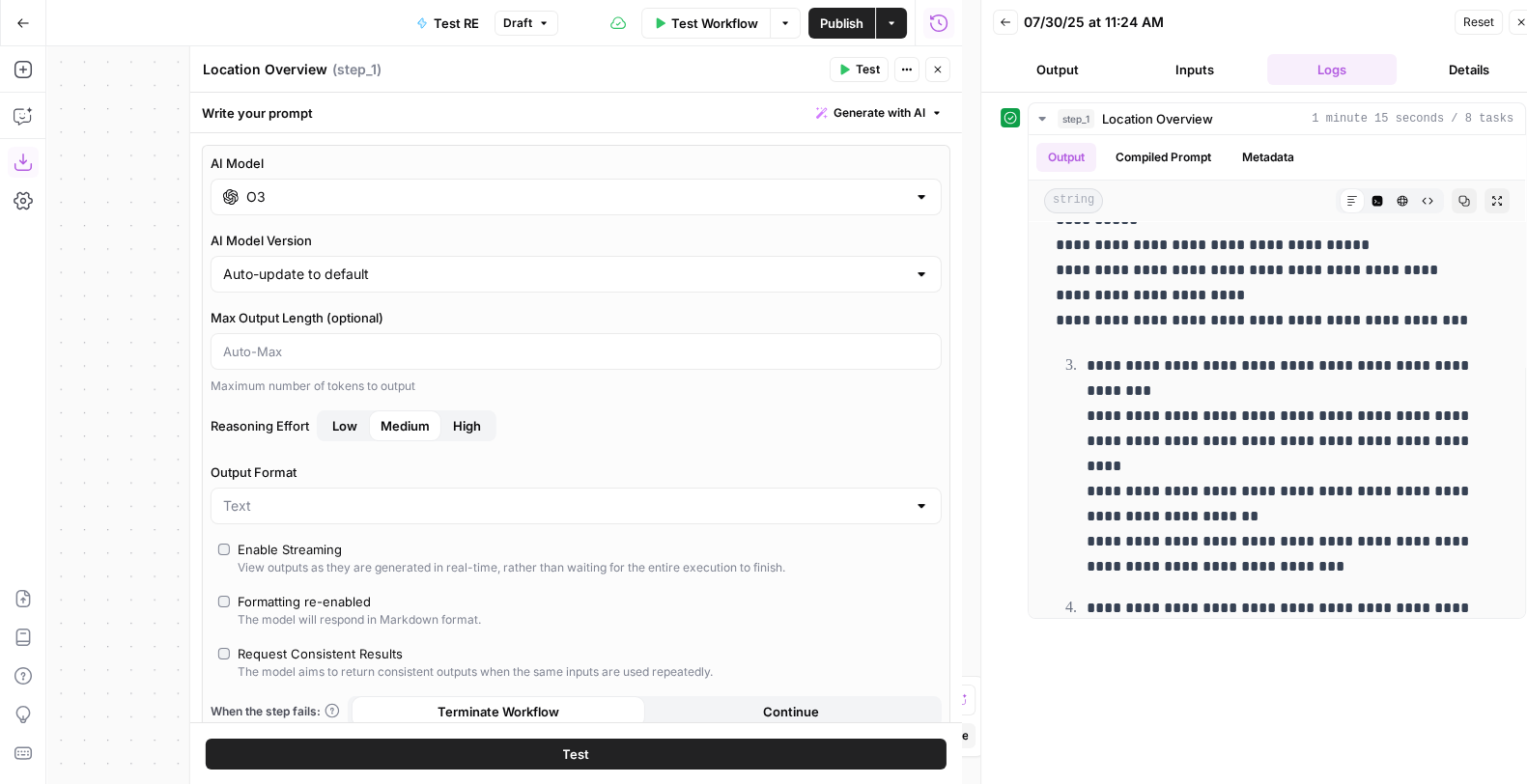 click on "O3" at bounding box center [576, 197] 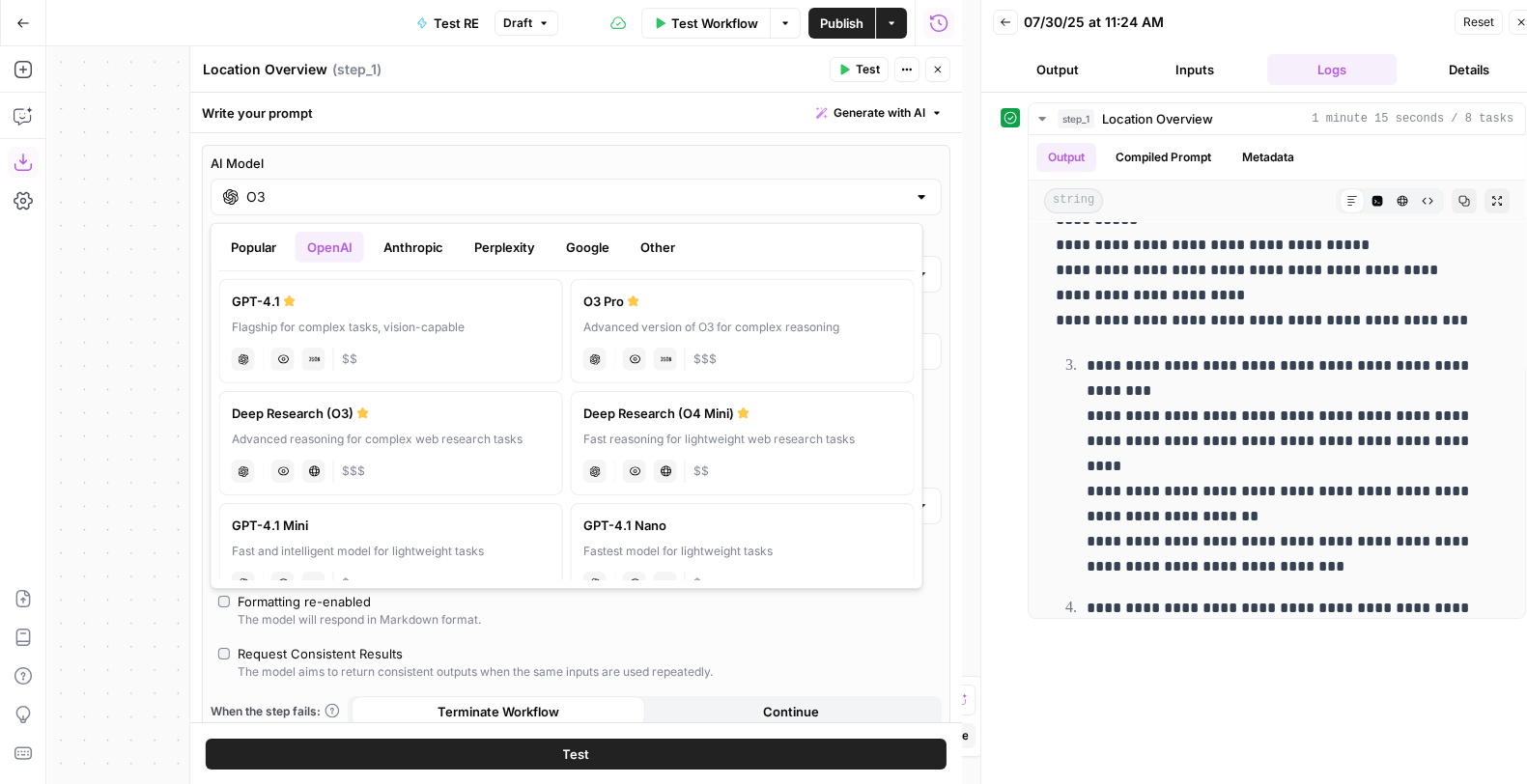 click on "Flagship for complex tasks, vision-capable" at bounding box center (391, 327) 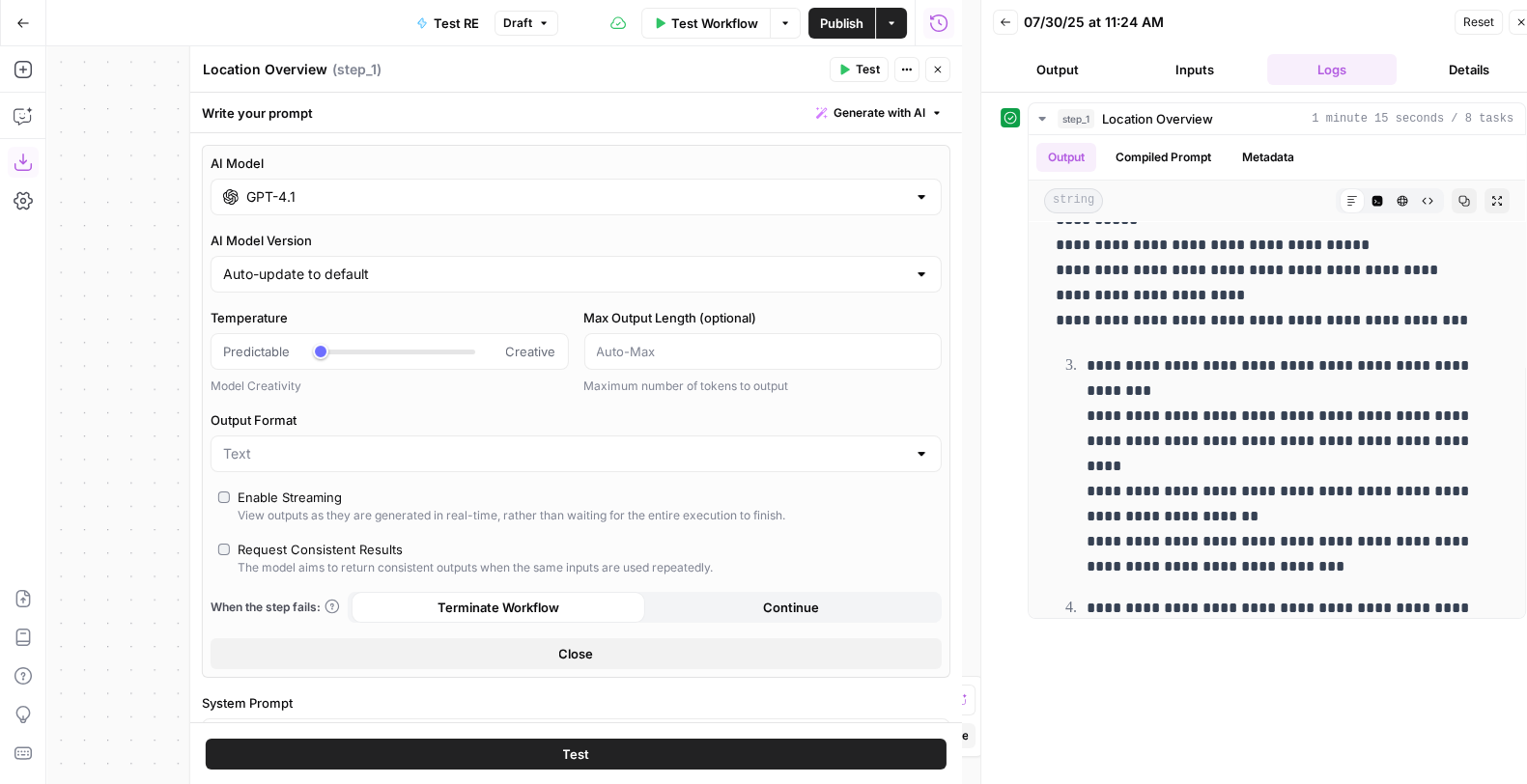 click on "Test" at bounding box center [576, 753] 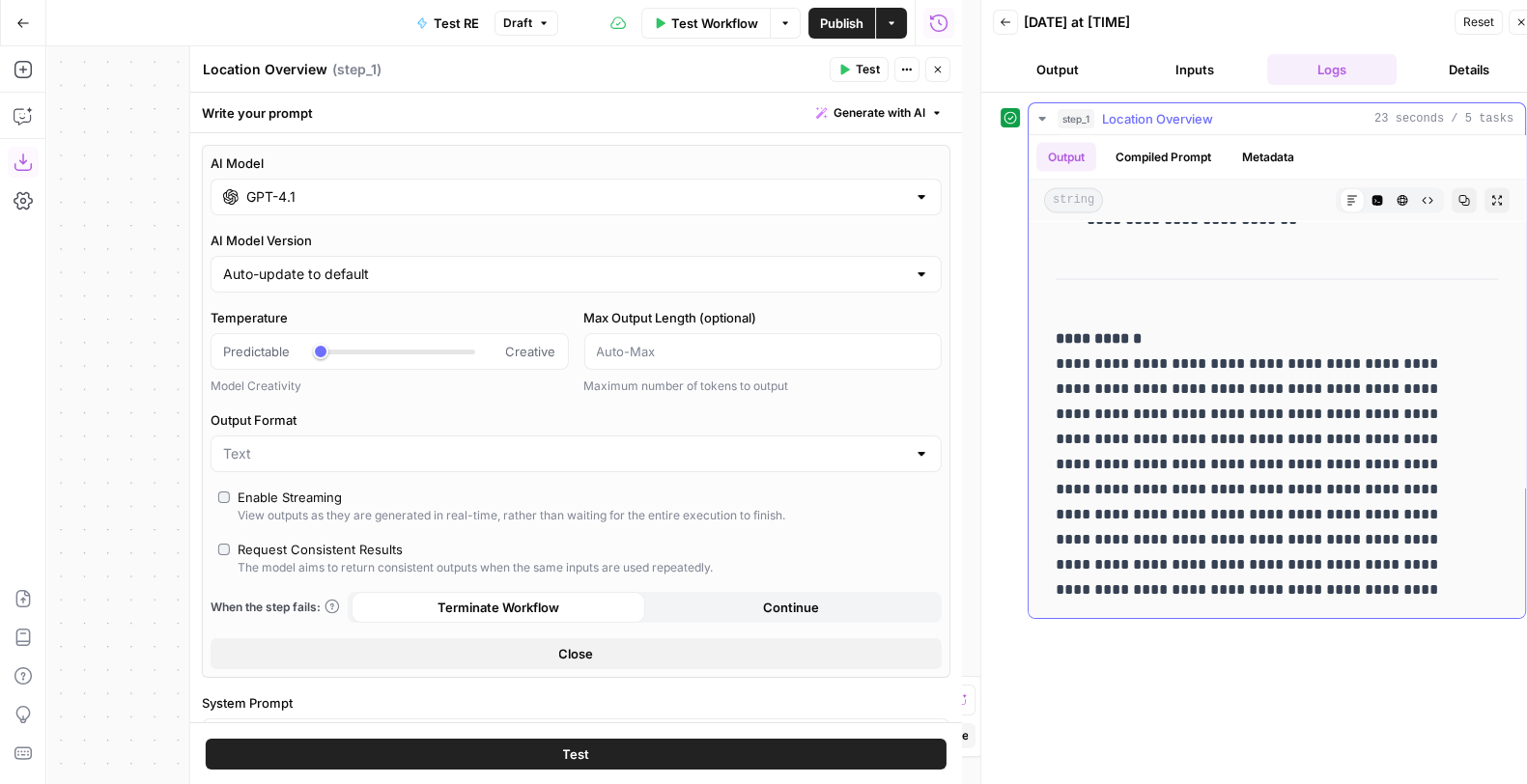 scroll, scrollTop: 5054, scrollLeft: 0, axis: vertical 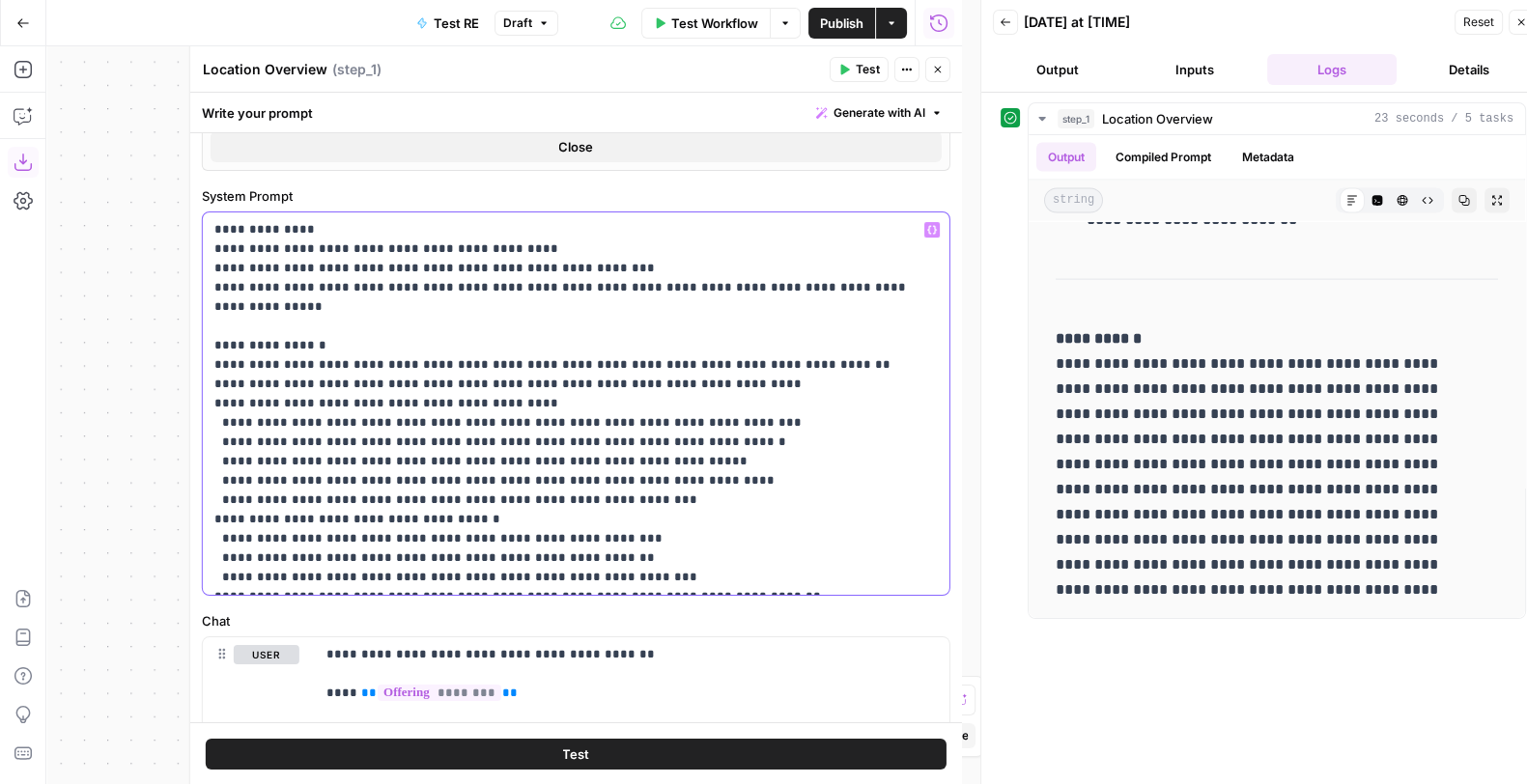 drag, startPoint x: 435, startPoint y: 378, endPoint x: 493, endPoint y: 382, distance: 58.137767 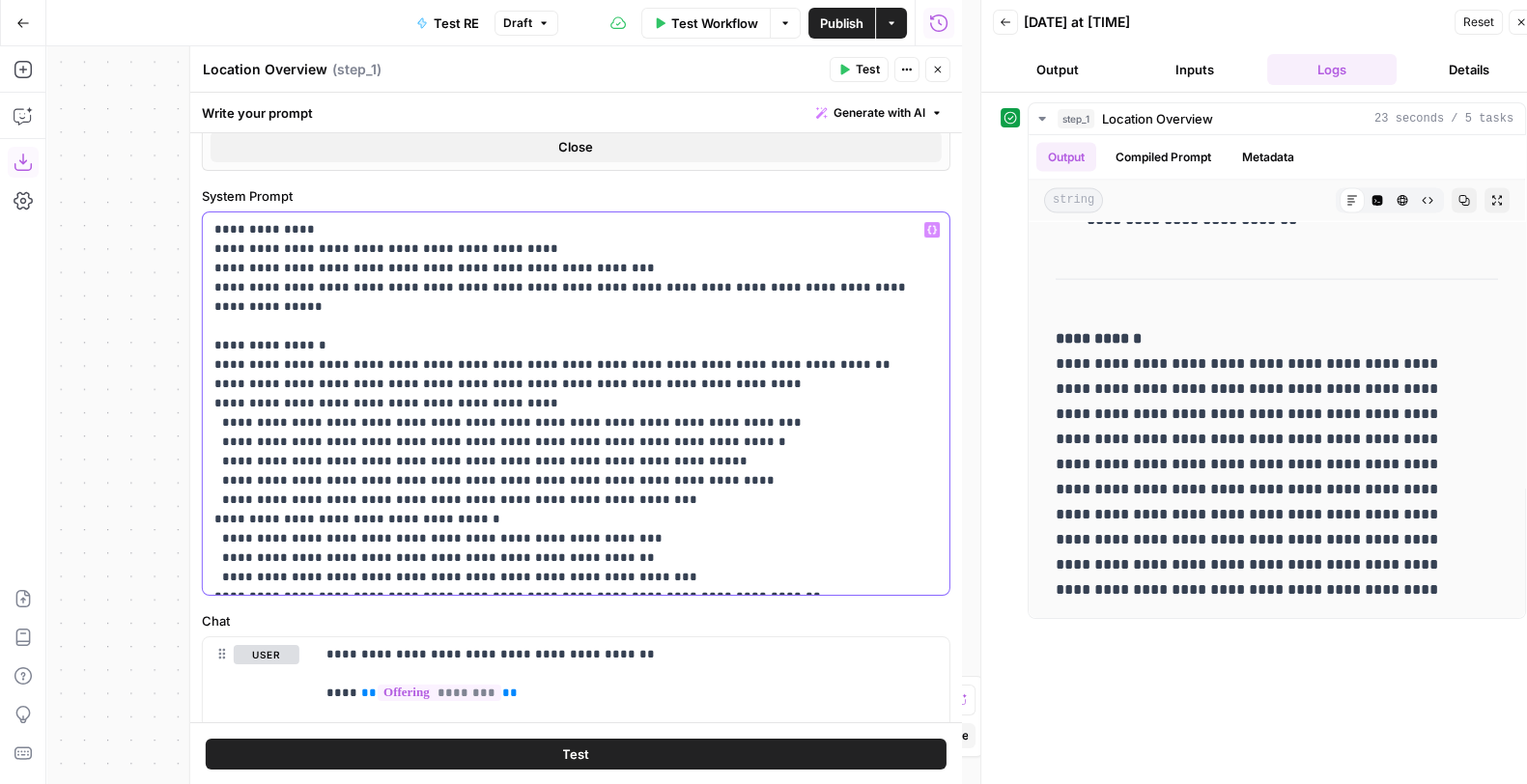 click on "**********" at bounding box center [567, 404] 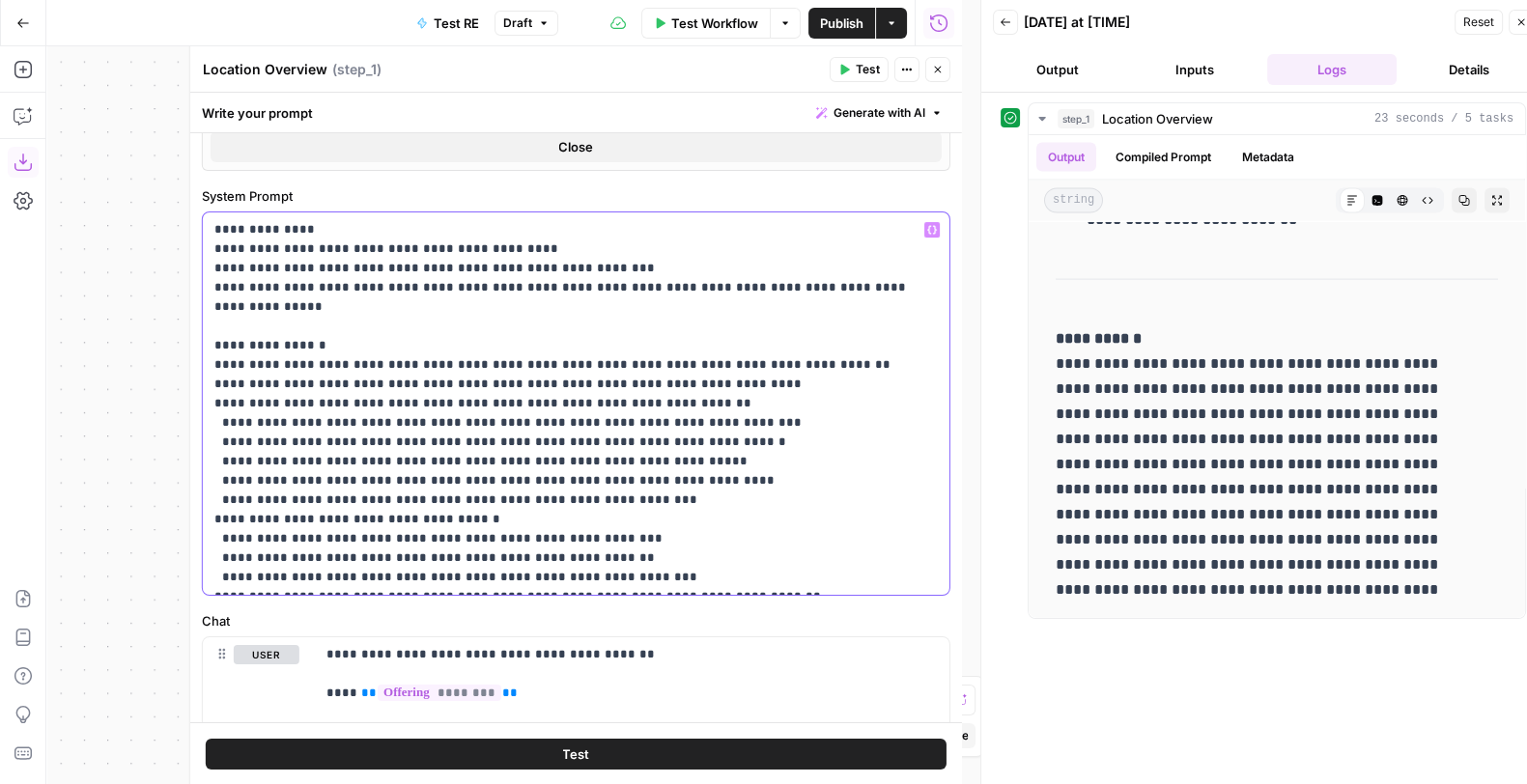 click on "**********" at bounding box center [567, 404] 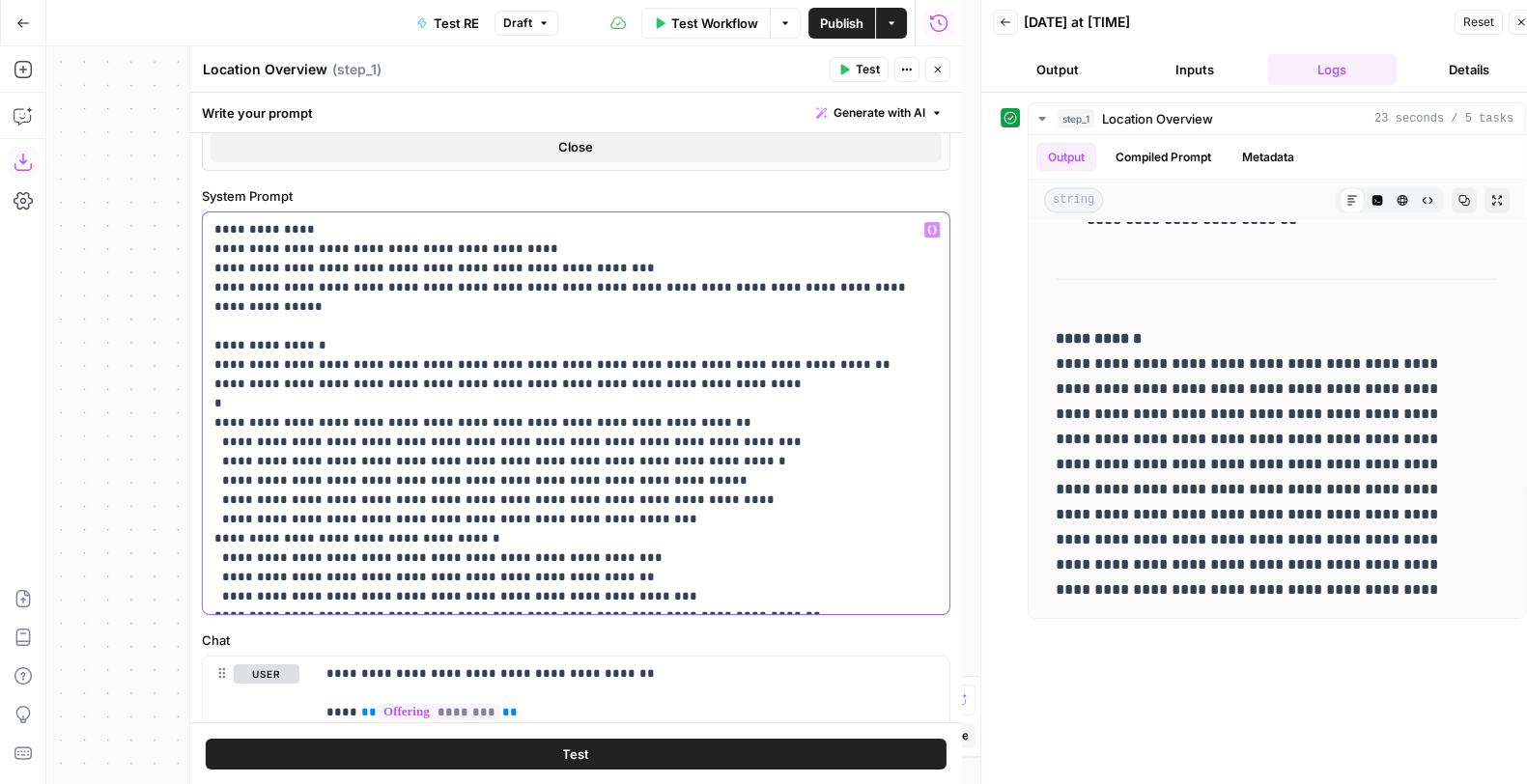click on "**********" at bounding box center [567, 413] 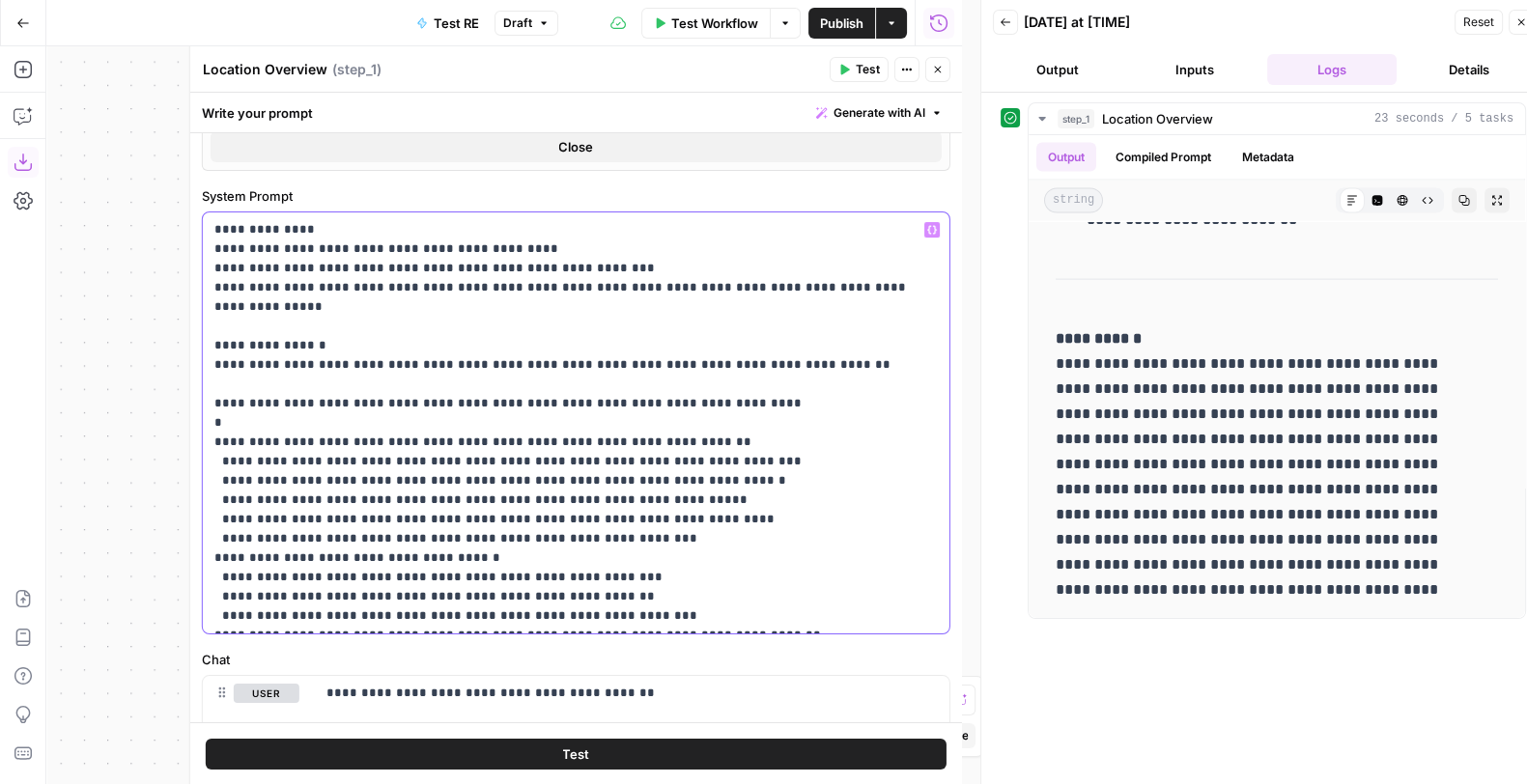 click on "**********" at bounding box center [567, 423] 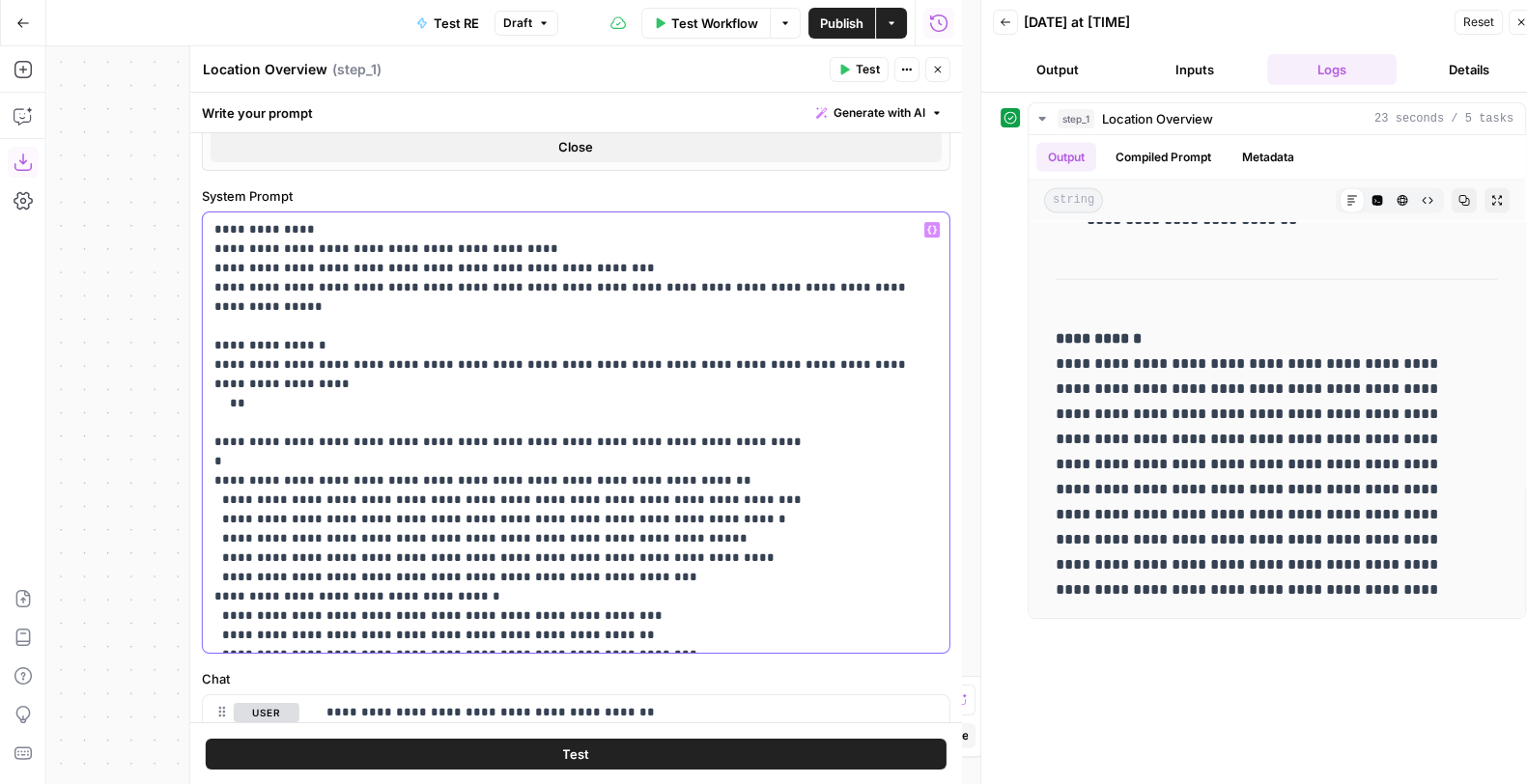 click on "**********" at bounding box center (567, 433) 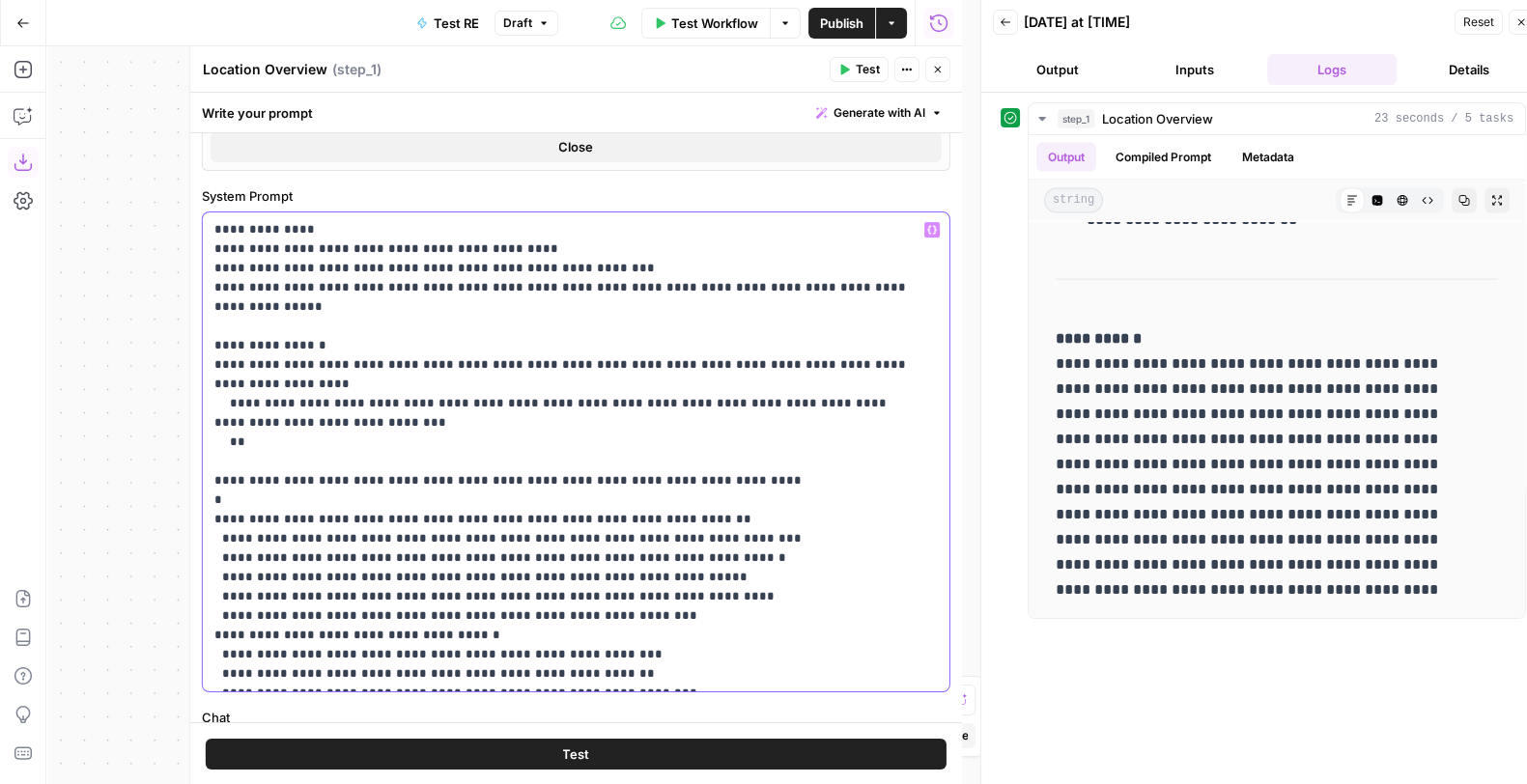 click on "**********" at bounding box center [567, 452] 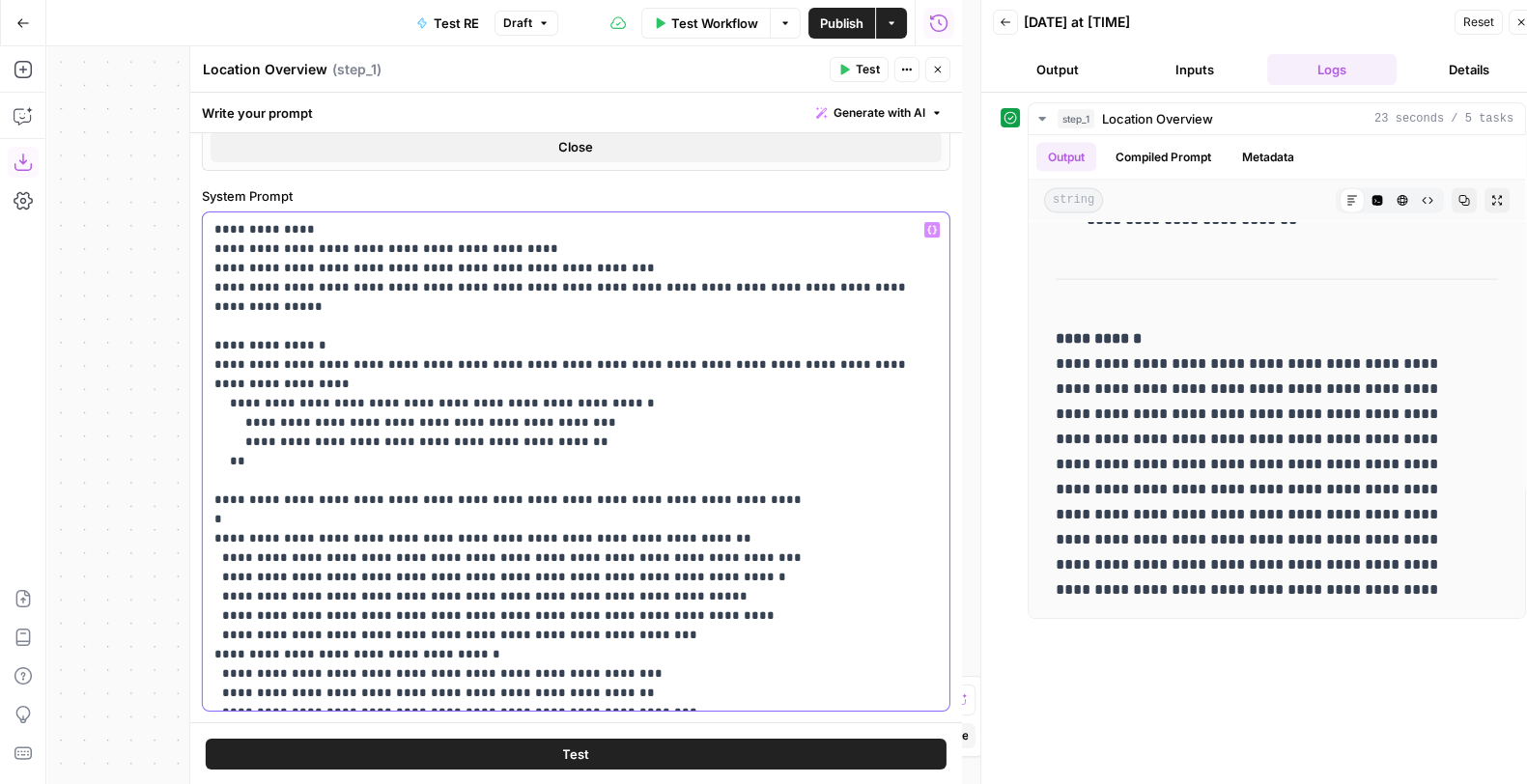 click on "**********" at bounding box center [567, 462] 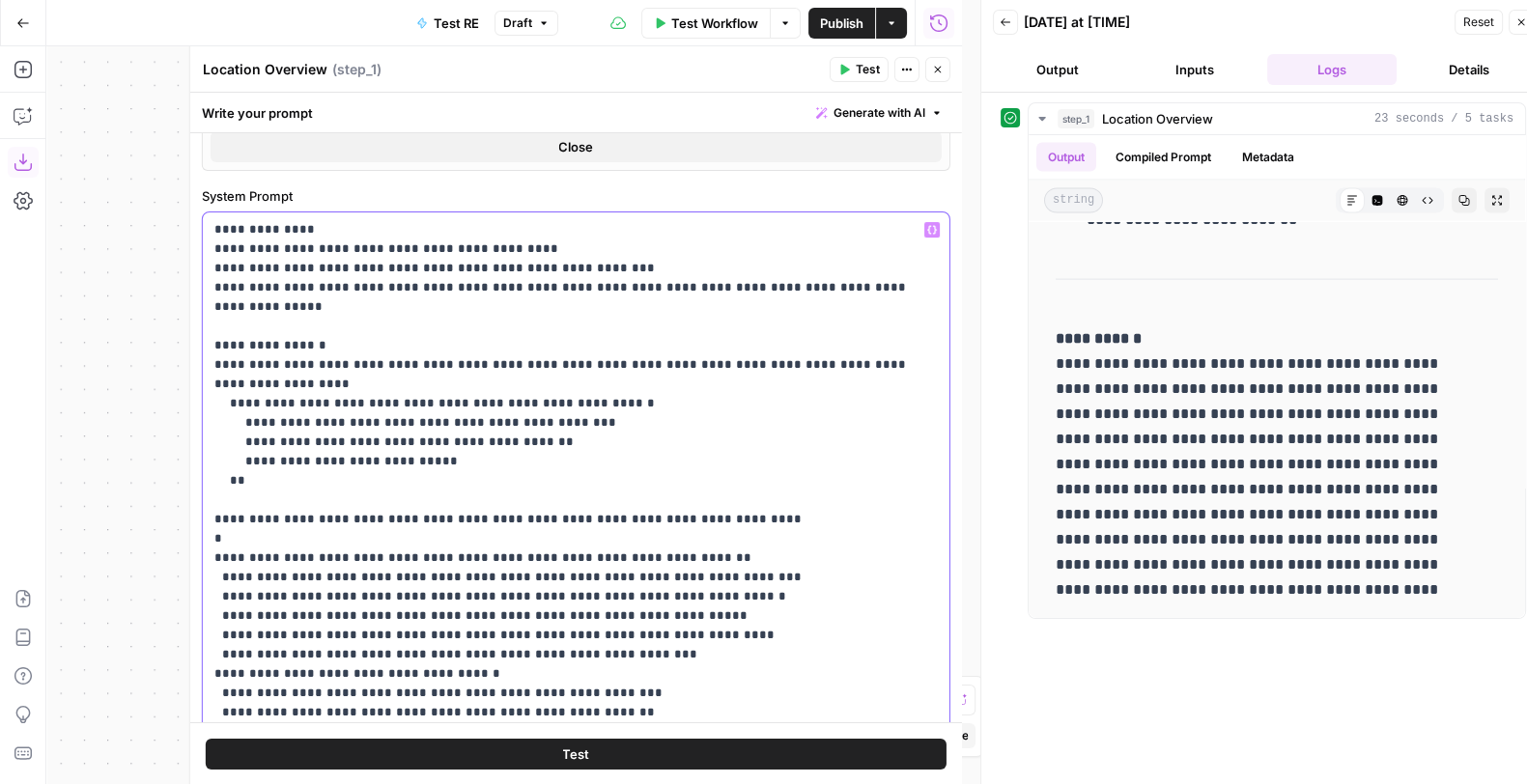 click on "**********" at bounding box center [567, 471] 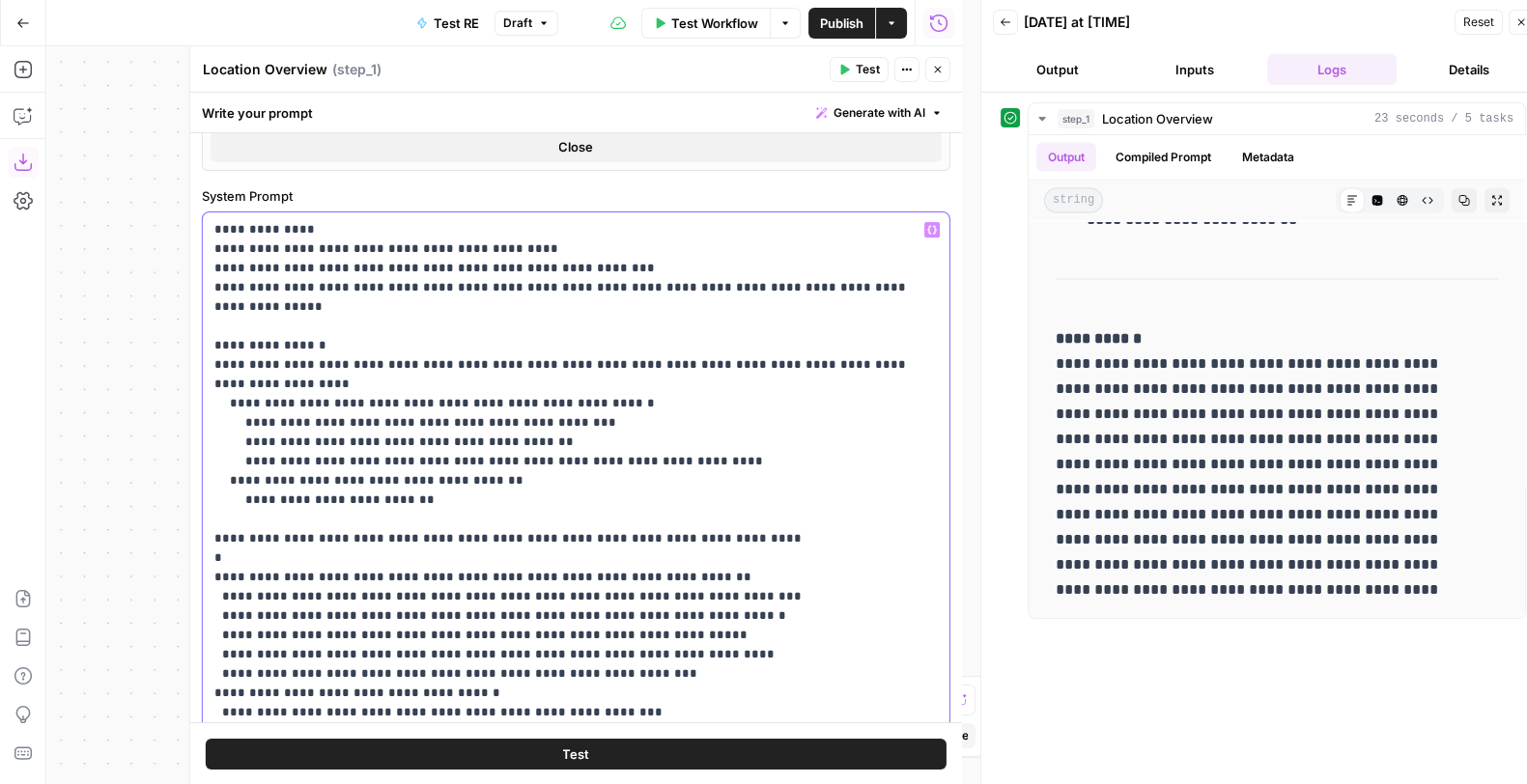 click on "**********" at bounding box center [567, 481] 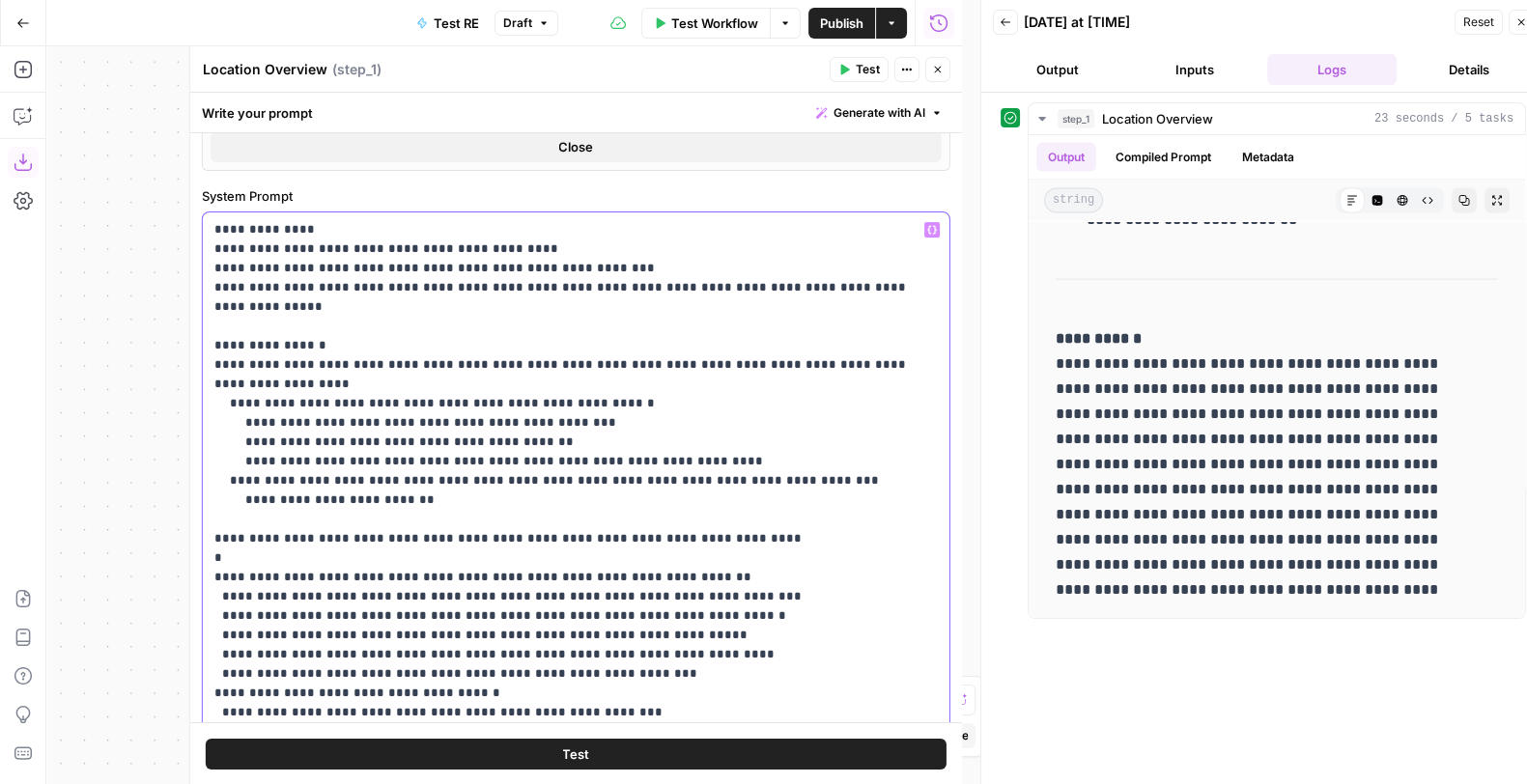 click on "**********" at bounding box center [567, 481] 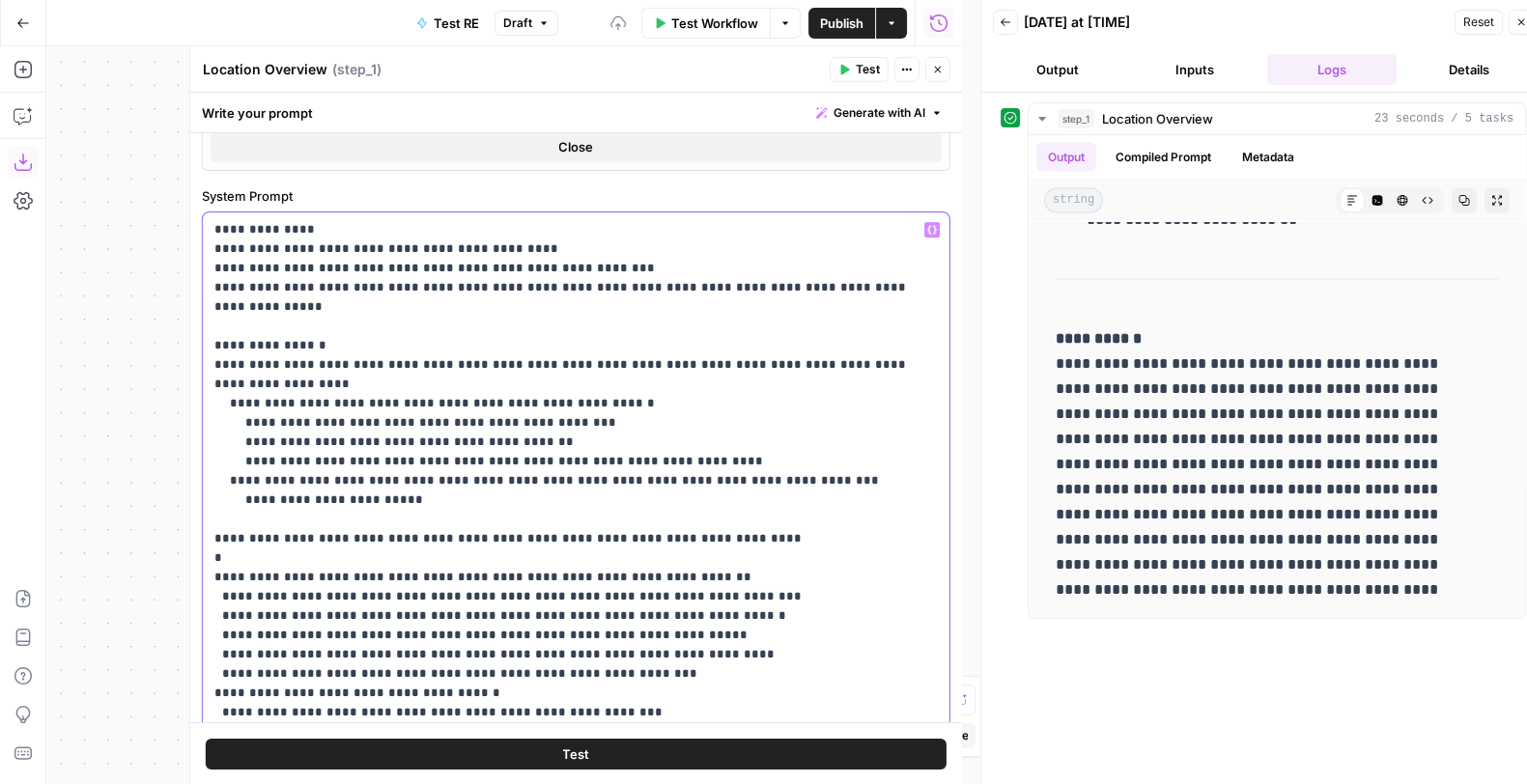 click on "**********" at bounding box center (567, 481) 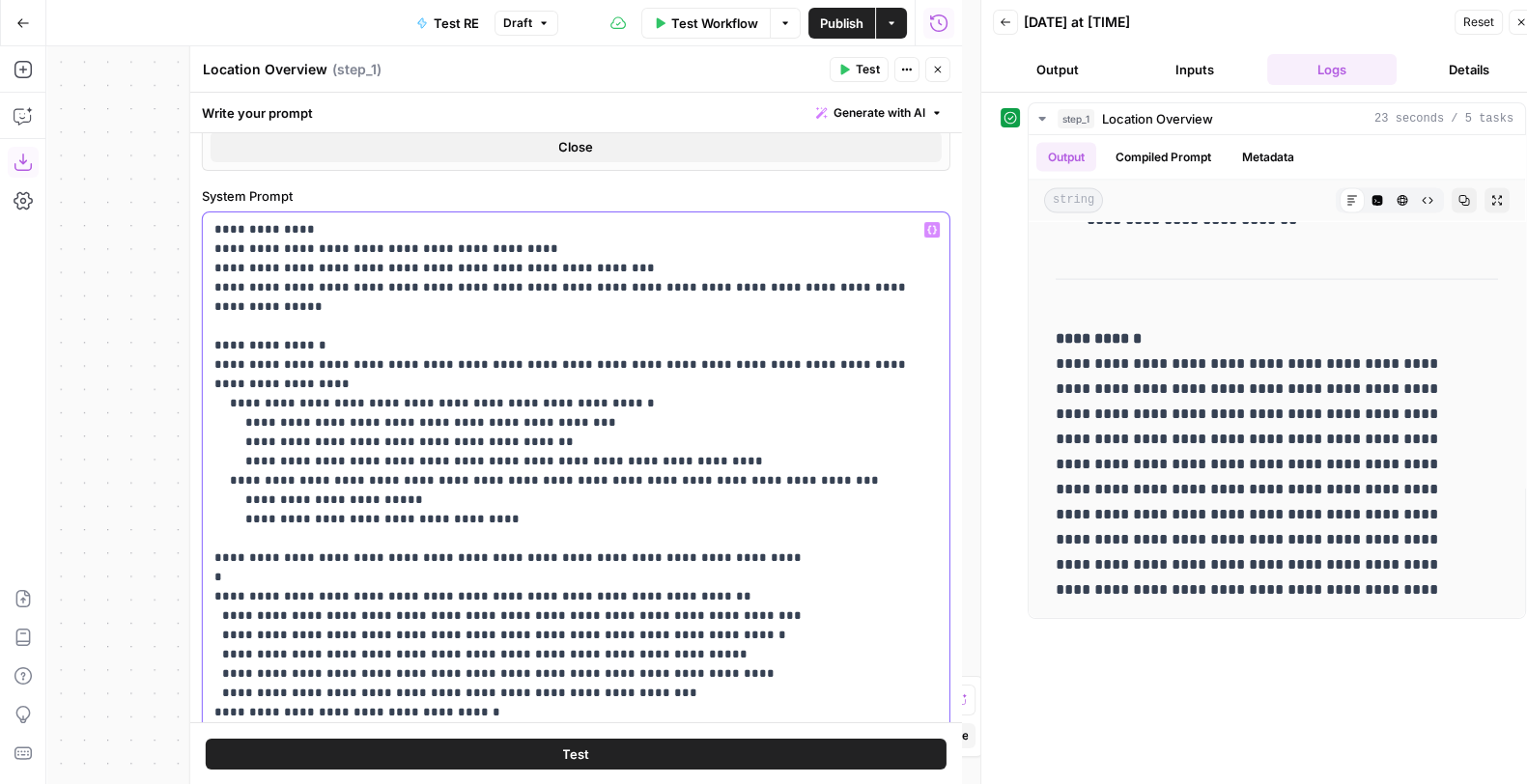 drag, startPoint x: 531, startPoint y: 477, endPoint x: 438, endPoint y: 476, distance: 93.00538 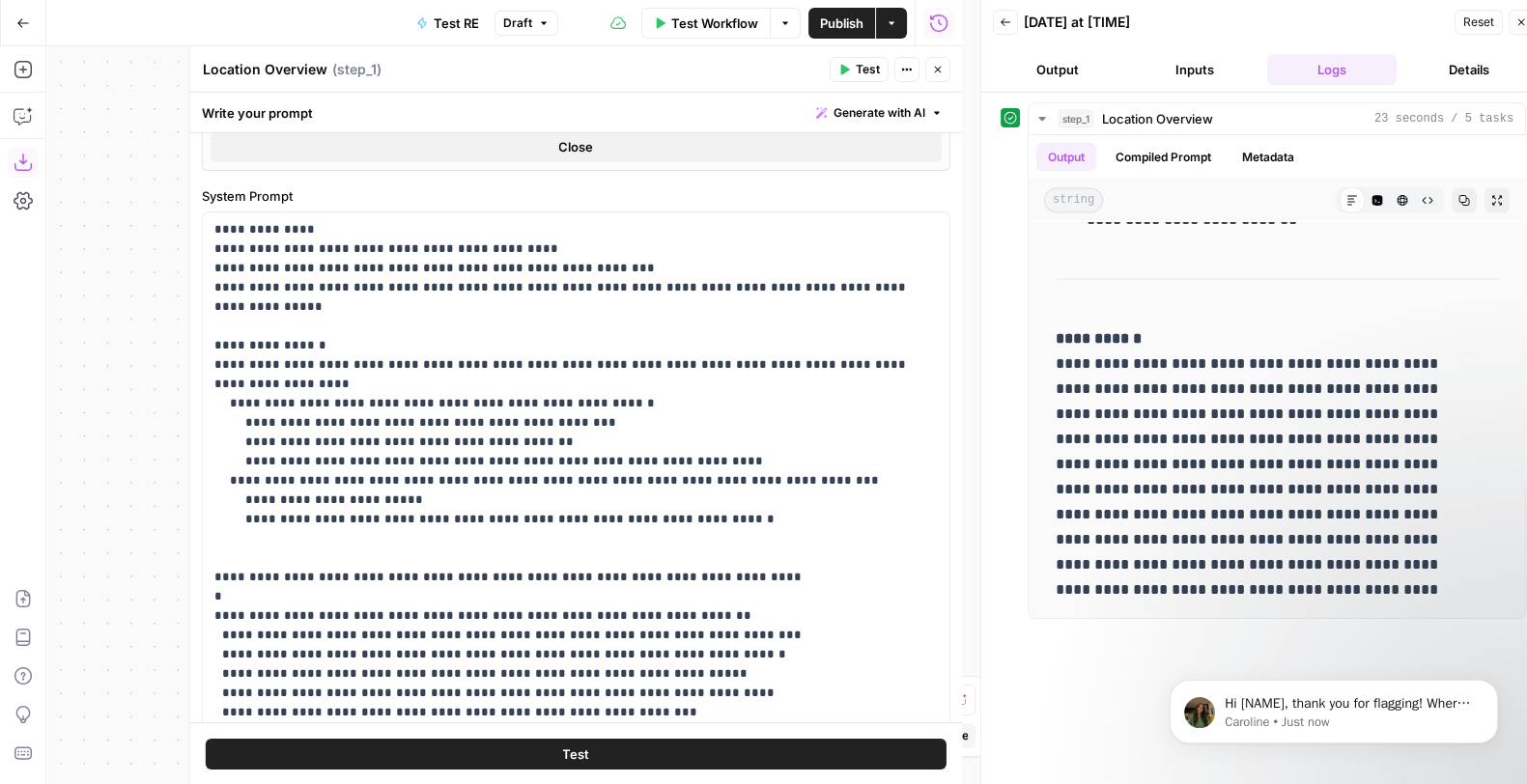 scroll, scrollTop: 0, scrollLeft: 0, axis: both 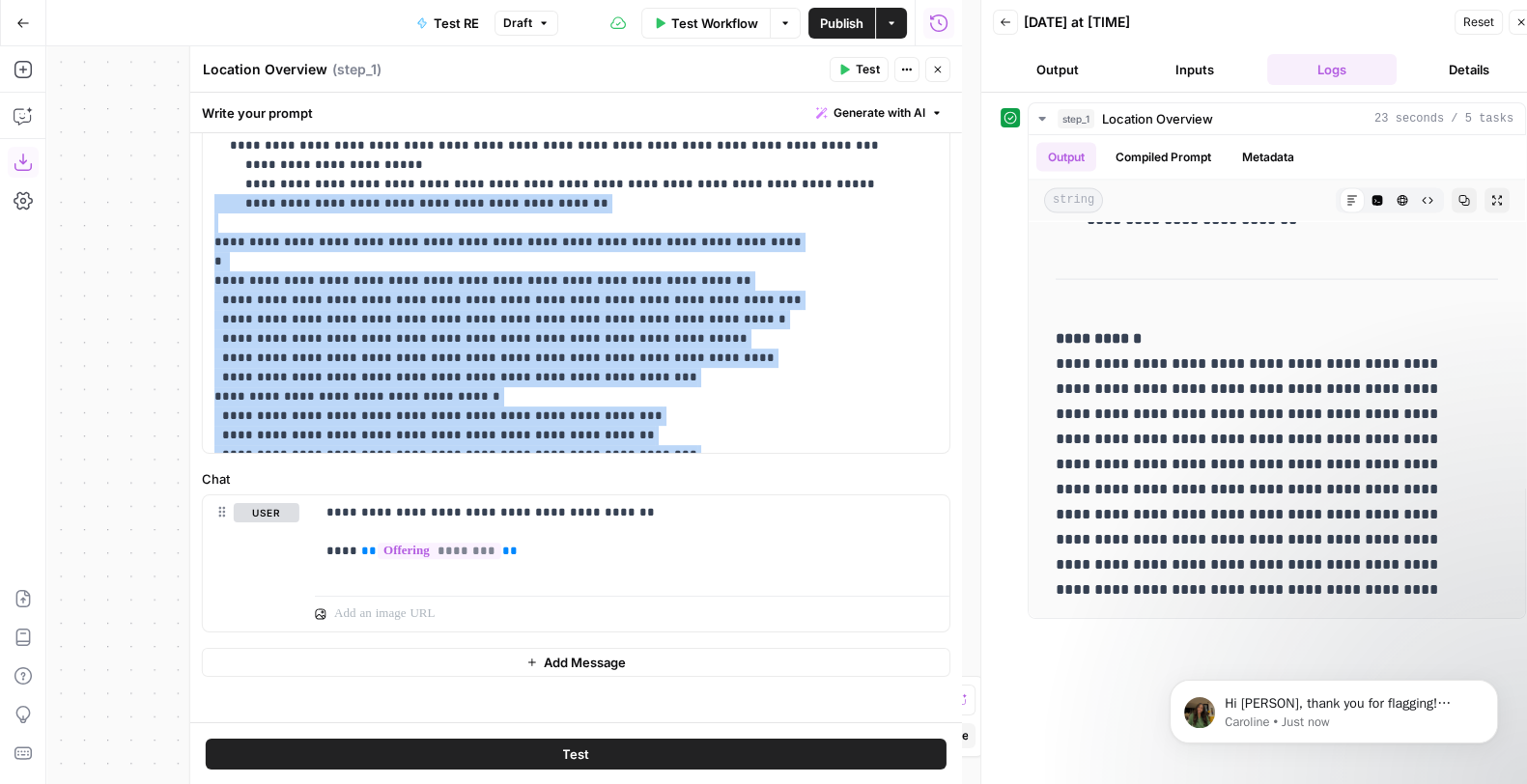 drag, startPoint x: 0, startPoint y: 0, endPoint x: 918, endPoint y: 434, distance: 1015.4211 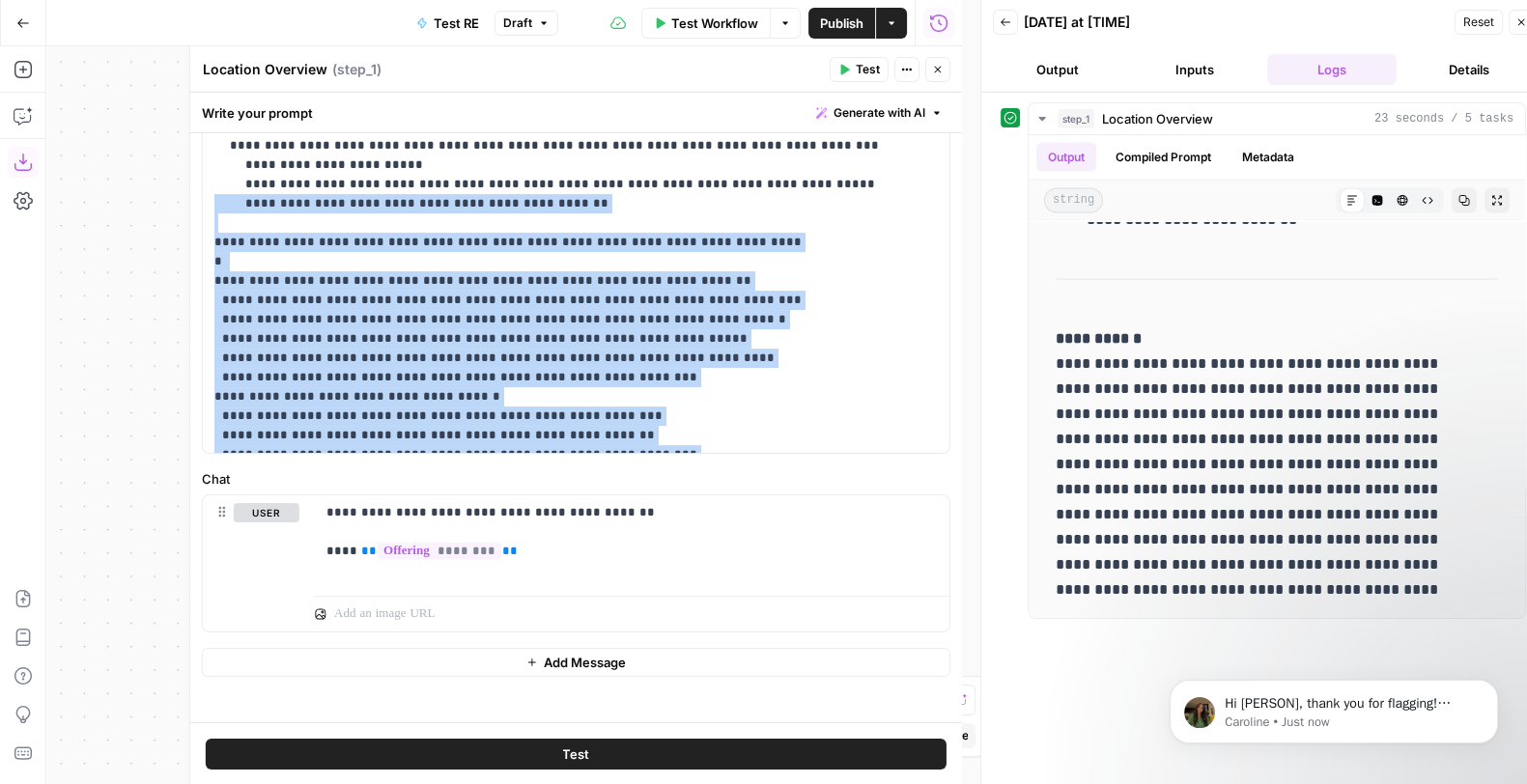 click on "**********" at bounding box center (567, 165) 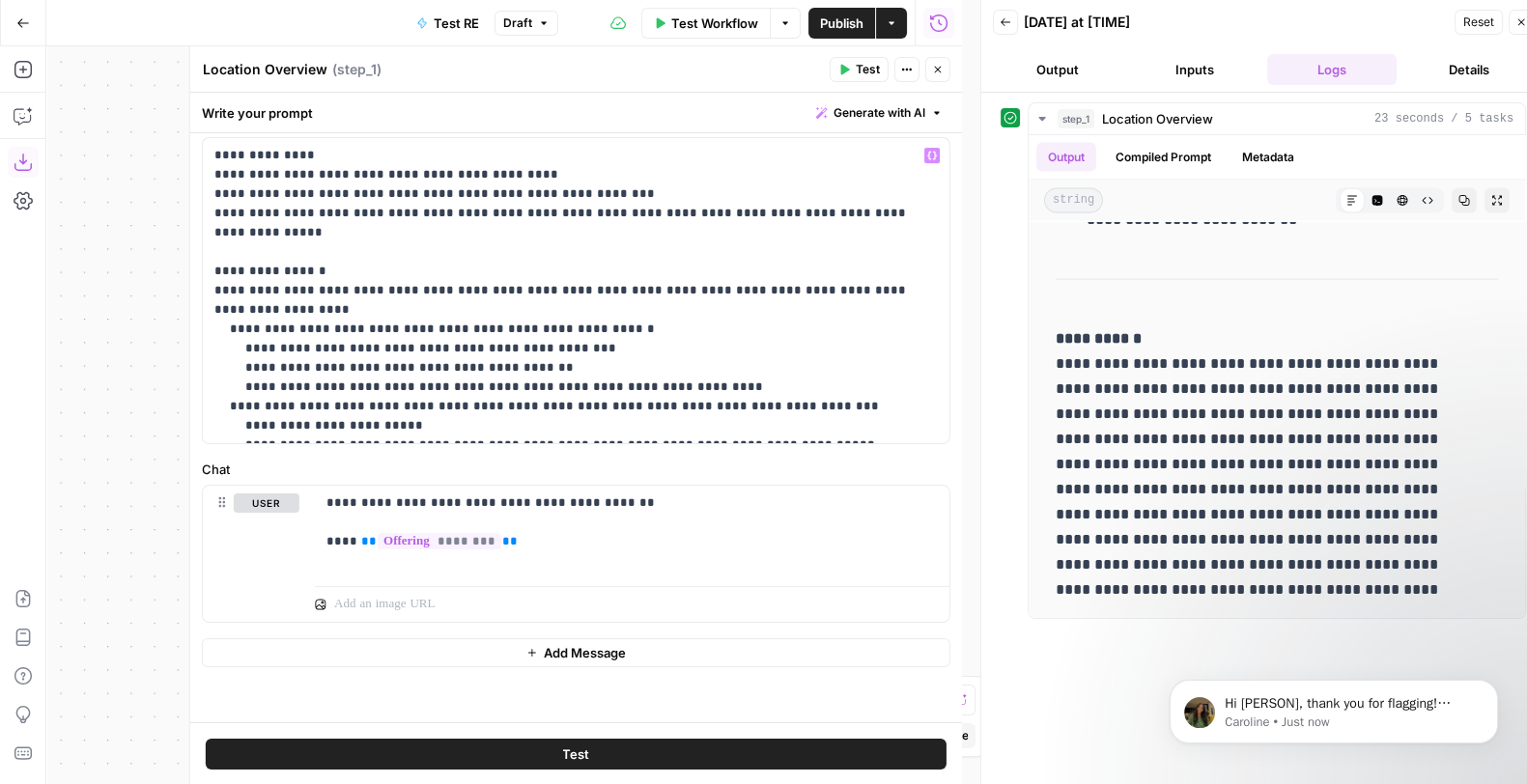 scroll, scrollTop: 601, scrollLeft: 0, axis: vertical 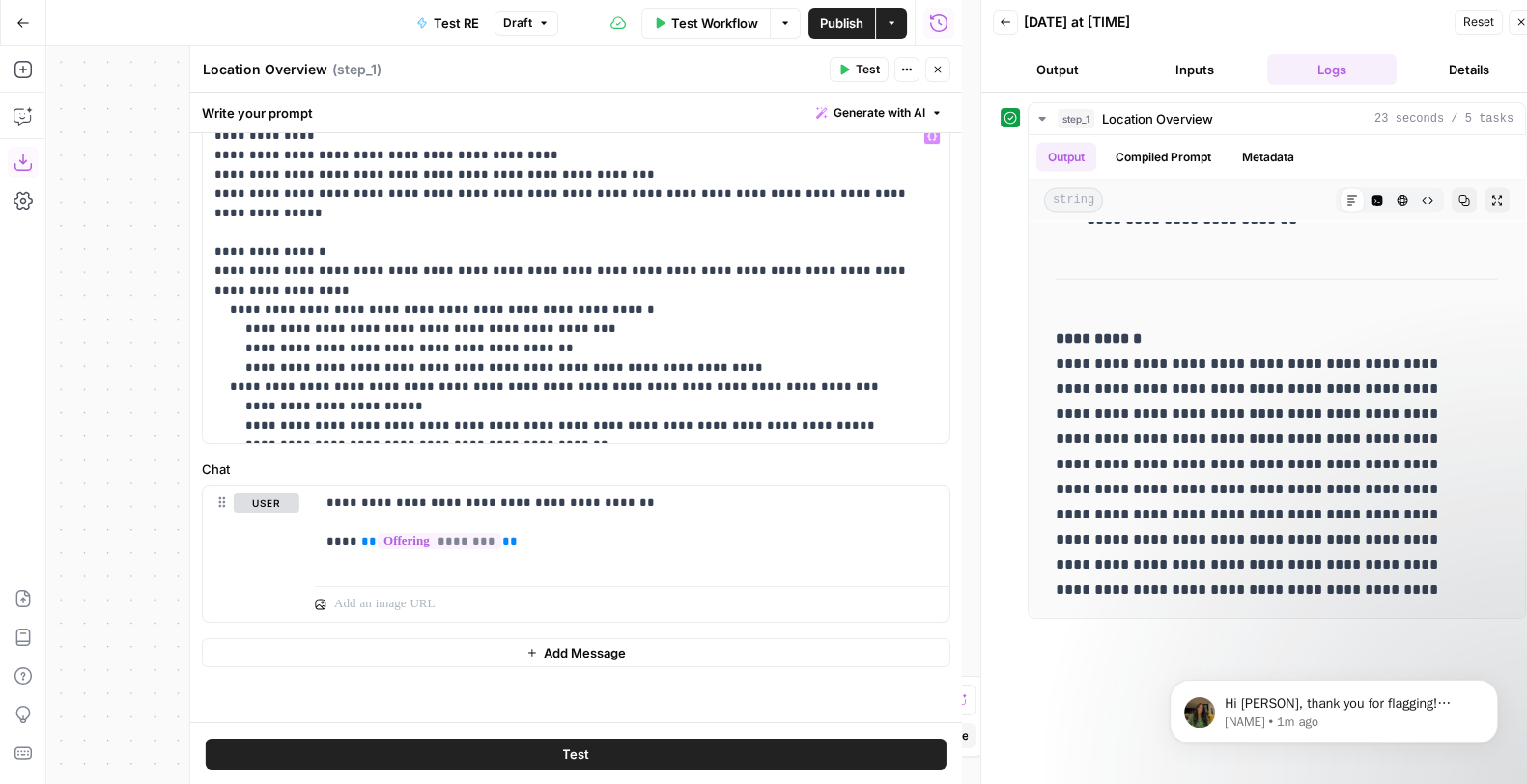 type 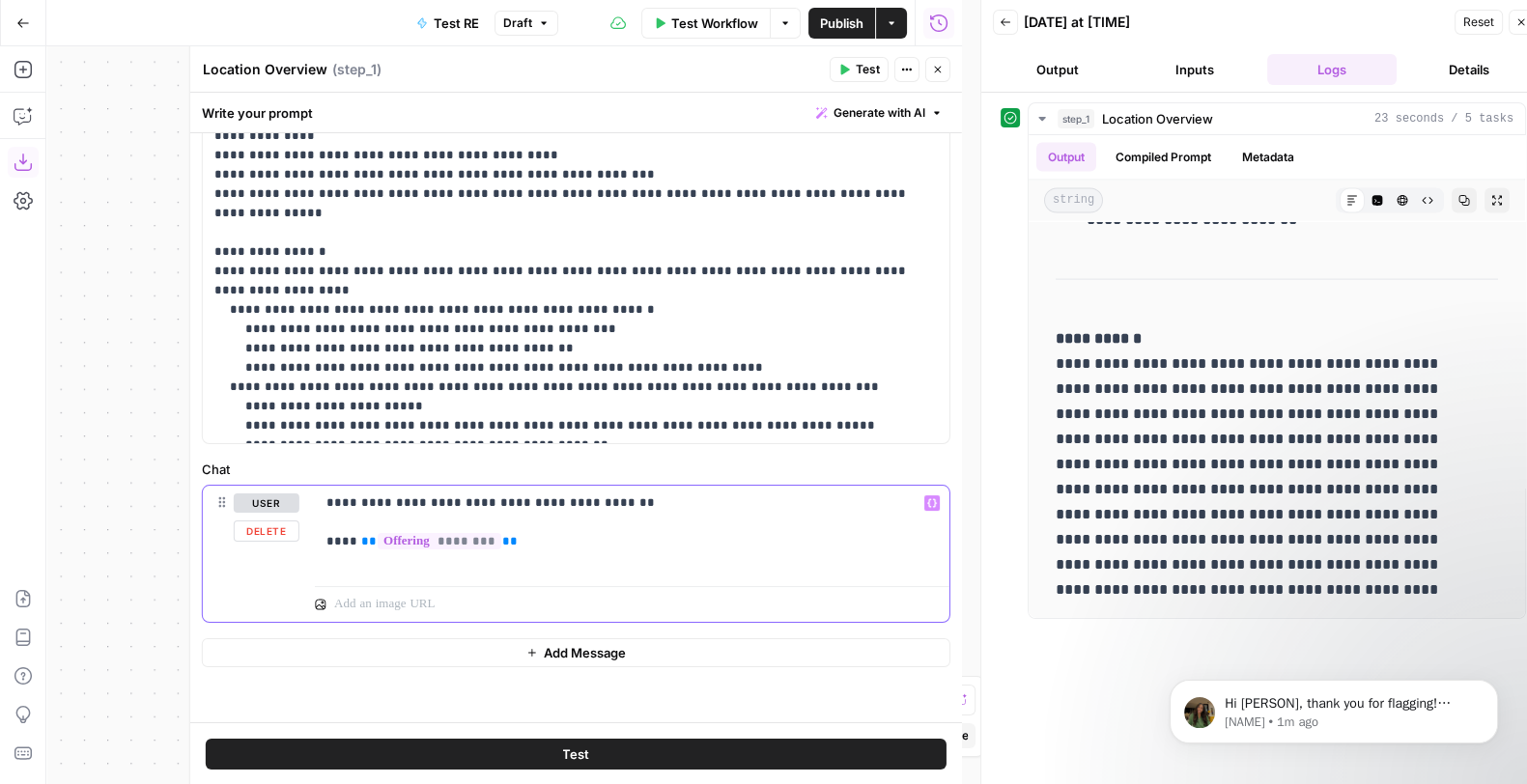 click on "**********" at bounding box center [623, 532] 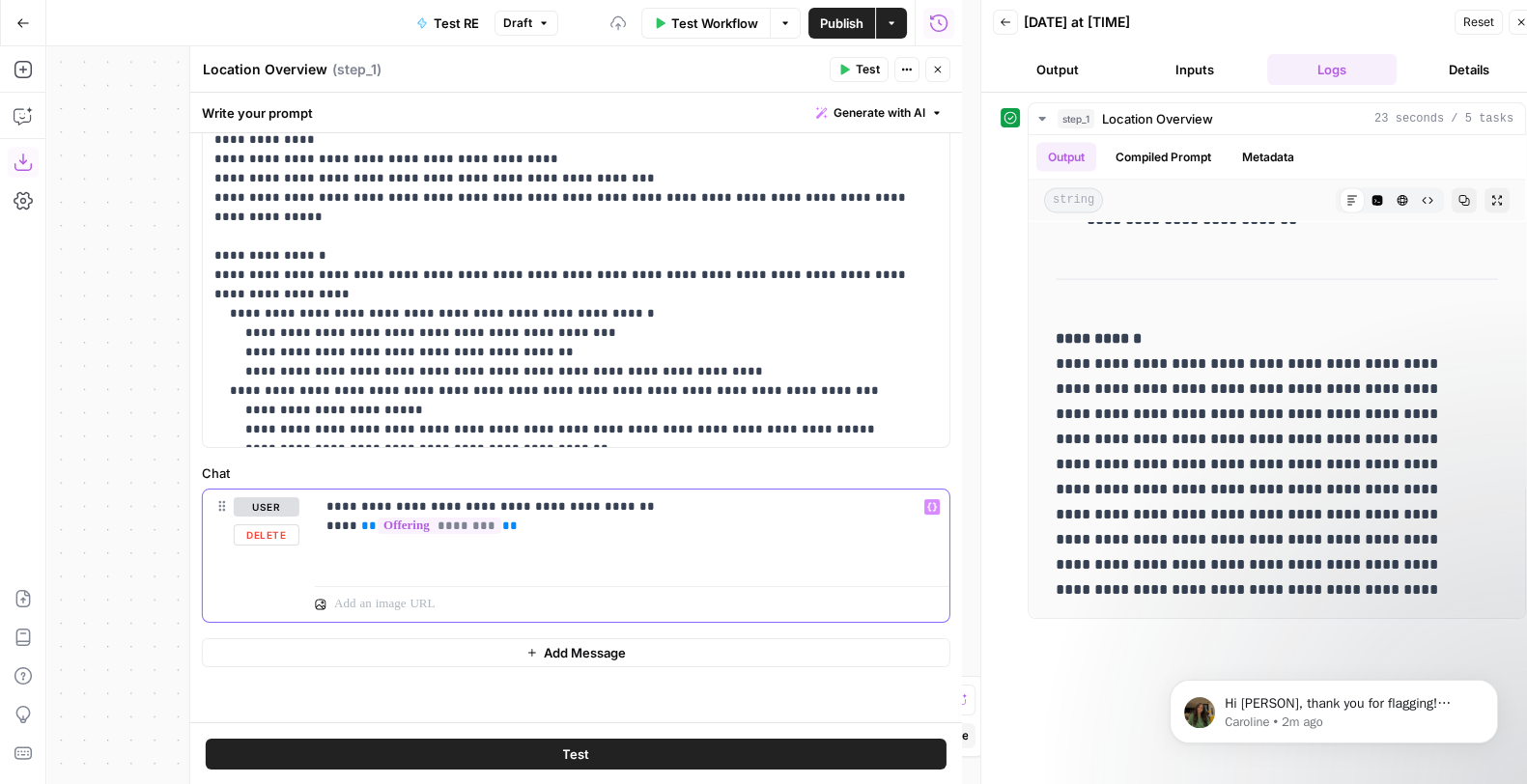 scroll, scrollTop: 601, scrollLeft: 0, axis: vertical 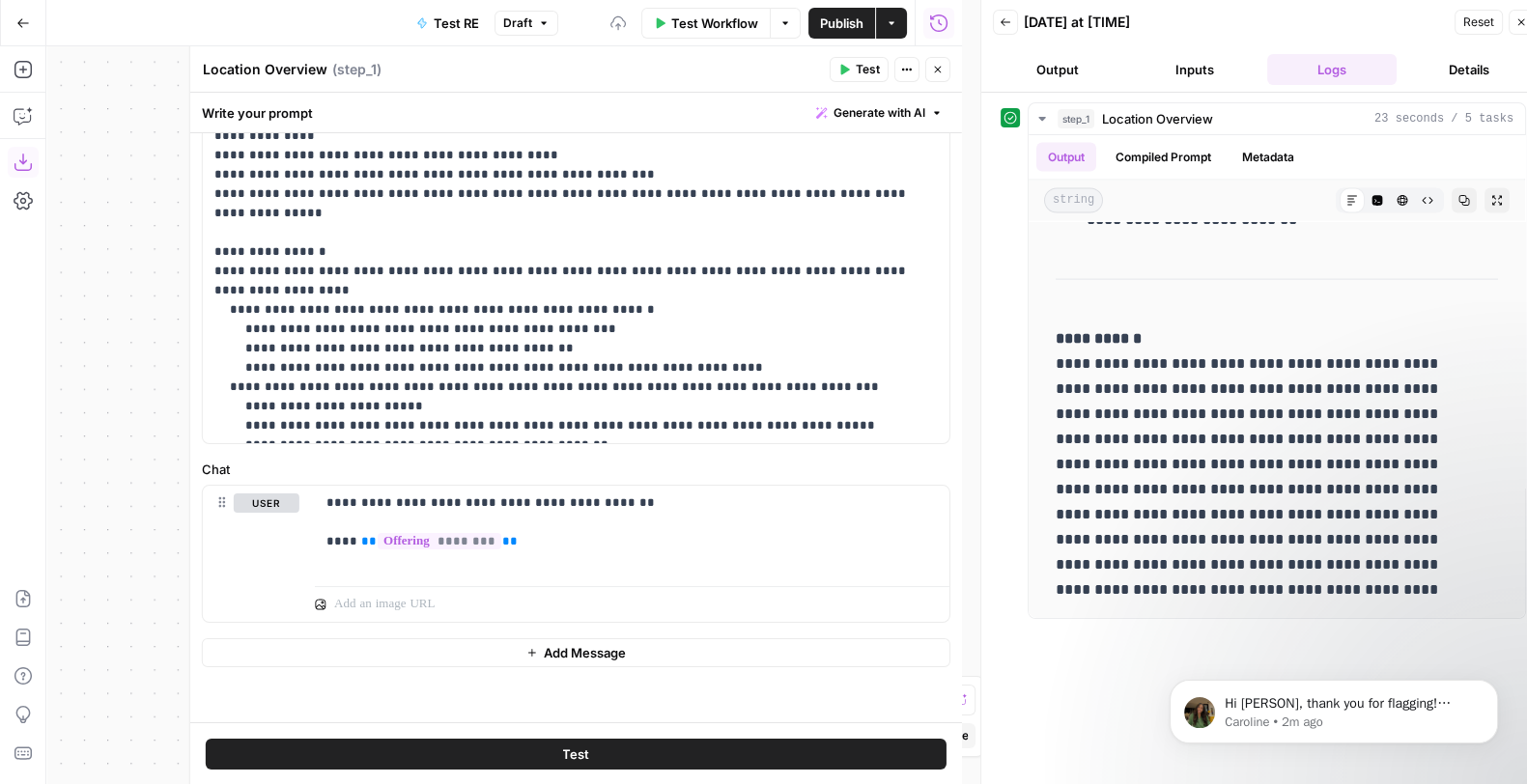 click on "Test" at bounding box center (576, 754) 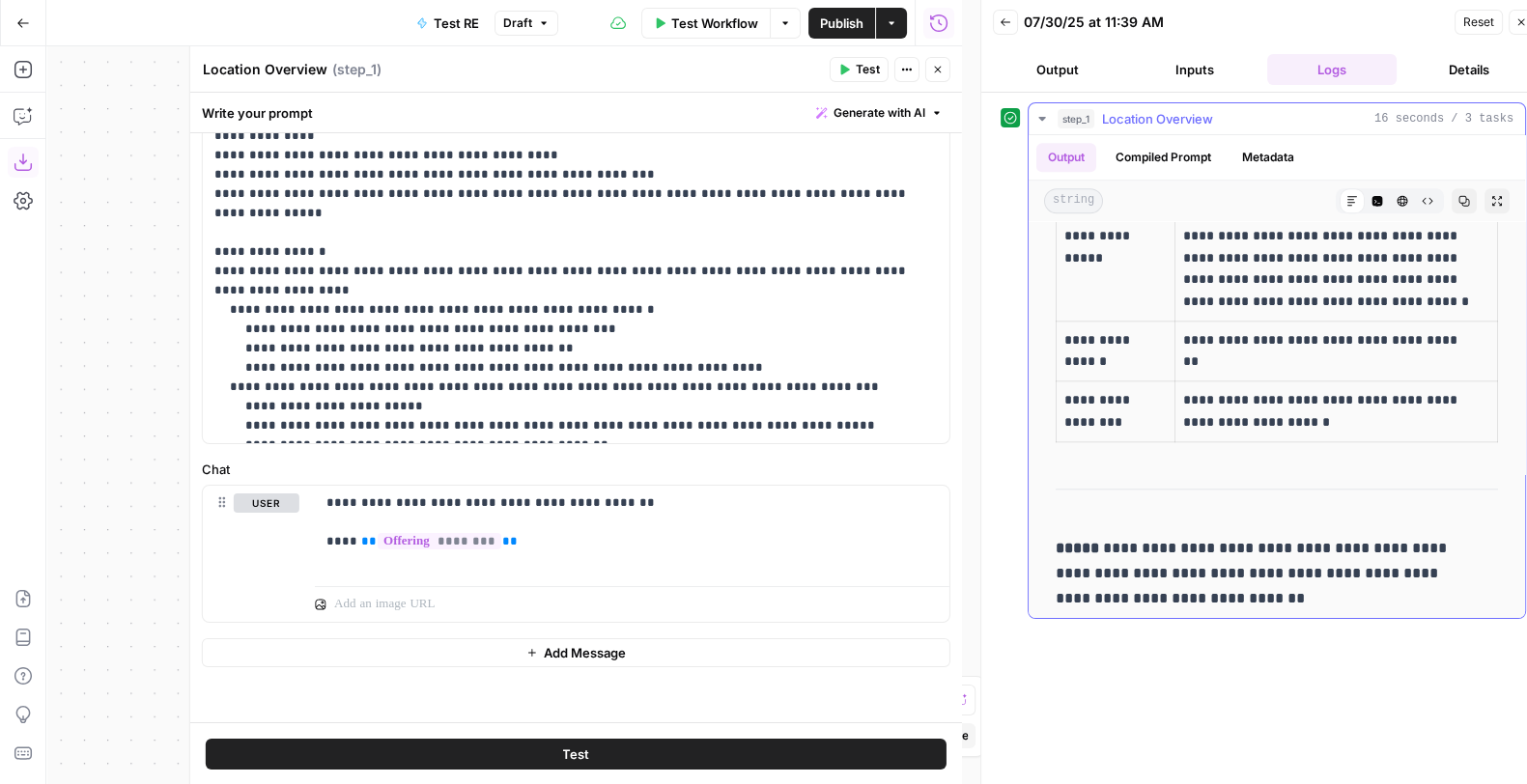 scroll, scrollTop: 2603, scrollLeft: 0, axis: vertical 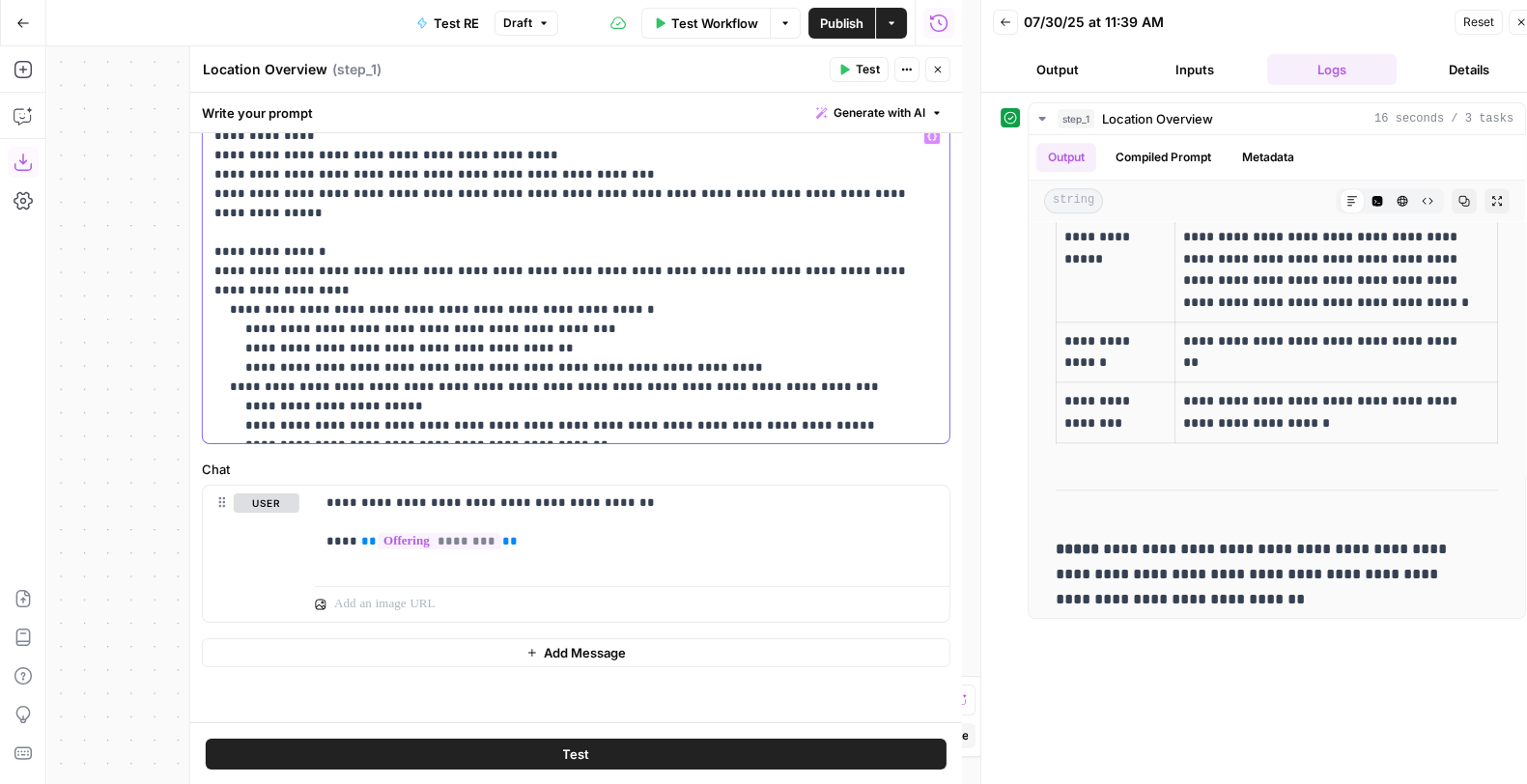 click on "**********" at bounding box center [567, 281] 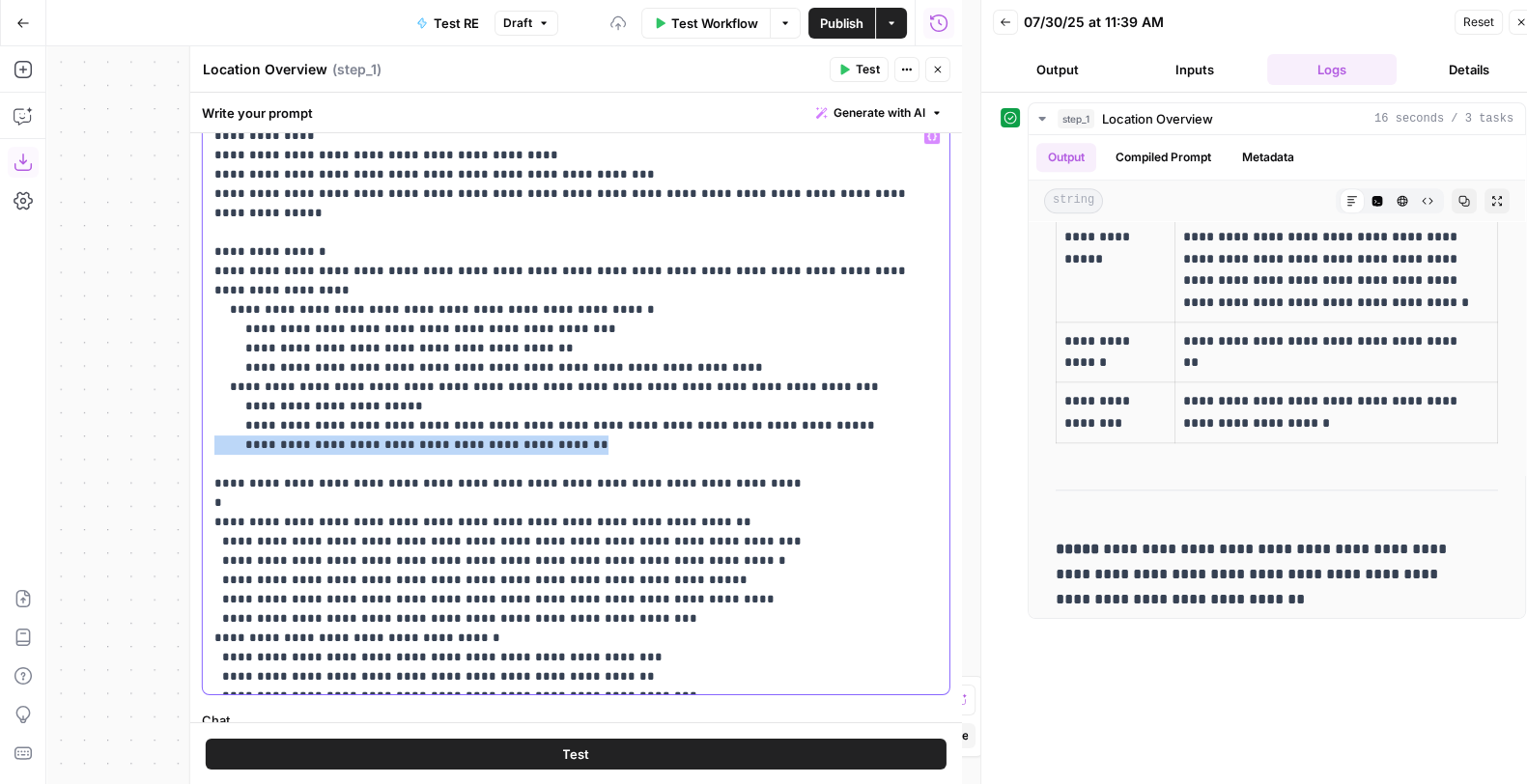 scroll, scrollTop: 696, scrollLeft: 0, axis: vertical 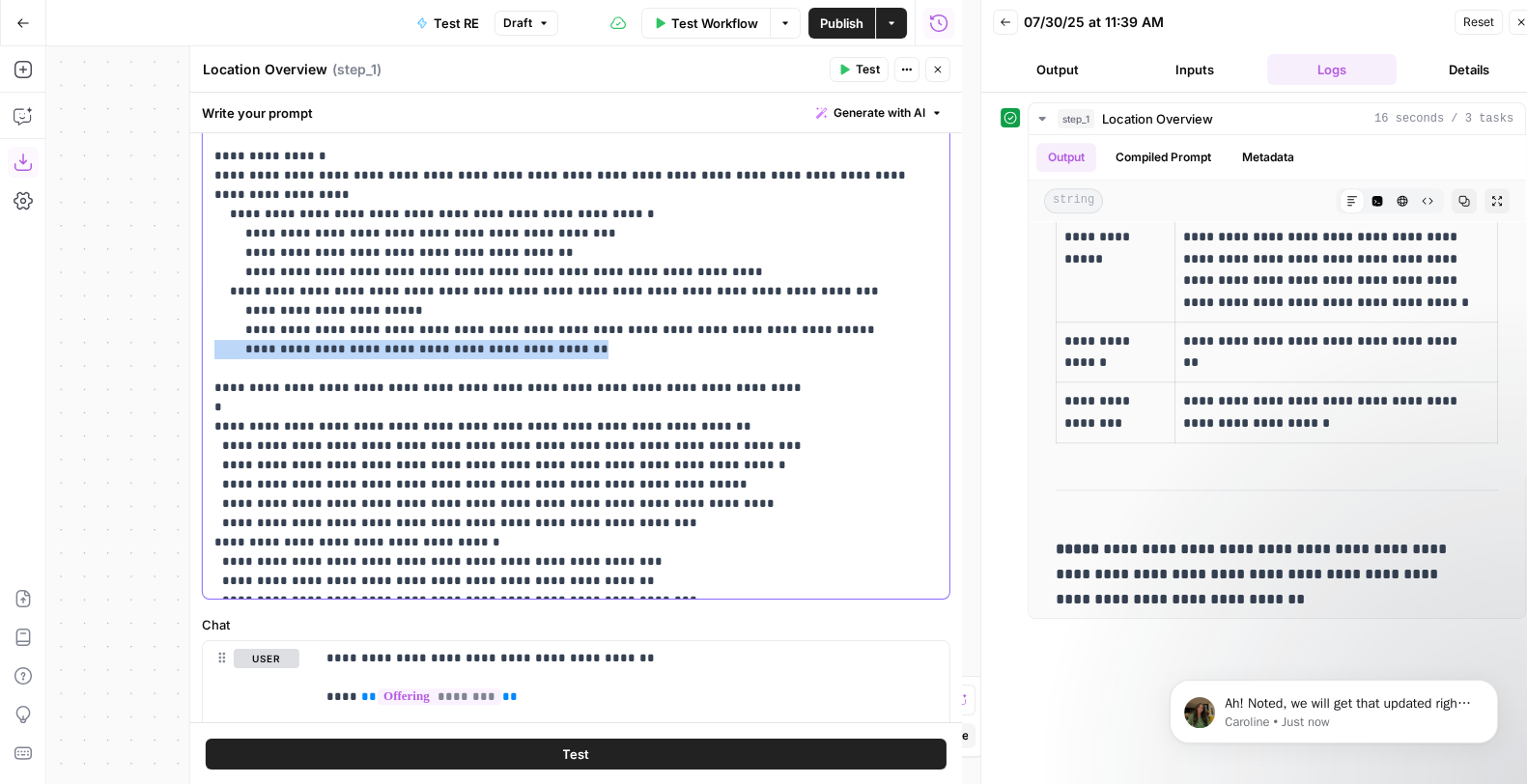 click on "**********" at bounding box center [567, 311] 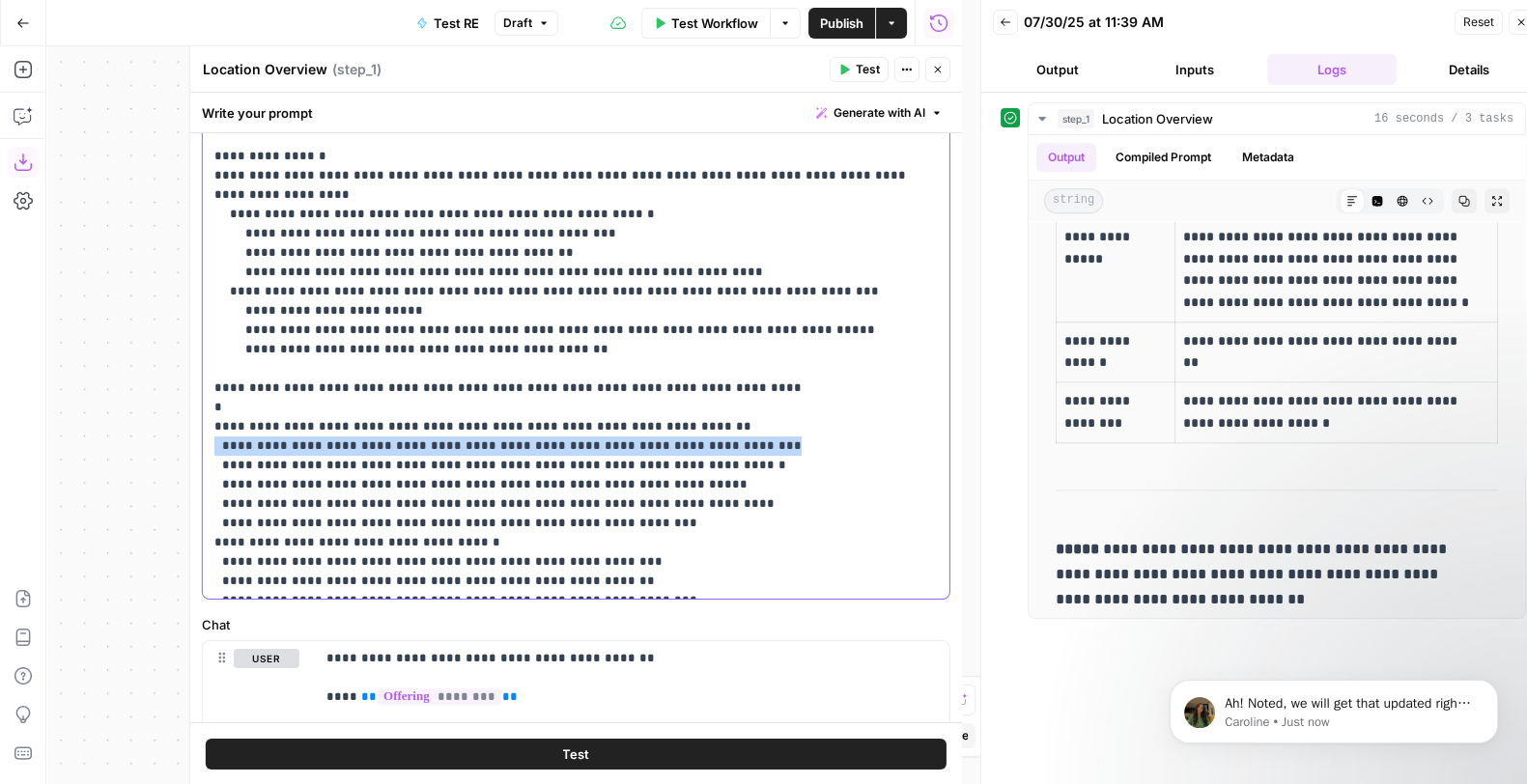 drag, startPoint x: 693, startPoint y: 407, endPoint x: 206, endPoint y: 404, distance: 487.00924 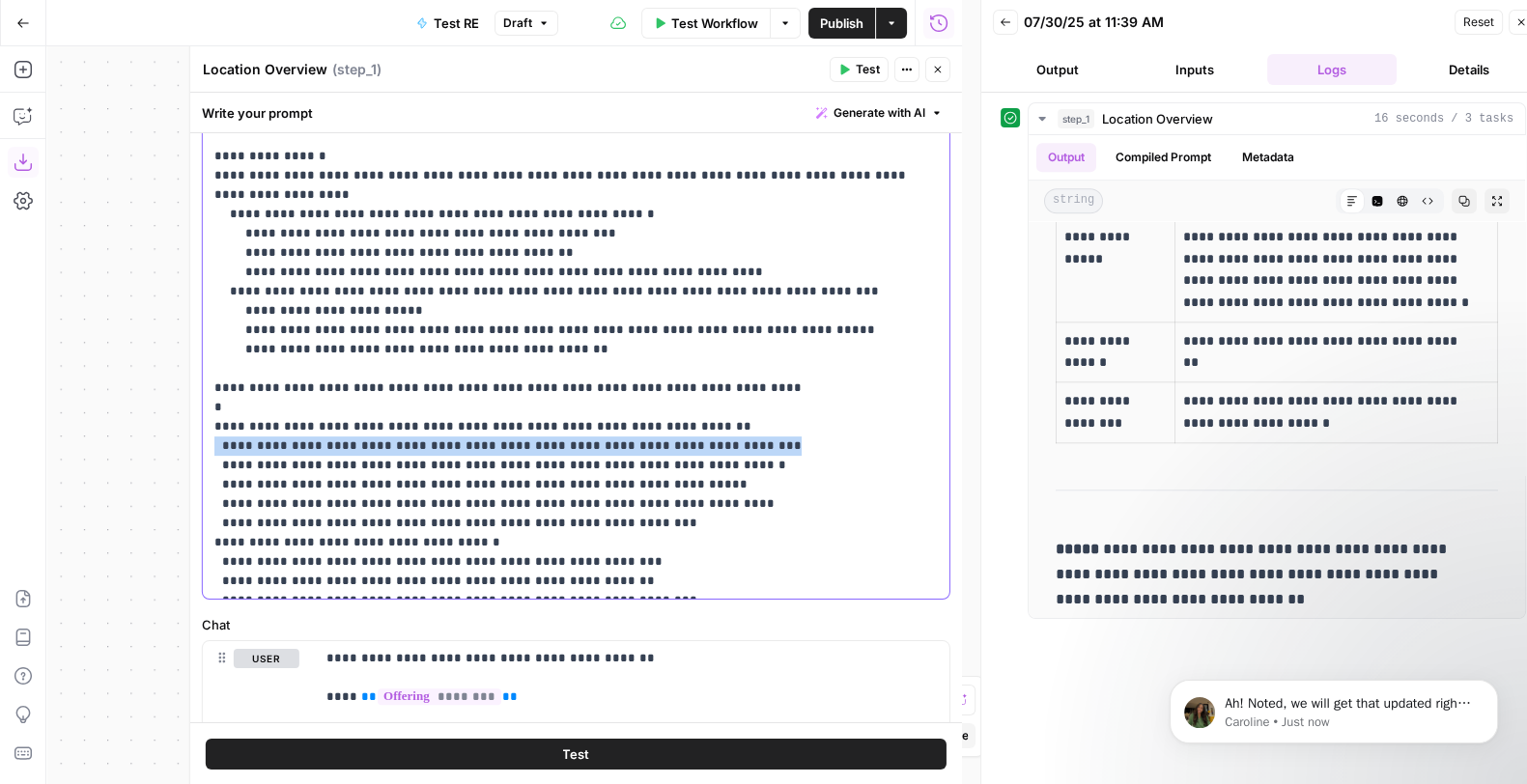 click on "**********" at bounding box center (576, 311) 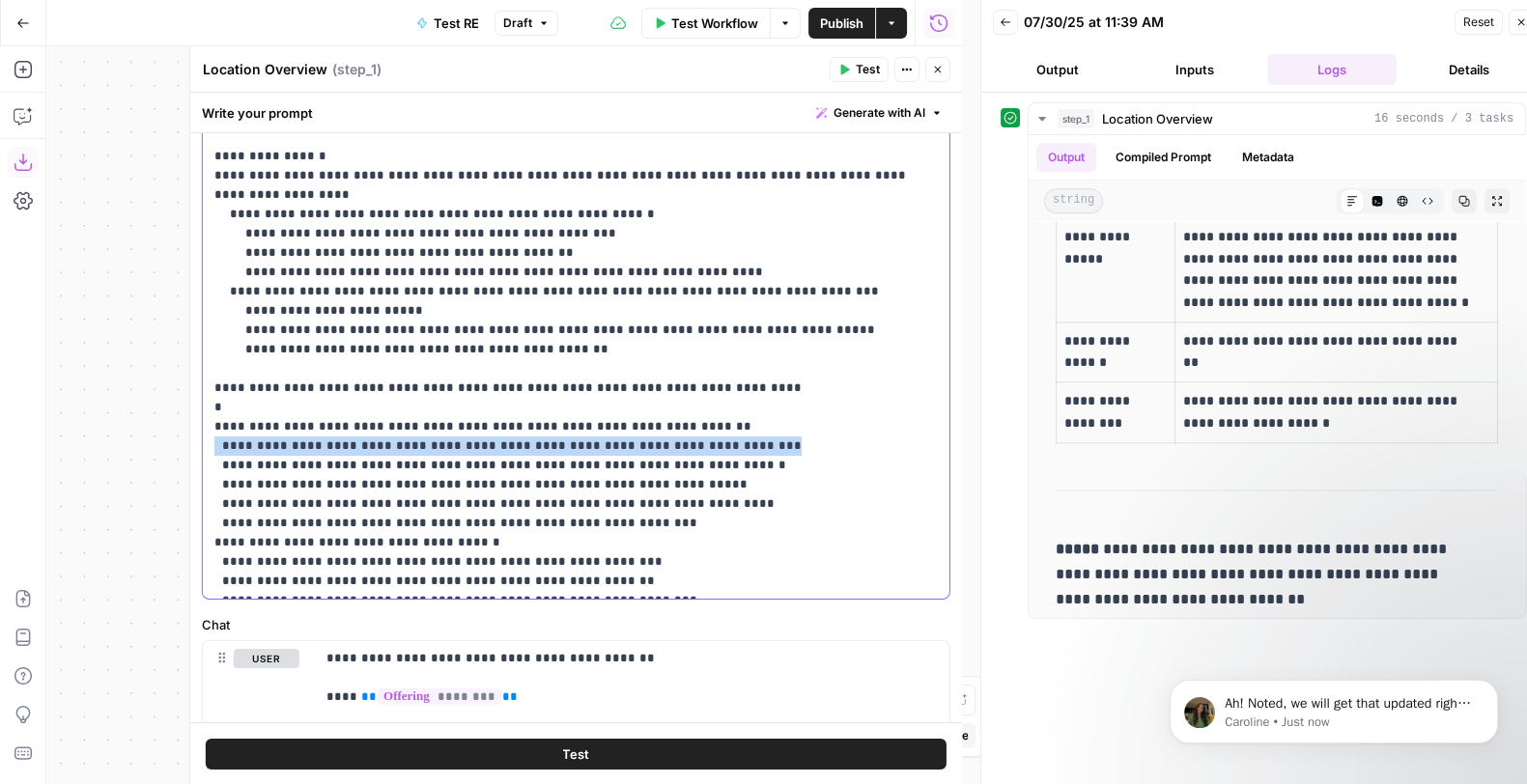 copy on "**********" 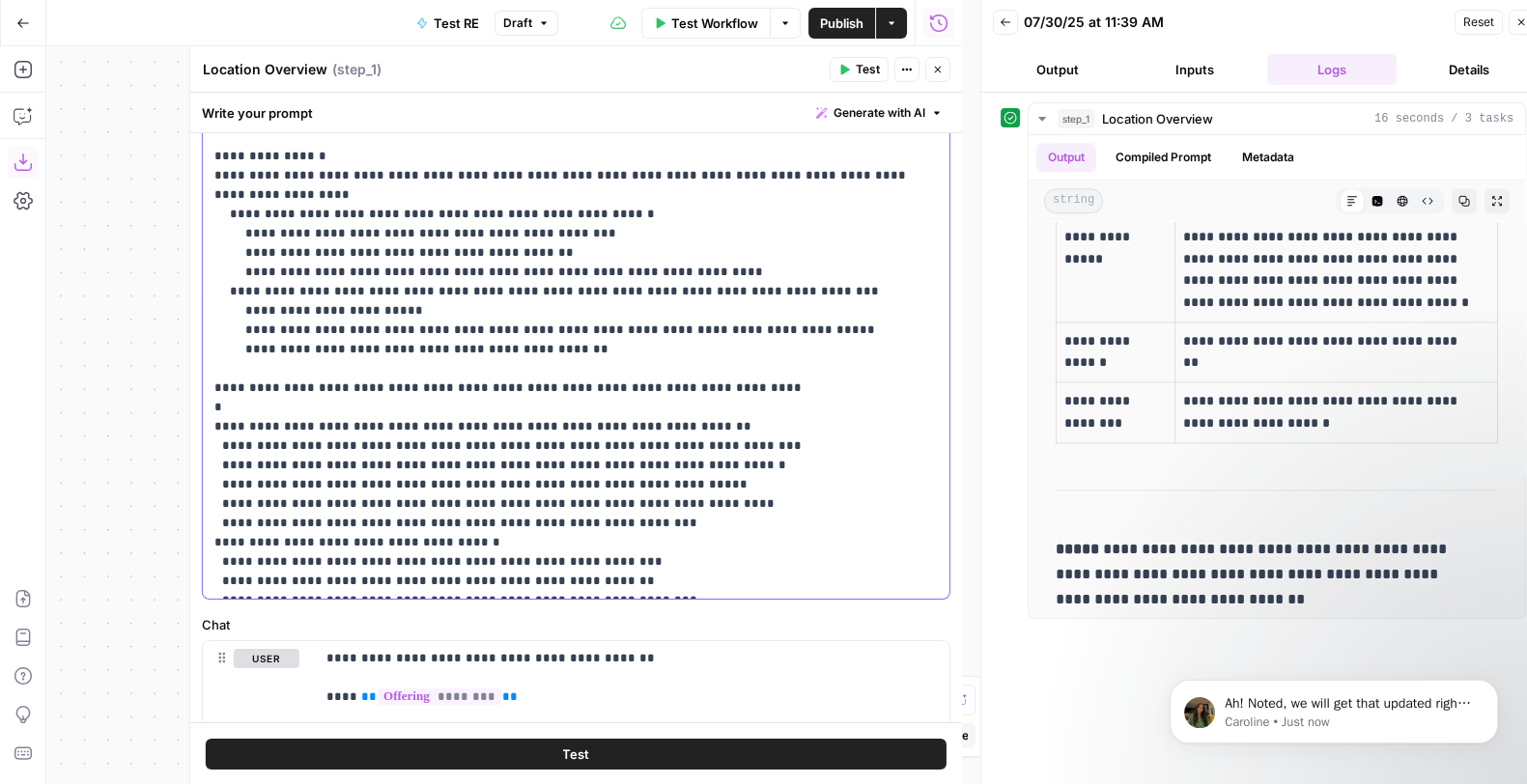 click on "**********" at bounding box center [567, 311] 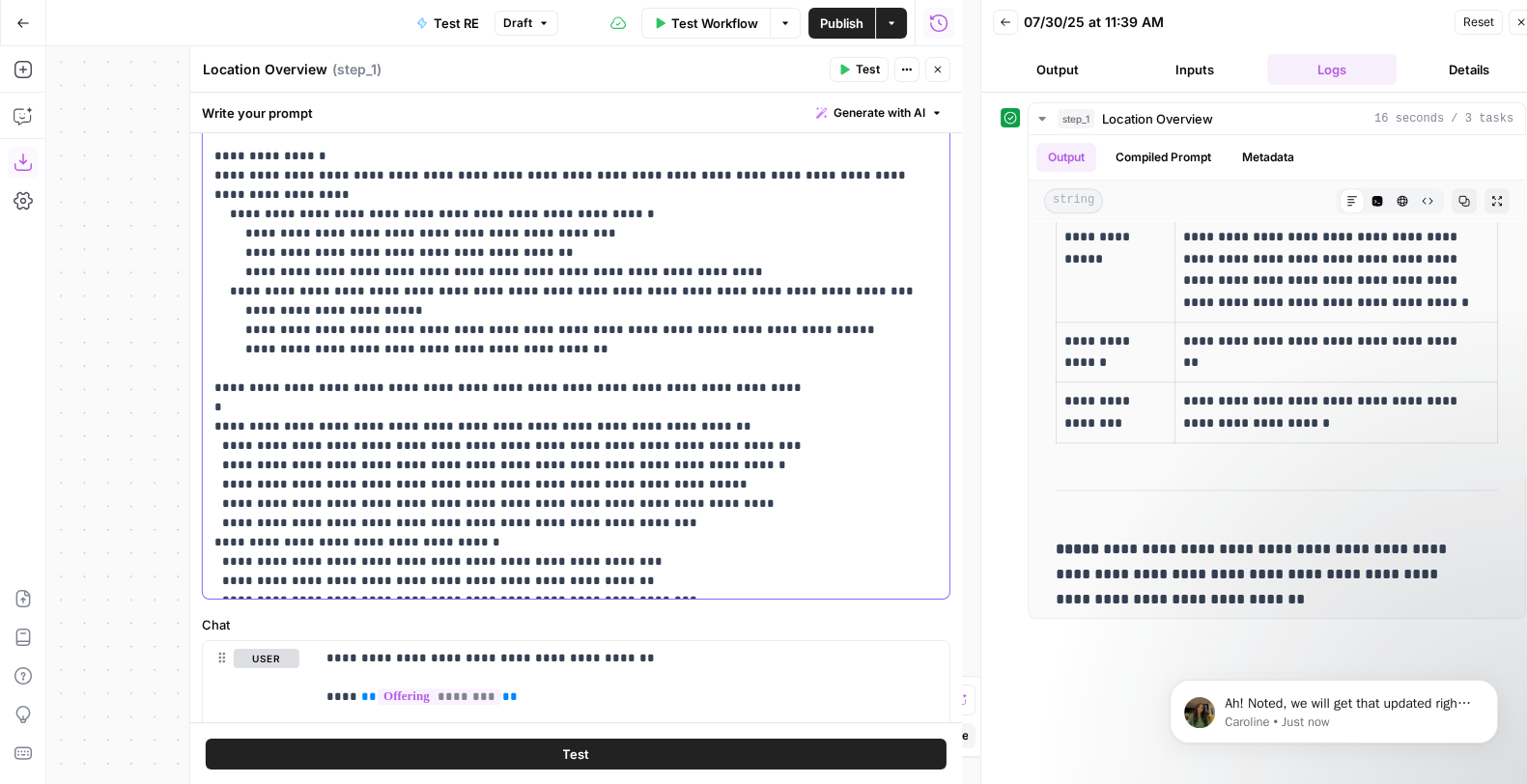 click on "**********" at bounding box center (567, 311) 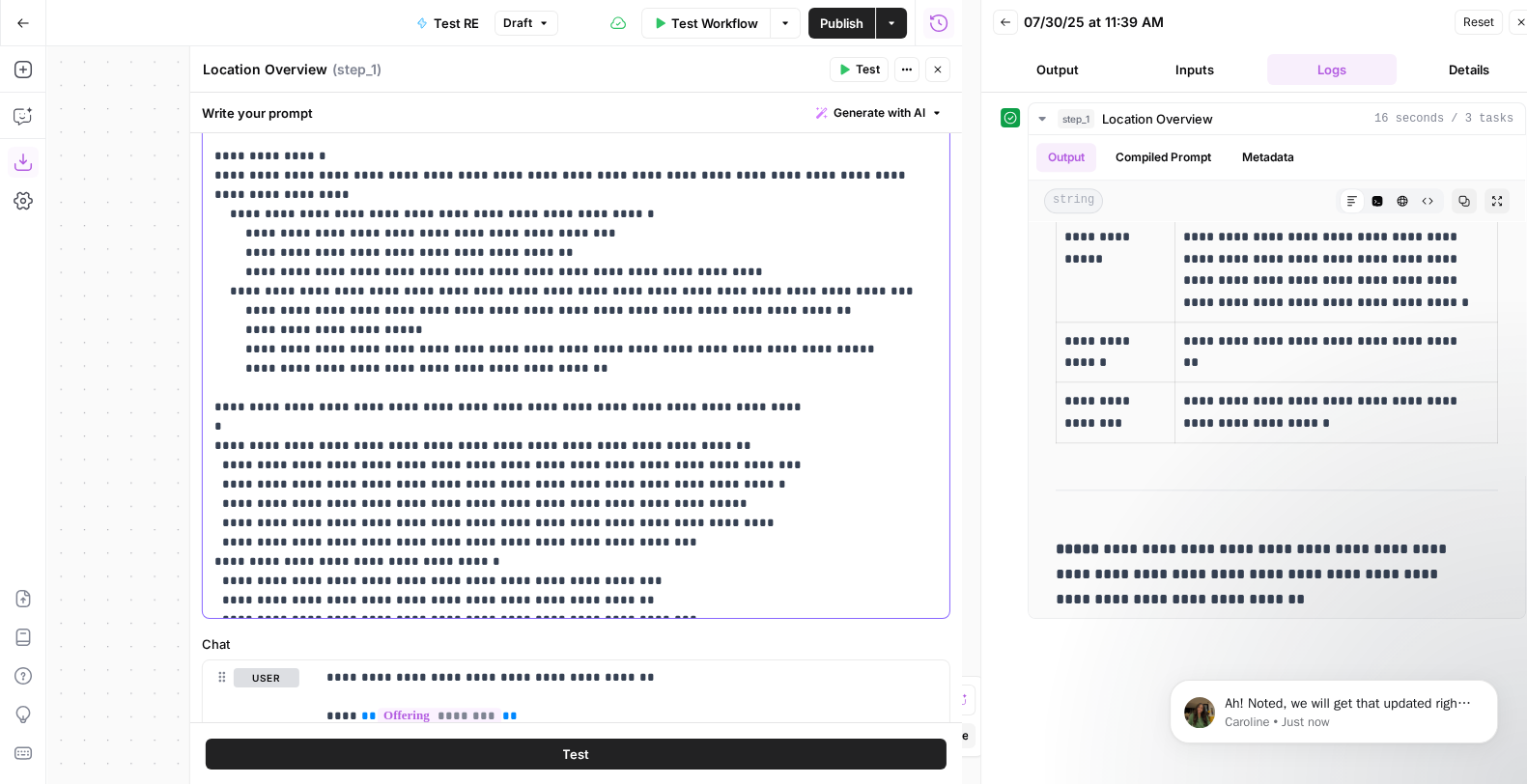 click on "**********" at bounding box center (567, 321) 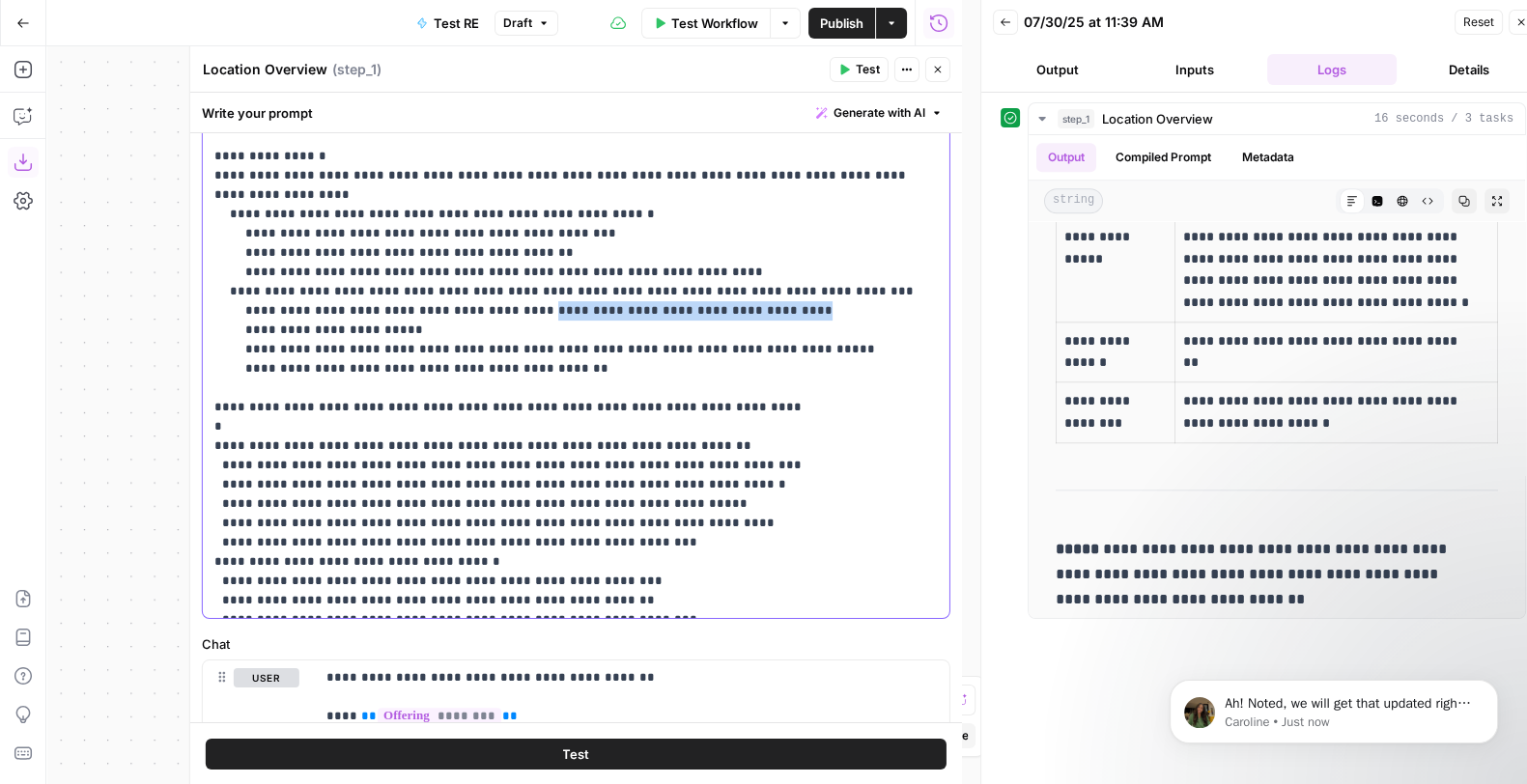 drag, startPoint x: 483, startPoint y: 272, endPoint x: 715, endPoint y: 266, distance: 232.07757 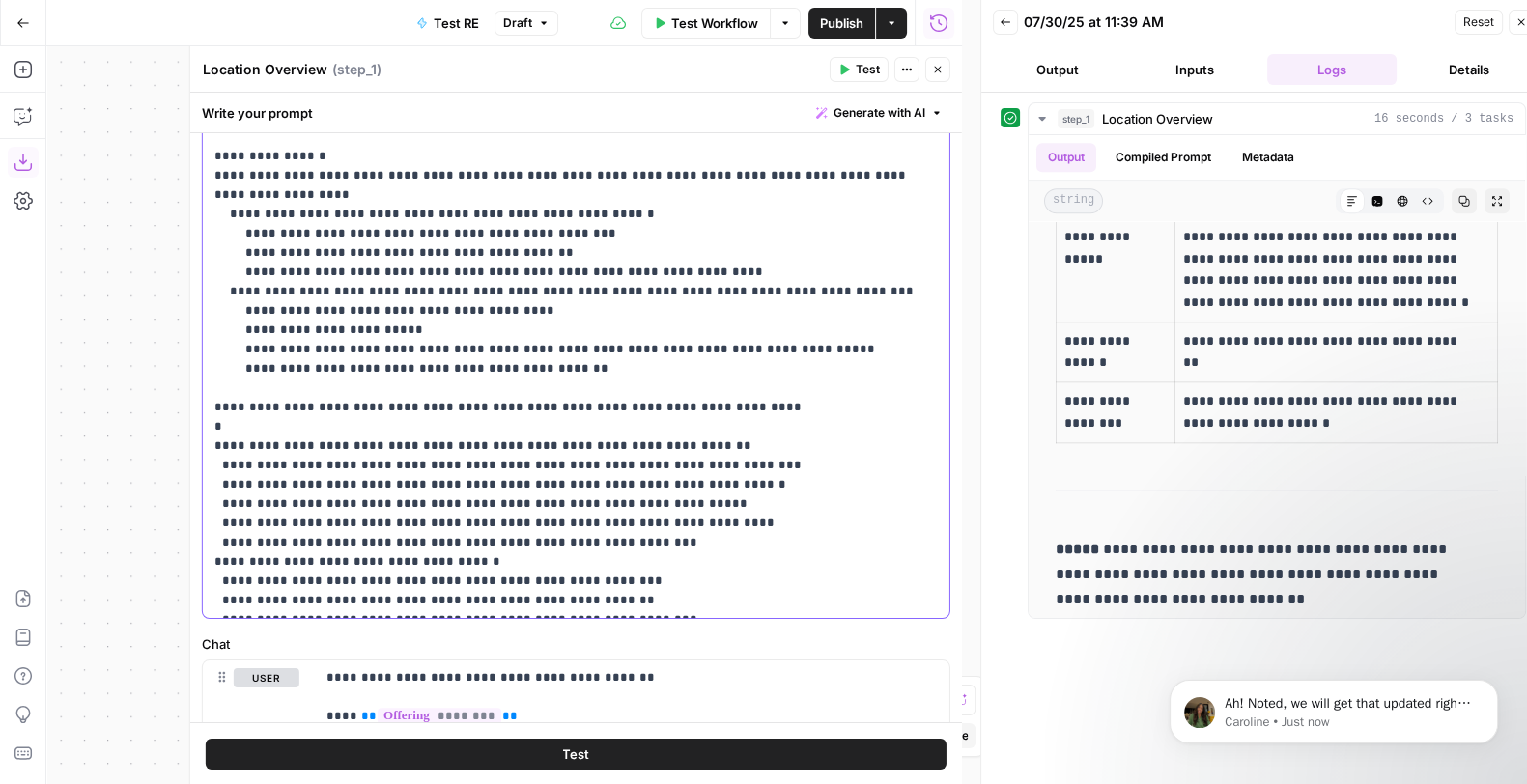 click on "**********" at bounding box center [567, 321] 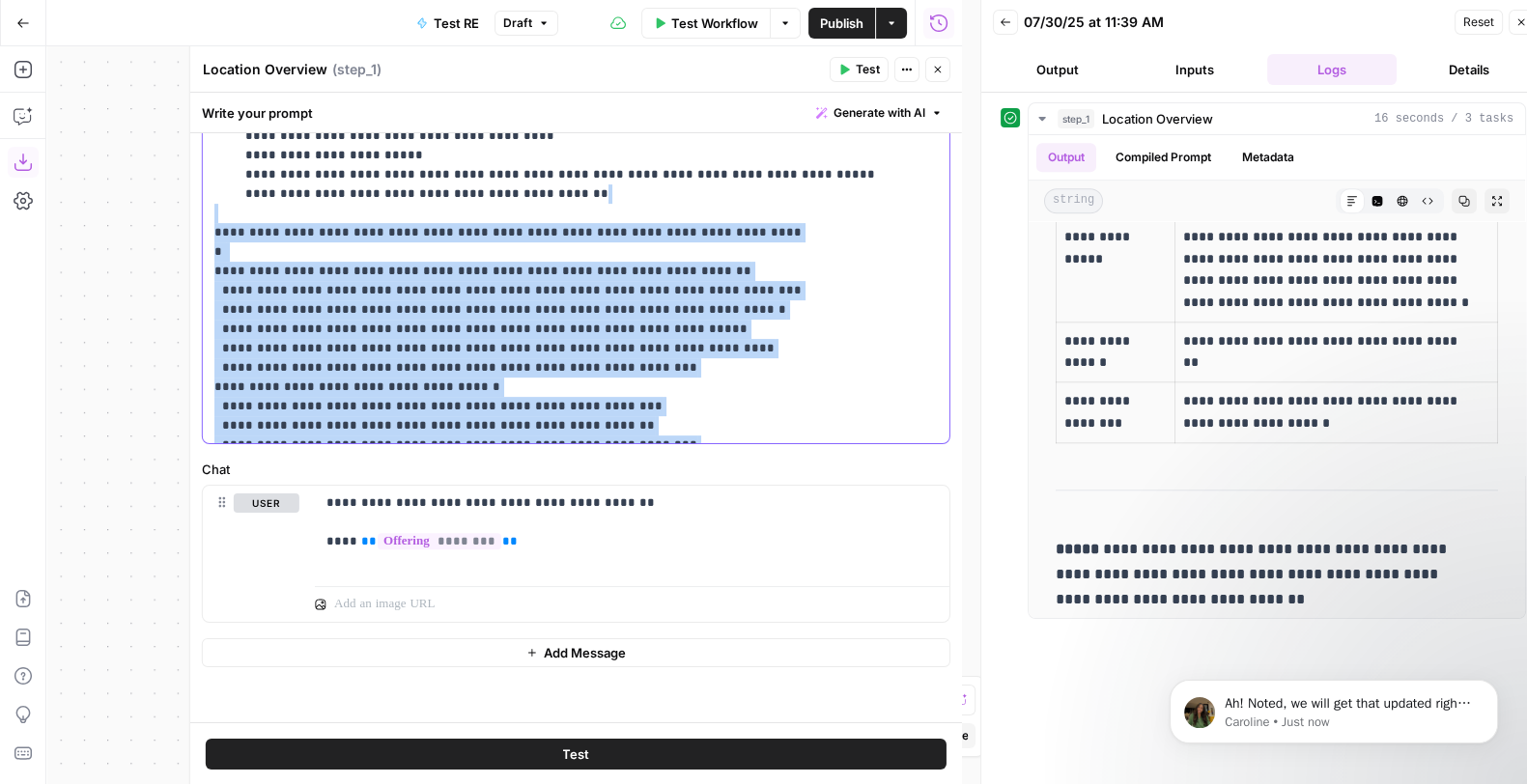drag, startPoint x: 225, startPoint y: 362, endPoint x: 1024, endPoint y: 739, distance: 883.4761 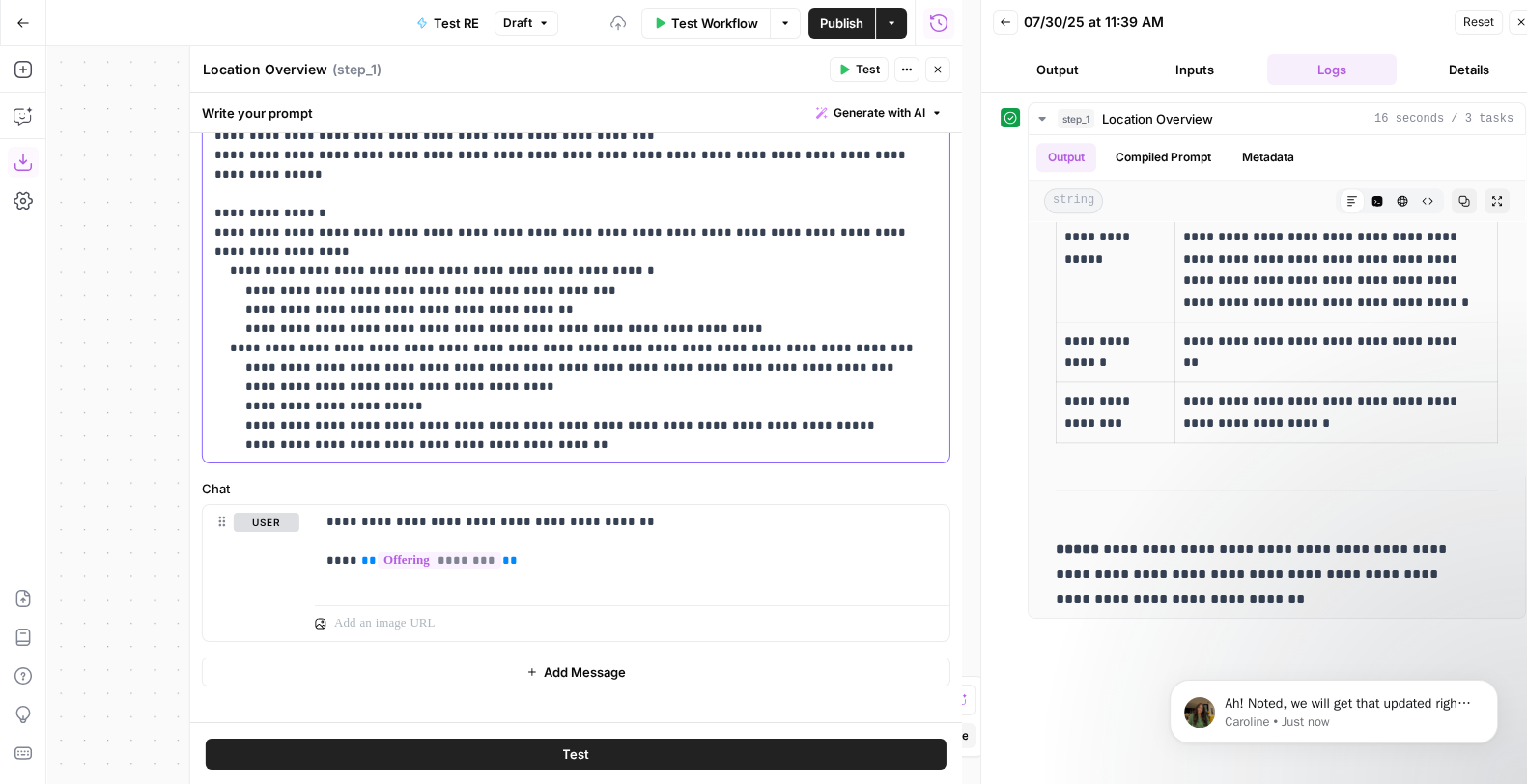 scroll, scrollTop: 658, scrollLeft: 0, axis: vertical 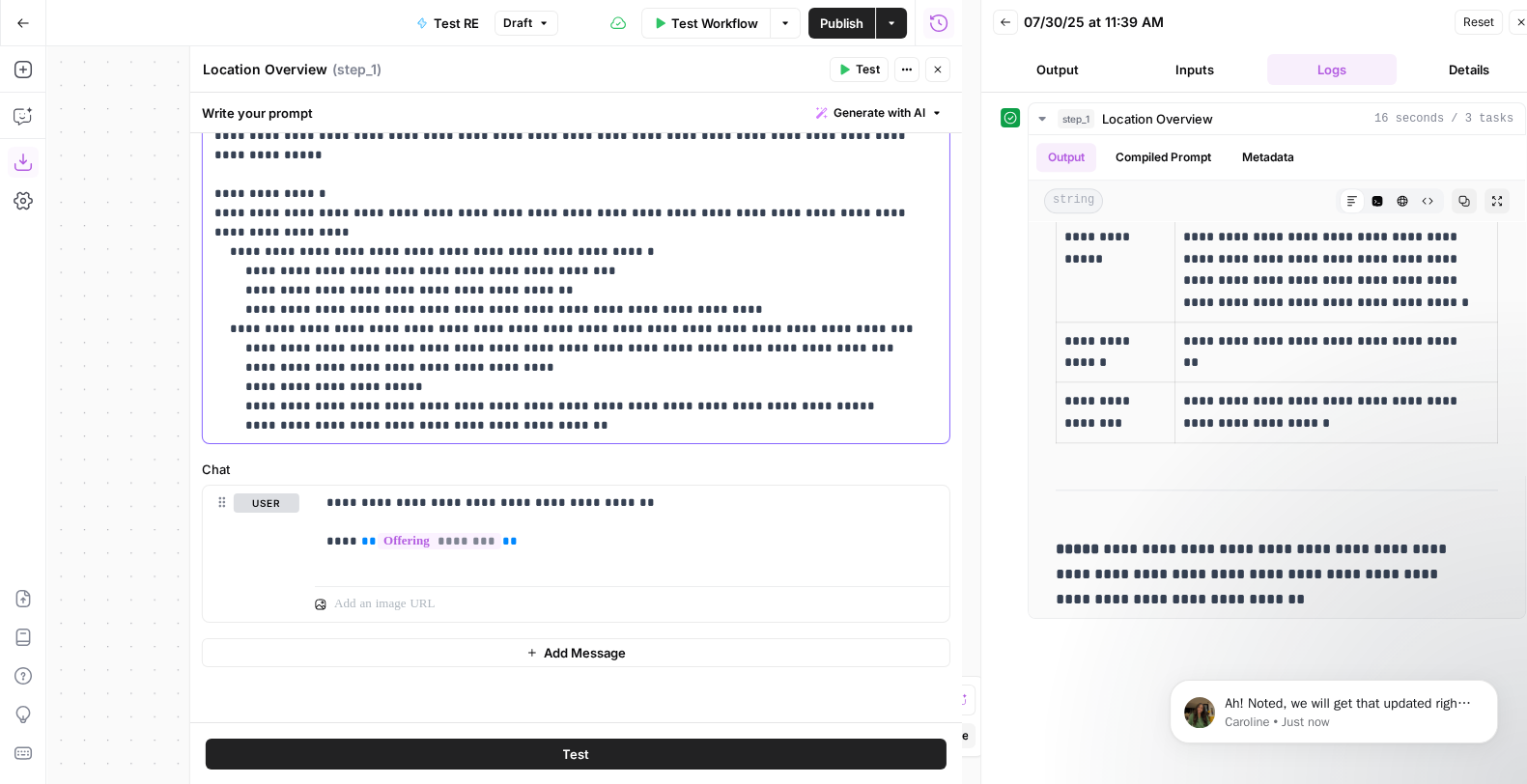drag, startPoint x: 298, startPoint y: 425, endPoint x: 357, endPoint y: 418, distance: 59.413803 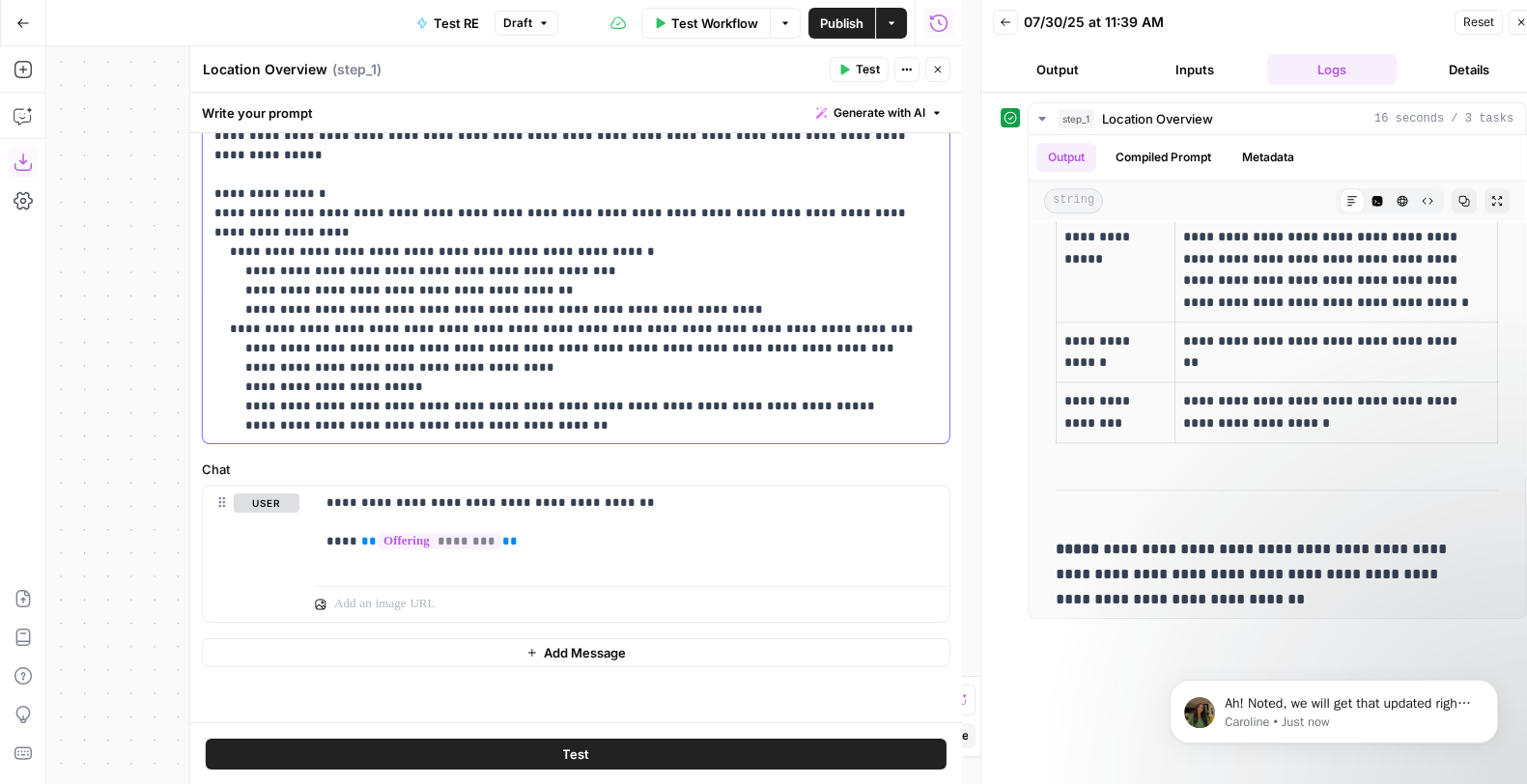 click on "**********" at bounding box center (567, 252) 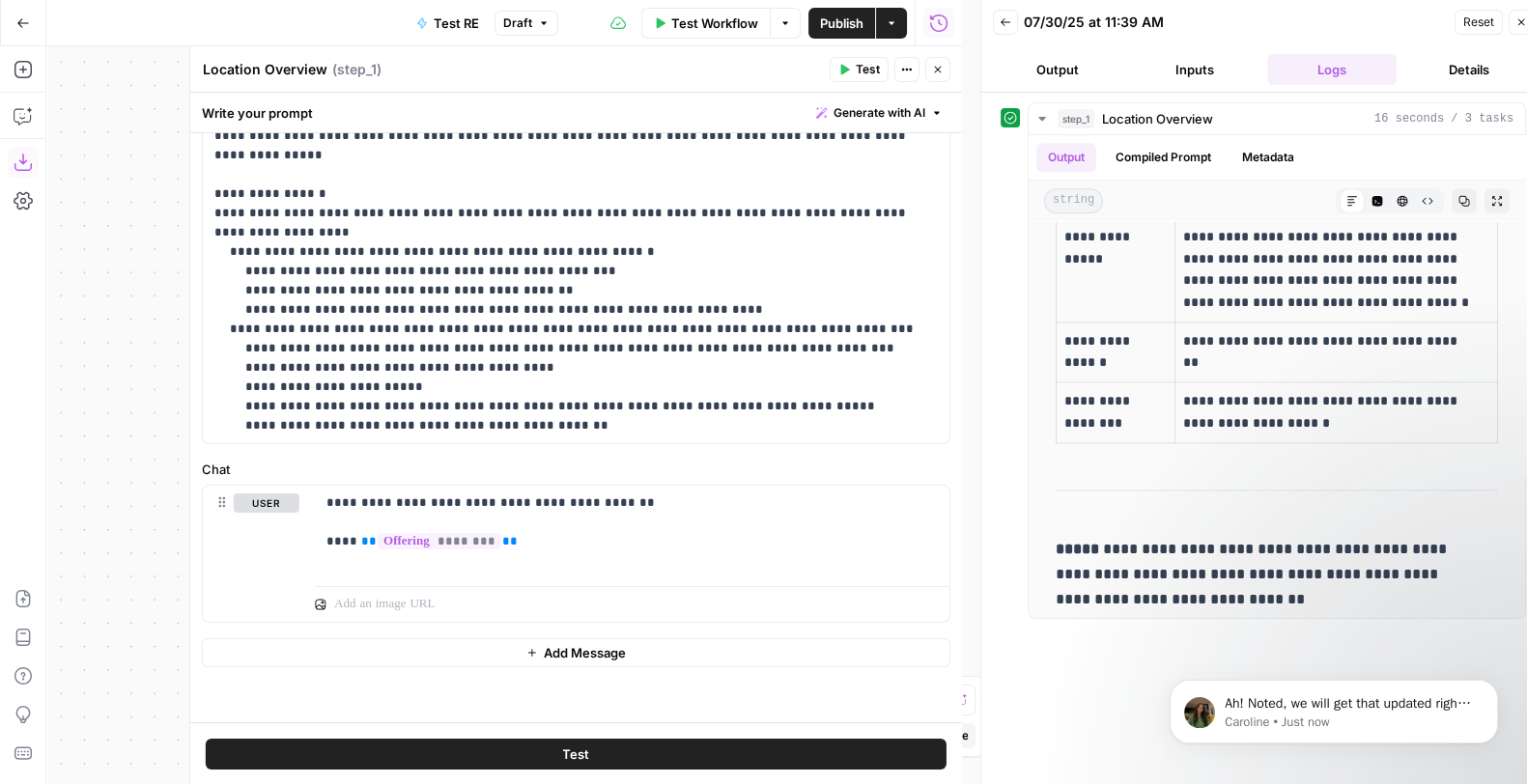 click on "Test" at bounding box center (576, 754) 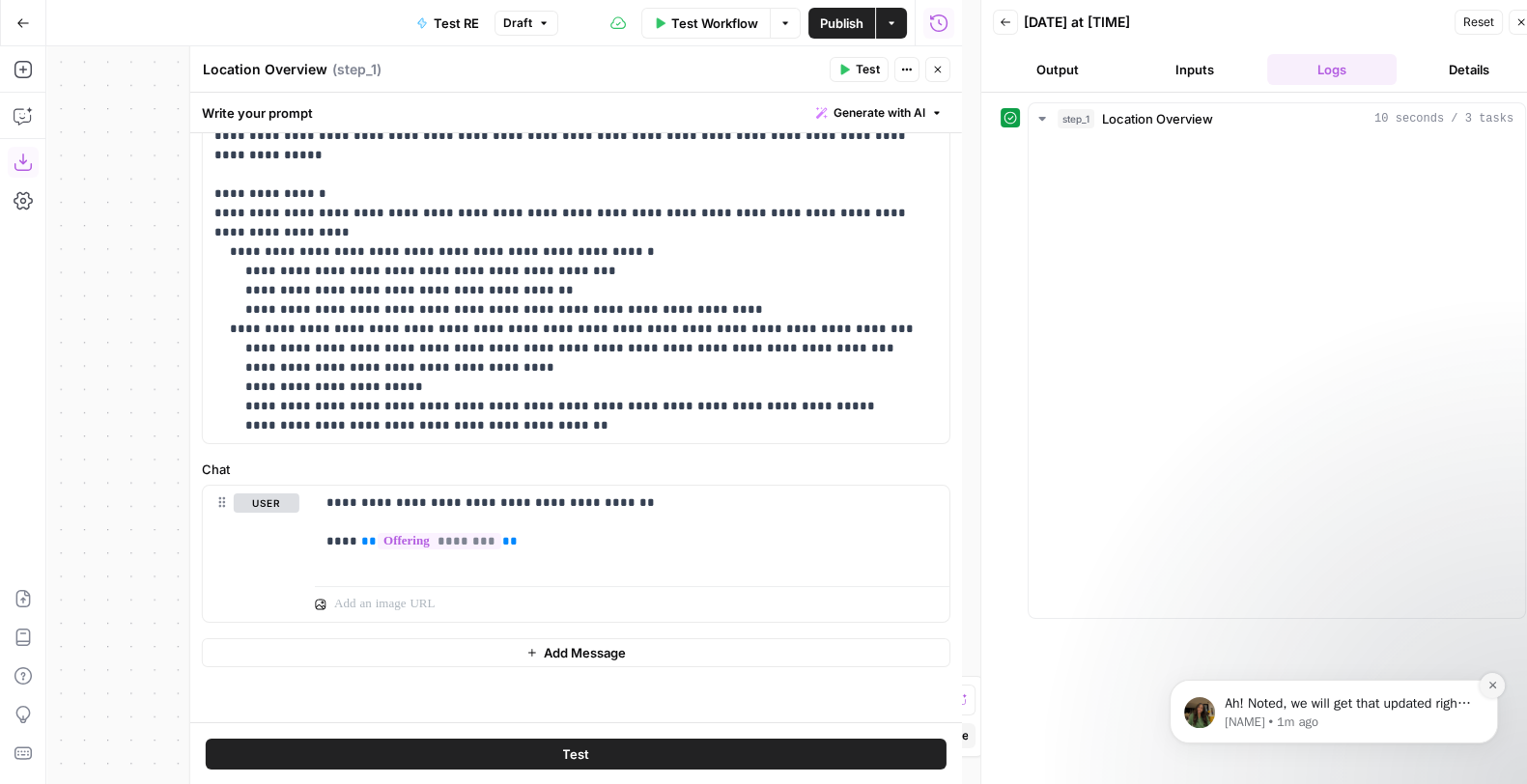 click 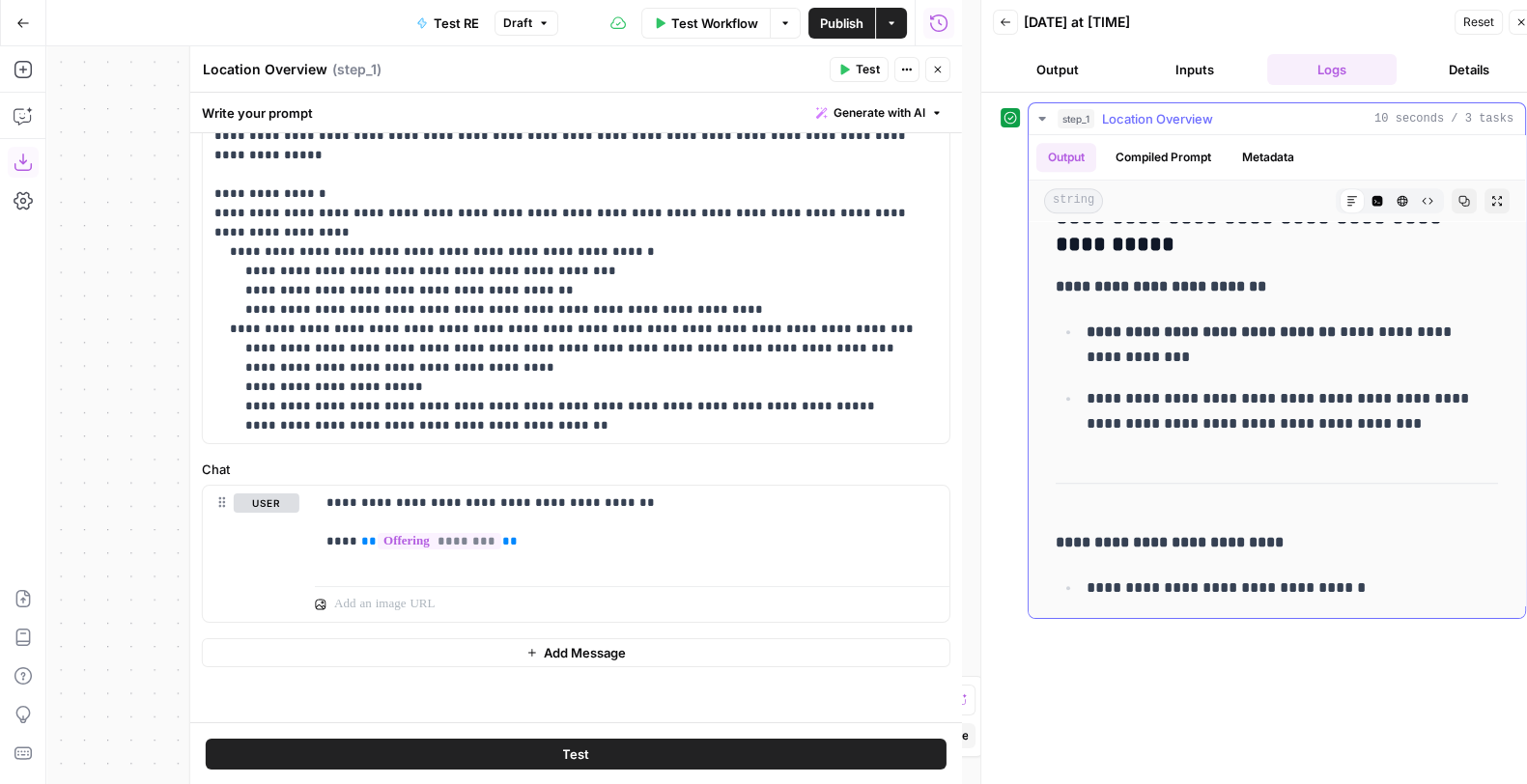 scroll, scrollTop: 1735, scrollLeft: 0, axis: vertical 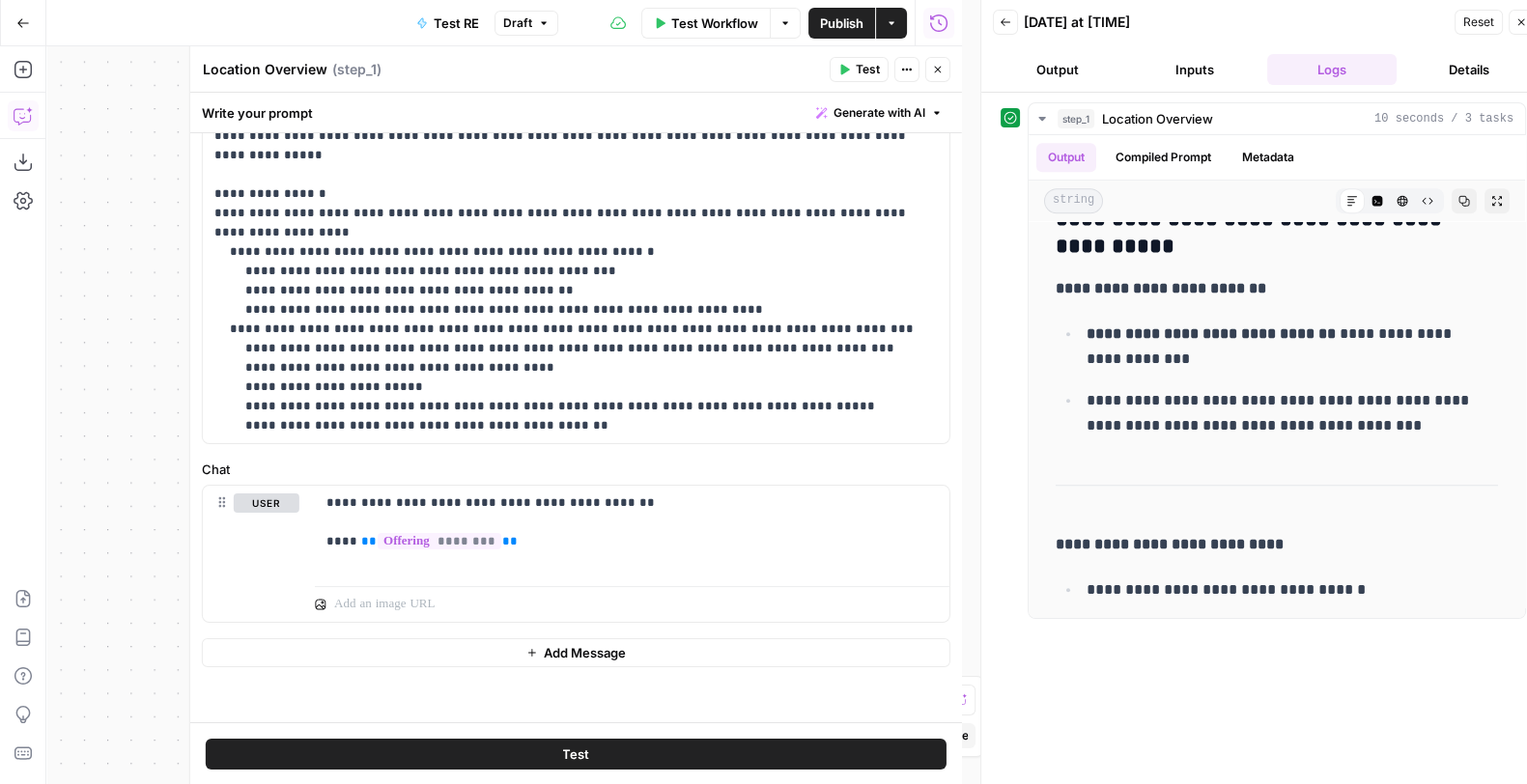click 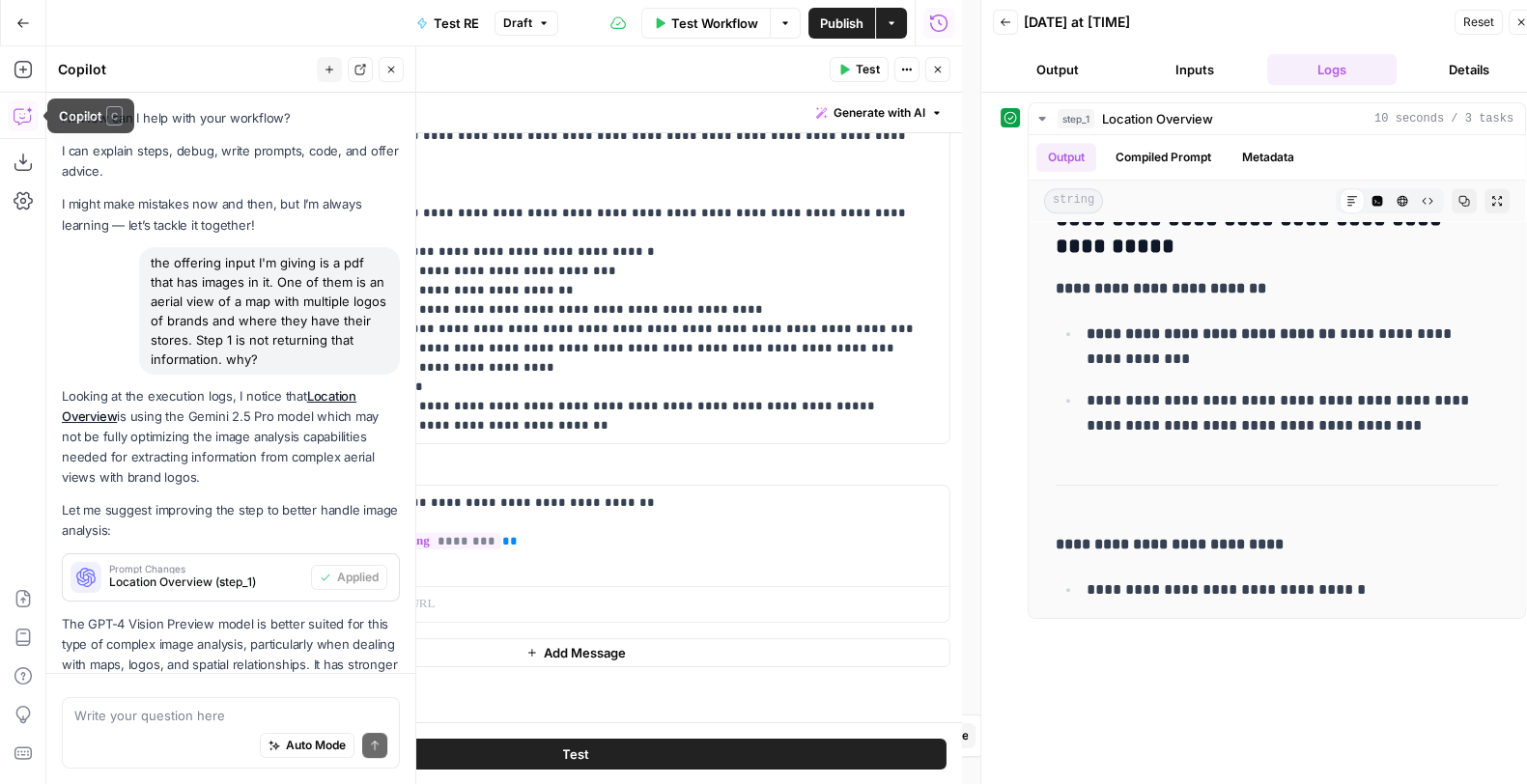 scroll, scrollTop: 350, scrollLeft: 0, axis: vertical 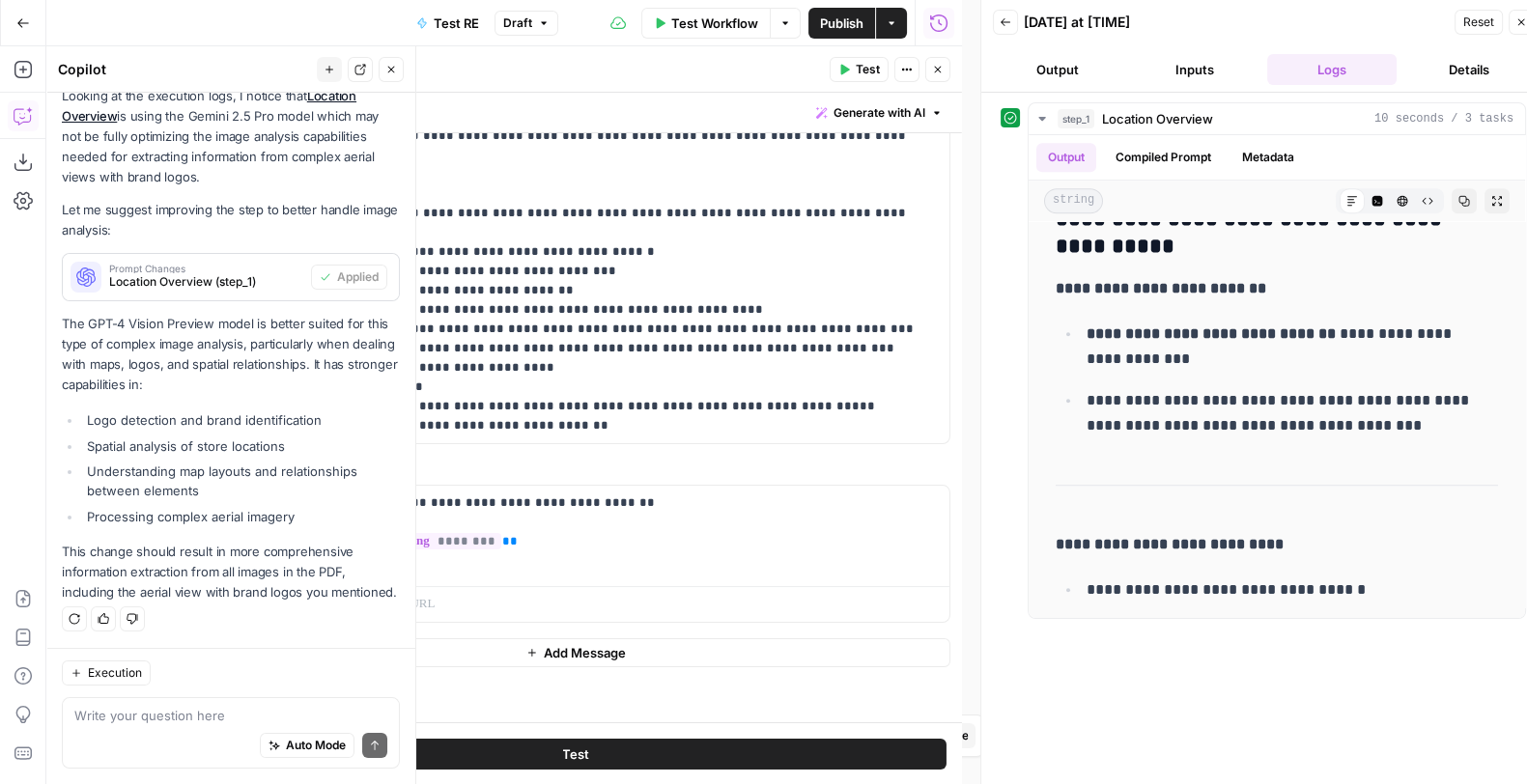 click on "Close" at bounding box center [391, 70] 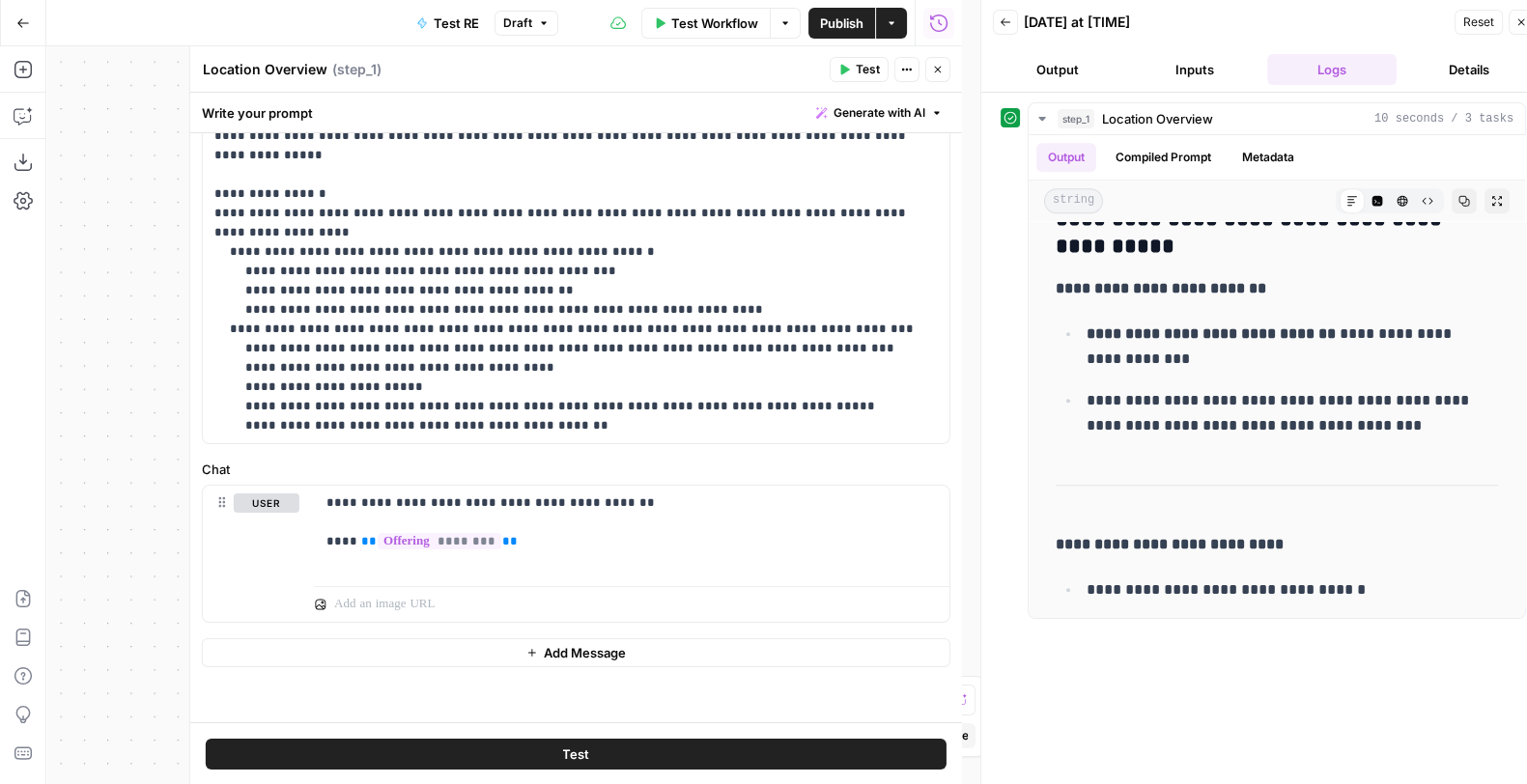 scroll, scrollTop: 0, scrollLeft: 0, axis: both 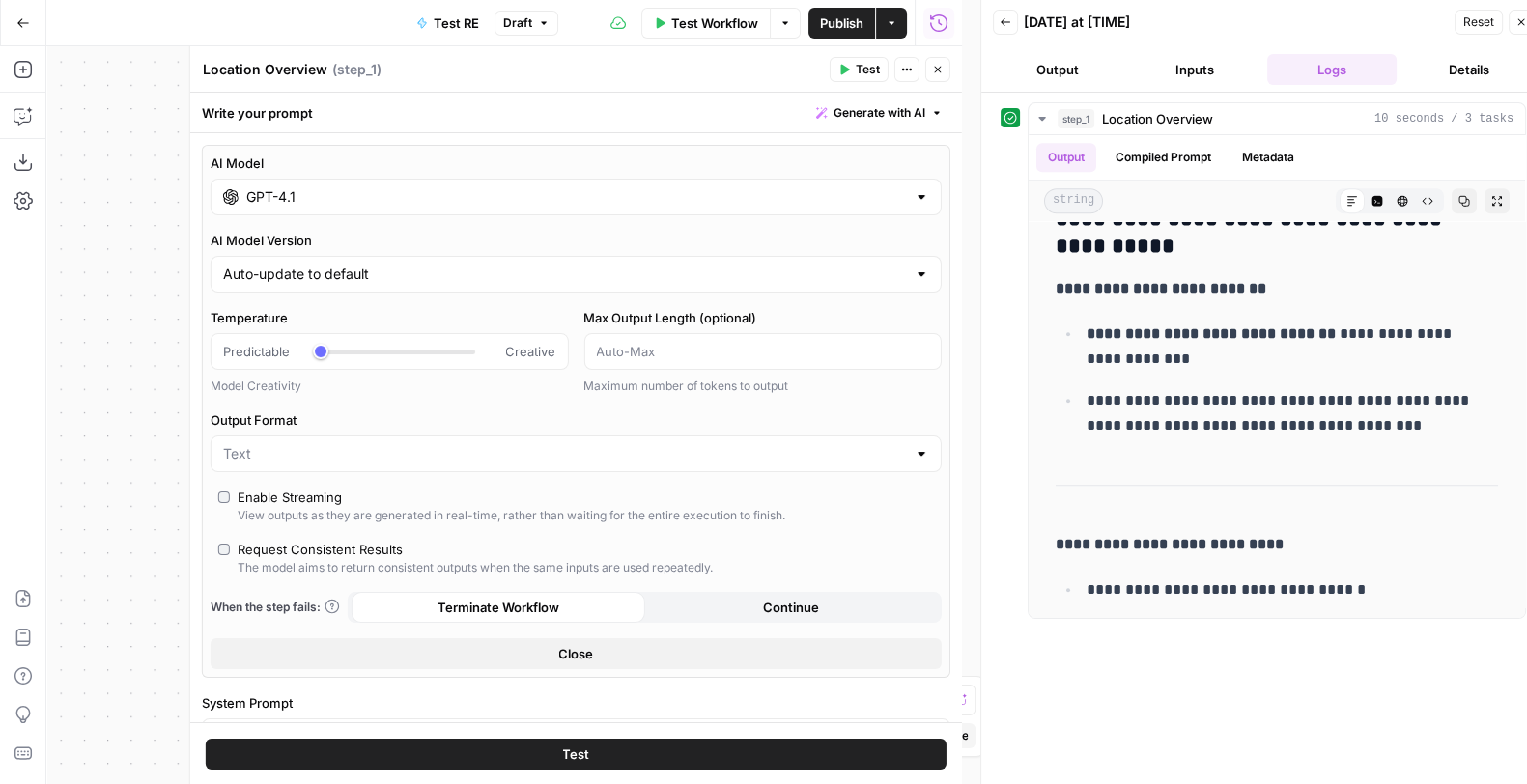 click on "GPT-4.1" at bounding box center [576, 197] 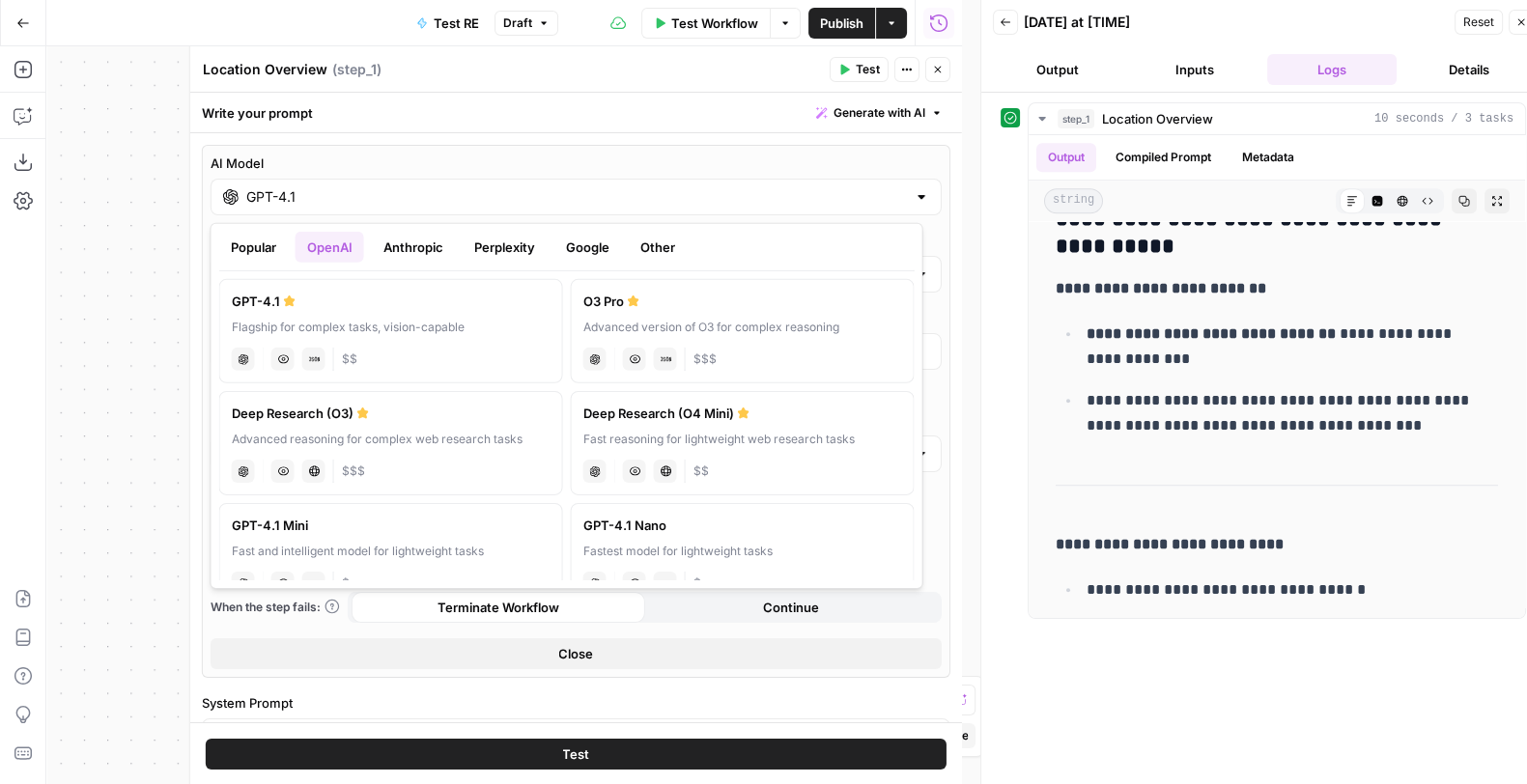click on "Google" at bounding box center [587, 247] 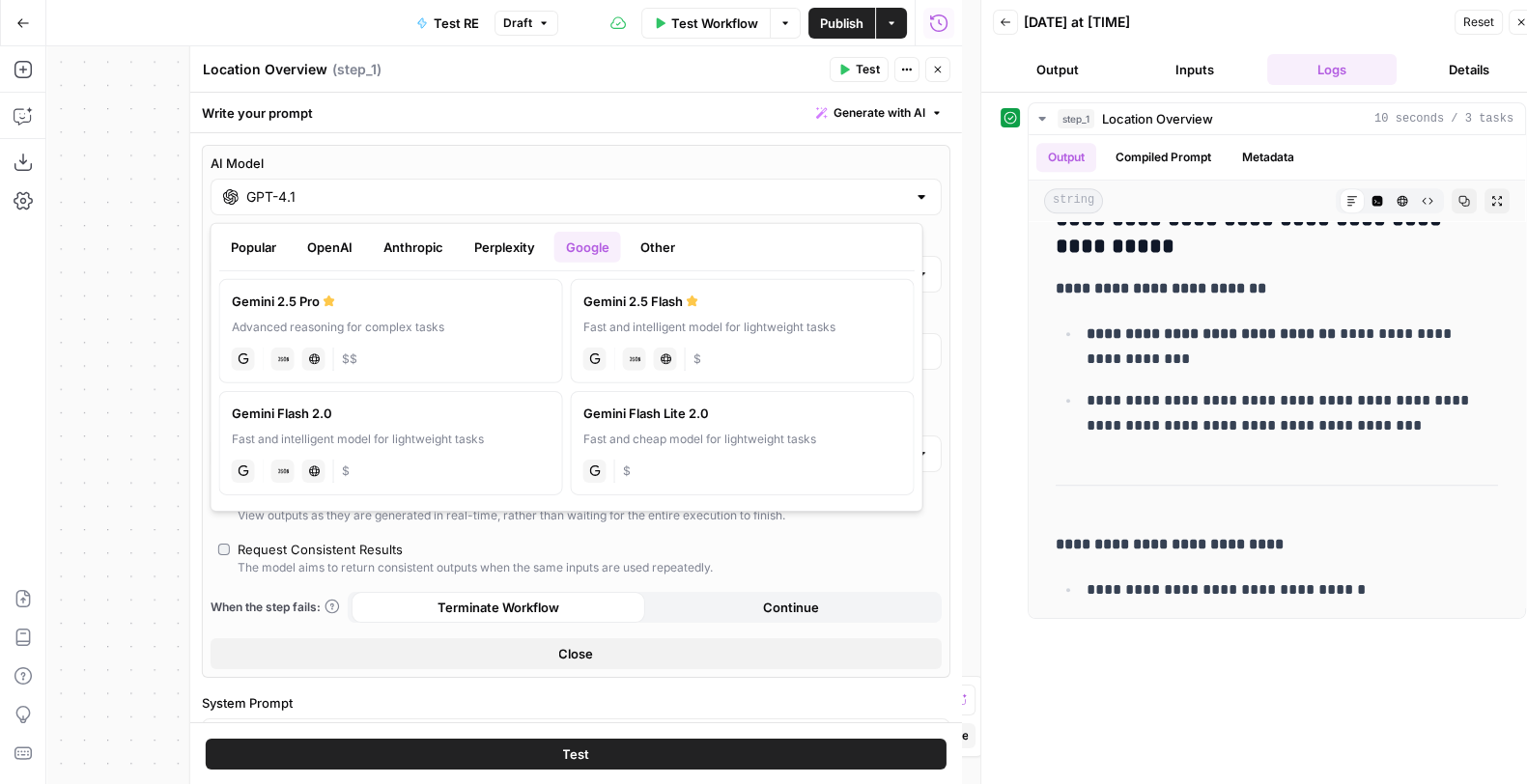 click on "OpenAI" at bounding box center [329, 247] 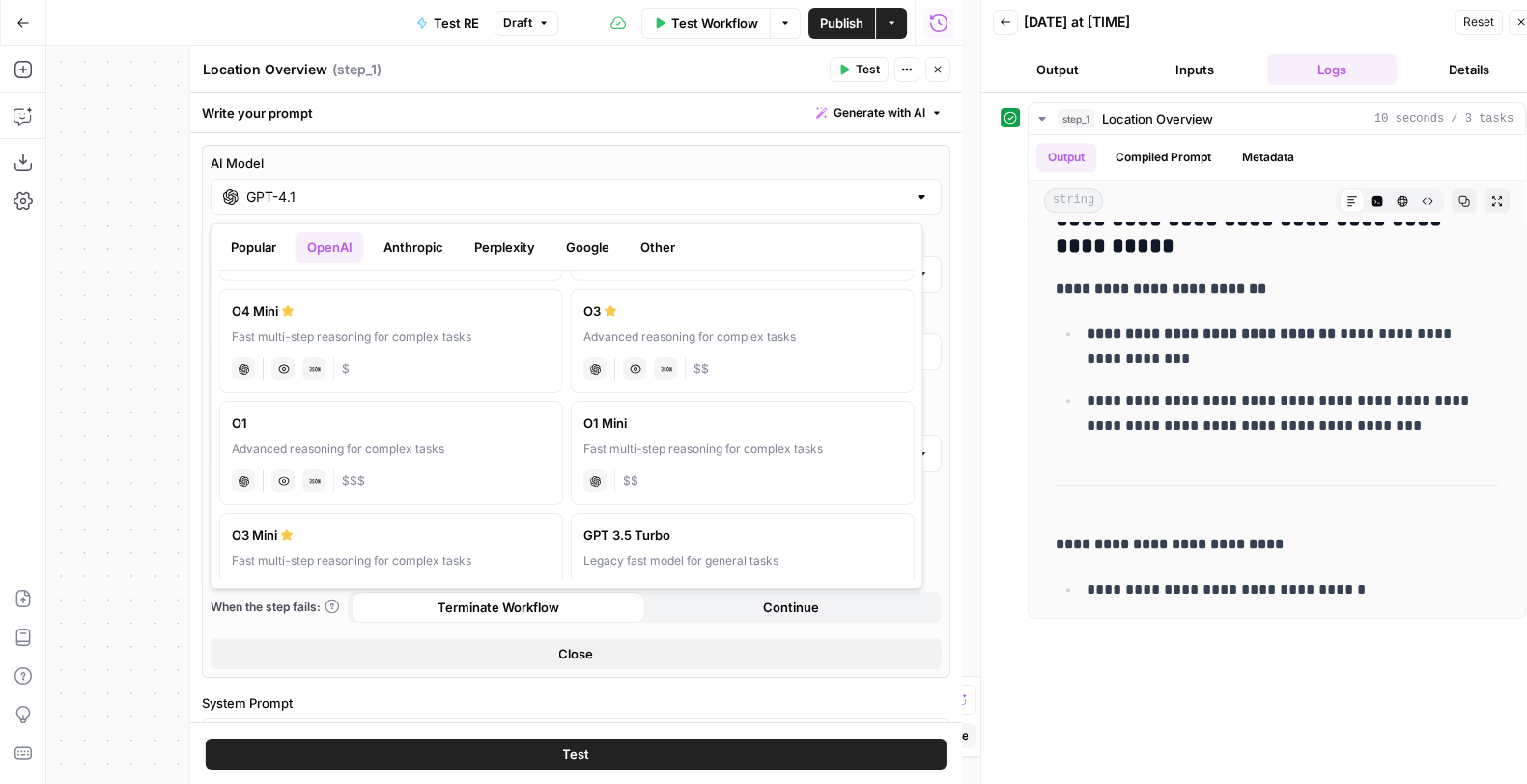 scroll, scrollTop: 549, scrollLeft: 0, axis: vertical 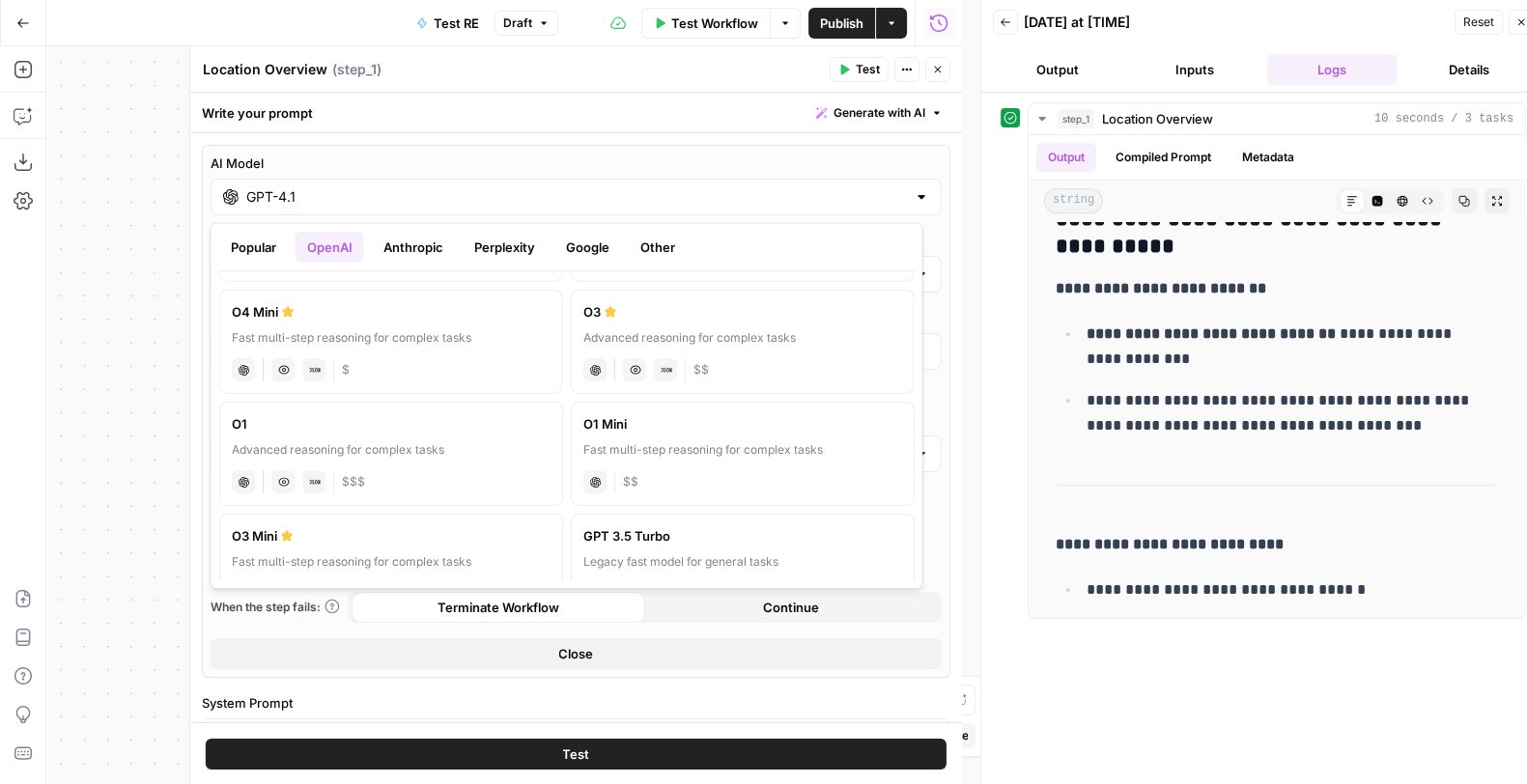 click on "Advanced reasoning for complex tasks" at bounding box center (743, 338) 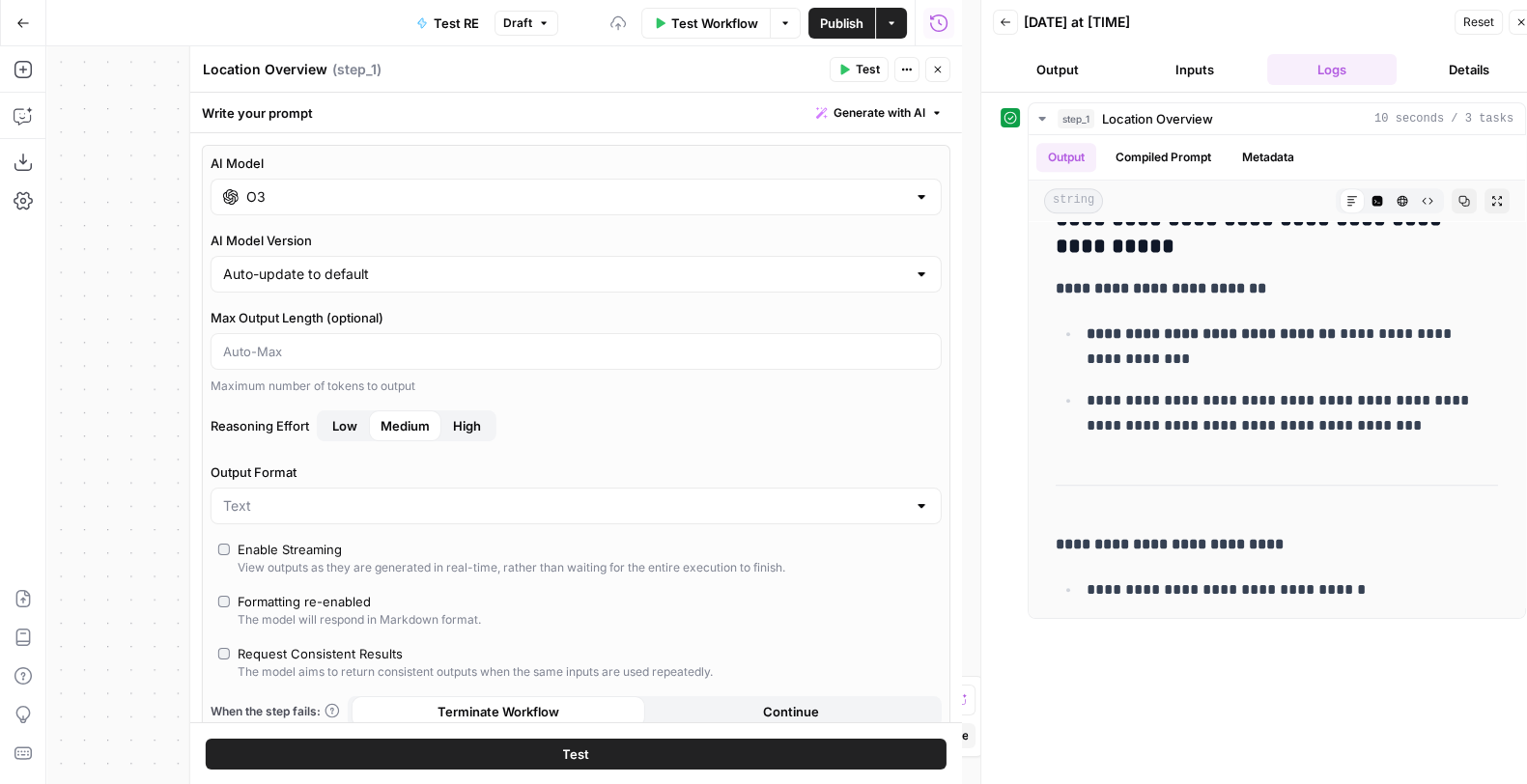 scroll, scrollTop: 294, scrollLeft: 0, axis: vertical 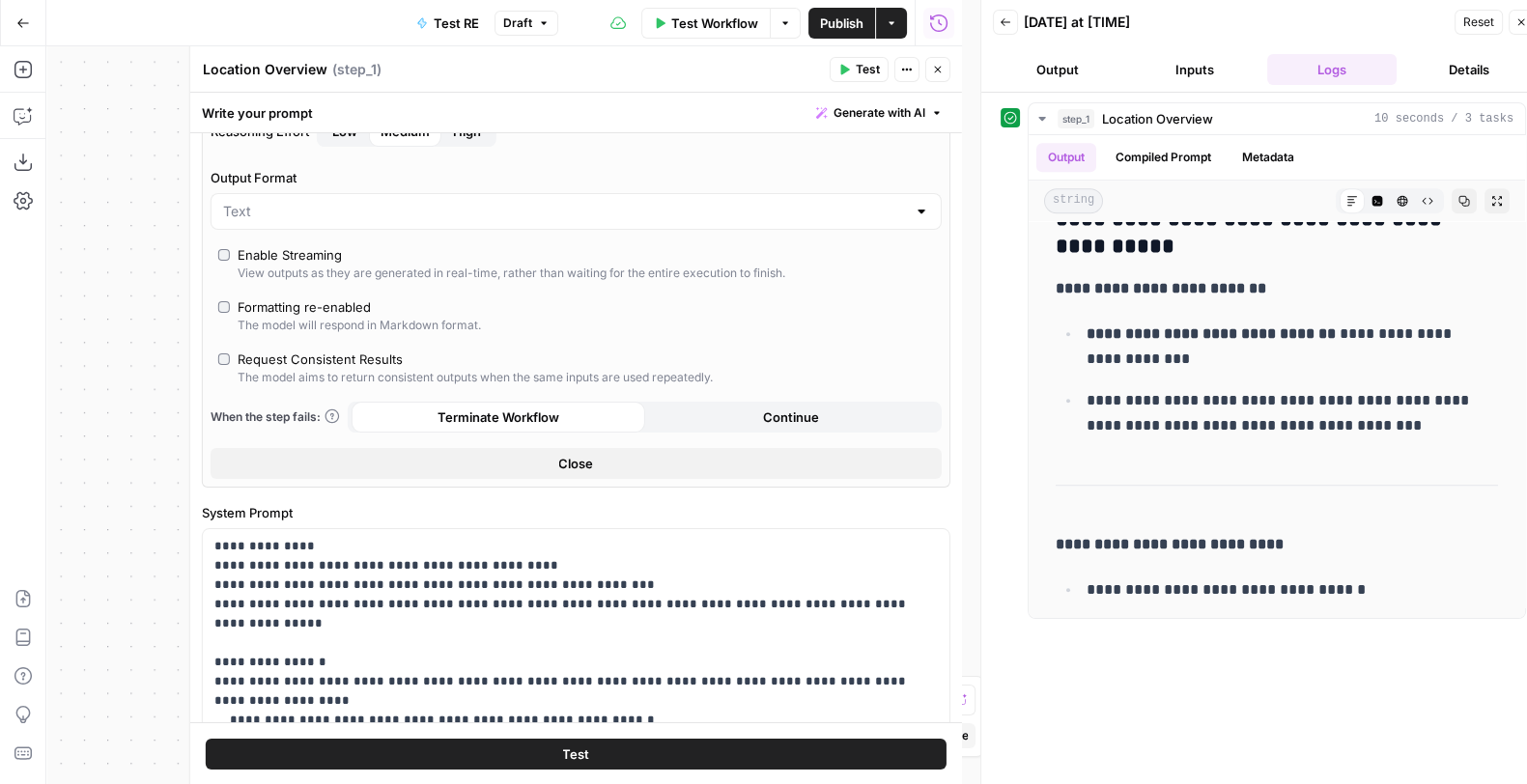 click on "AI Model O3 AI Model Version Auto-update to default Max Output Length (optional) Maximum number of tokens to output Reasoning Effort Low Medium High Output Format Enable Streaming View outputs as they are generated in real-time, rather than waiting for the entire execution to finish. Formatting re-enabled The model will respond in Markdown format. Request Consistent Results The model aims to return consistent outputs when the same inputs are used repeatedly. When the step fails: Terminate Workflow Continue Close" at bounding box center [576, 169] 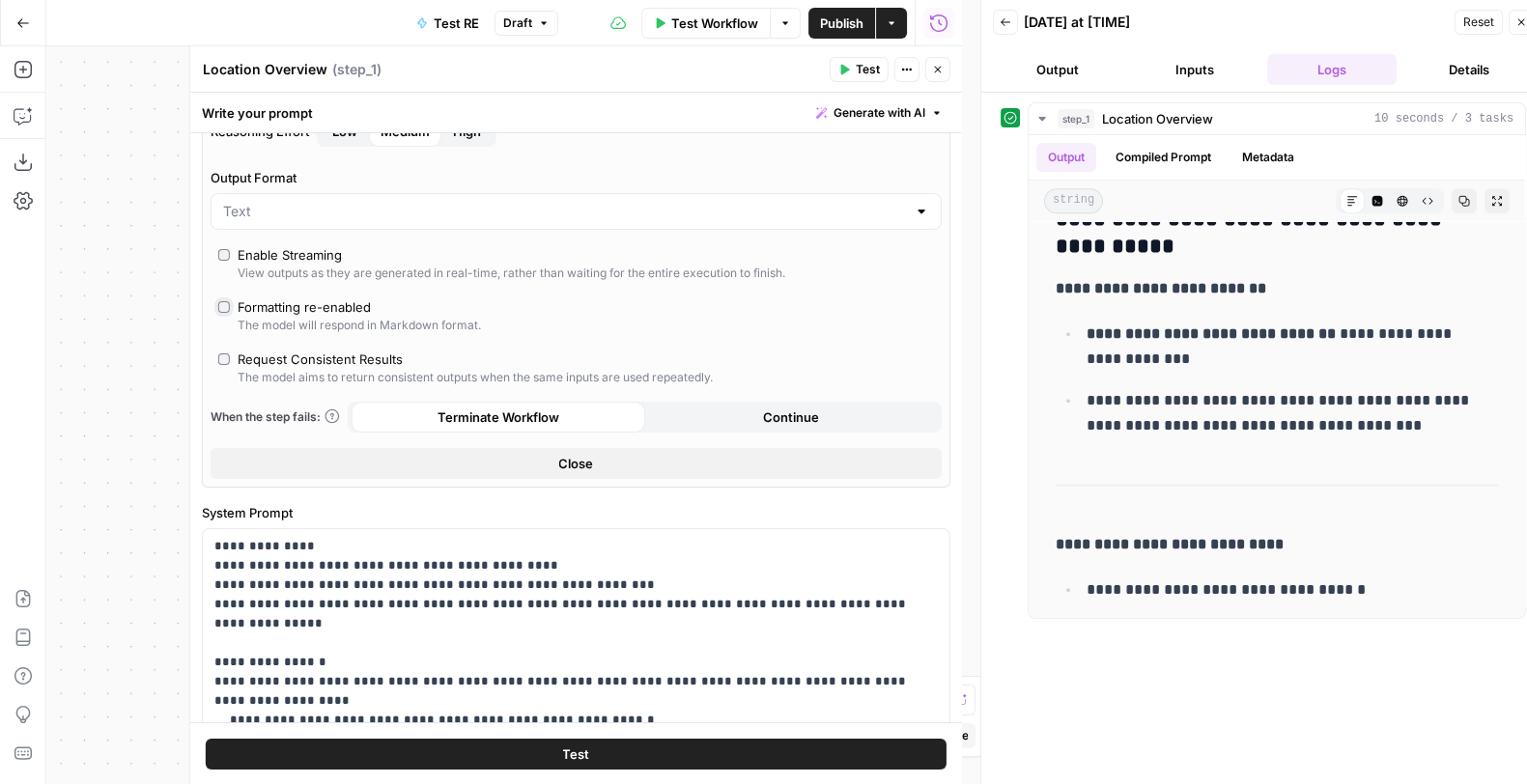 scroll, scrollTop: 762, scrollLeft: 0, axis: vertical 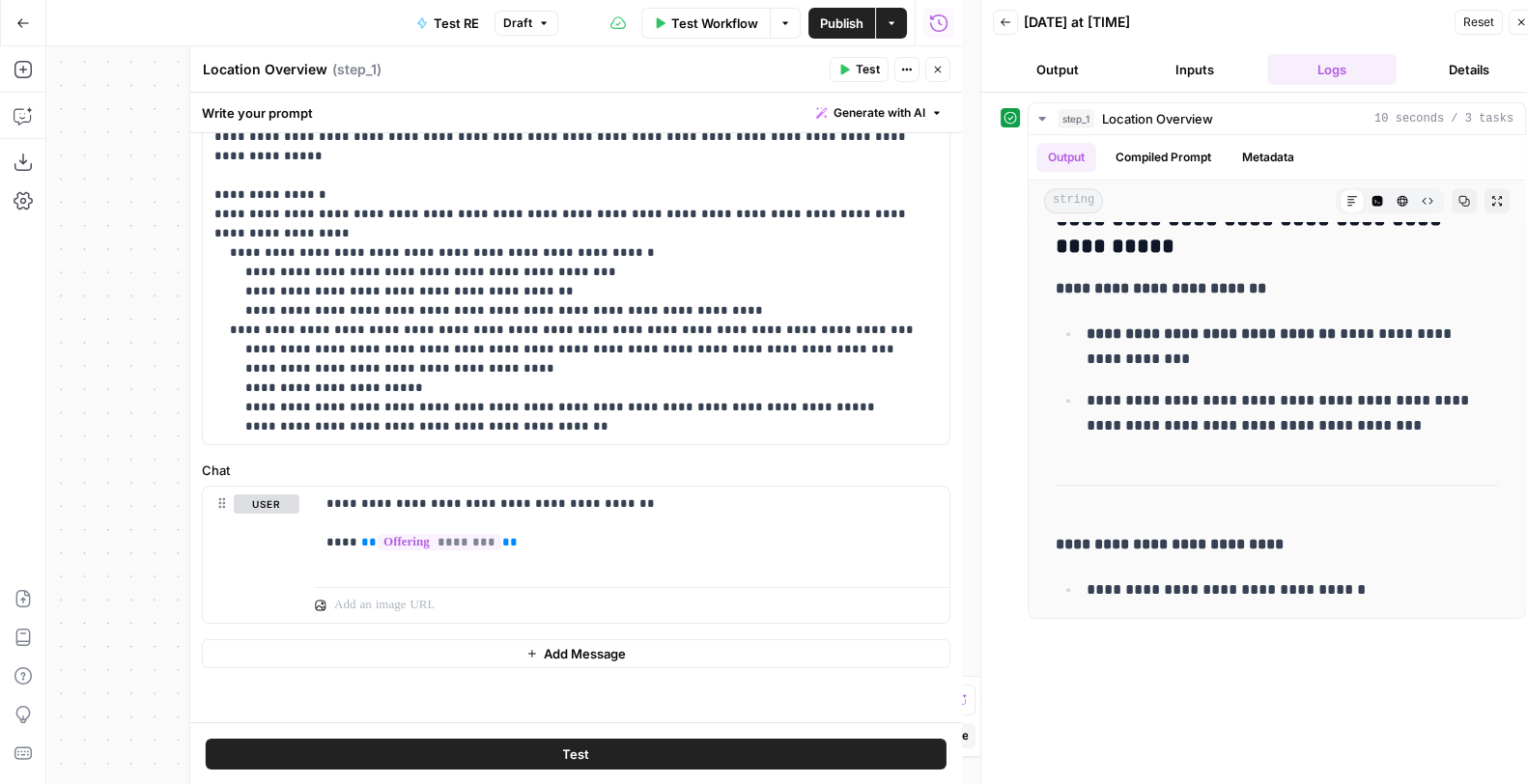 click on "Test" at bounding box center [576, 754] 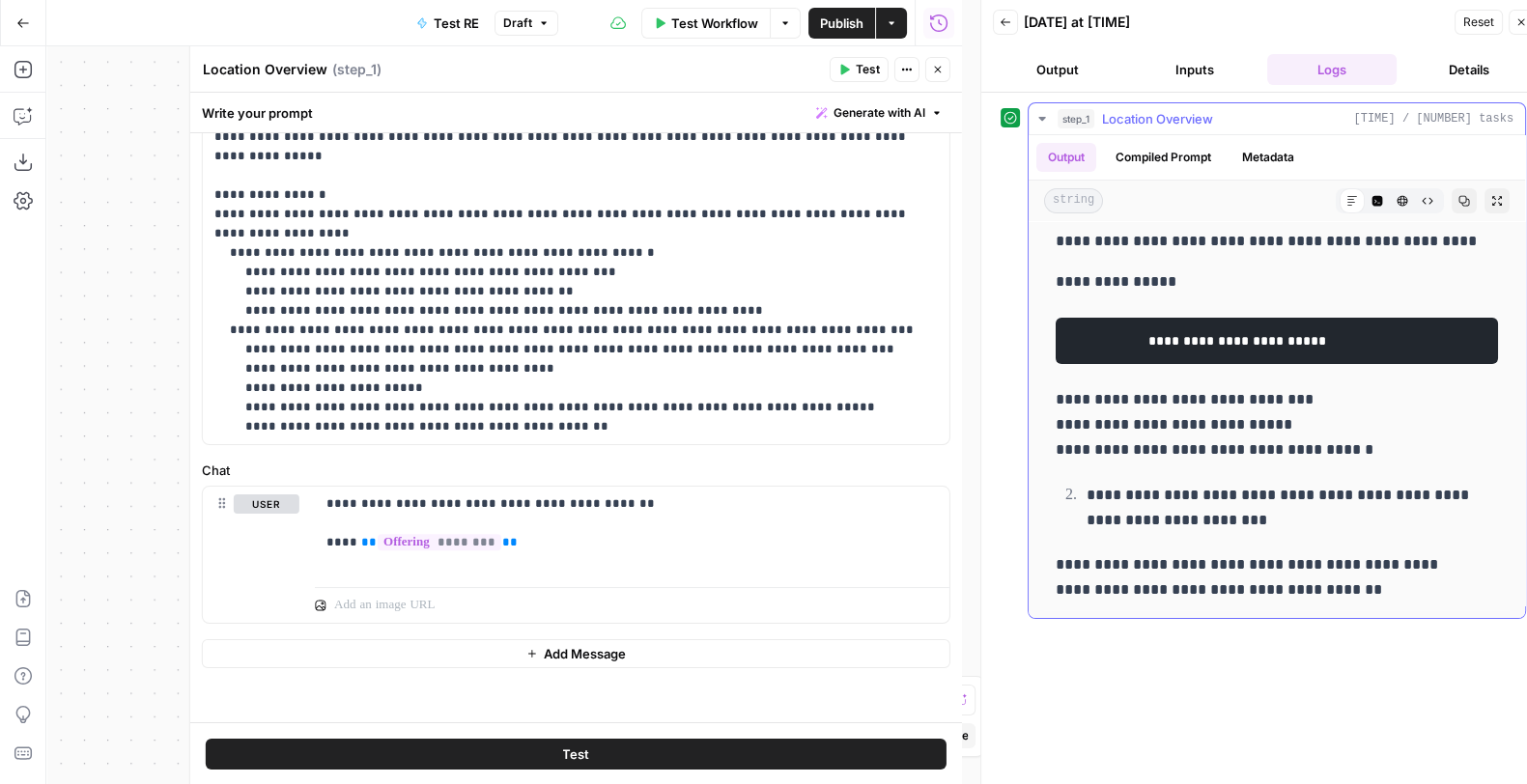 scroll, scrollTop: 778, scrollLeft: 0, axis: vertical 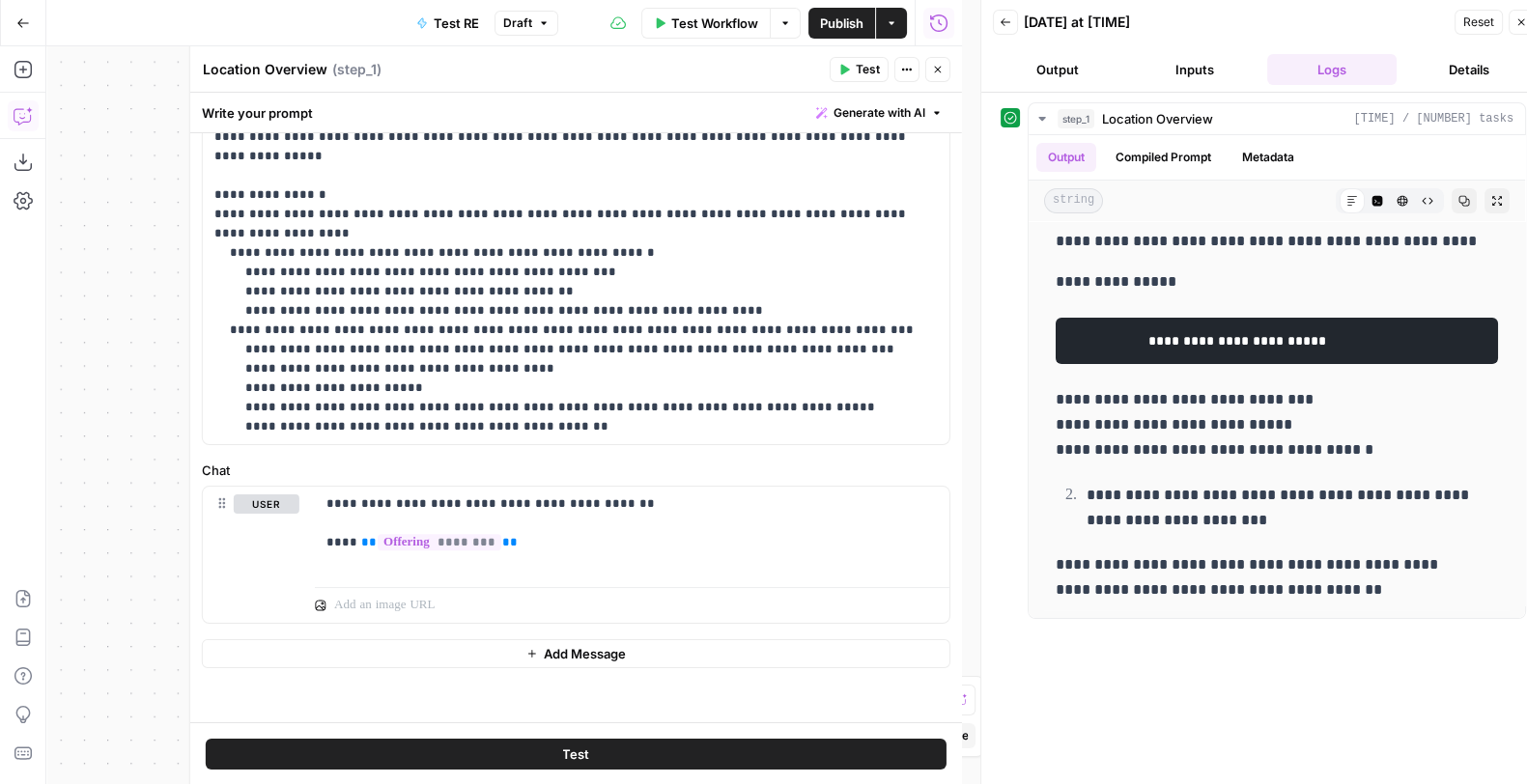 click 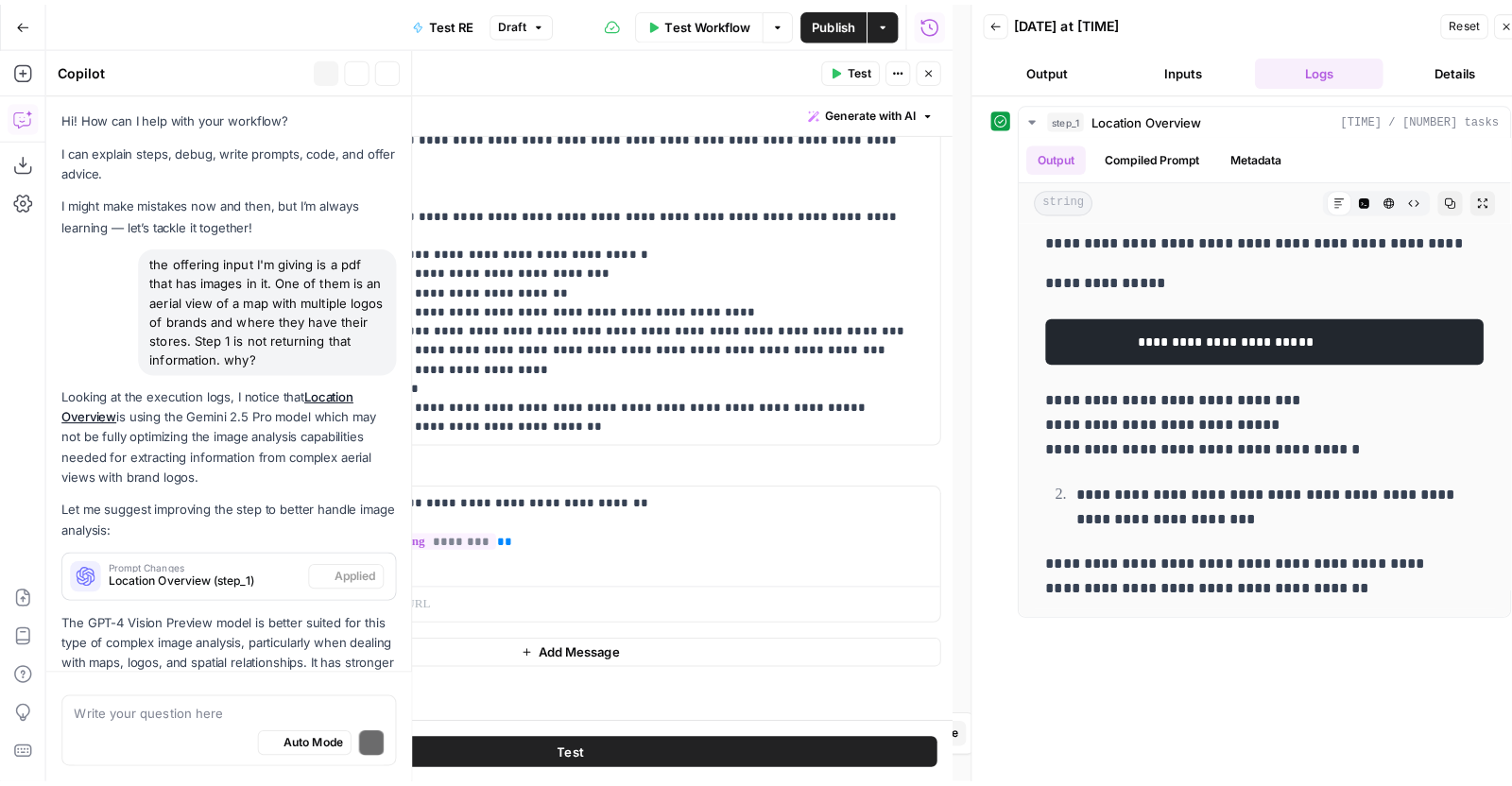 scroll, scrollTop: 343, scrollLeft: 0, axis: vertical 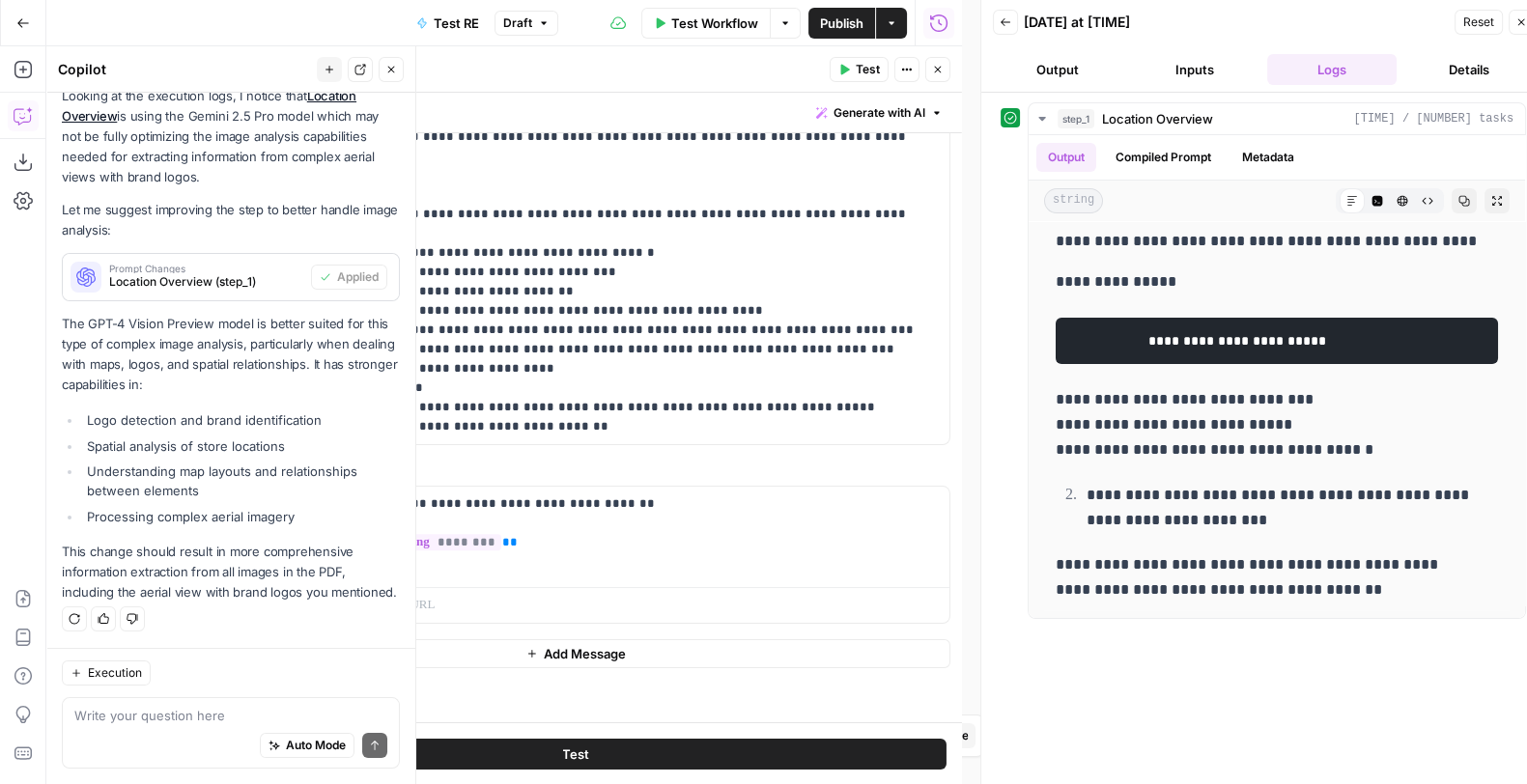 click at bounding box center (231, 716) 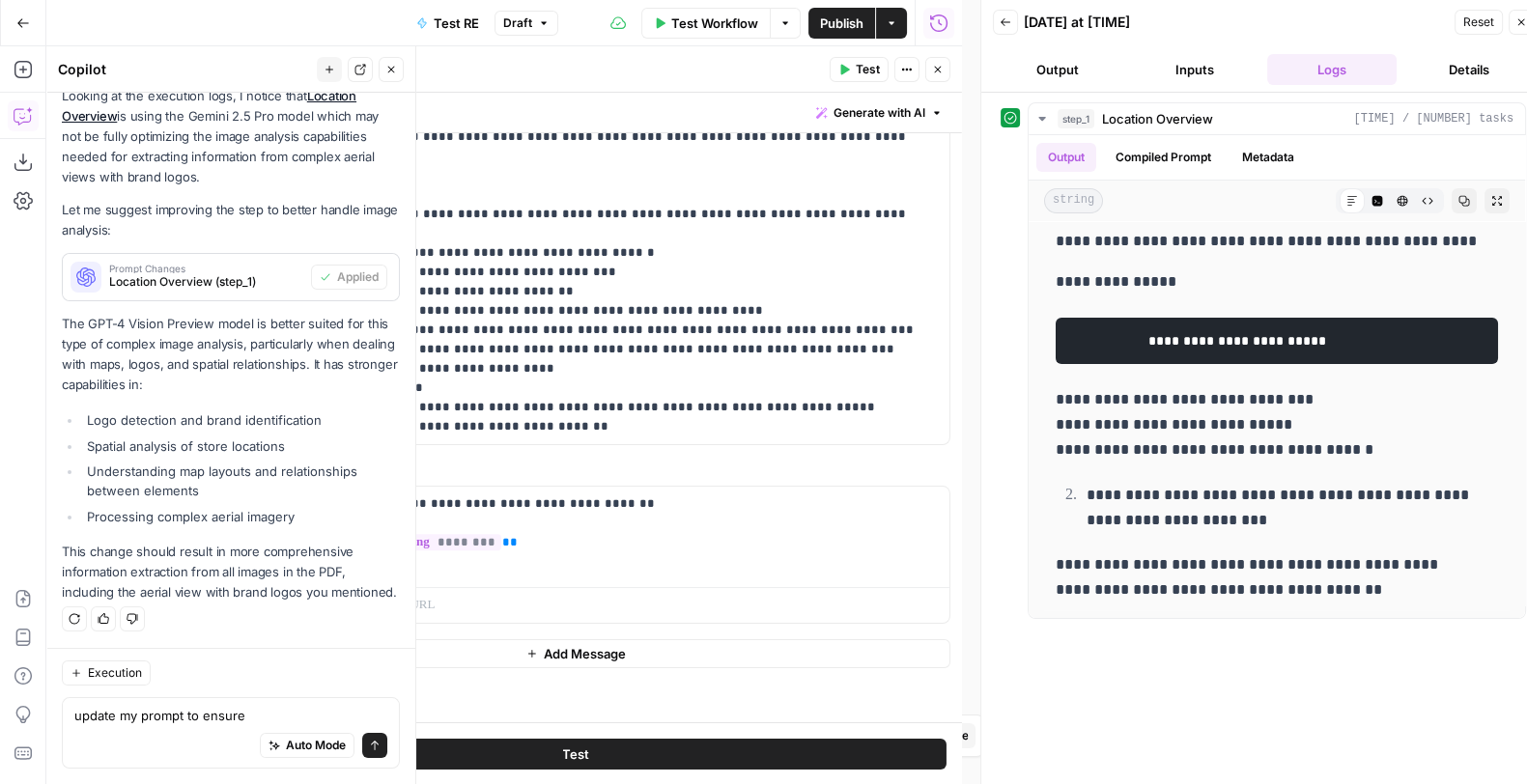 click on "update my prompt to ensure" at bounding box center [231, 716] 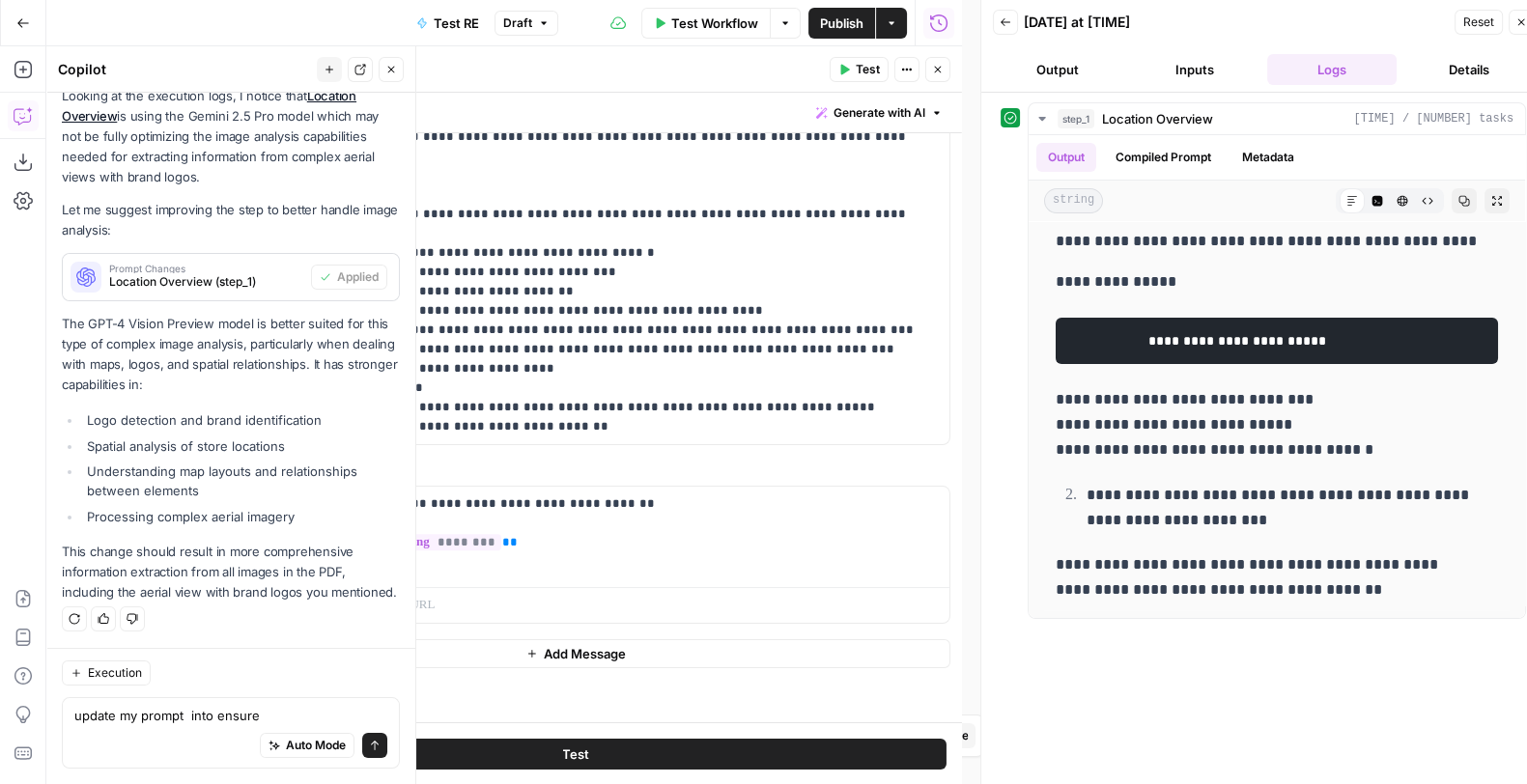 click 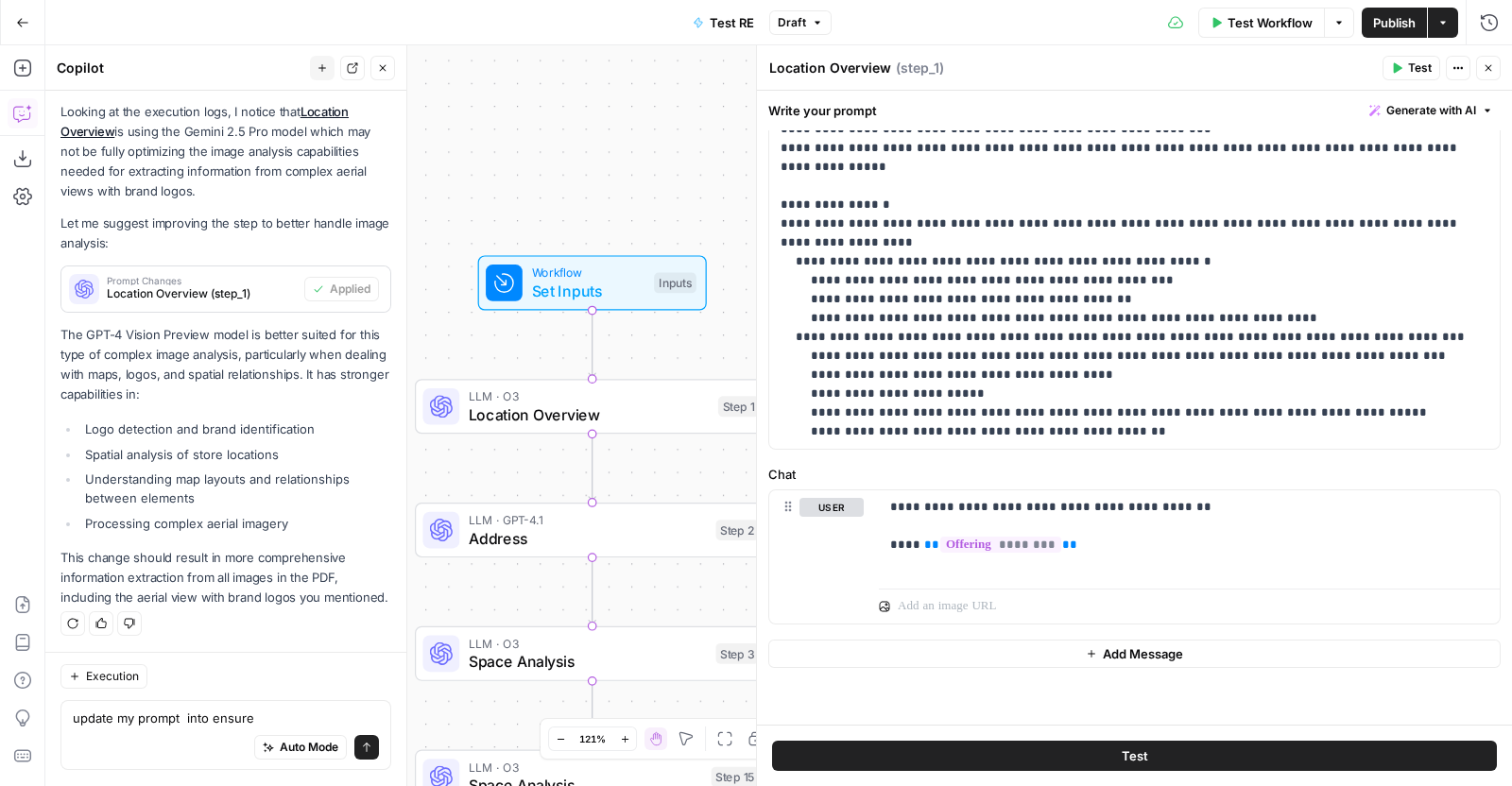 scroll, scrollTop: 727, scrollLeft: 0, axis: vertical 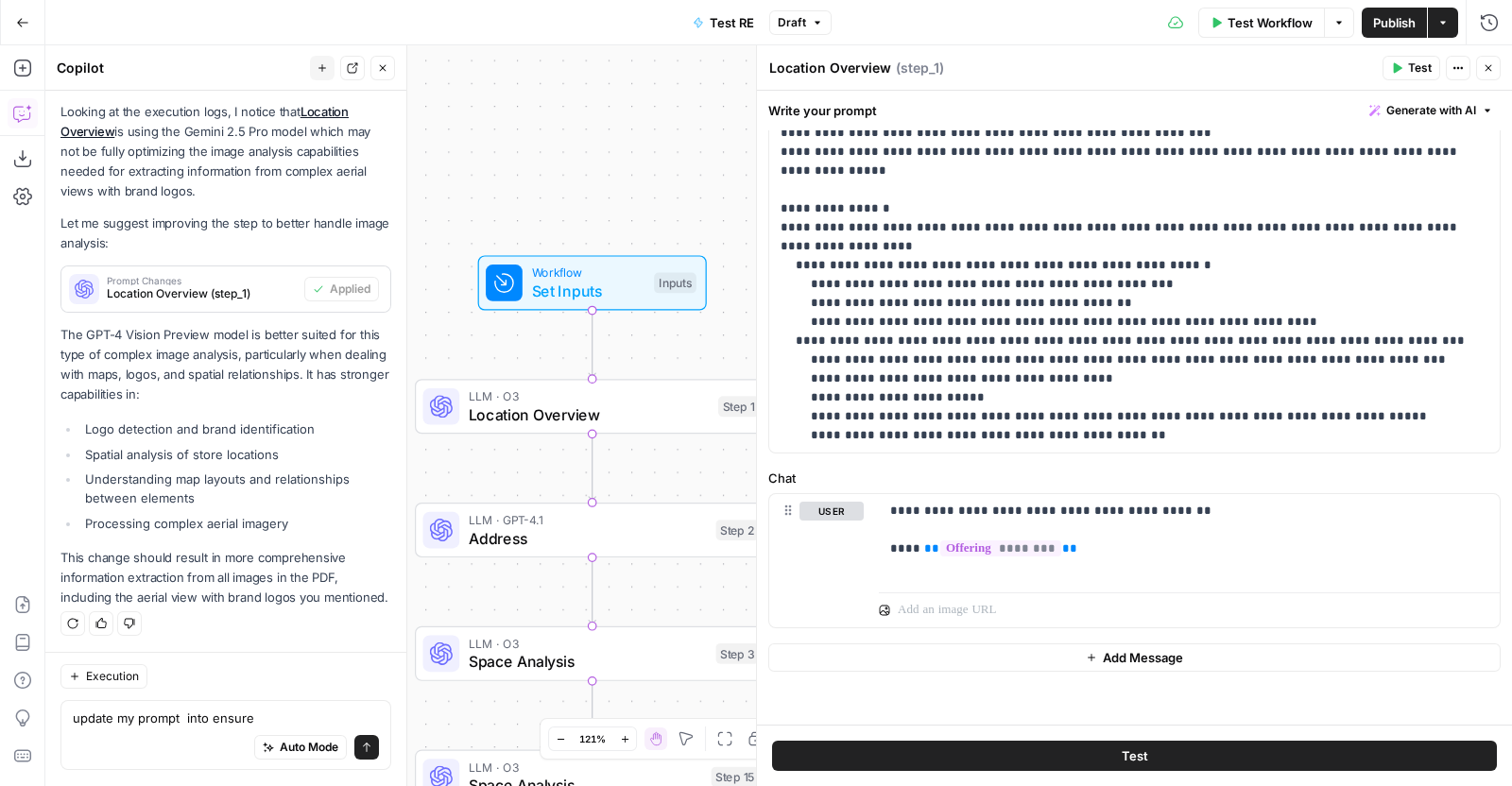 click on "Auto Mode Send" at bounding box center [226, 749] 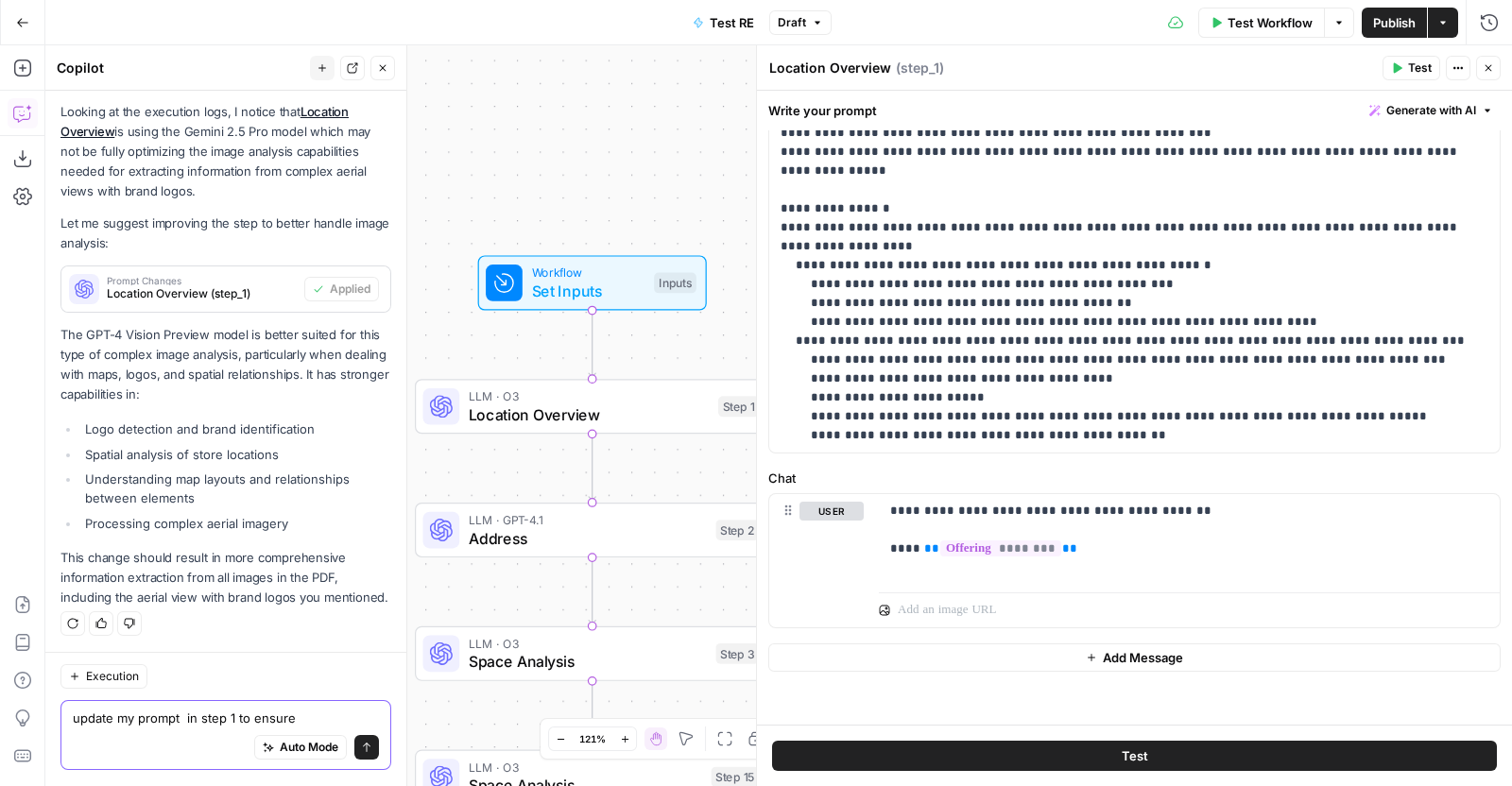 click on "update my prompt  in step 1 to ensure" at bounding box center [226, 719] 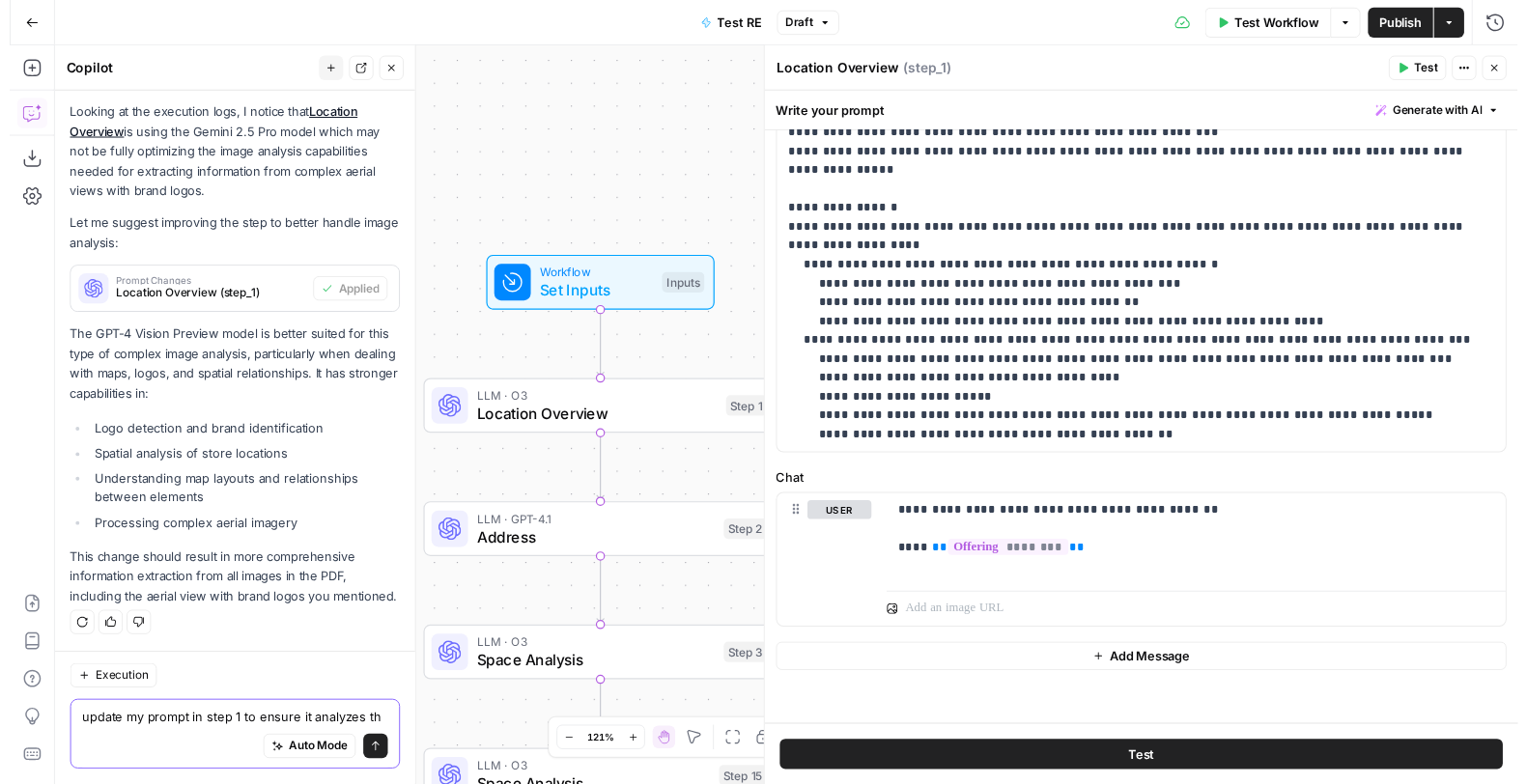 scroll, scrollTop: 351, scrollLeft: 0, axis: vertical 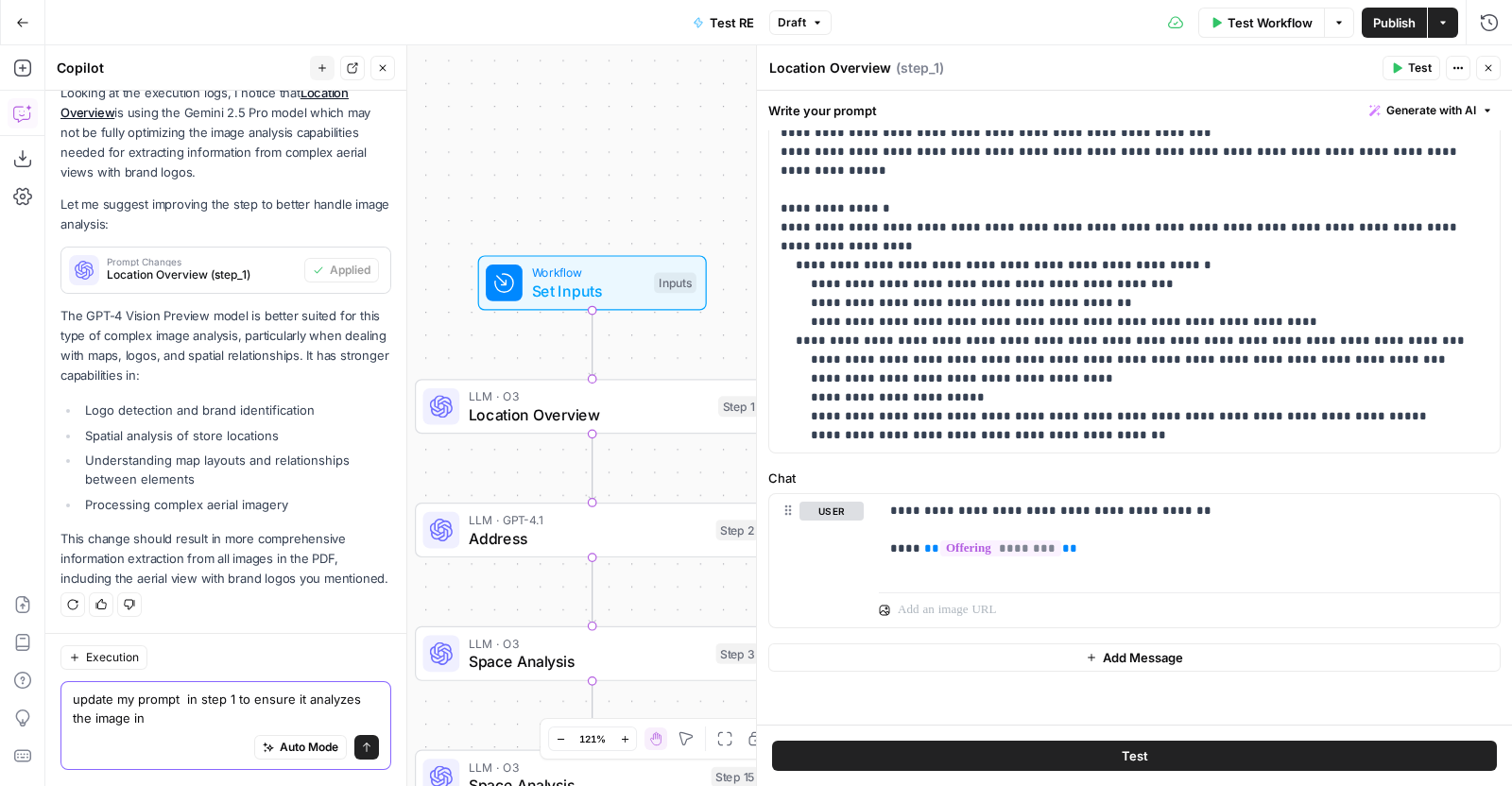type on "update my prompt  in step 1 to ensure it analyzes the image in" 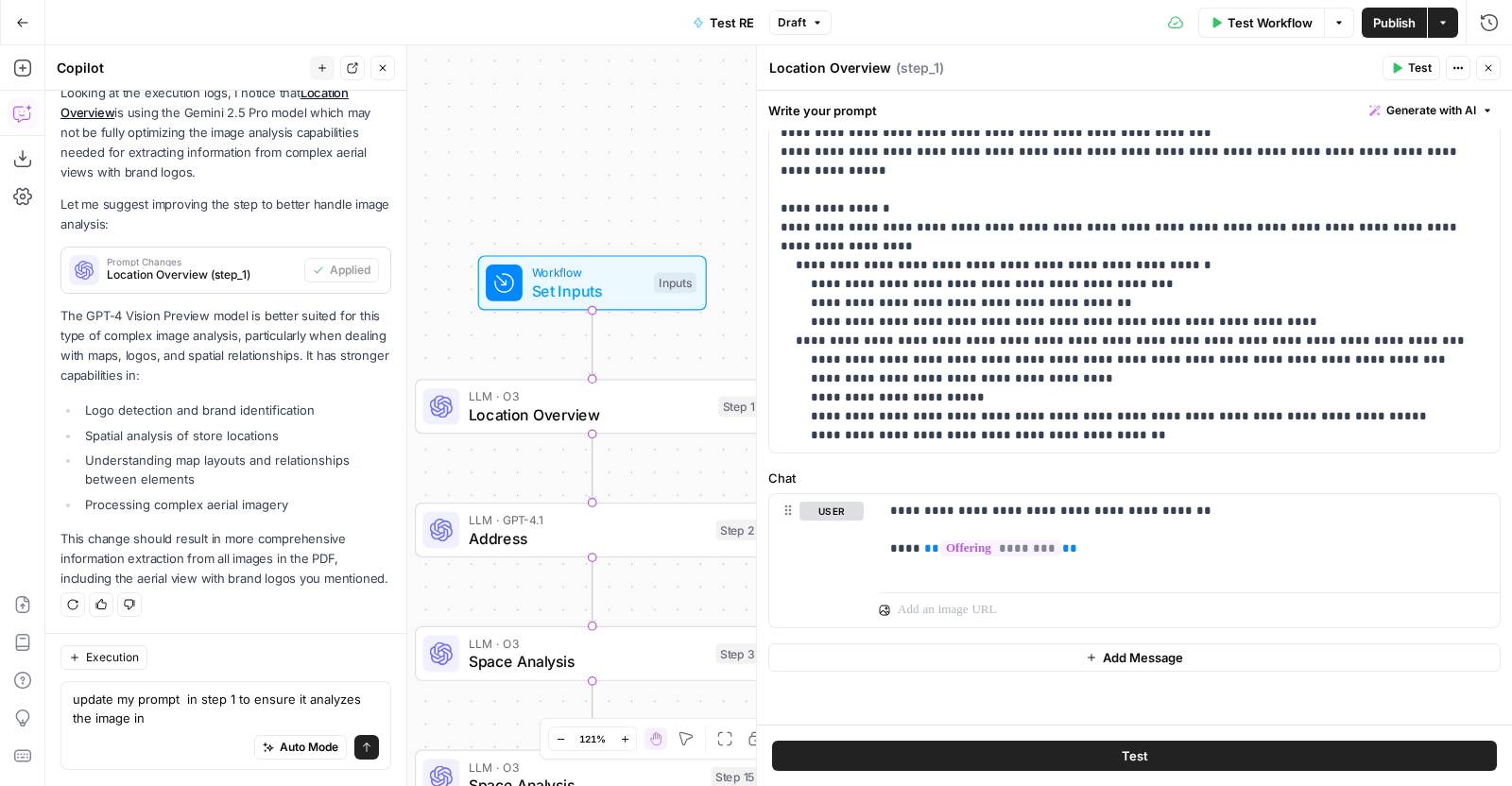 click on "Location Overview" at bounding box center (589, 415) 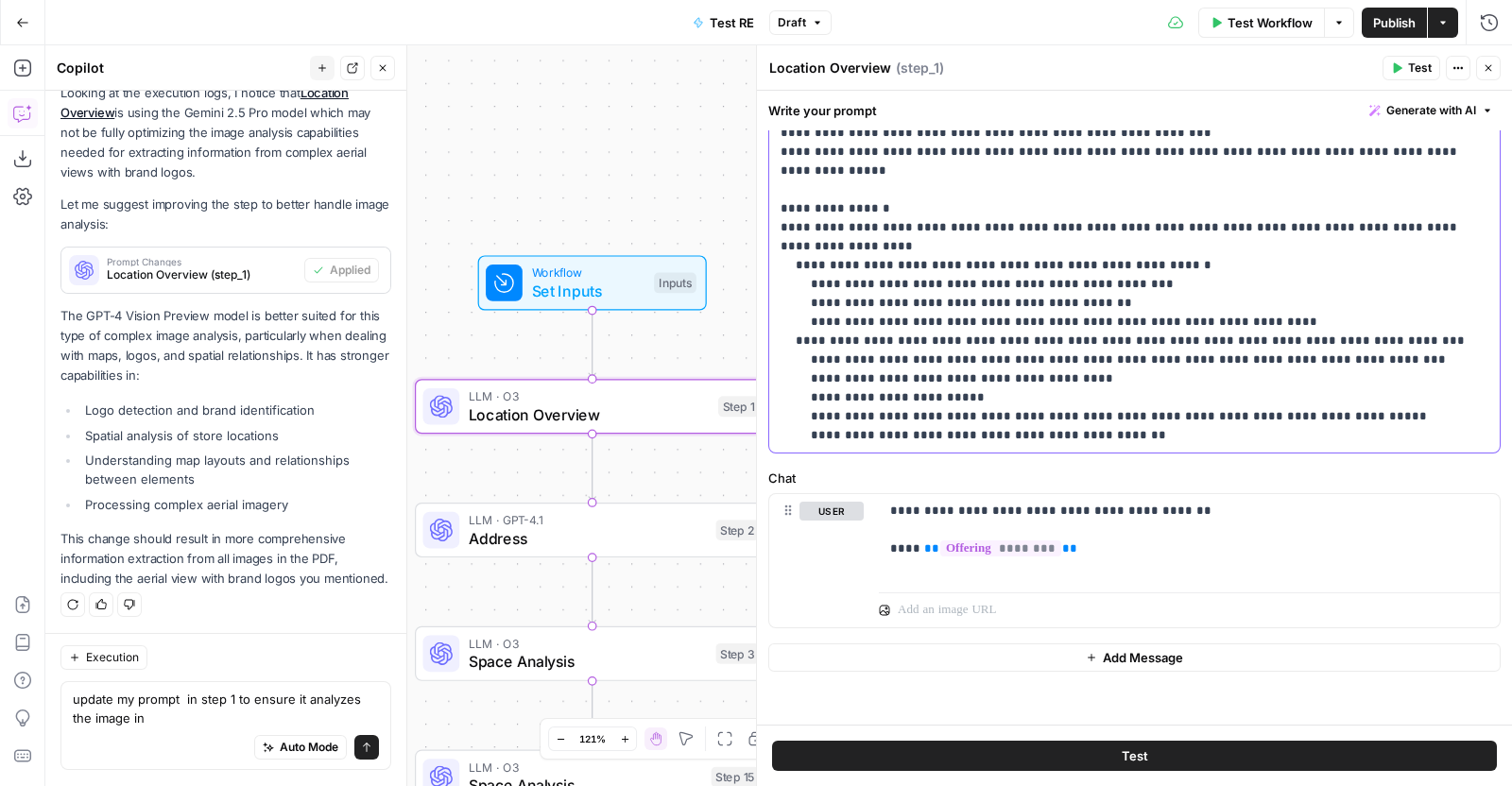 click on "**********" at bounding box center [1125, 265] 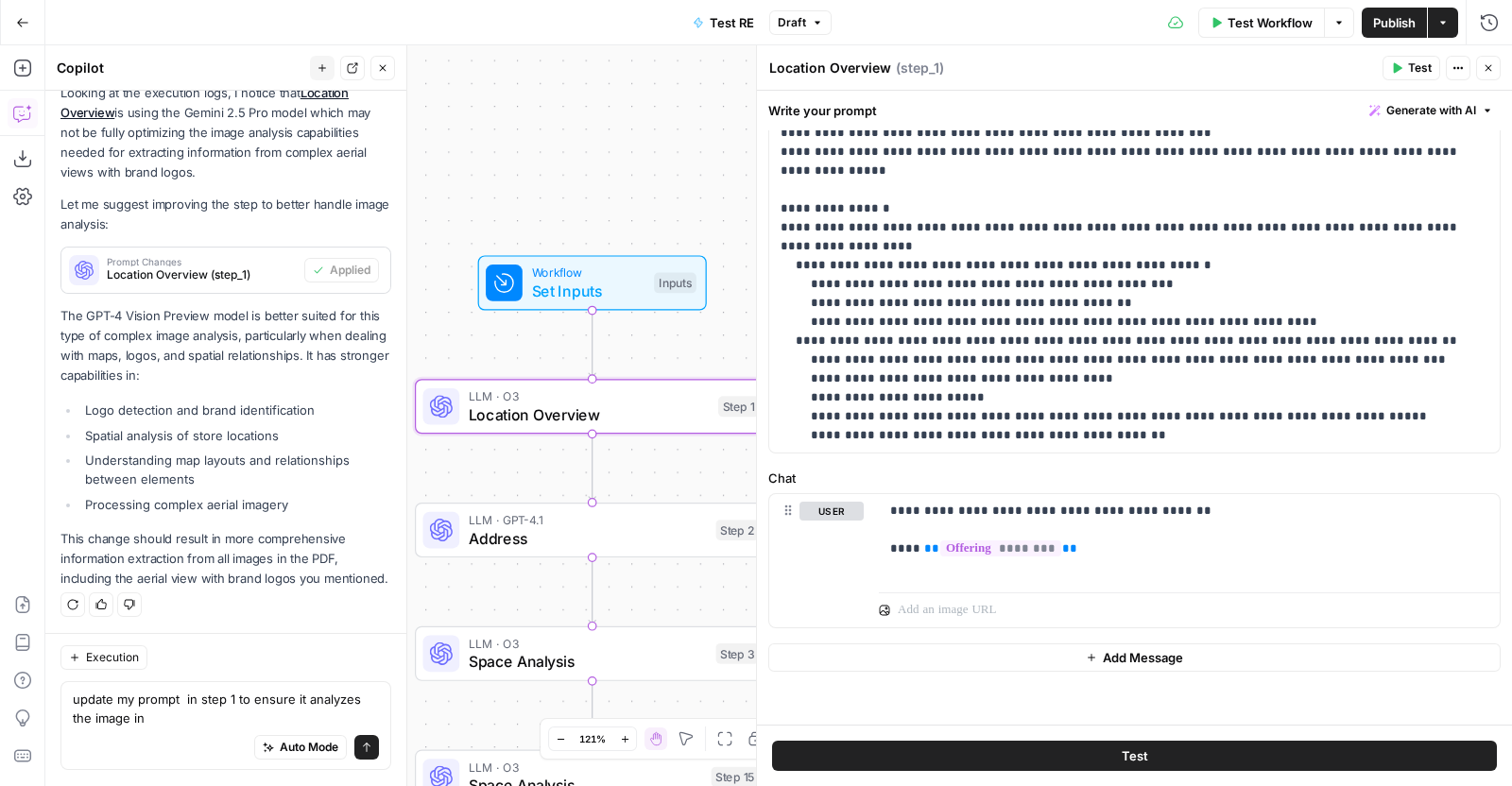 click on "Test" at bounding box center (1134, 756) 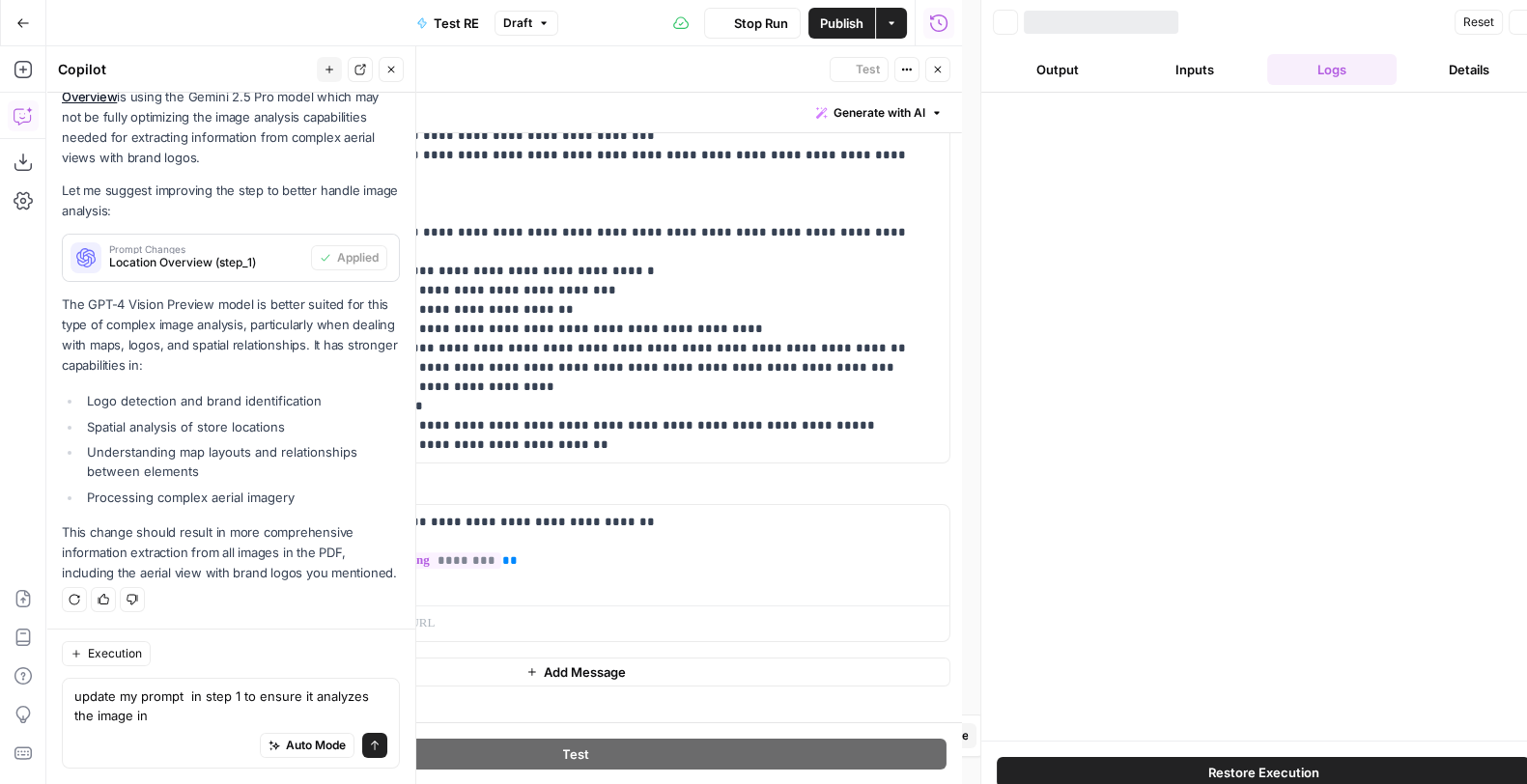 scroll, scrollTop: 370, scrollLeft: 0, axis: vertical 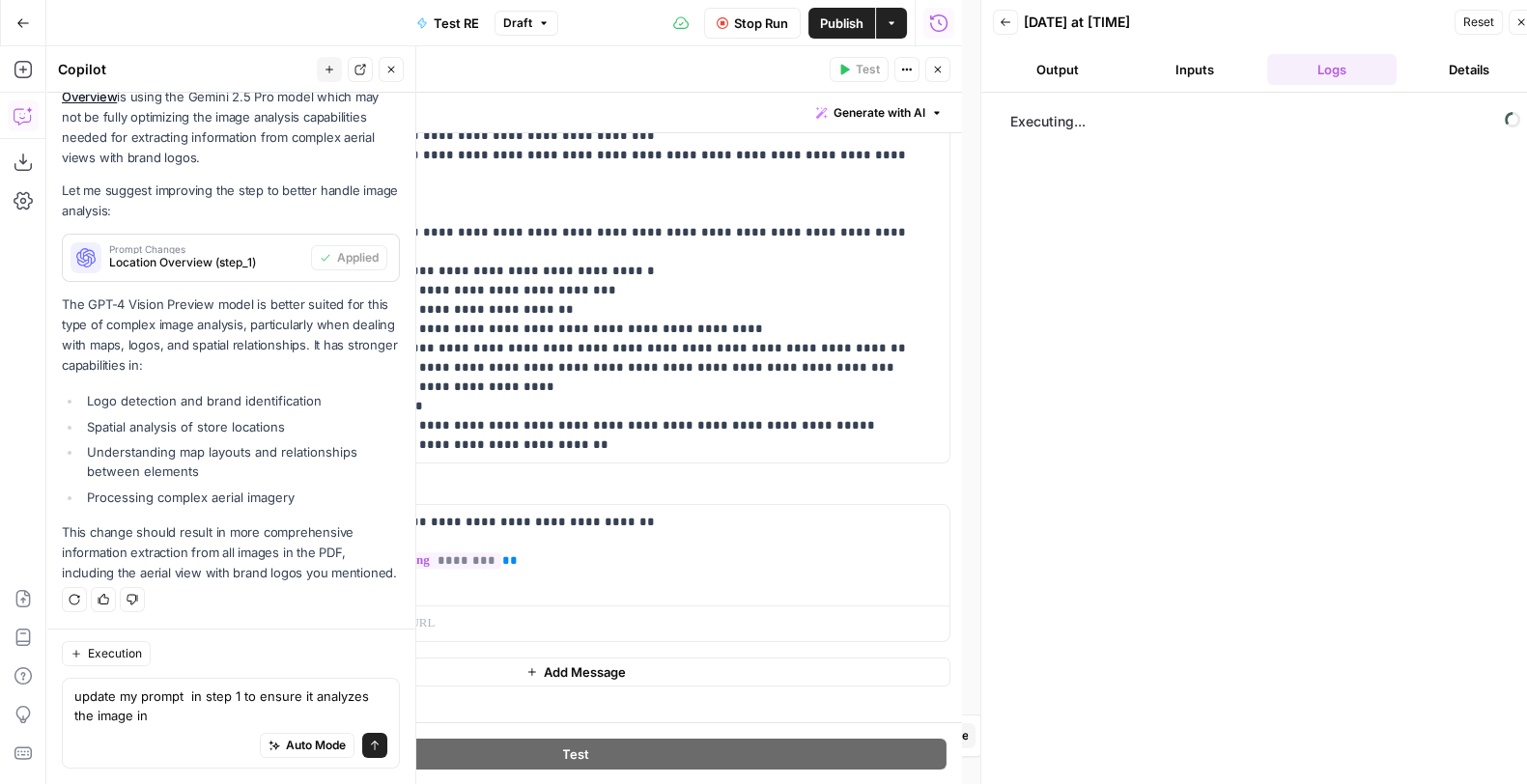click 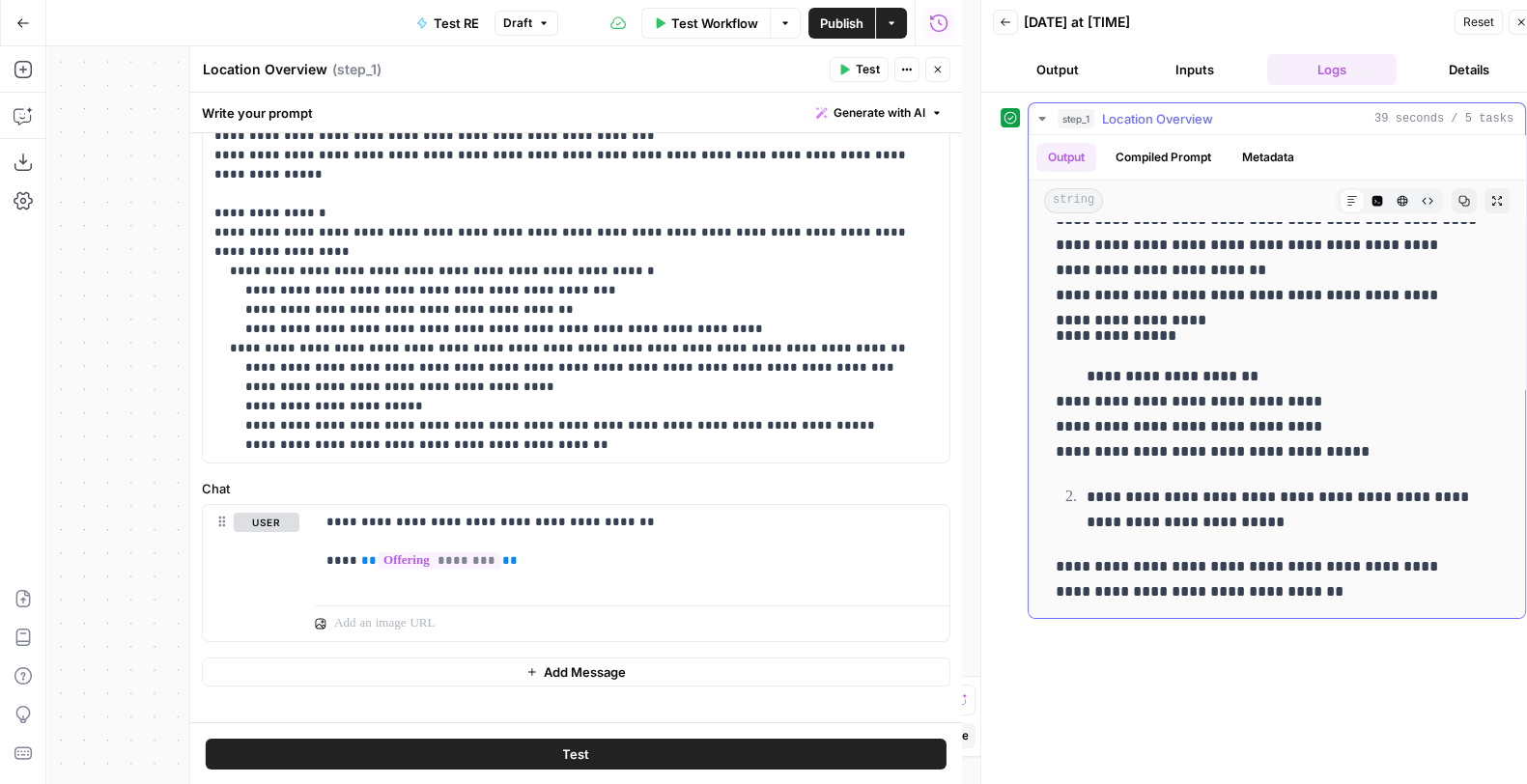 scroll, scrollTop: 728, scrollLeft: 0, axis: vertical 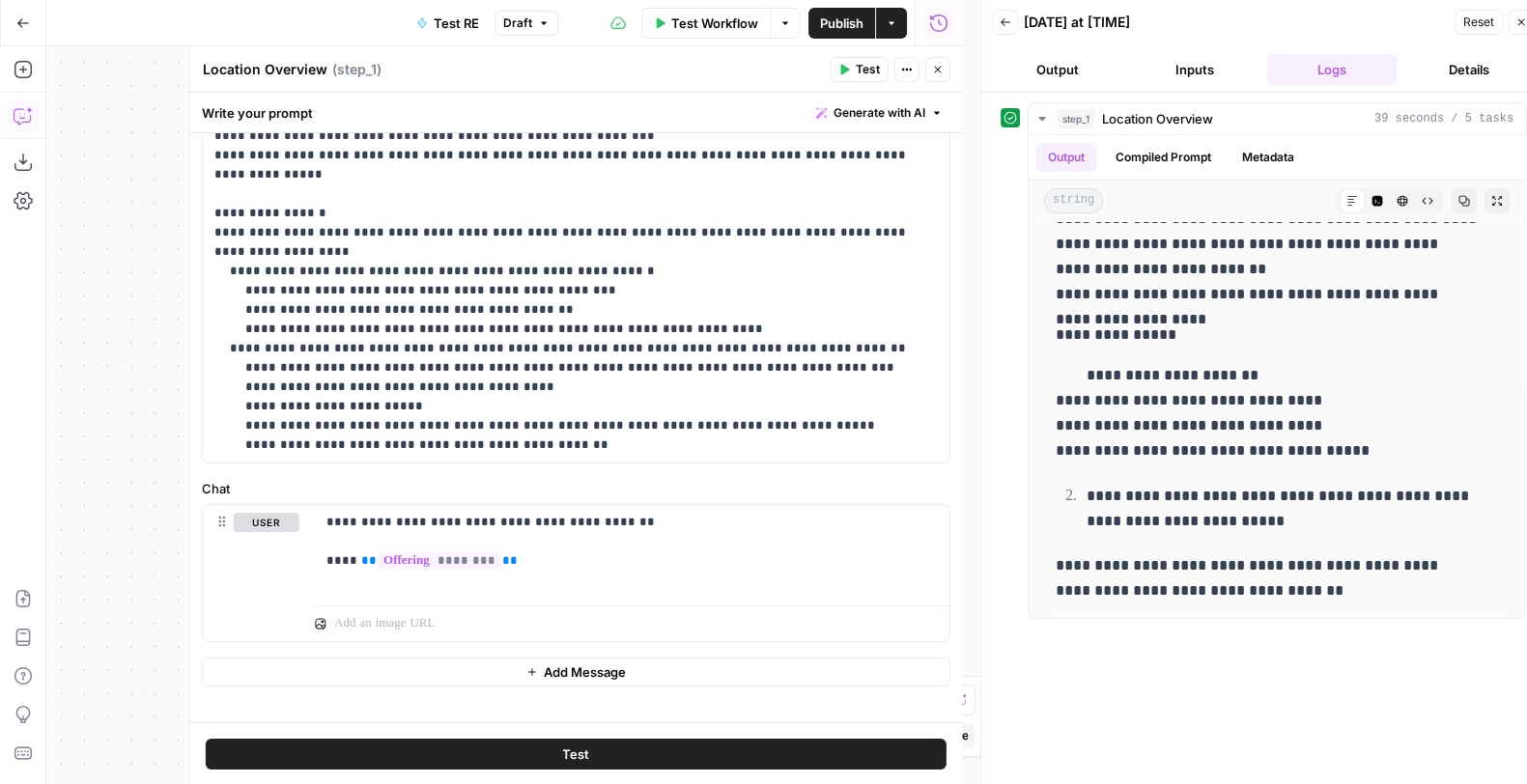 click on "Copilot" at bounding box center (23, 116) 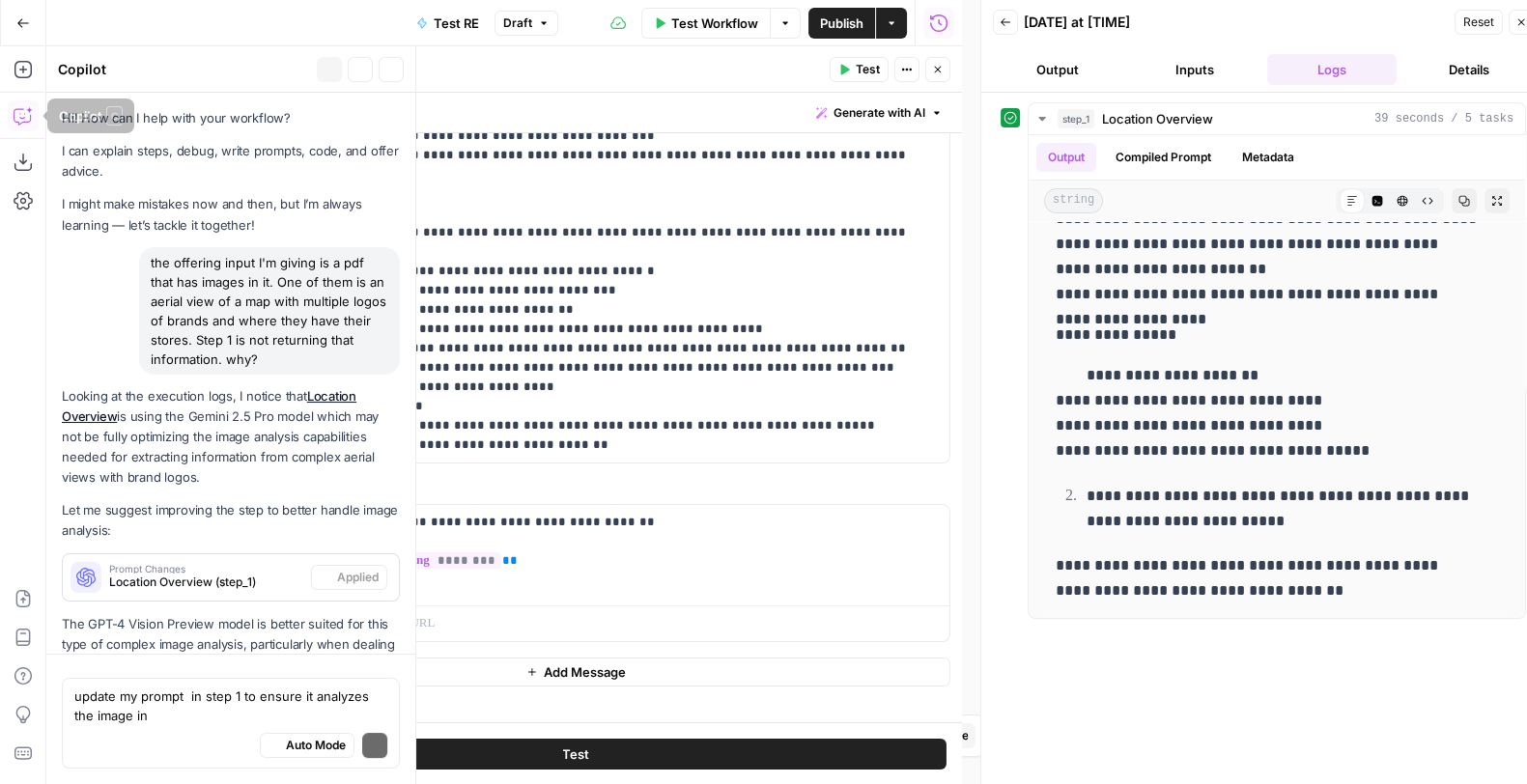 scroll, scrollTop: 370, scrollLeft: 0, axis: vertical 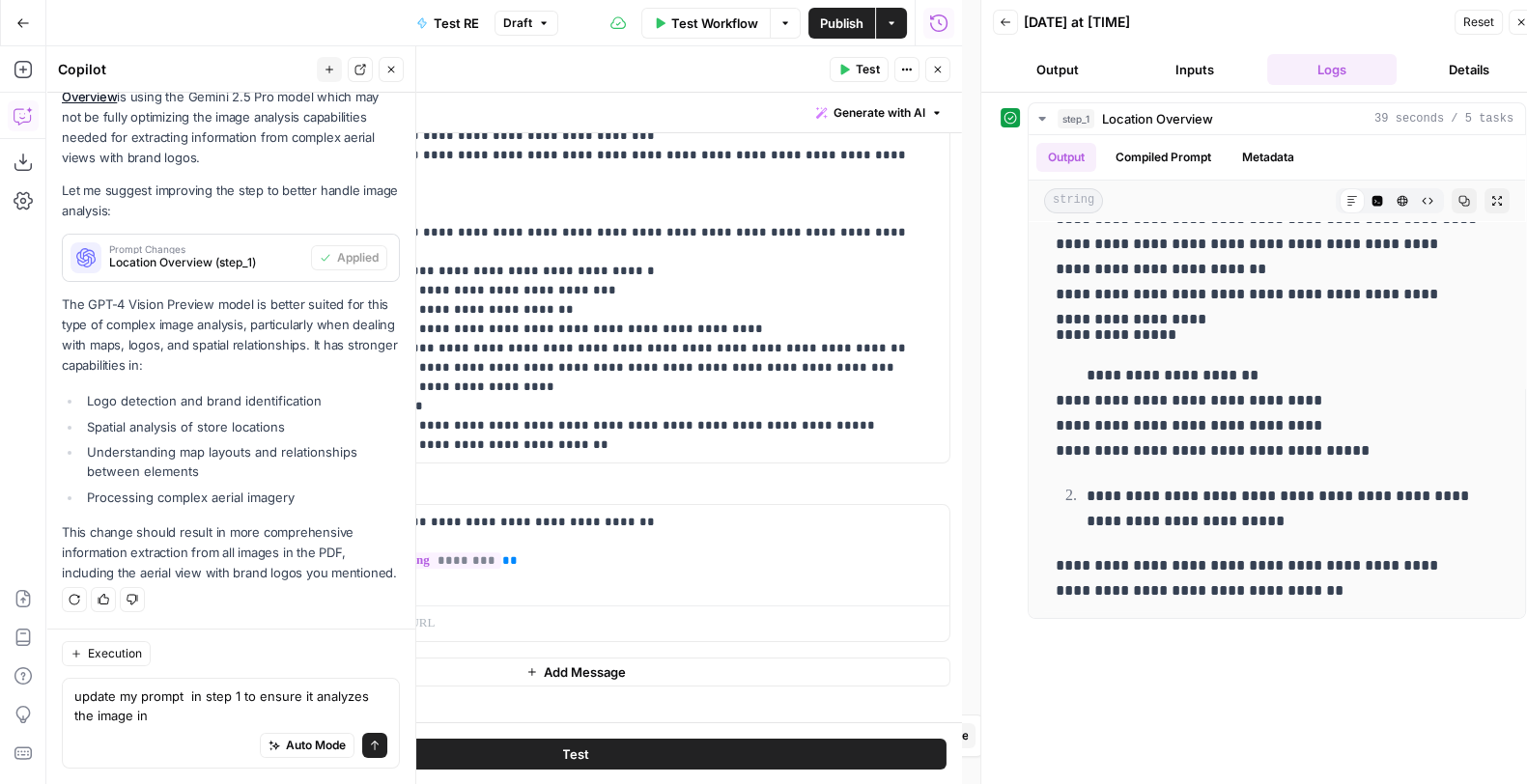 click on "update my prompt  in step 1 to ensure it analyzes the image in" at bounding box center (231, 707) 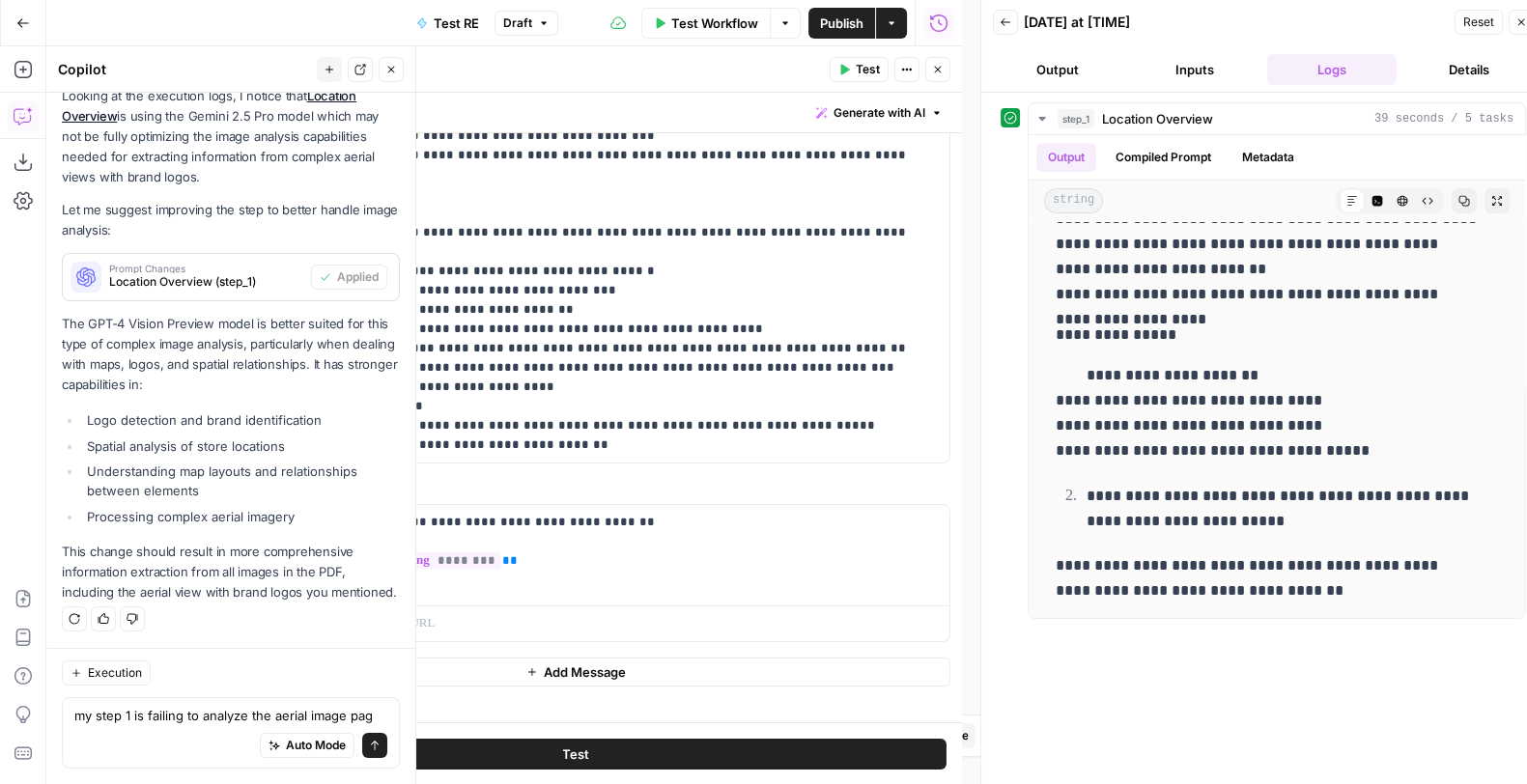 scroll, scrollTop: 370, scrollLeft: 0, axis: vertical 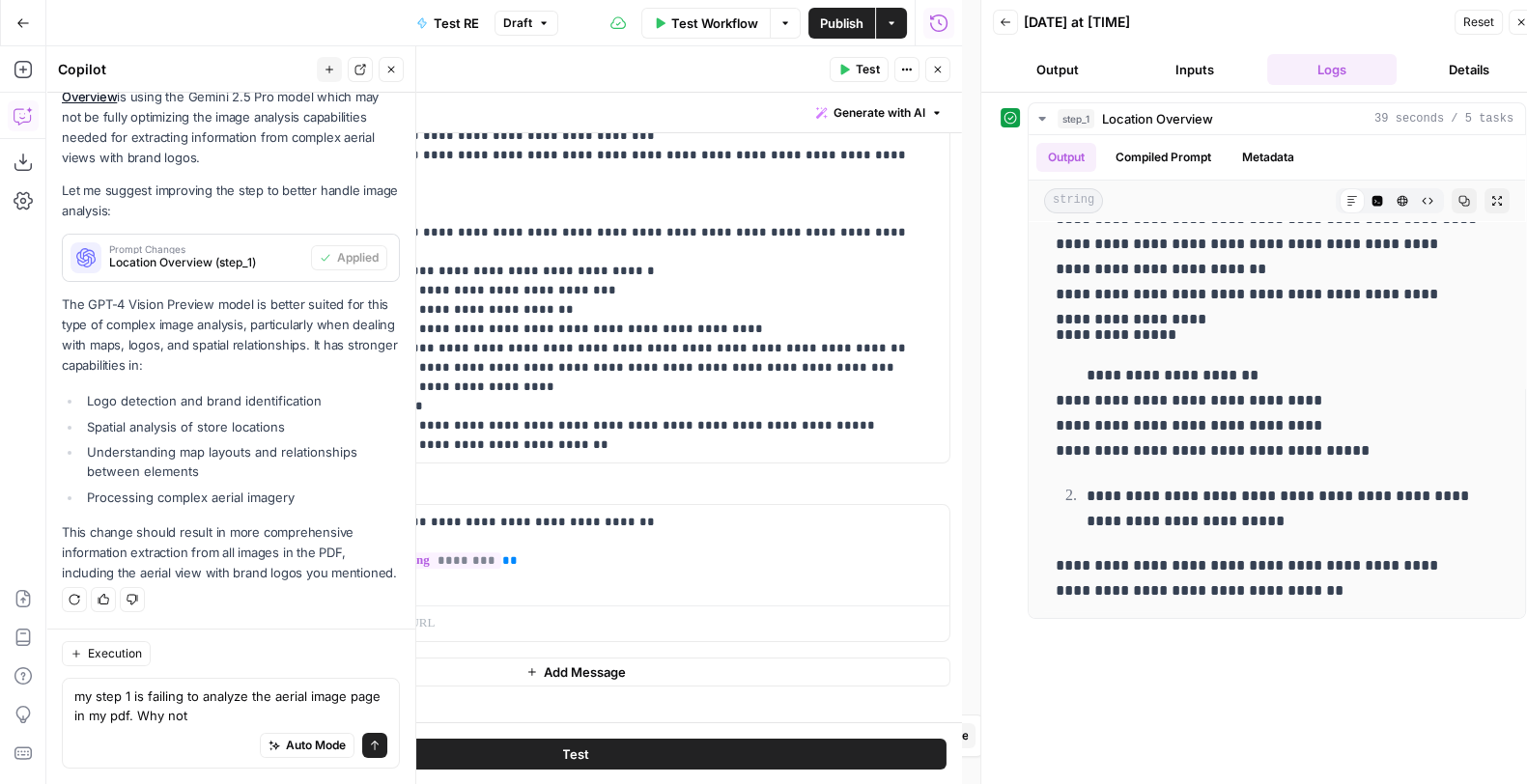 type on "my step 1 is failing to analyze the aerial image page in my pdf. Why not?" 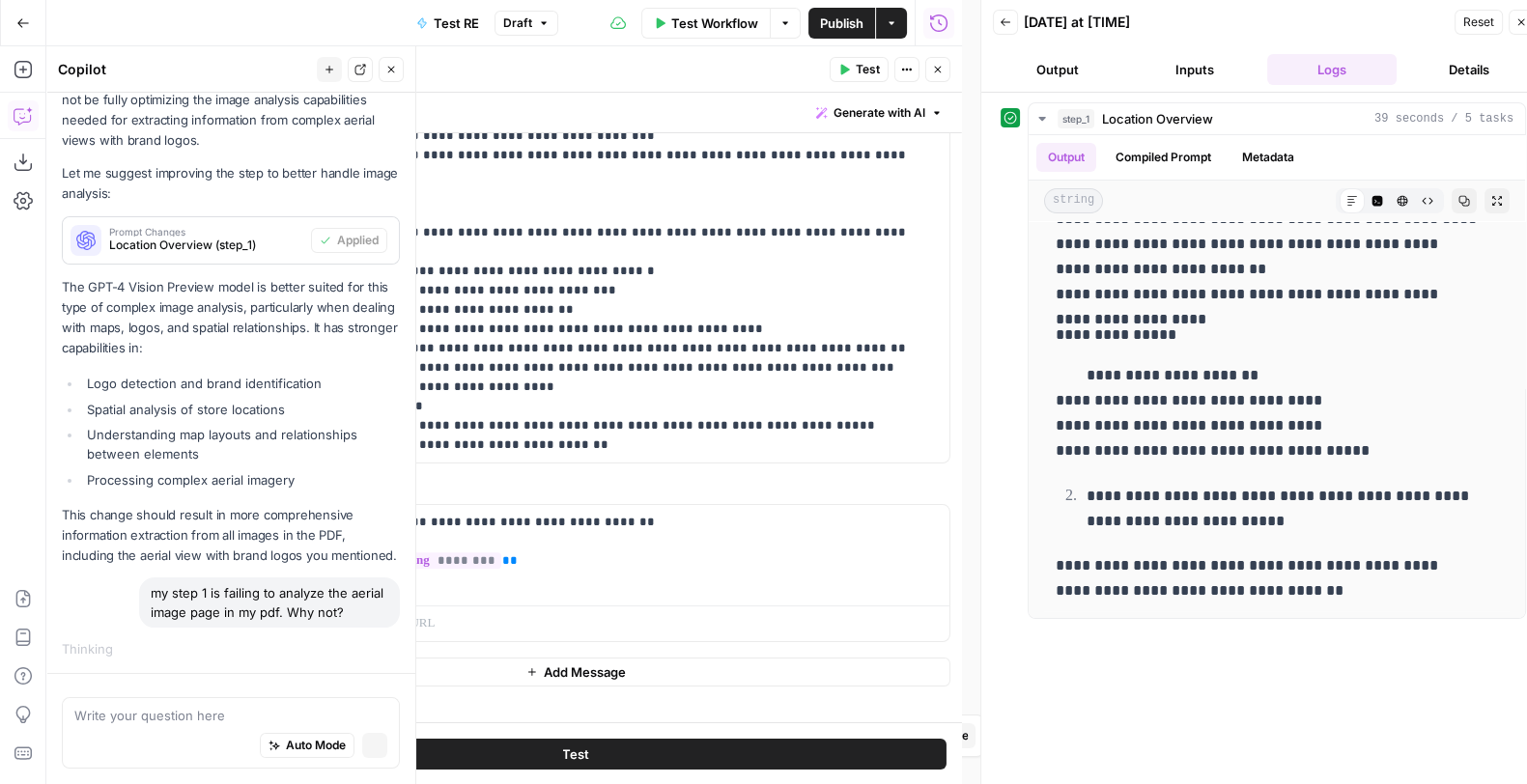 scroll, scrollTop: 376, scrollLeft: 0, axis: vertical 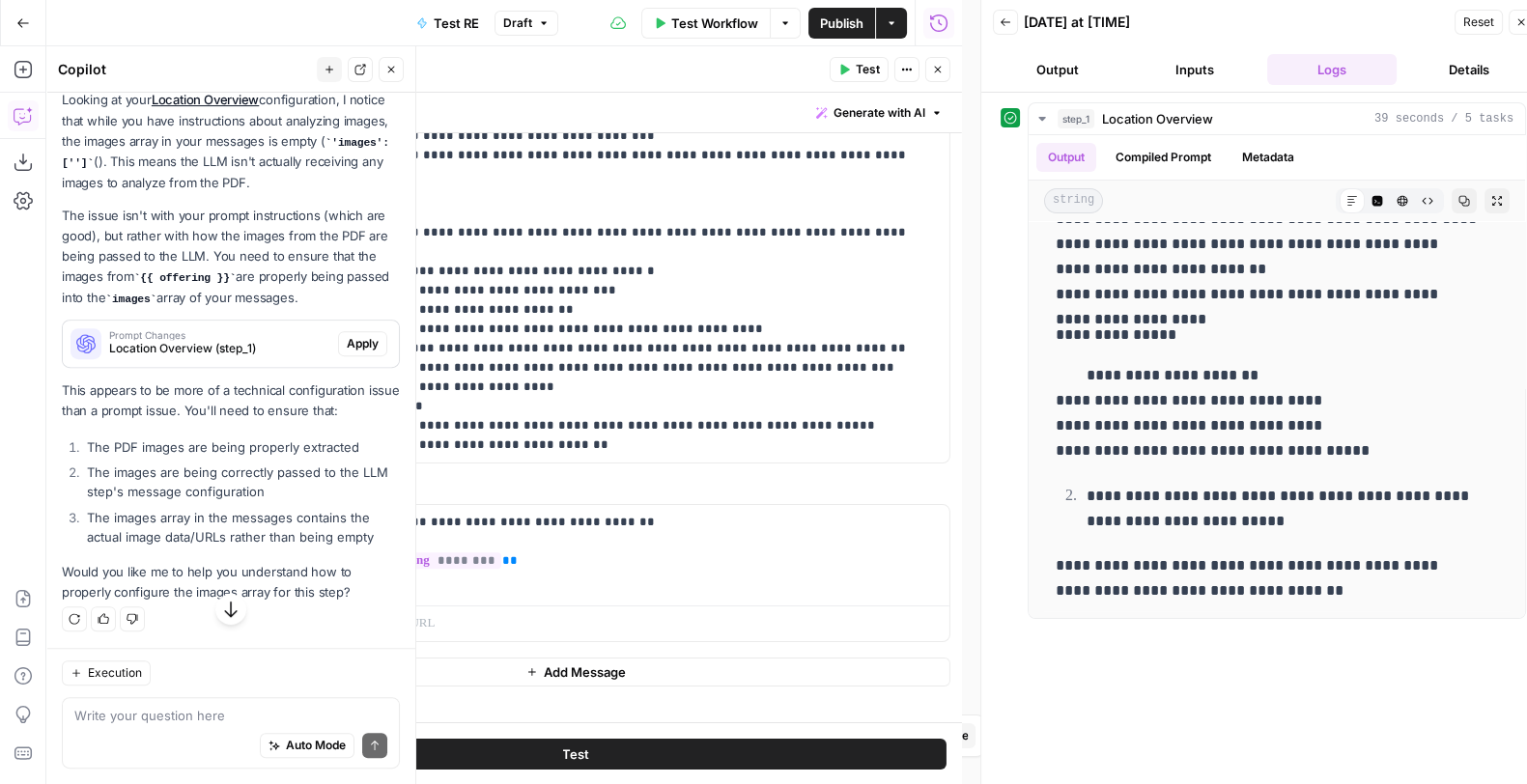 click on "Location Overview (step_1)" at bounding box center [219, 349] 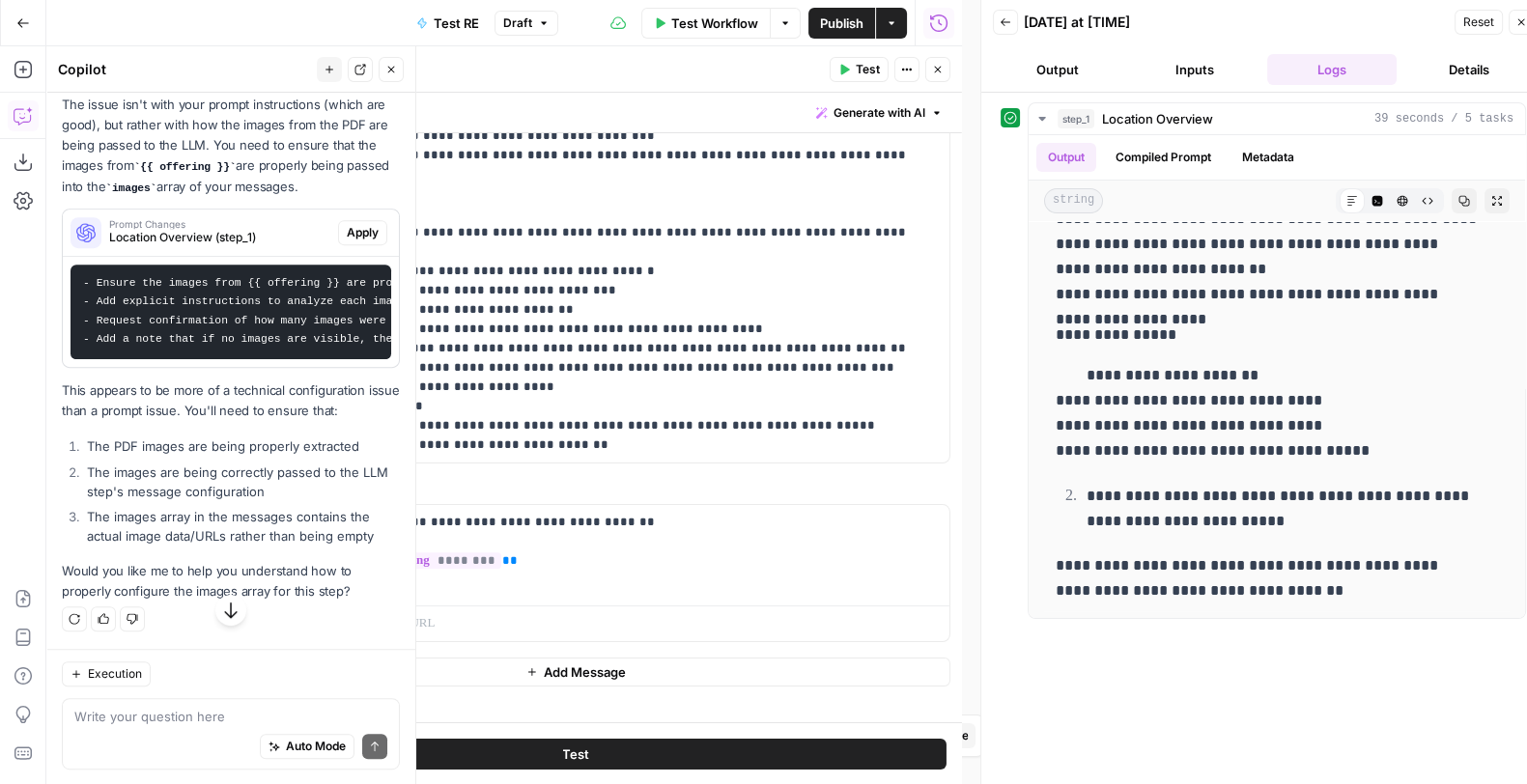 scroll, scrollTop: 1081, scrollLeft: 0, axis: vertical 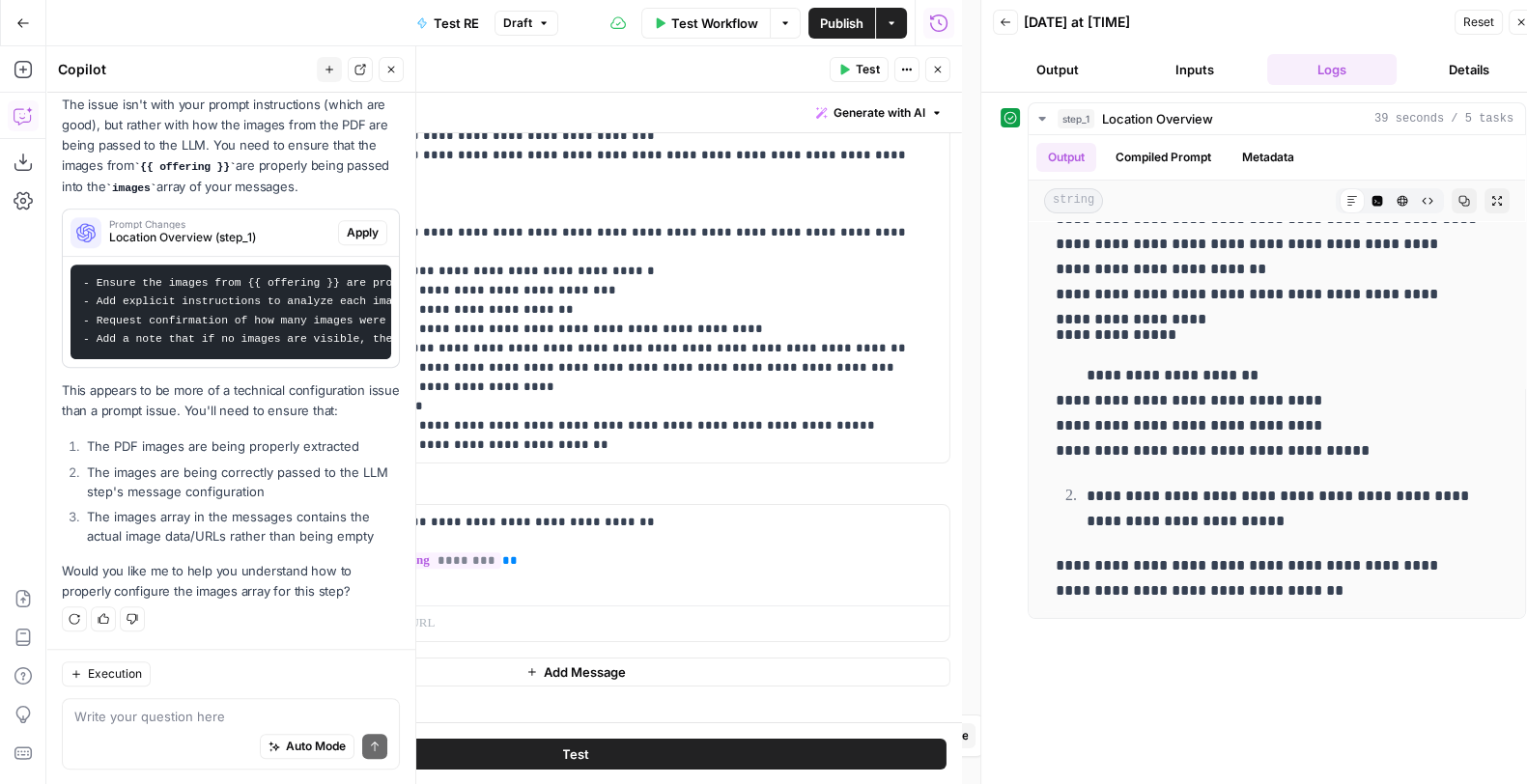 click on "Auto Mode Send" at bounding box center [231, 747] 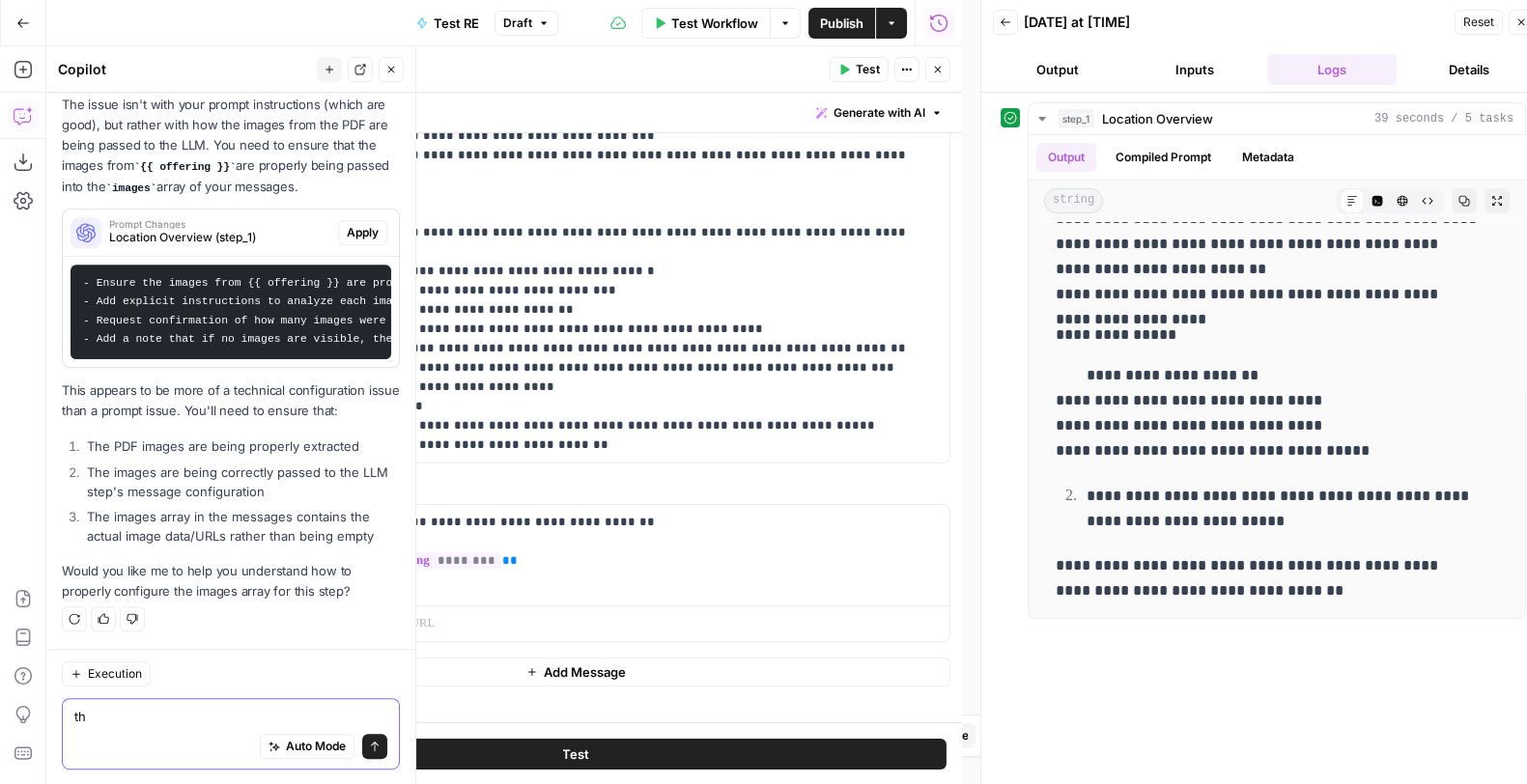 type on "t" 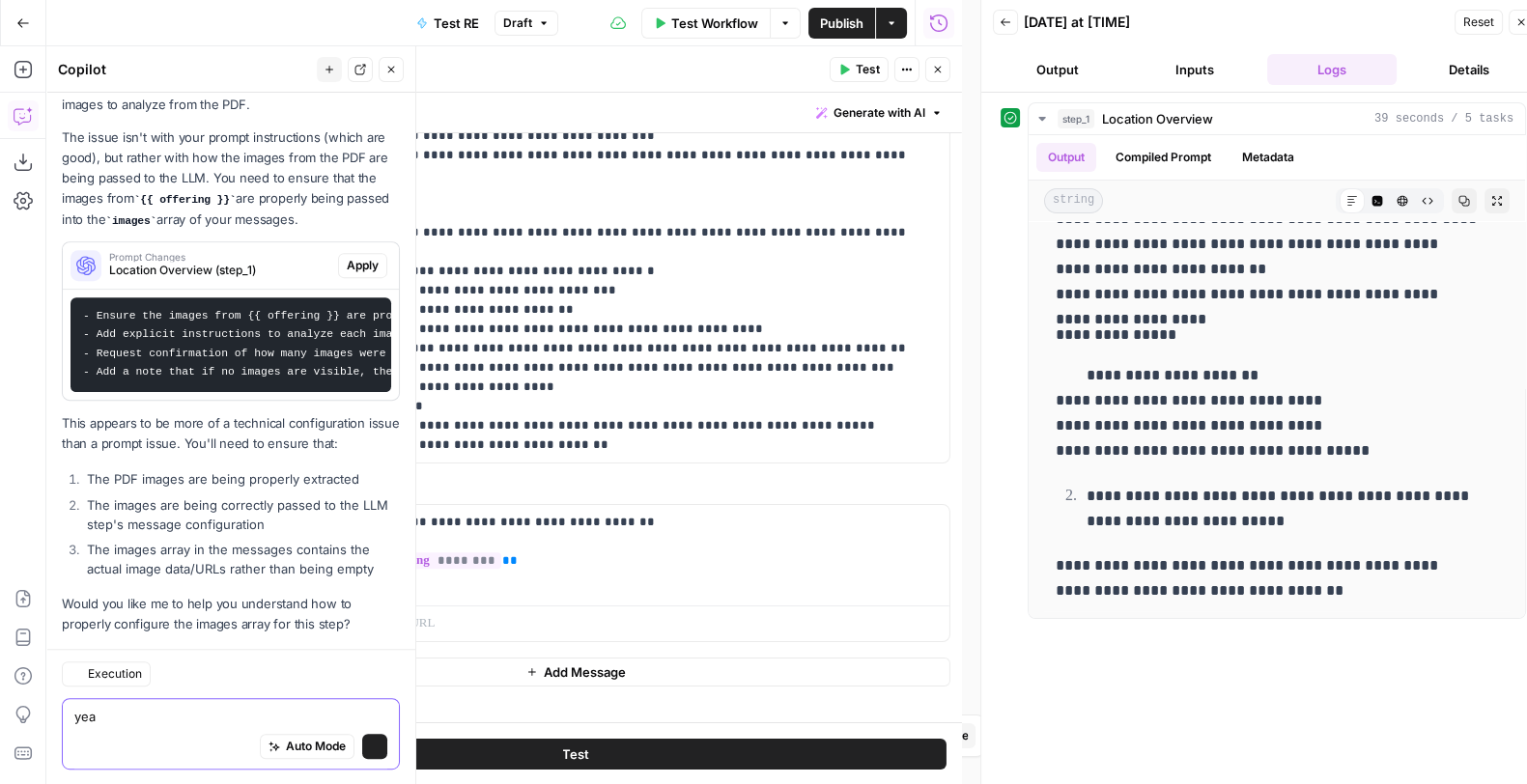 scroll, scrollTop: 1081, scrollLeft: 0, axis: vertical 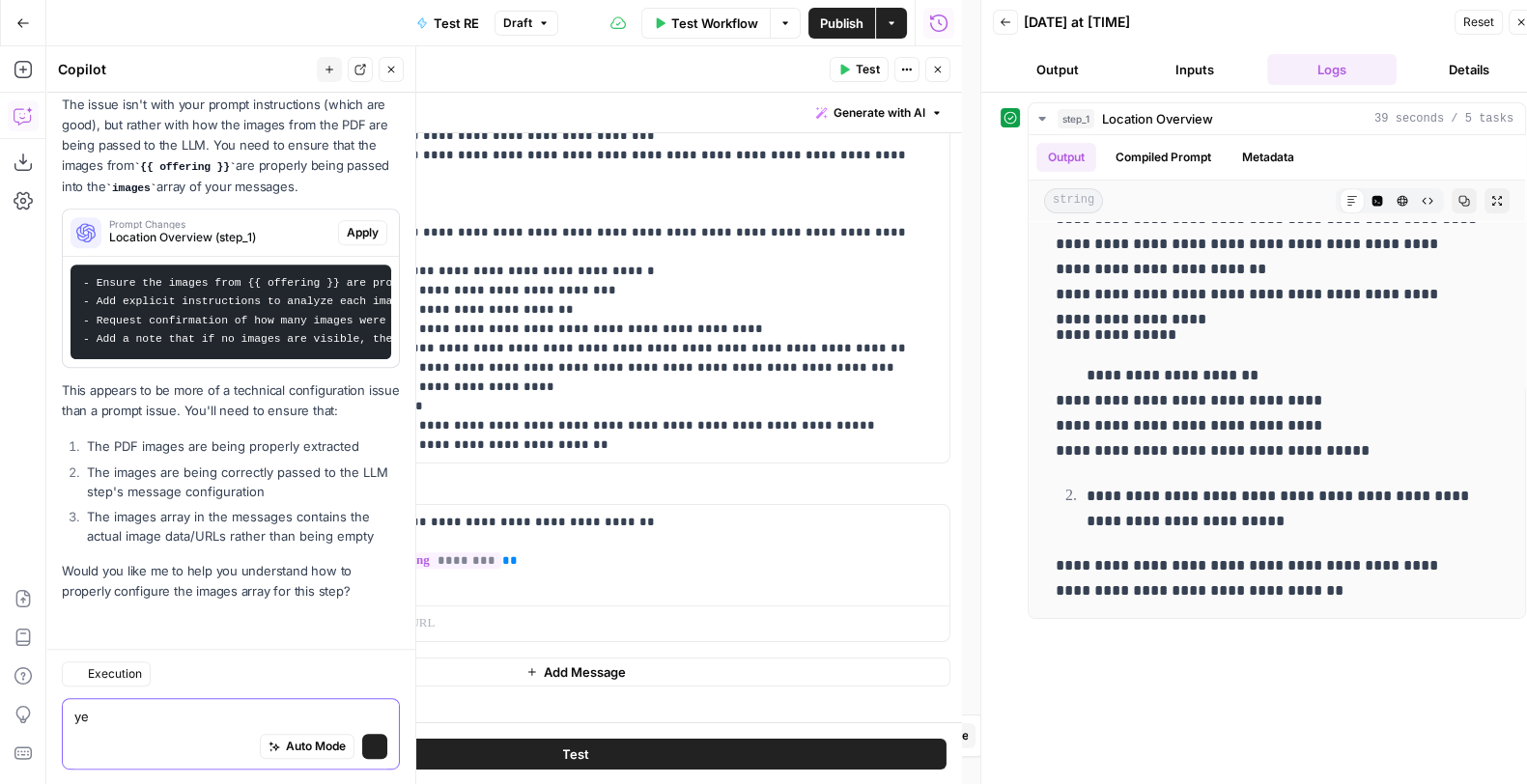 type on "y" 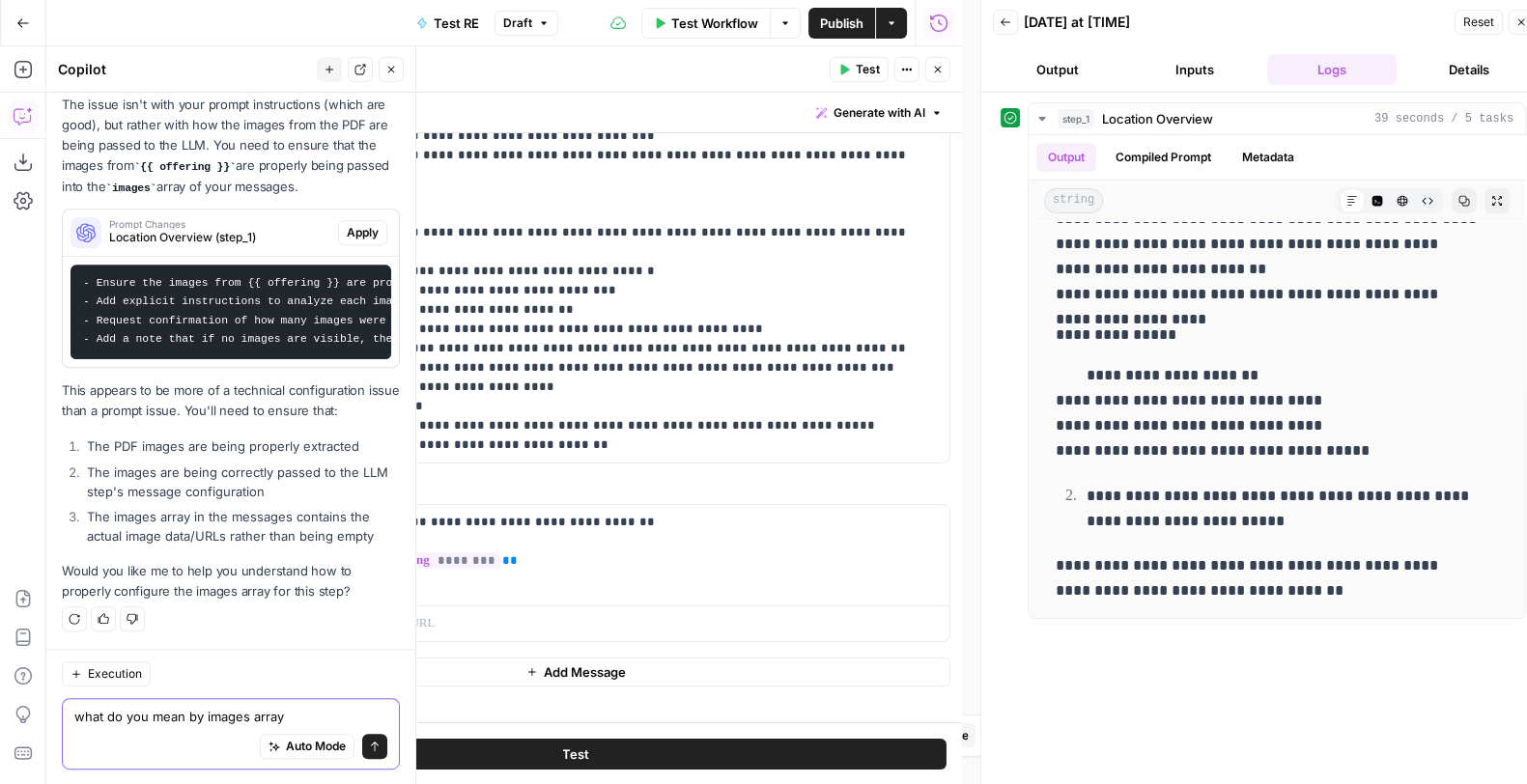 type on "what do you mean by images array?" 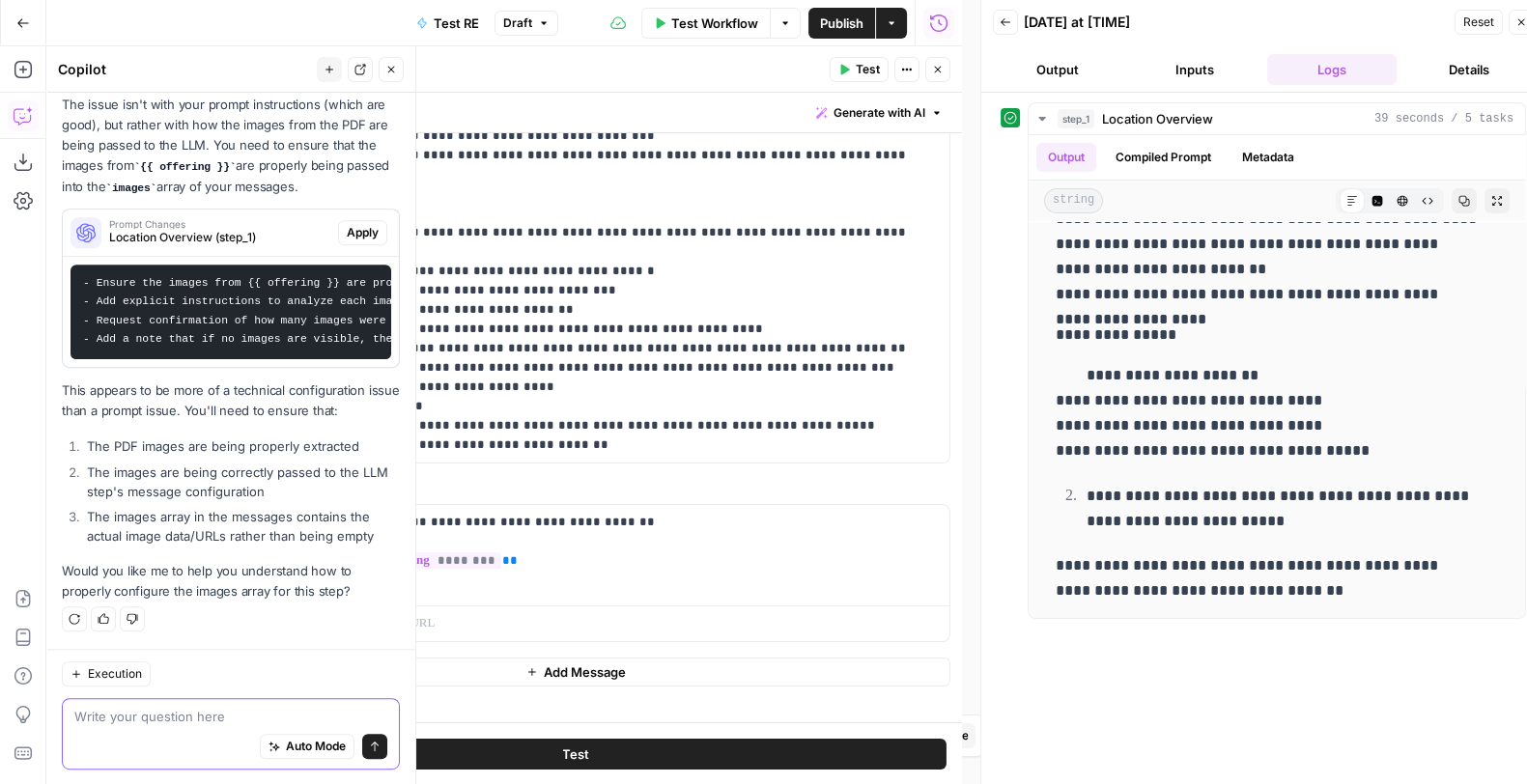 scroll, scrollTop: 1069, scrollLeft: 0, axis: vertical 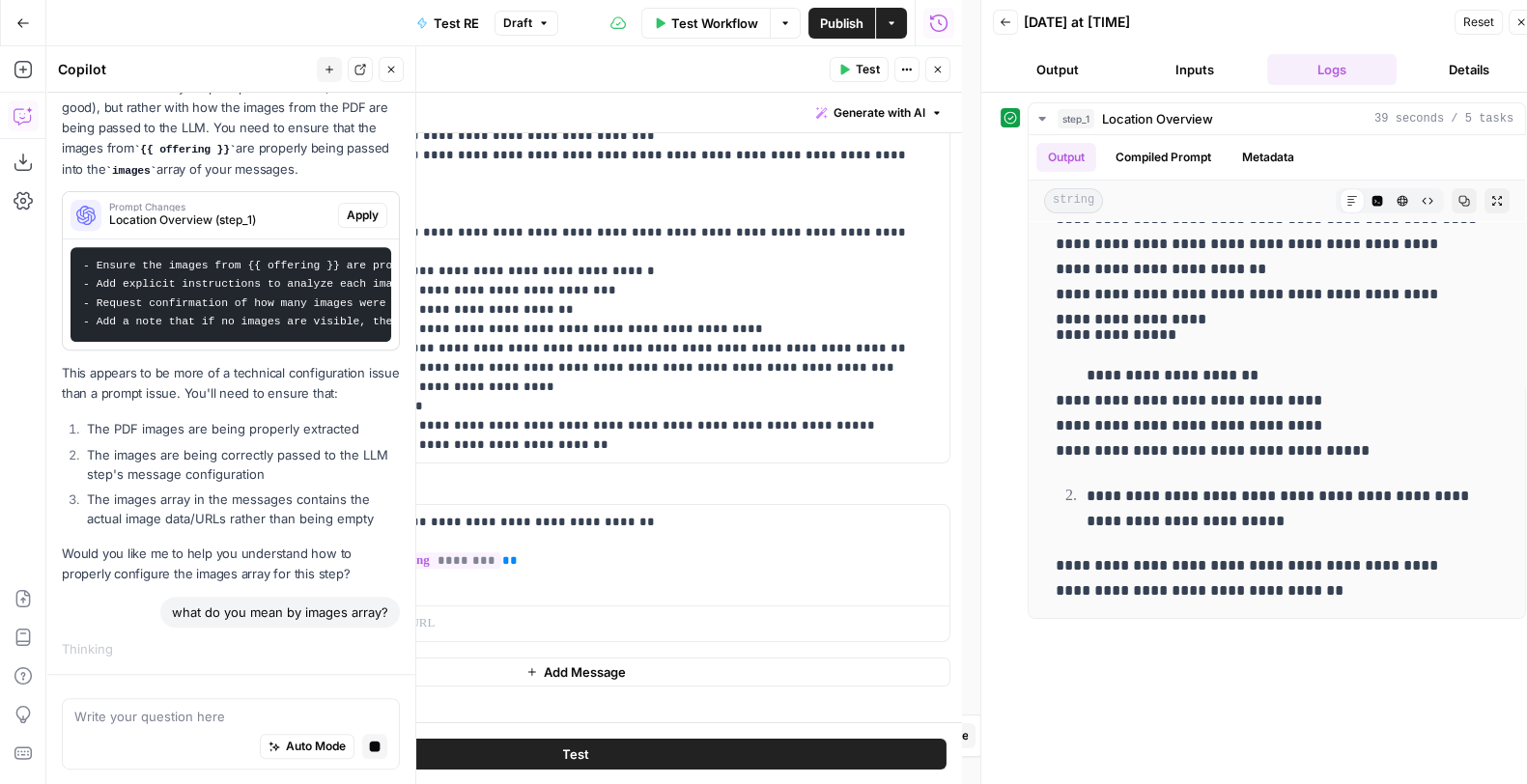 click on "Apply" at bounding box center [362, 215] 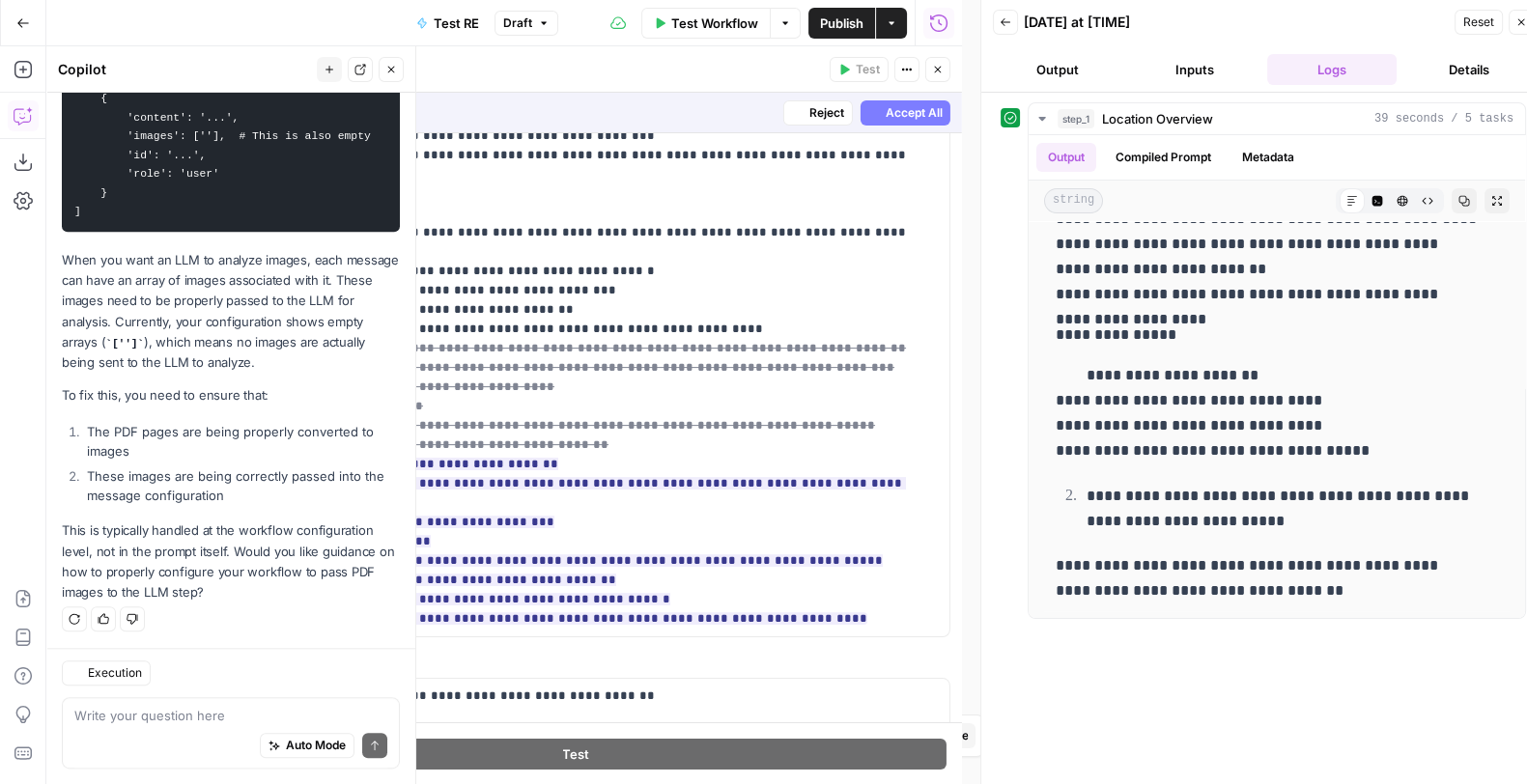 scroll, scrollTop: 1858, scrollLeft: 0, axis: vertical 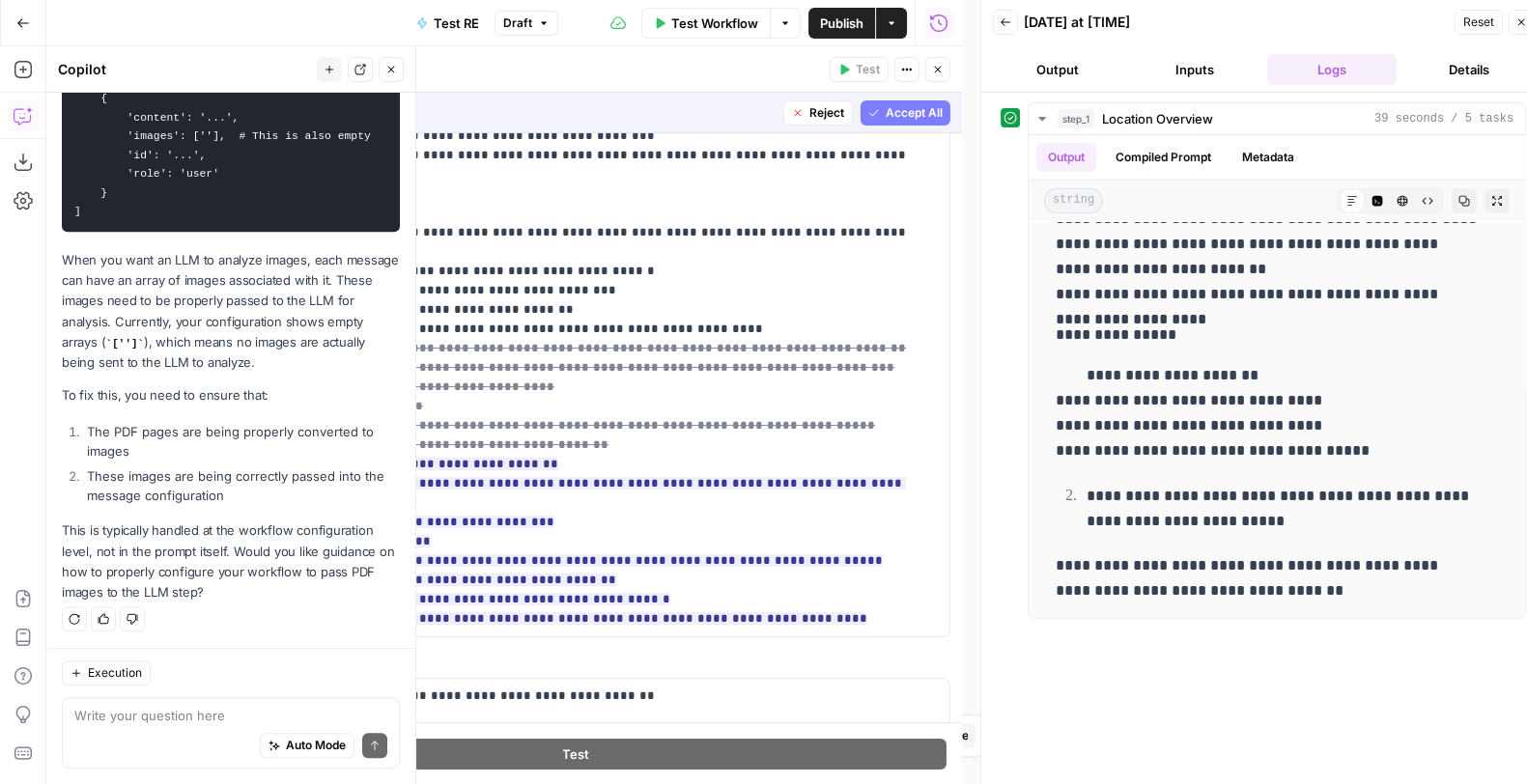 click on "Auto Mode Send" at bounding box center [231, 747] 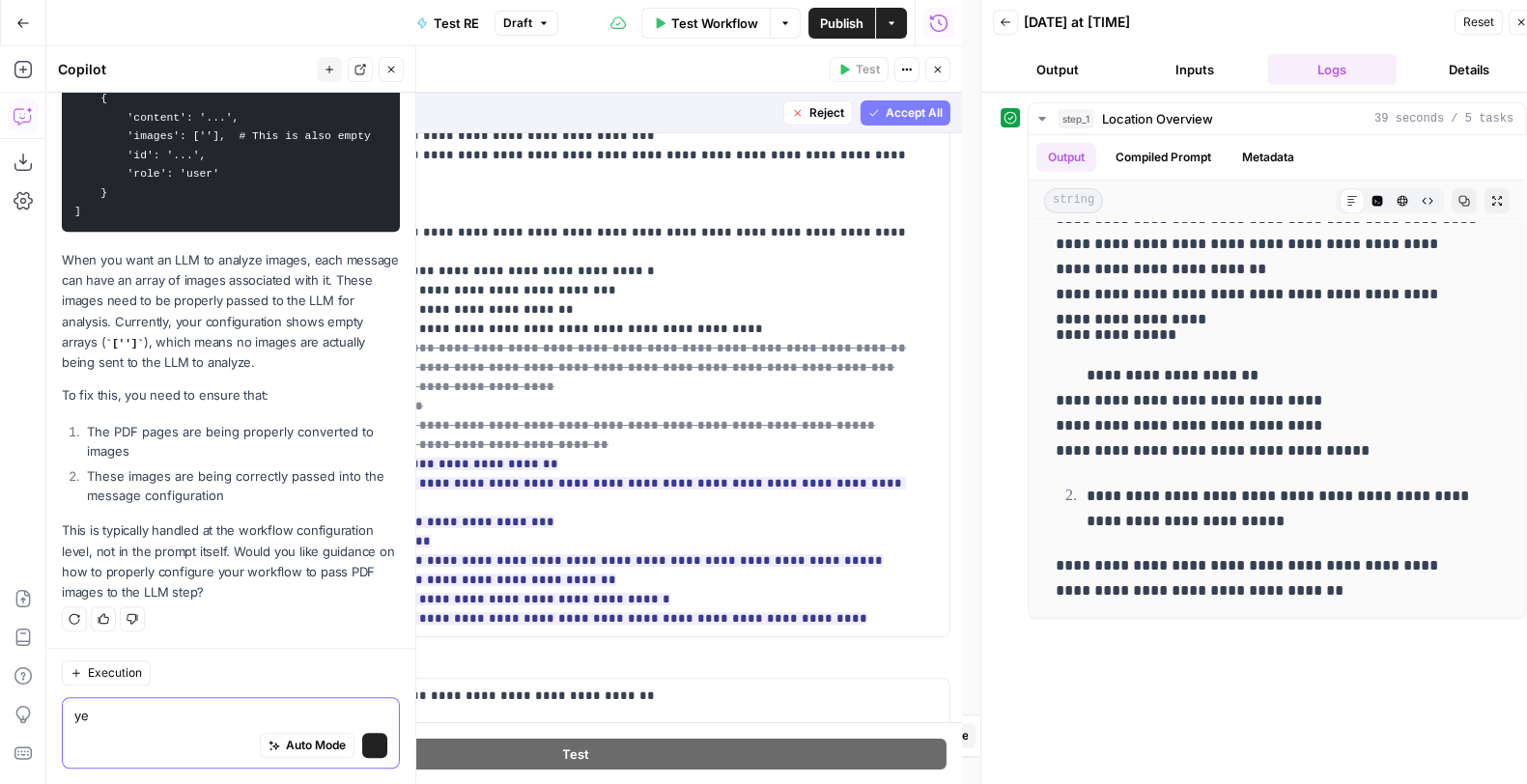 type on "yes" 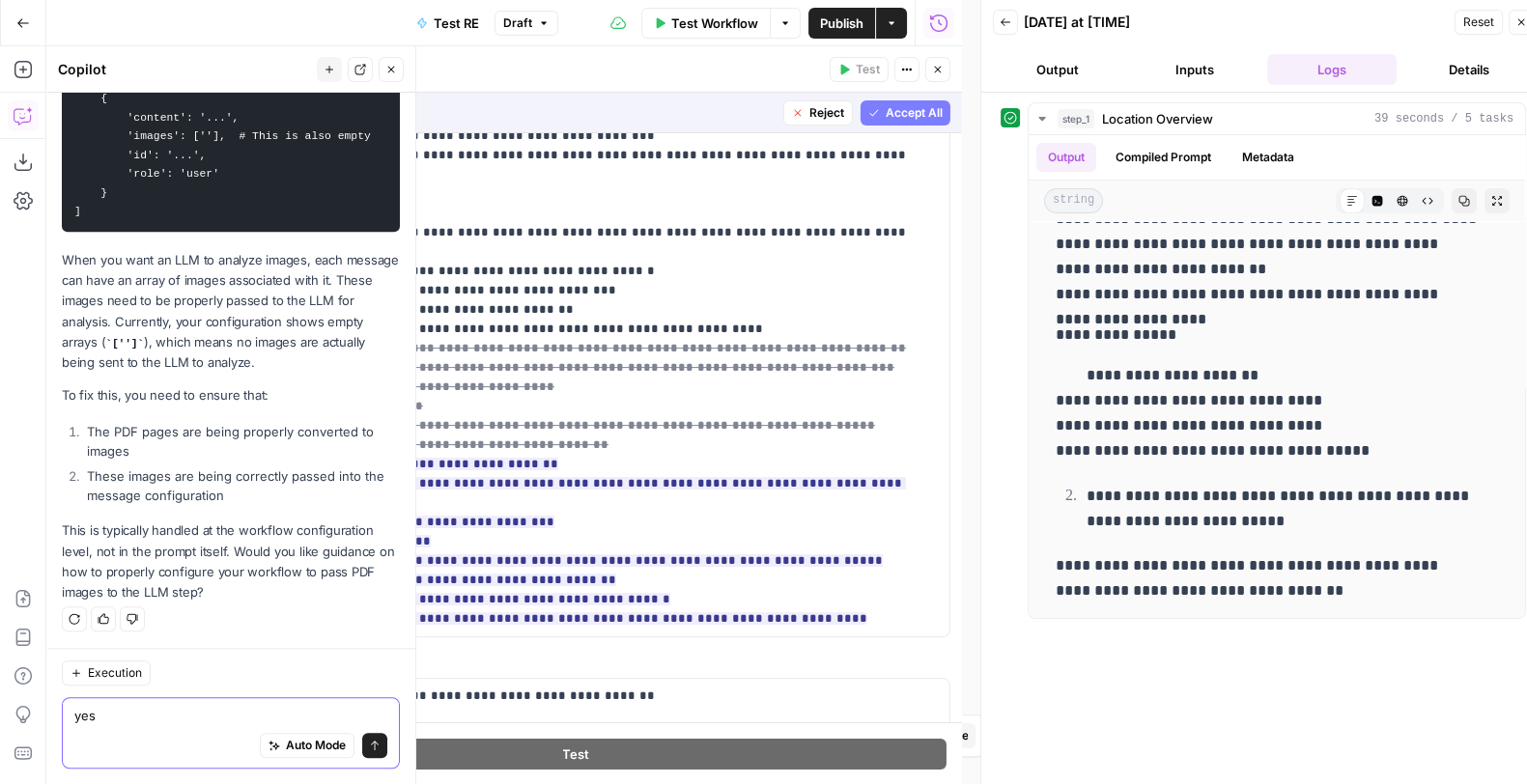 type 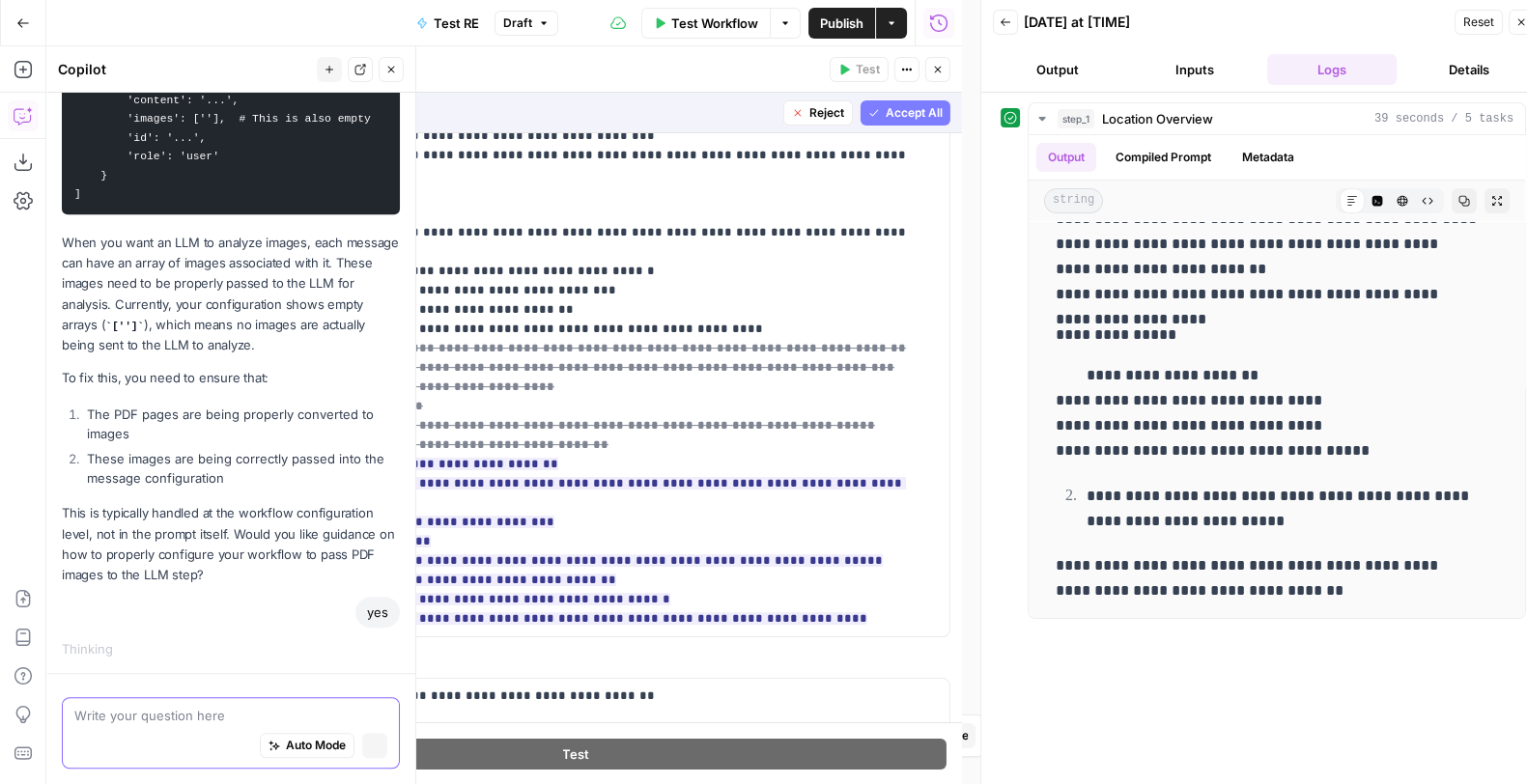 scroll, scrollTop: 1876, scrollLeft: 0, axis: vertical 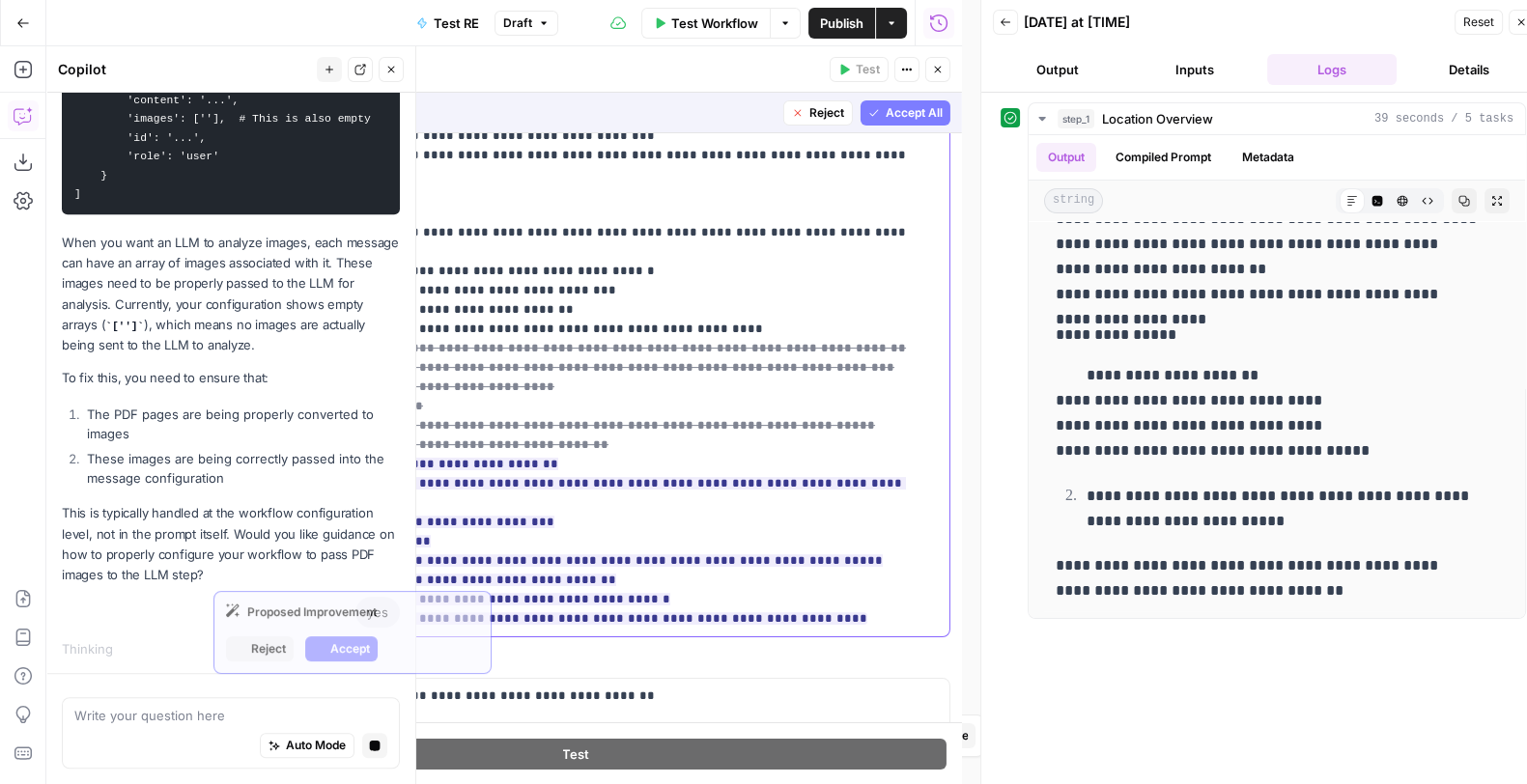 click on "**********" at bounding box center (567, 358) 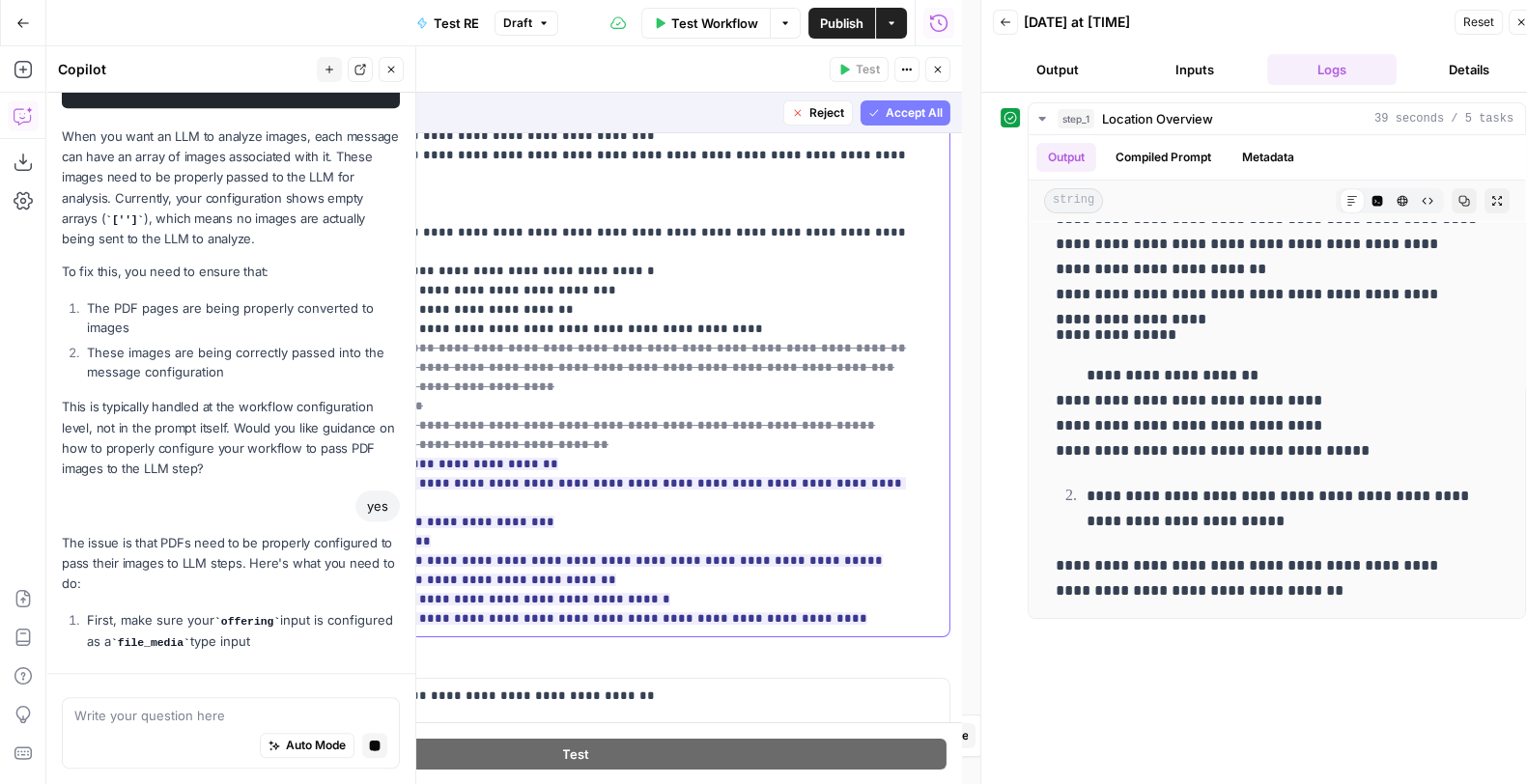 scroll, scrollTop: 1999, scrollLeft: 0, axis: vertical 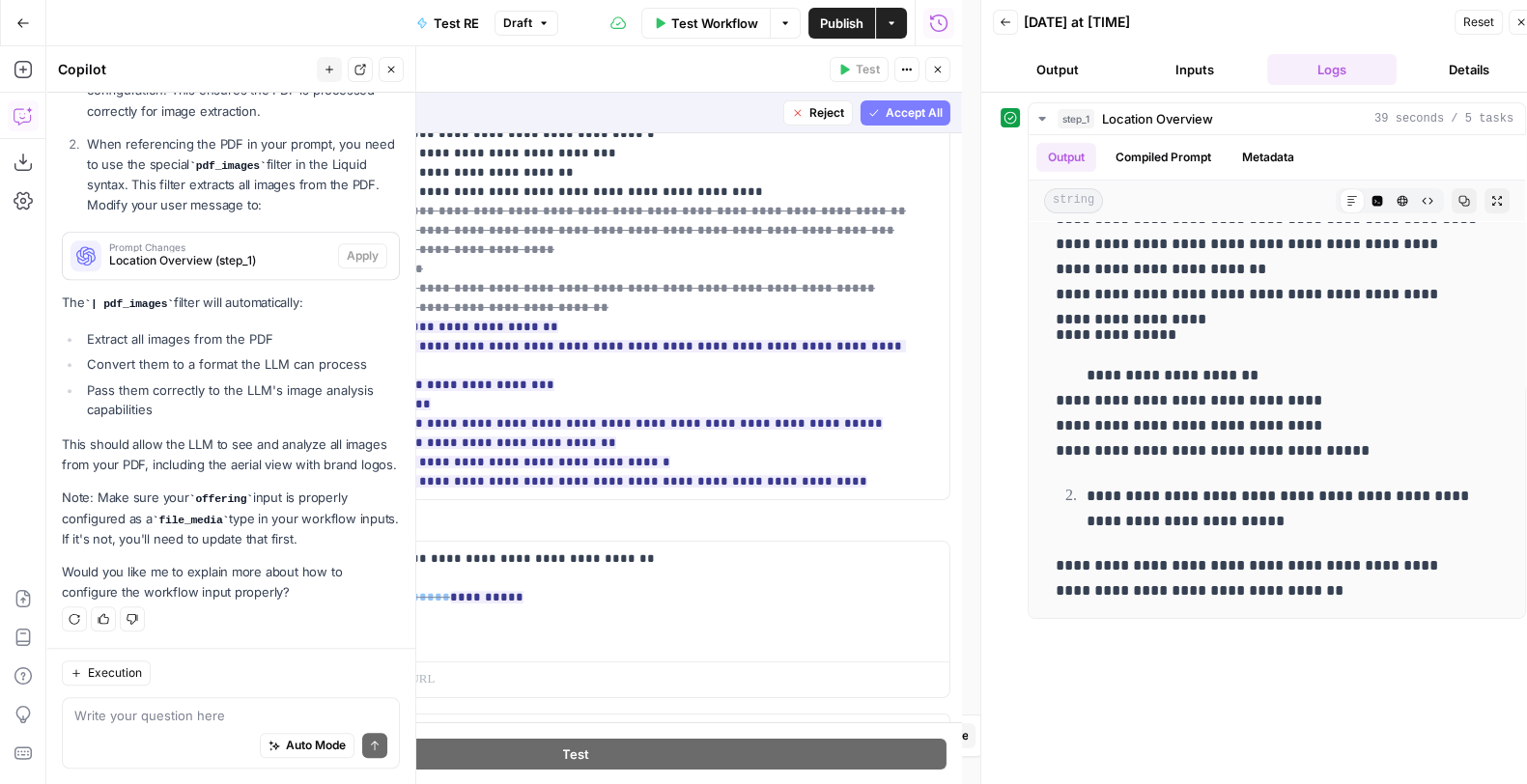 click on "Accept All" at bounding box center (914, 113) 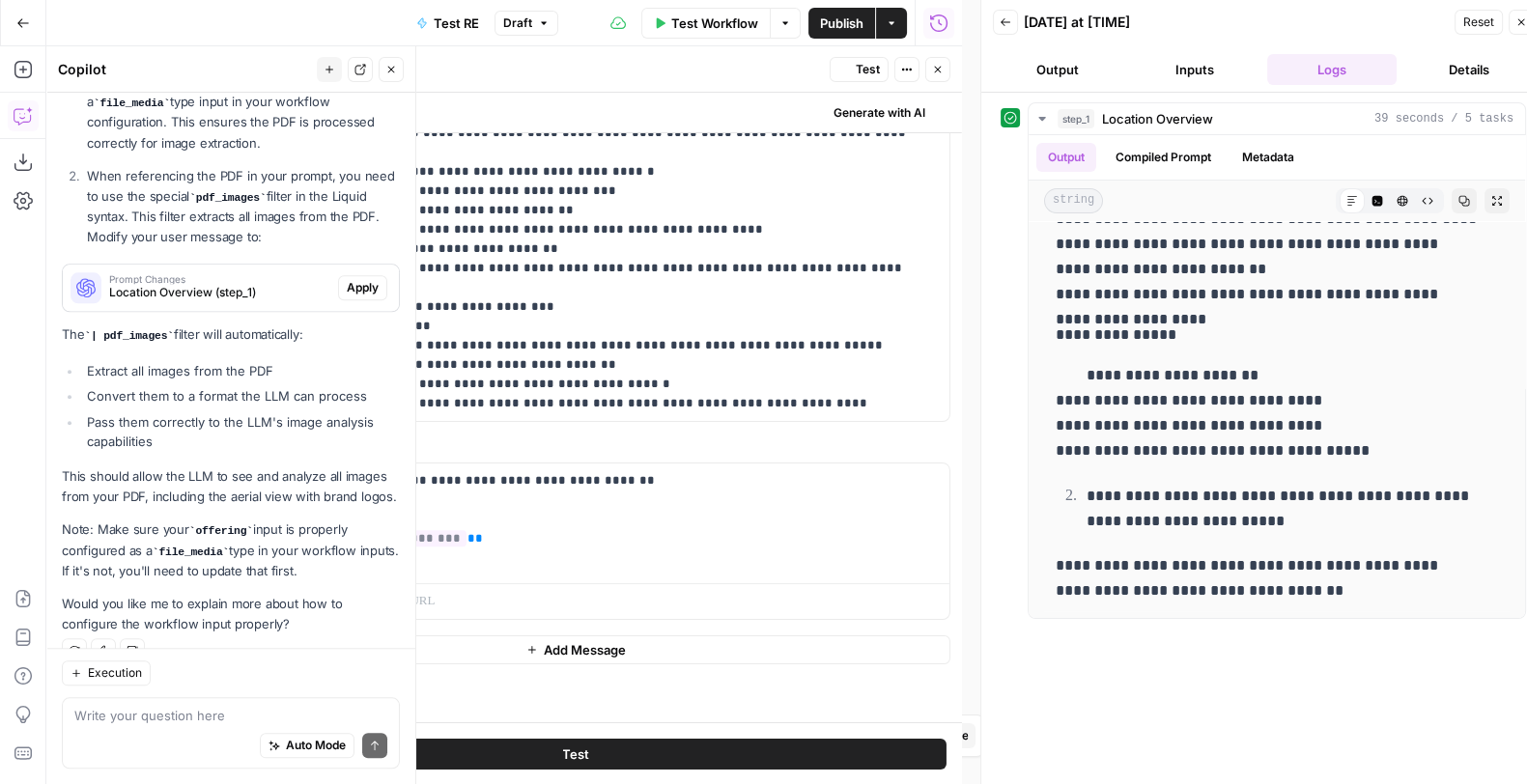 scroll, scrollTop: 2694, scrollLeft: 0, axis: vertical 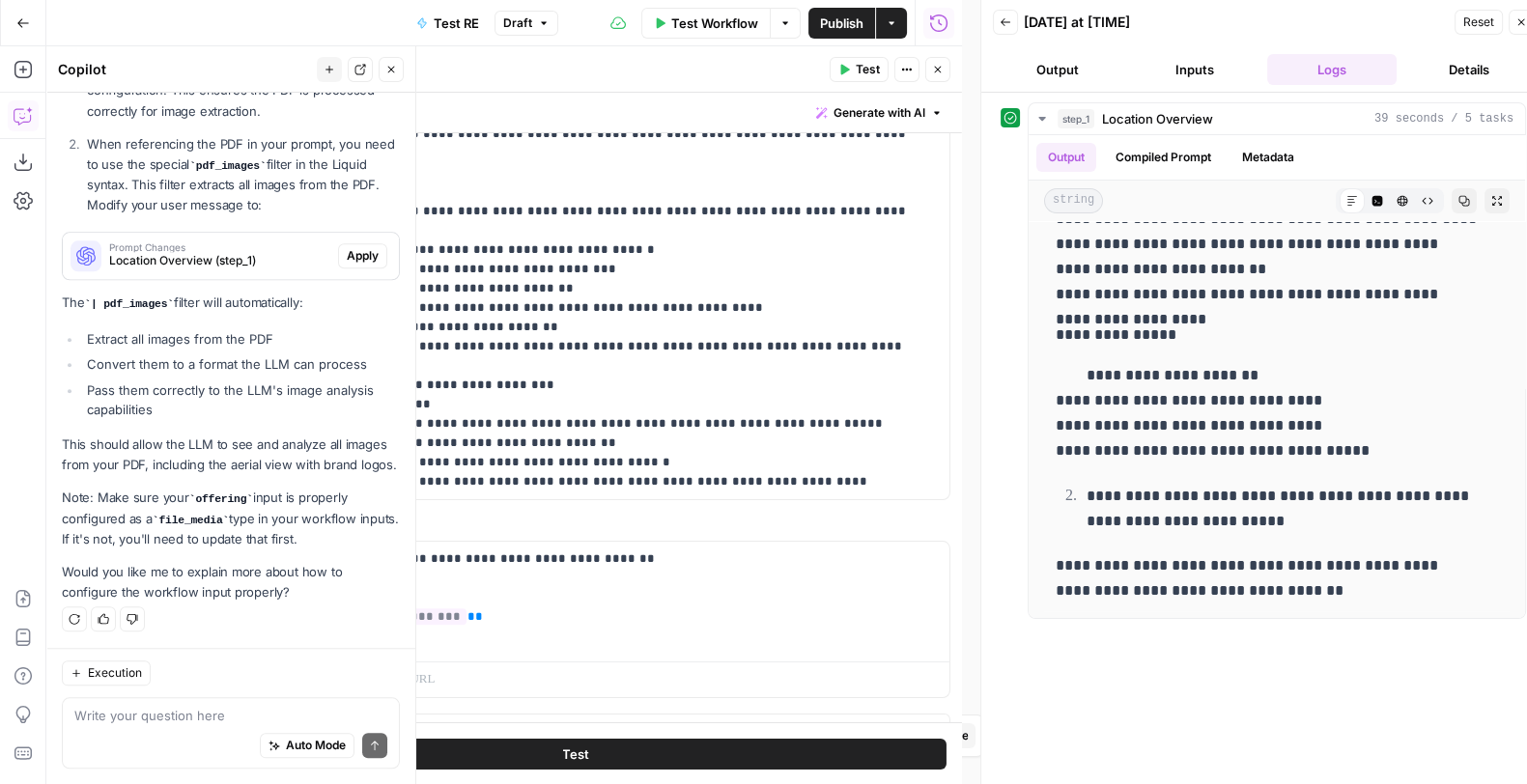 click on "Test" at bounding box center [576, 754] 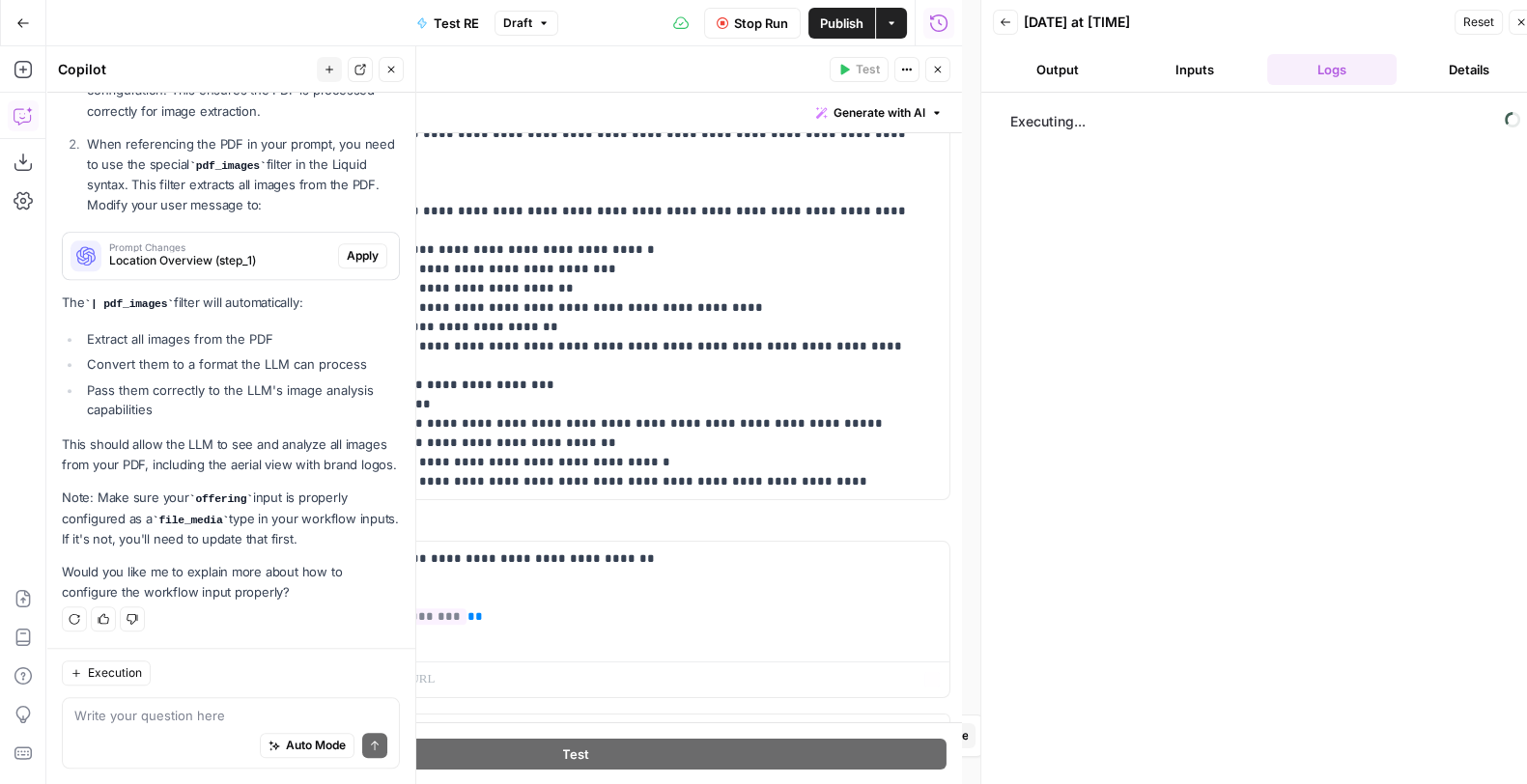click on "This should allow the LLM to see and analyze all images from your PDF, including the aerial view with brand logos." at bounding box center (231, 455) 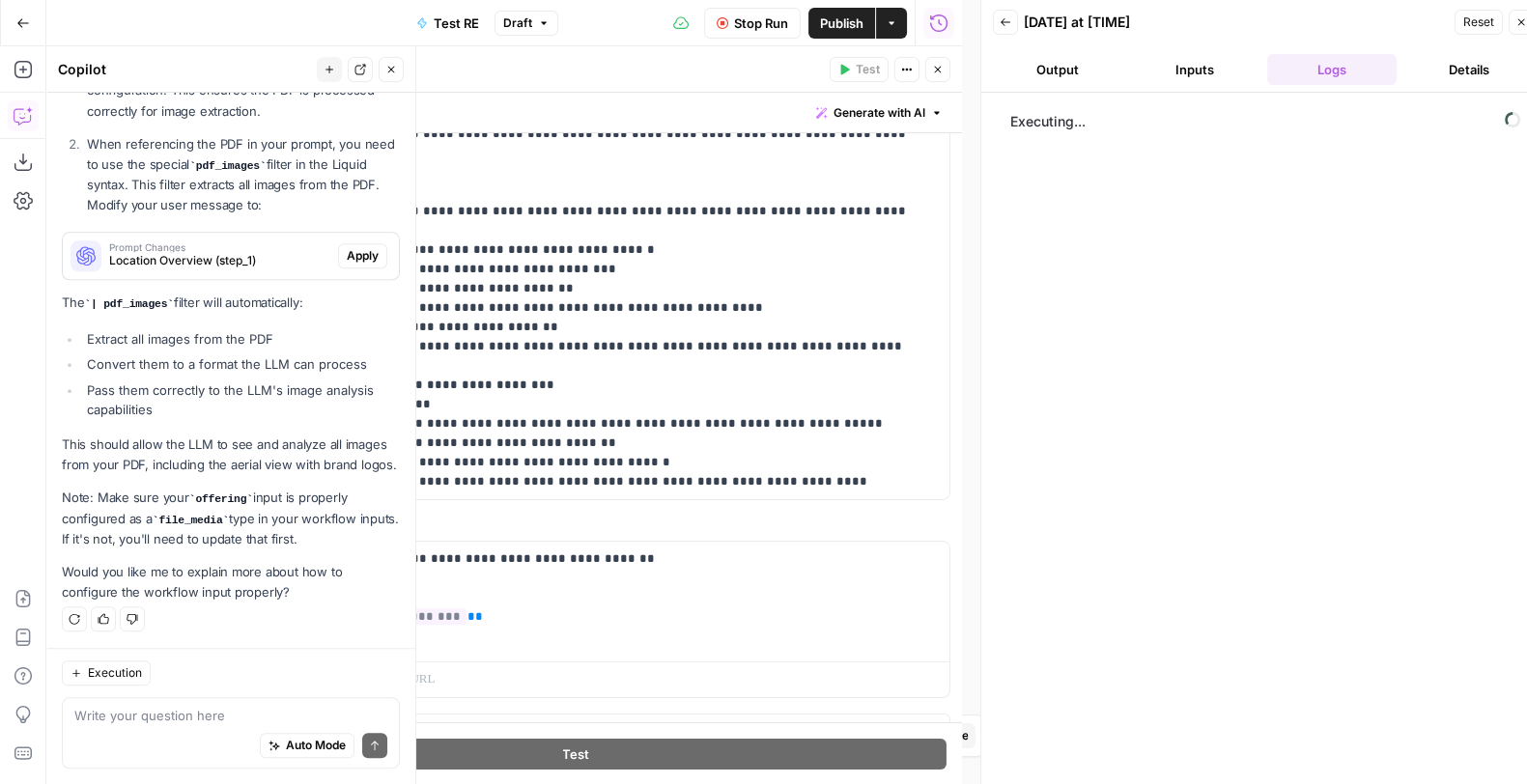 click on "Prompt Changes" at bounding box center (219, 247) 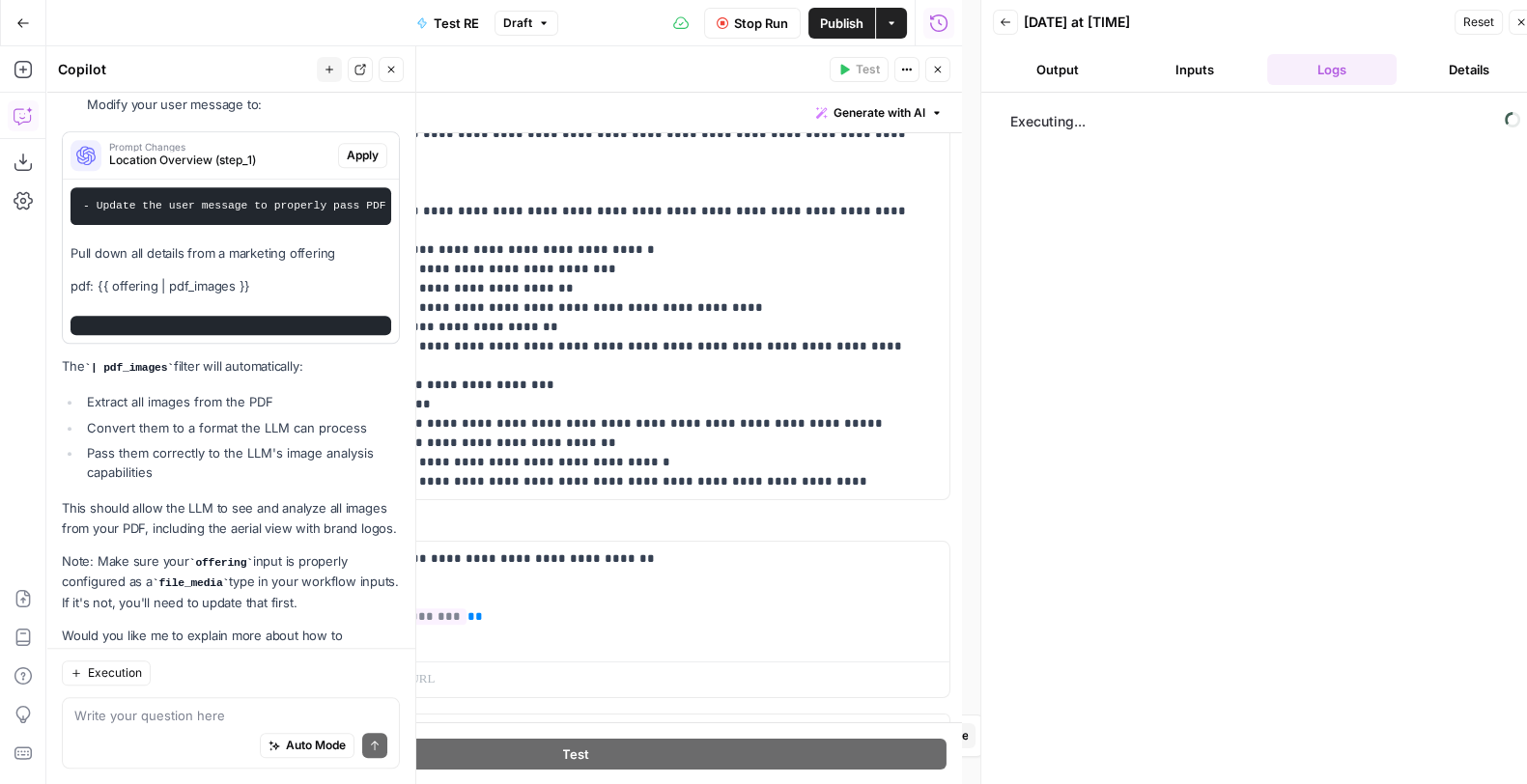 scroll, scrollTop: 2703, scrollLeft: 0, axis: vertical 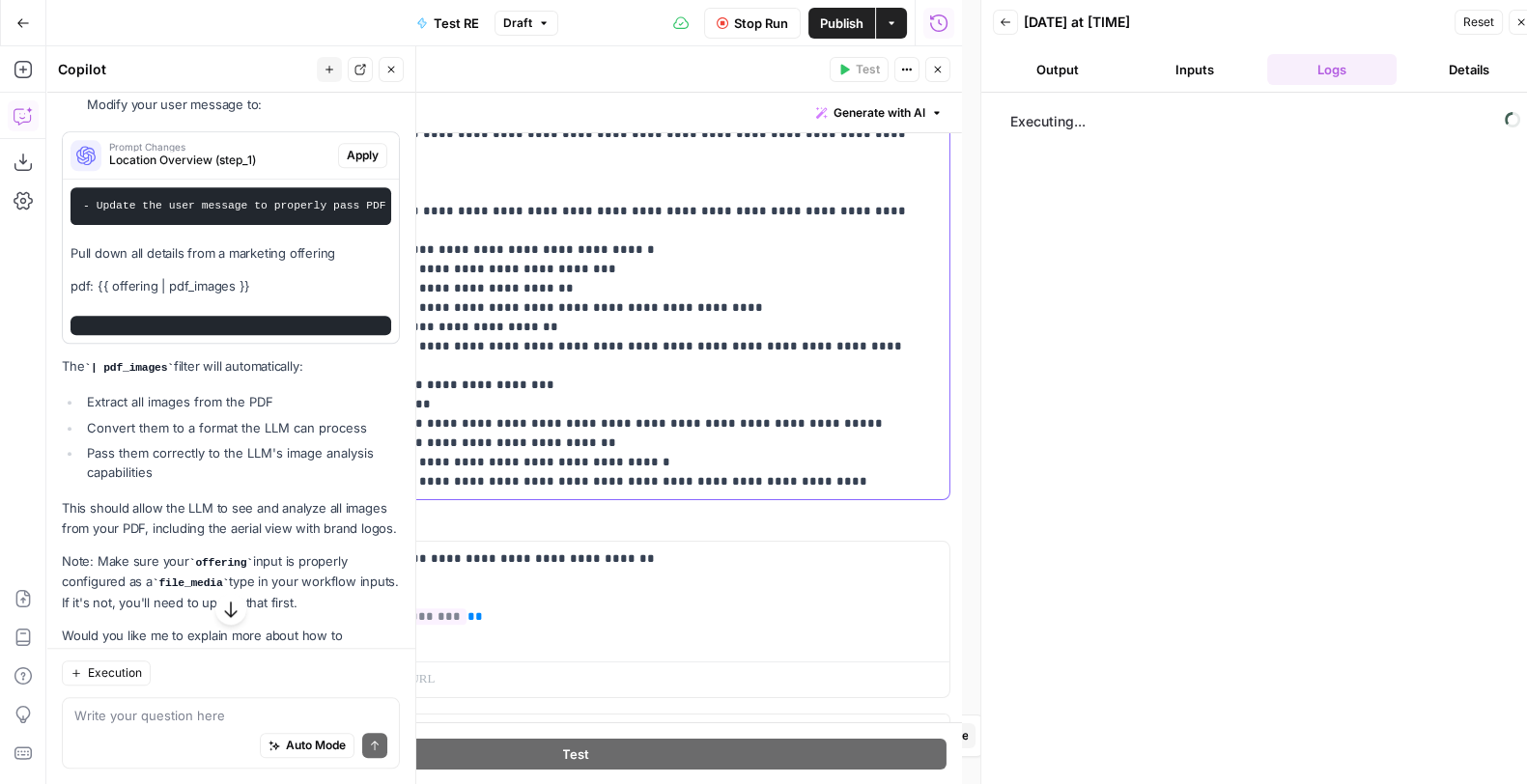 click on "**********" at bounding box center (567, 279) 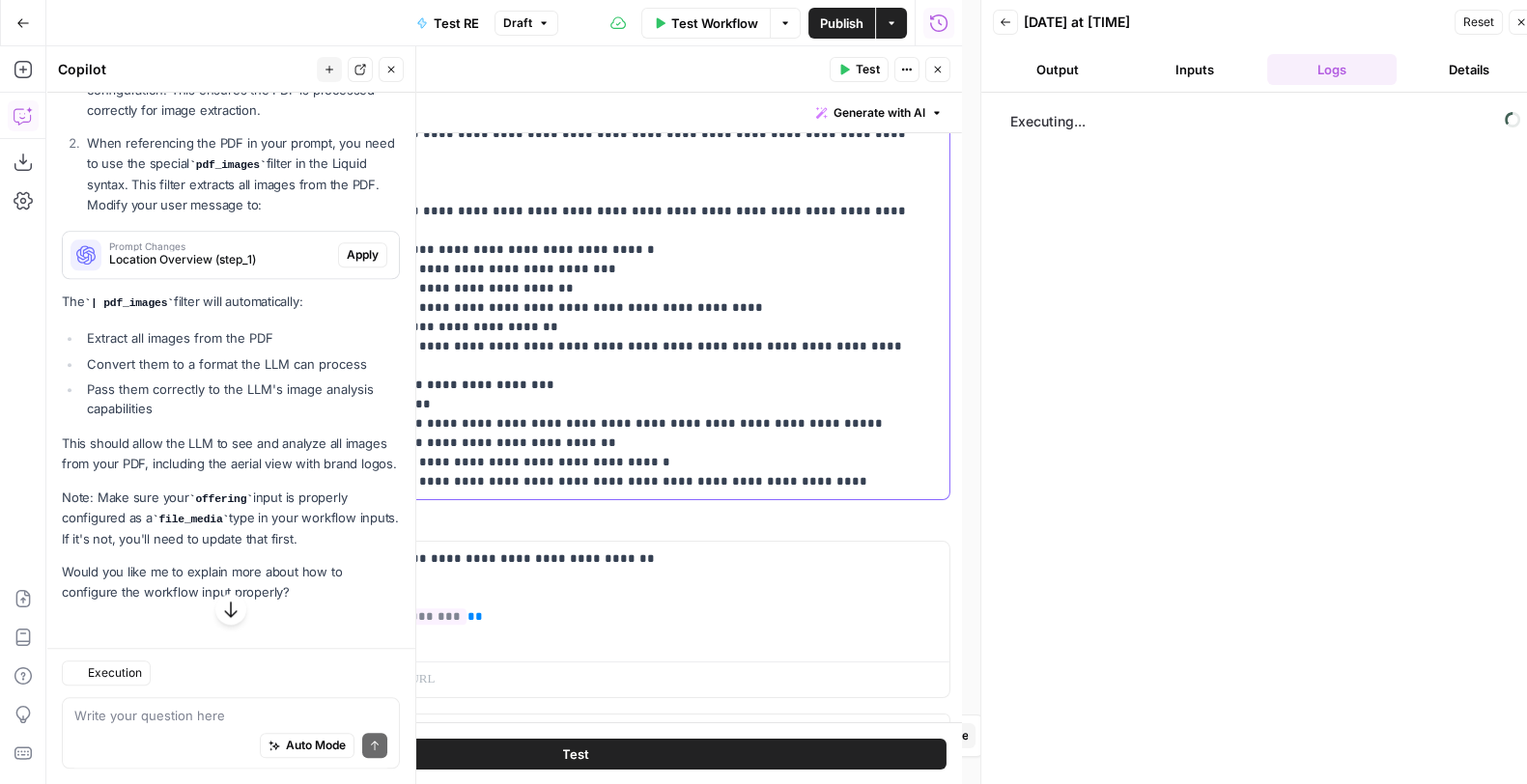 scroll, scrollTop: 2565, scrollLeft: 0, axis: vertical 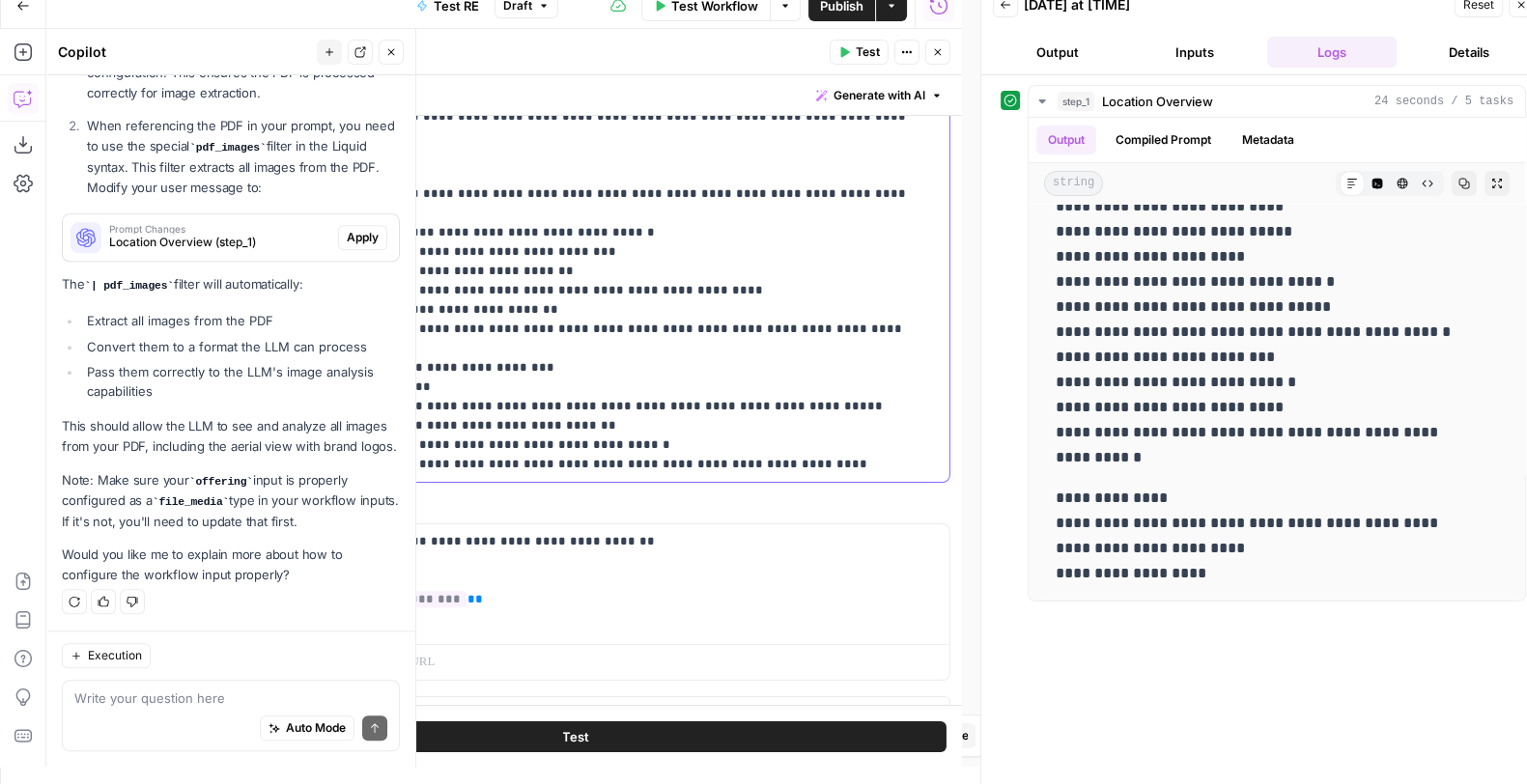 click on "**********" at bounding box center [567, 262] 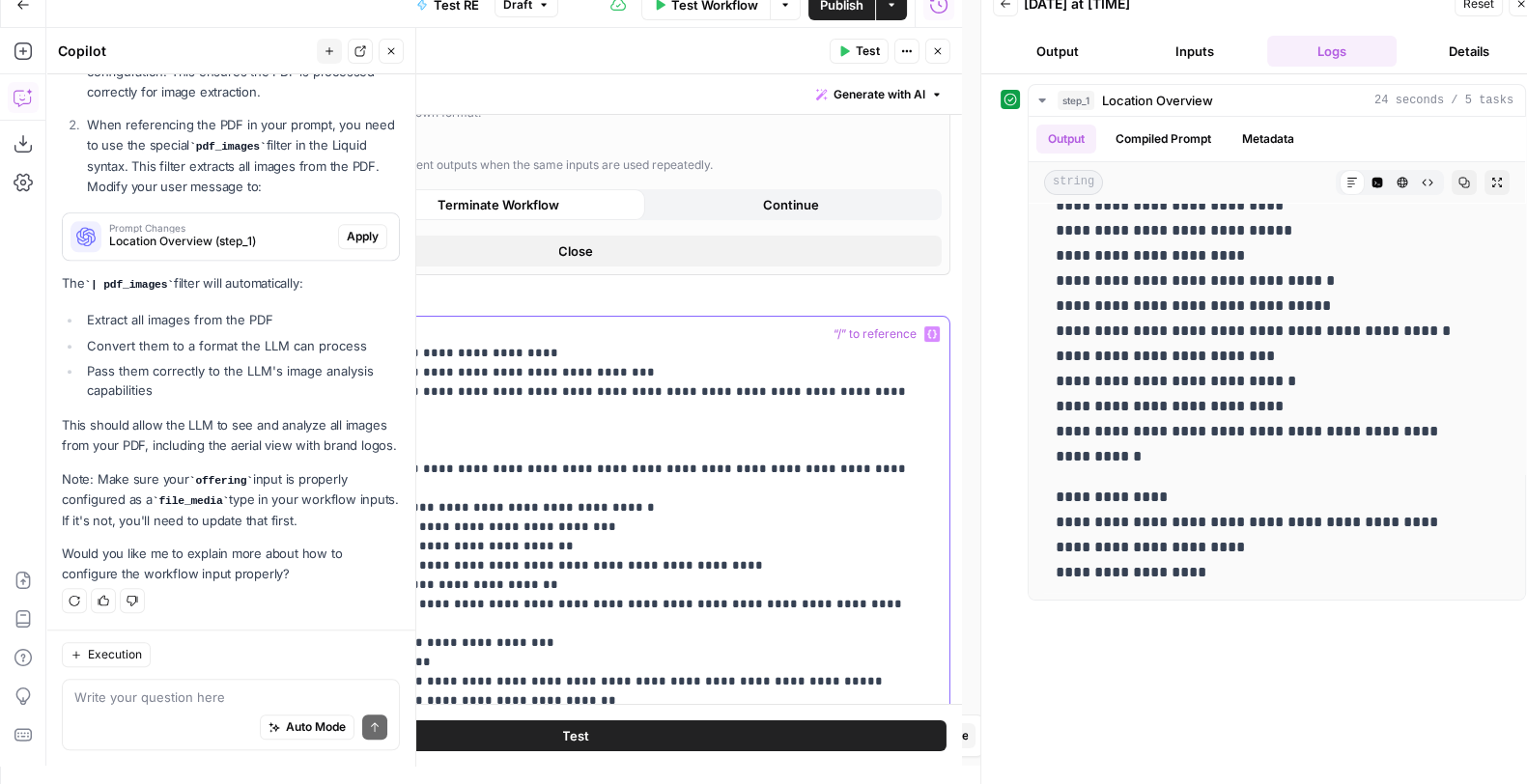 scroll, scrollTop: 17, scrollLeft: 0, axis: vertical 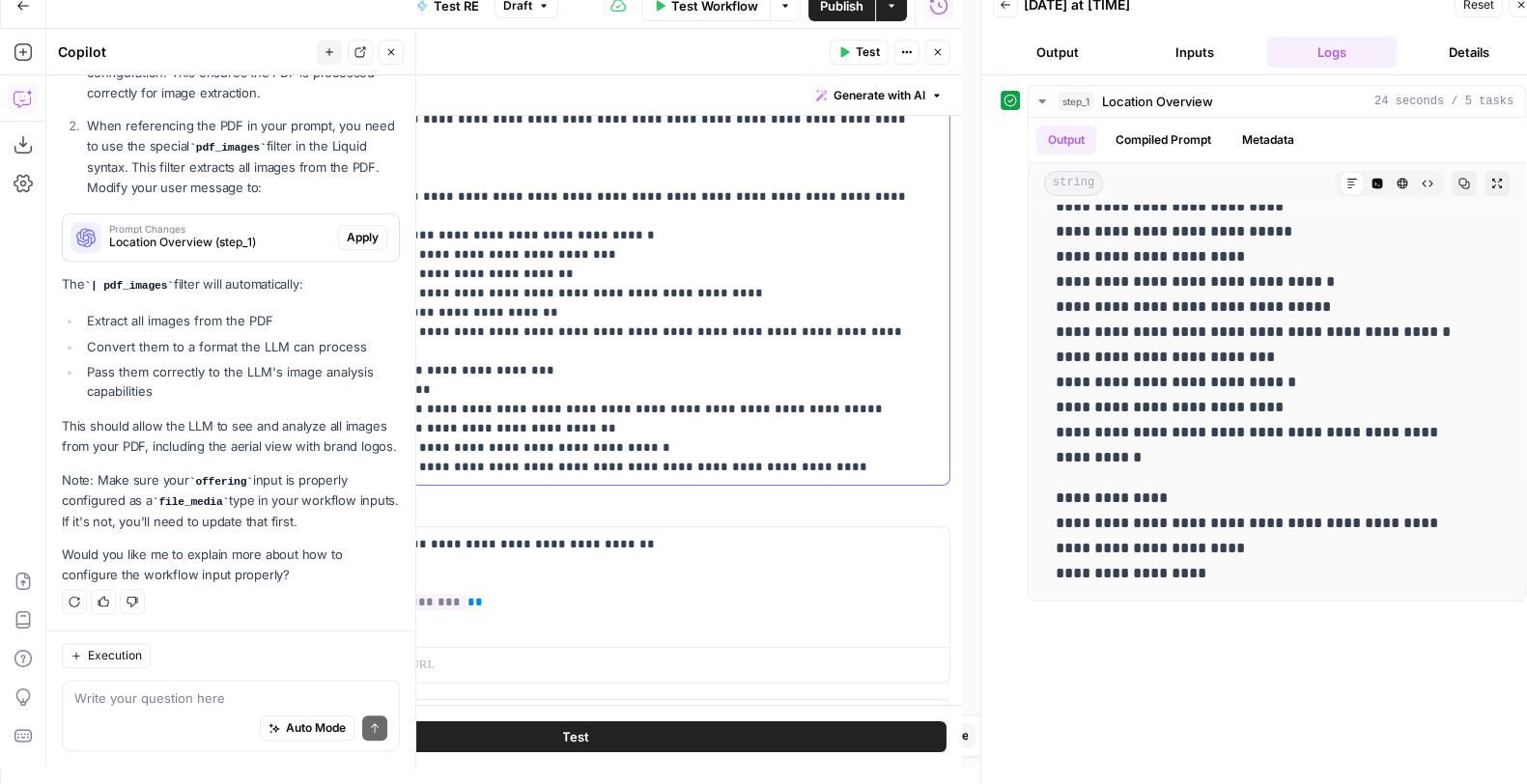 drag, startPoint x: 240, startPoint y: 268, endPoint x: 765, endPoint y: 425, distance: 547.9726 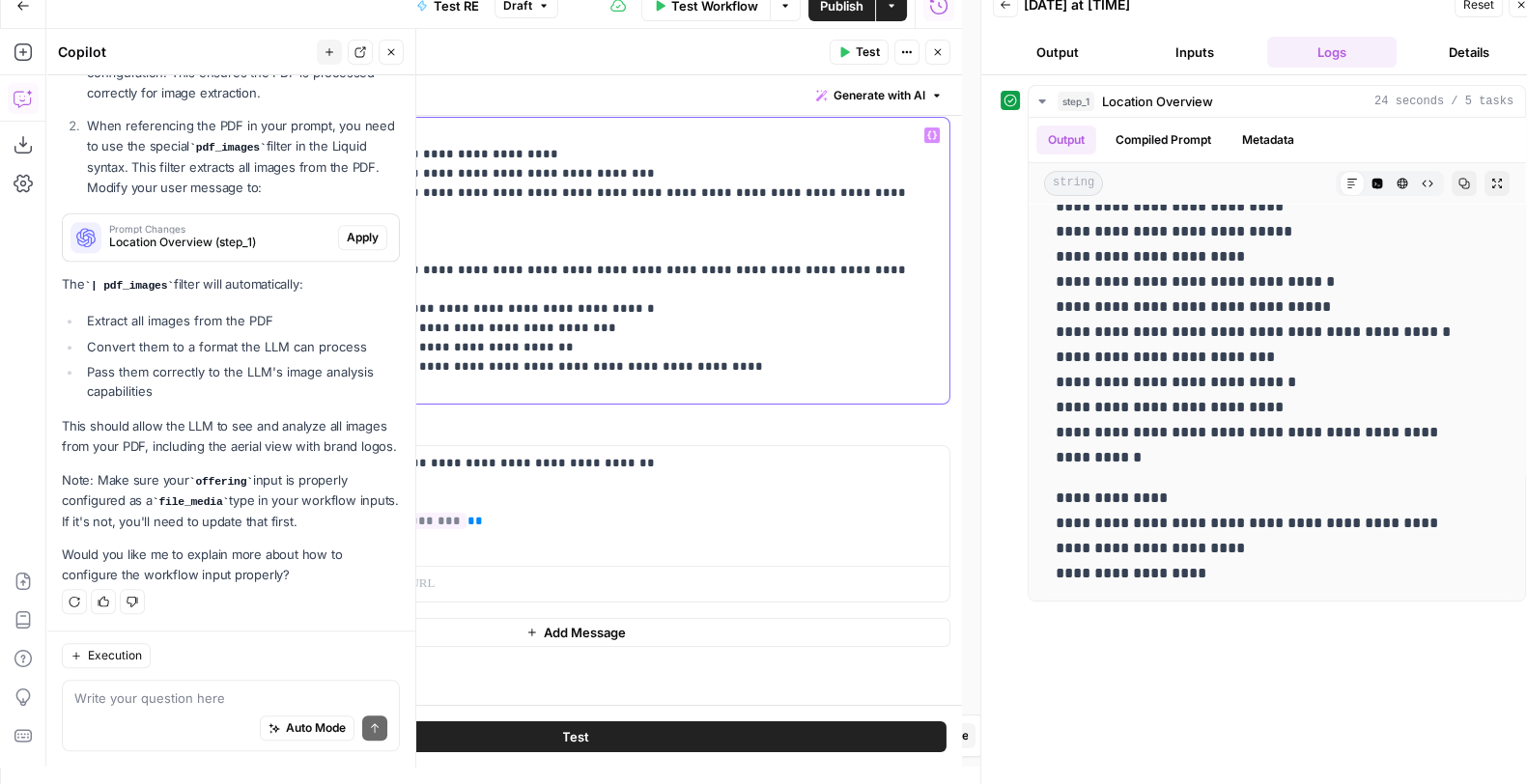scroll, scrollTop: 686, scrollLeft: 0, axis: vertical 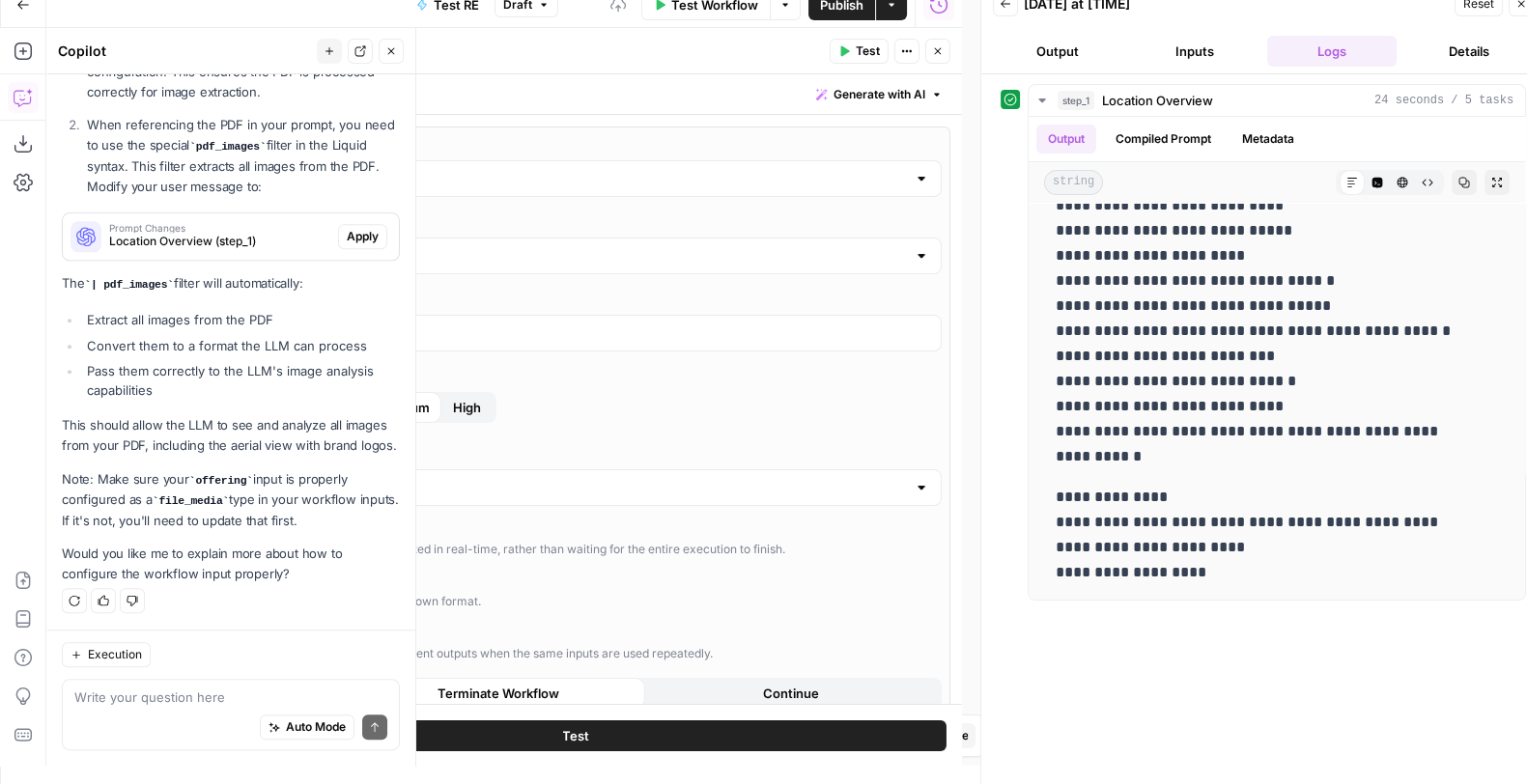 click on "O3" at bounding box center (576, 179) 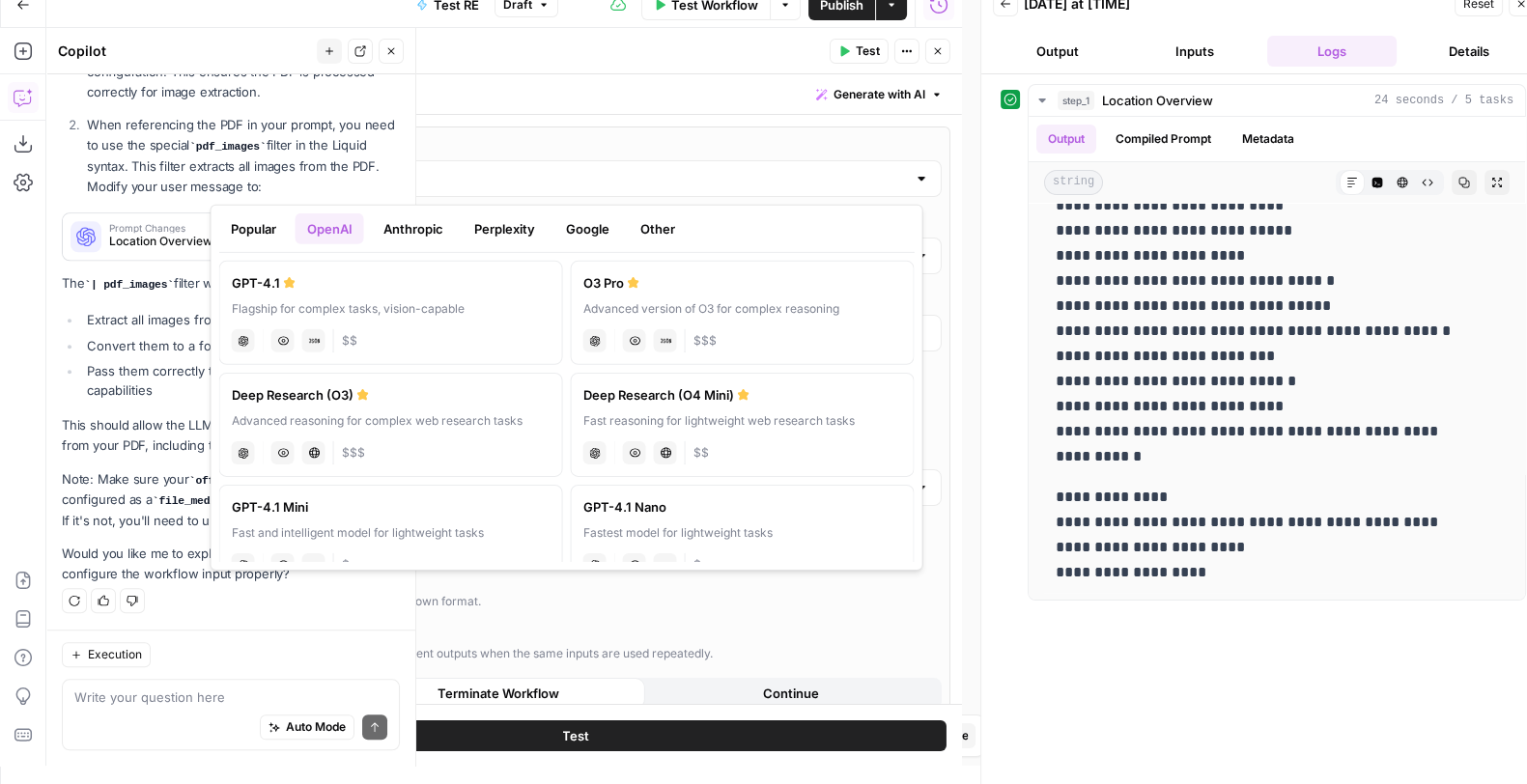 click on "Google" at bounding box center (587, 229) 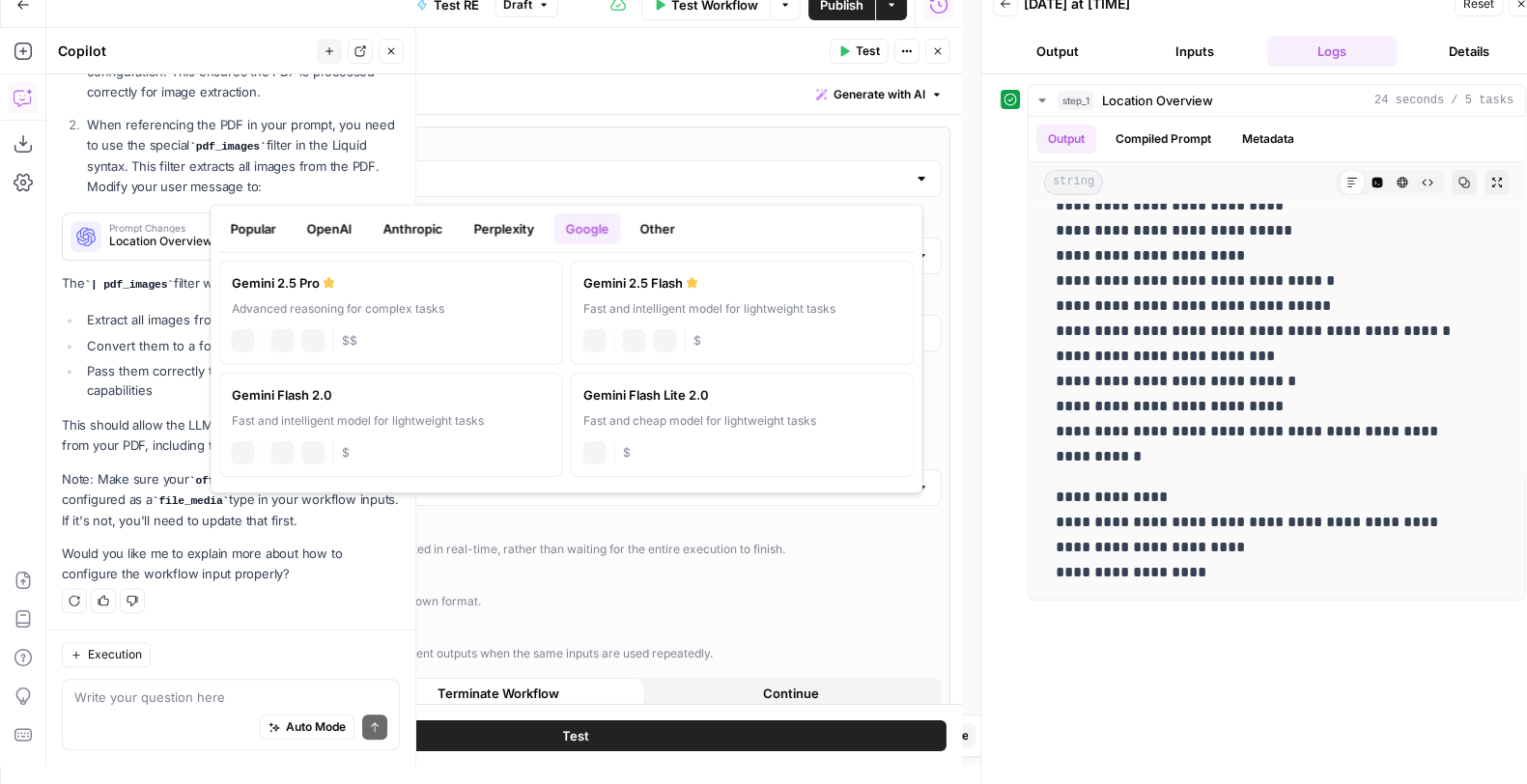 click on "Gemini 2.5 Pro Advanced reasoning for complex tasks gemini JSON Mode Live Web Research $$" at bounding box center (391, 313) 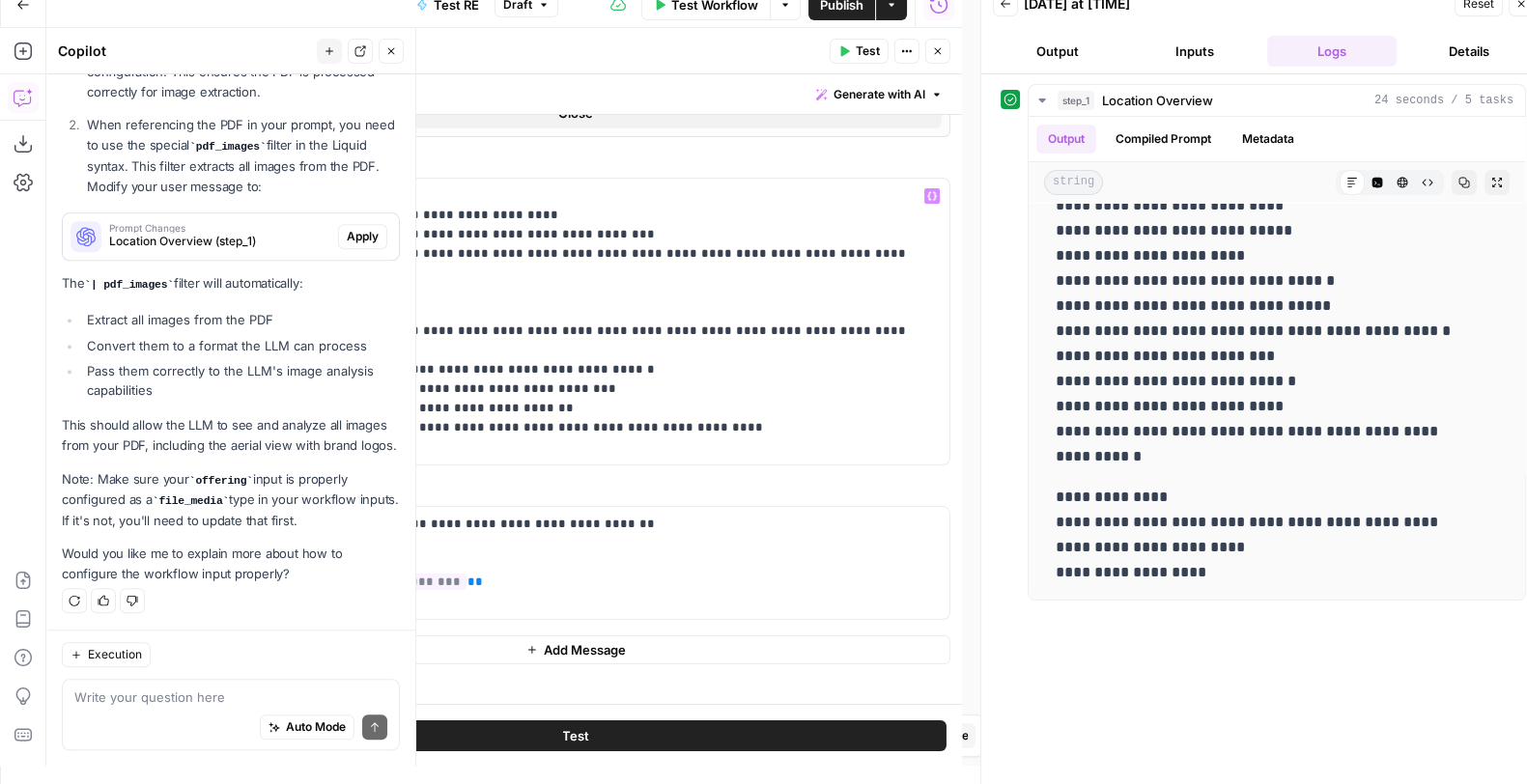 scroll, scrollTop: 550, scrollLeft: 0, axis: vertical 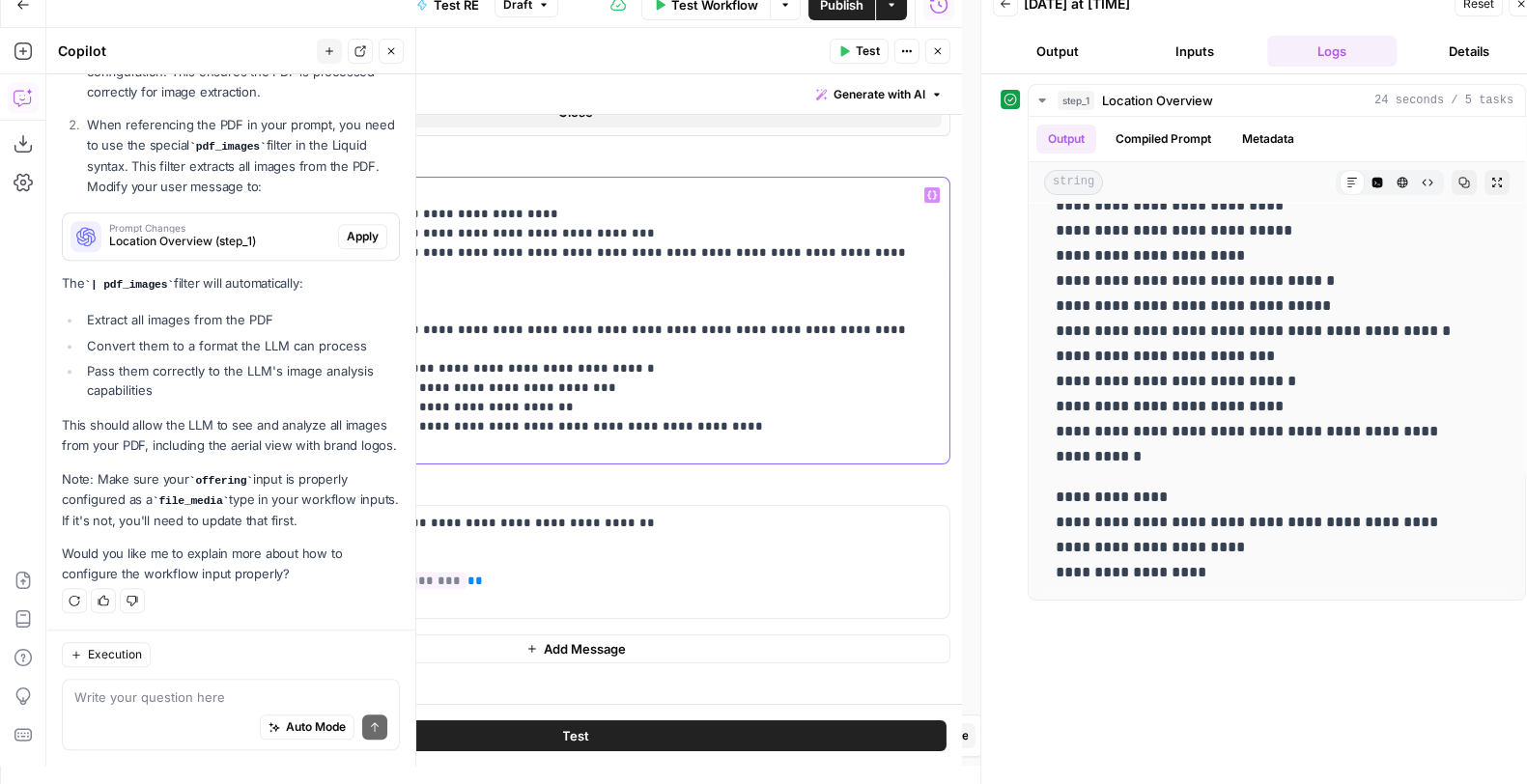 click on "**********" at bounding box center [567, 321] 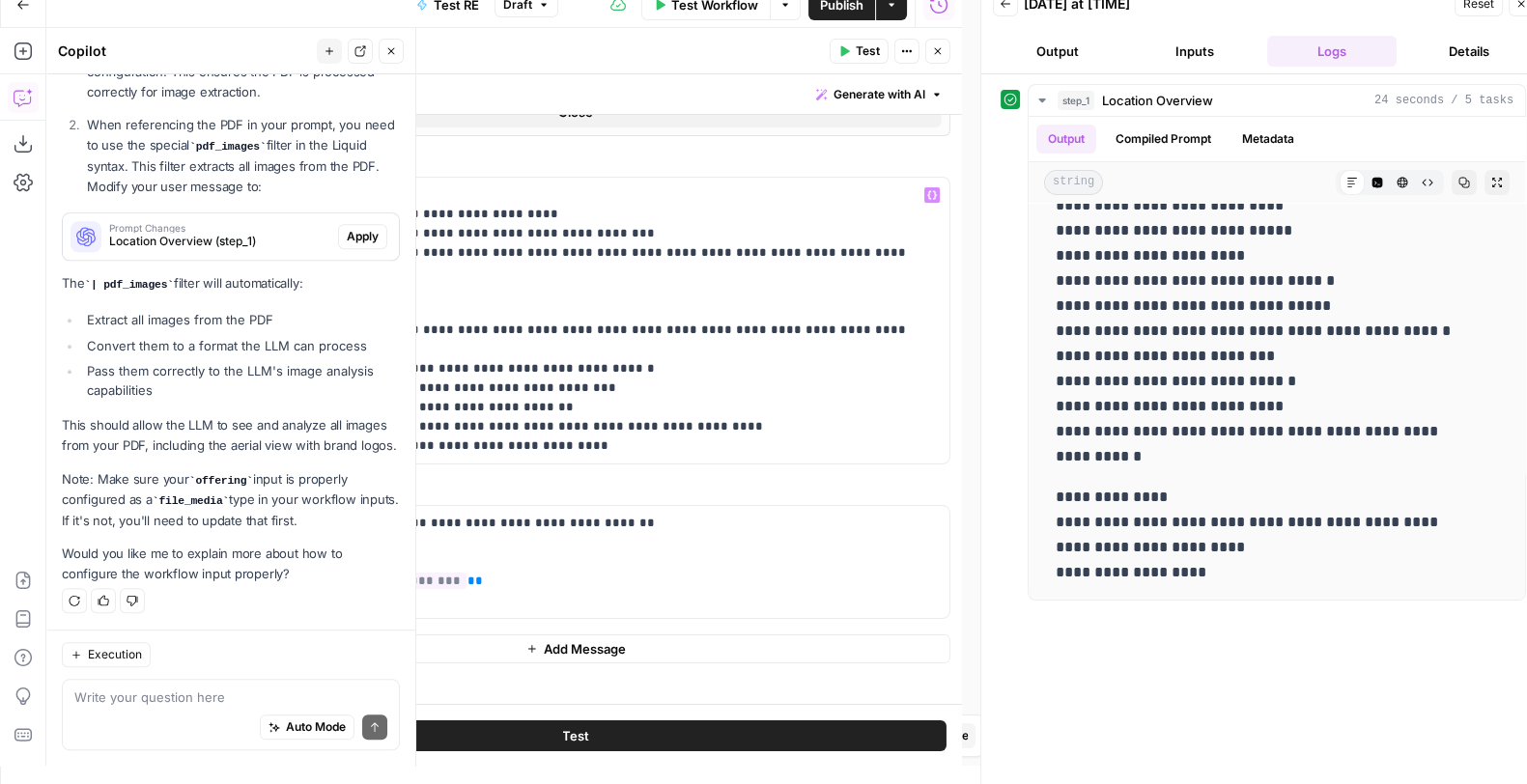 click on "Test" at bounding box center [576, 736] 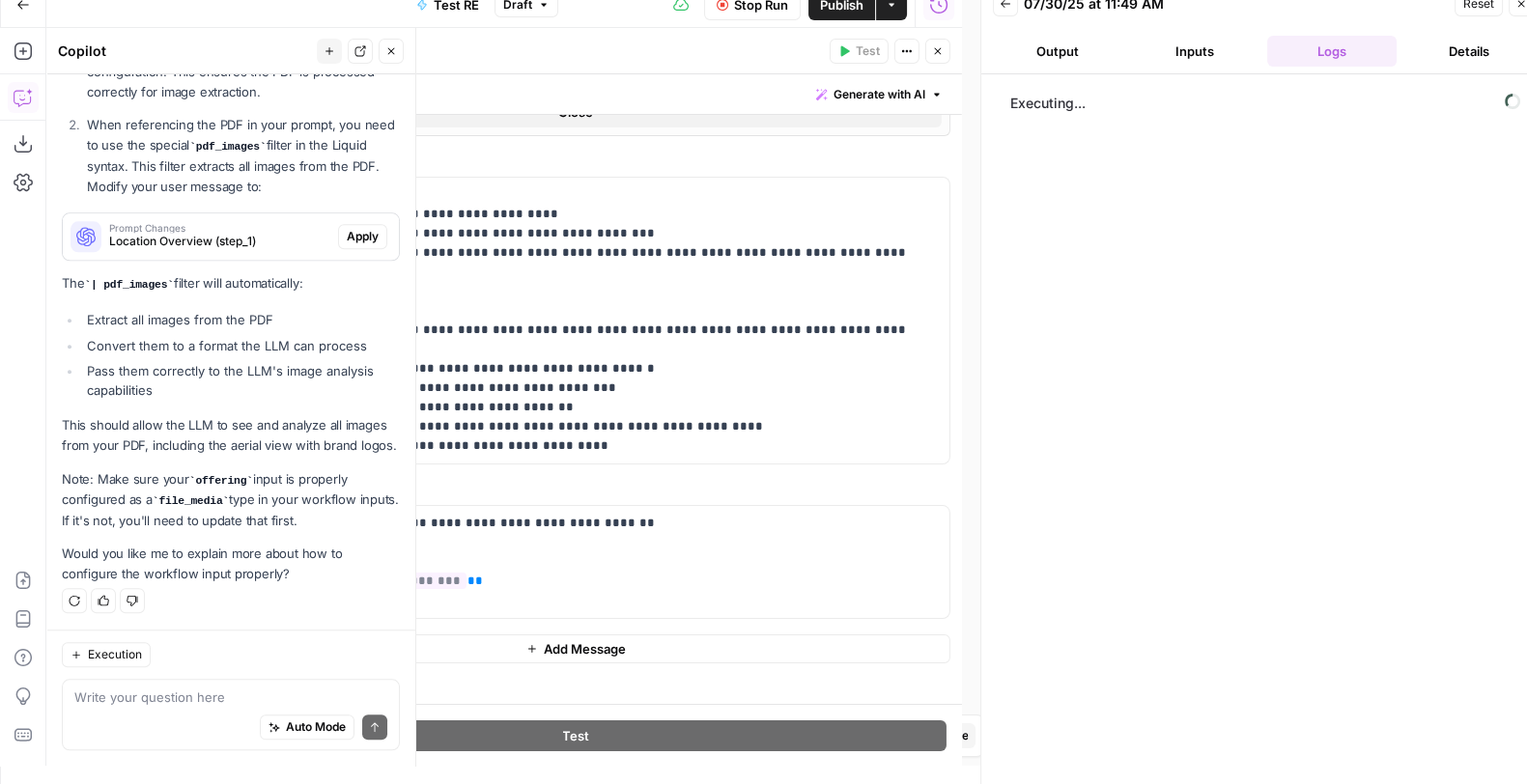 click on "Inputs" at bounding box center (1195, 51) 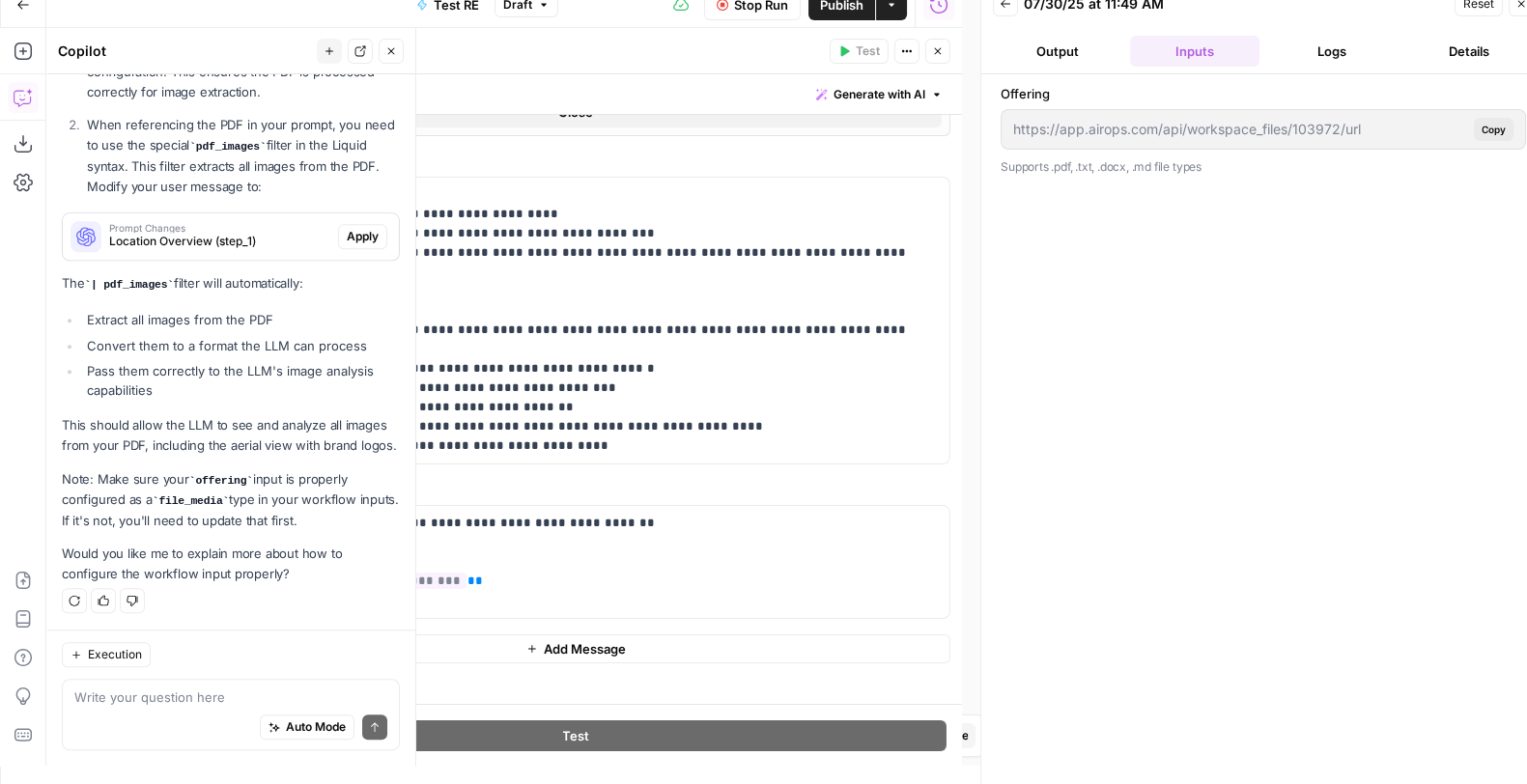 scroll, scrollTop: 2565, scrollLeft: 0, axis: vertical 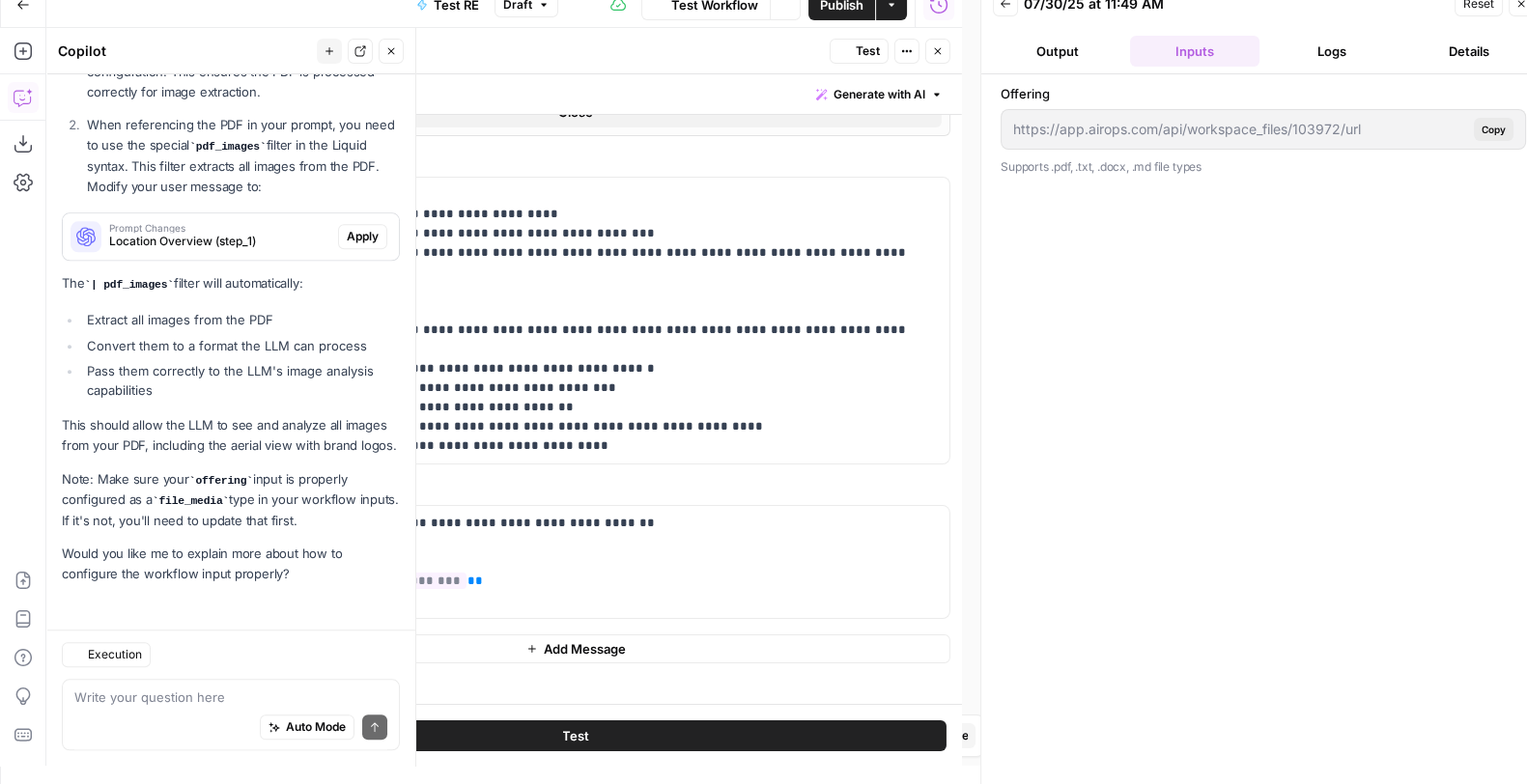 click on "Output" at bounding box center [1058, 51] 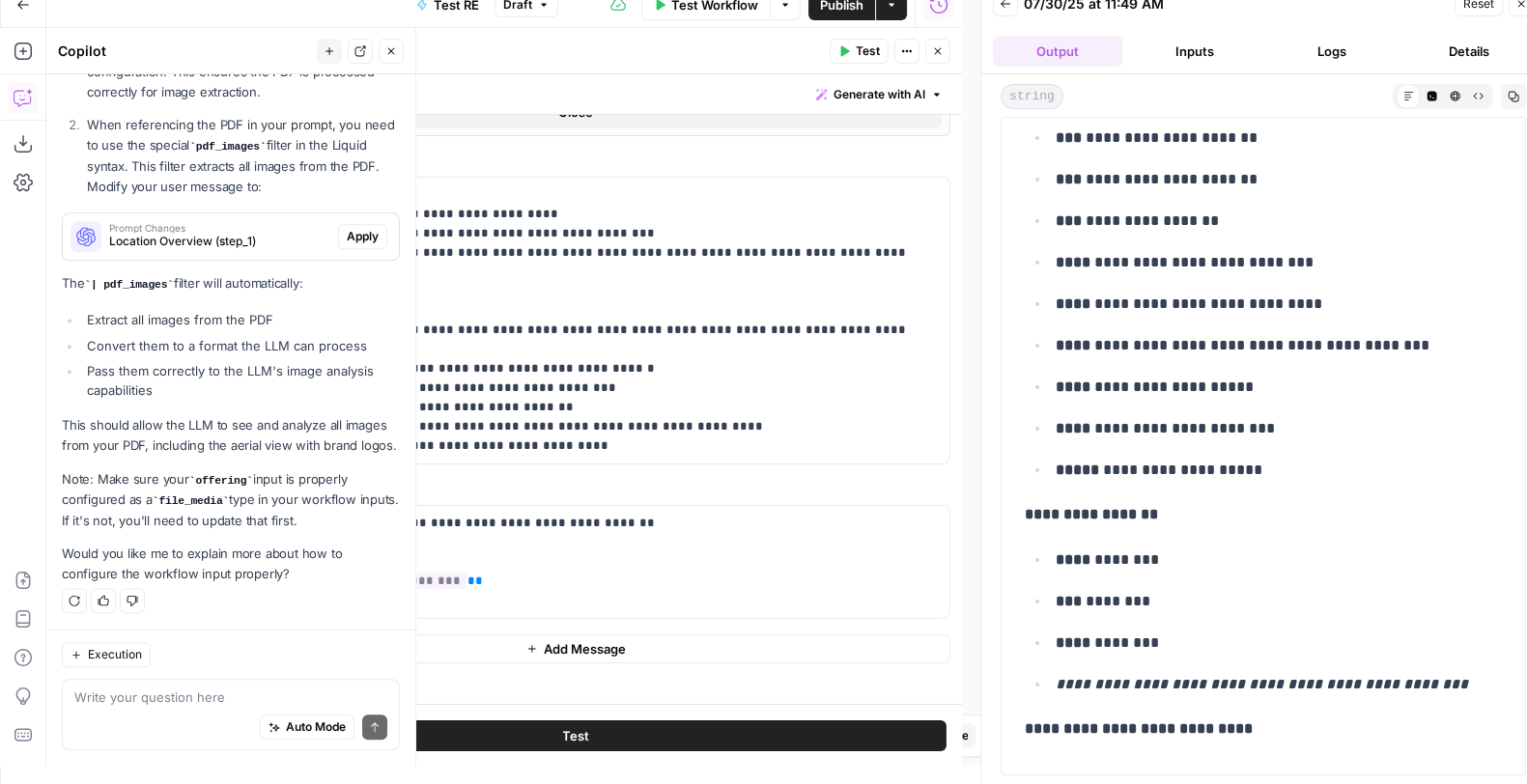 scroll, scrollTop: 0, scrollLeft: 0, axis: both 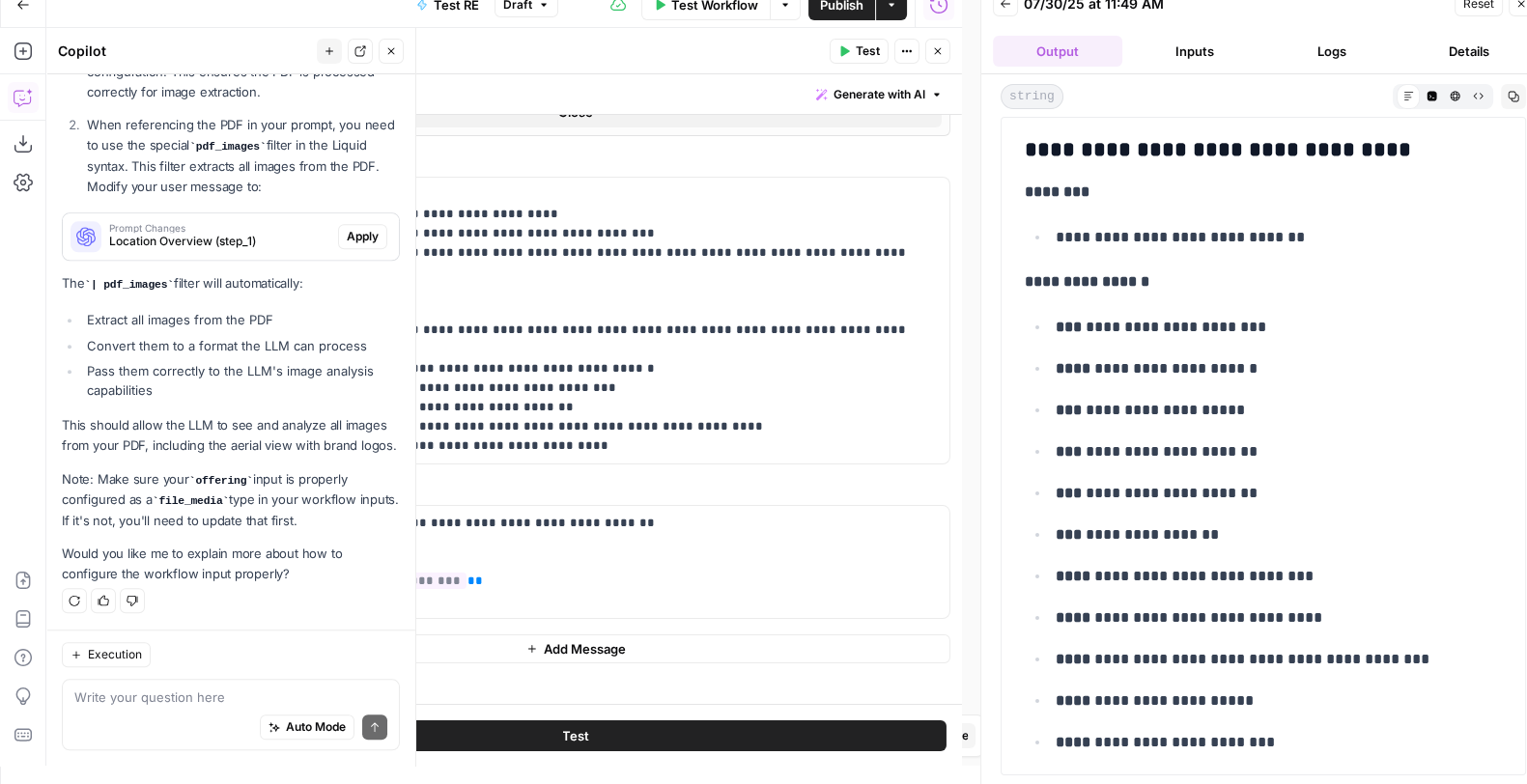 click 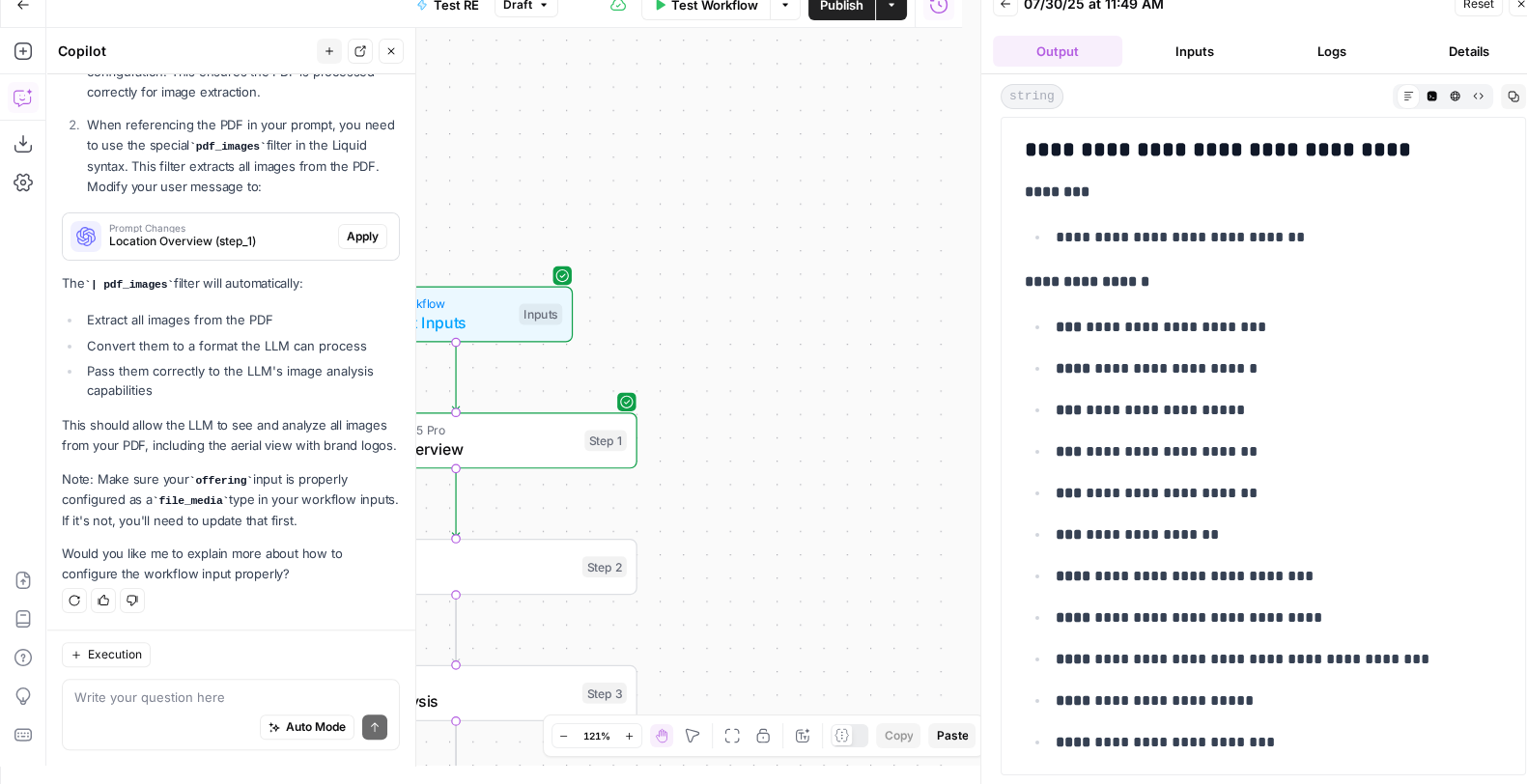drag, startPoint x: 648, startPoint y: 335, endPoint x: 1033, endPoint y: 378, distance: 387.39386 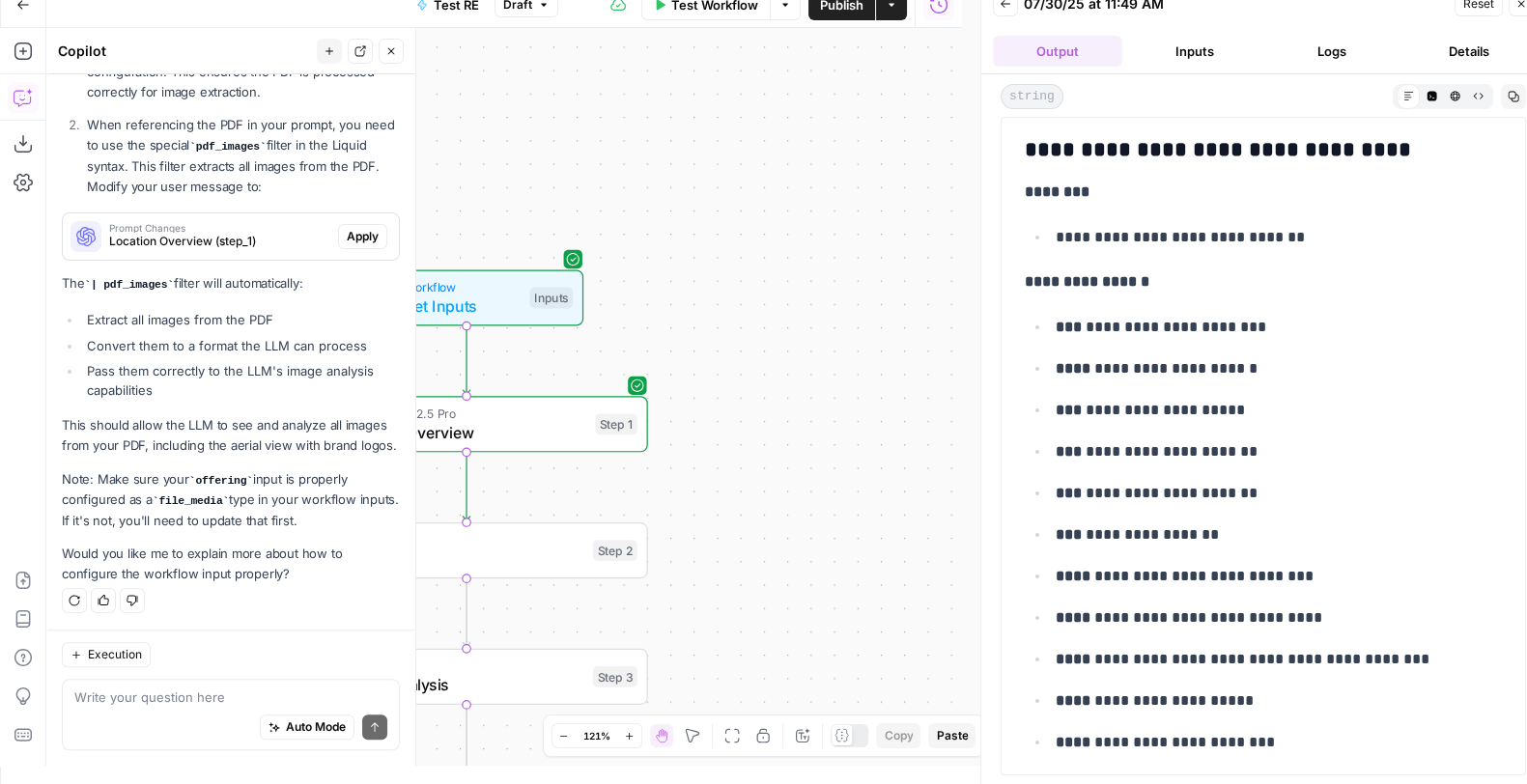 drag, startPoint x: 712, startPoint y: 505, endPoint x: 836, endPoint y: 374, distance: 180.38015 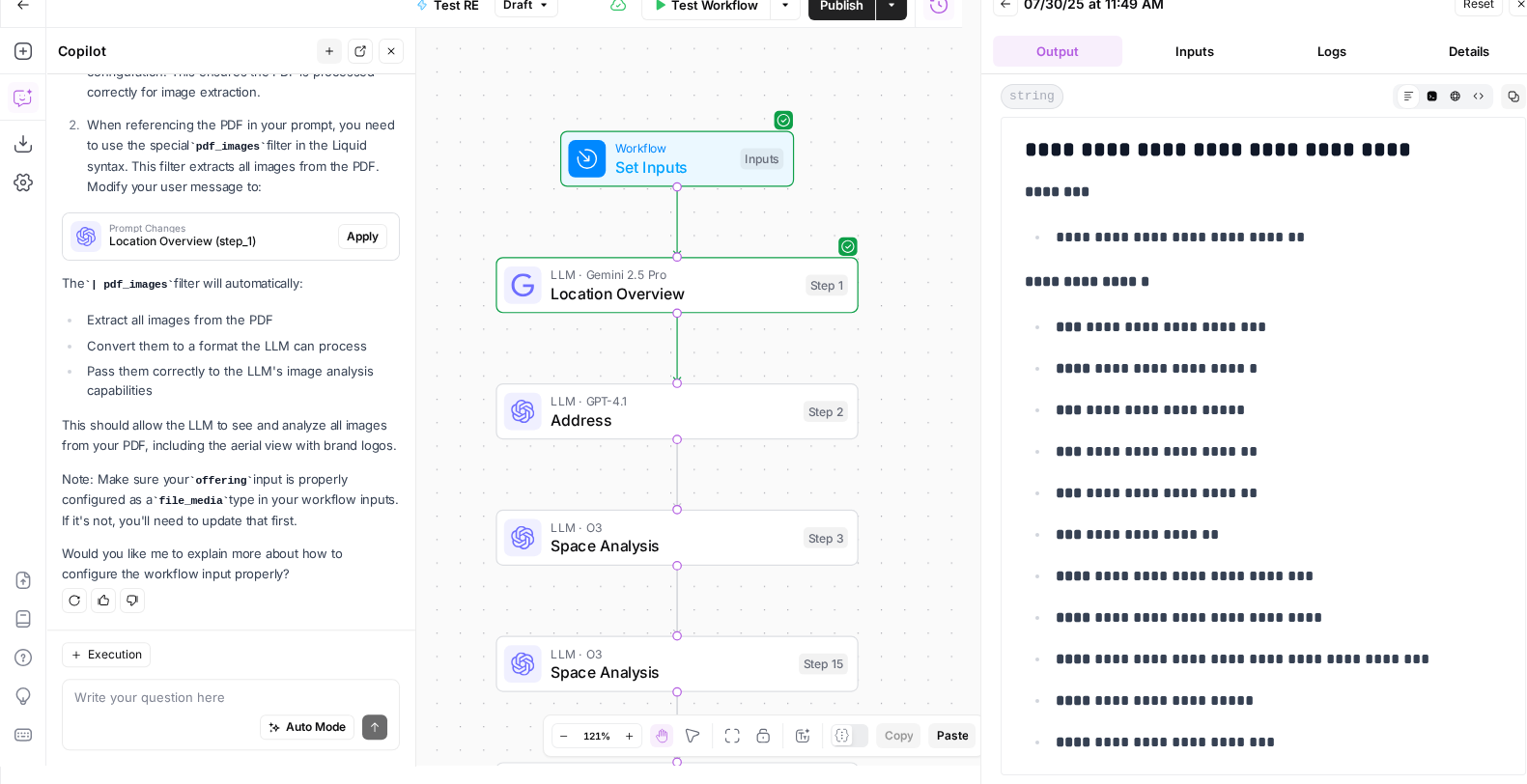 drag, startPoint x: 836, startPoint y: 374, endPoint x: 932, endPoint y: 352, distance: 98.488578 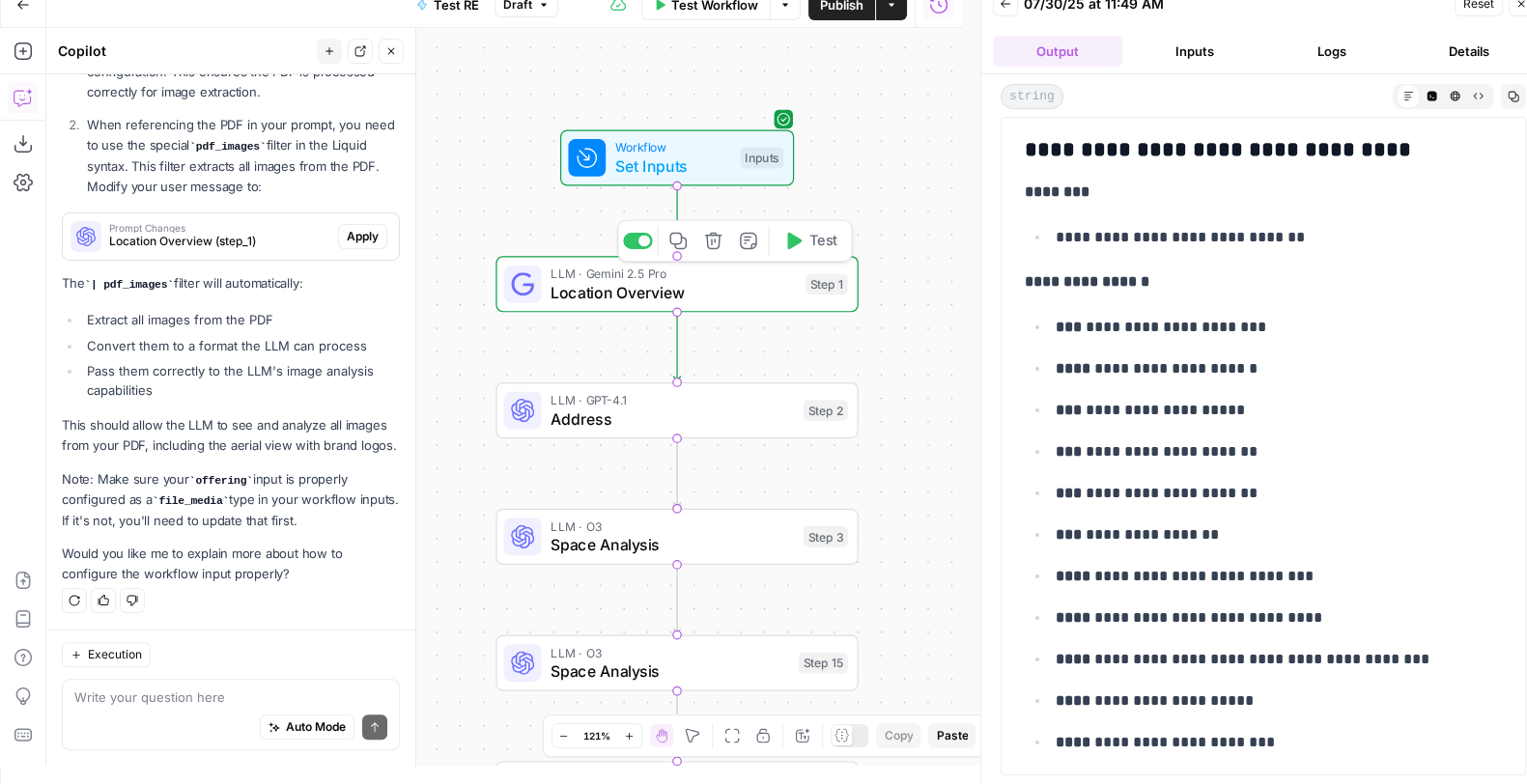 click 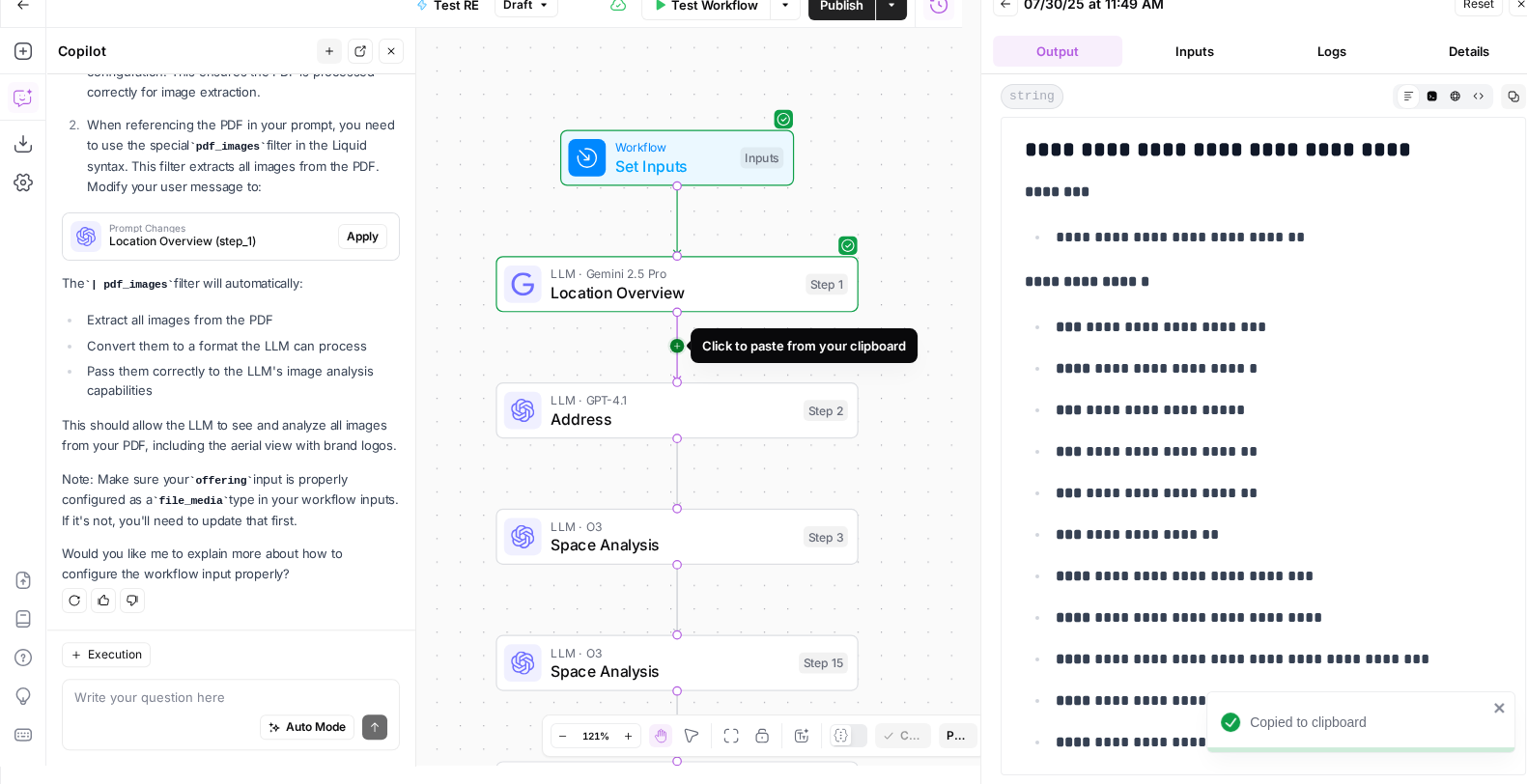 click 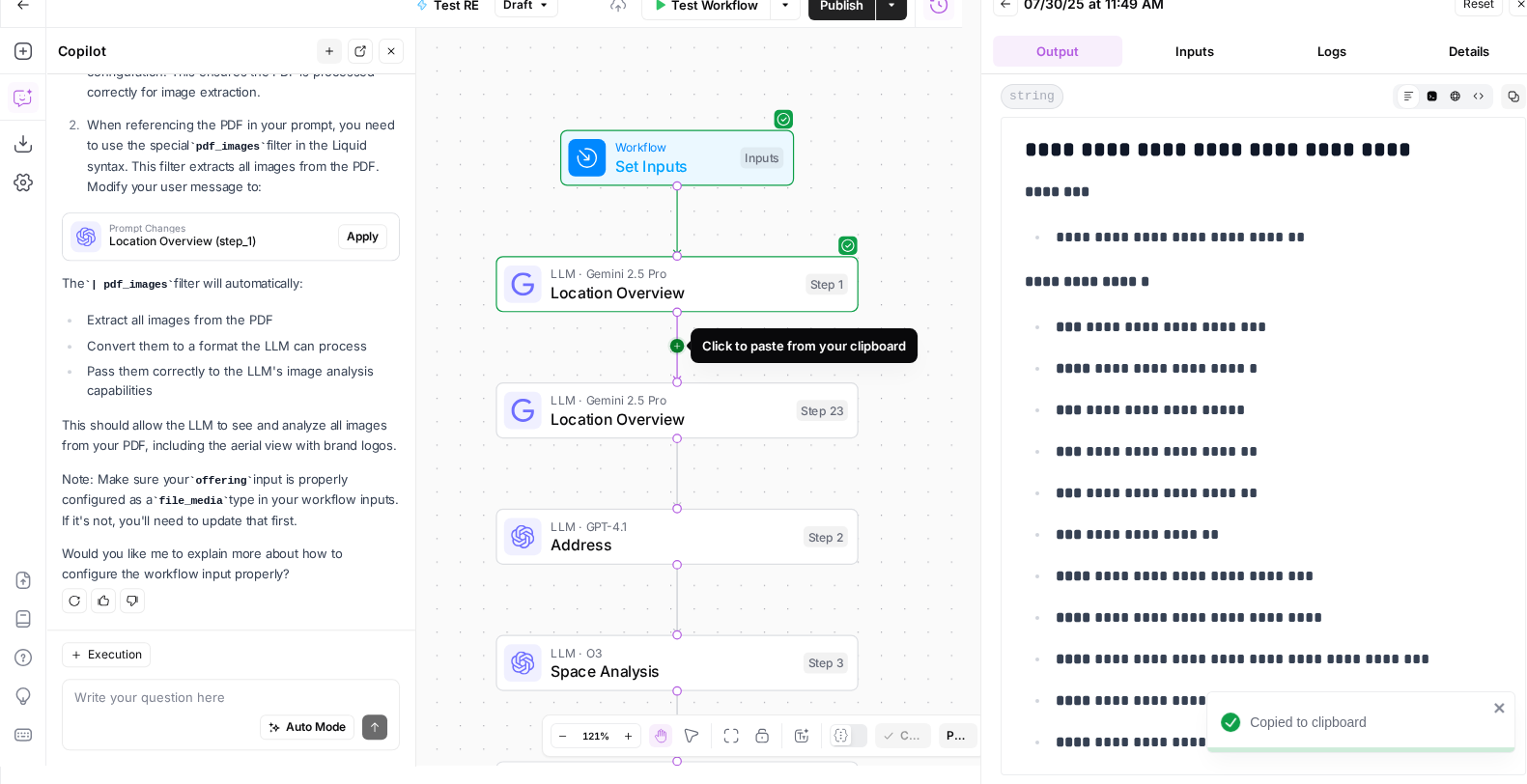 click on "Location Overview" at bounding box center (668, 418) 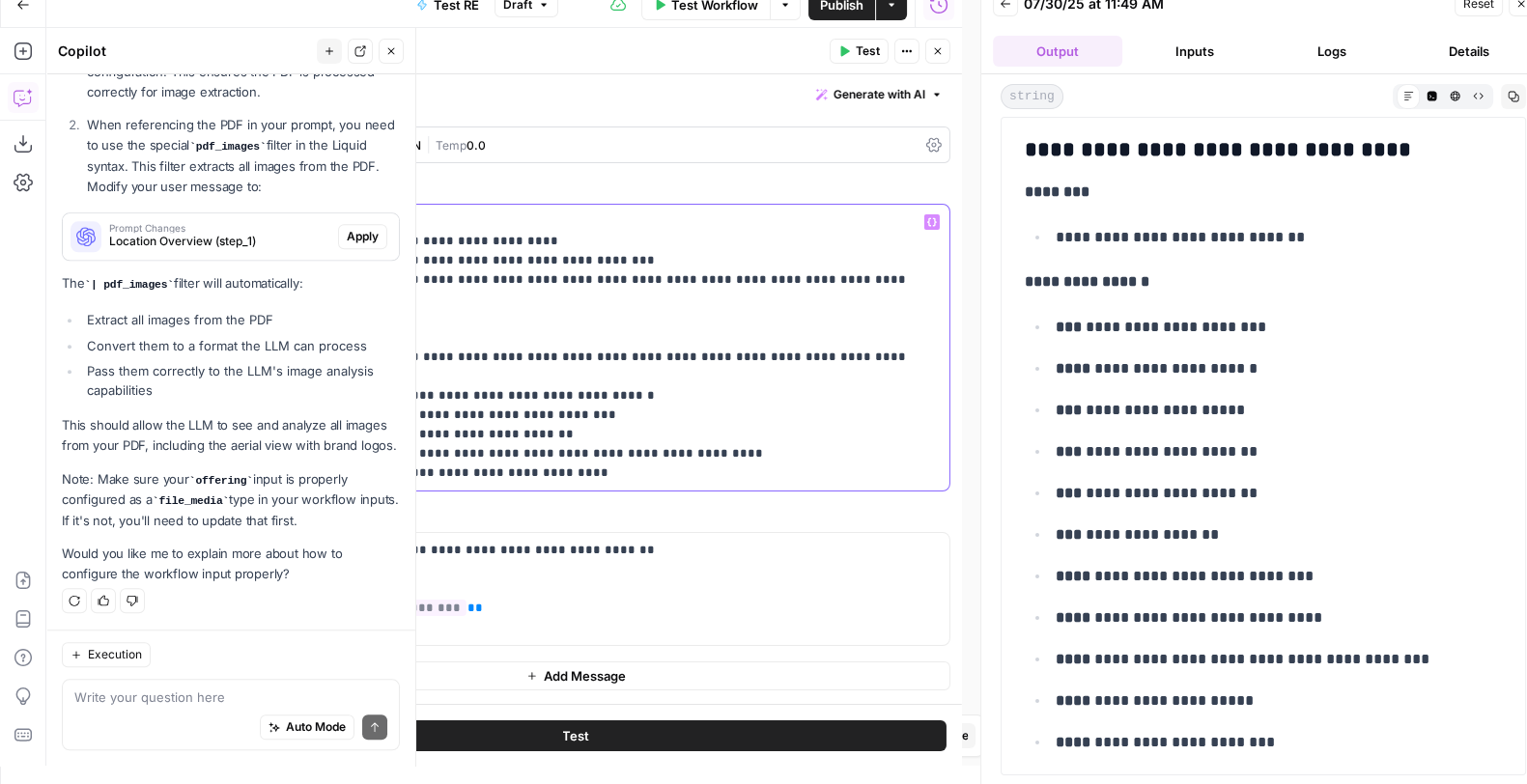 drag, startPoint x: 608, startPoint y: 258, endPoint x: 478, endPoint y: 253, distance: 130.09612 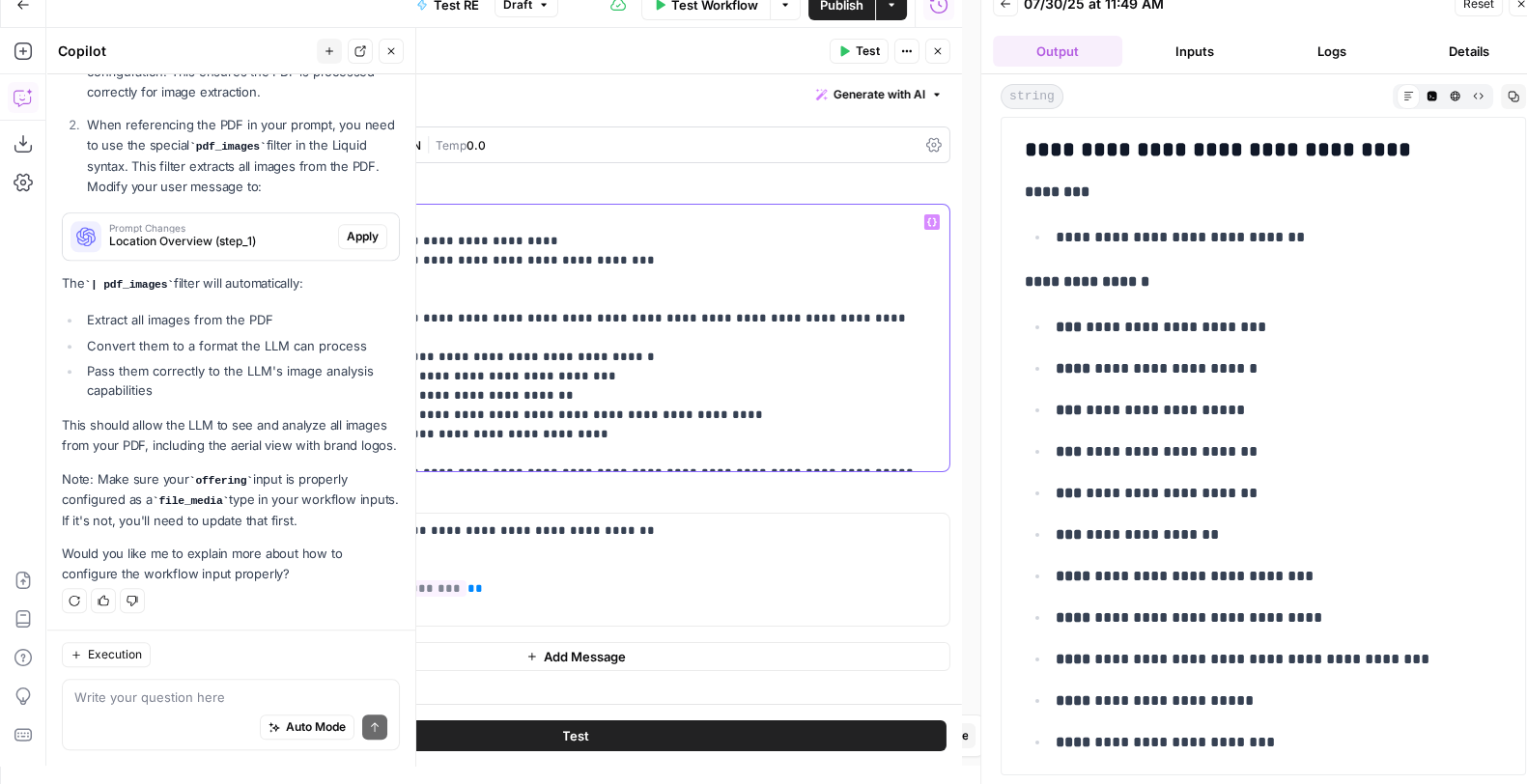 drag, startPoint x: 830, startPoint y: 461, endPoint x: 312, endPoint y: 314, distance: 538.45427 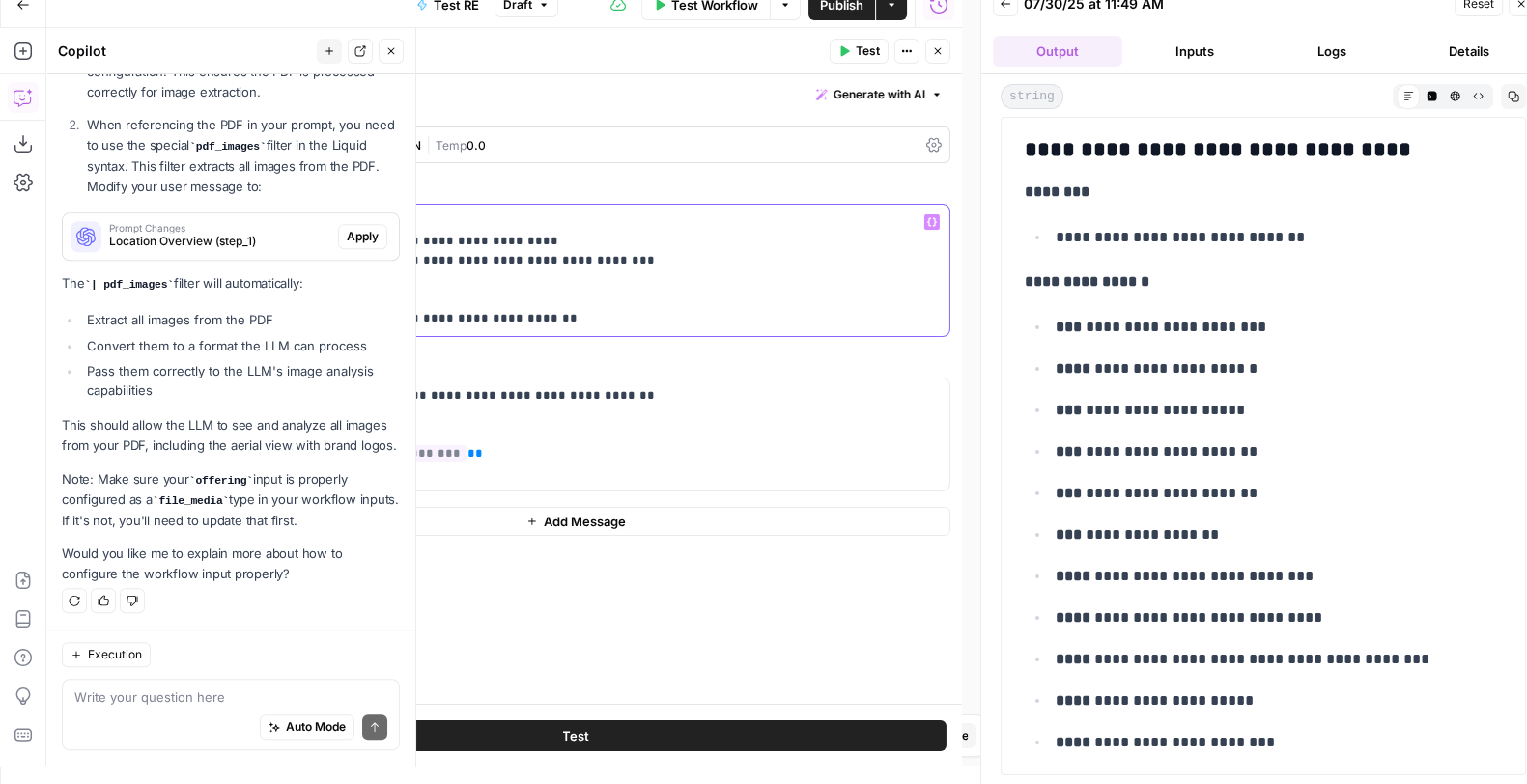 click on "**********" at bounding box center [577, 270] 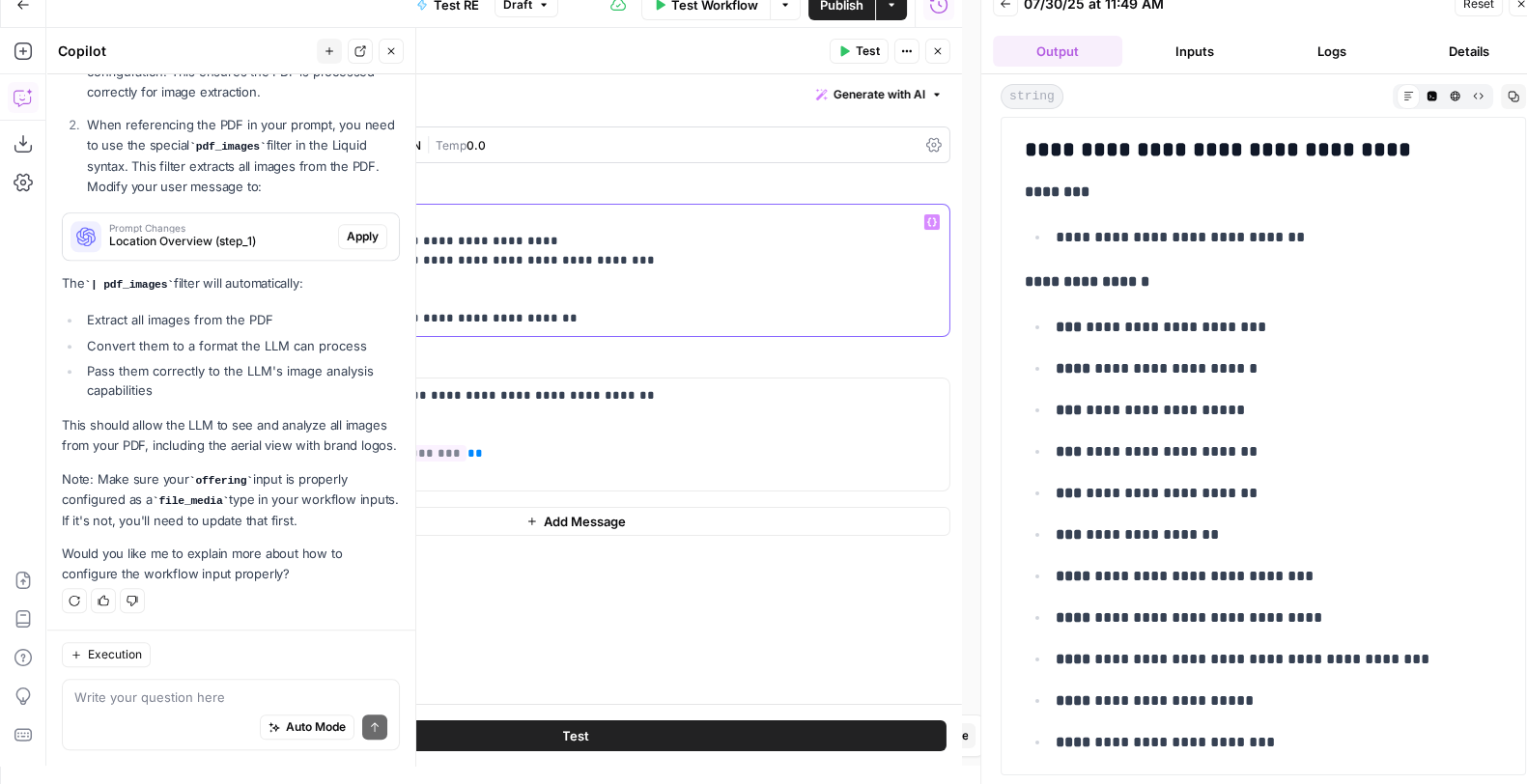 drag, startPoint x: 643, startPoint y: 266, endPoint x: 249, endPoint y: 260, distance: 394.04568 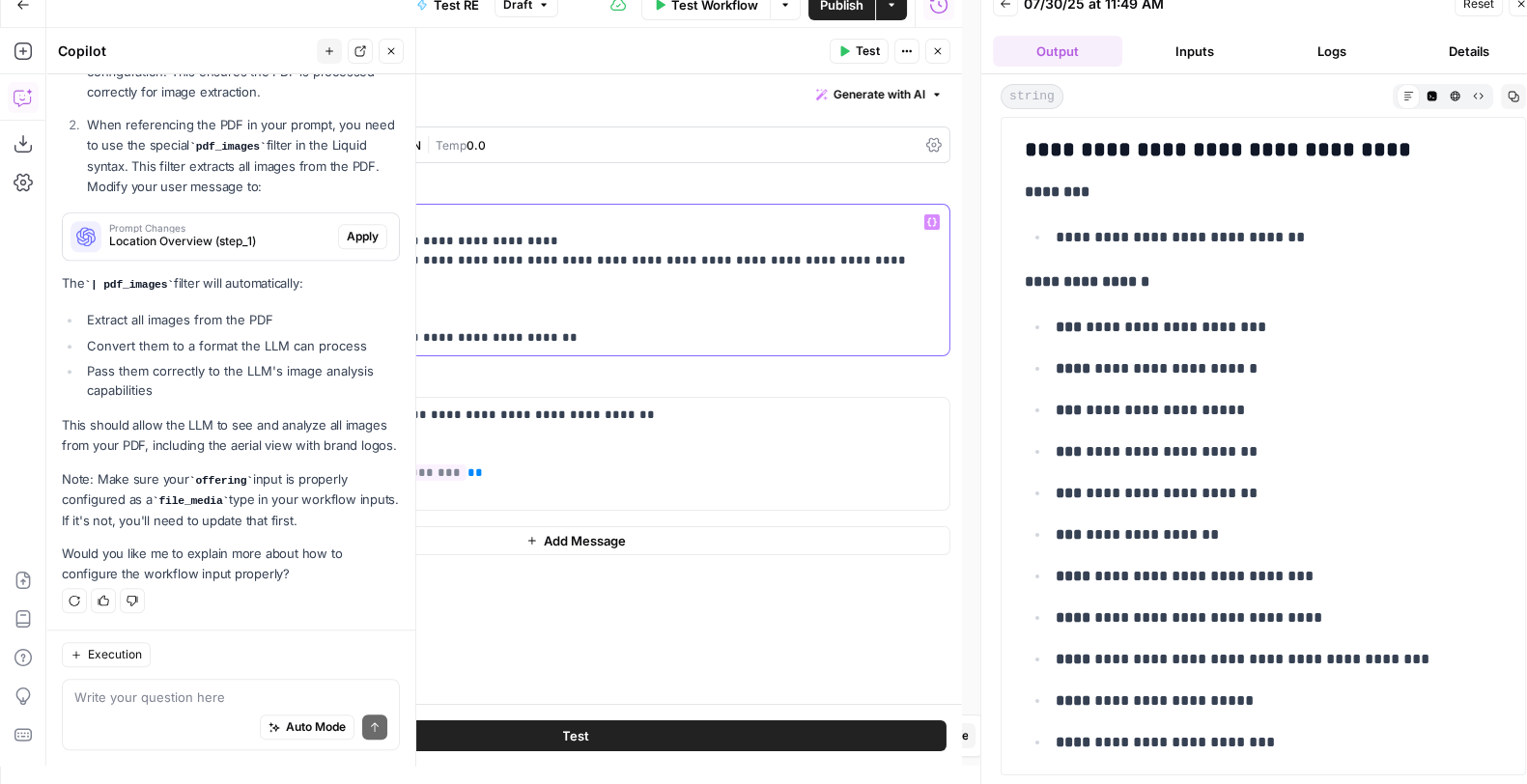 drag, startPoint x: 351, startPoint y: 340, endPoint x: 676, endPoint y: 352, distance: 325.22146 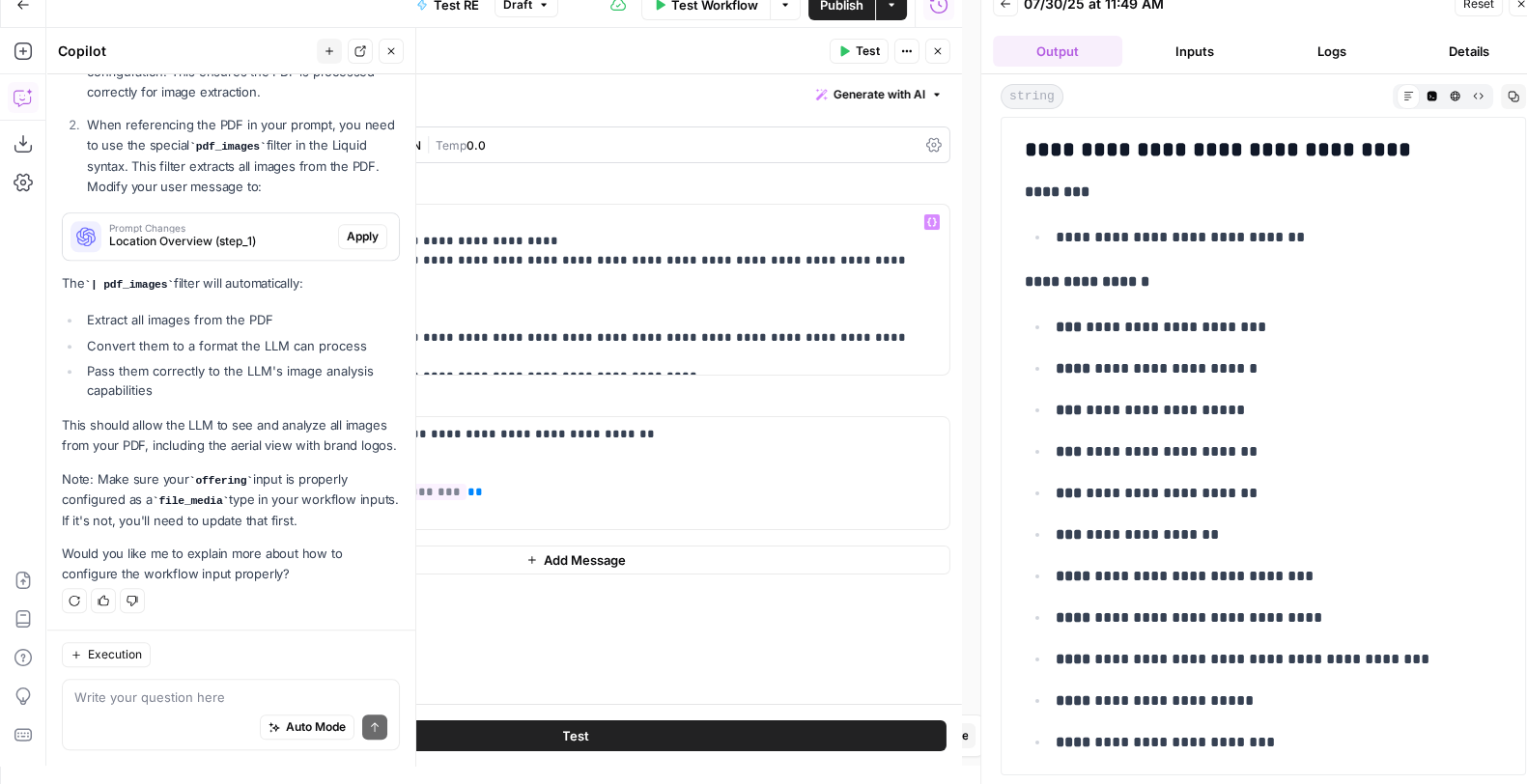 click on "Close" at bounding box center (938, 51) 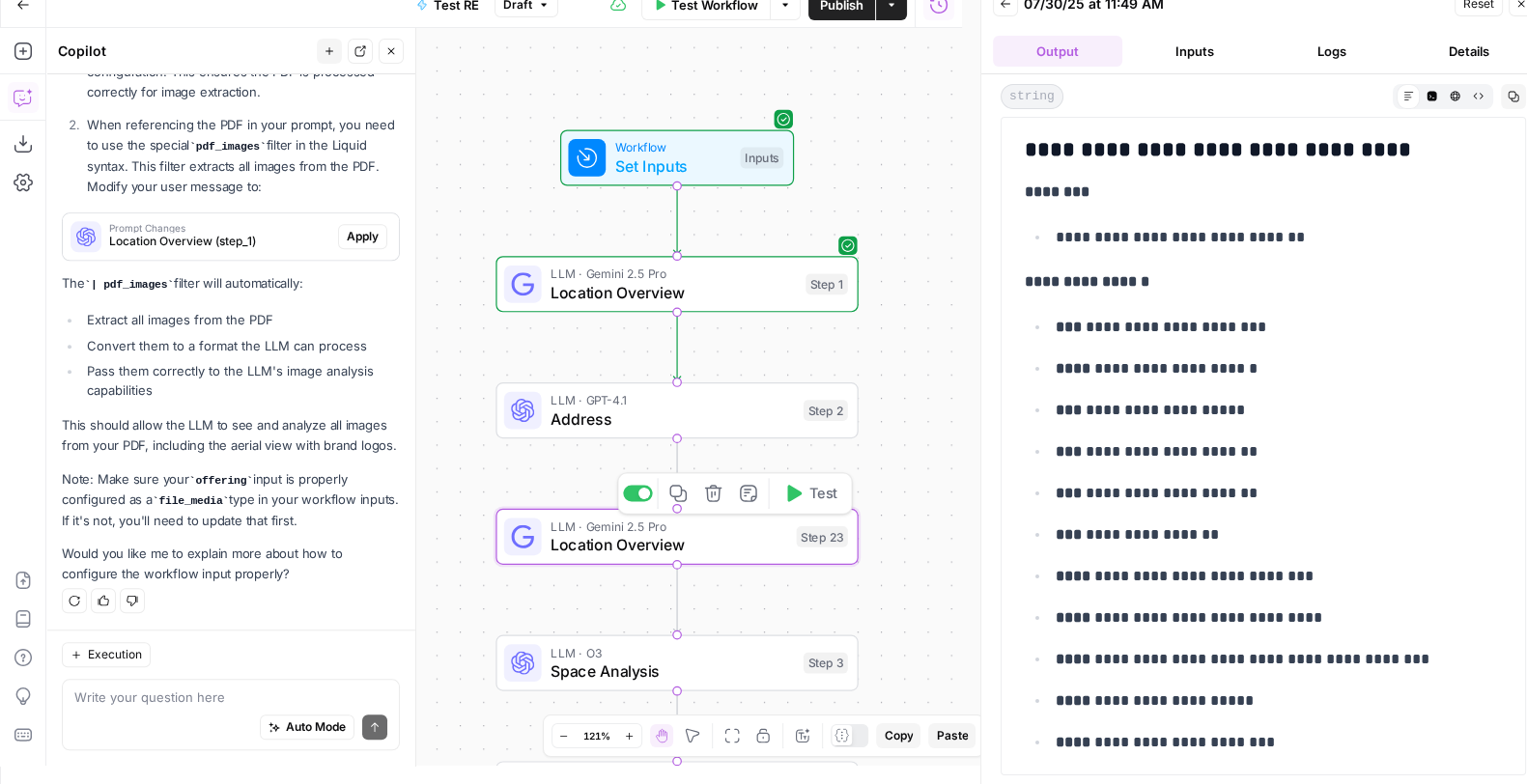 click on "Location Overview" at bounding box center [668, 545] 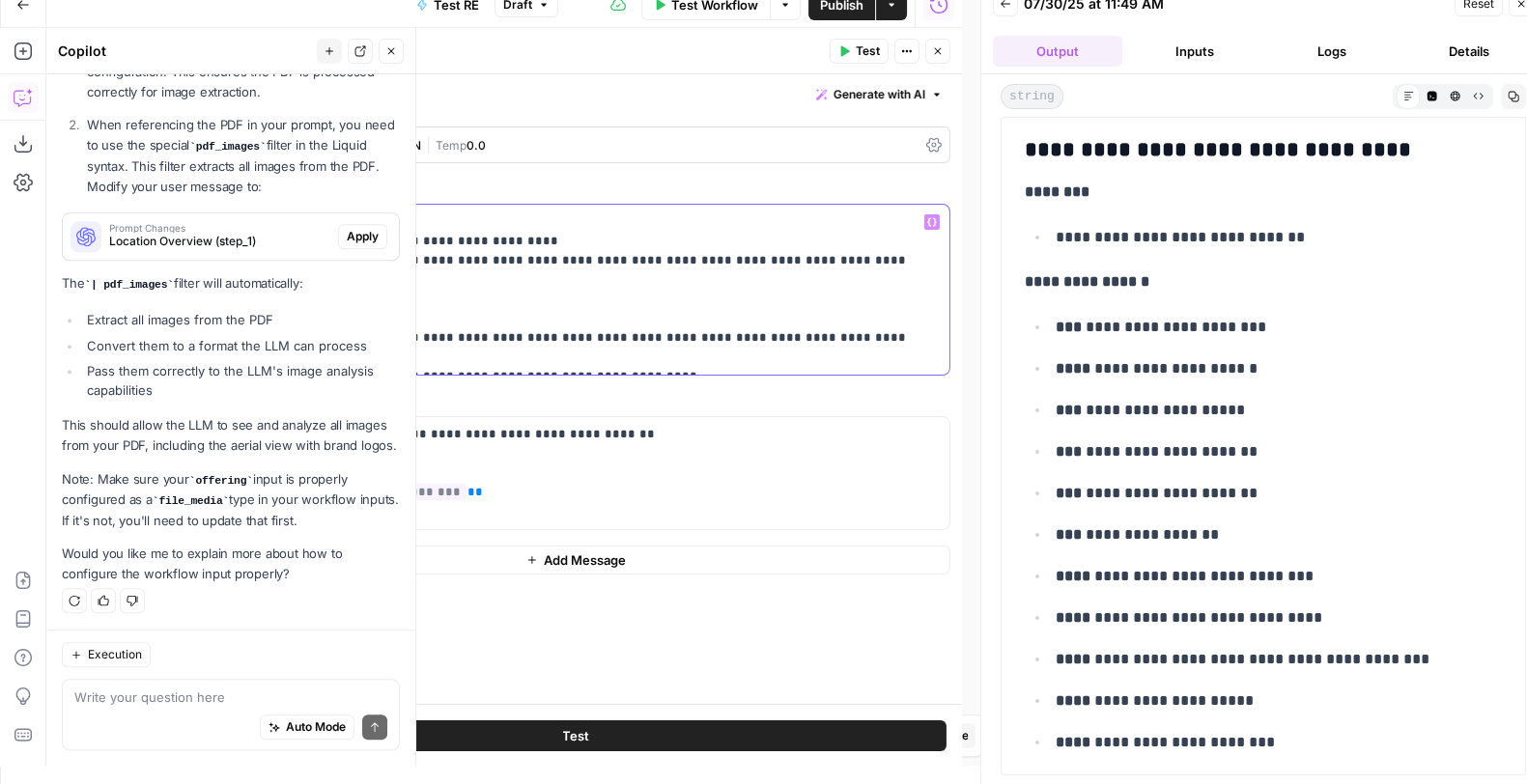 click on "**********" at bounding box center [577, 290] 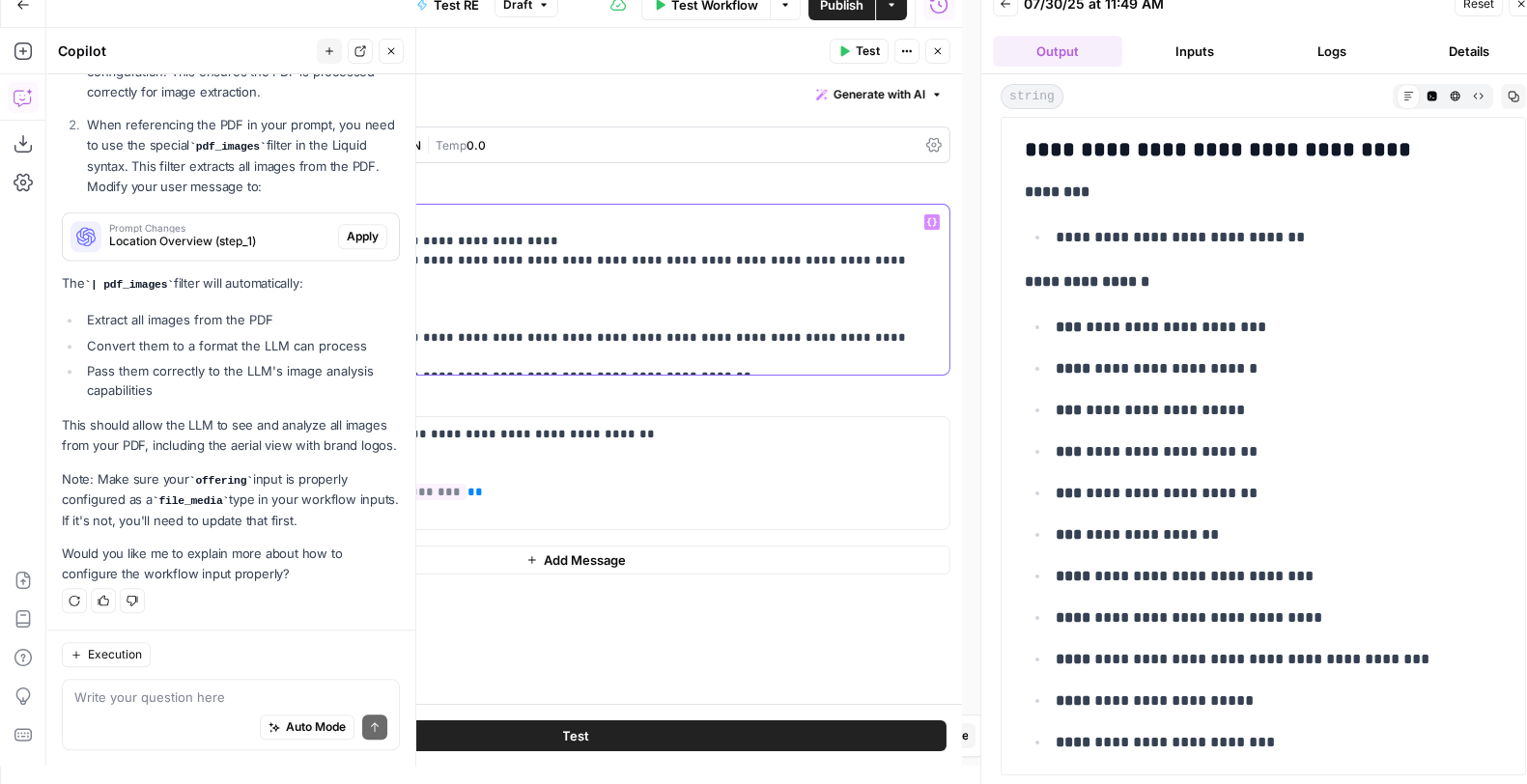 click on "**********" at bounding box center [577, 290] 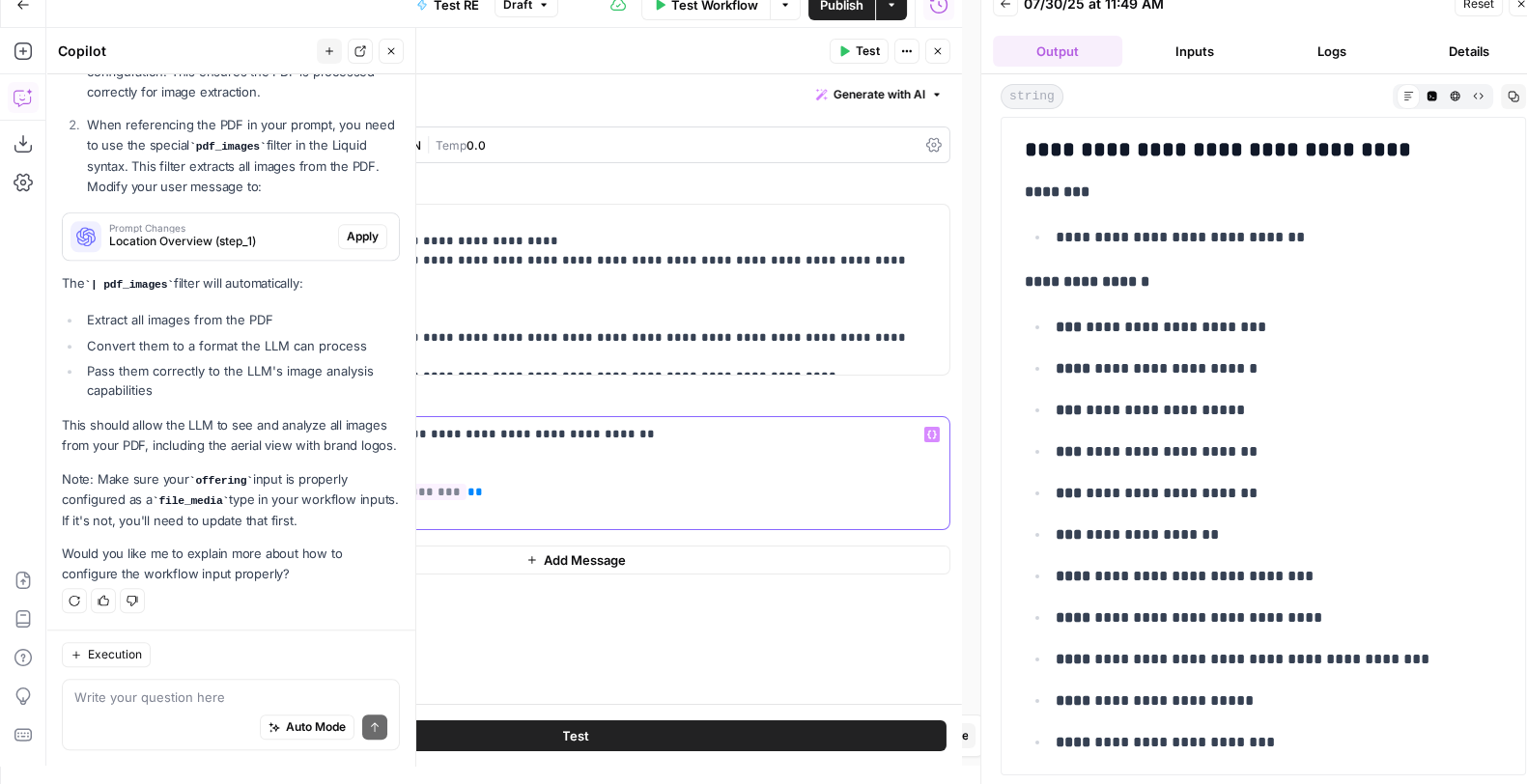 drag, startPoint x: 406, startPoint y: 505, endPoint x: 311, endPoint y: 469, distance: 101.59232 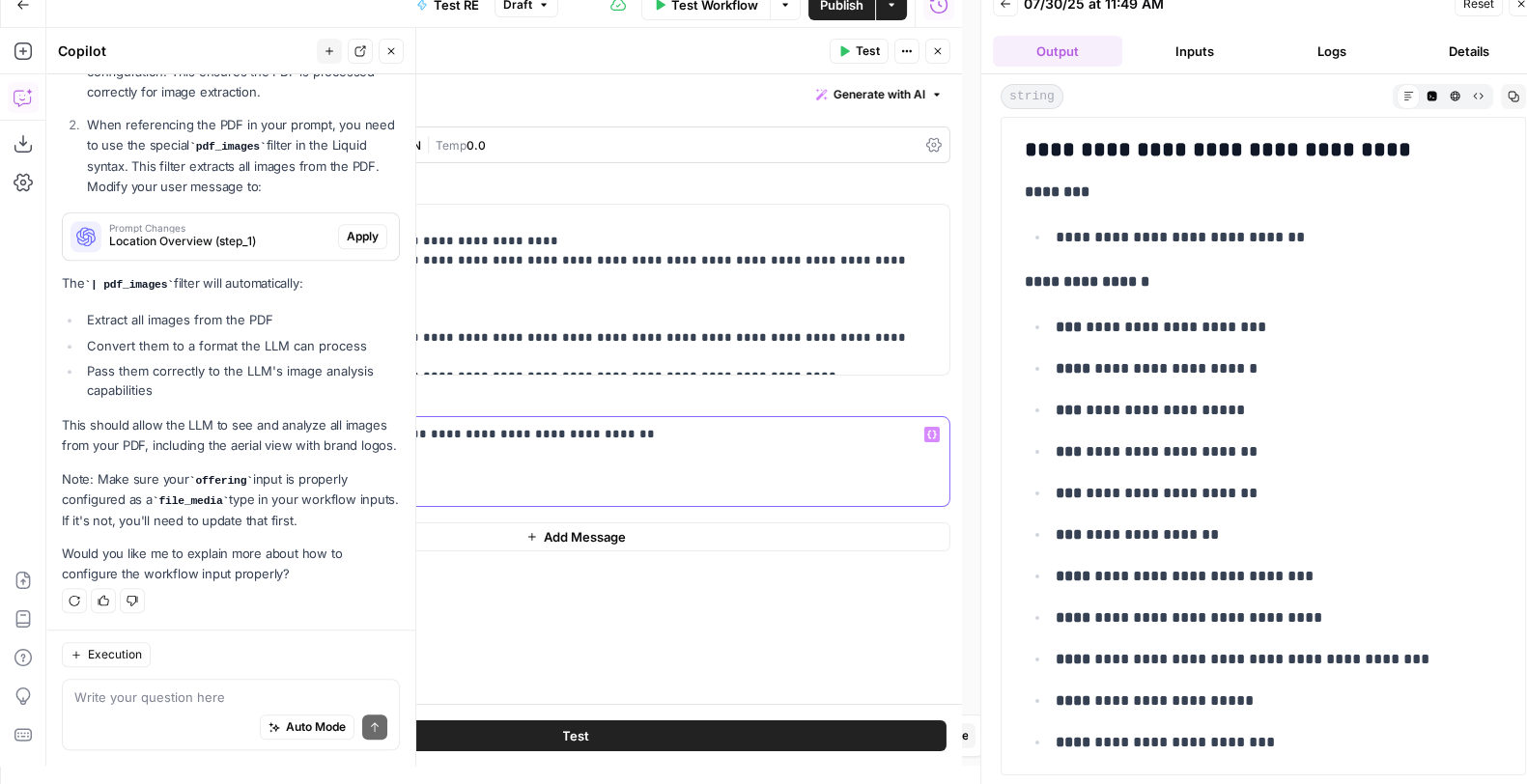 type 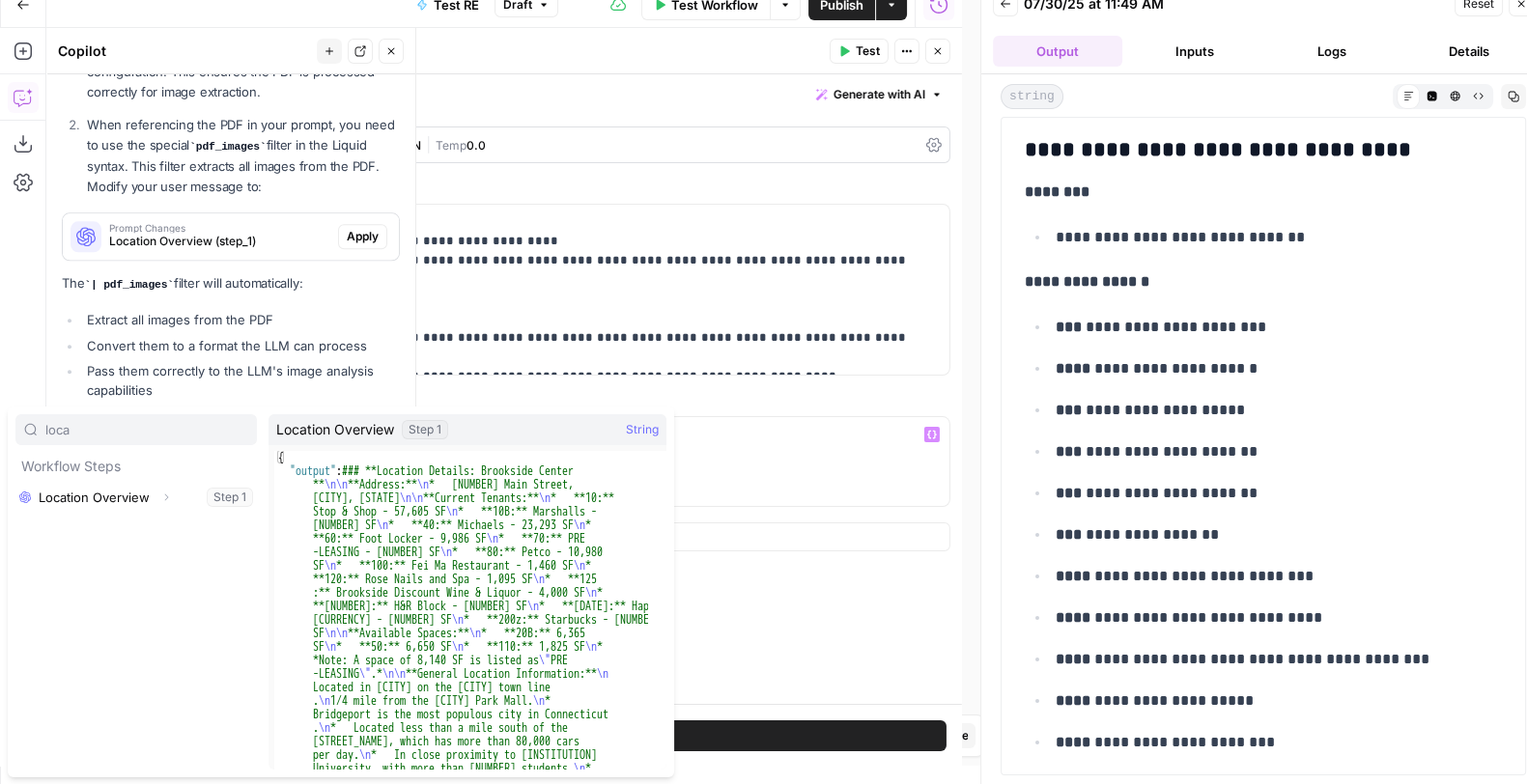 type on "loca" 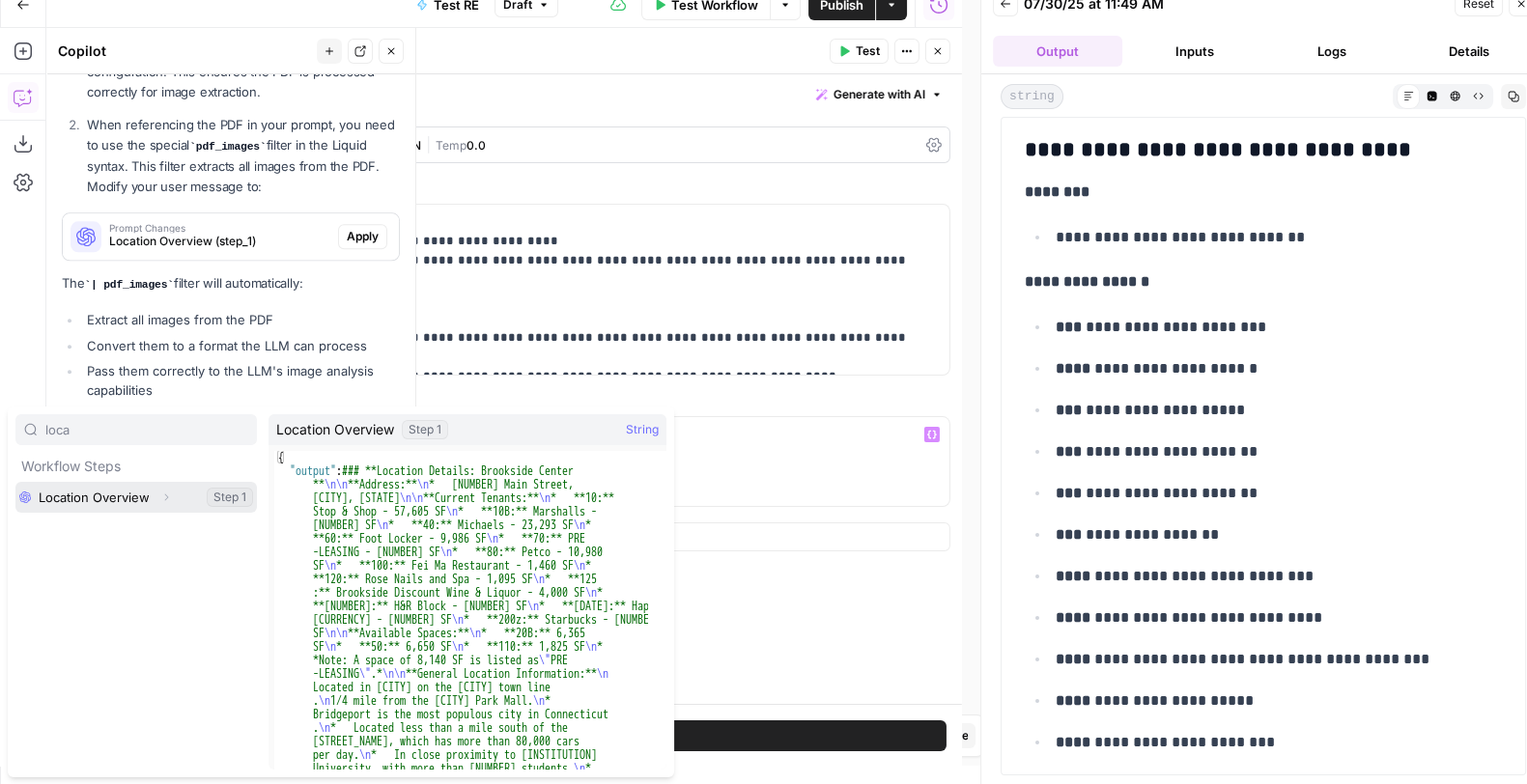 click at bounding box center [136, 497] 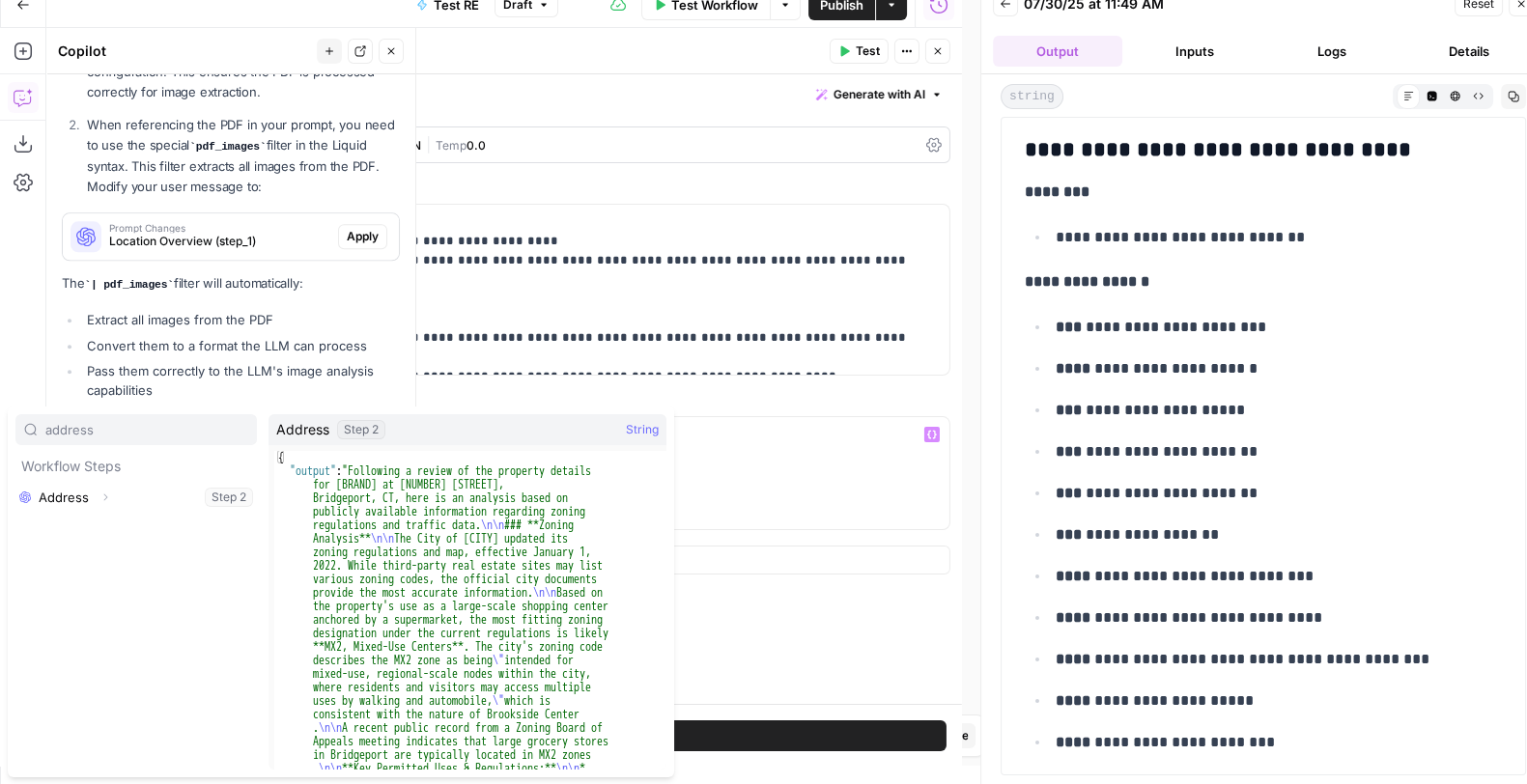 type on "address" 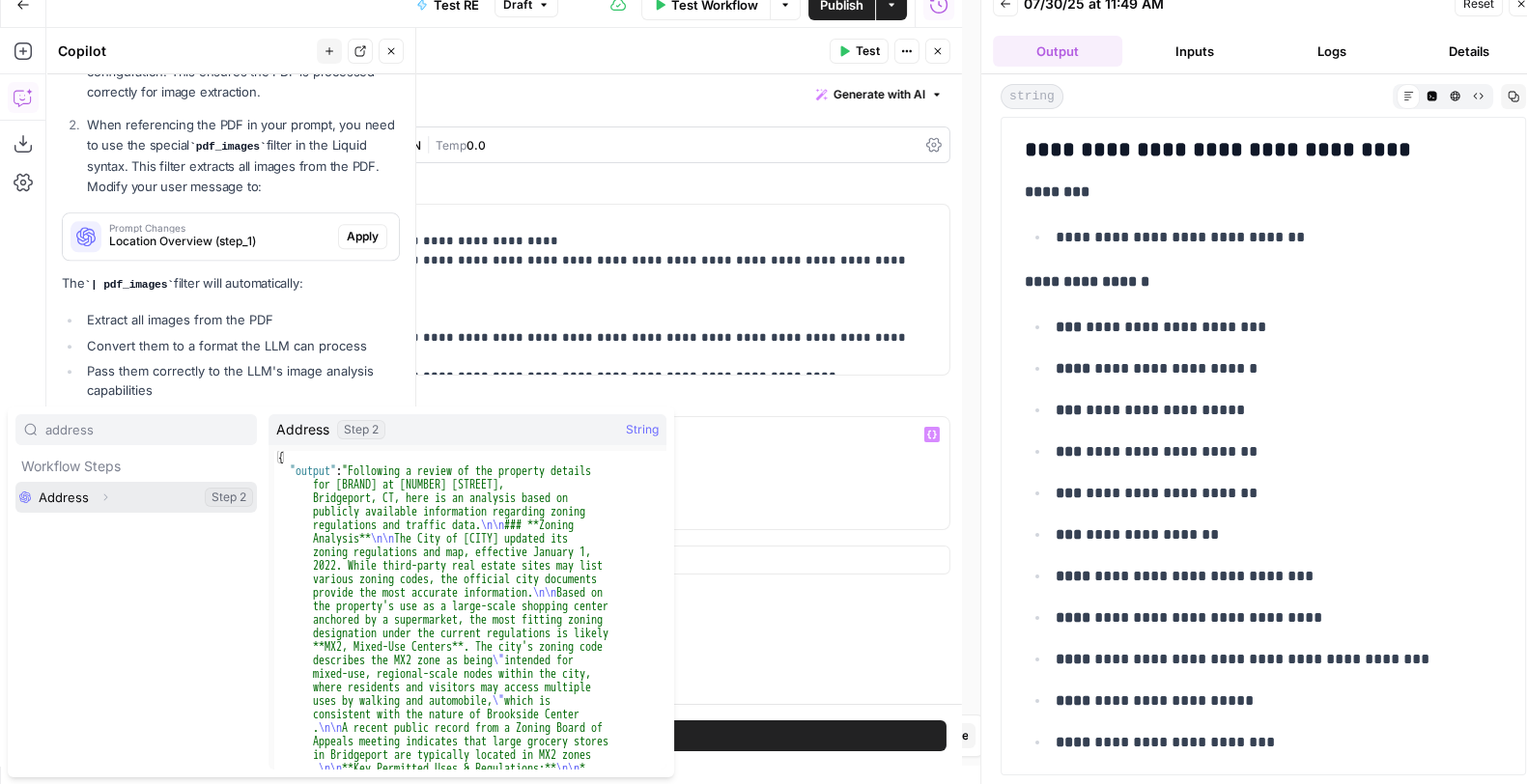 click at bounding box center [136, 497] 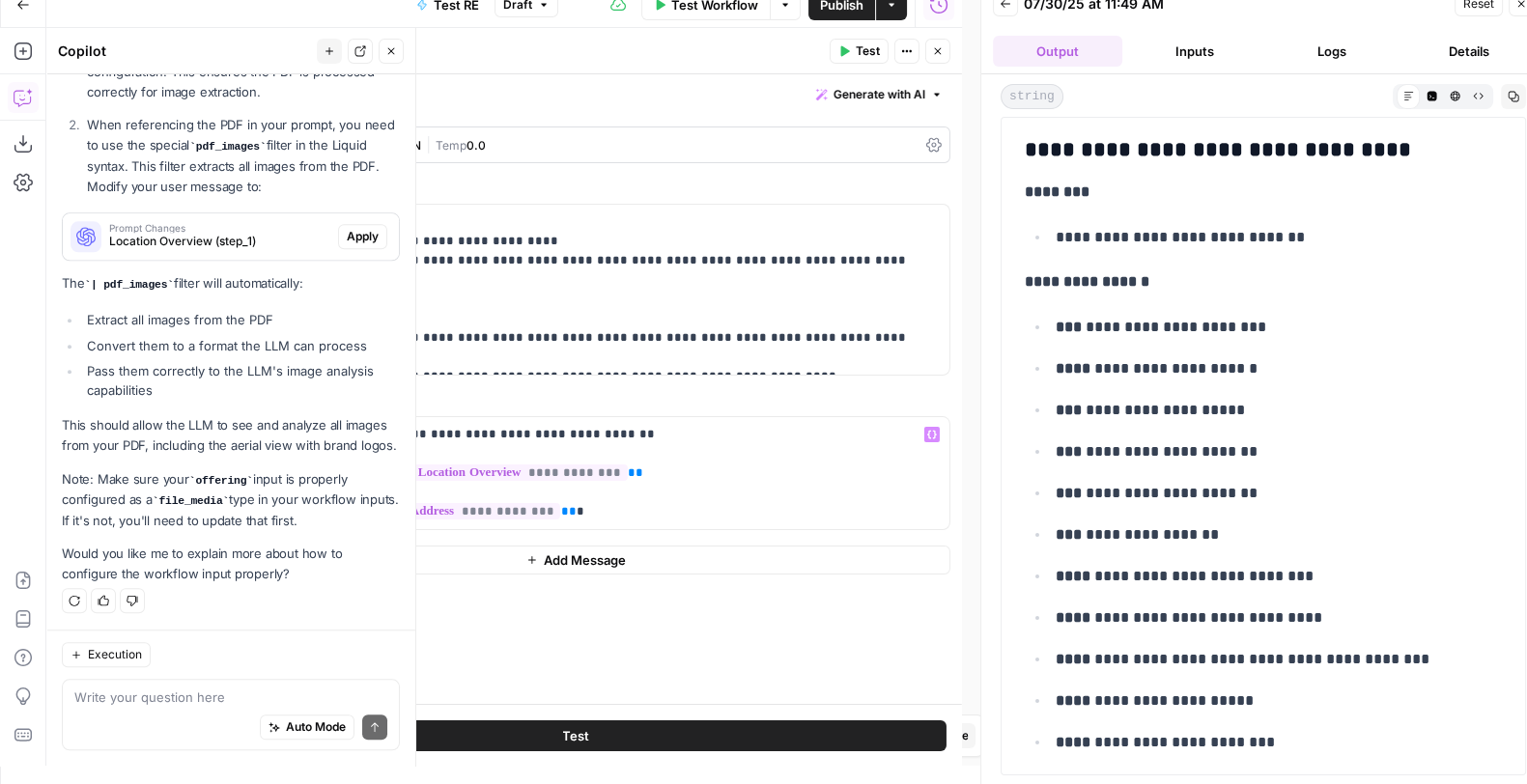 click on "Test" at bounding box center (576, 736) 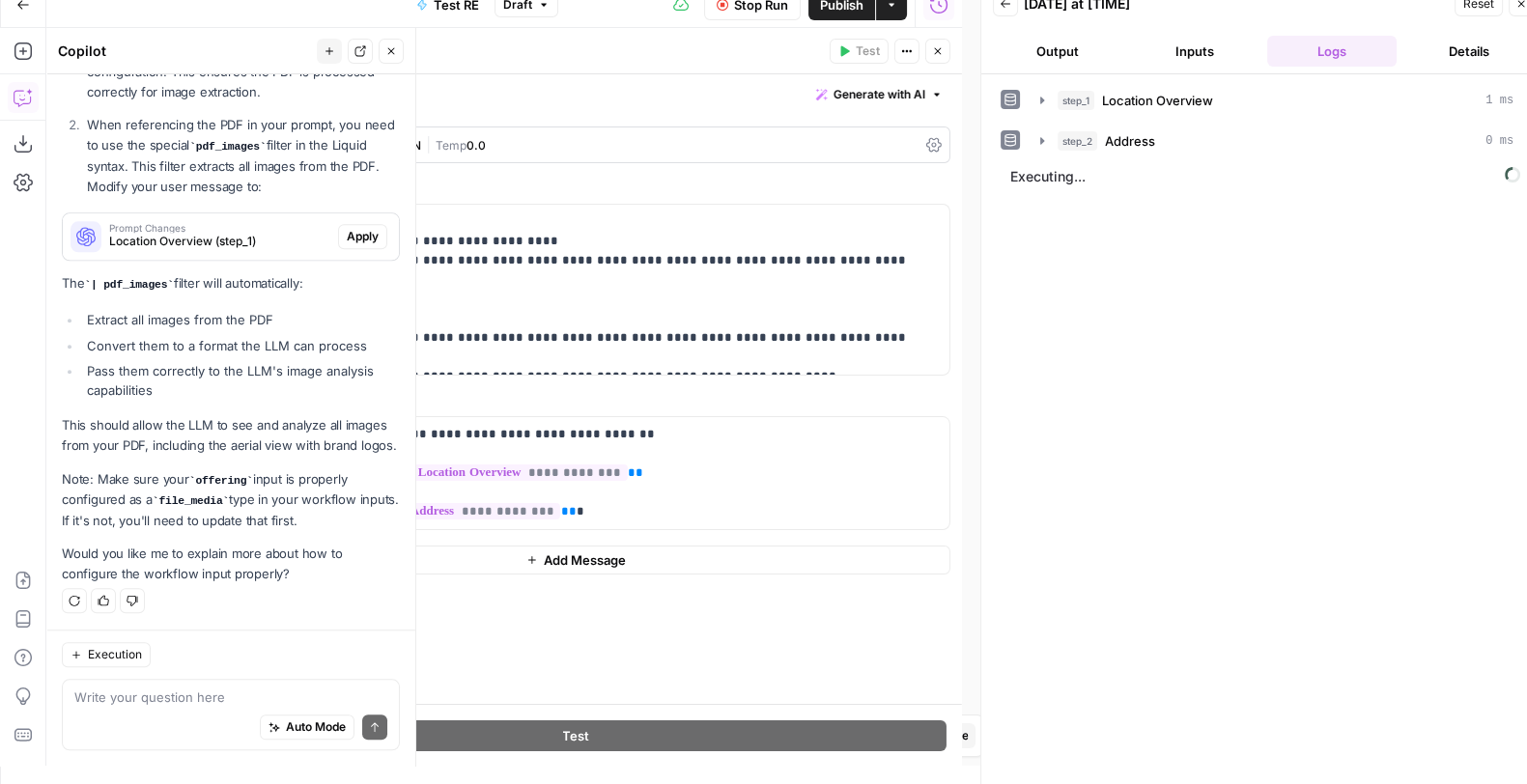 click on "|" at bounding box center (428, 144) 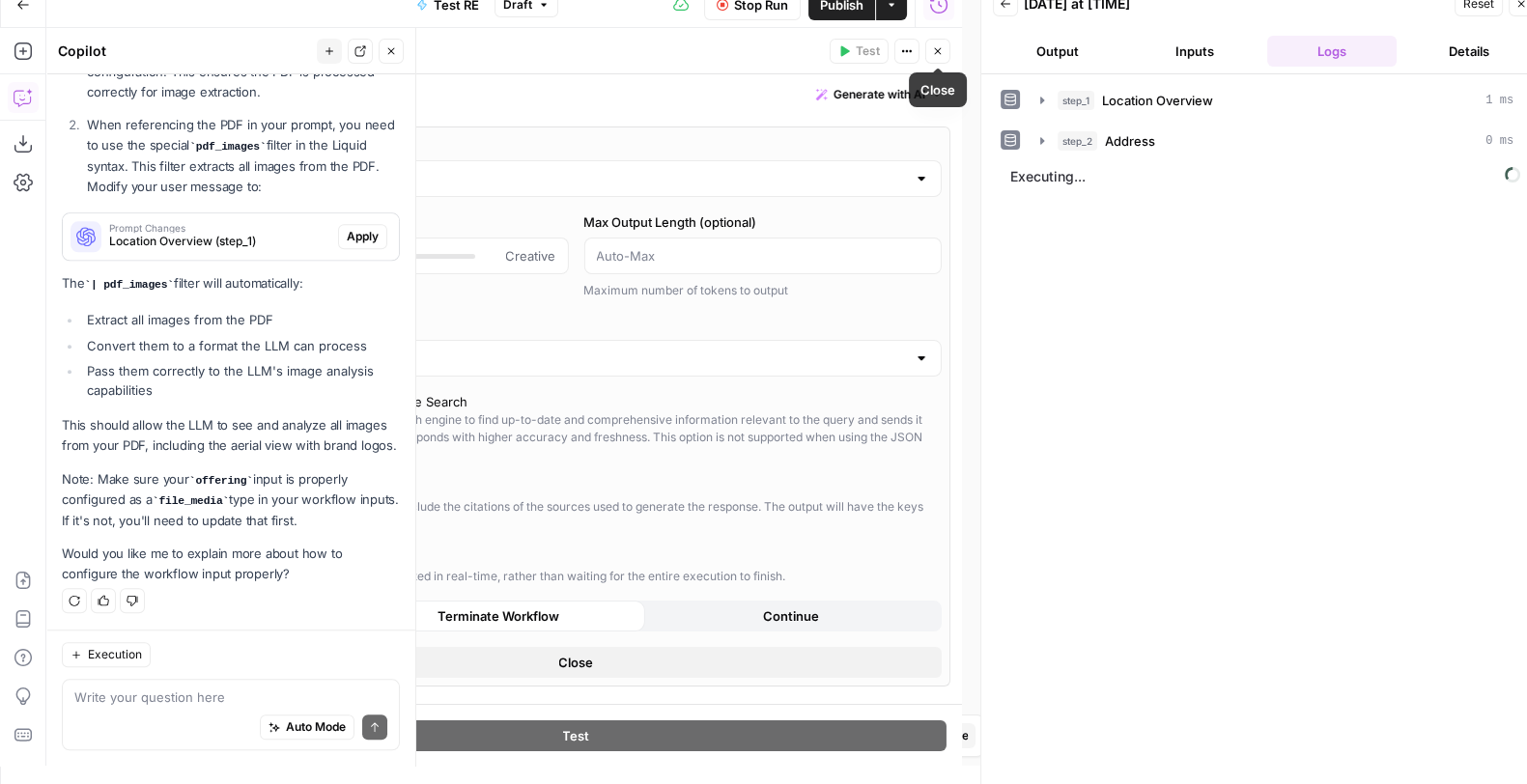 click 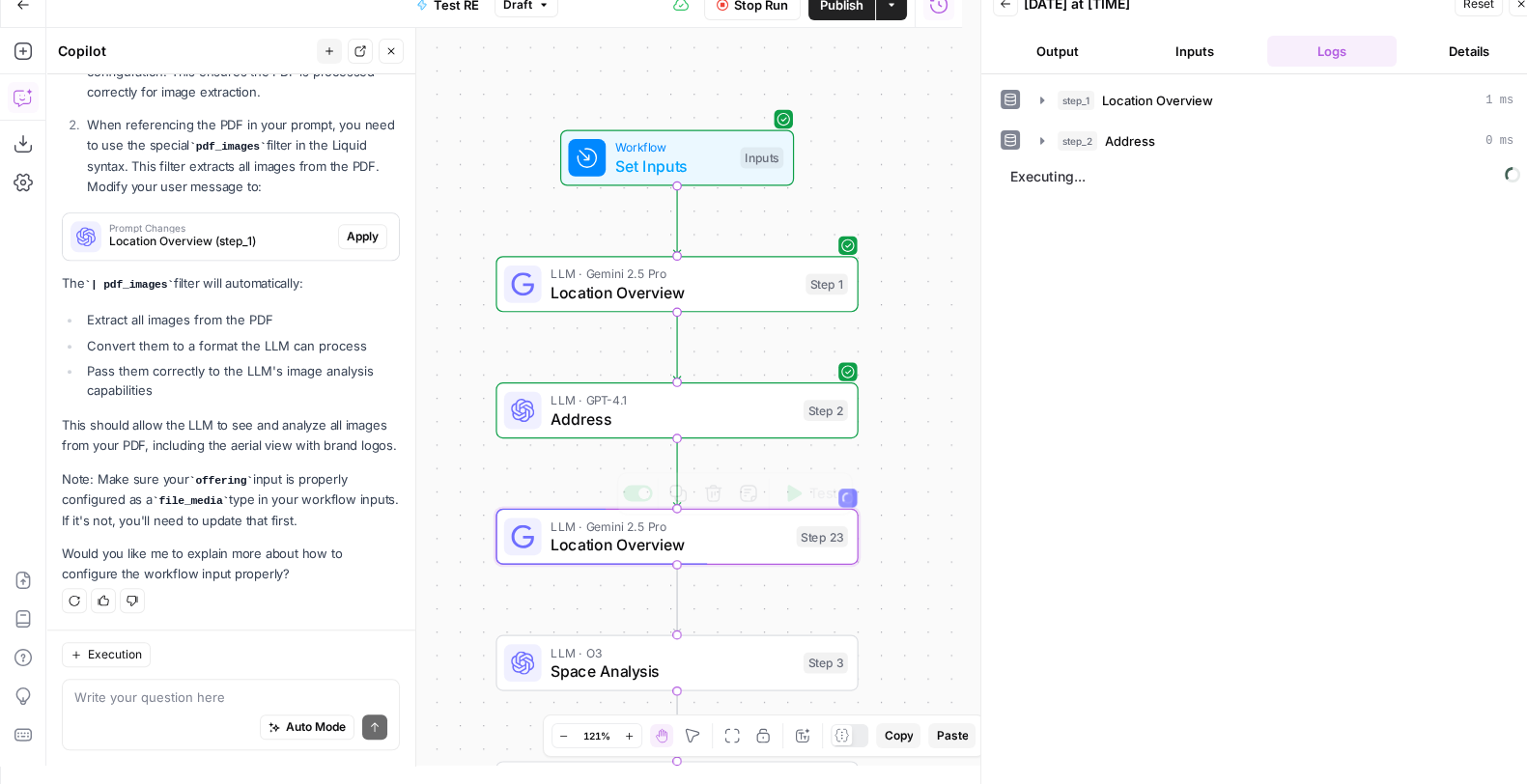 click on "LLM · Gemini 2.5 Pro Location Overview Step 23 Copy step Delete step Add Note Test" at bounding box center [676, 537] 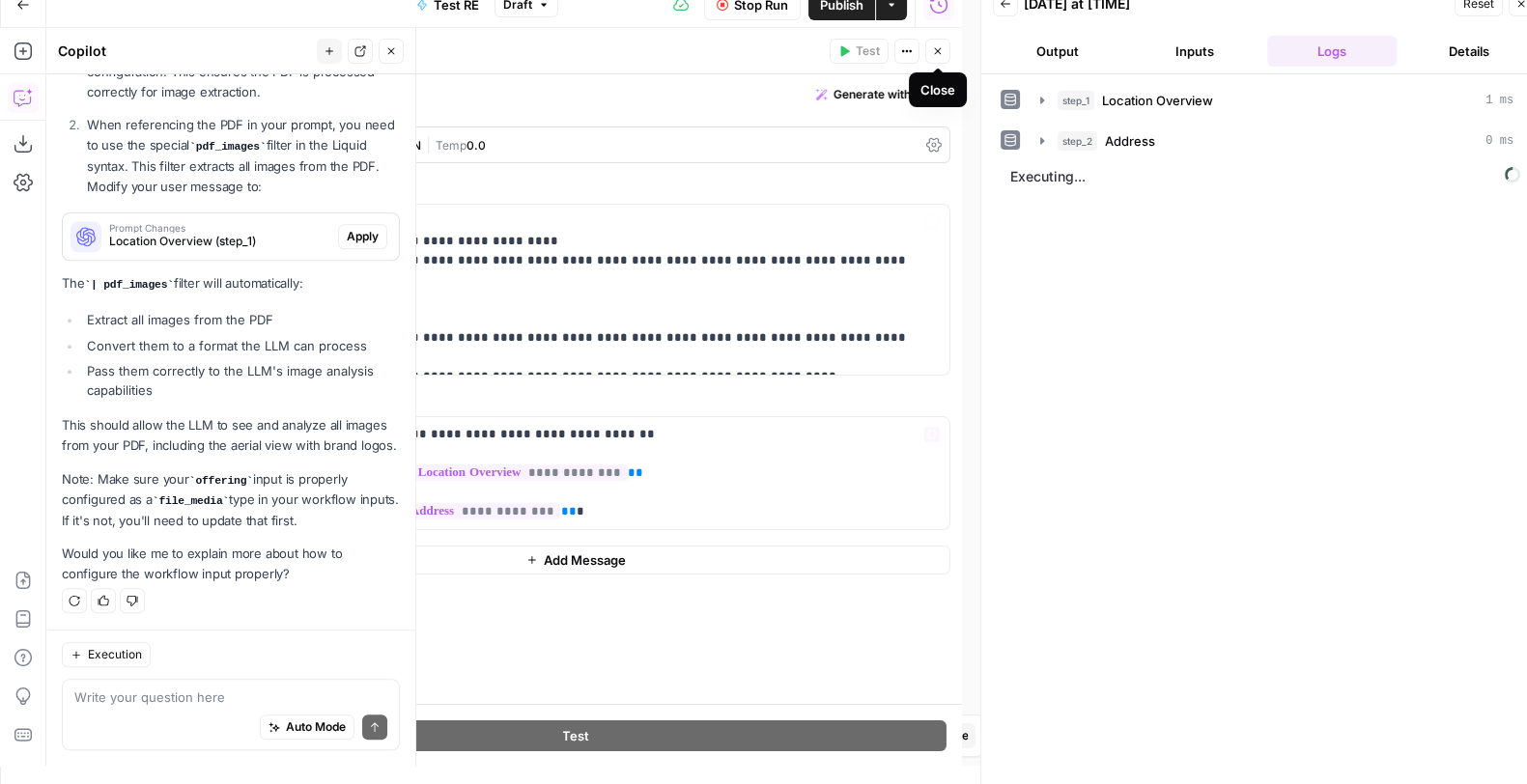 scroll, scrollTop: 2565, scrollLeft: 0, axis: vertical 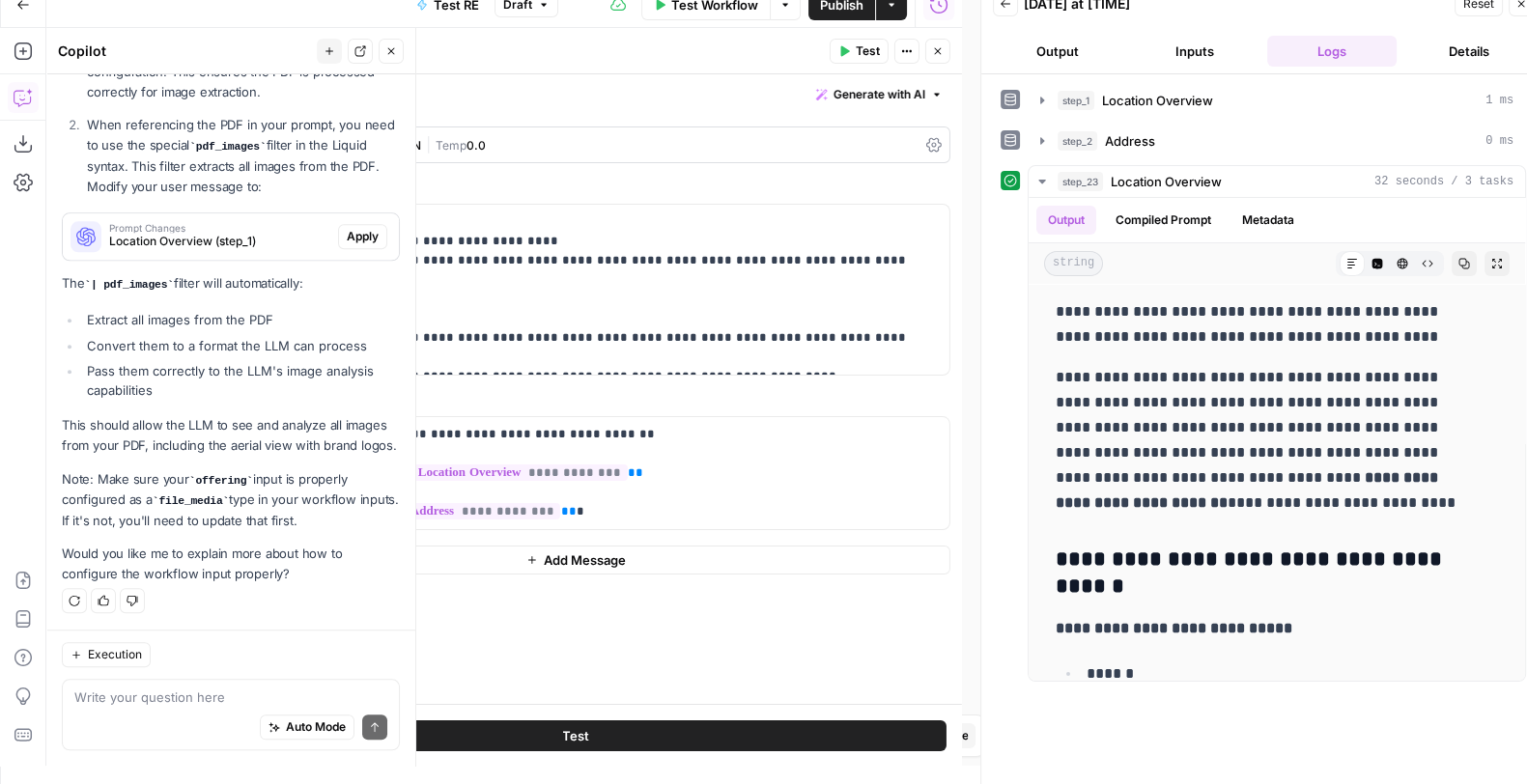 click on "Temp" at bounding box center (451, 145) 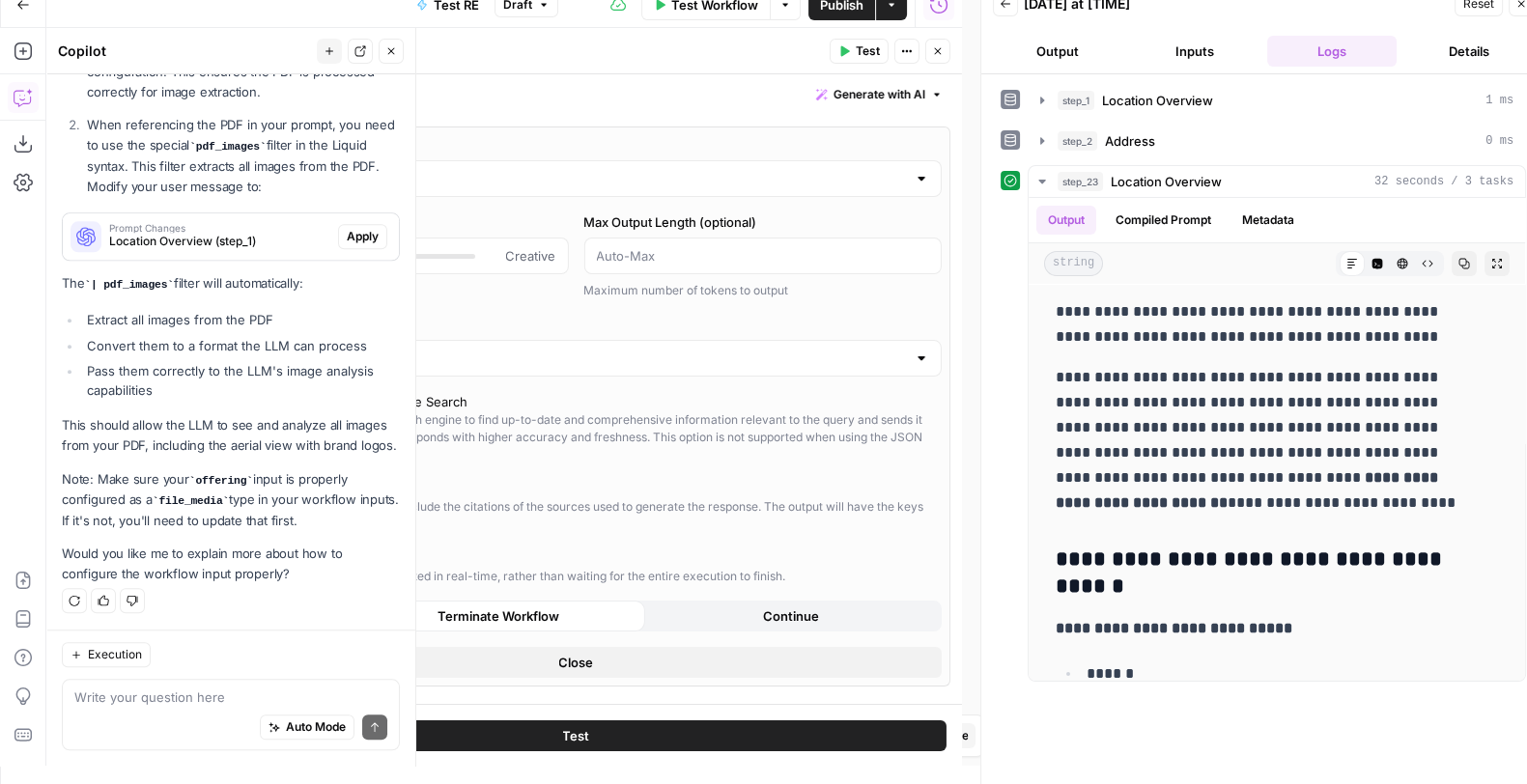 click on "The service uses Google's search engine to find up-to-date and comprehensive information relevant to the query and sends it to the model. The model then responds with higher accuracy and freshness. This option is not supported when using the JSON output format." at bounding box center (585, 437) 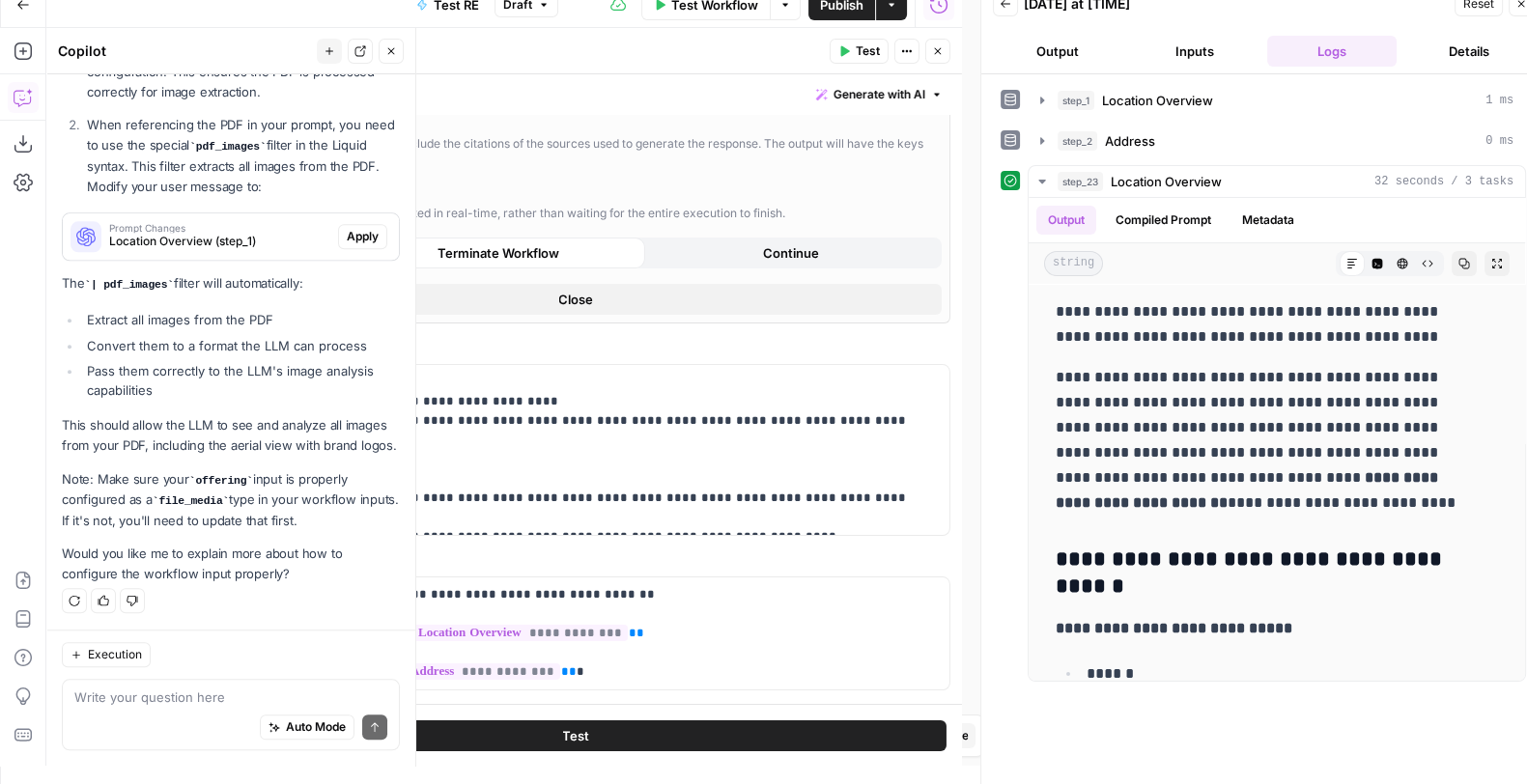 scroll, scrollTop: 362, scrollLeft: 0, axis: vertical 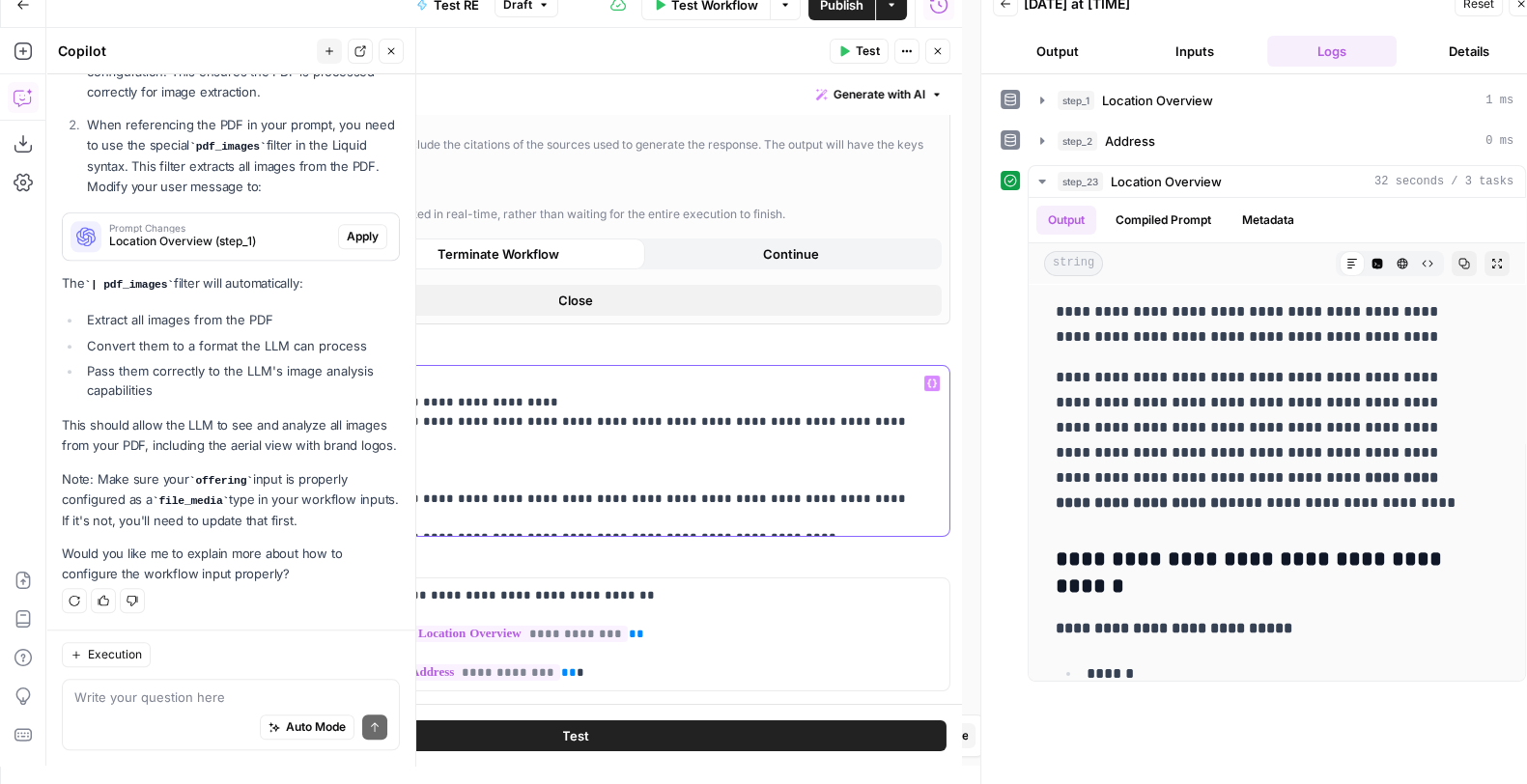 click on "**********" at bounding box center (567, 451) 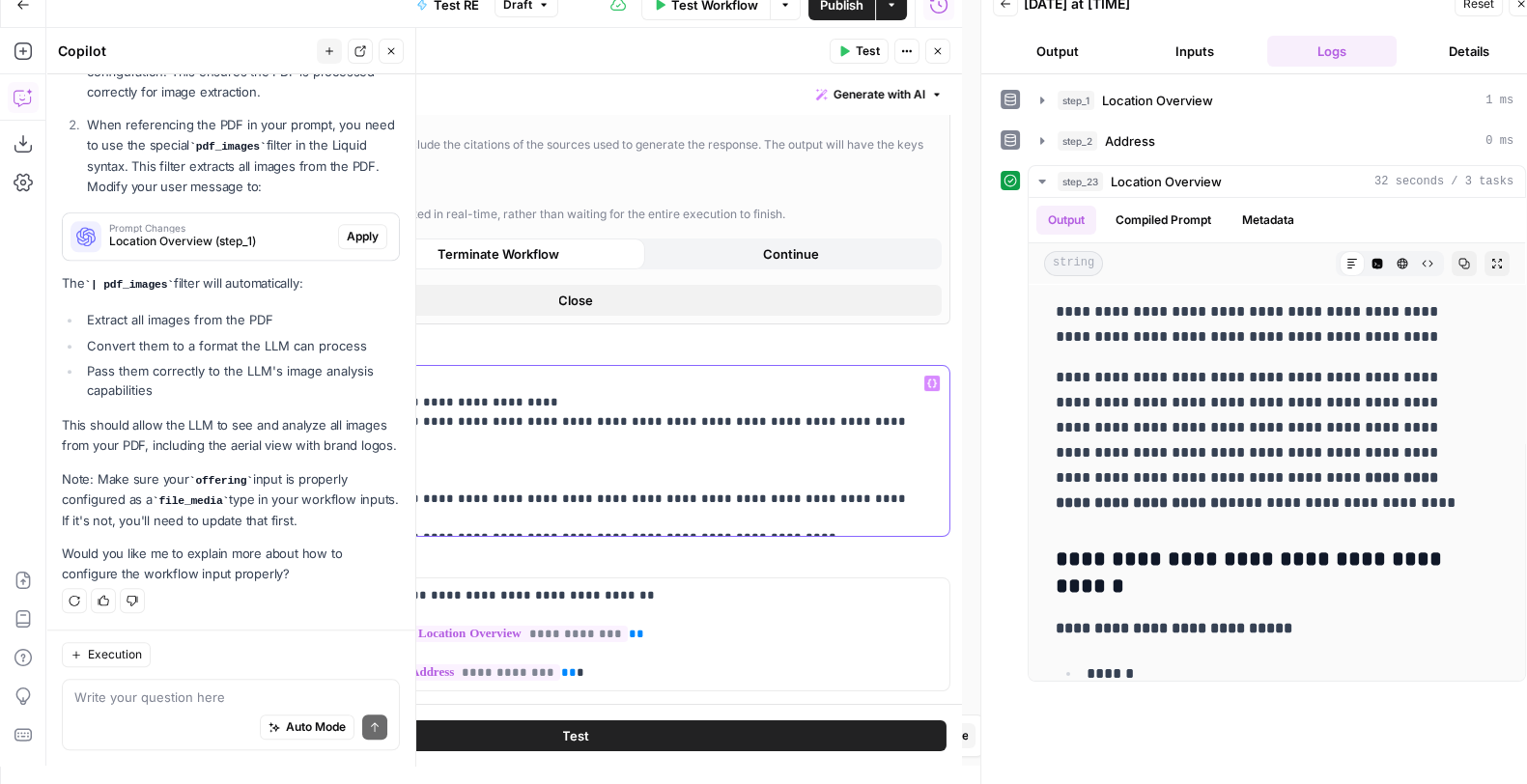 click on "**********" at bounding box center [567, 451] 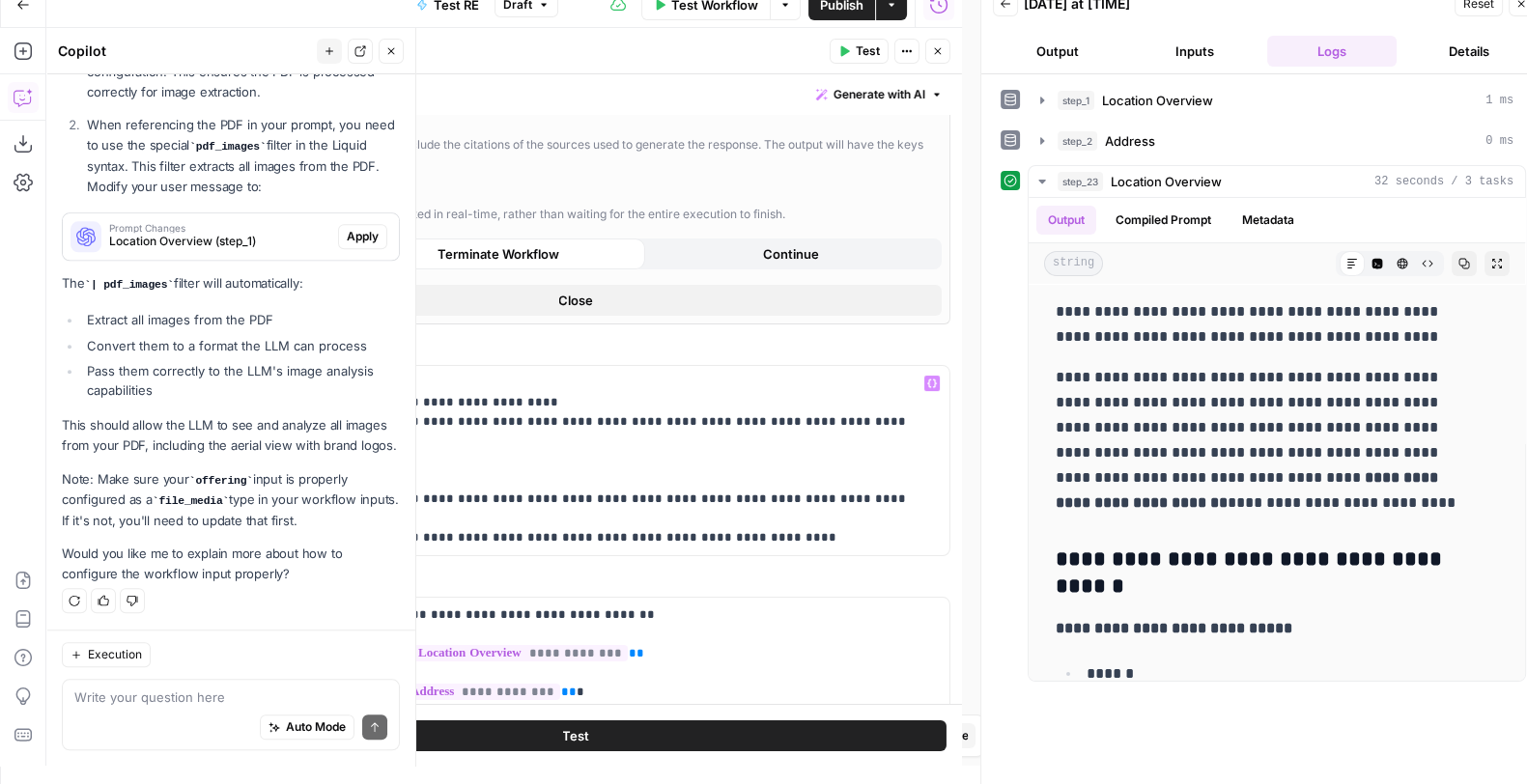 click 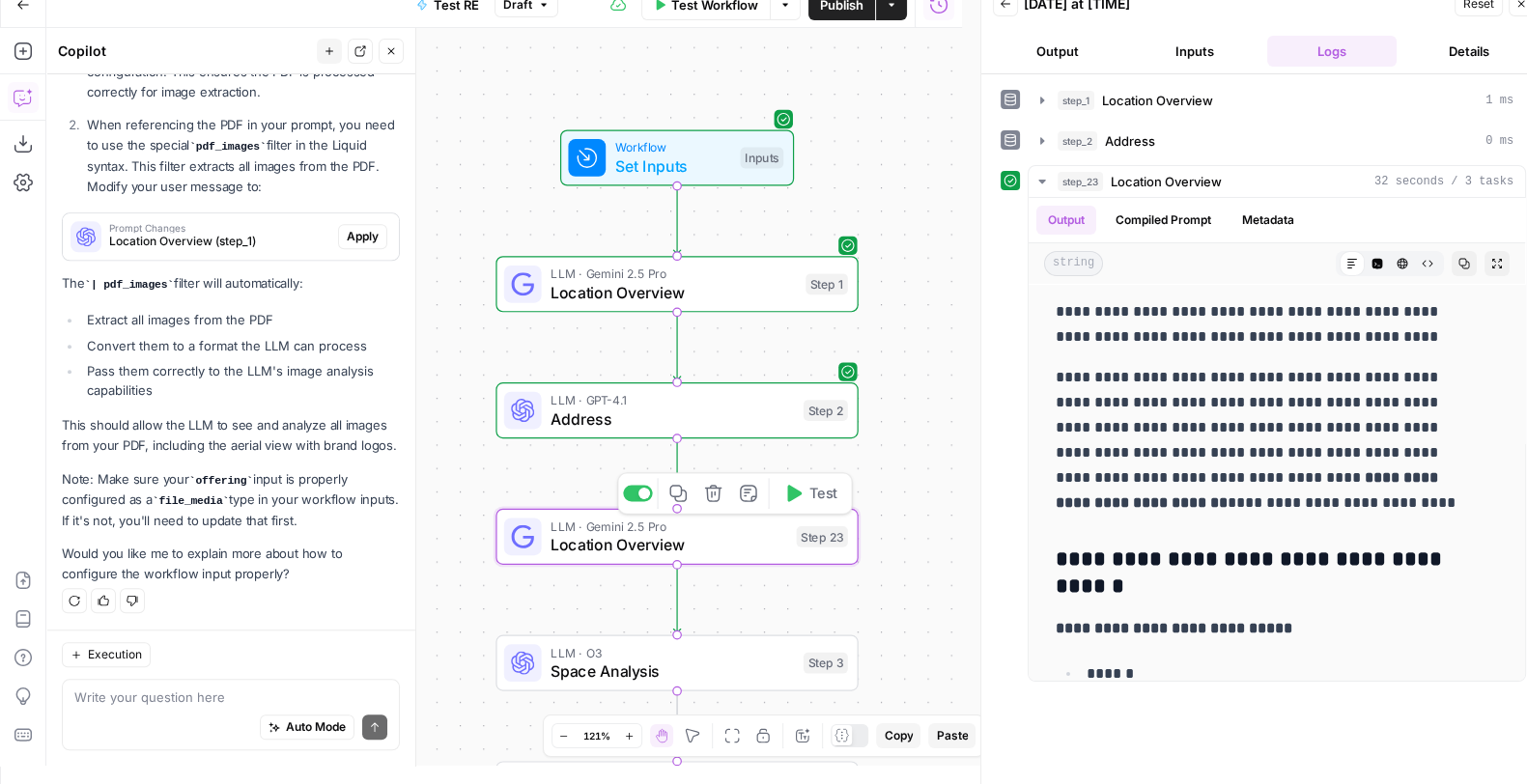 click on "LLM · Gemini 2.5 Pro" at bounding box center [668, 525] 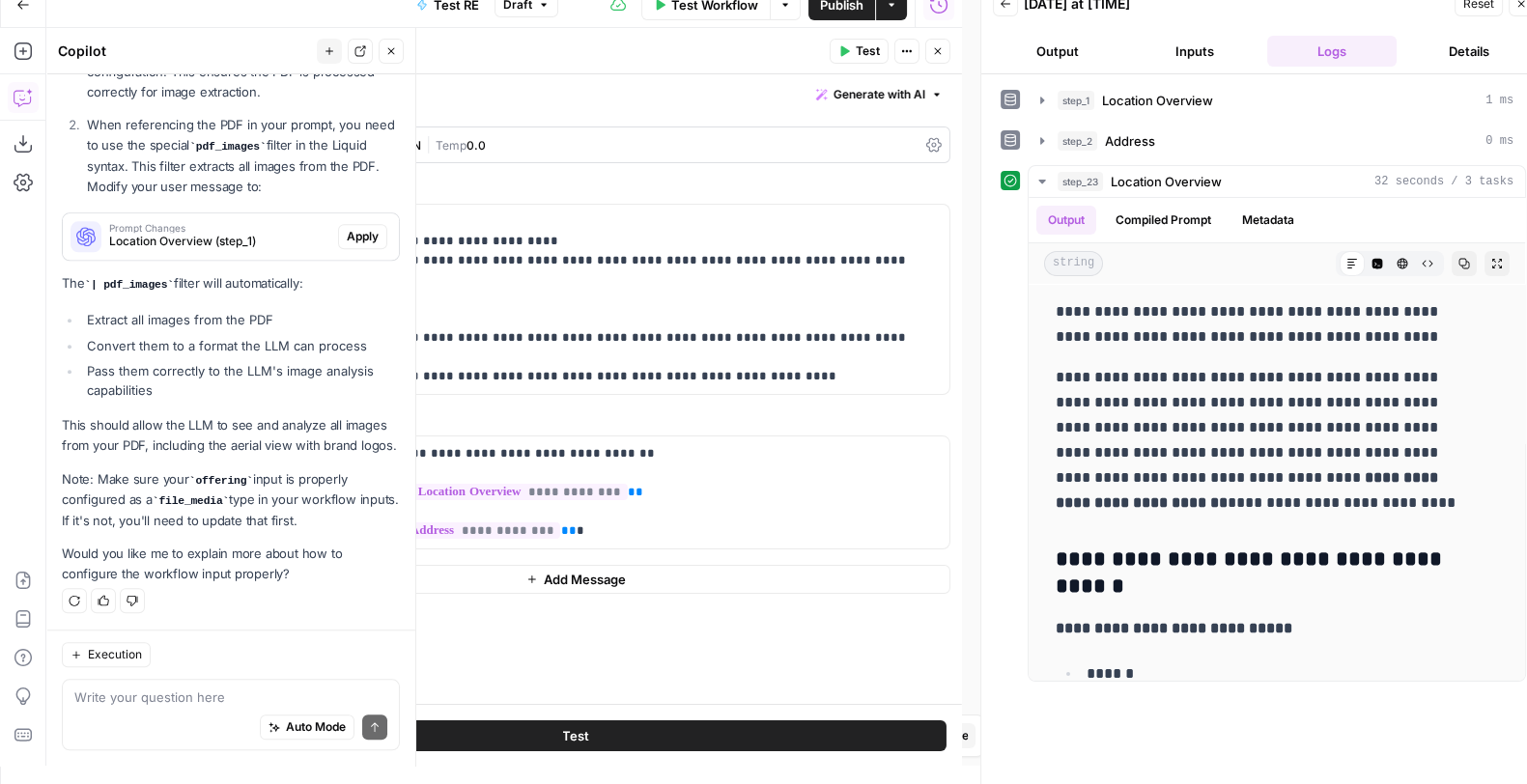 click on "Test" at bounding box center [859, 51] 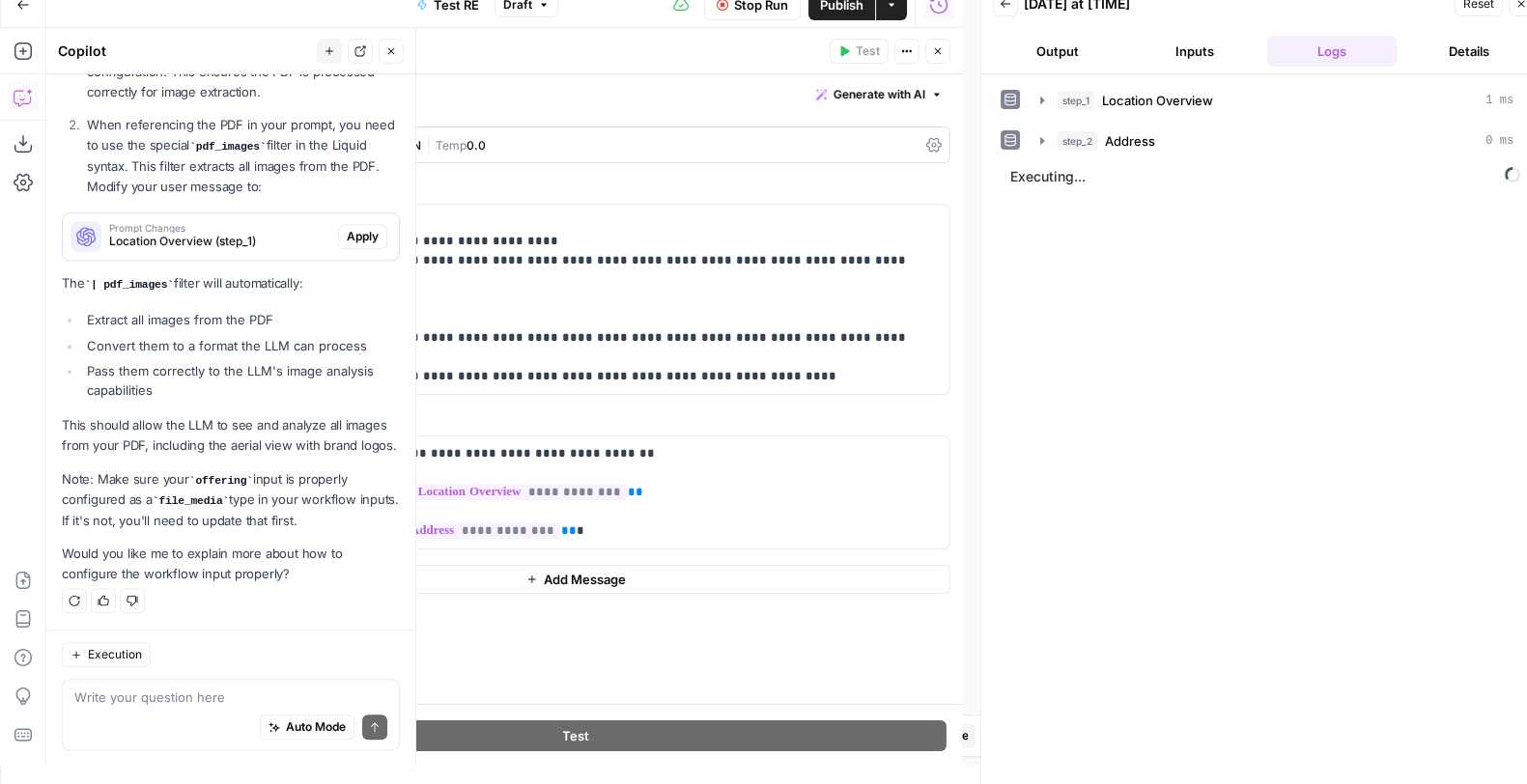click on "Publish" at bounding box center (841, 5) 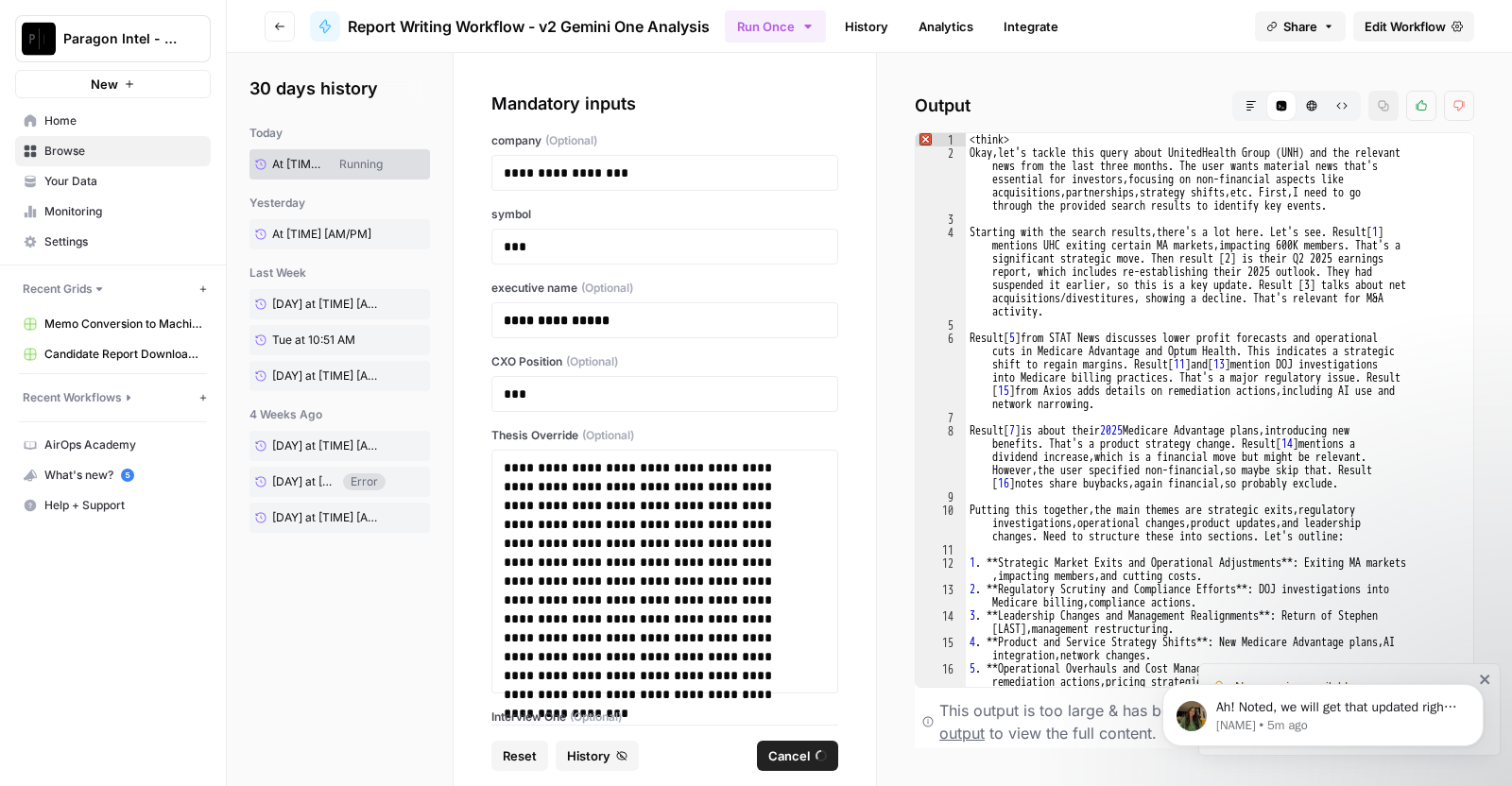 scroll, scrollTop: 0, scrollLeft: 0, axis: both 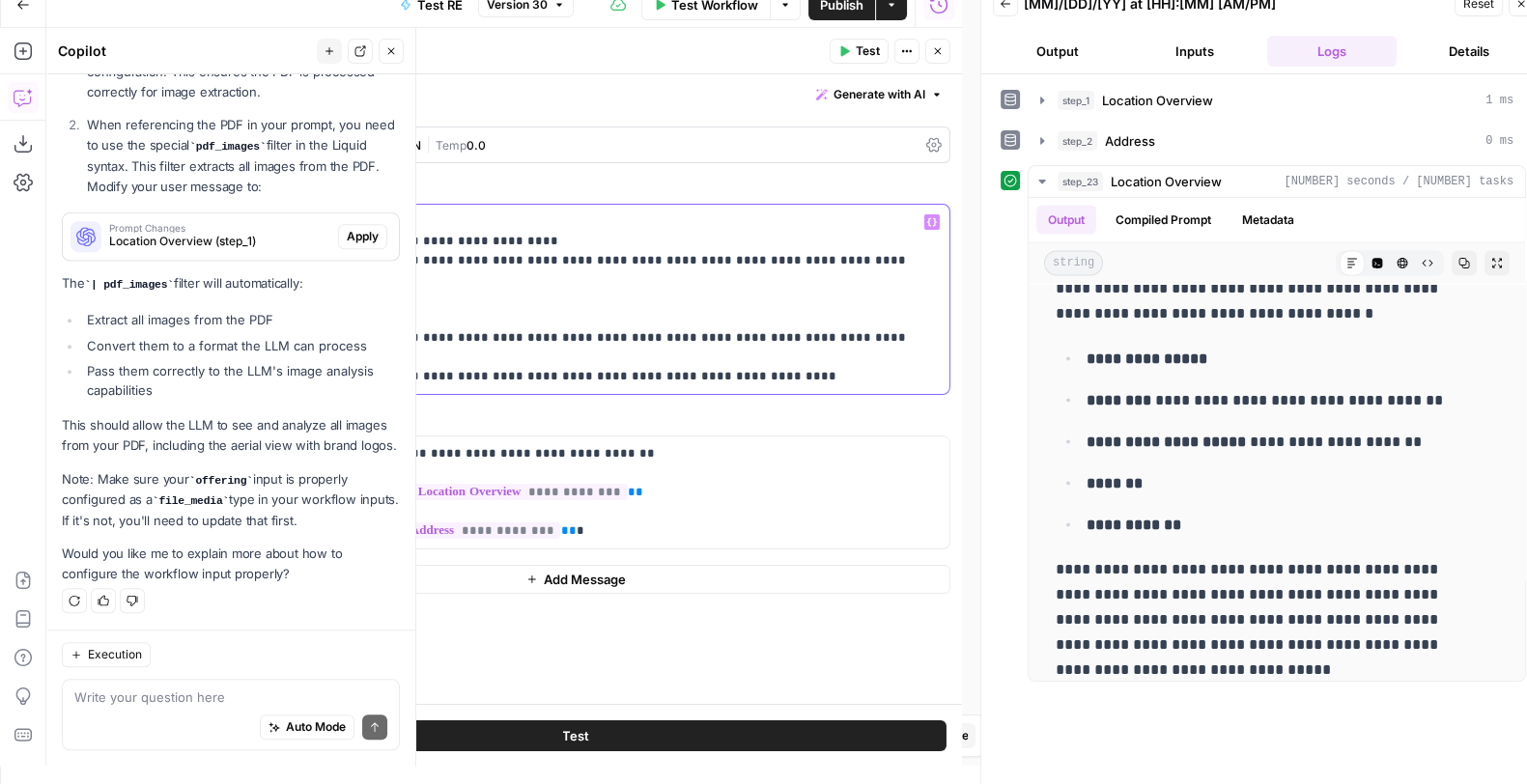 click on "**********" at bounding box center (577, 299) 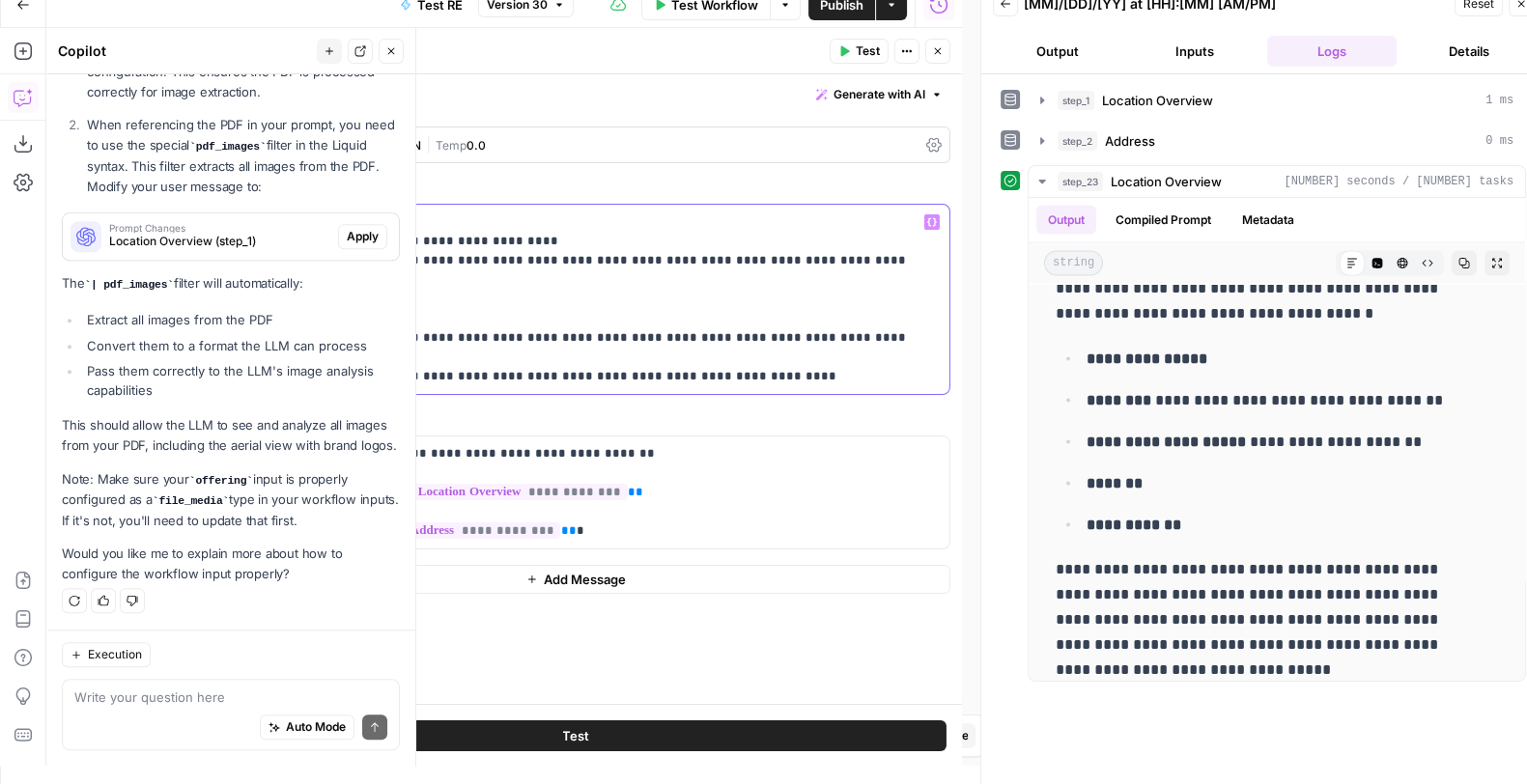type 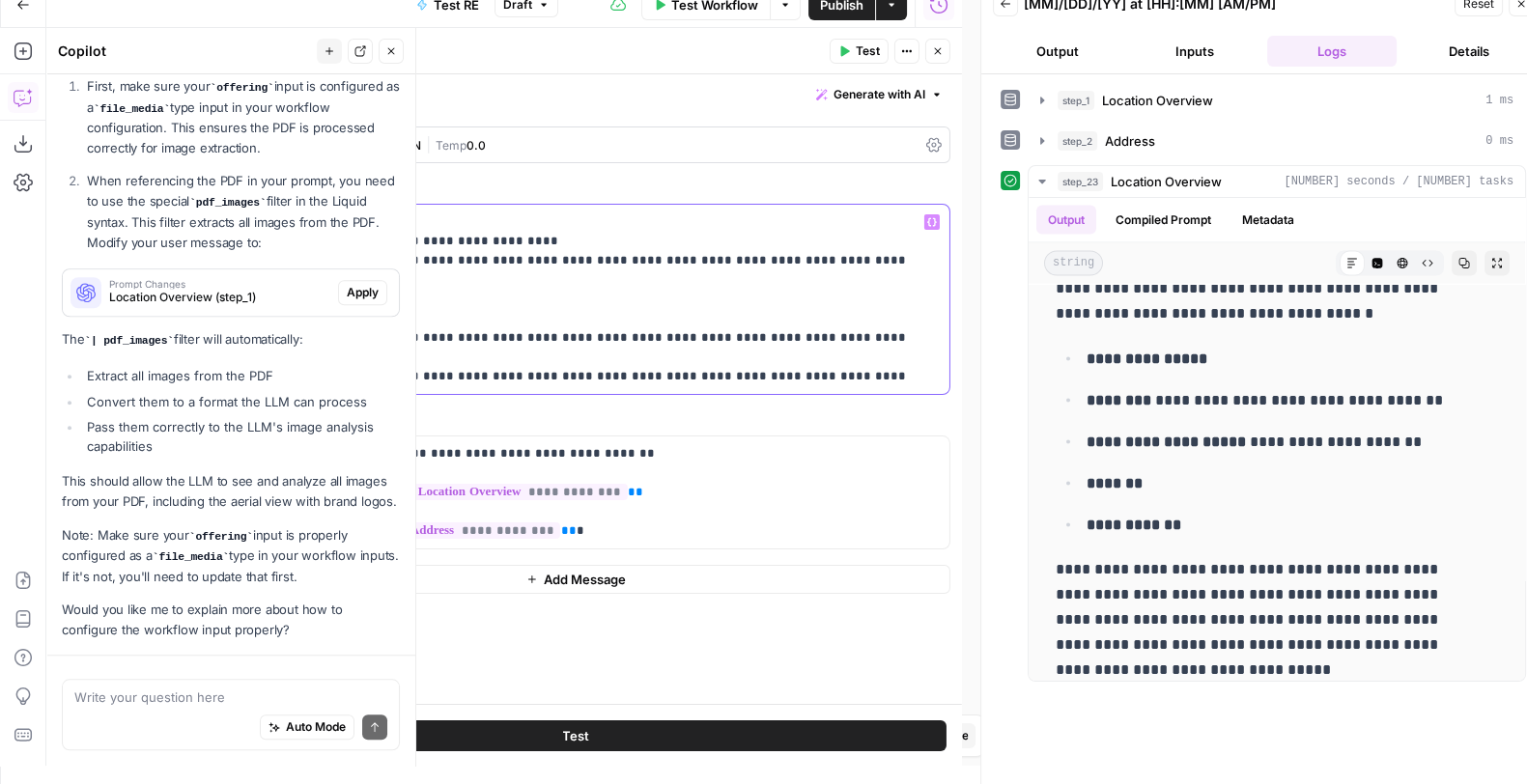 scroll, scrollTop: 2565, scrollLeft: 0, axis: vertical 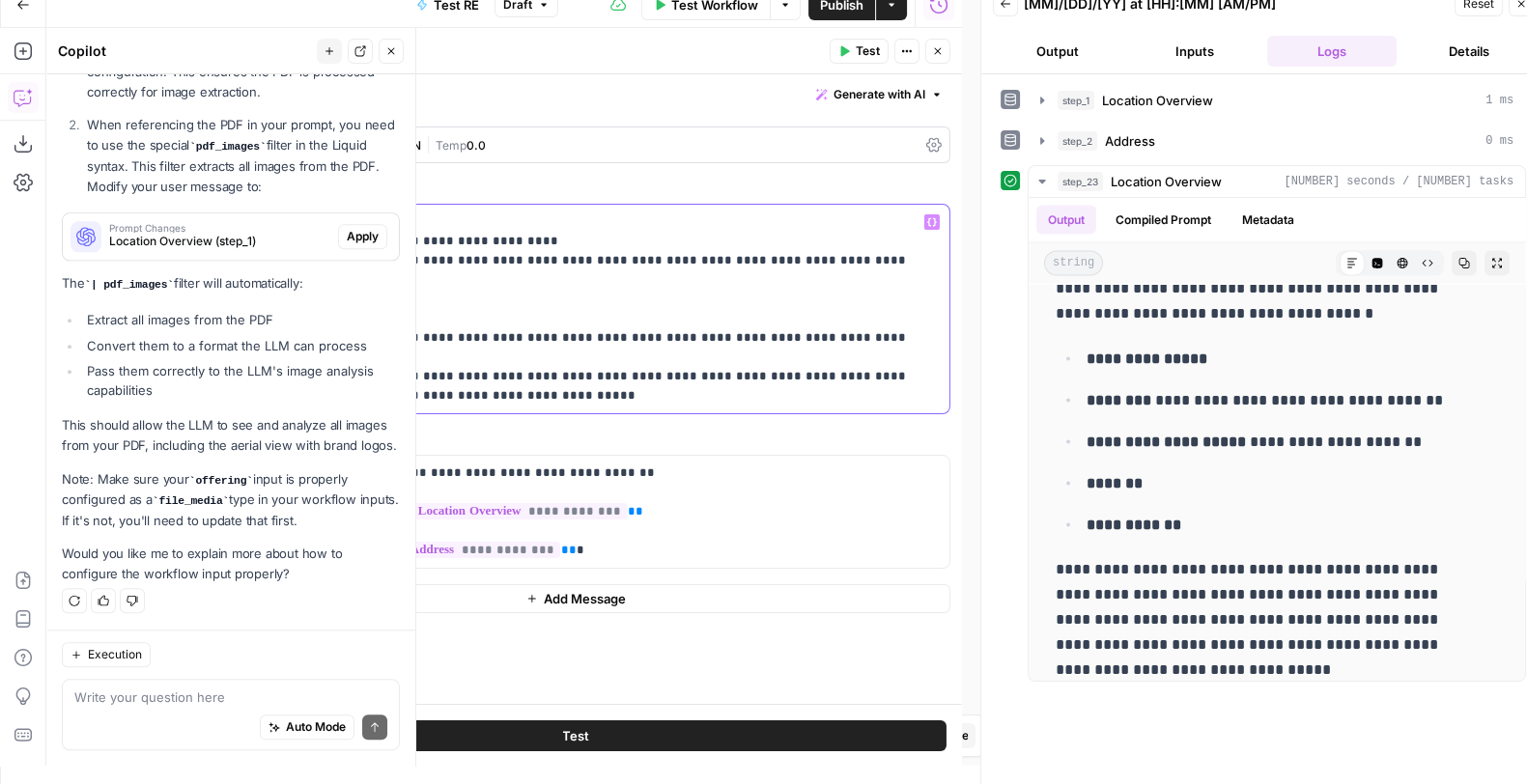 click on "**********" at bounding box center (577, 309) 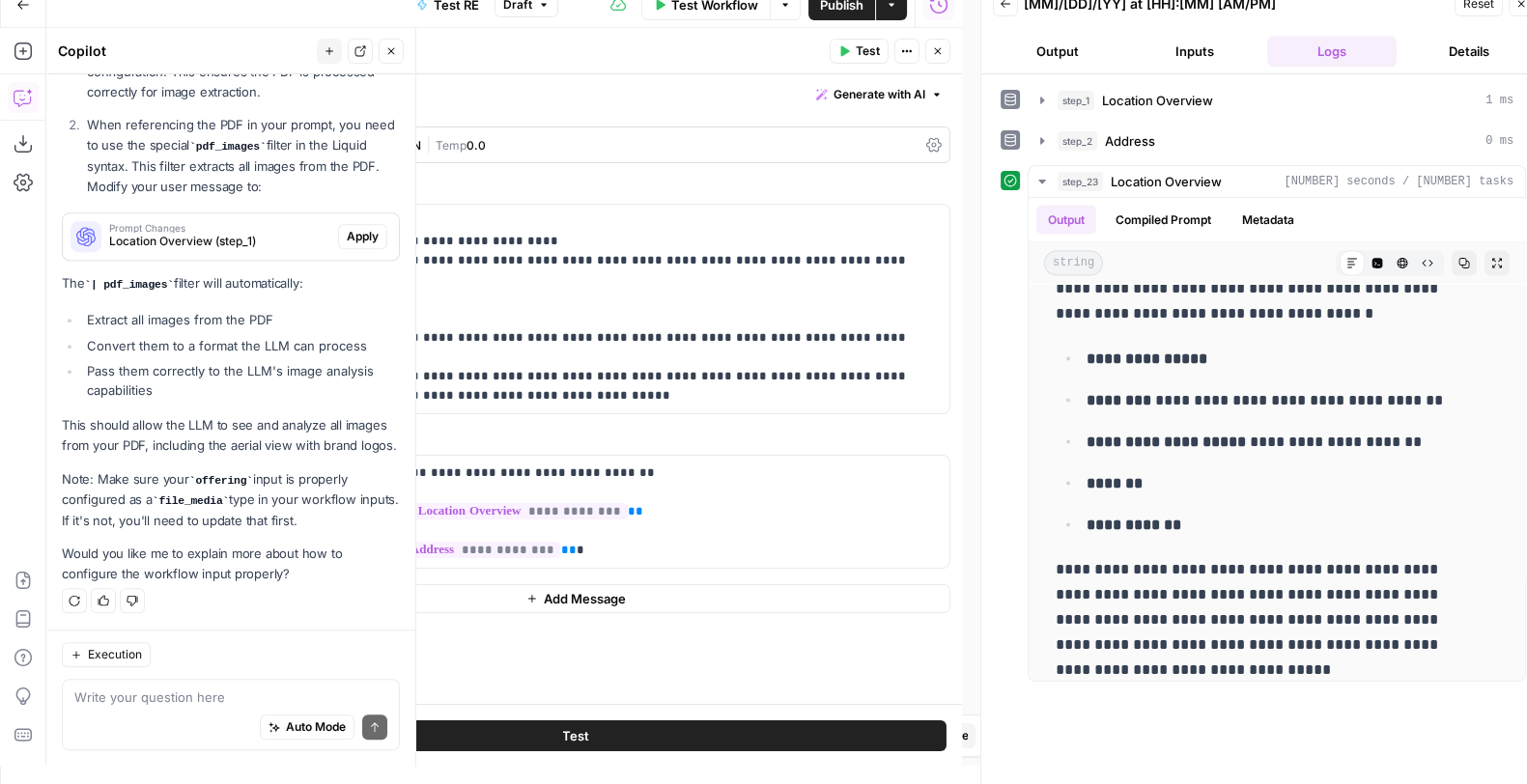 click on "Test" at bounding box center (576, 736) 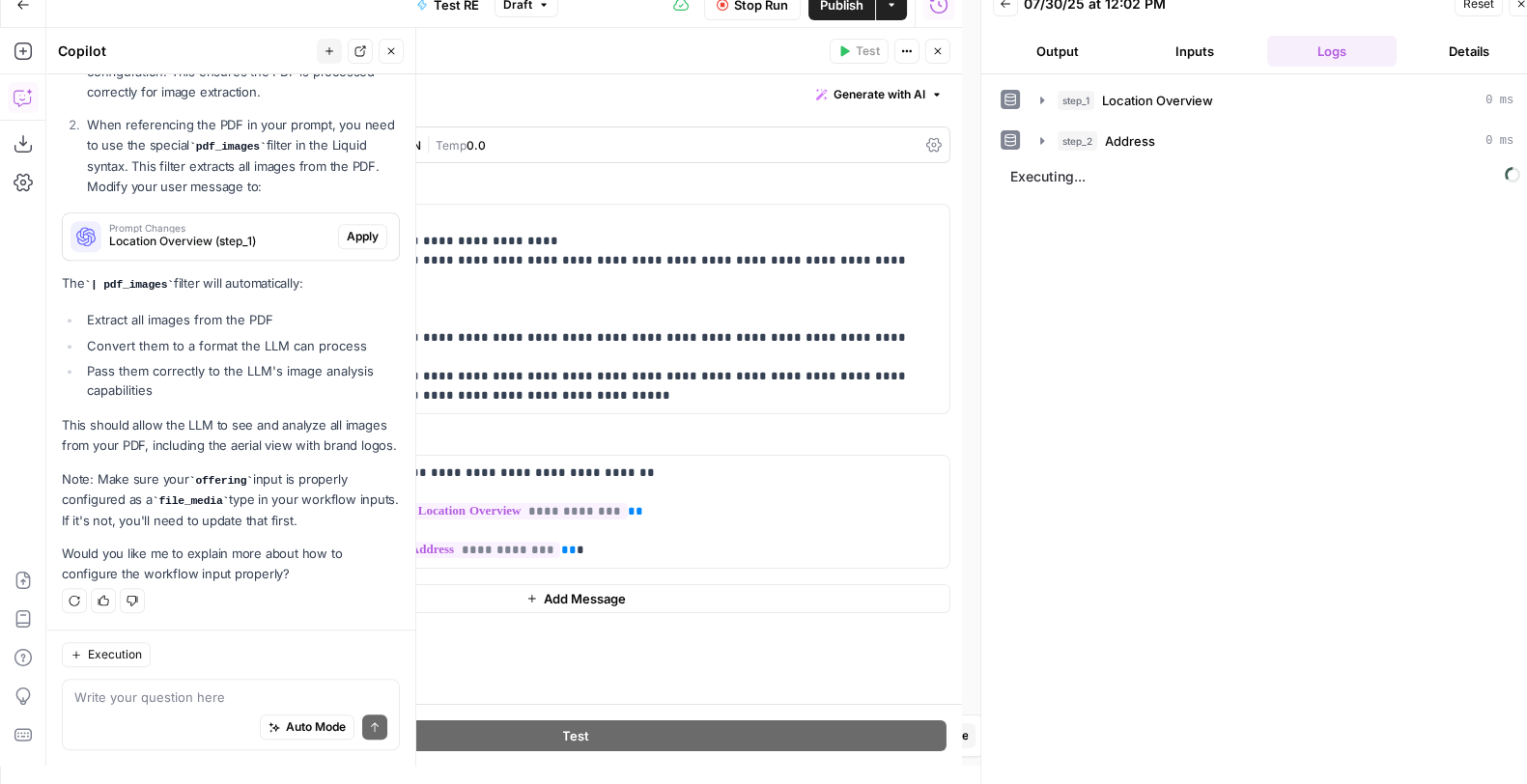 click on "Publish" at bounding box center (841, 5) 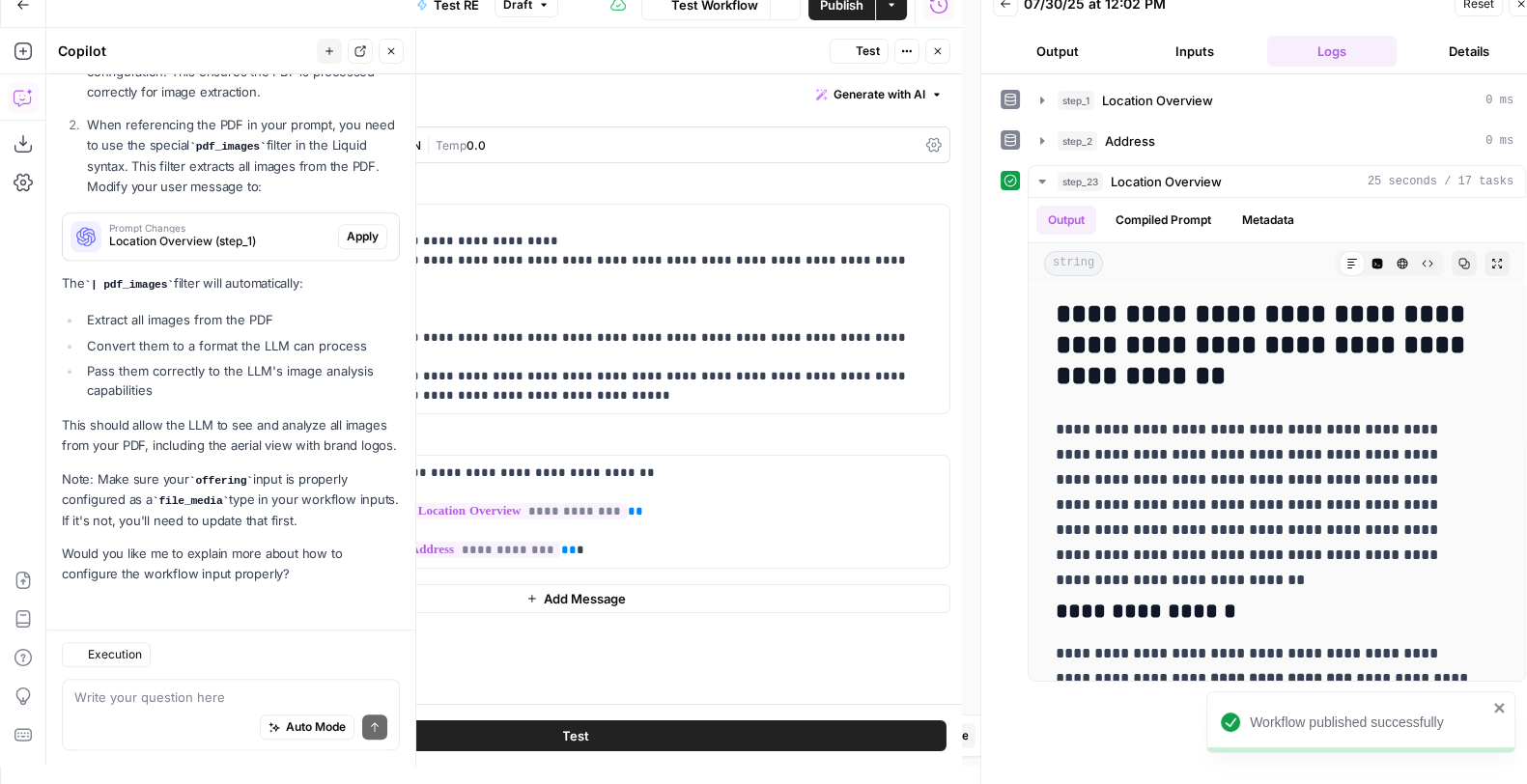 scroll, scrollTop: 2565, scrollLeft: 0, axis: vertical 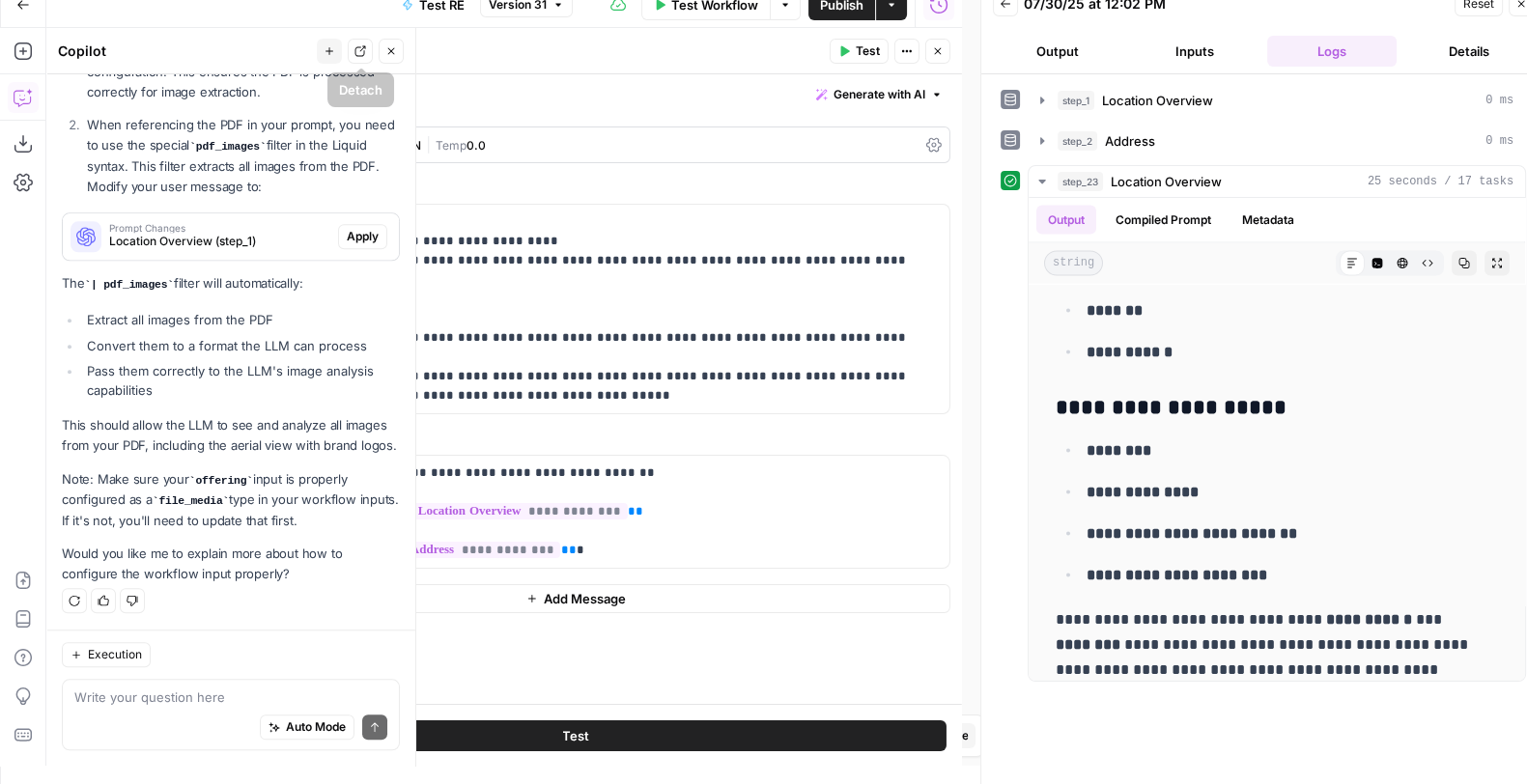 click 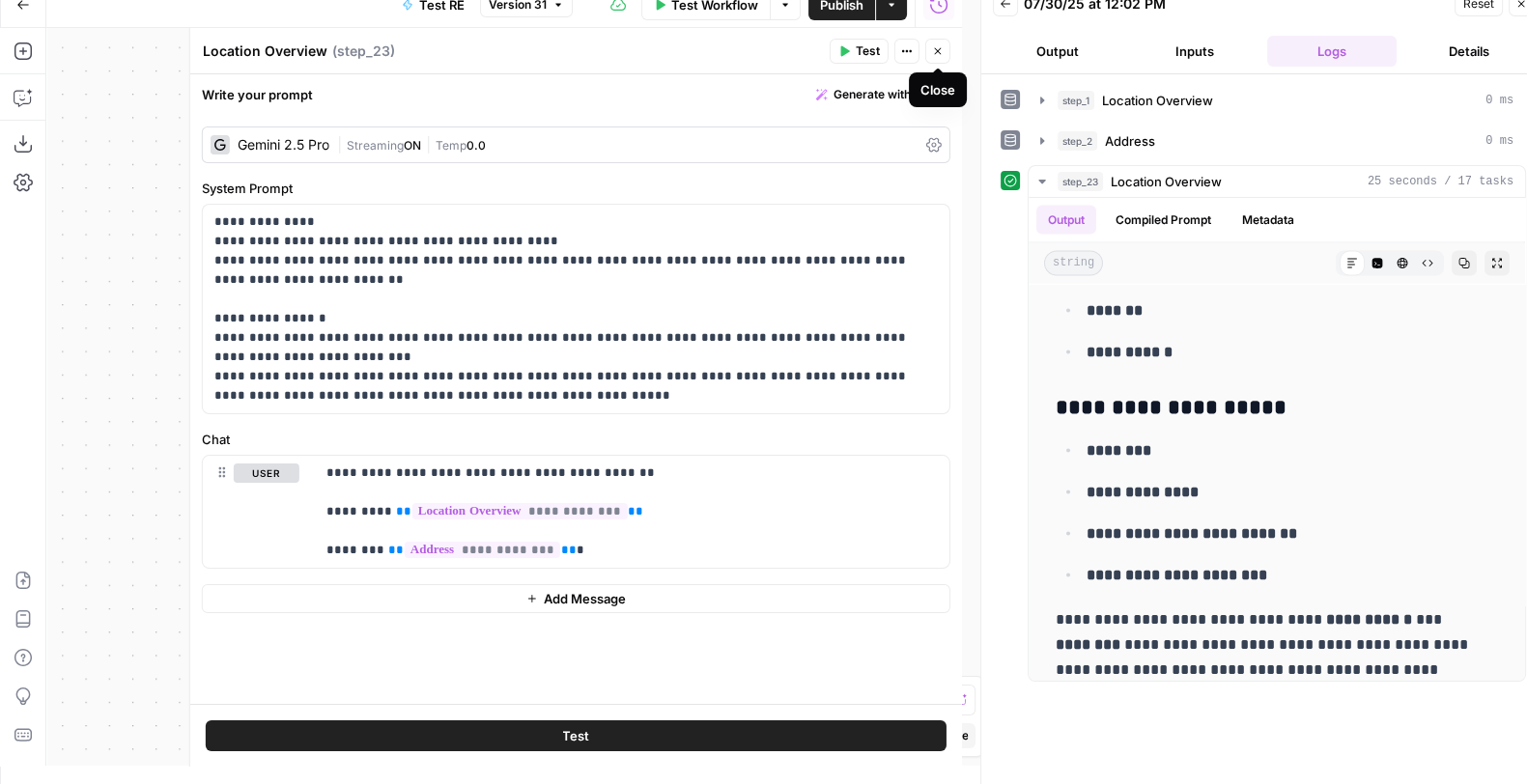 click 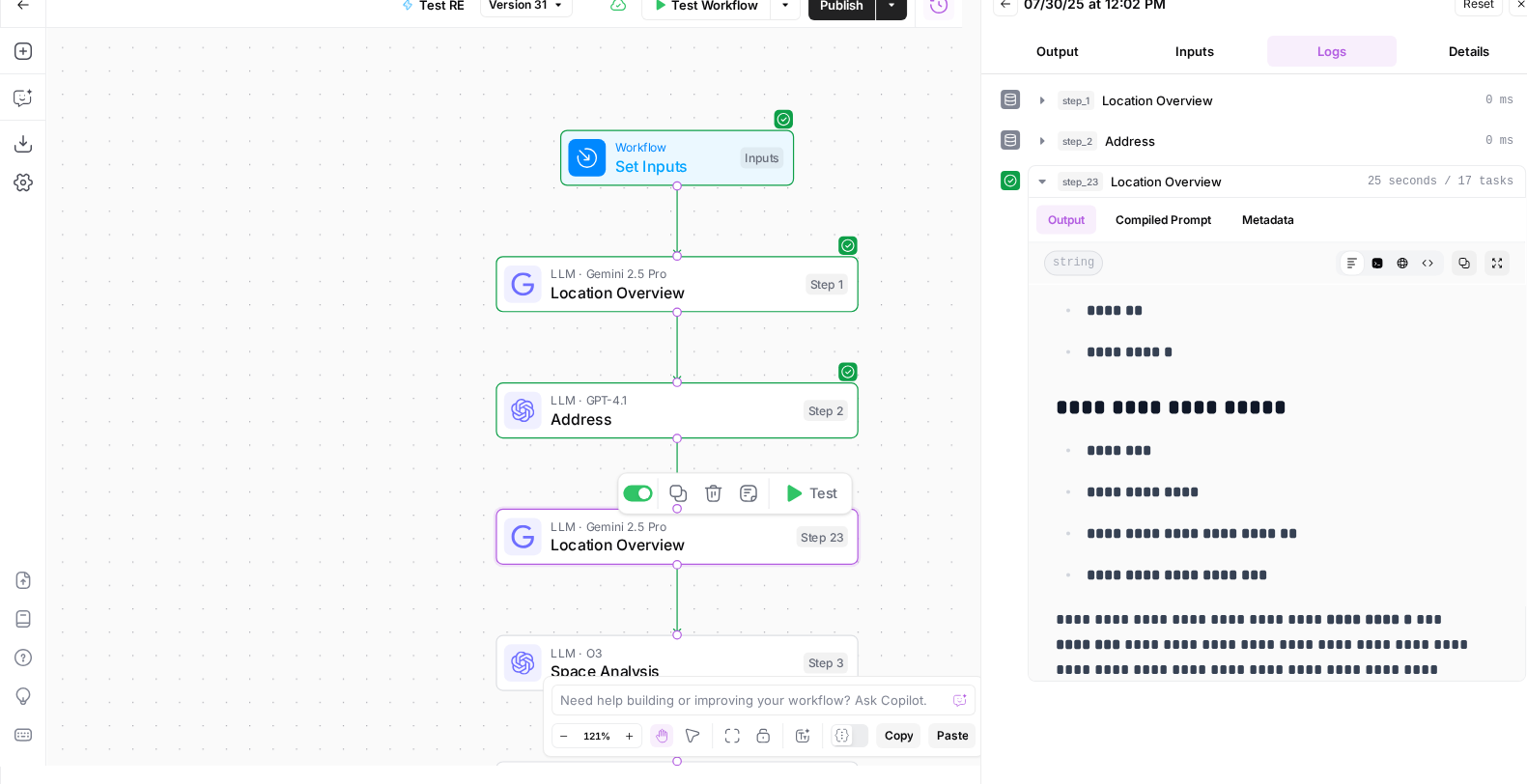 click on "LLM · Gemini 2.5 Pro" at bounding box center (668, 525) 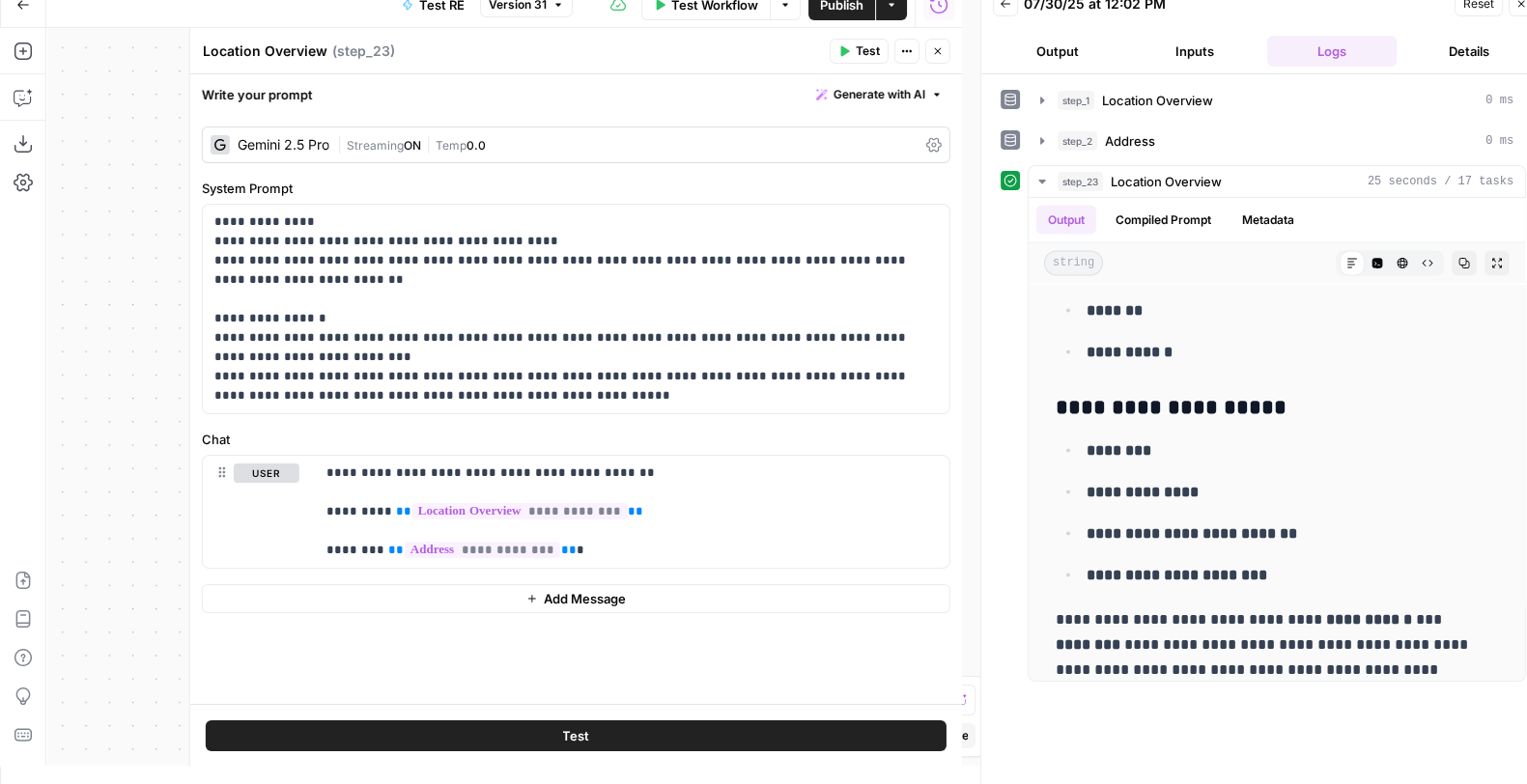 click on "Location Overview" at bounding box center (265, 51) 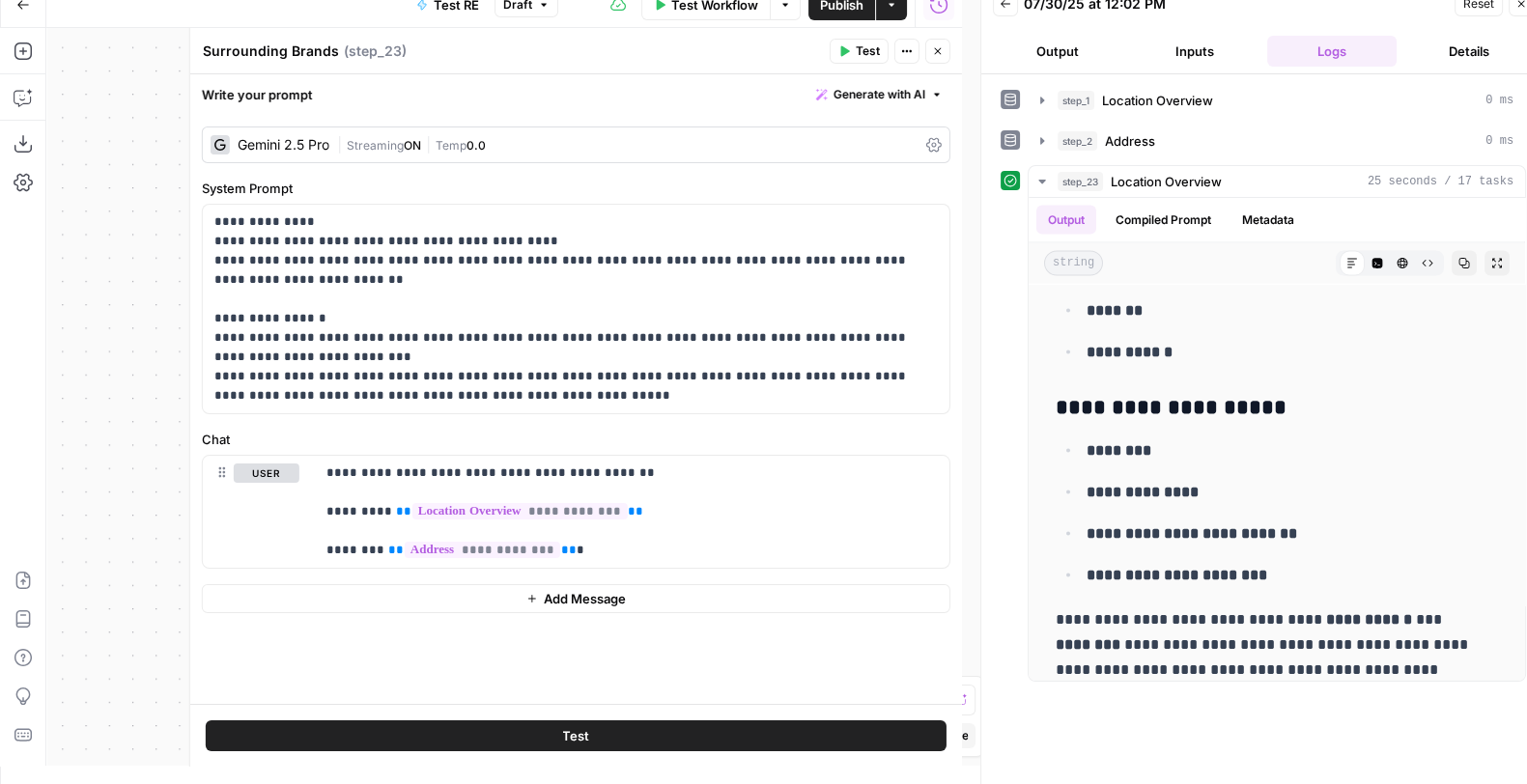 type on "Surrounding Brands" 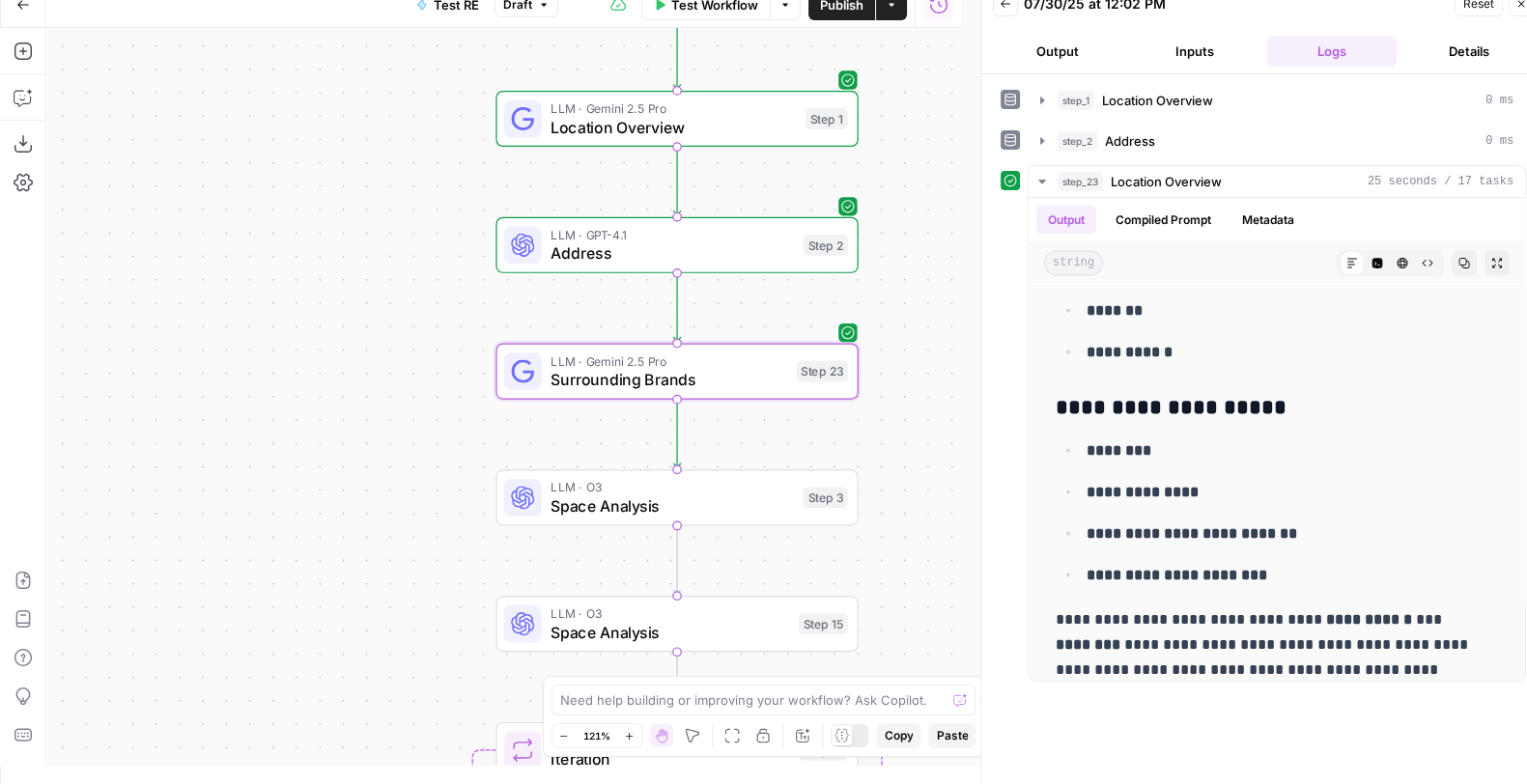 click on "Publish" at bounding box center (841, 5) 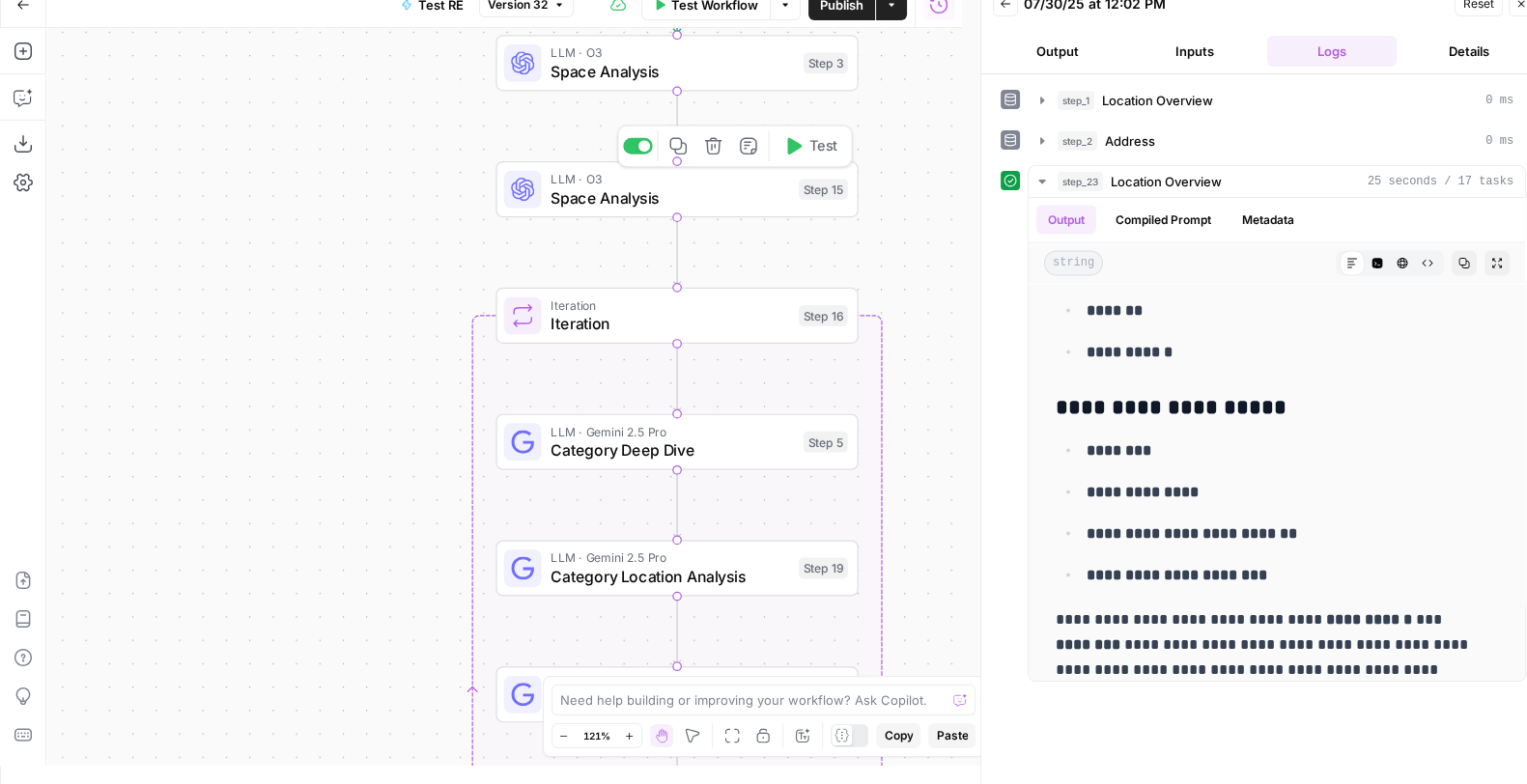click on "Space Analysis" at bounding box center [669, 197] 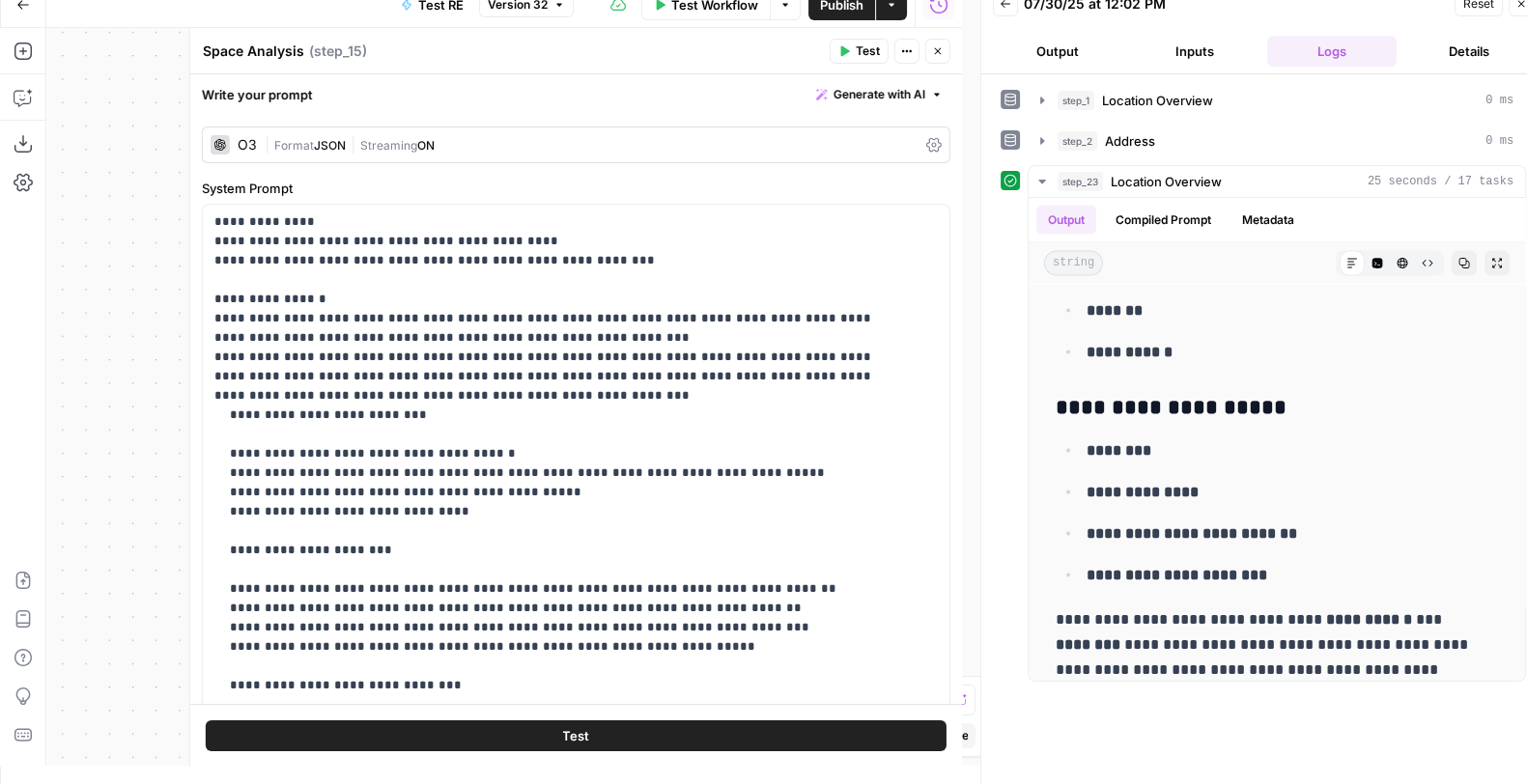 click 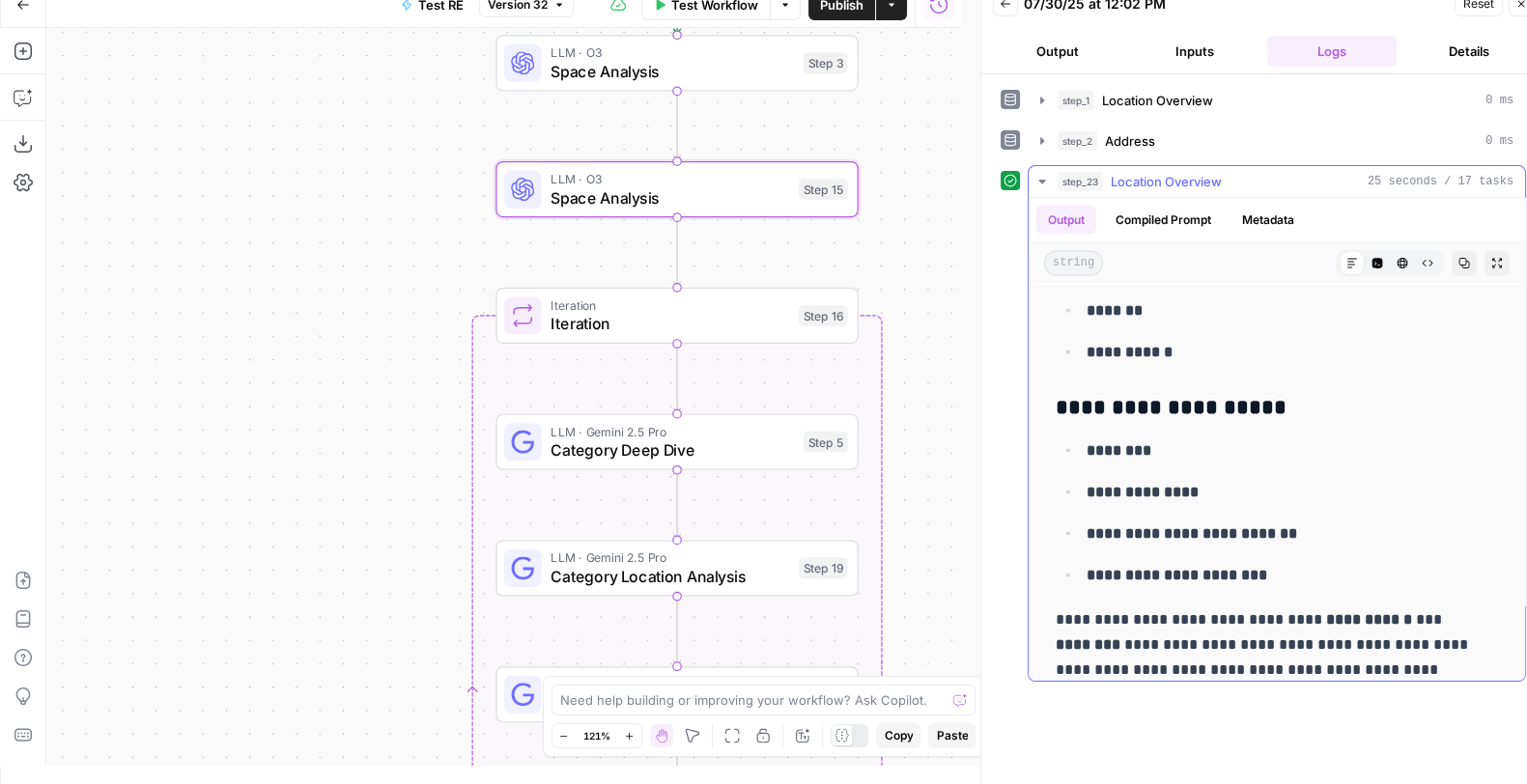 click on "Location Overview" at bounding box center (1166, 182) 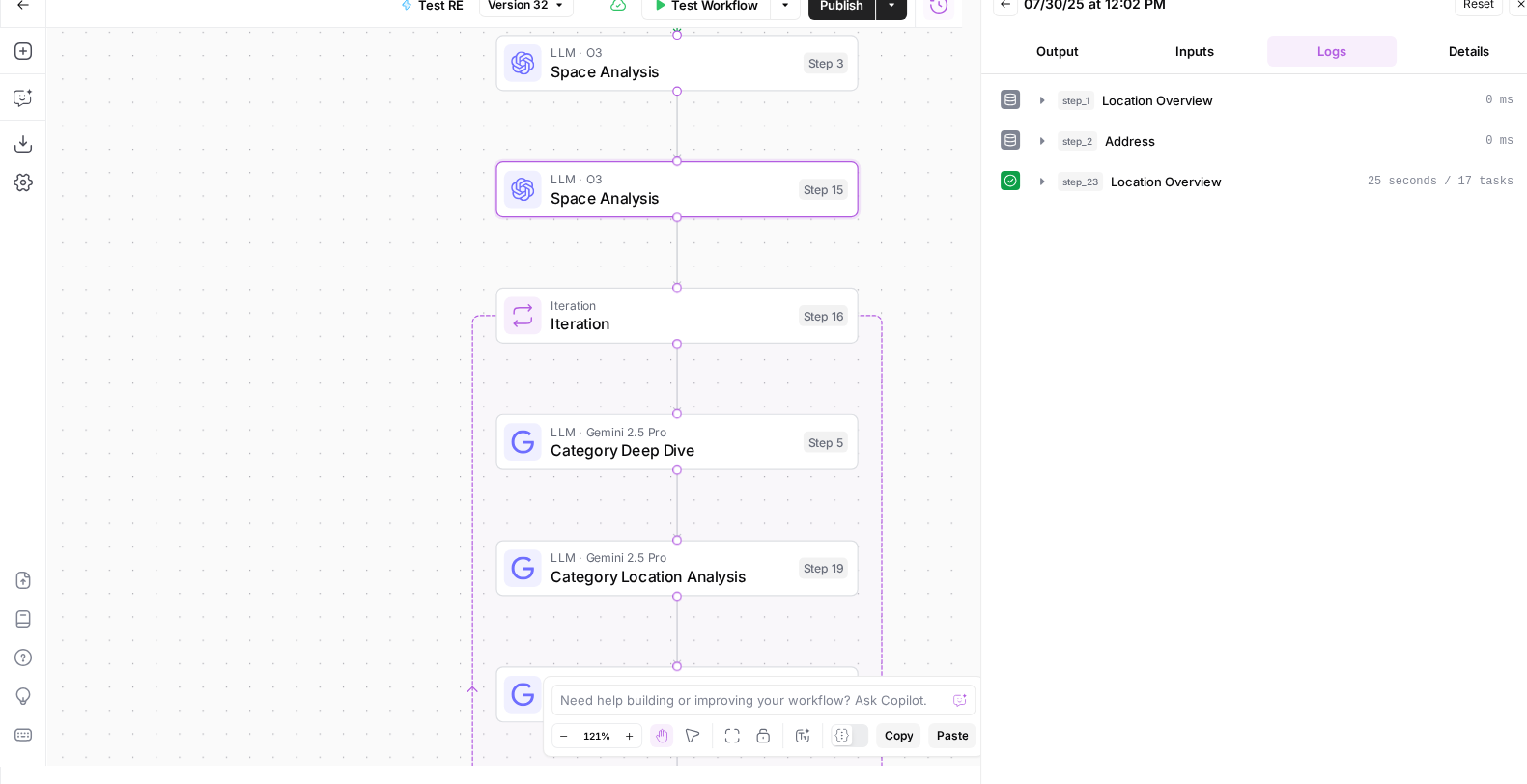 click on "LLM · O3 Space Analysis Step [NUMBER] Copy step Delete step Add Note Test" at bounding box center [676, 189] 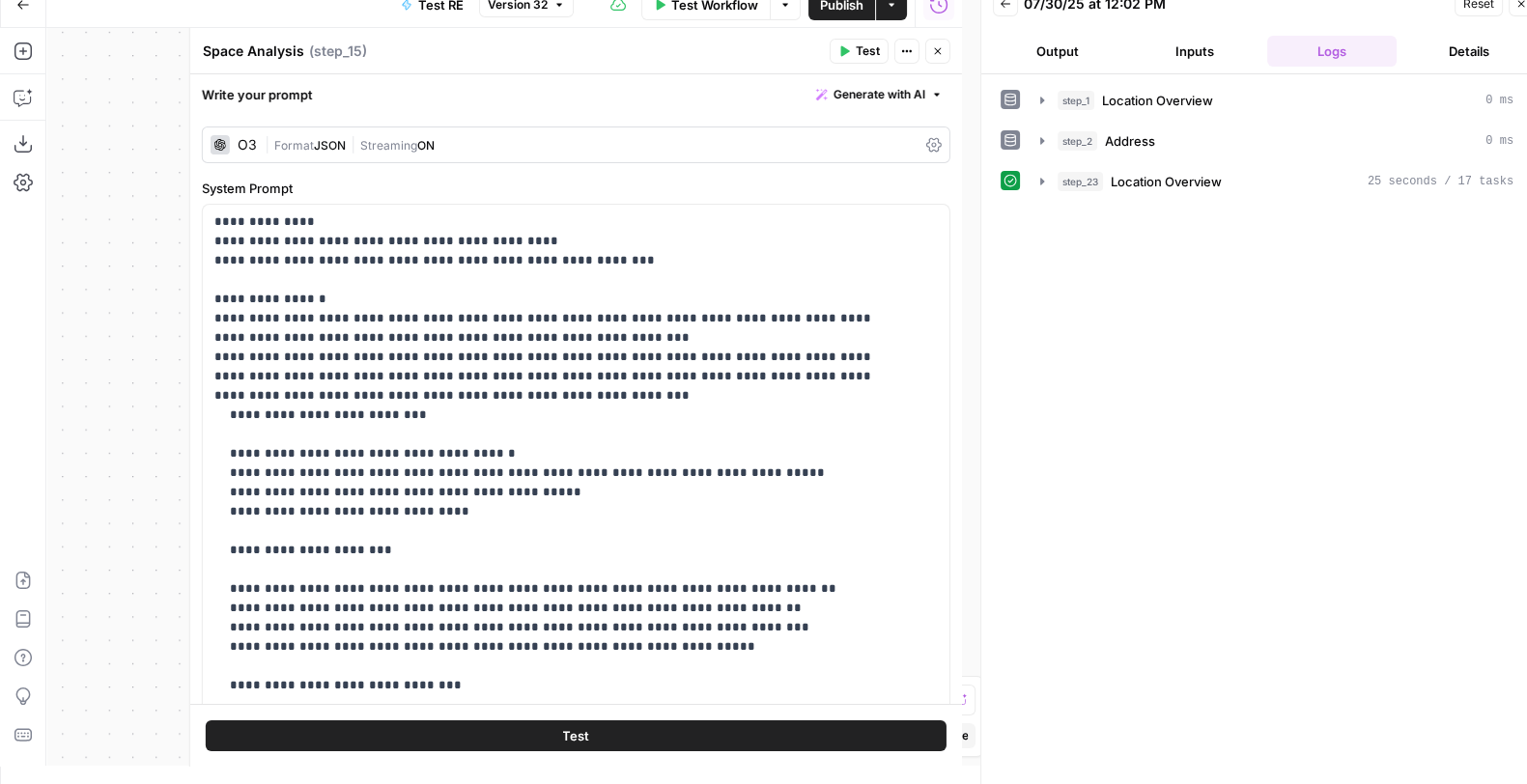 click on "Close" at bounding box center (938, 51) 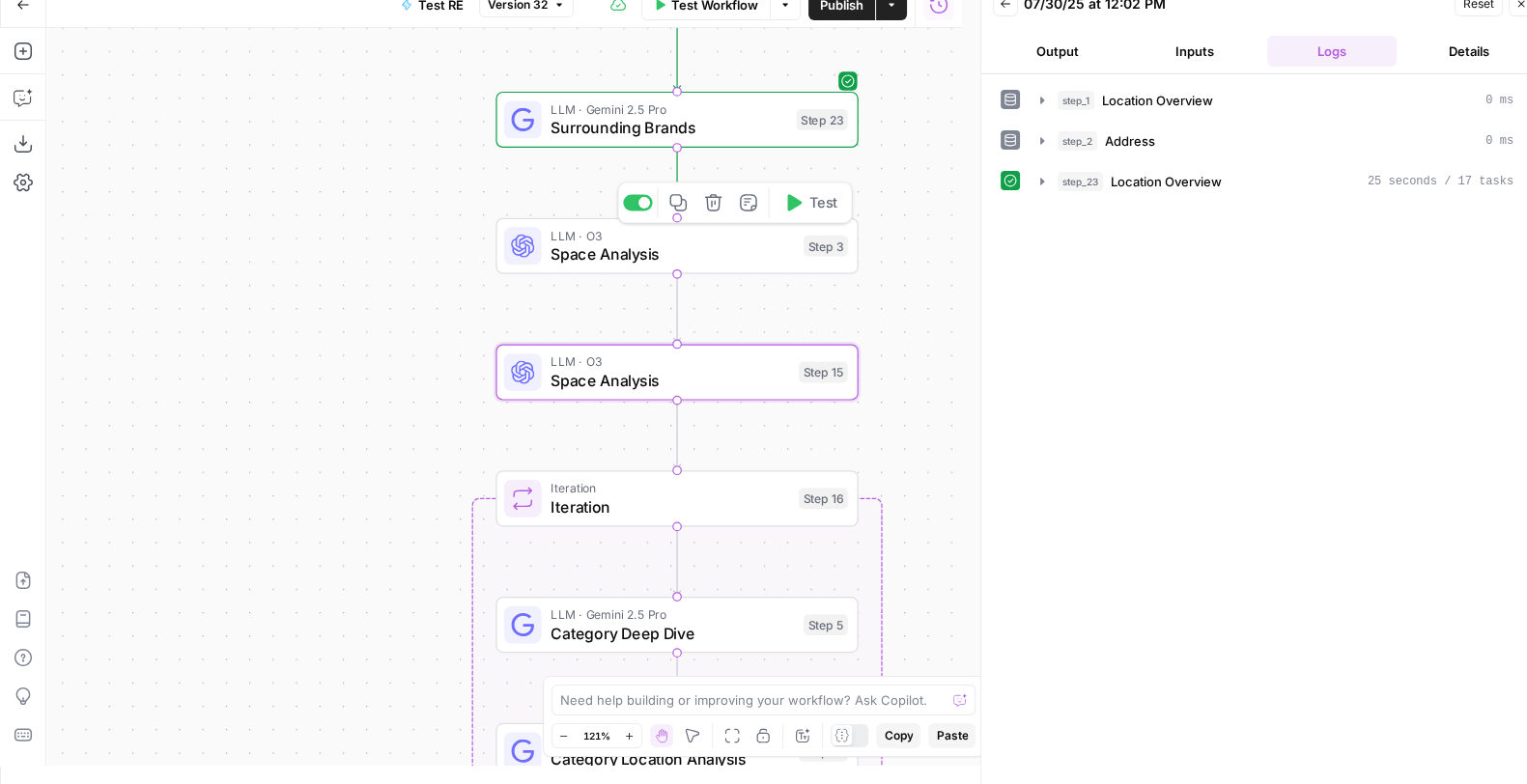 click on "LLM · O3" at bounding box center [672, 235] 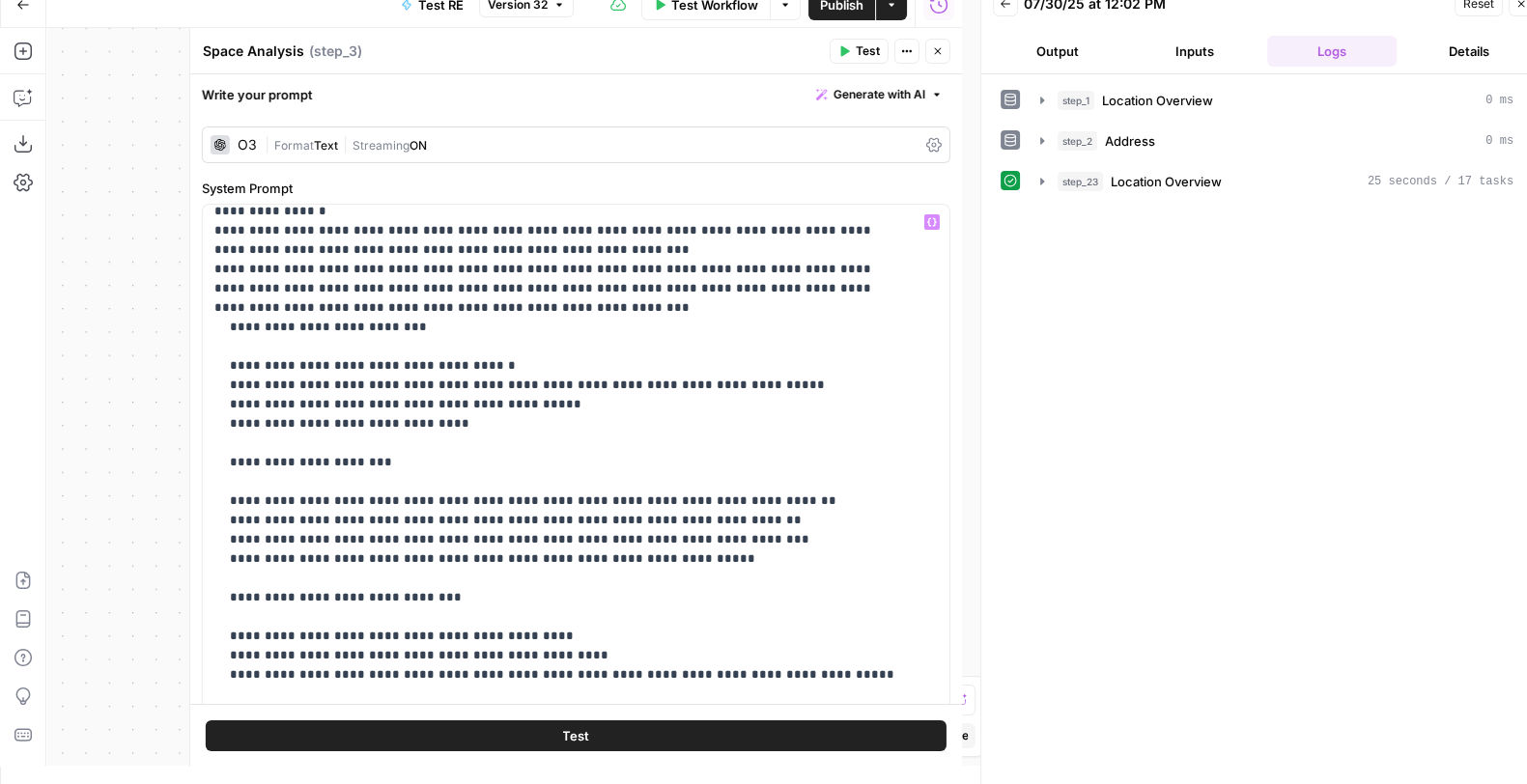 scroll, scrollTop: 0, scrollLeft: 0, axis: both 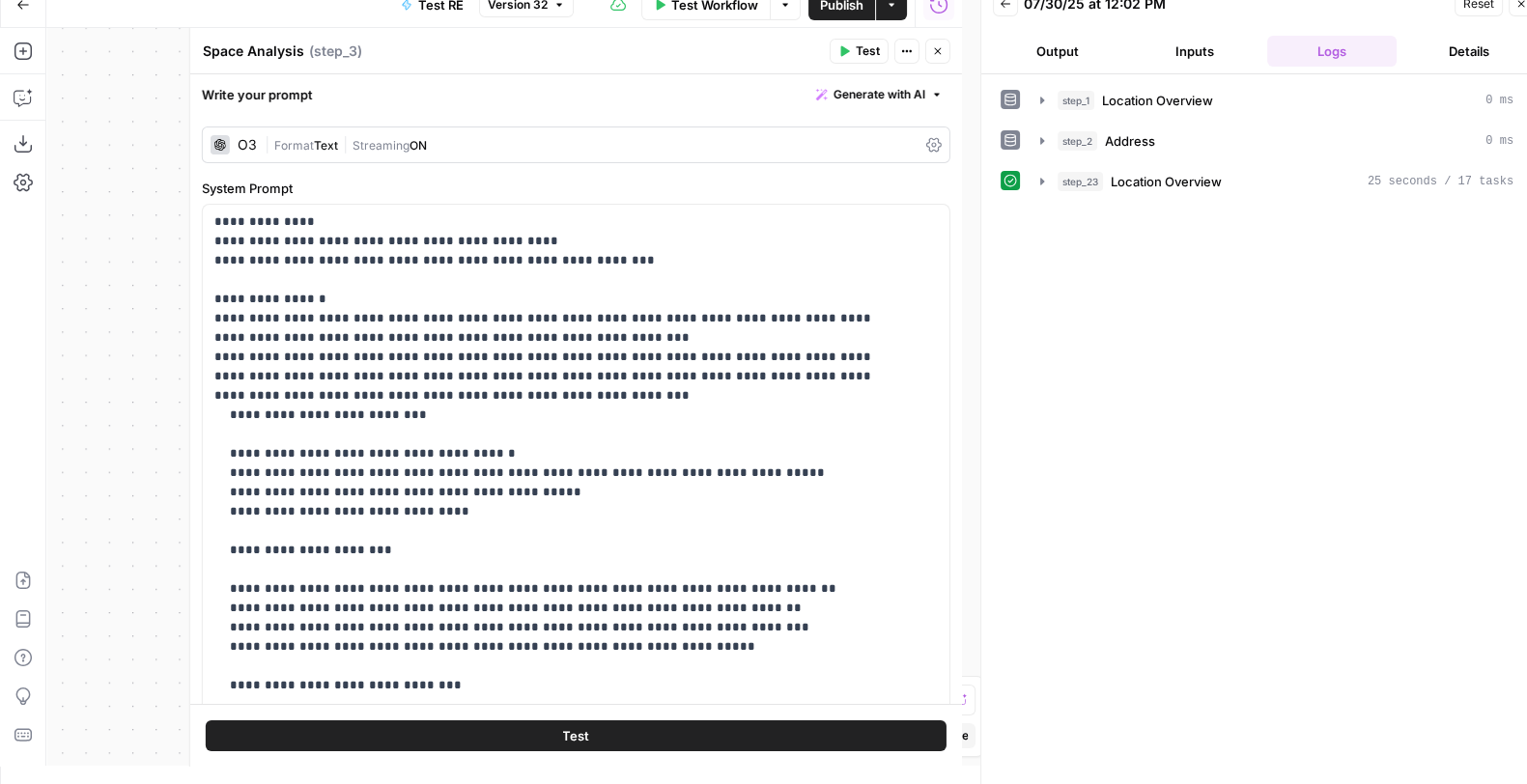 click on "Space Analysis" at bounding box center [253, 51] 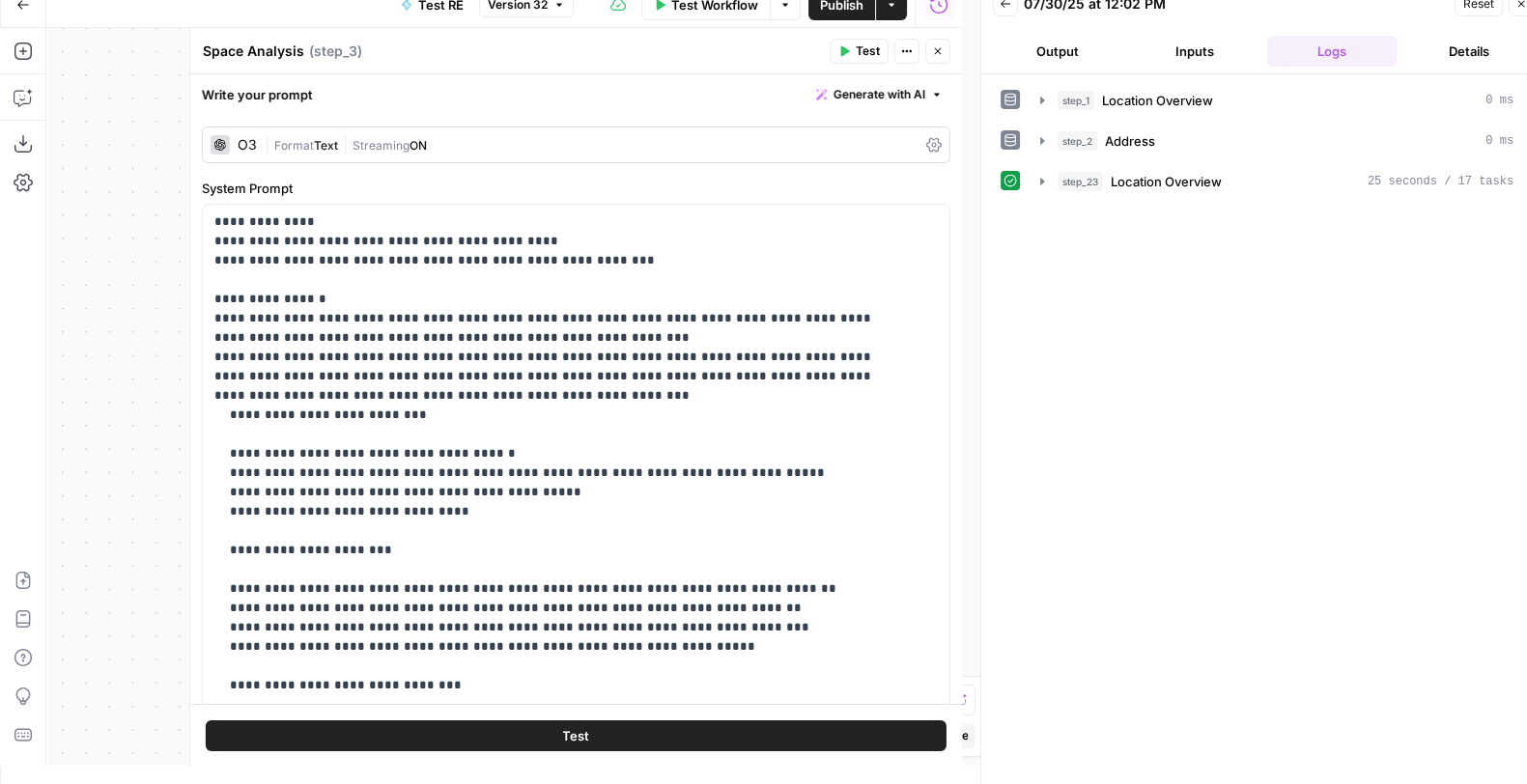 click on "Space Analysis" at bounding box center (253, 51) 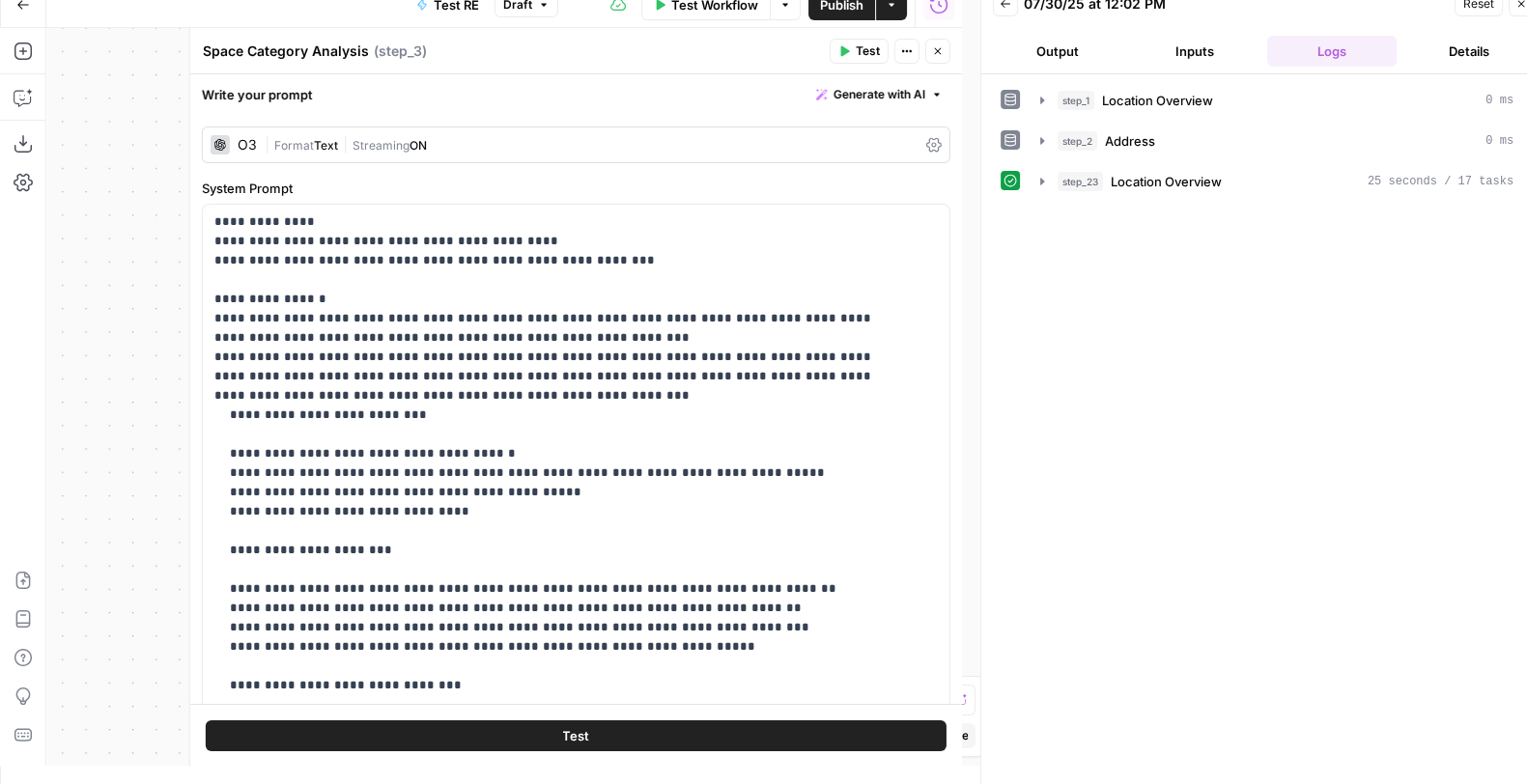 type on "Space Category Analysis" 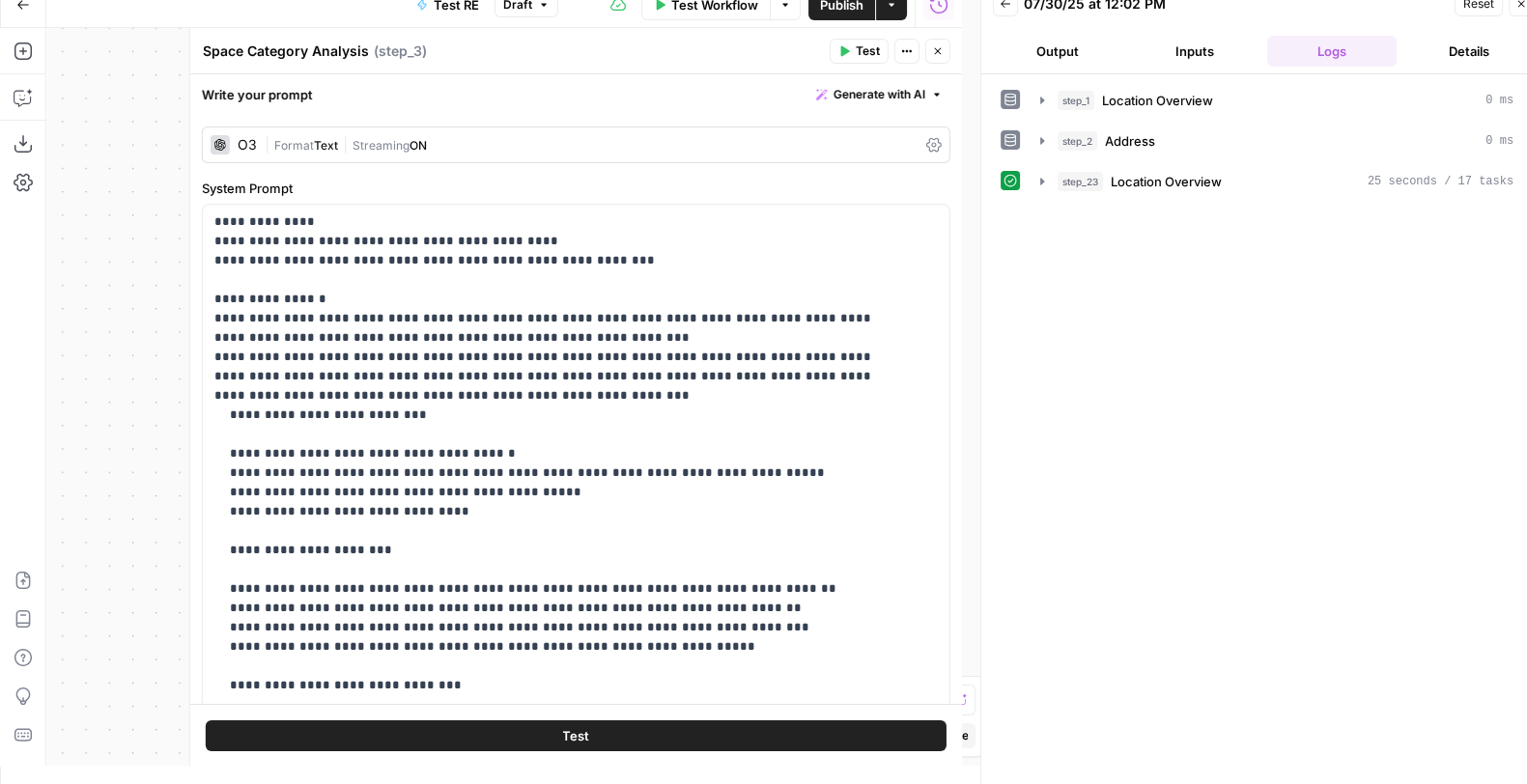 click on "Close" at bounding box center (938, 51) 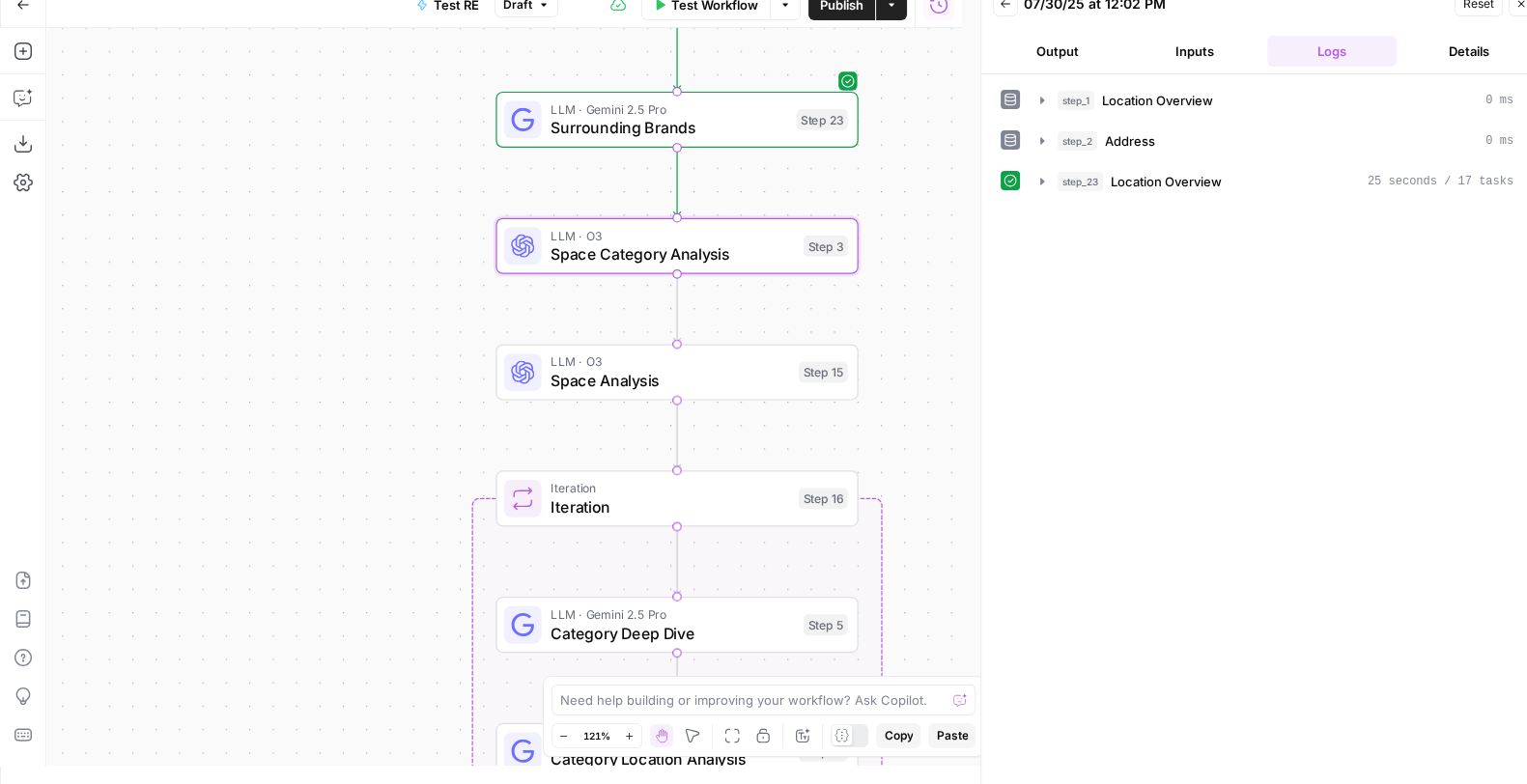 click on "Space Analysis" at bounding box center (669, 380) 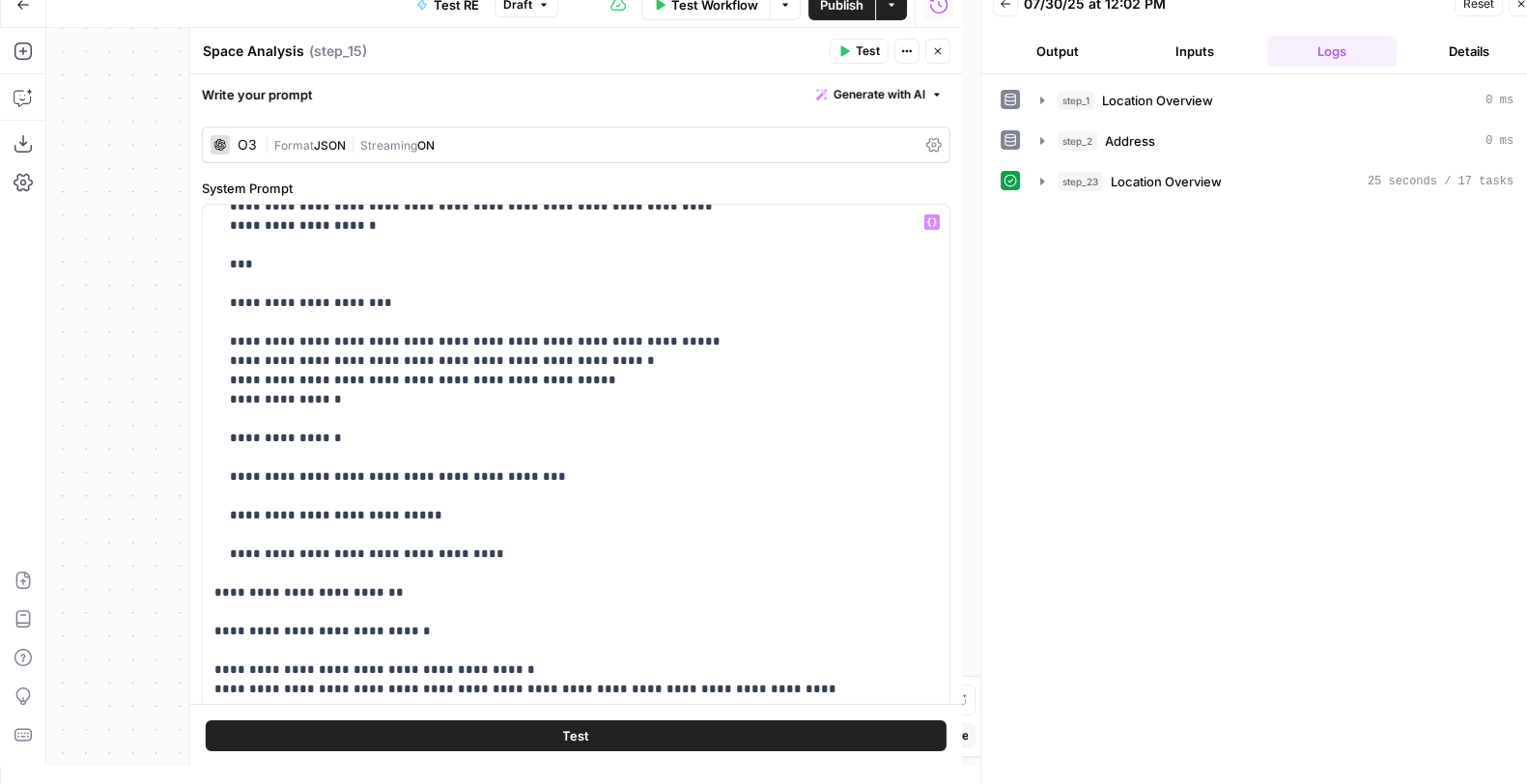 scroll, scrollTop: 2415, scrollLeft: 0, axis: vertical 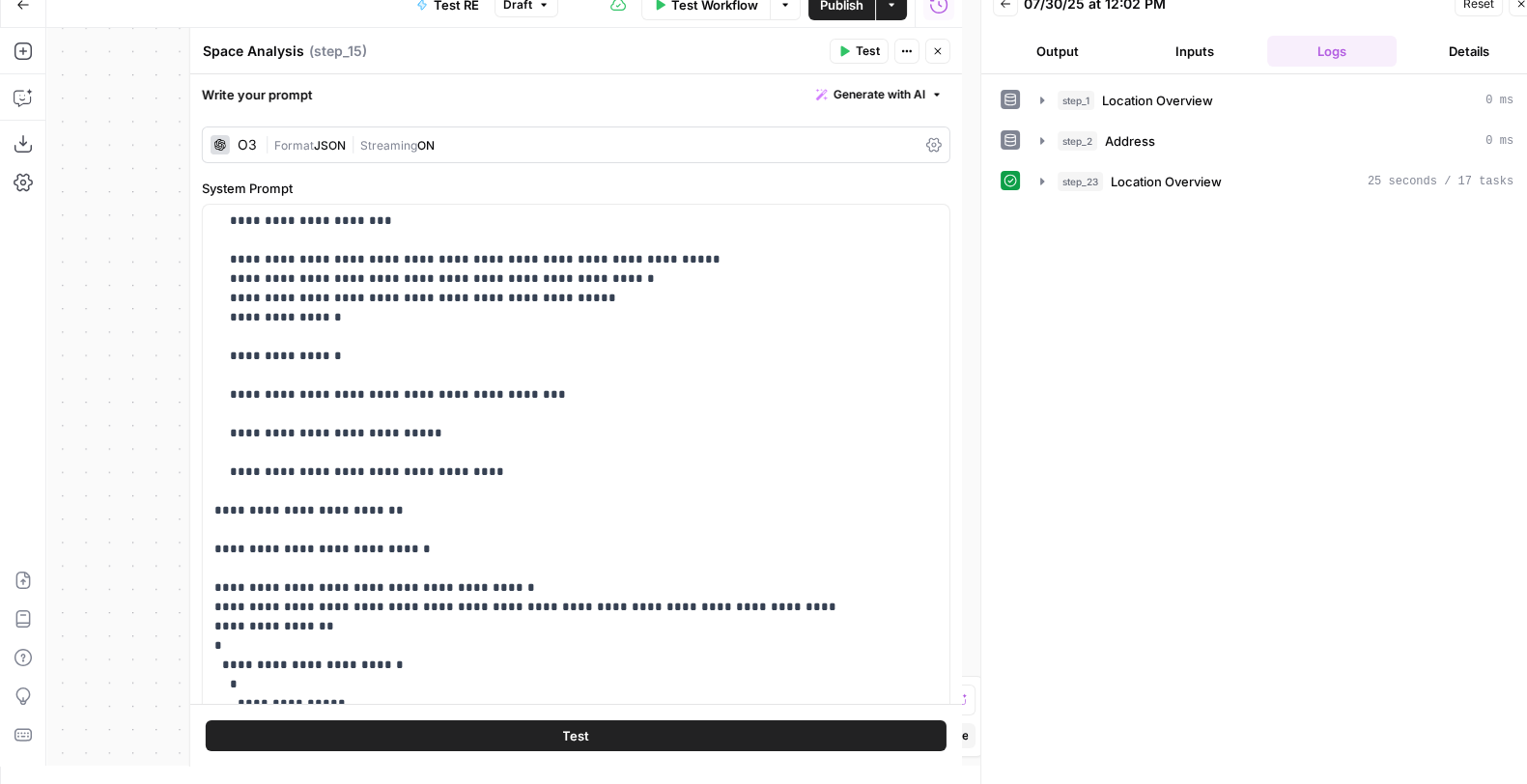 click 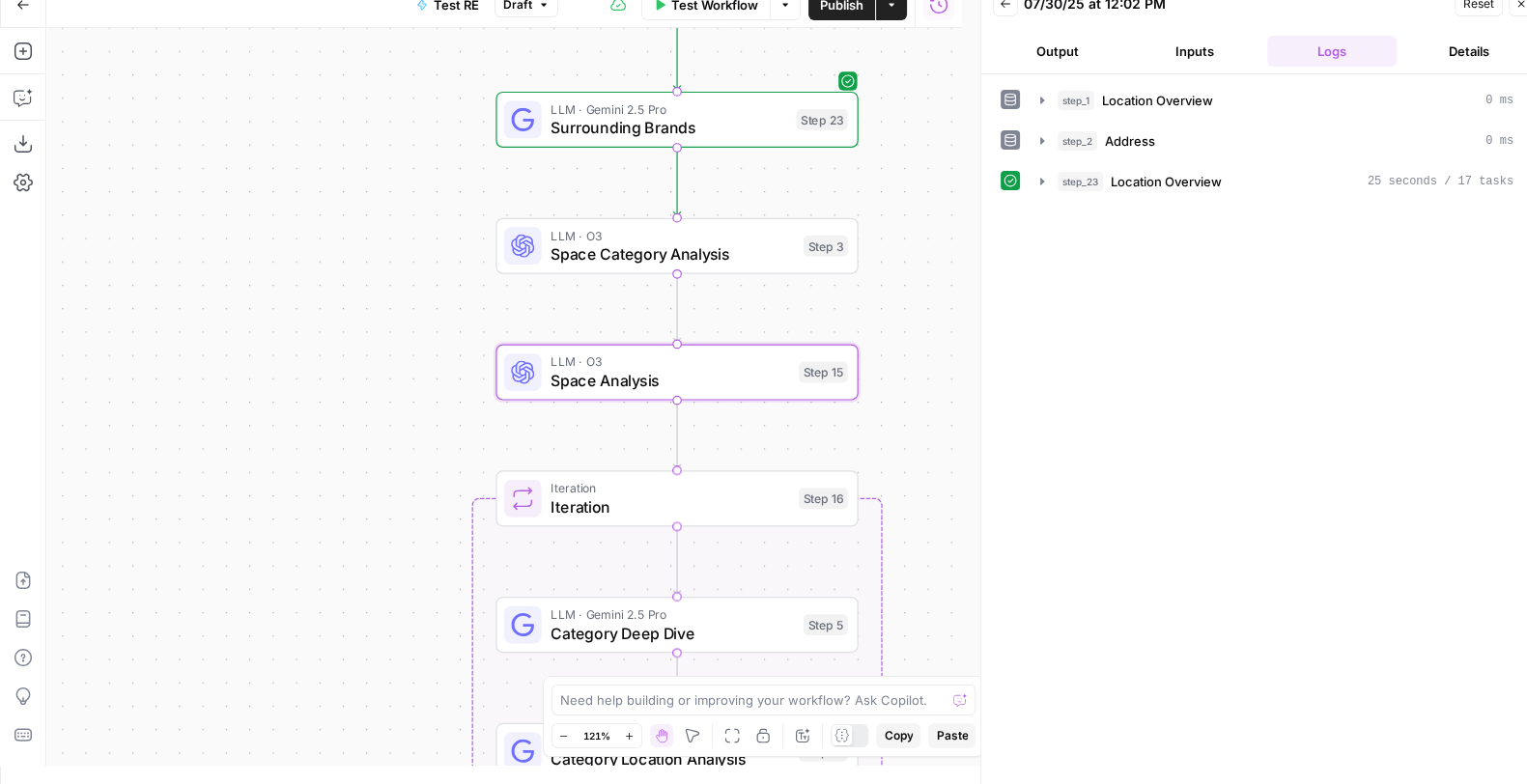 click on "Iteration" at bounding box center (669, 507) 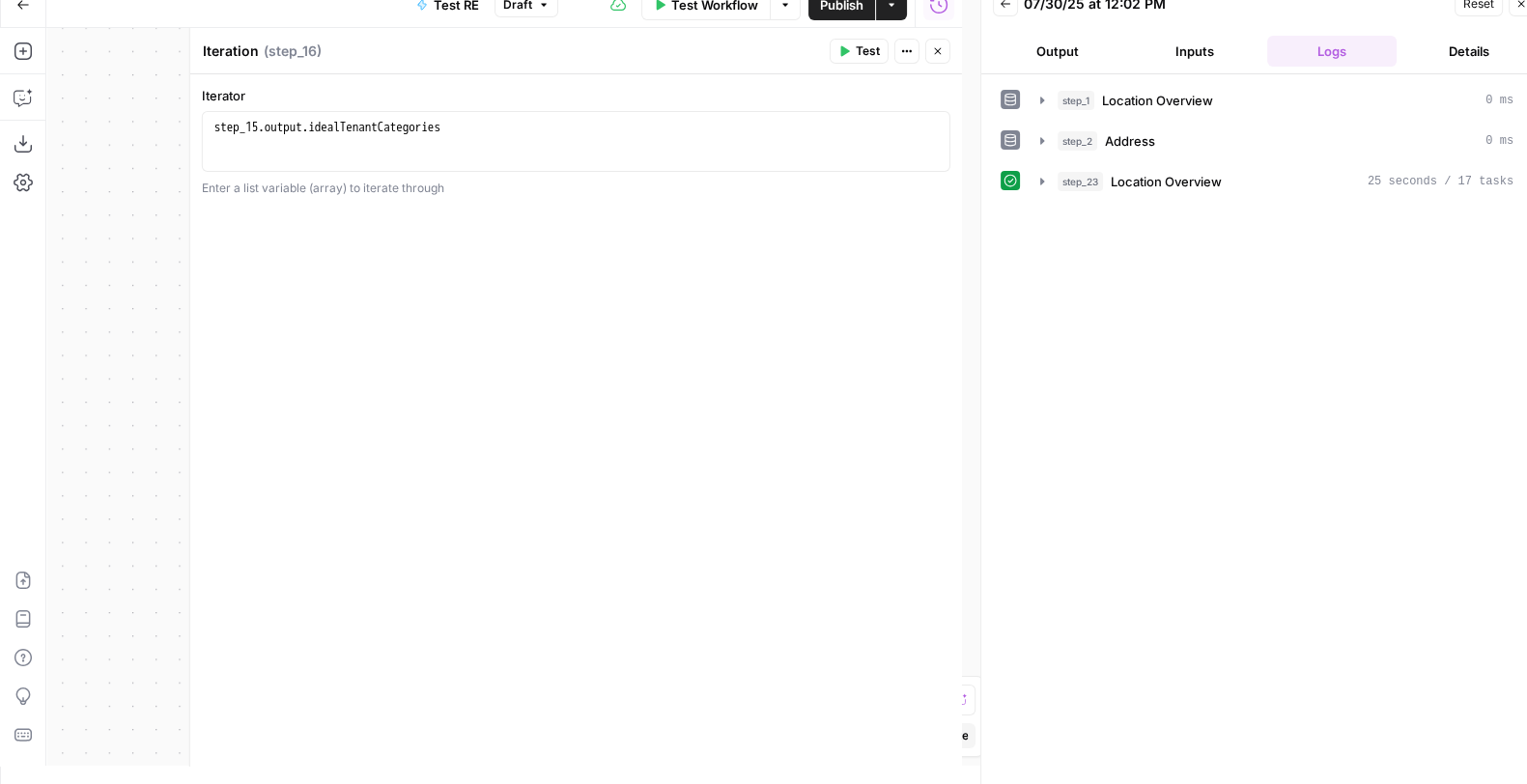 click on "Close" at bounding box center (938, 51) 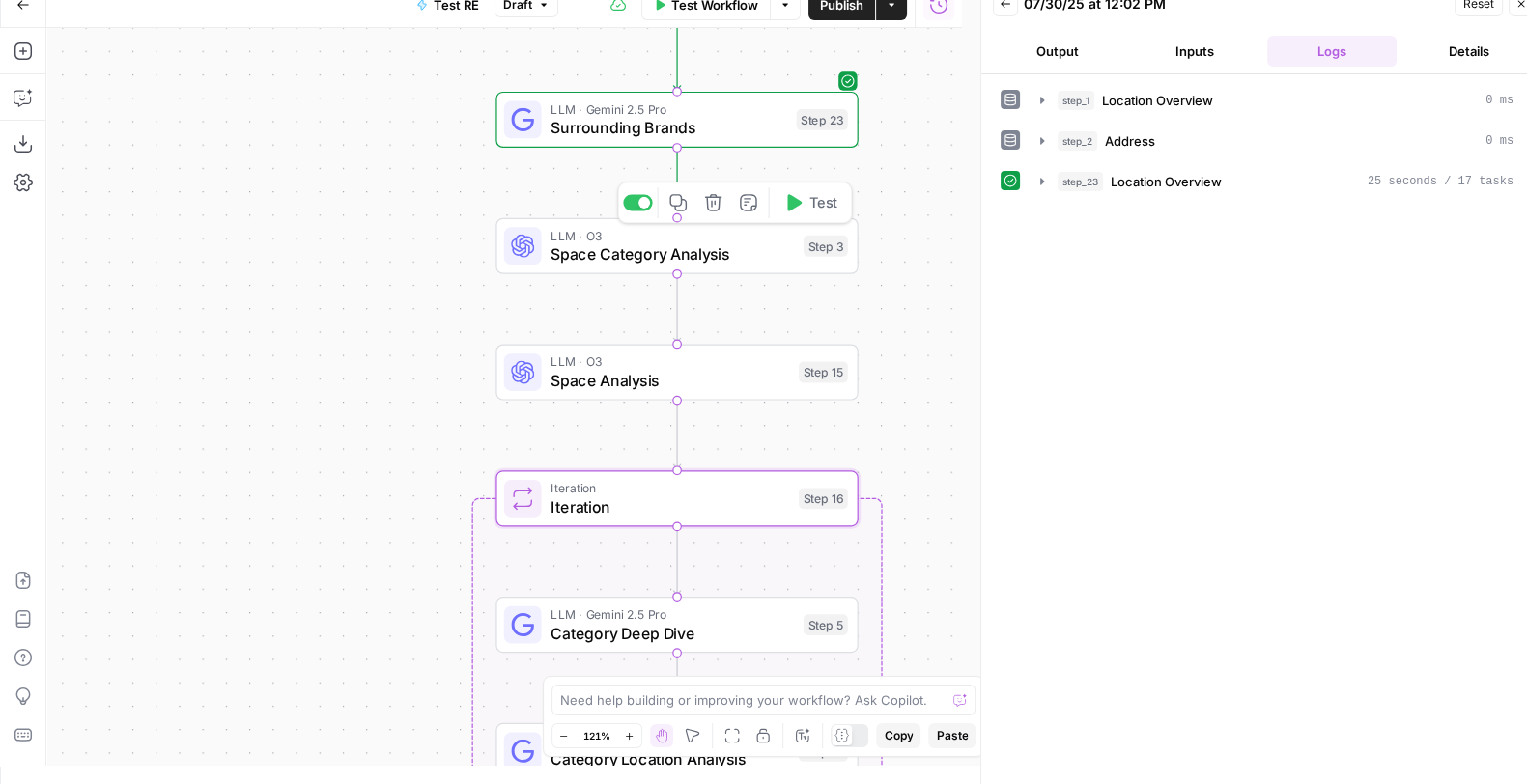 click 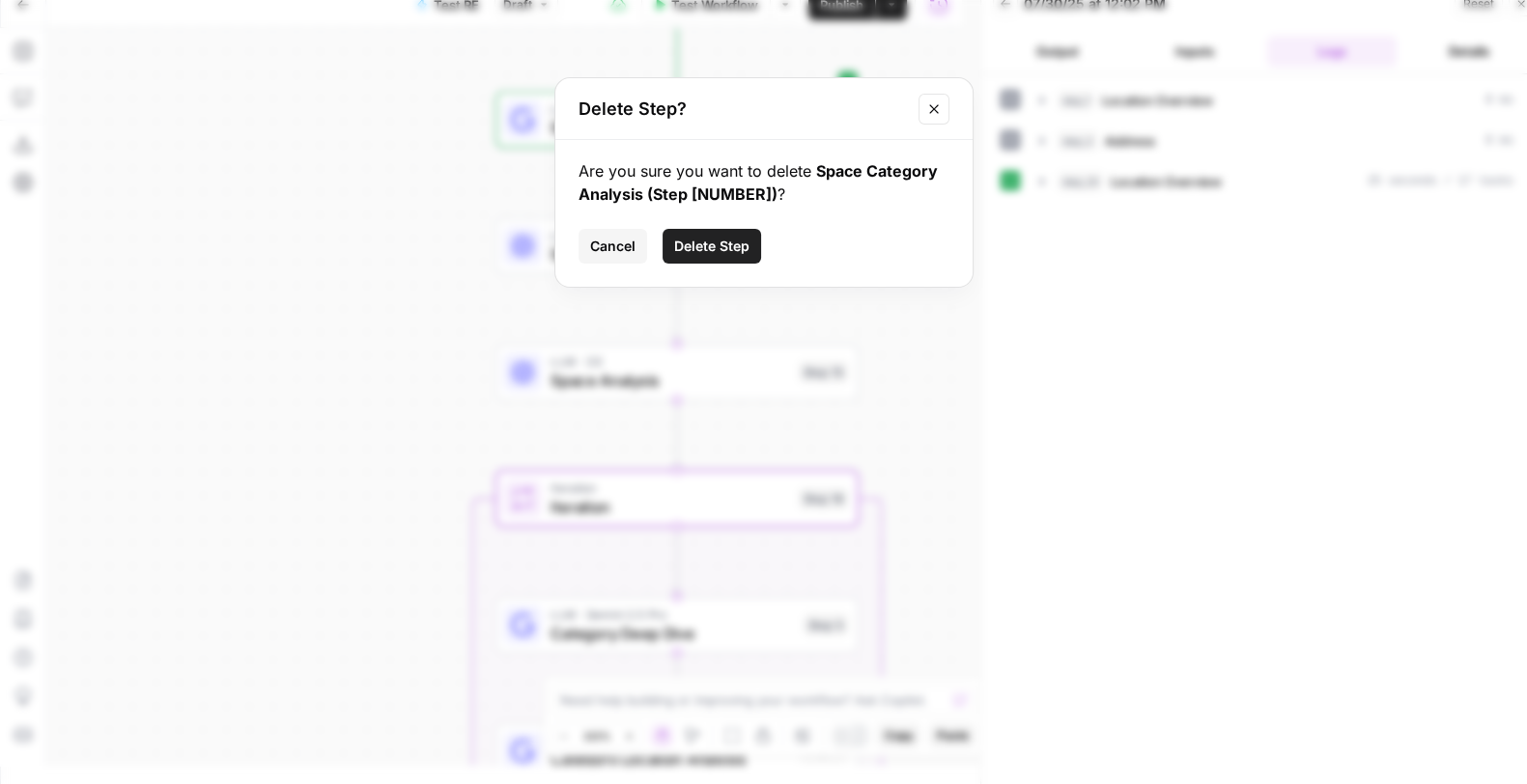 click on "Delete Step" at bounding box center (712, 246) 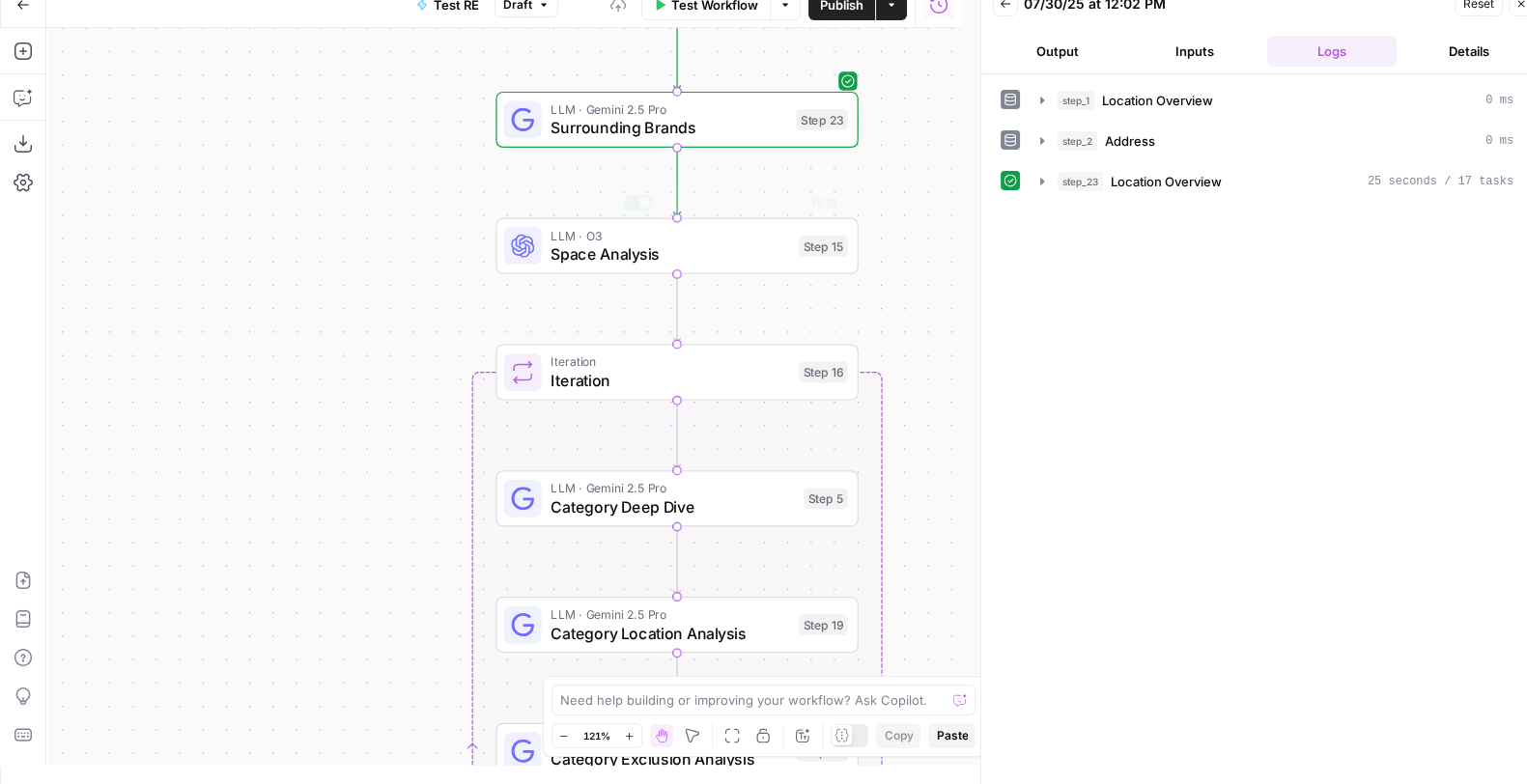click on "Space Analysis" at bounding box center [669, 254] 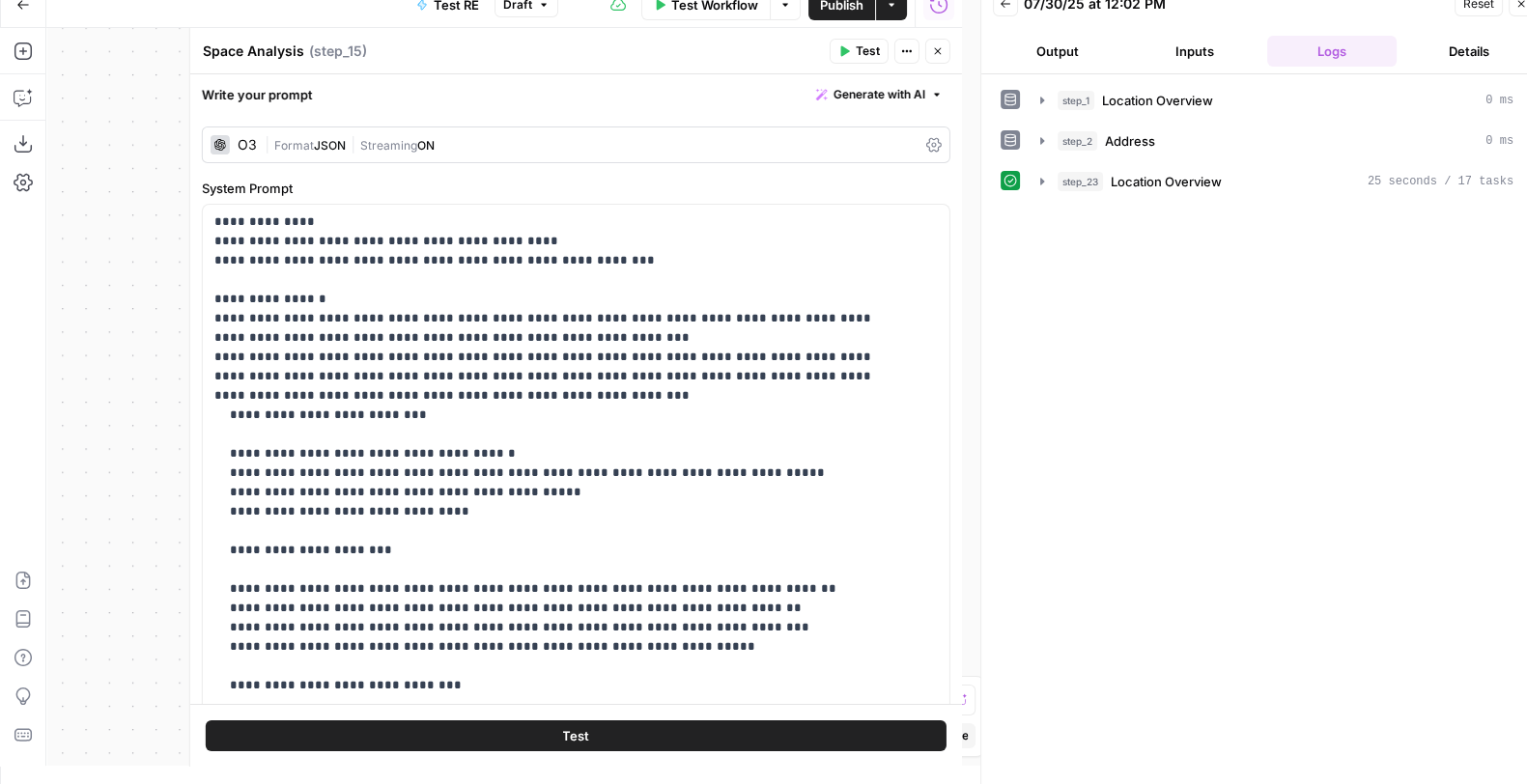 click on "Space Analysis" at bounding box center [253, 51] 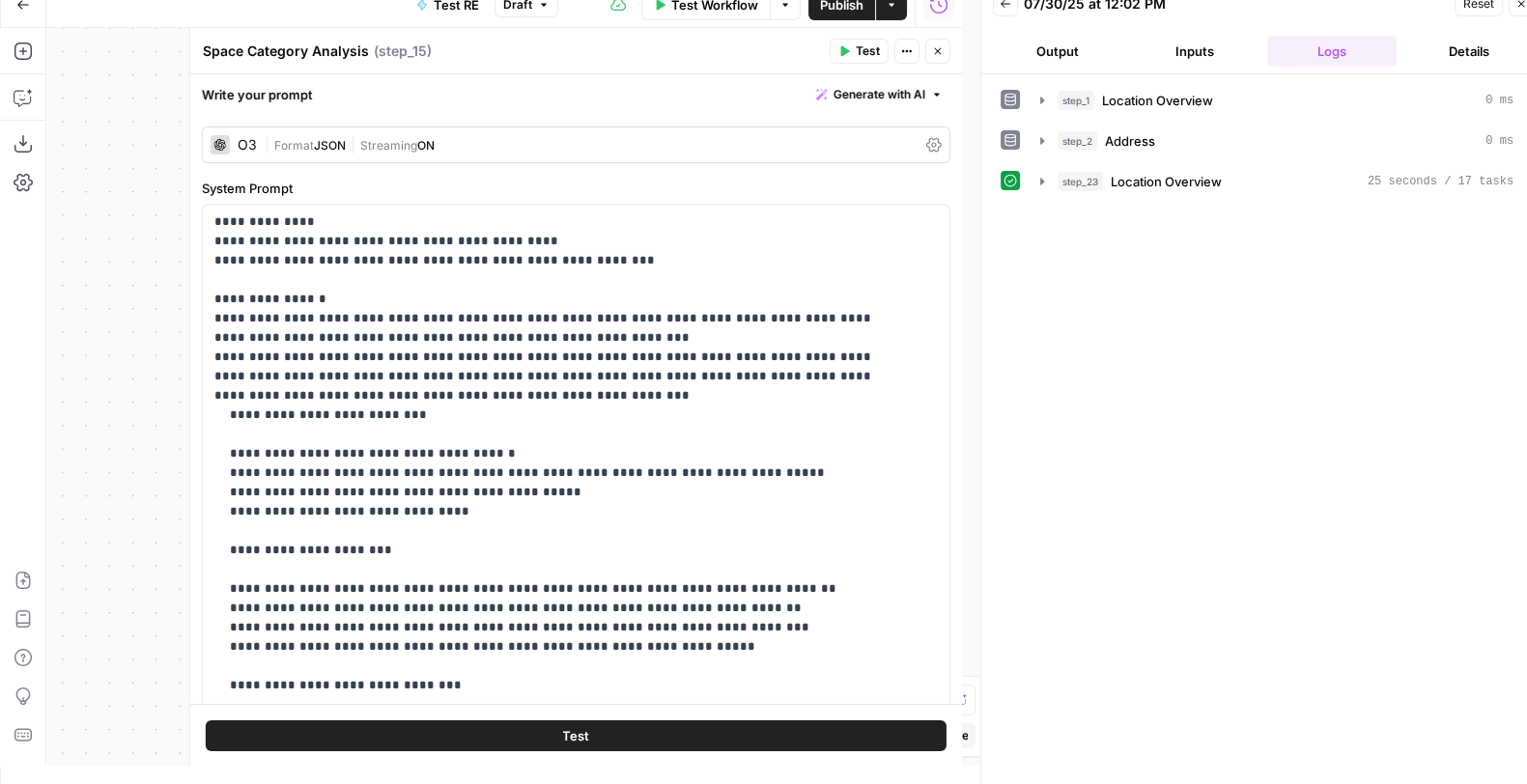 type on "Space Category Analysis" 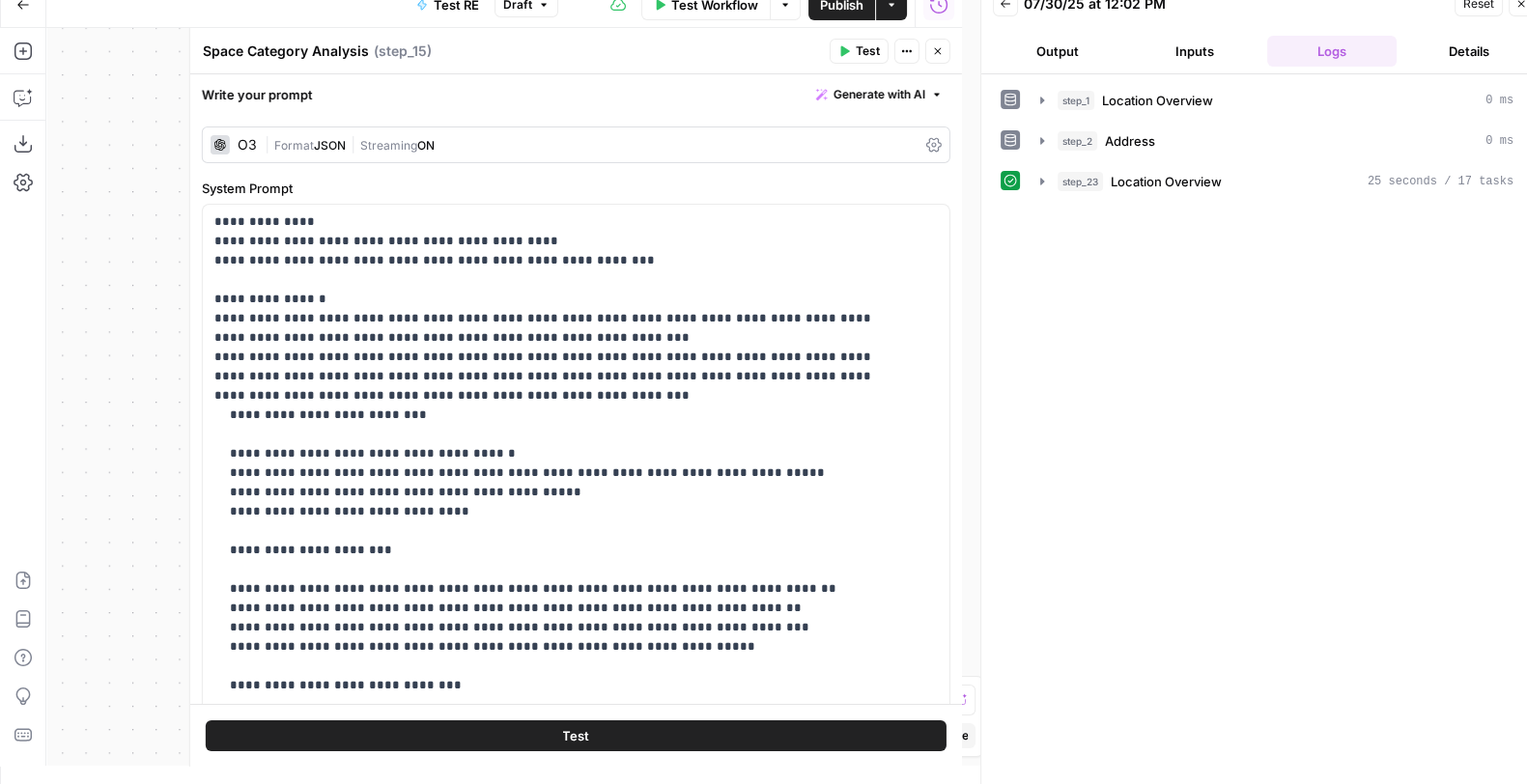 click 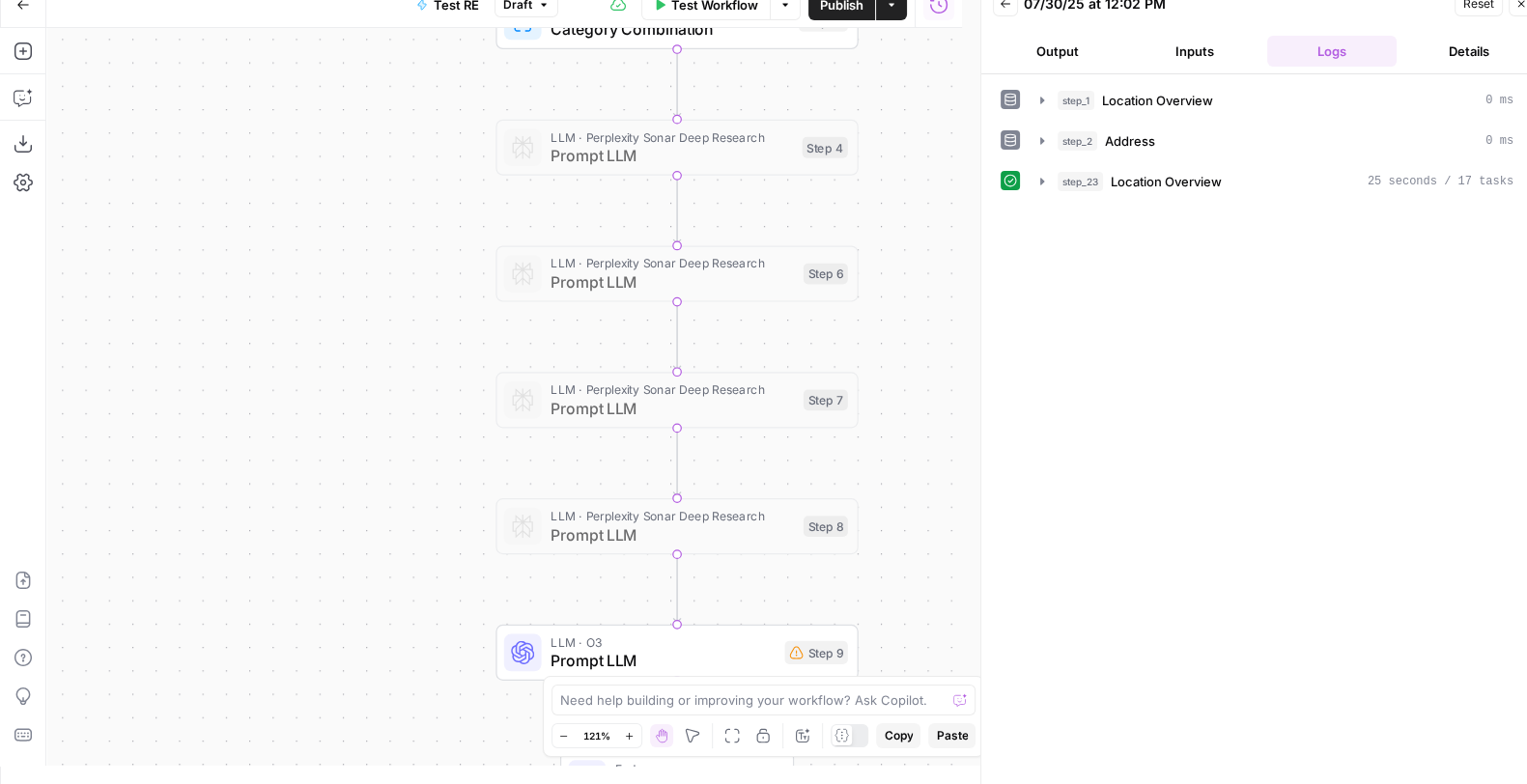 click on "LLM · O3" at bounding box center [663, 641] 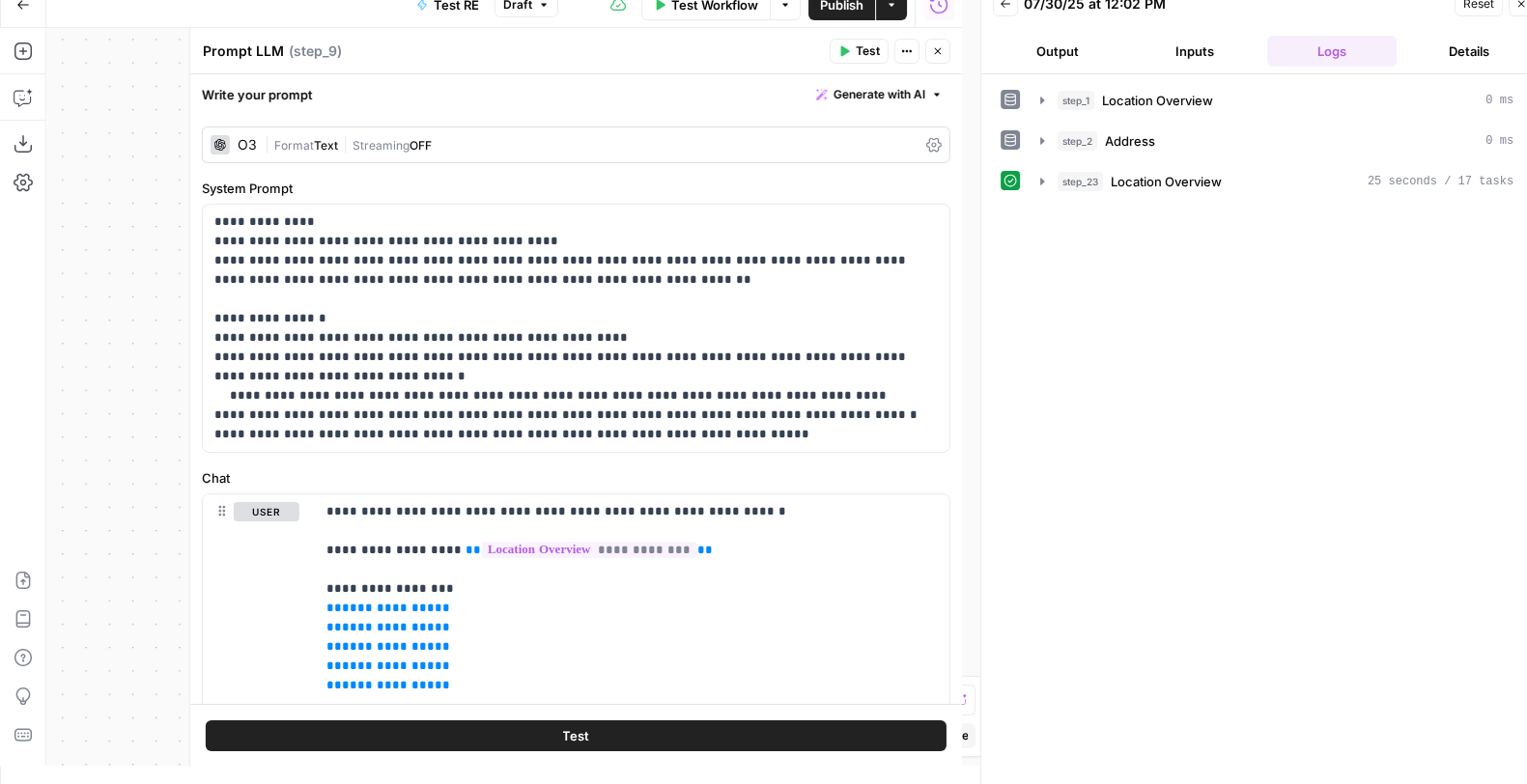 click 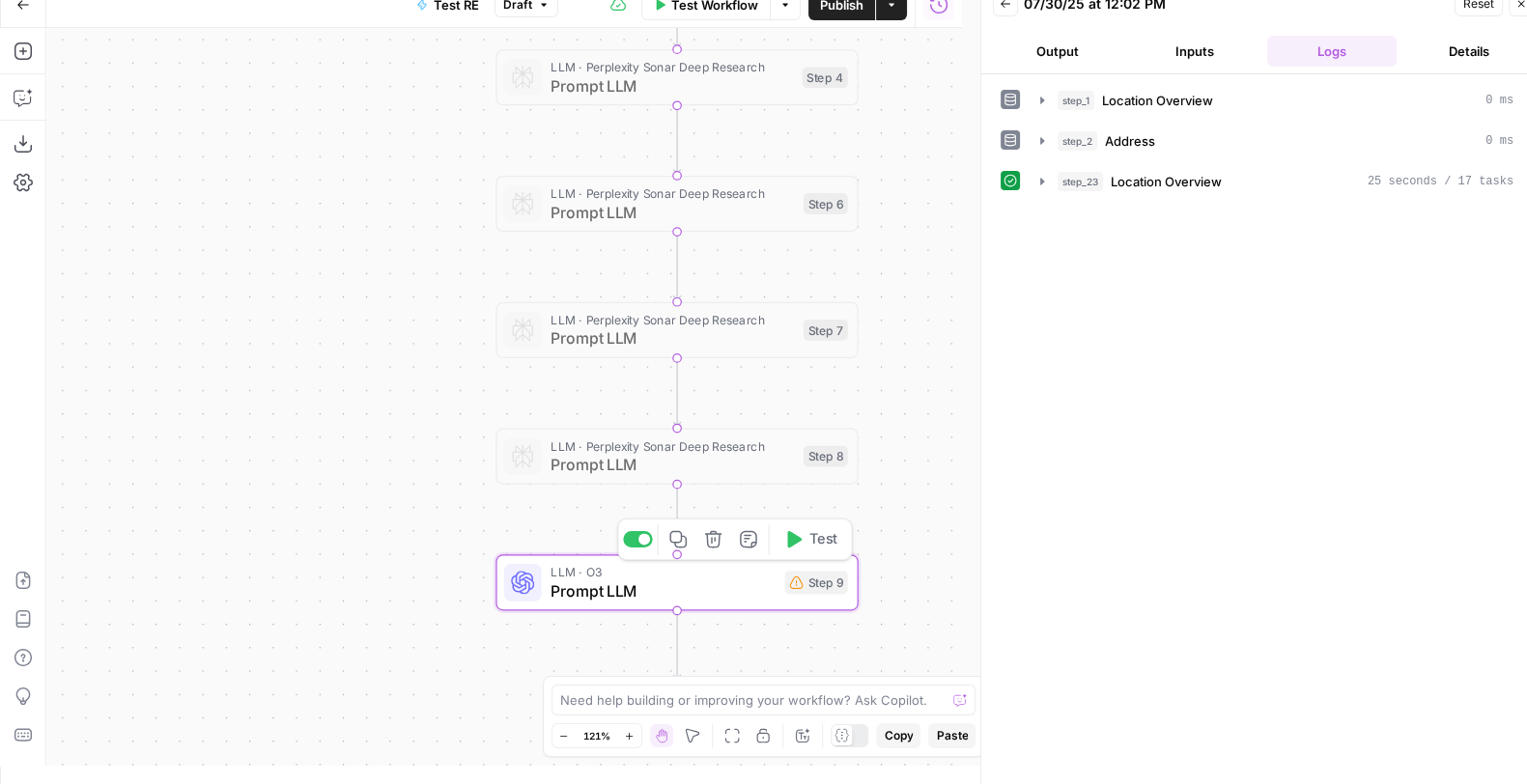 click at bounding box center (637, 539) 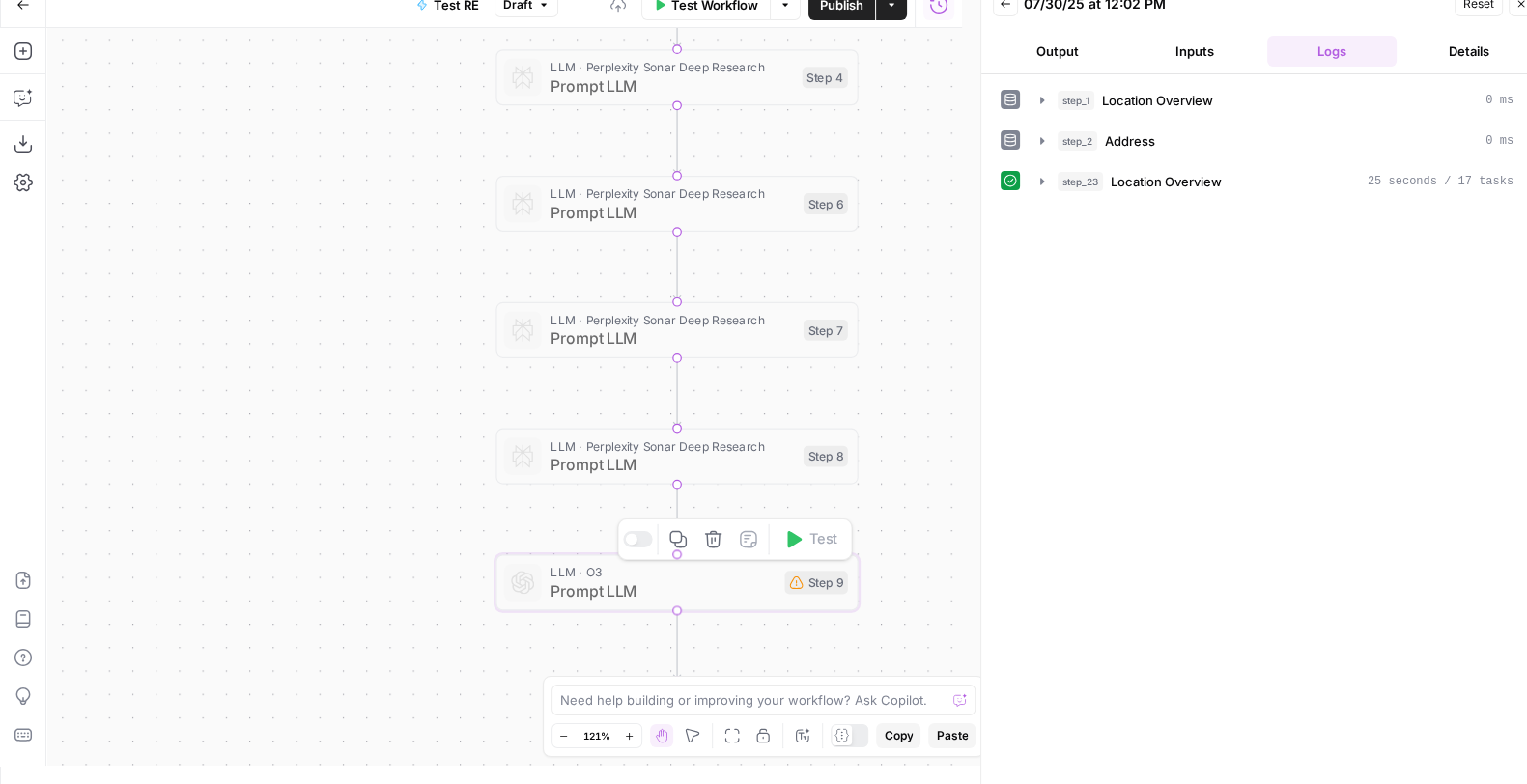 click on "Publish" at bounding box center [841, 5] 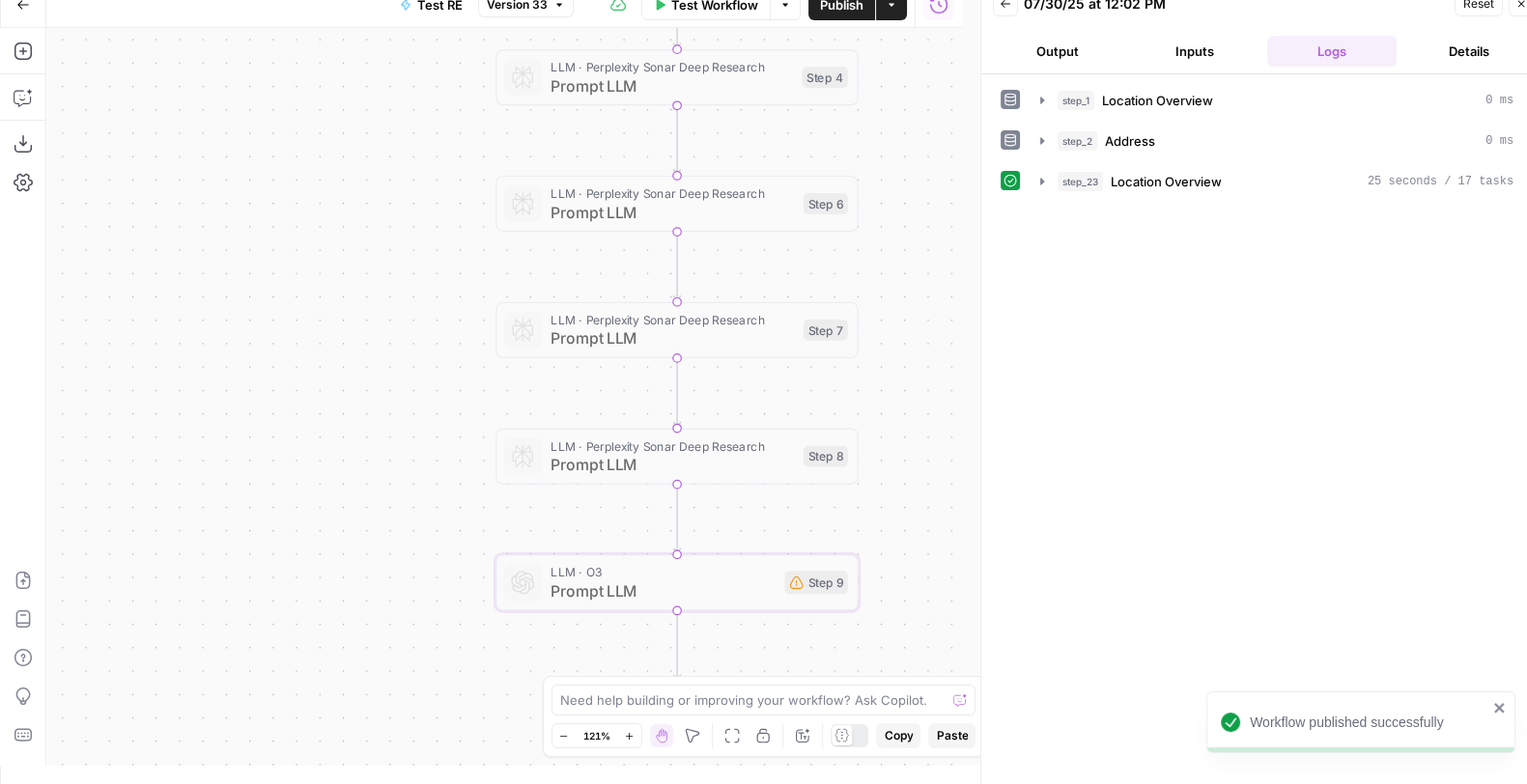 click on "Test Workflow" at bounding box center (715, 5) 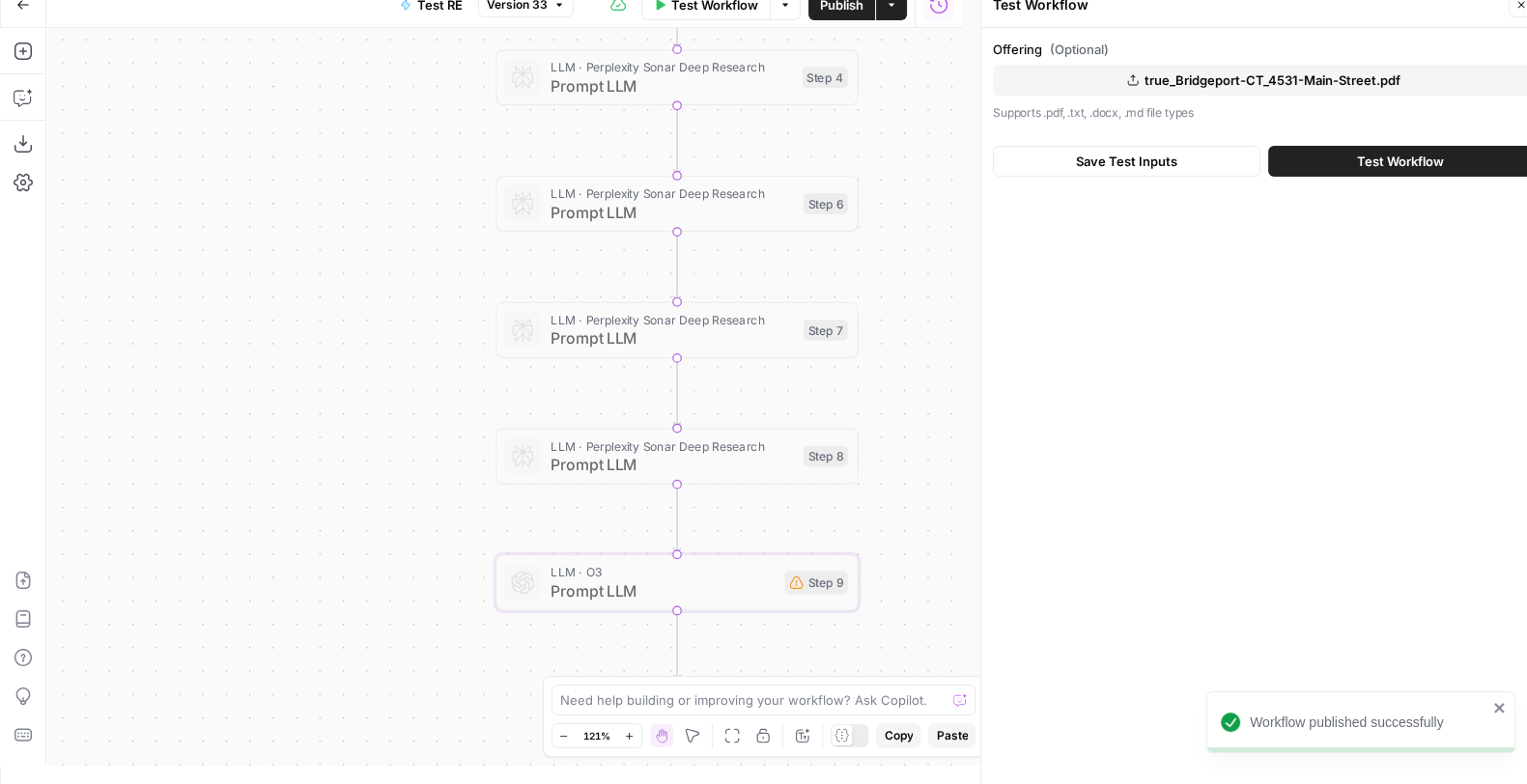click on "Test Workflow" at bounding box center (1400, 161) 